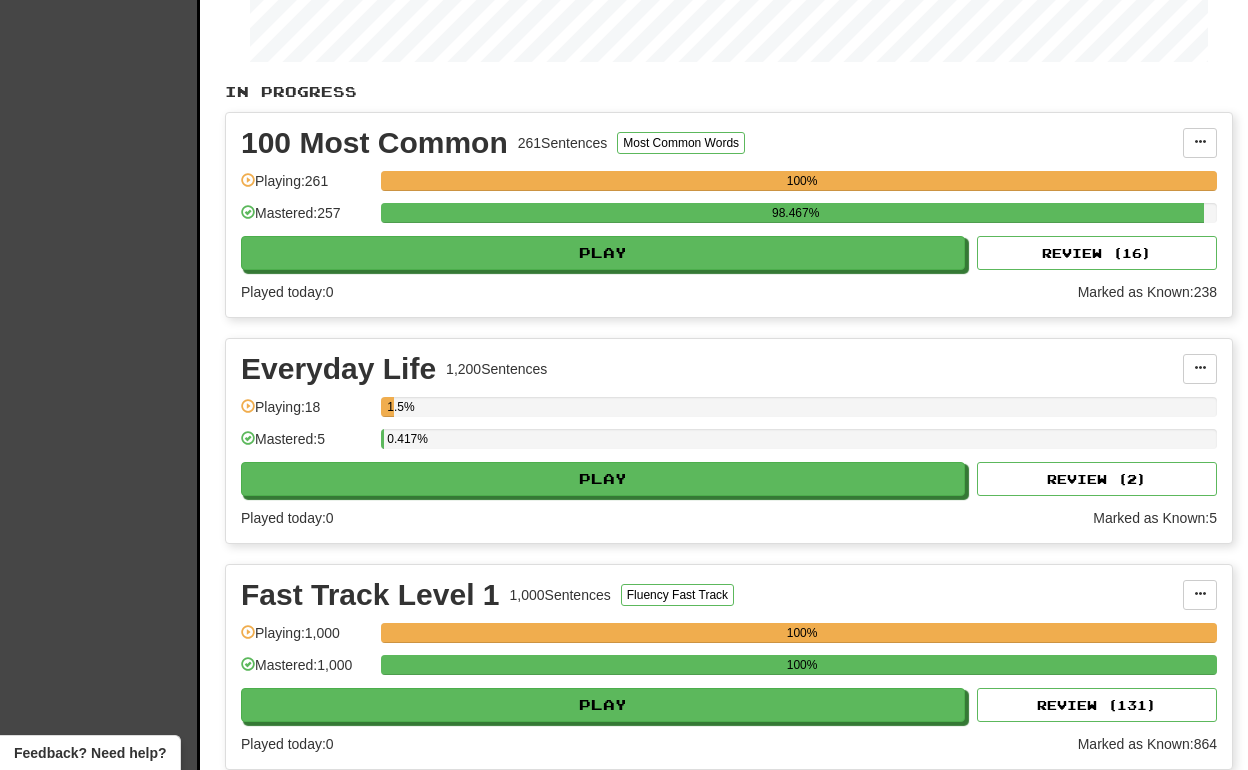 scroll, scrollTop: 363, scrollLeft: 0, axis: vertical 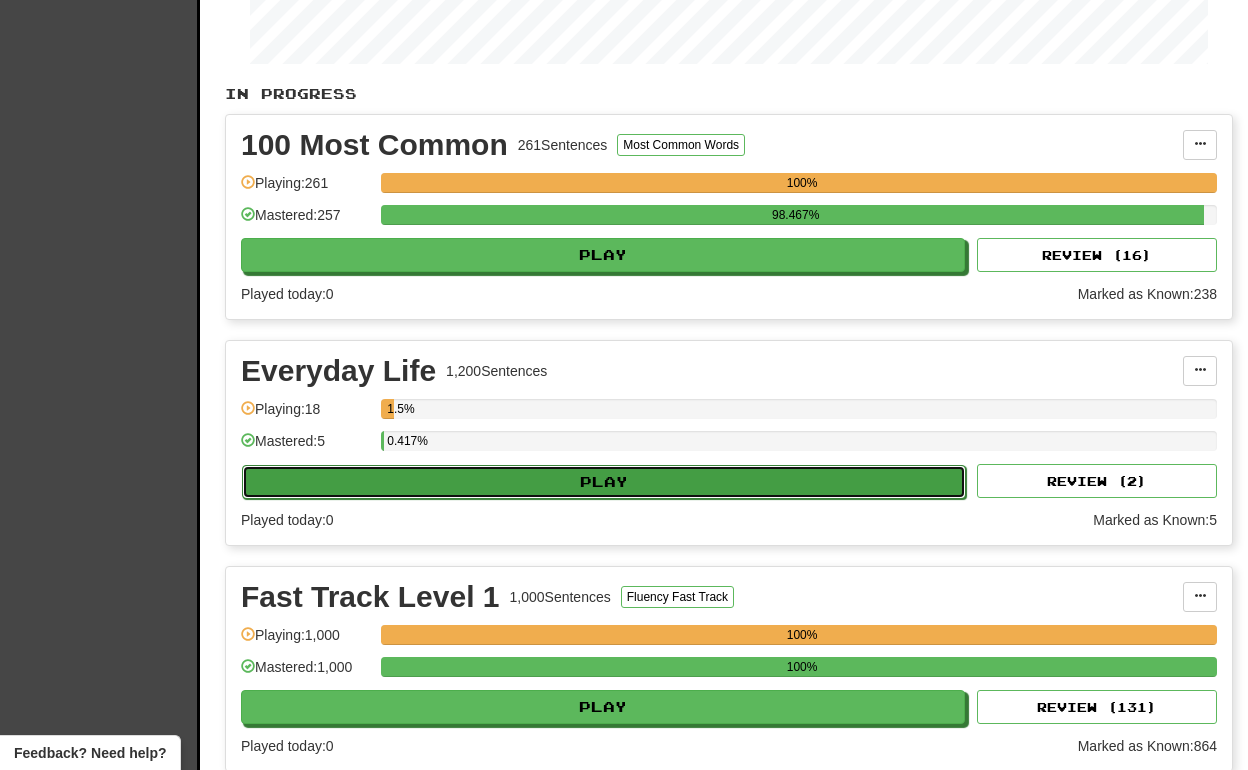 click on "Play" at bounding box center (604, 482) 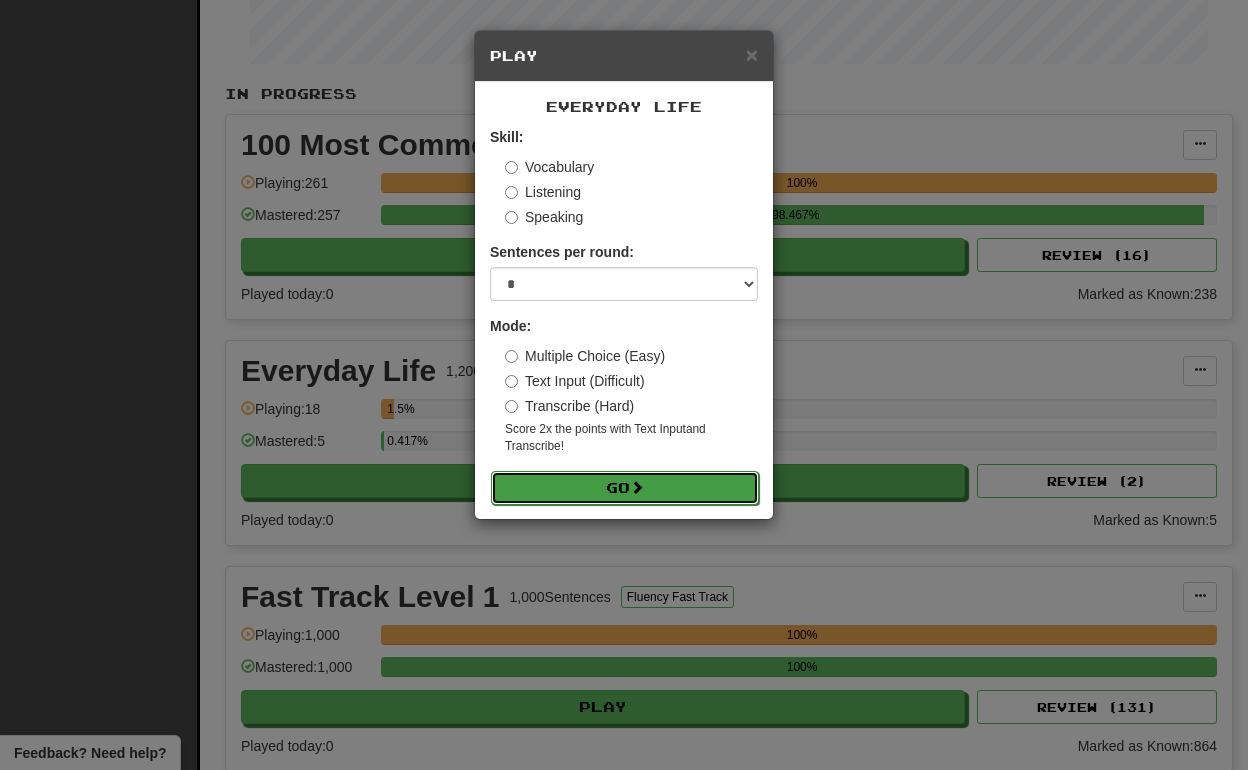 click on "Go" at bounding box center [625, 488] 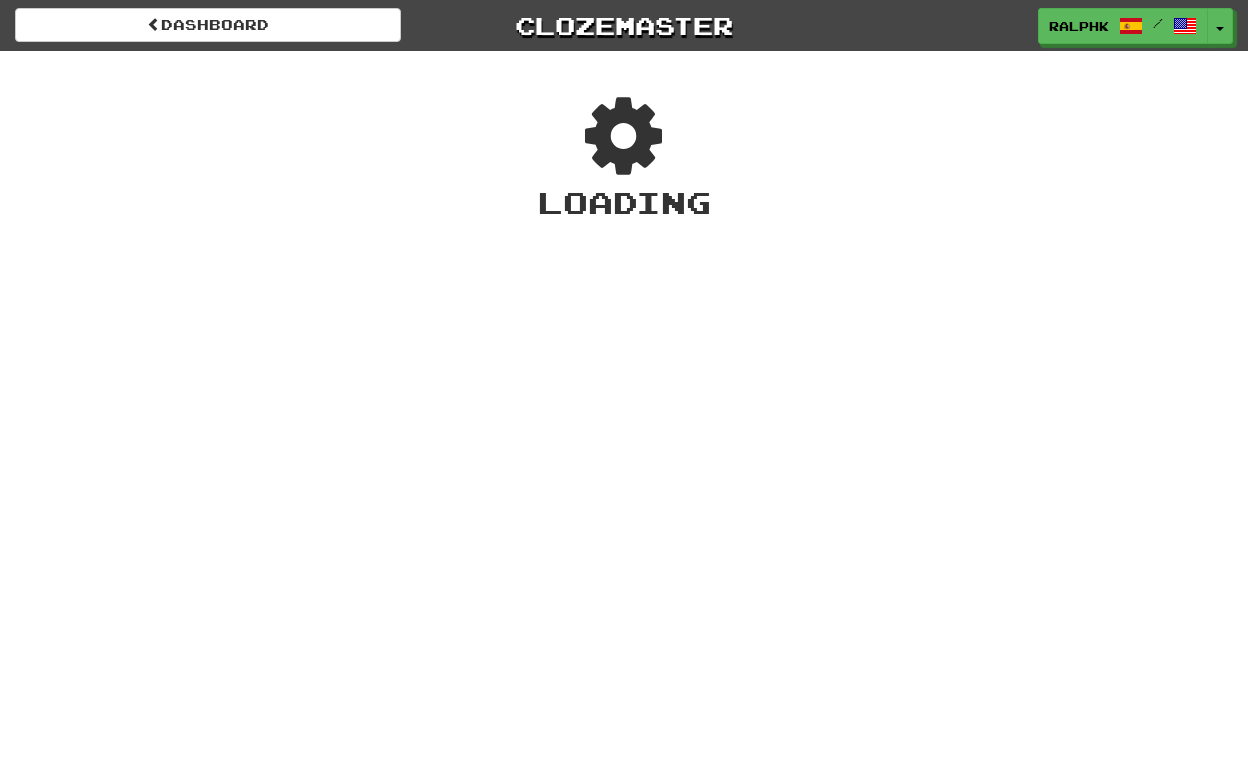 scroll, scrollTop: 0, scrollLeft: 0, axis: both 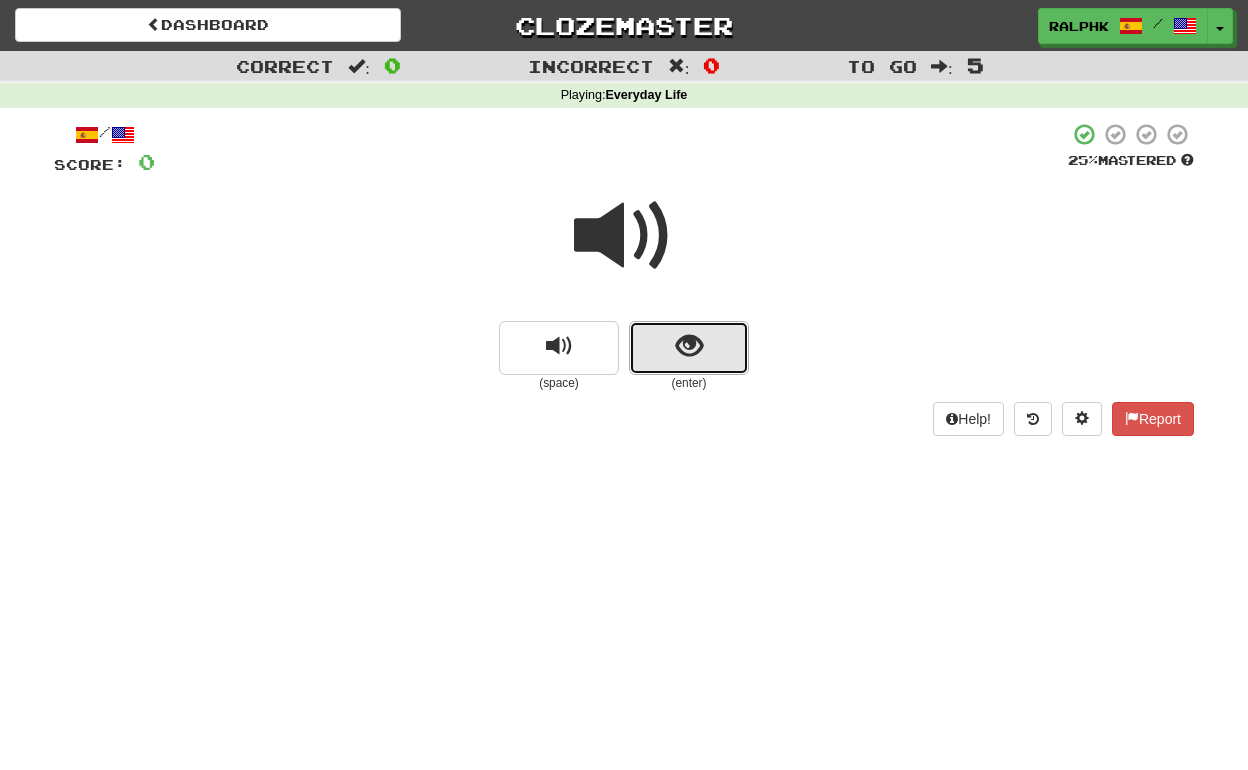 click at bounding box center (689, 348) 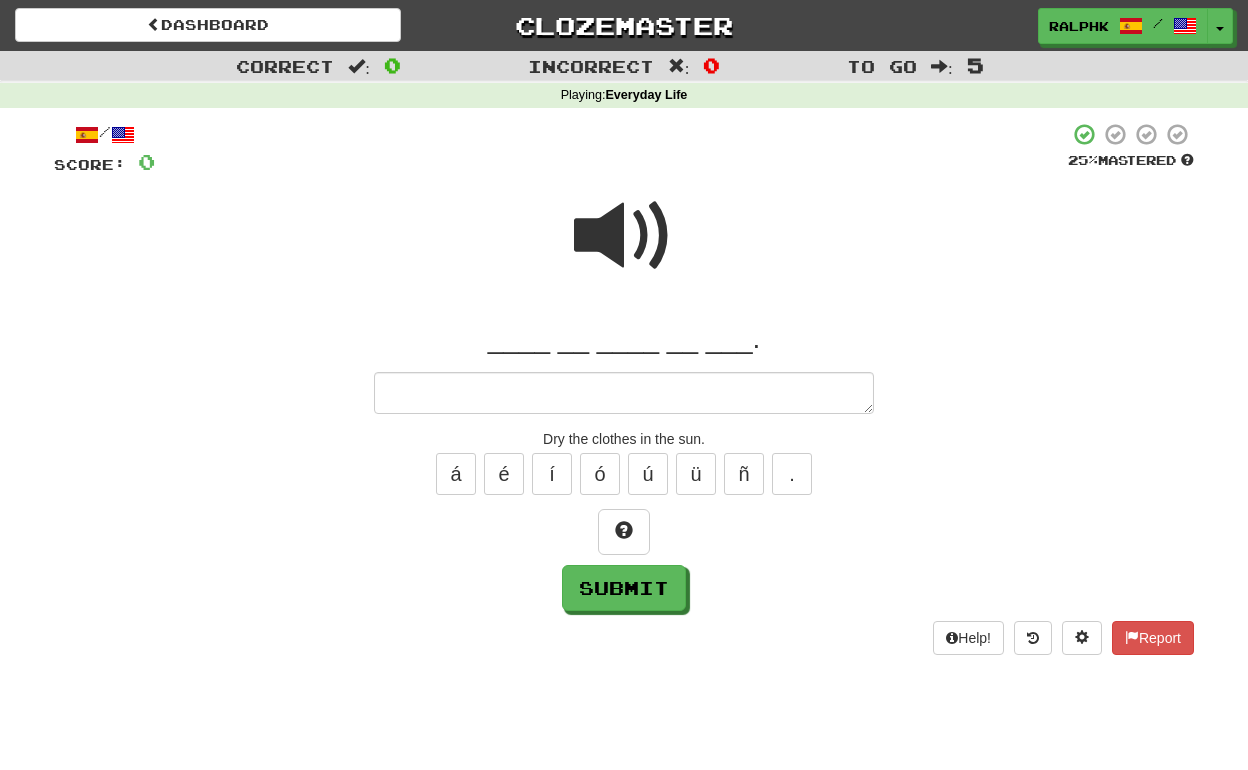 type on "*" 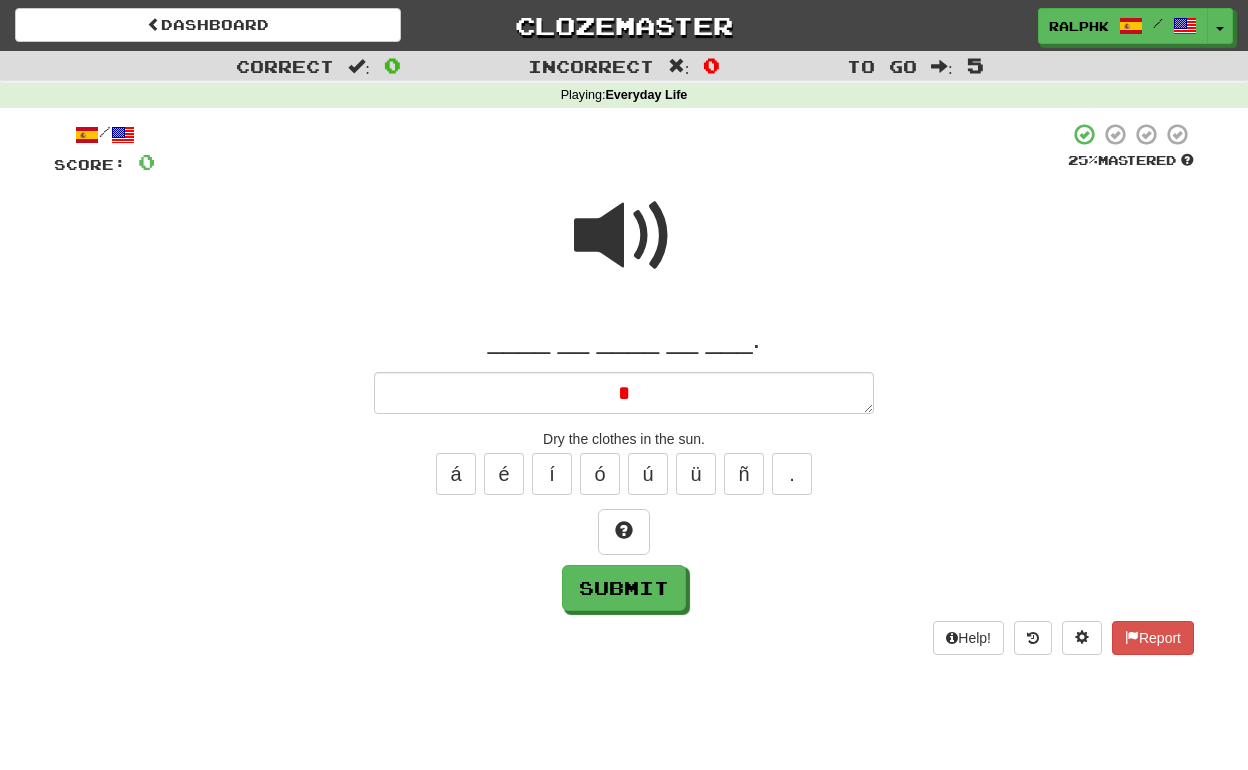 type 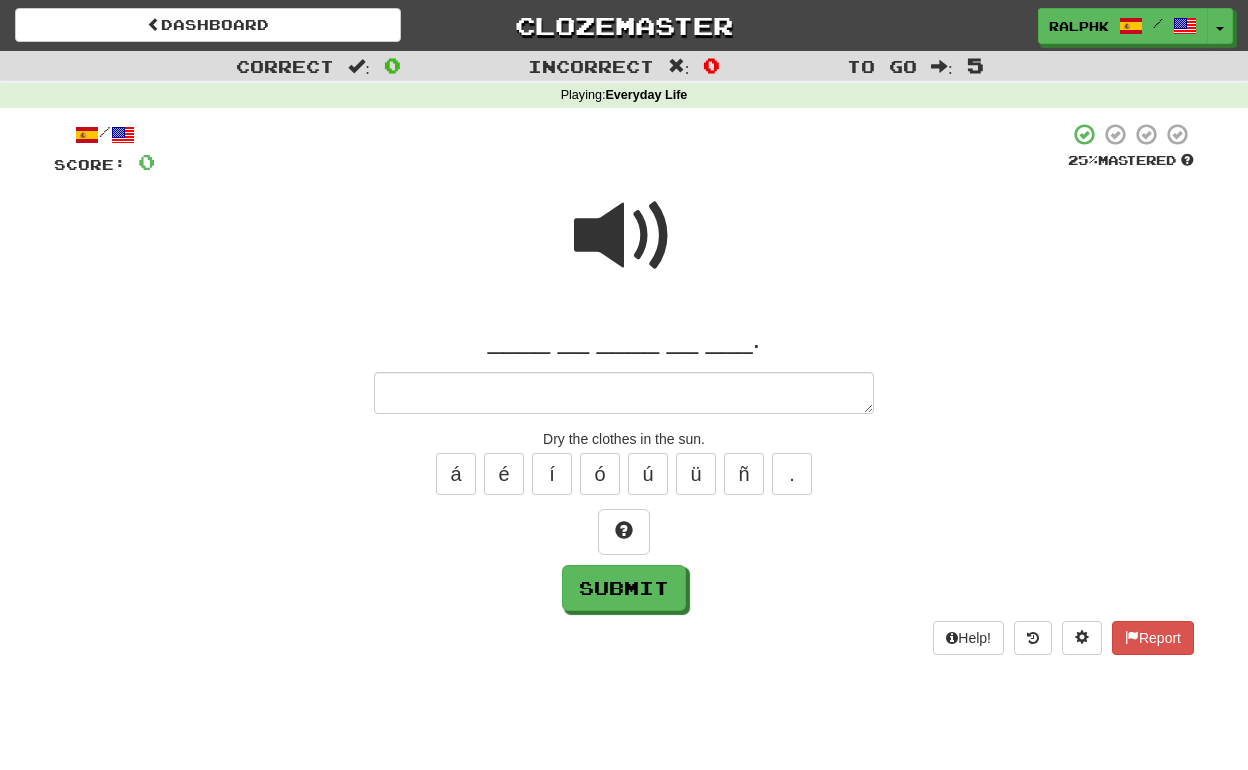type on "*" 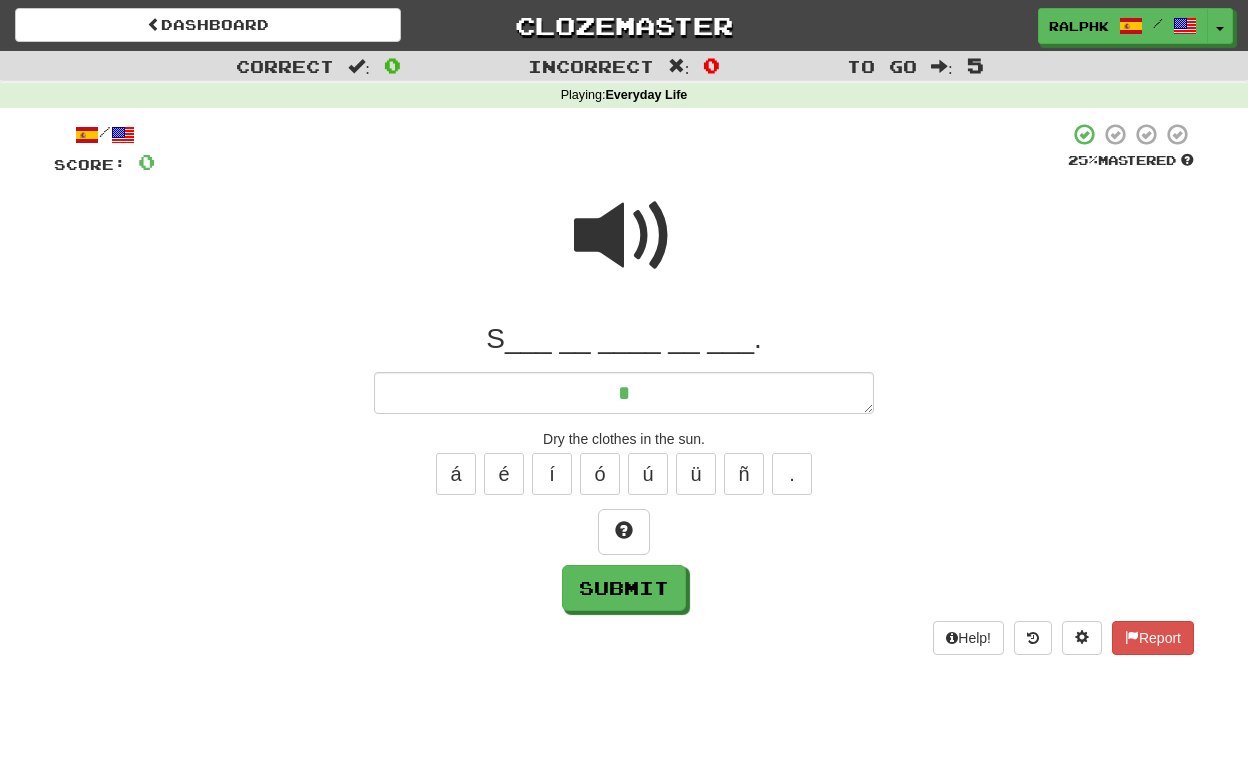 type on "*" 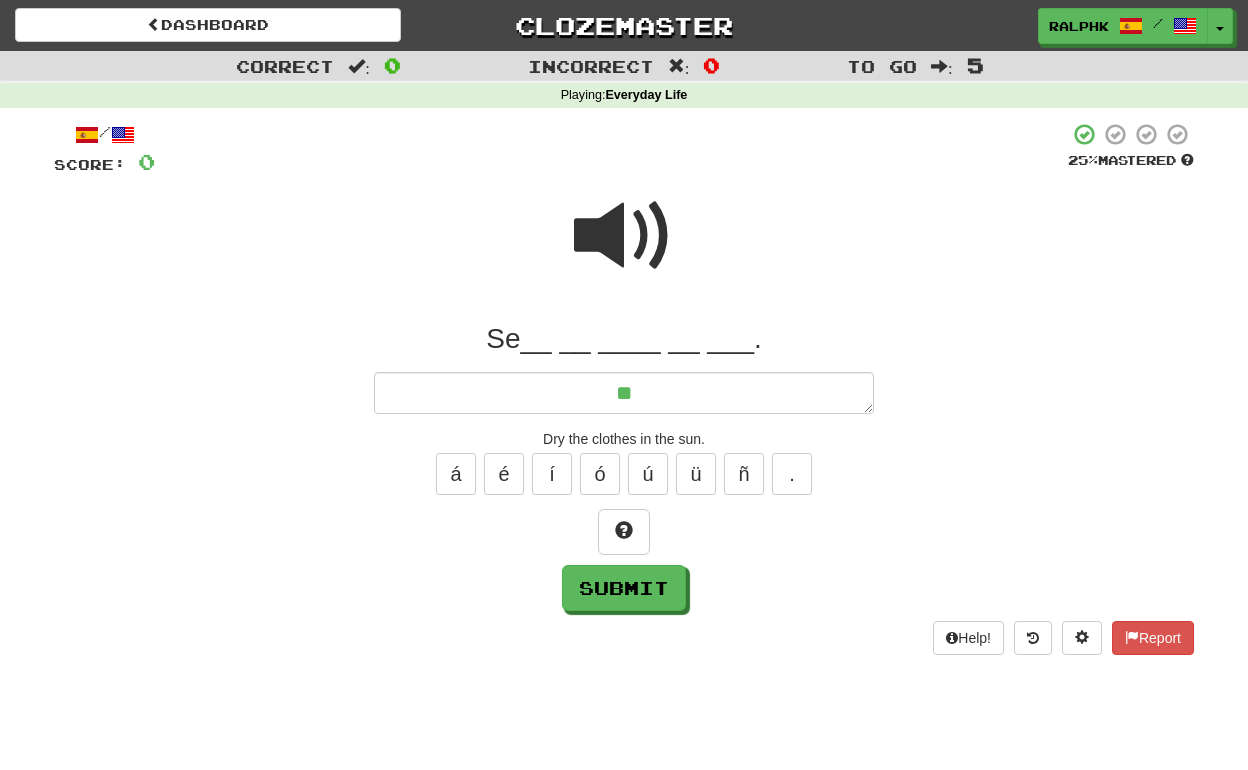 type on "*" 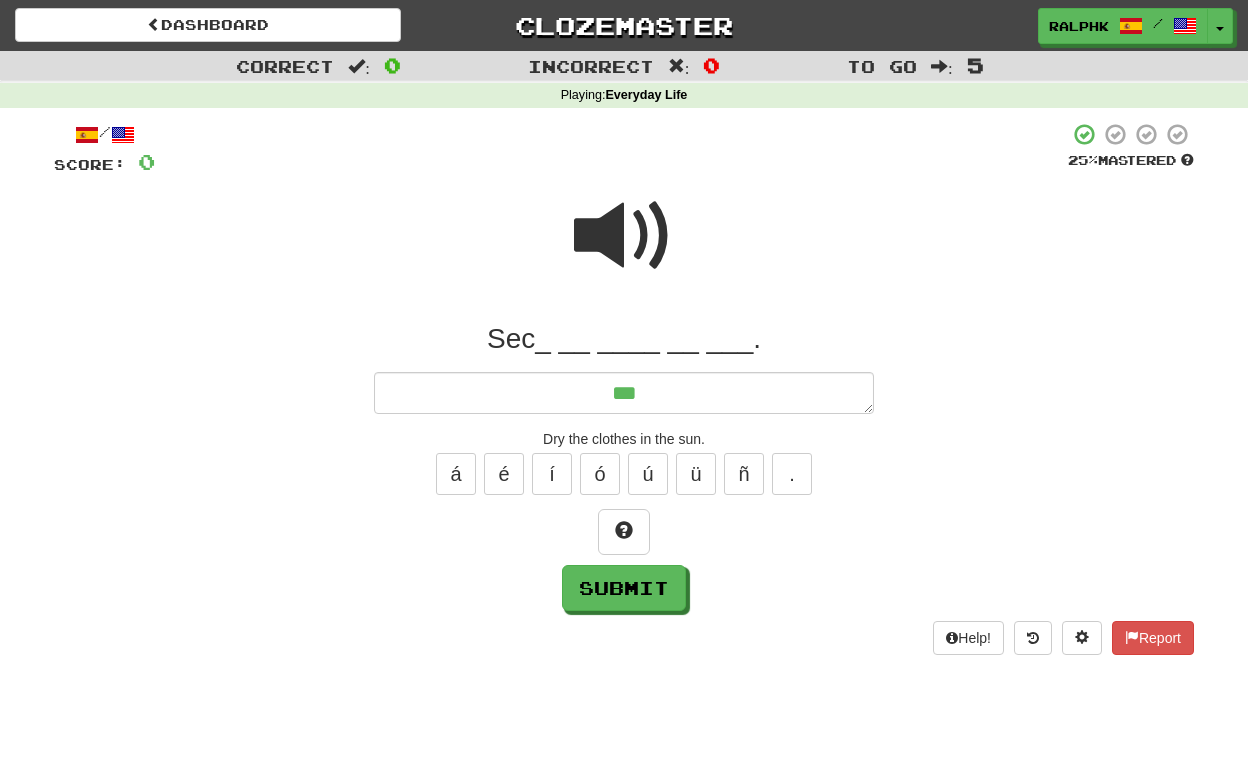 type on "*" 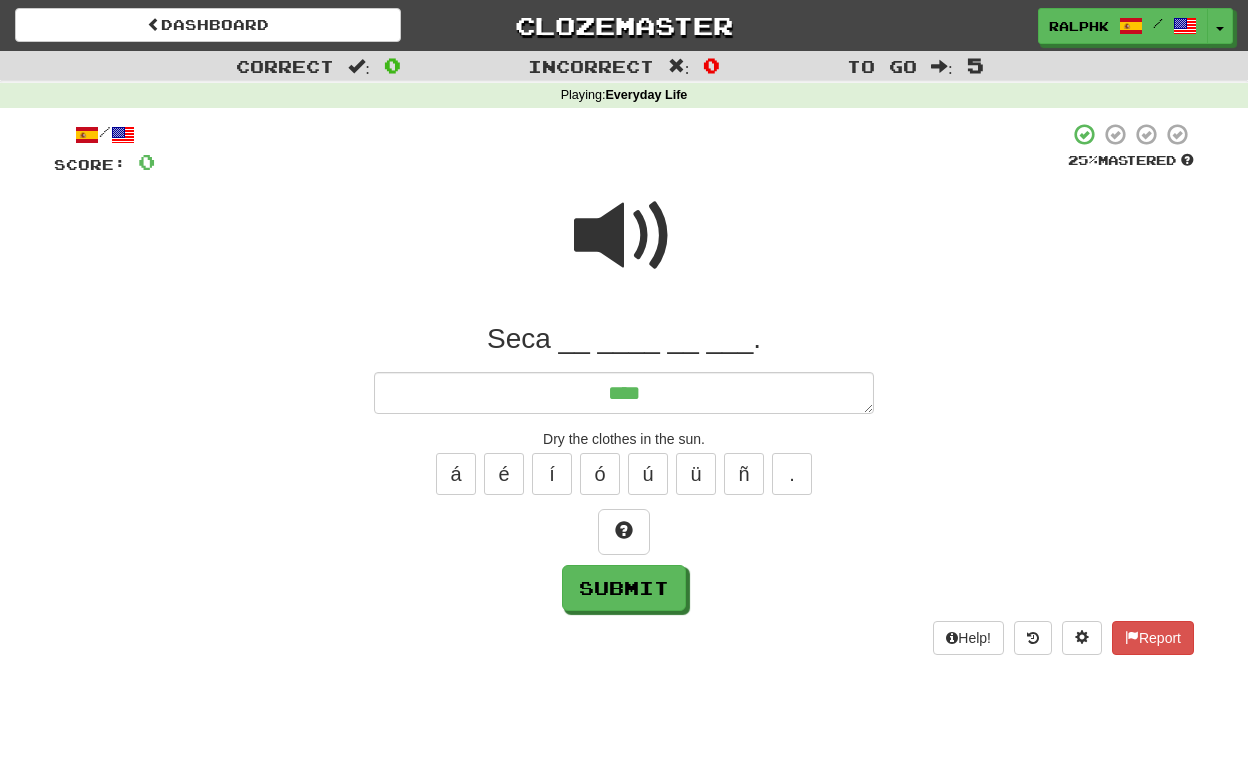 type on "*" 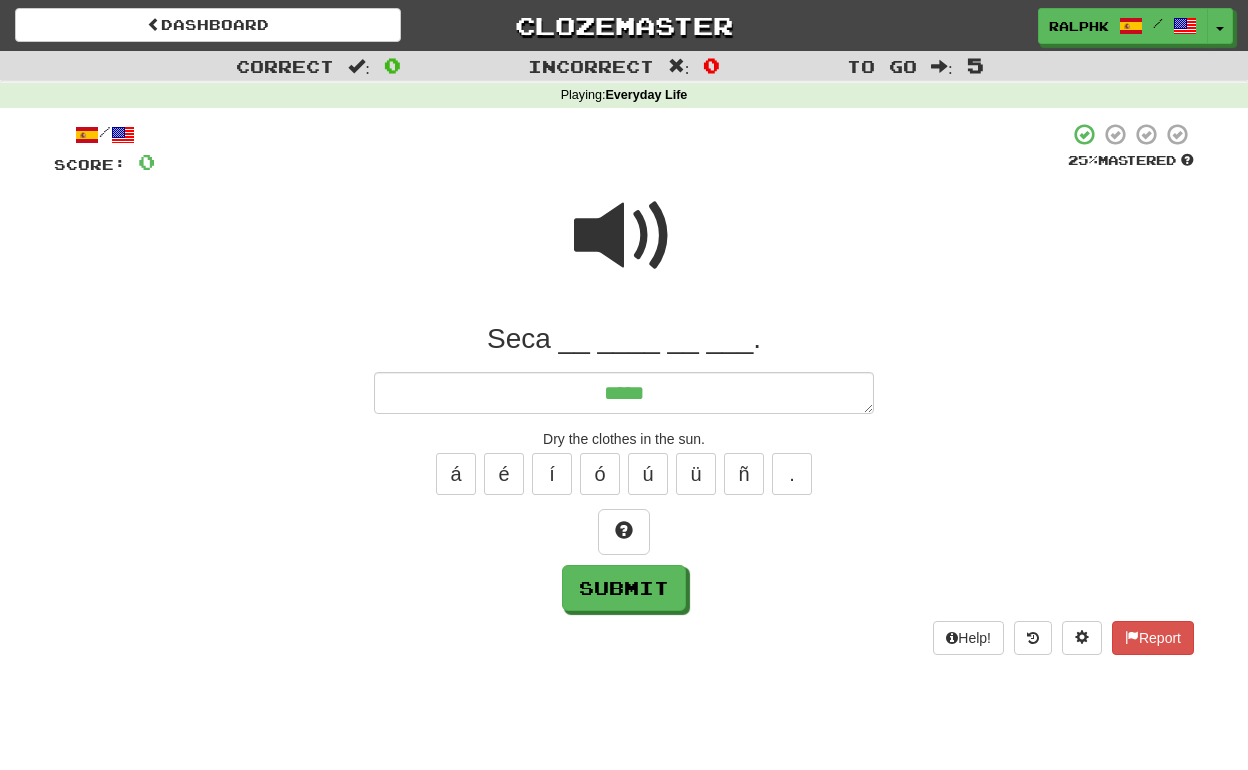 type on "*" 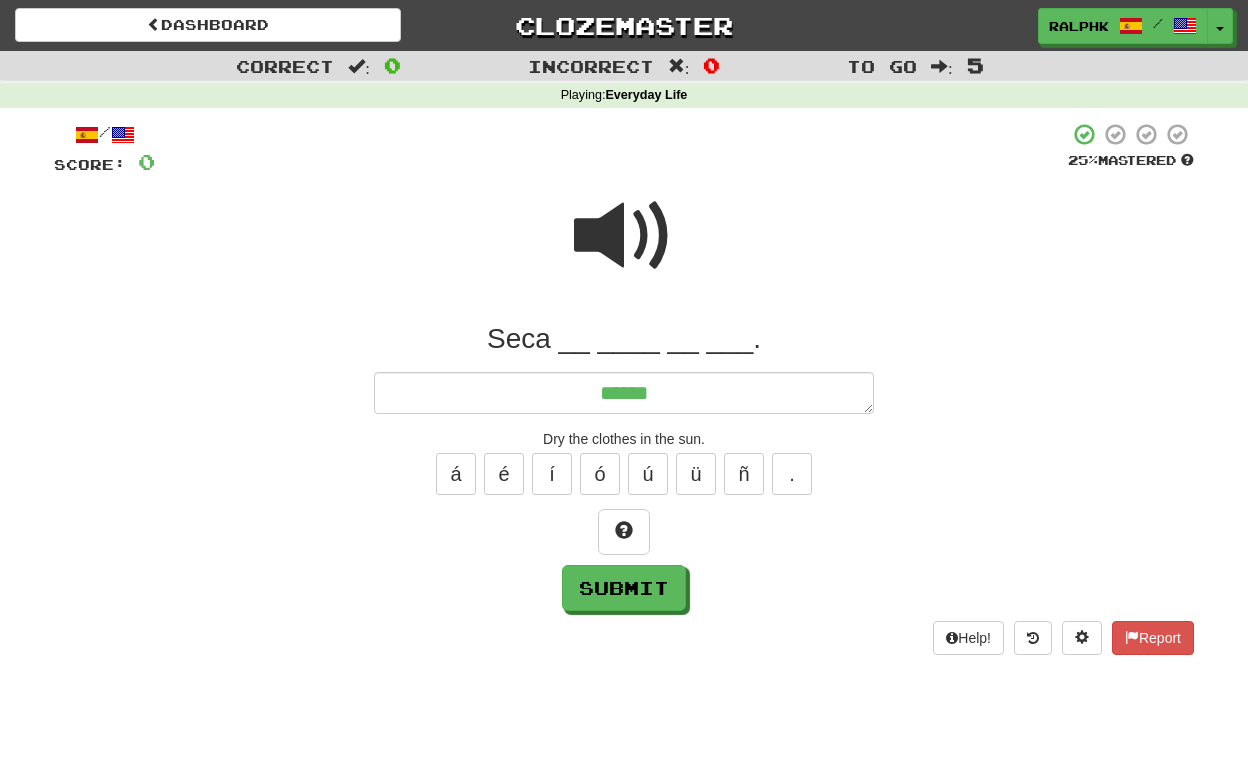 type on "*******" 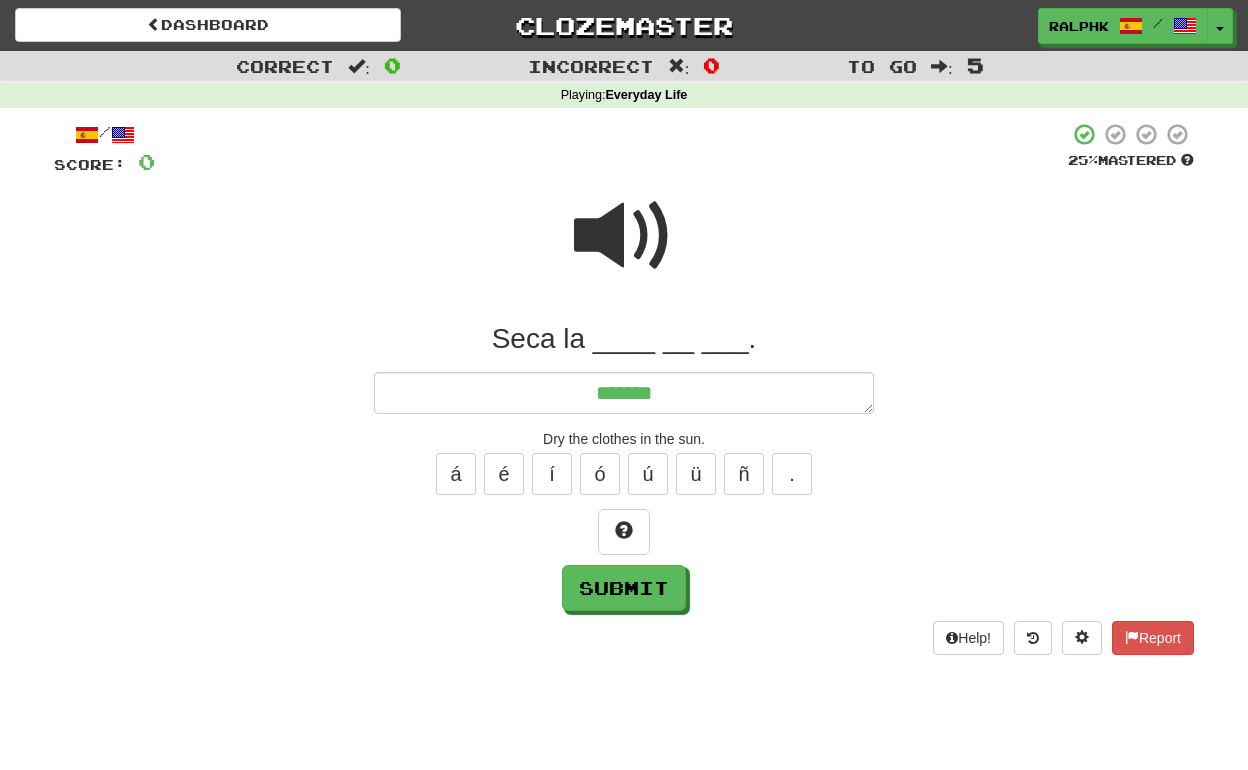 type on "*" 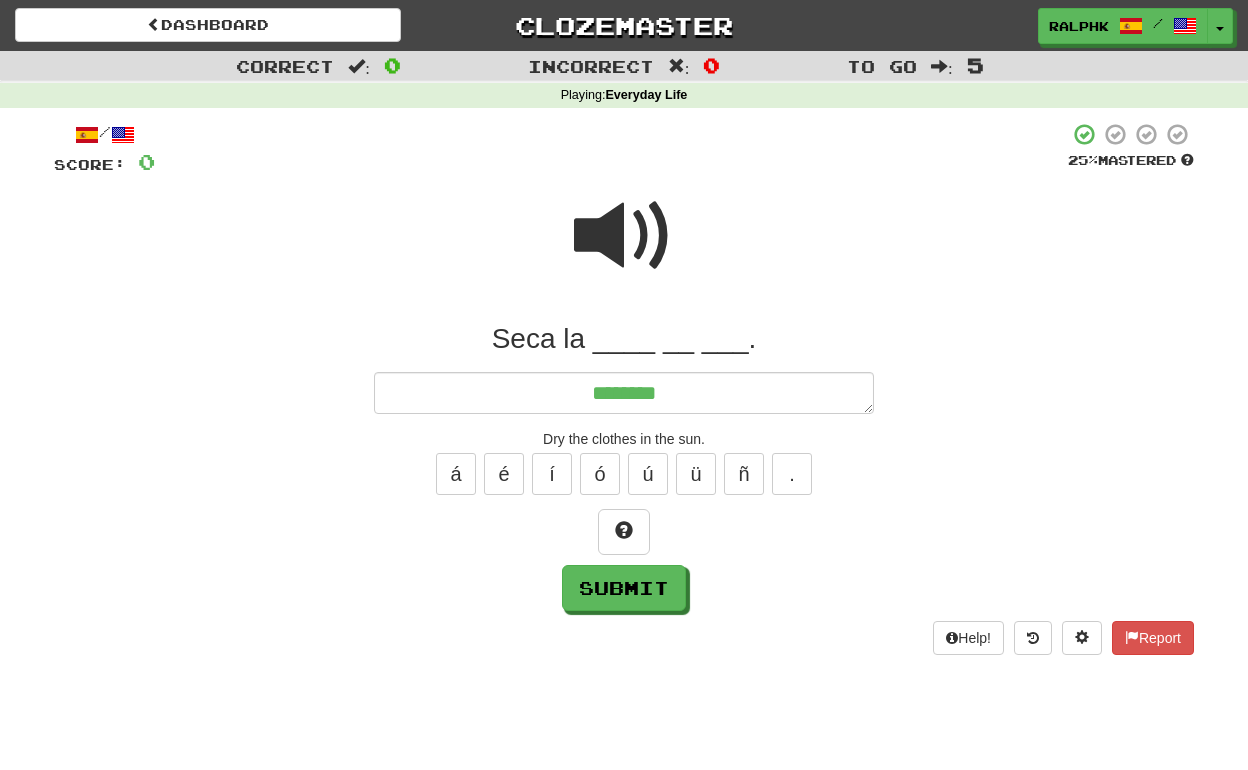 type on "*" 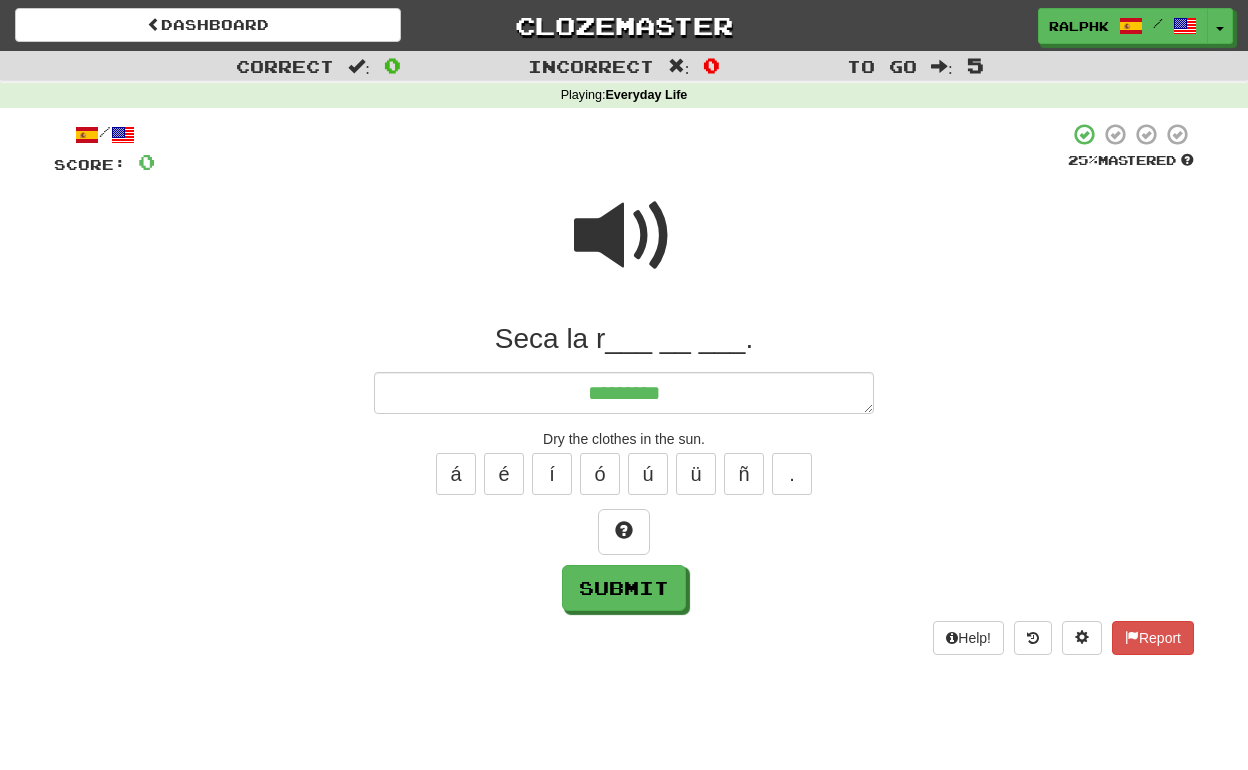 type on "*" 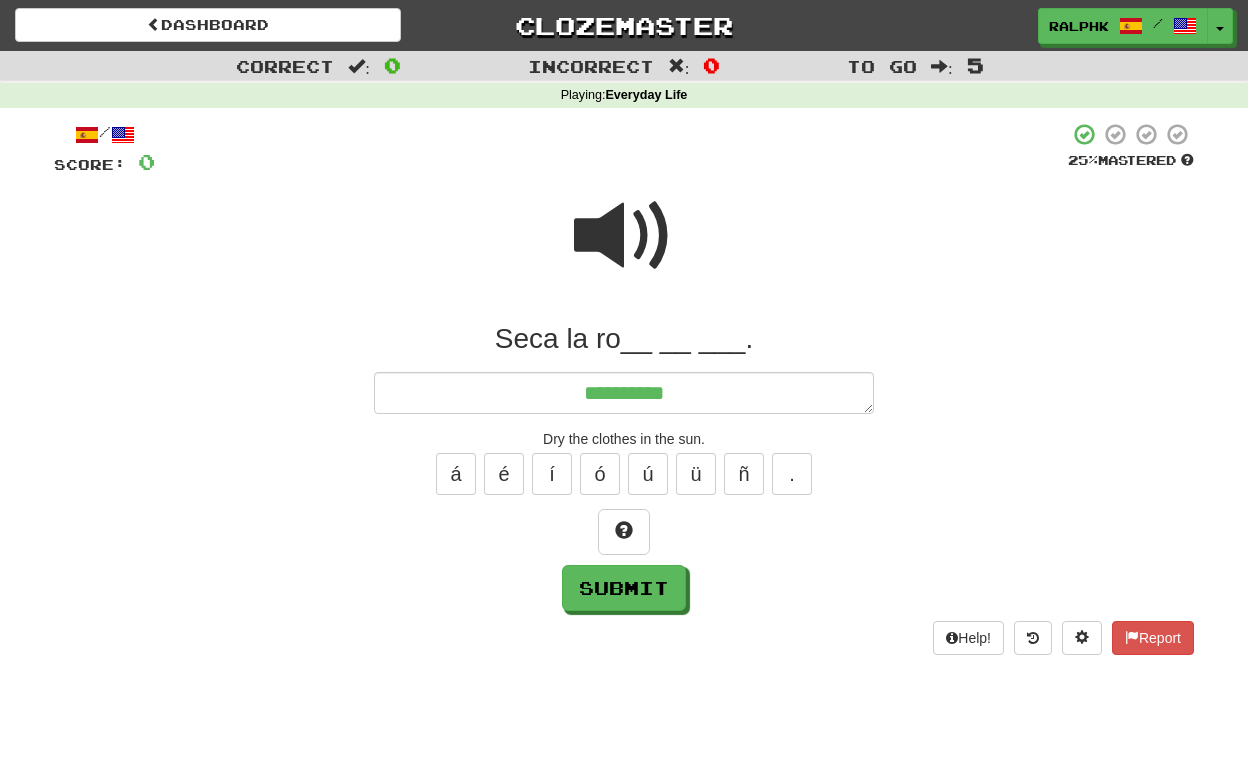 type on "*" 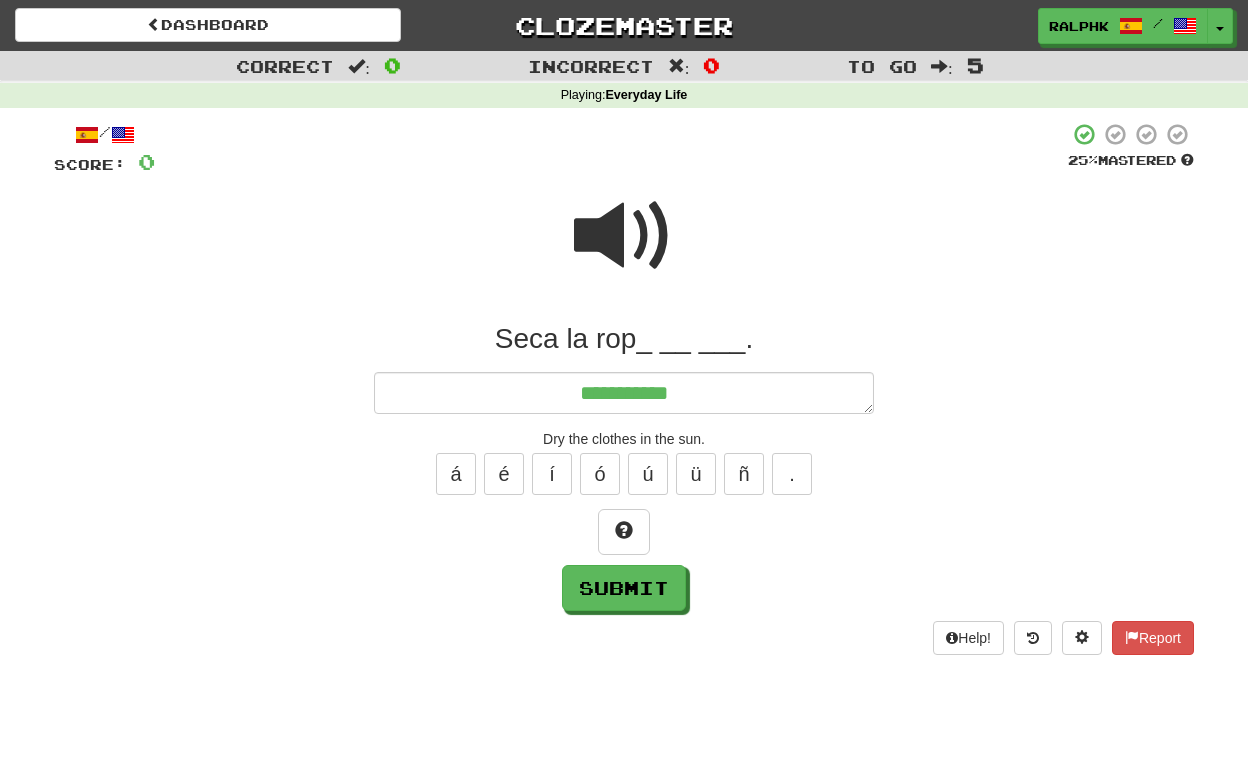 type on "*" 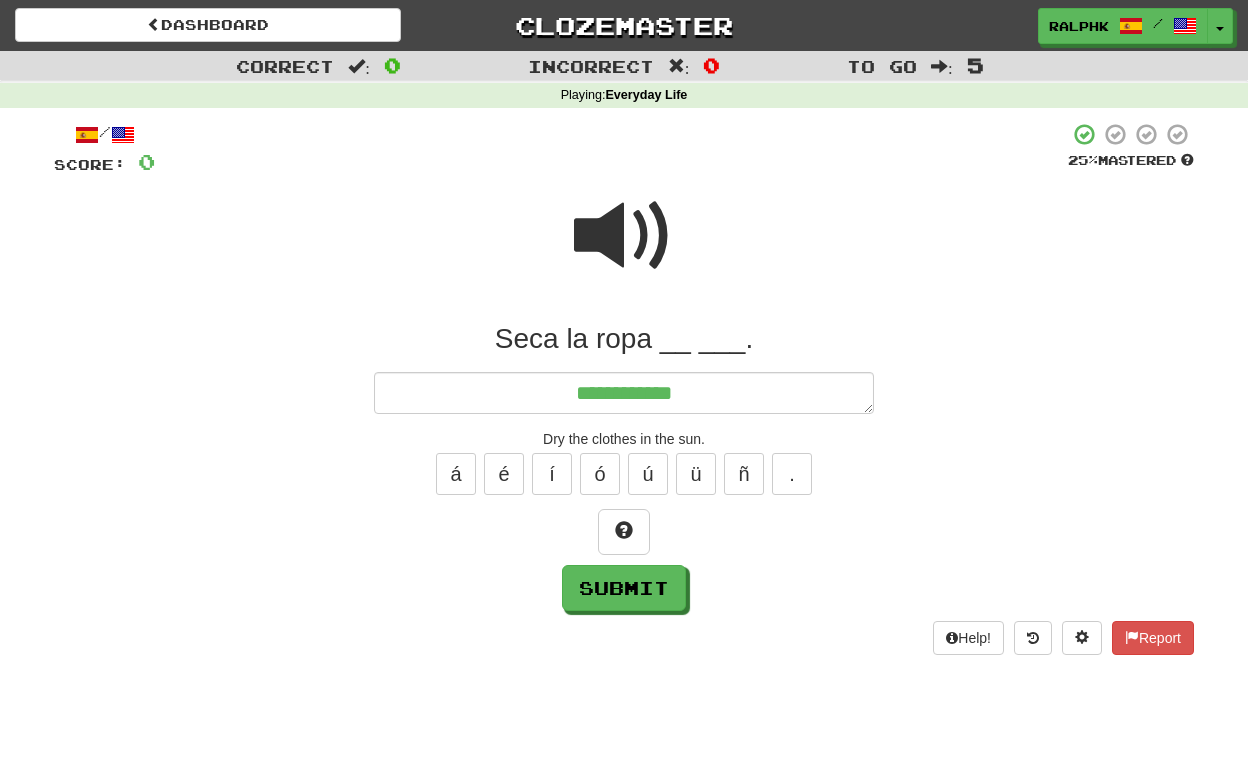 type on "*" 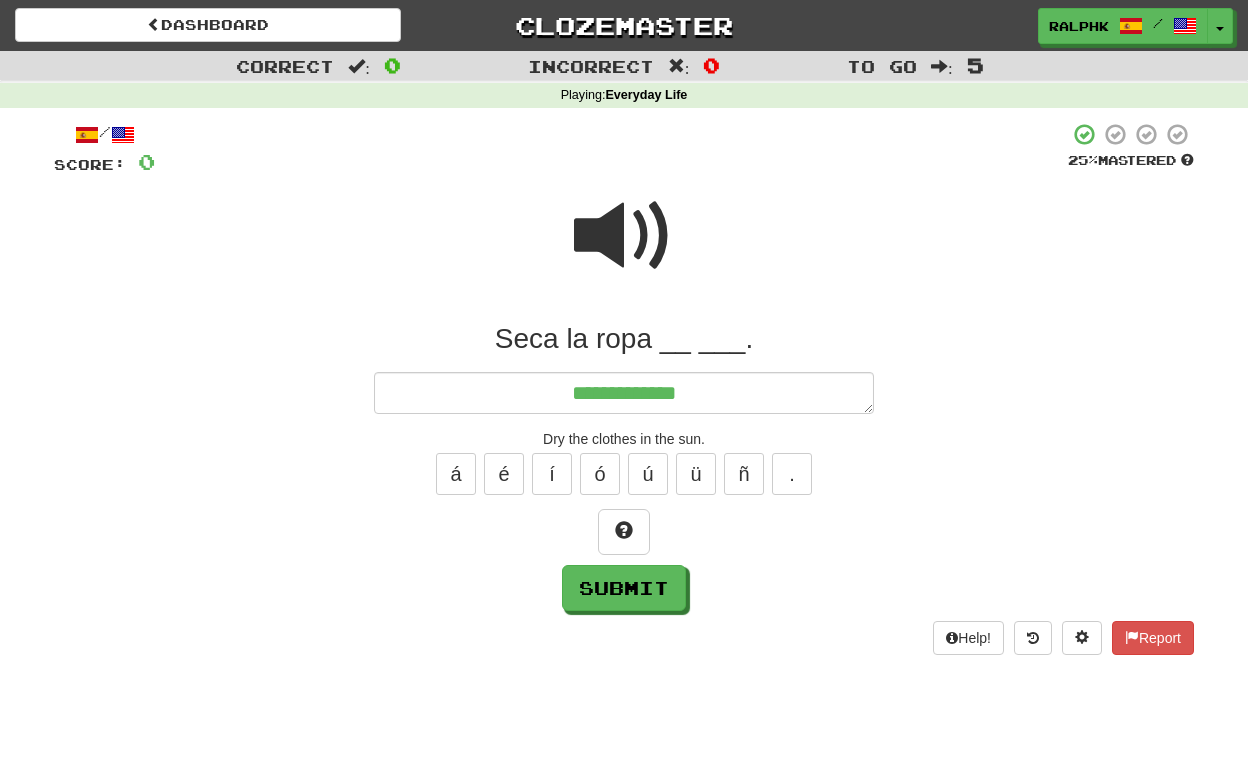 type on "*" 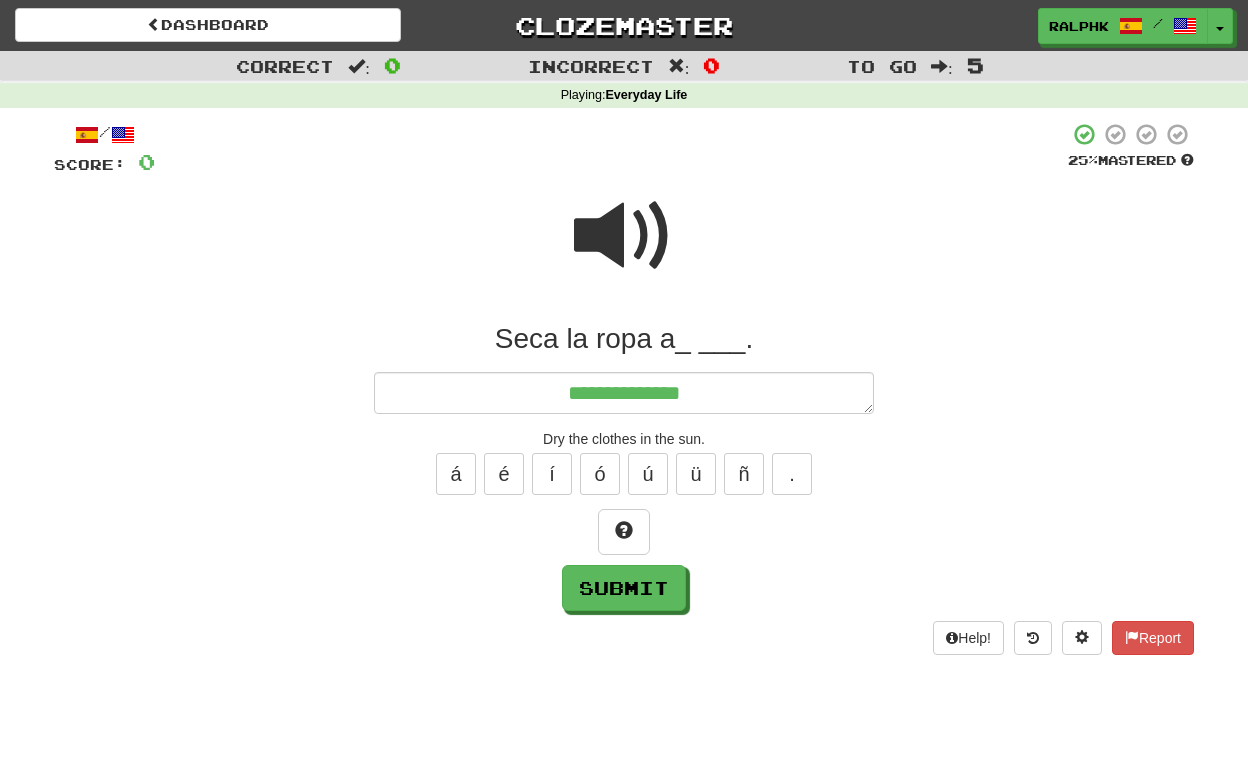 type on "*" 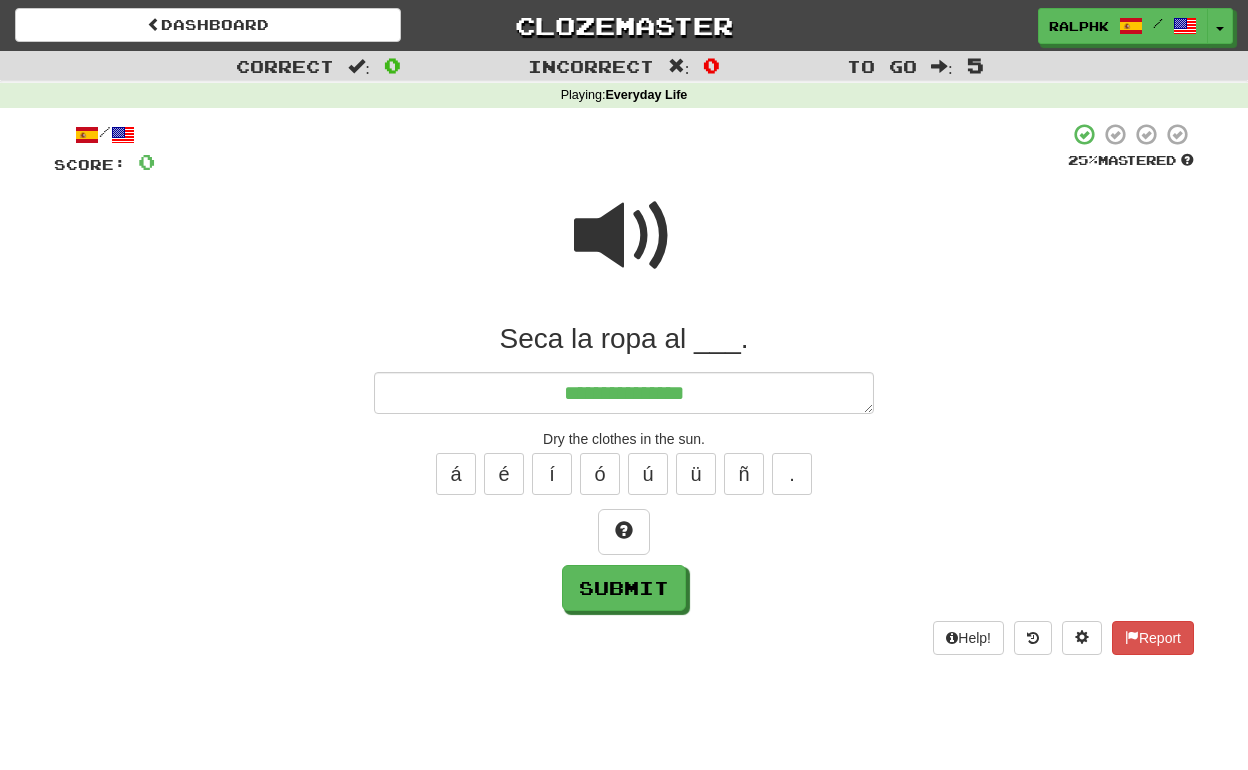 type on "*" 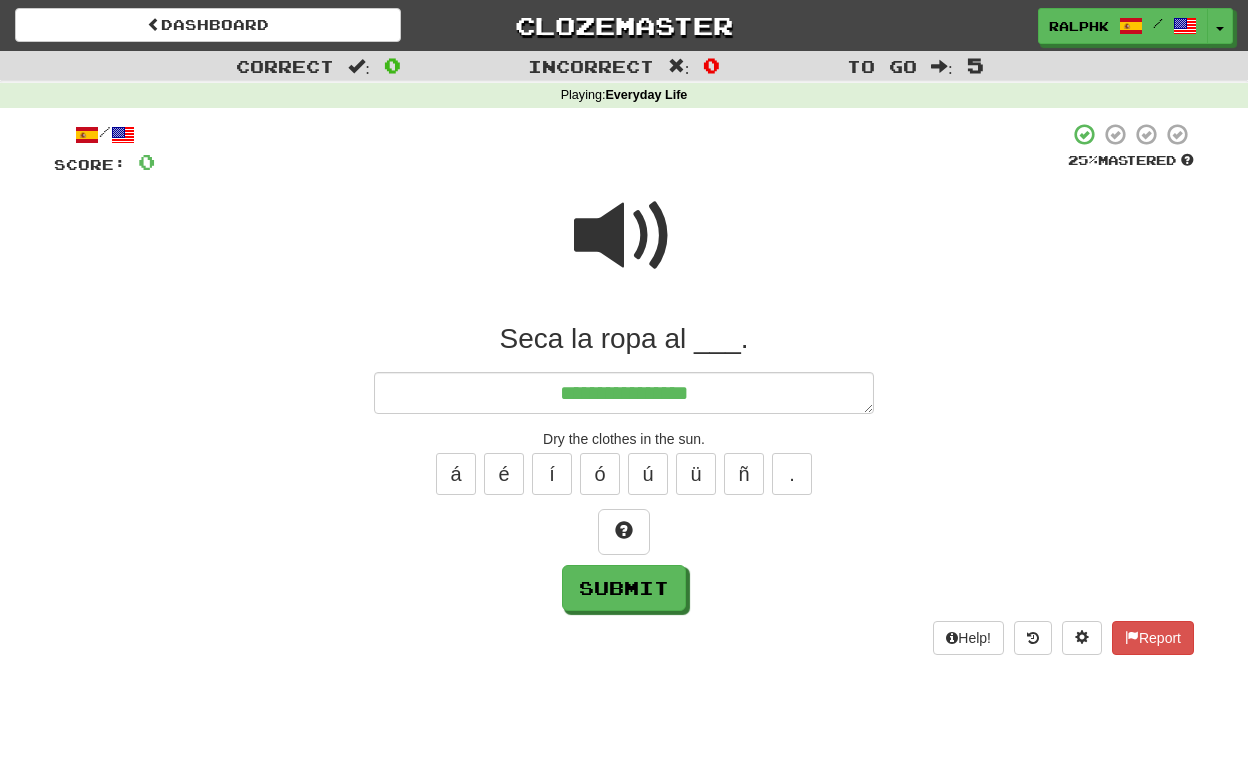 type on "*" 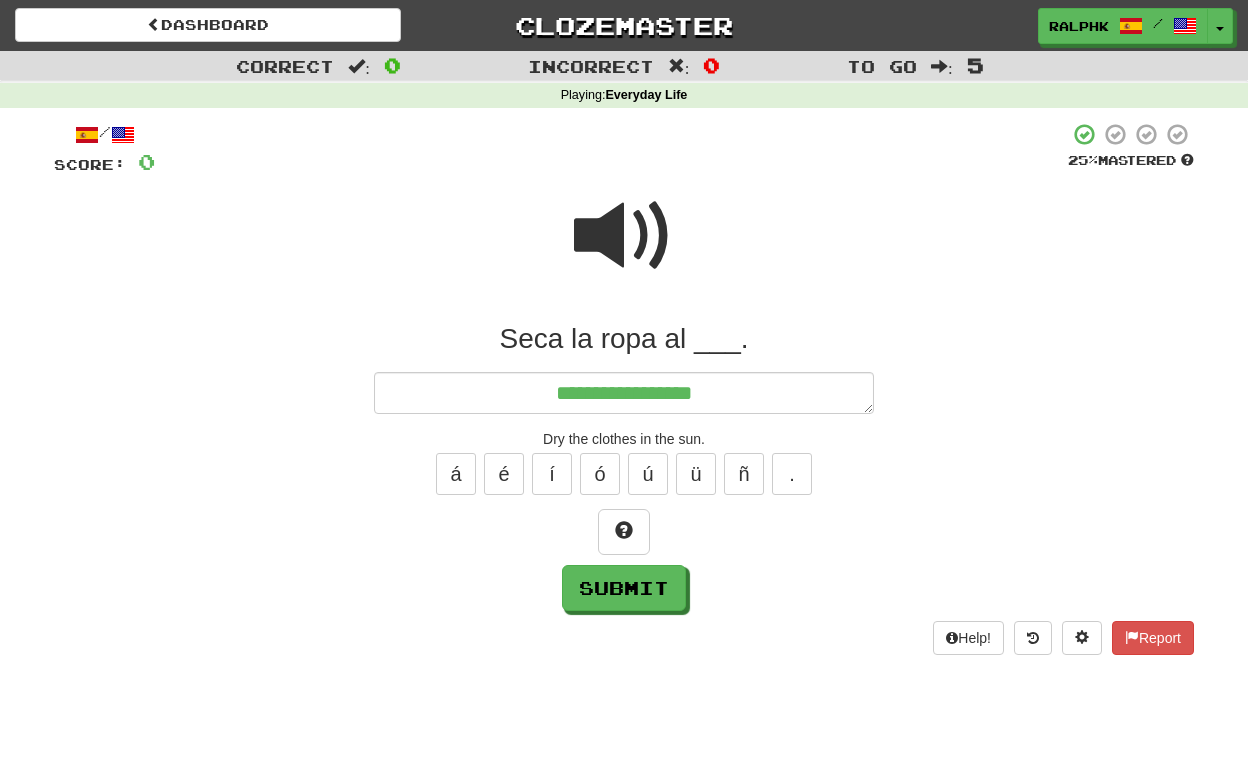 type on "**********" 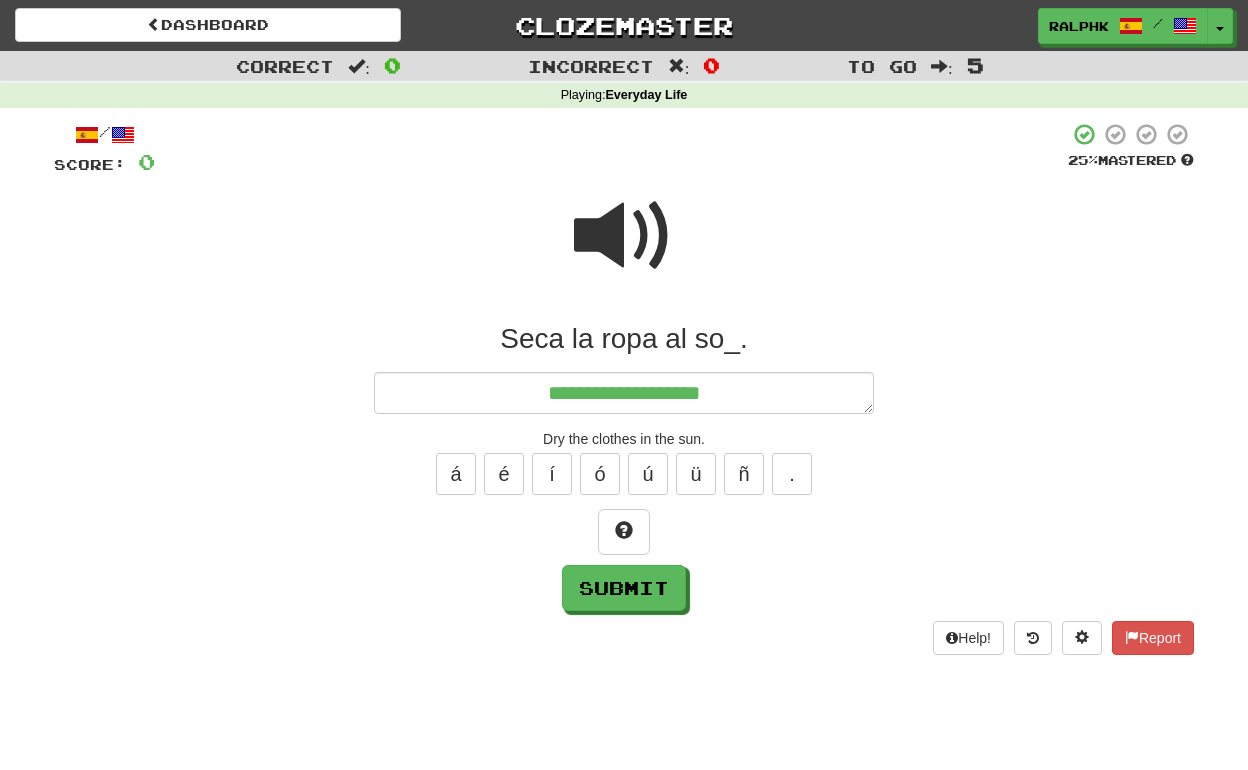 type on "*" 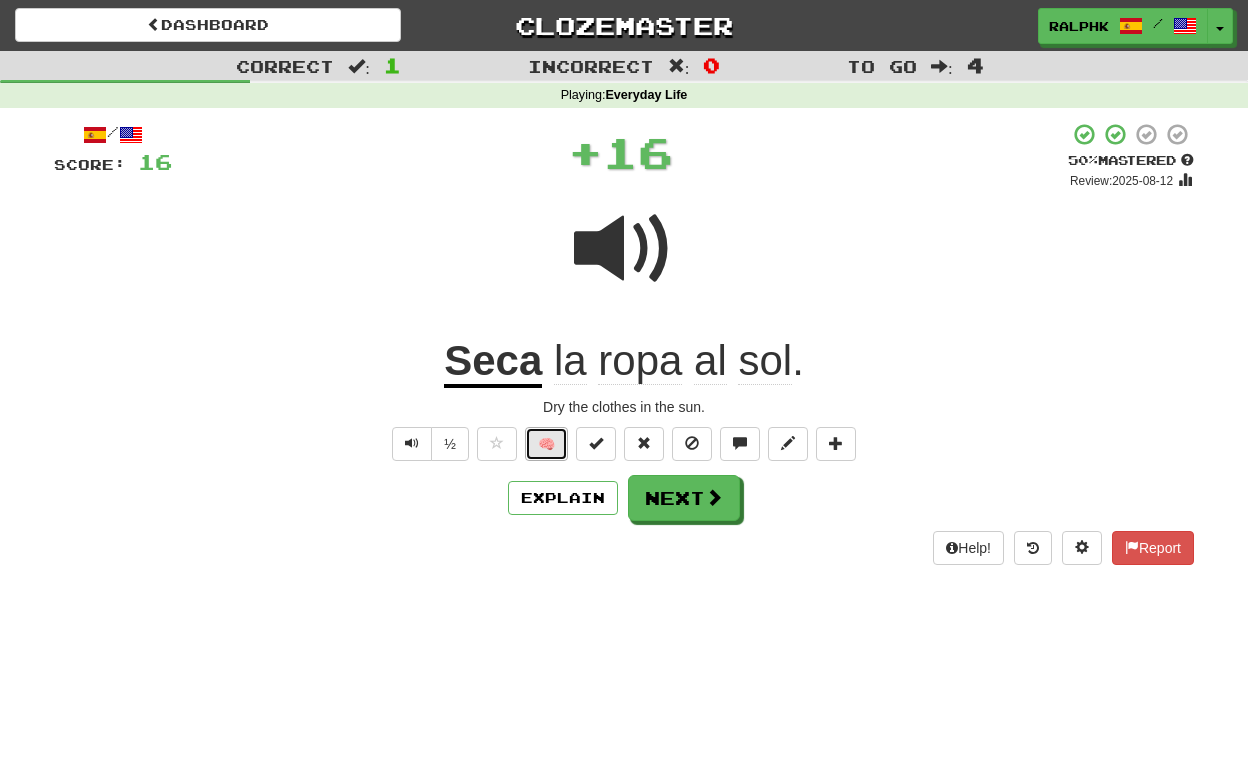 click on "🧠" at bounding box center (546, 444) 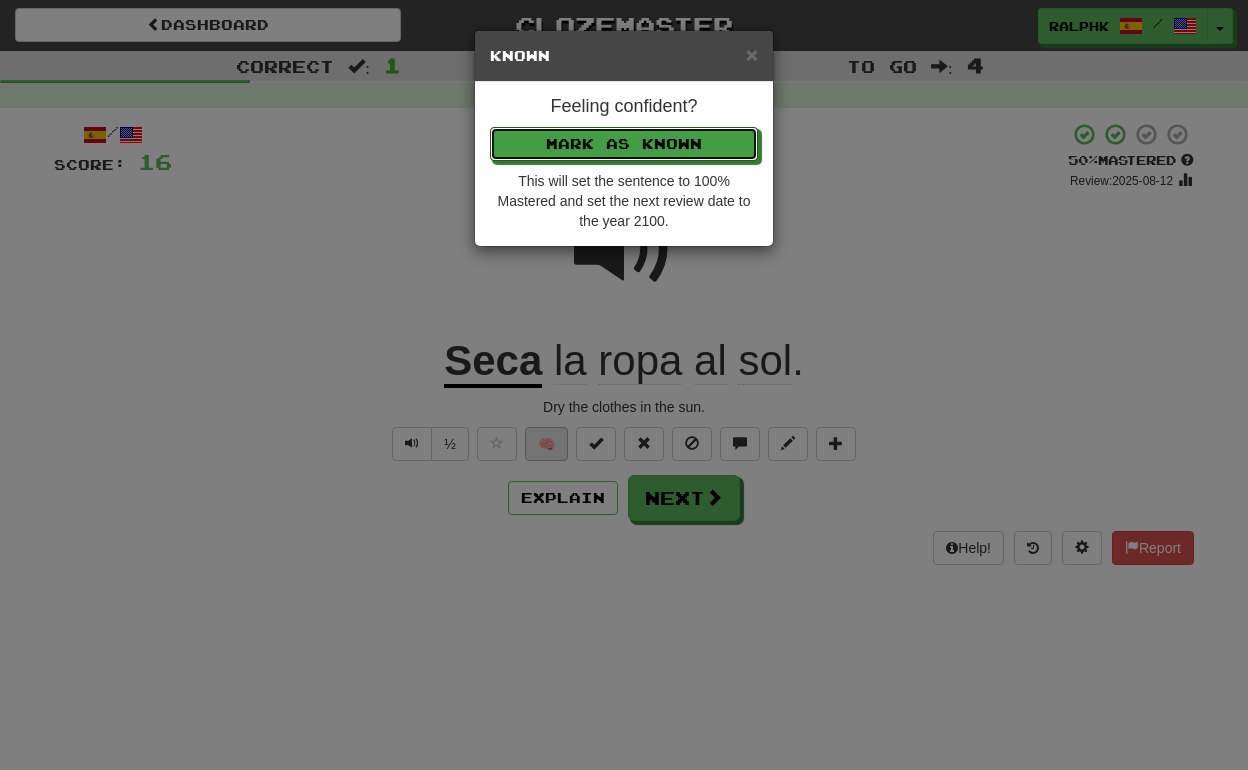 type 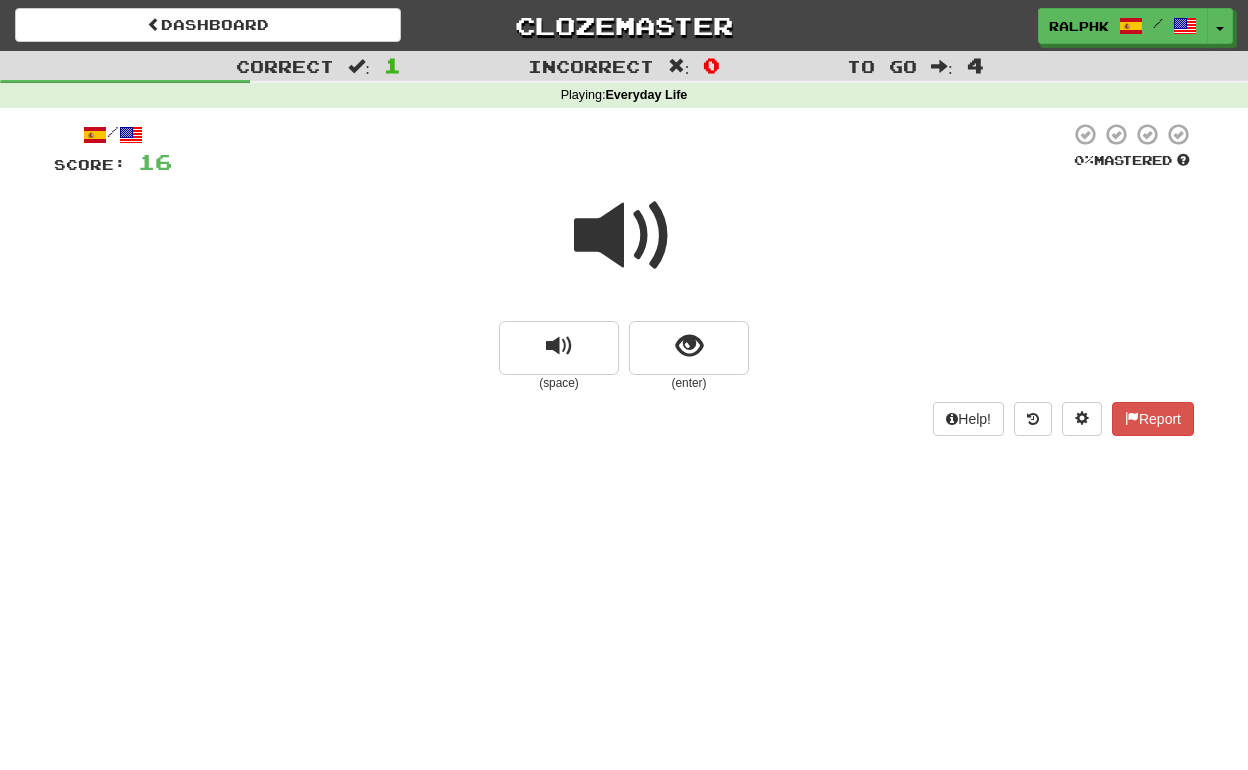 click at bounding box center [624, 236] 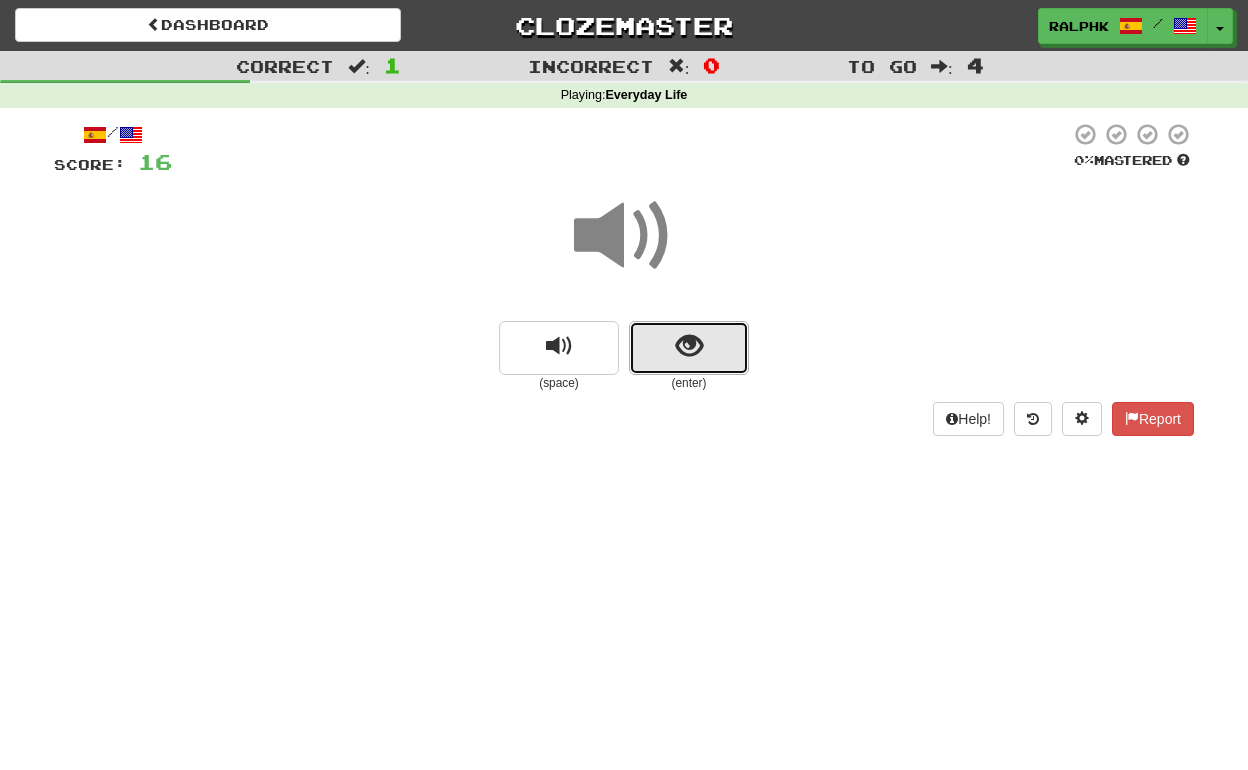 click at bounding box center (689, 348) 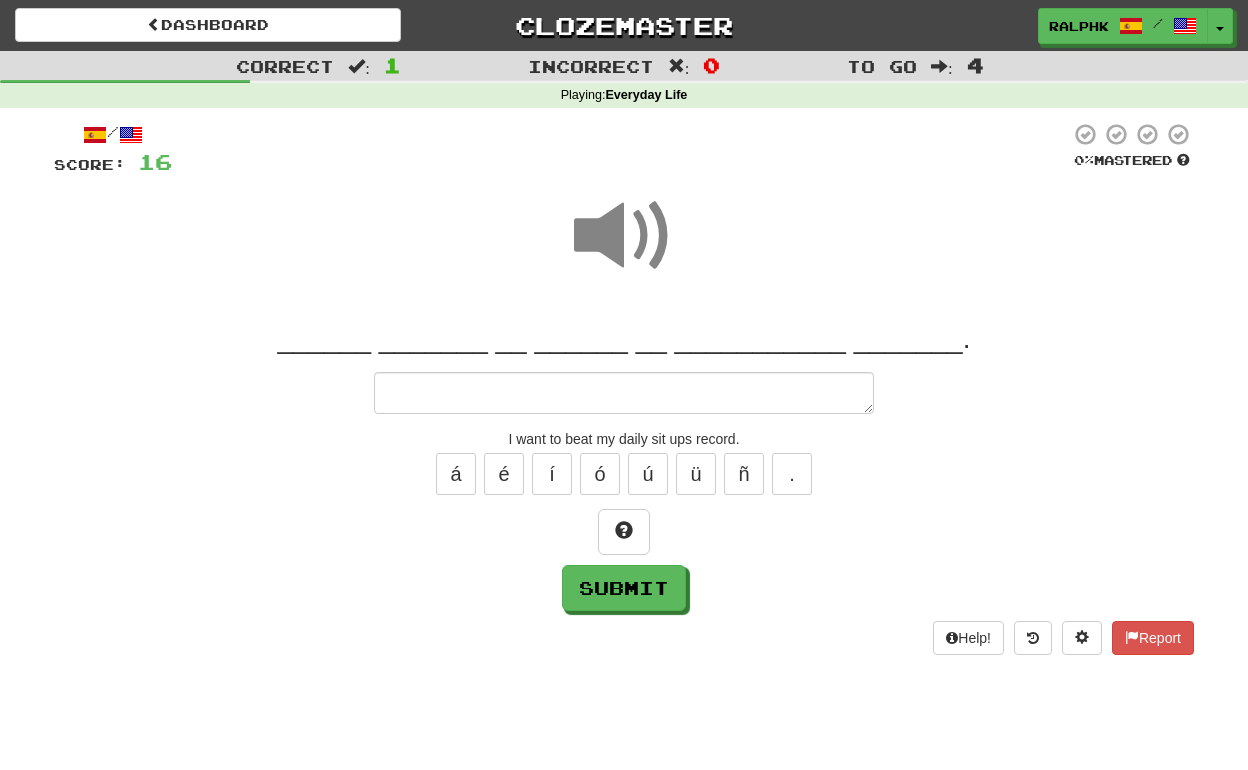type on "*" 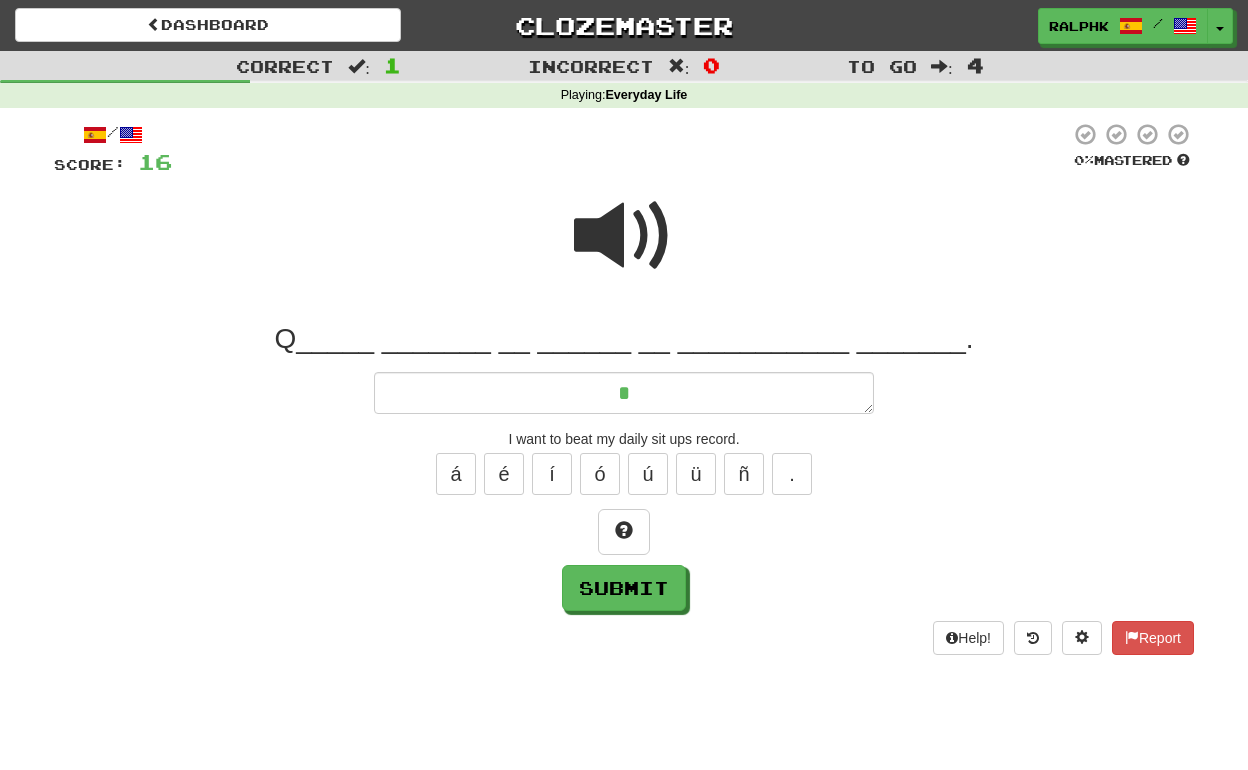 type on "*" 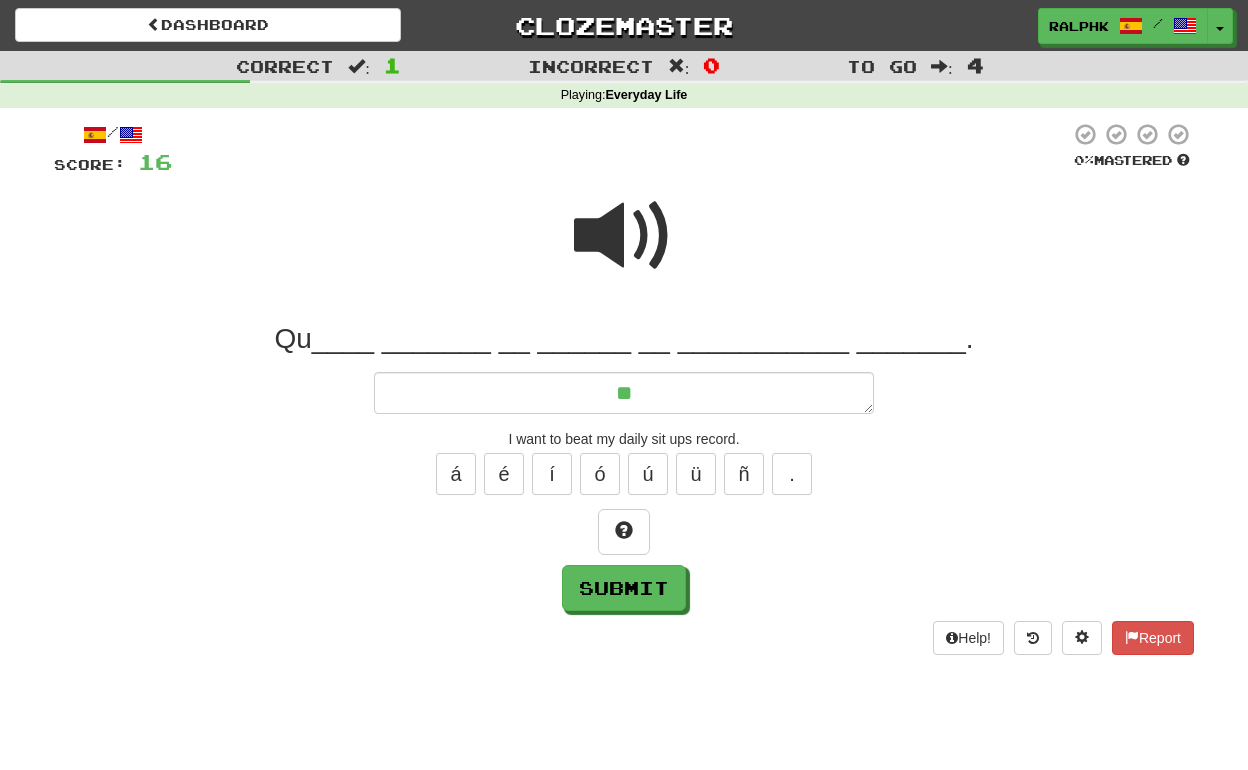 type on "*" 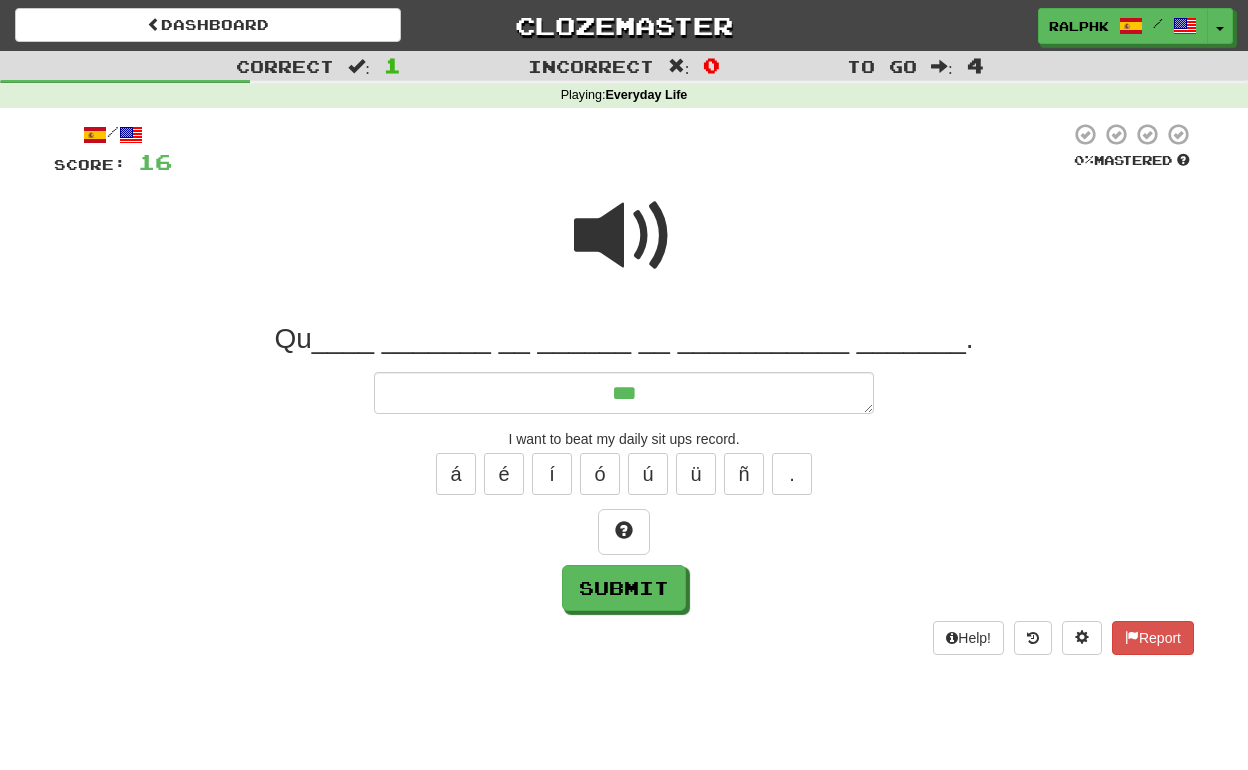 type on "*" 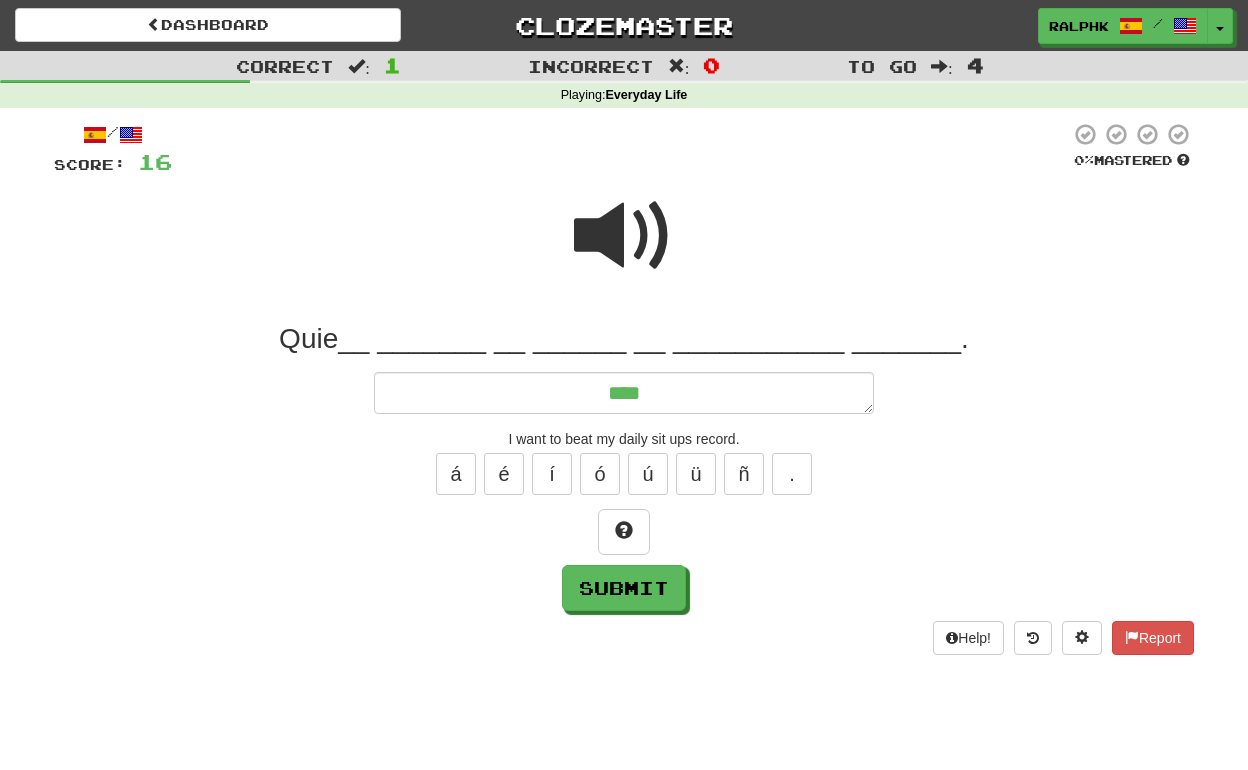 type on "*" 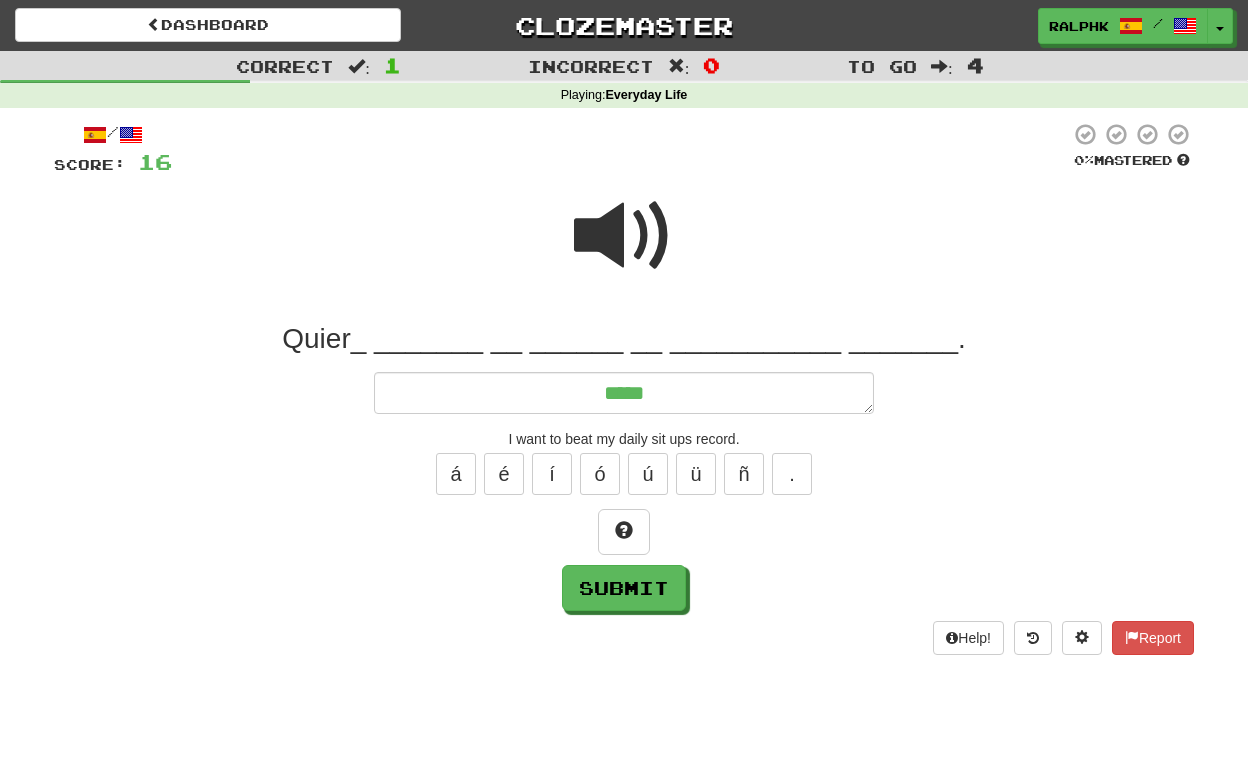 type on "*" 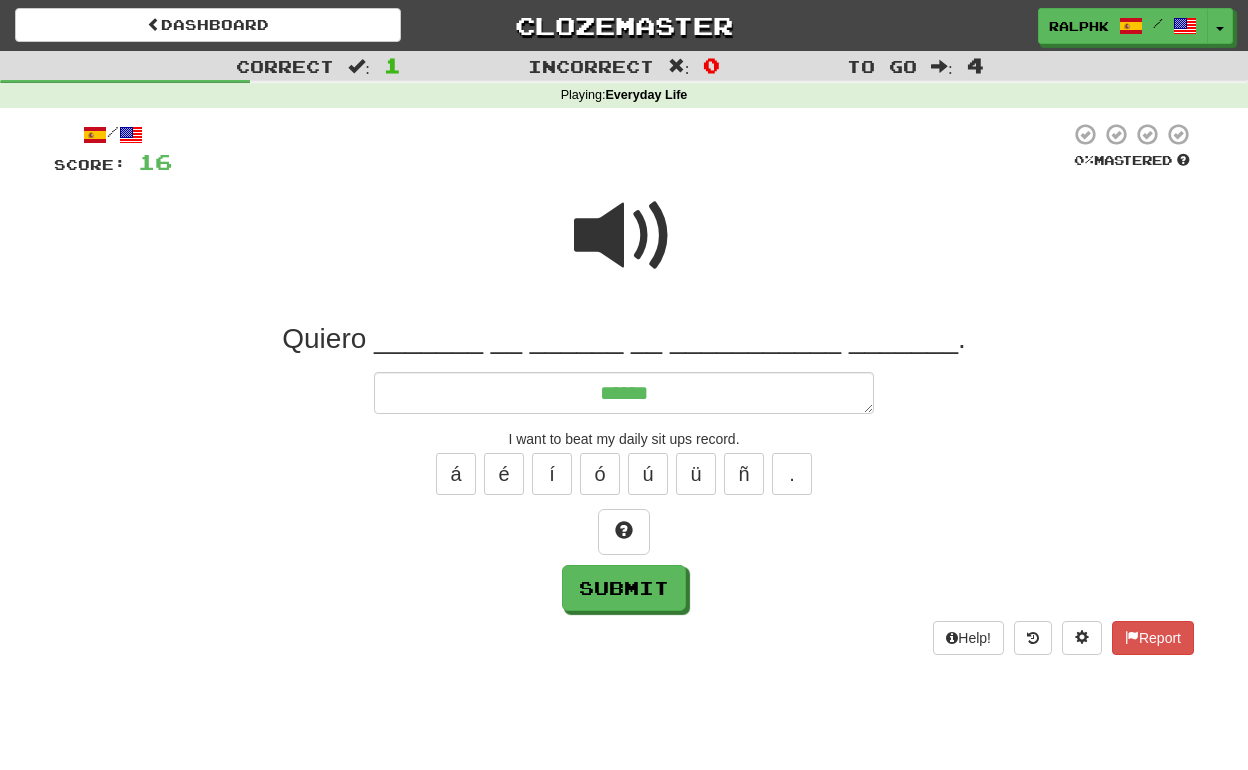 type on "*" 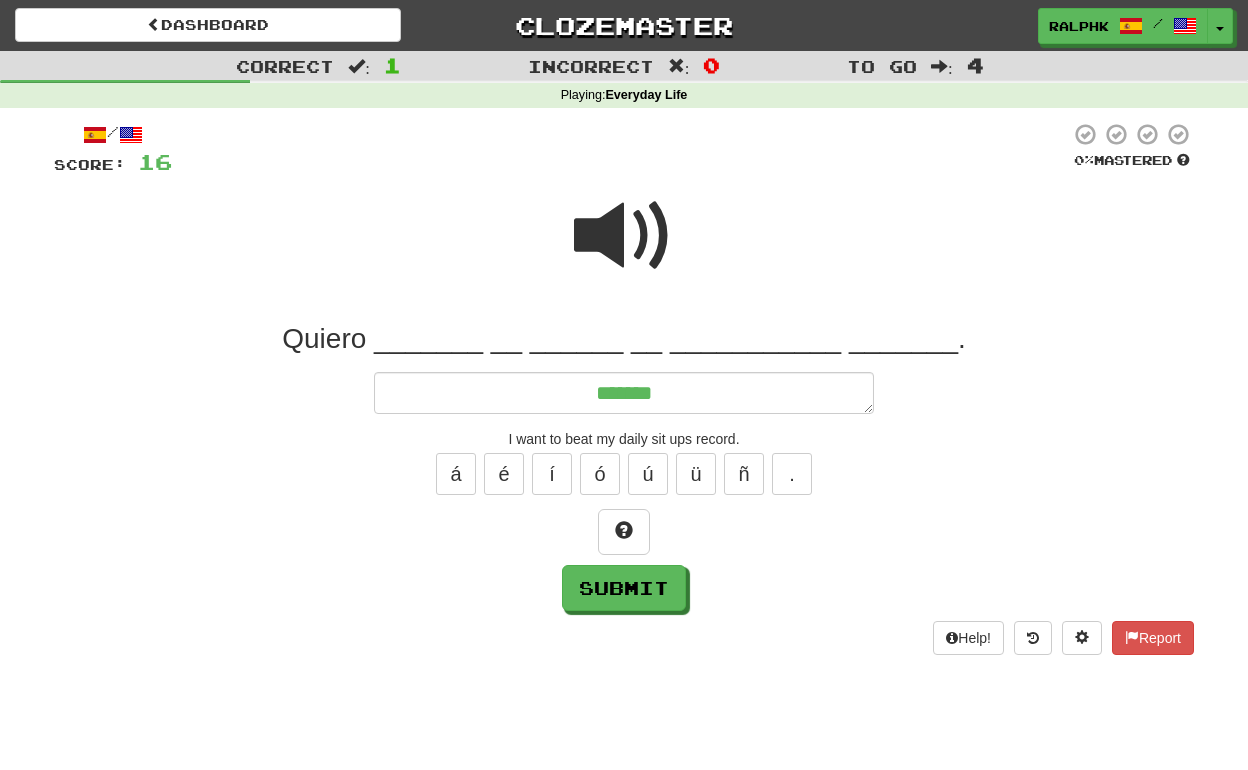 type on "*" 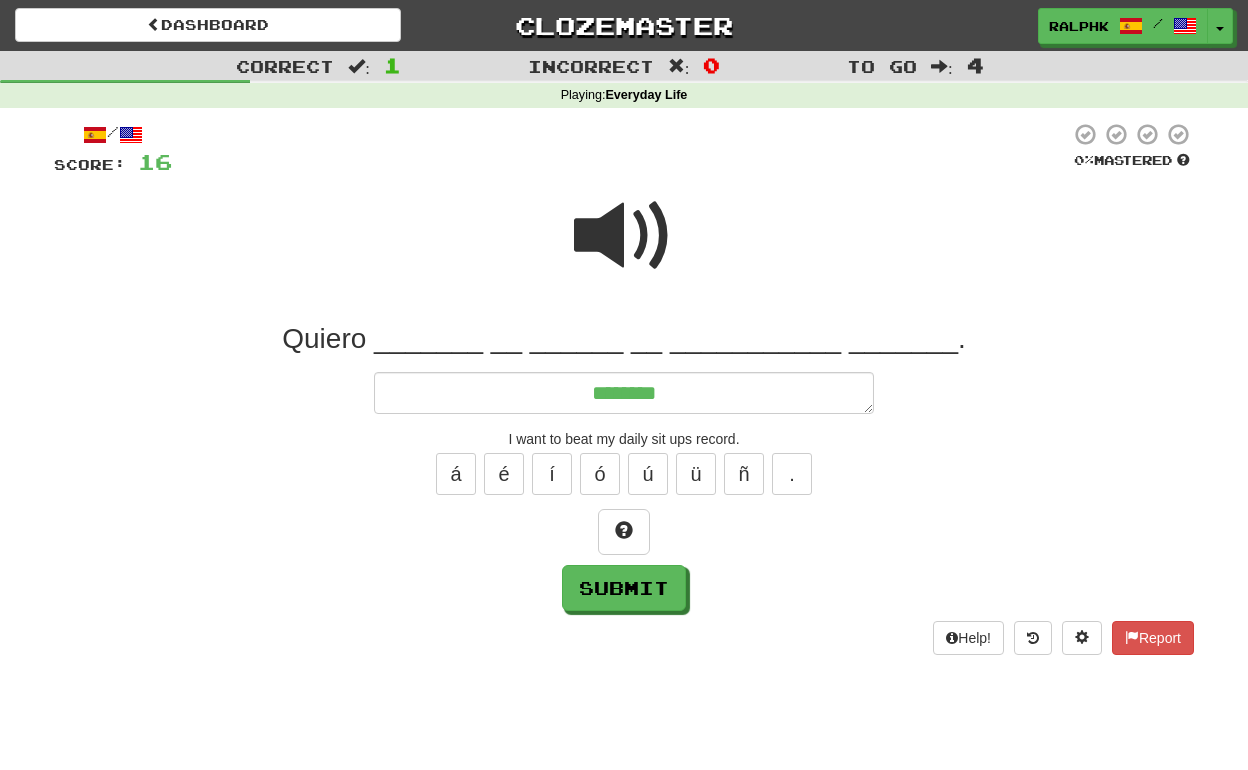 type on "*" 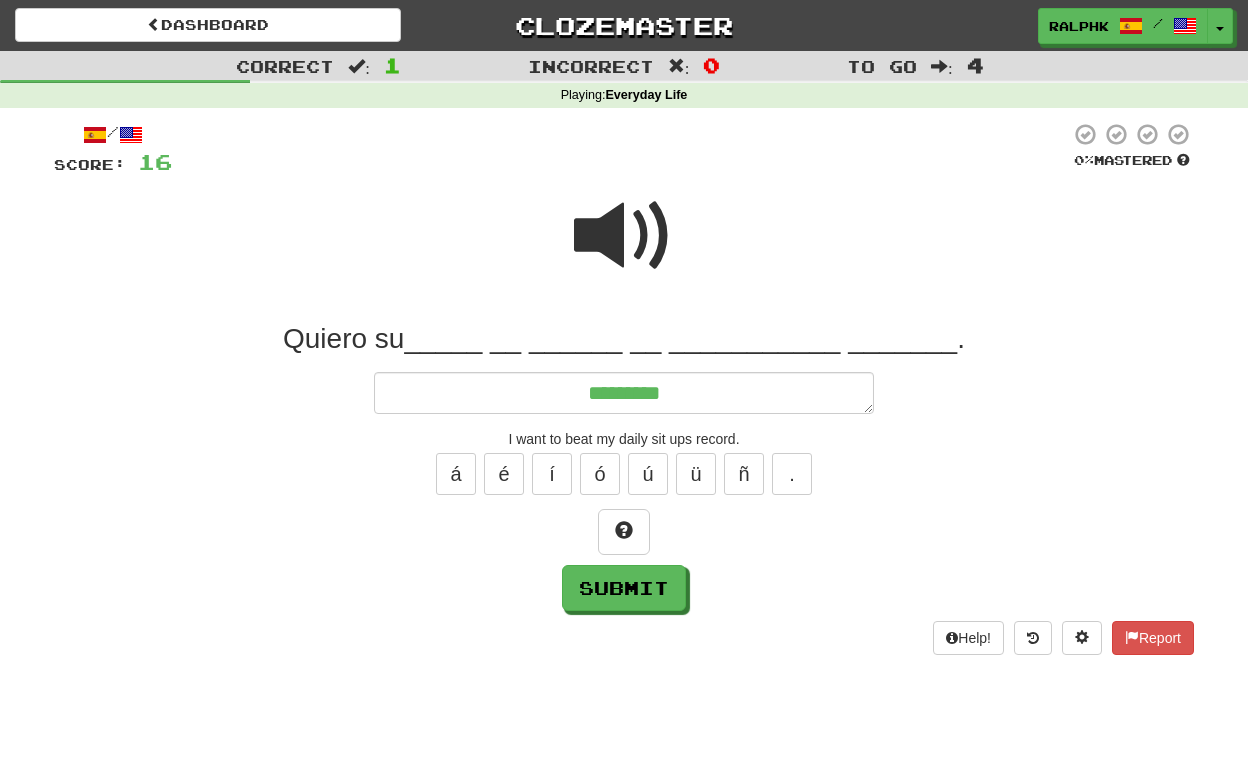 type on "*" 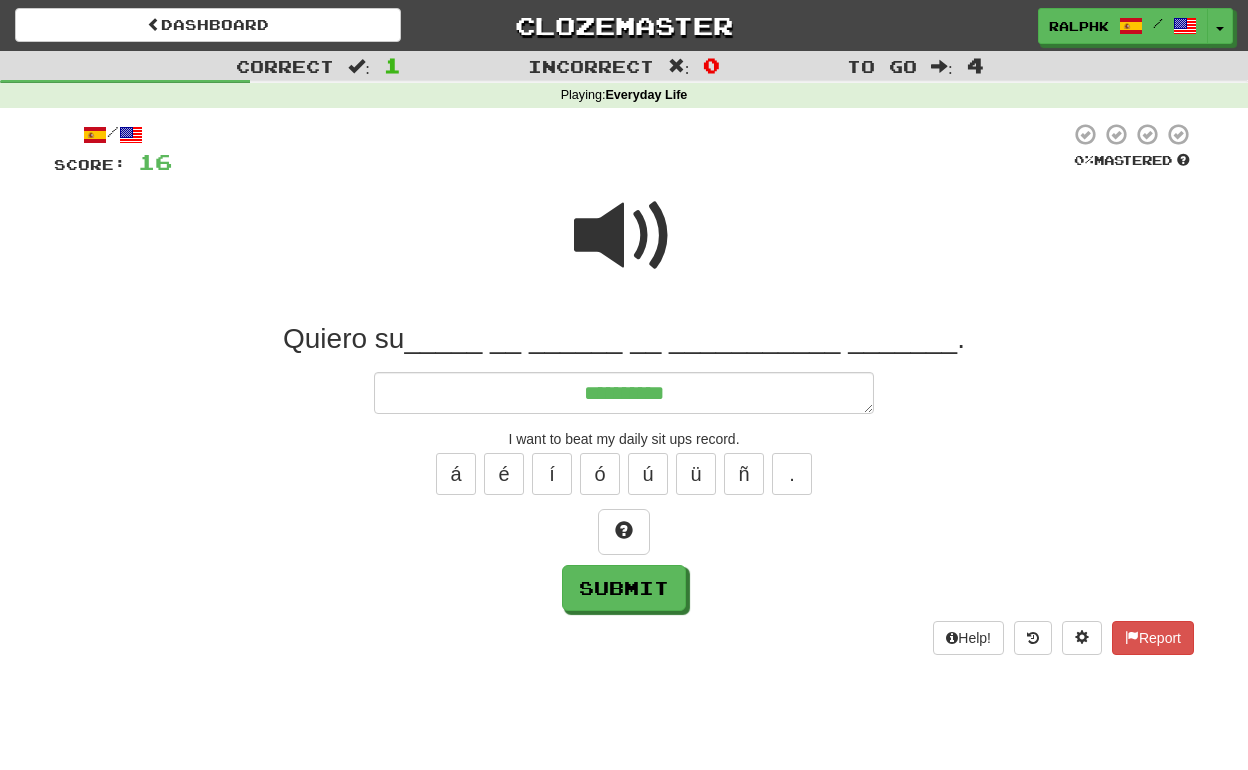 type on "*" 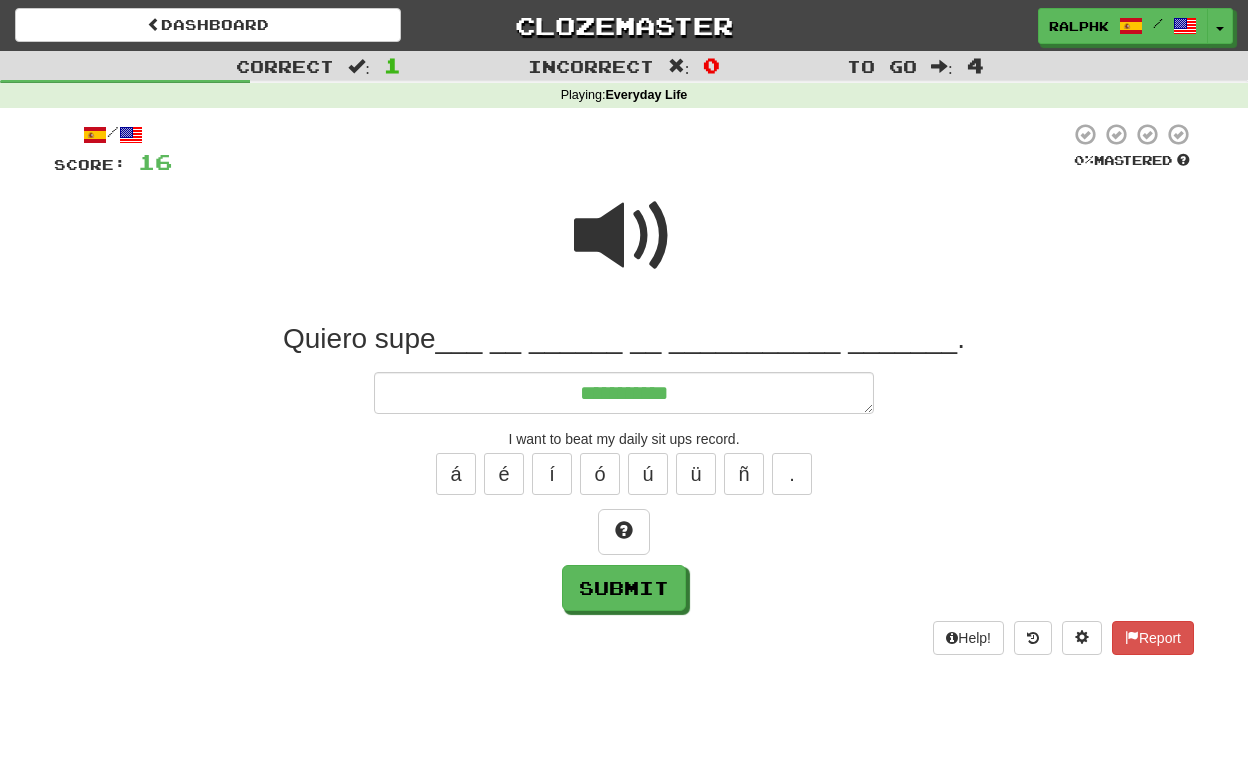 type on "*" 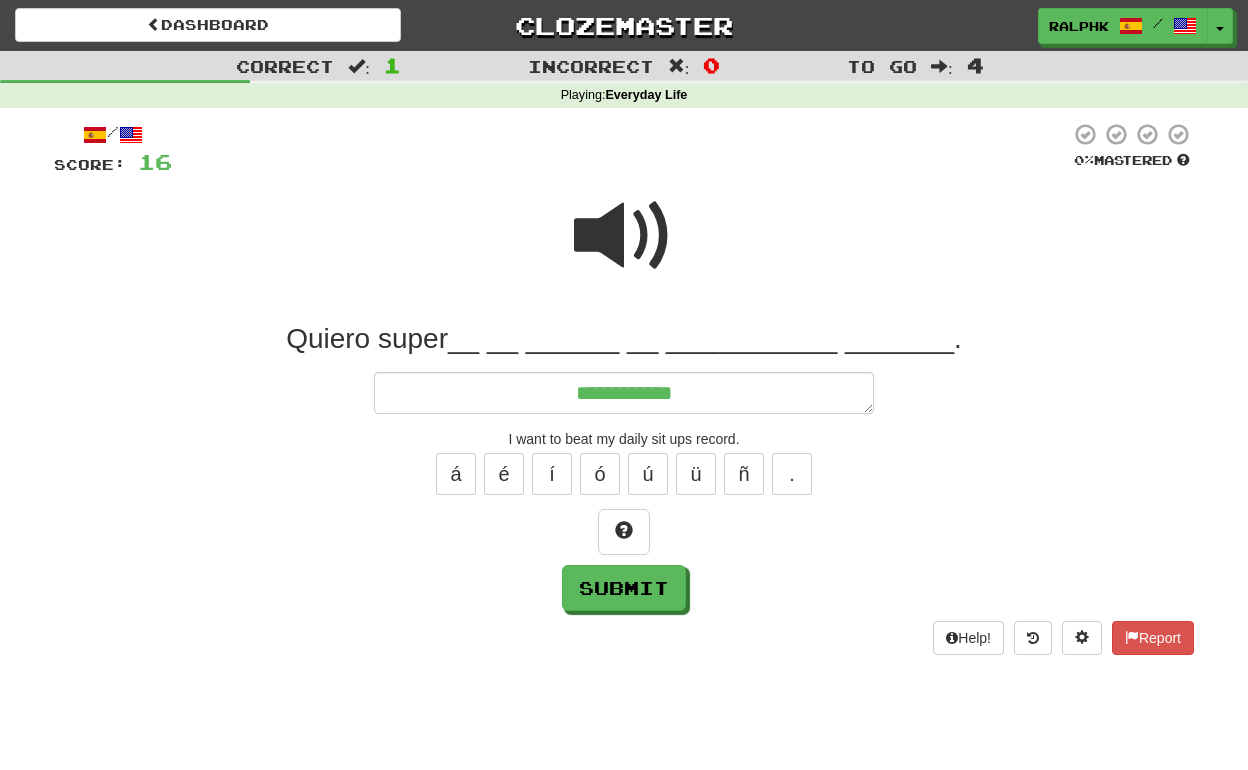 type on "*" 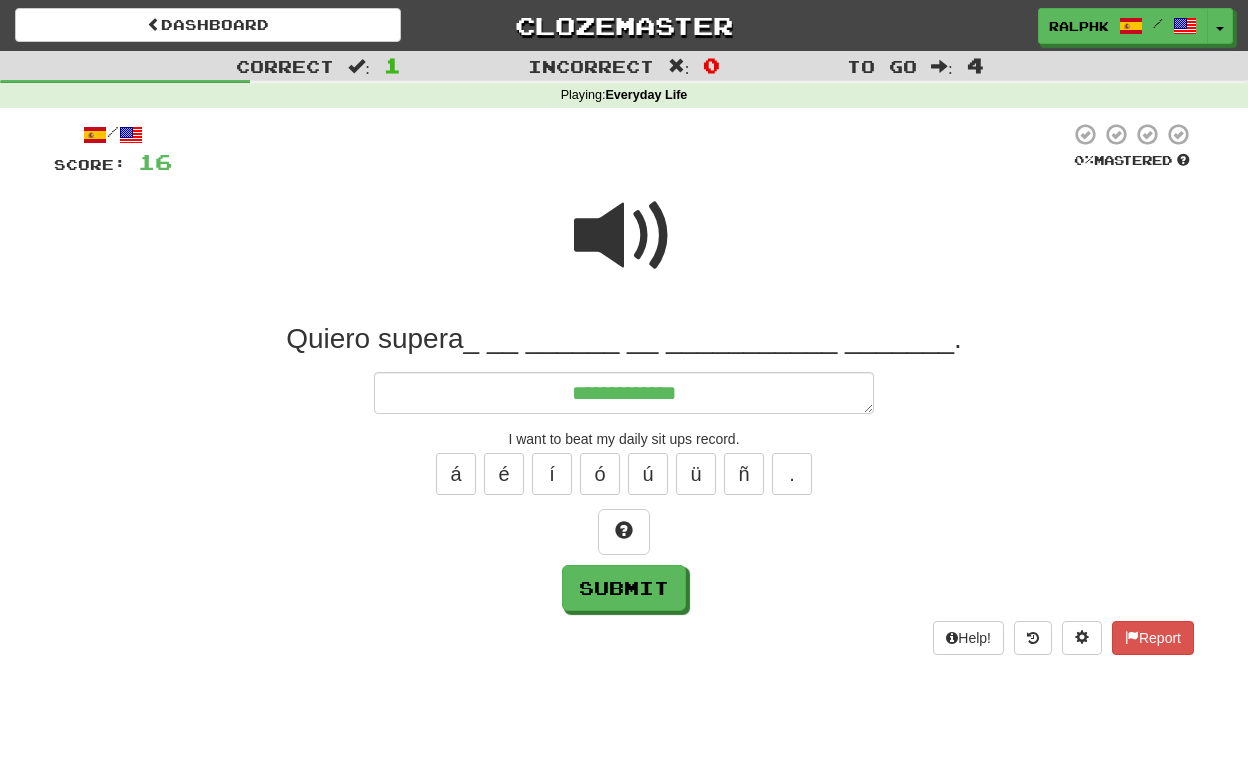 type on "*" 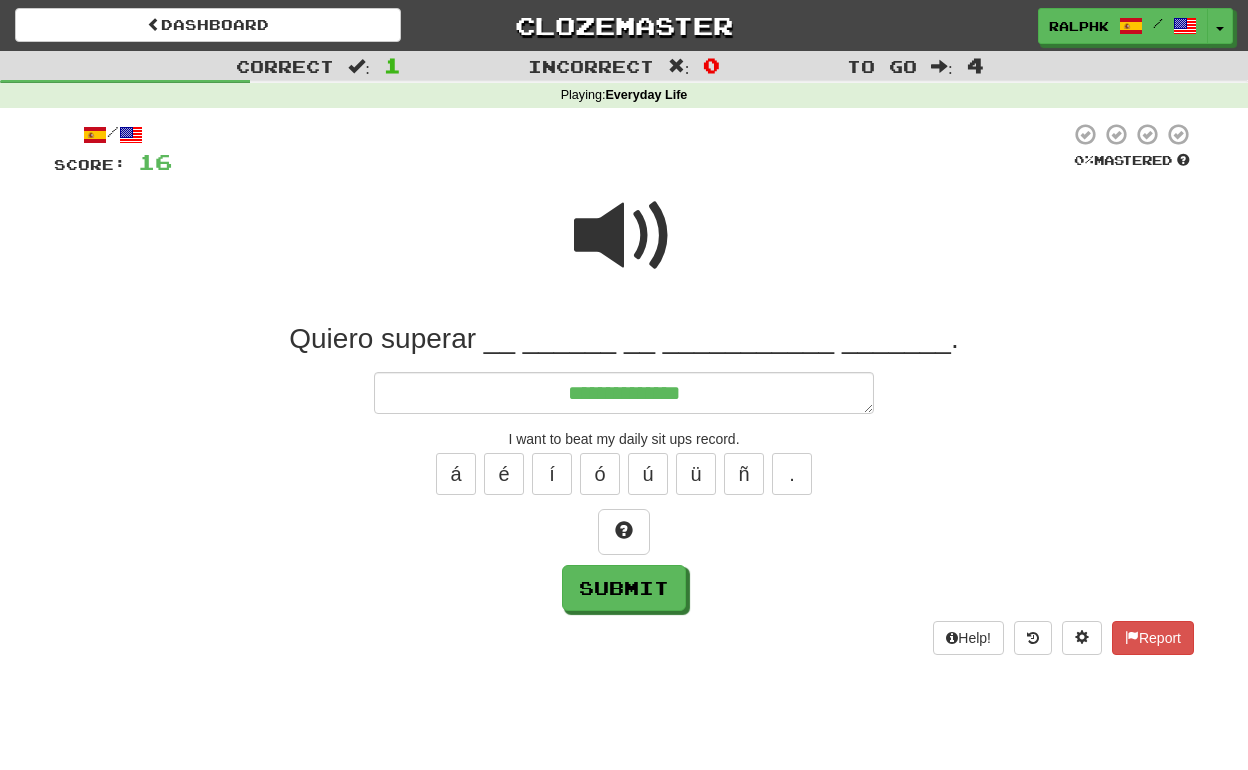 type on "*" 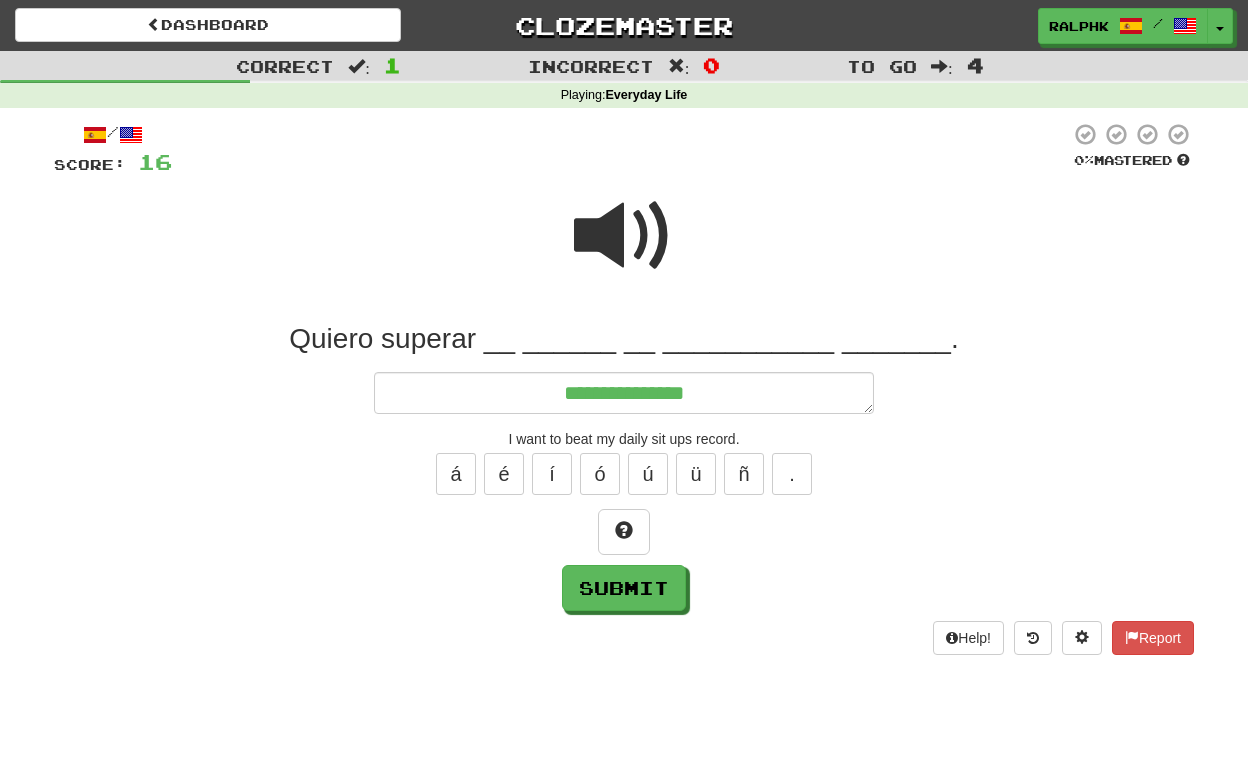 type on "*" 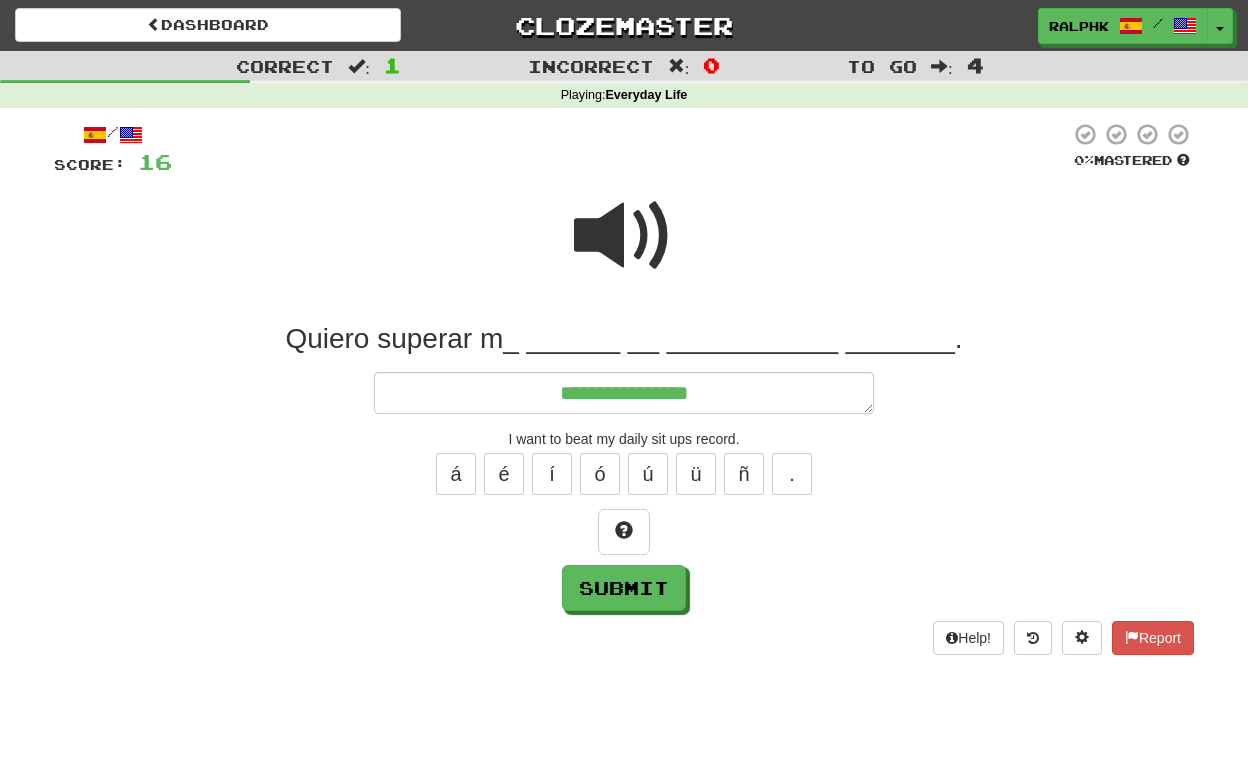 type on "*" 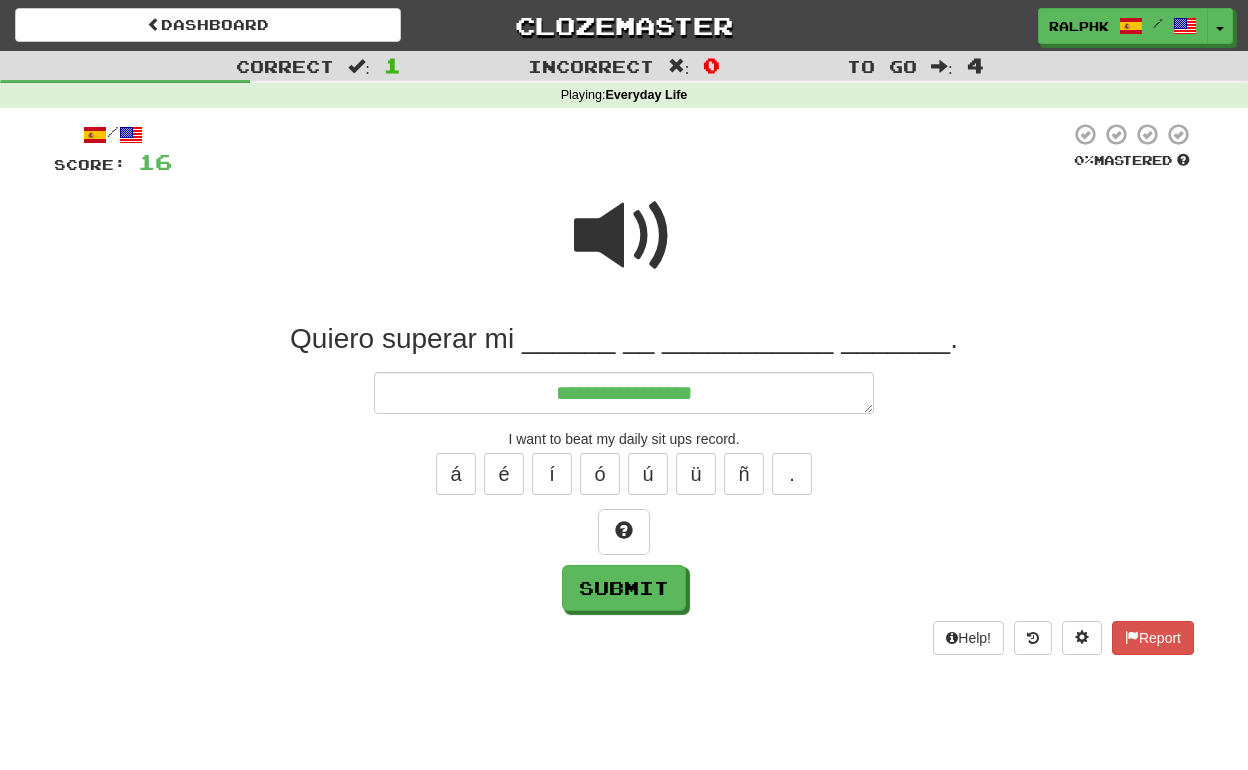 type on "*" 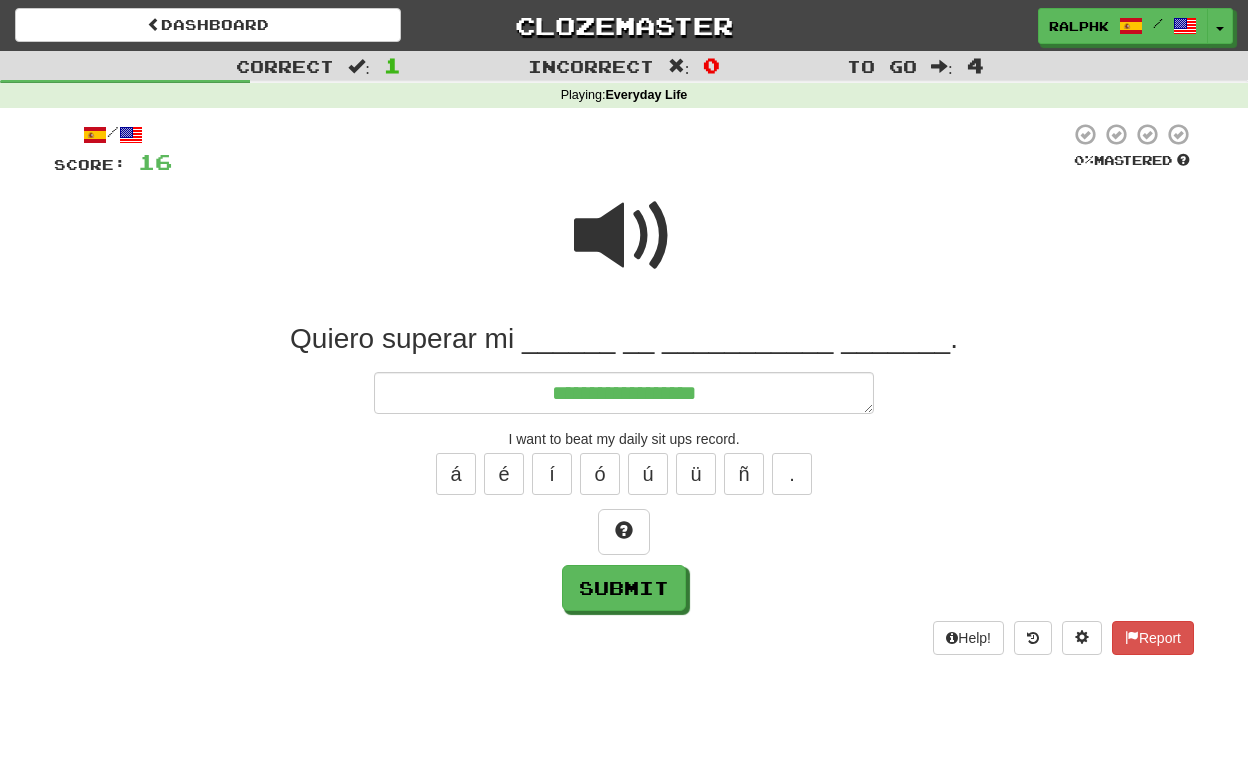 type on "**********" 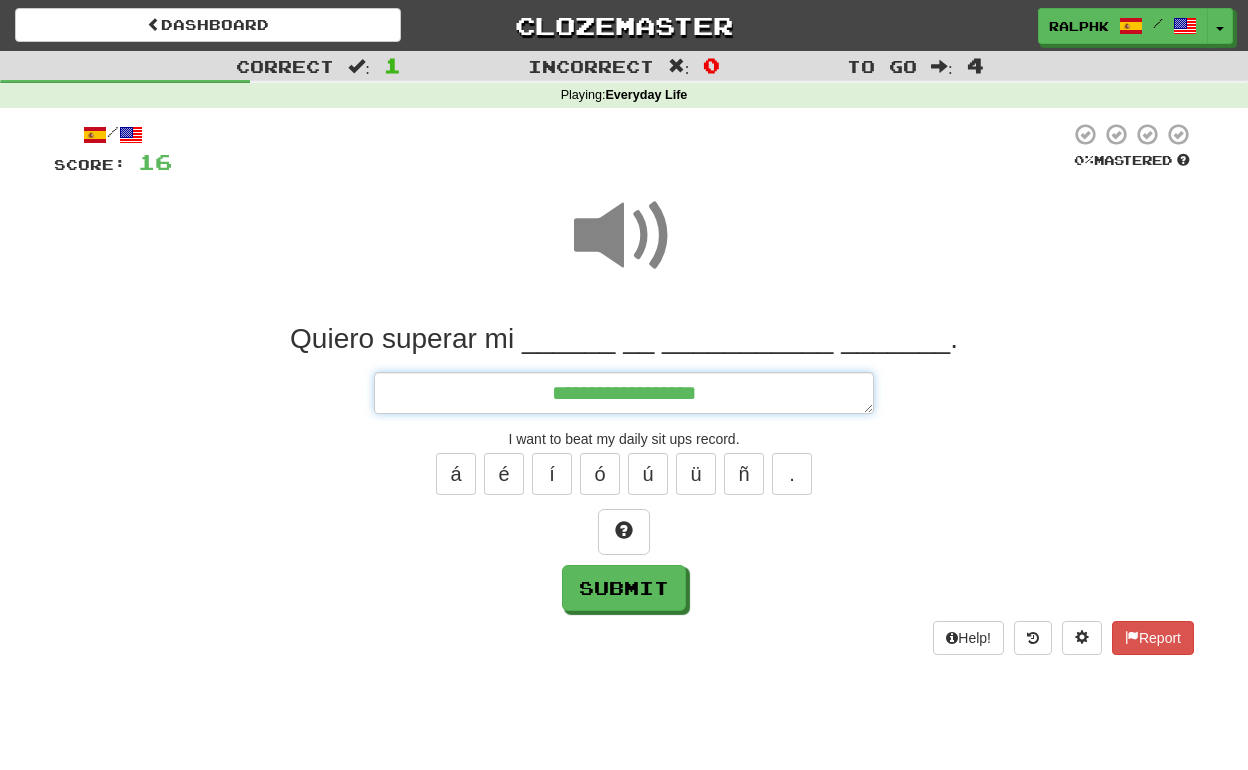 click on "**********" at bounding box center (624, 393) 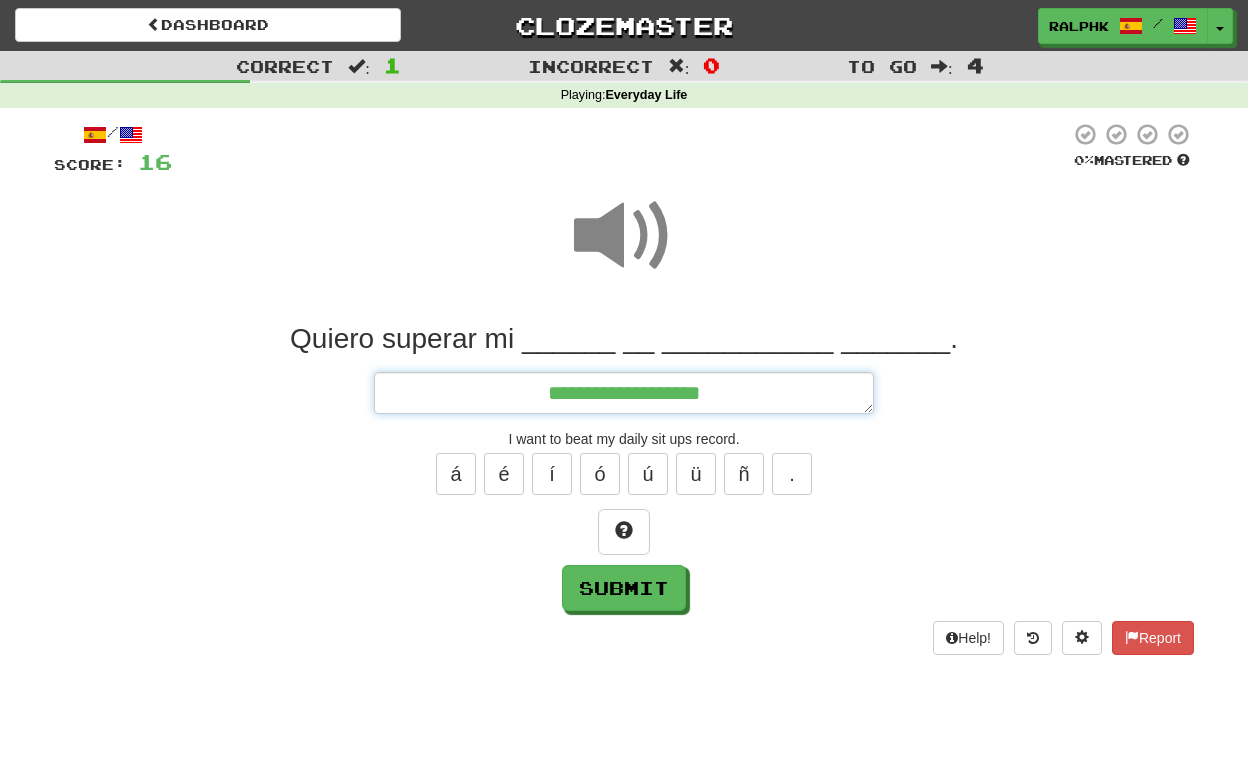 type on "*" 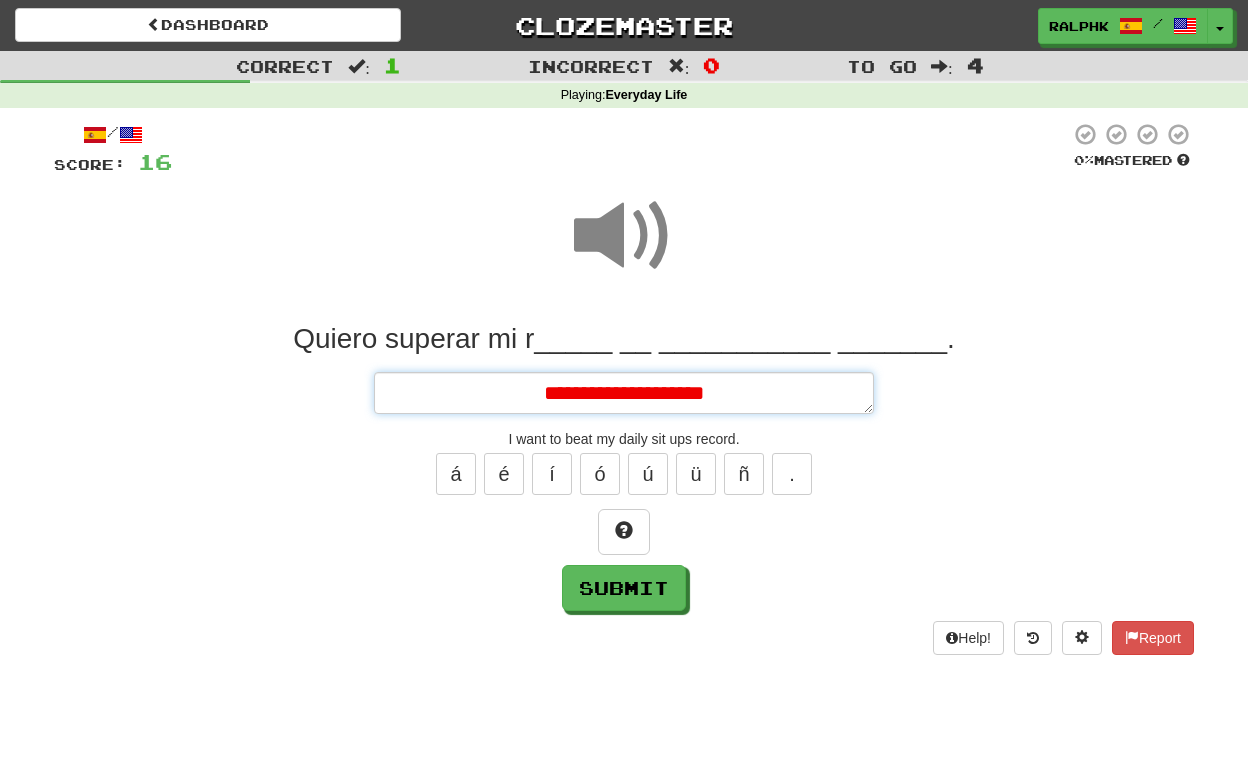 type on "*" 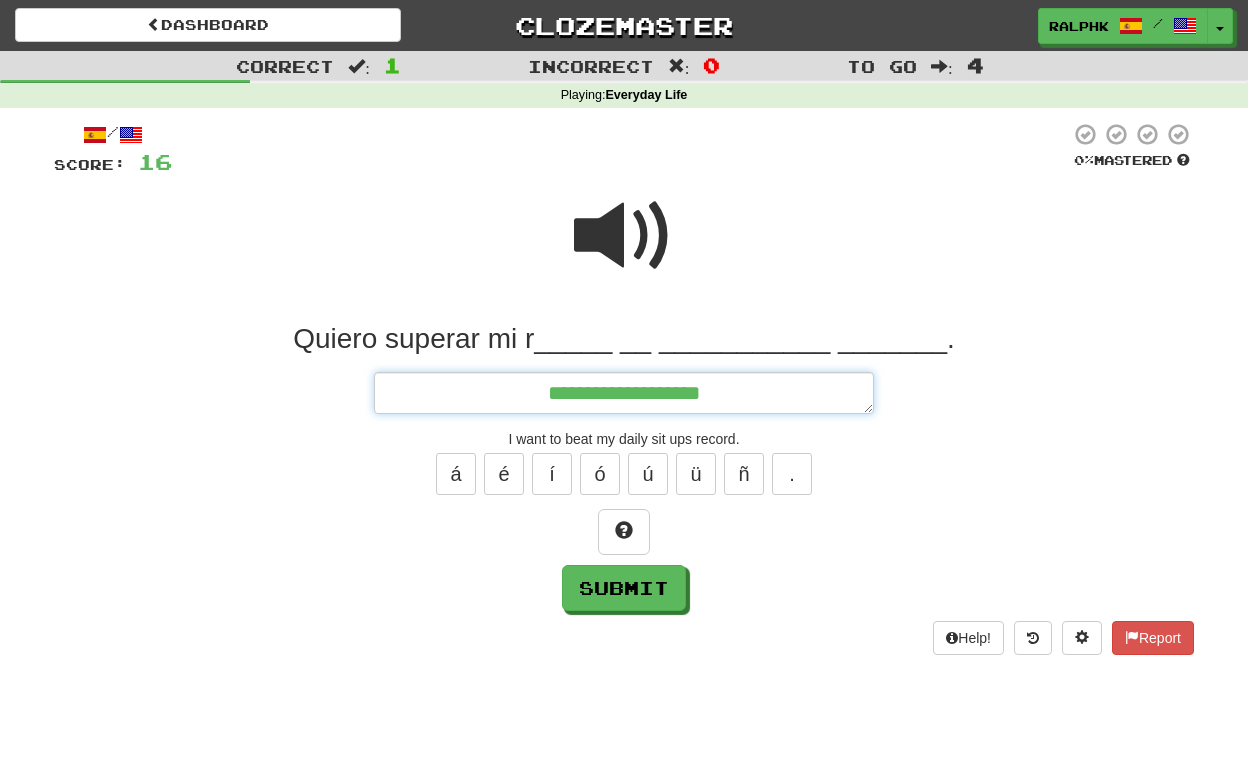type on "**********" 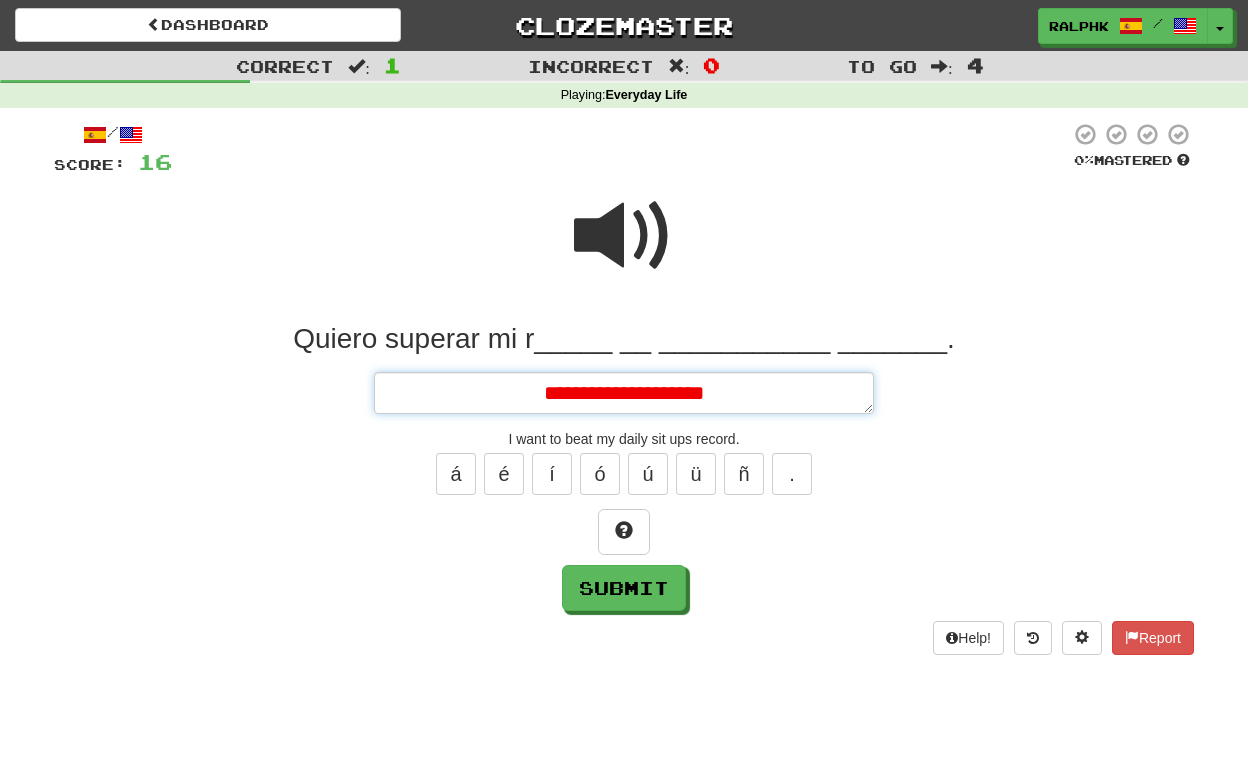 type on "*" 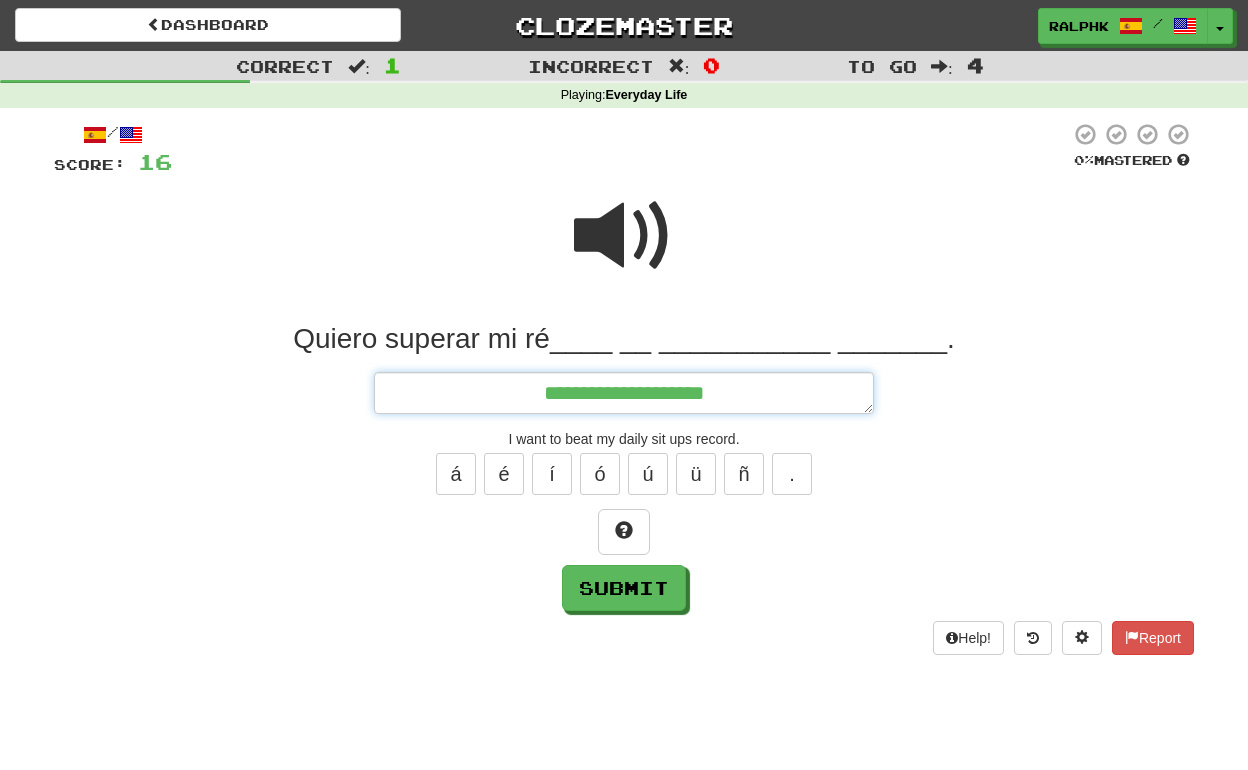 type on "*" 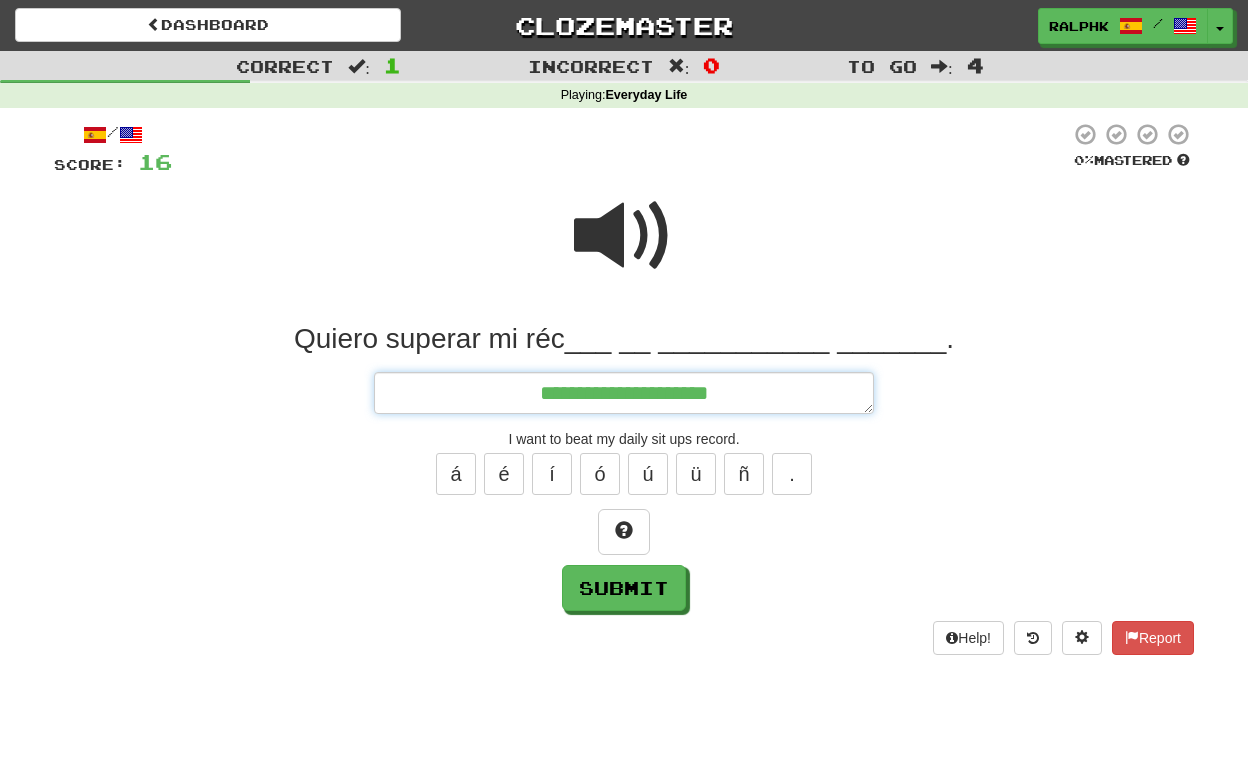 type on "*" 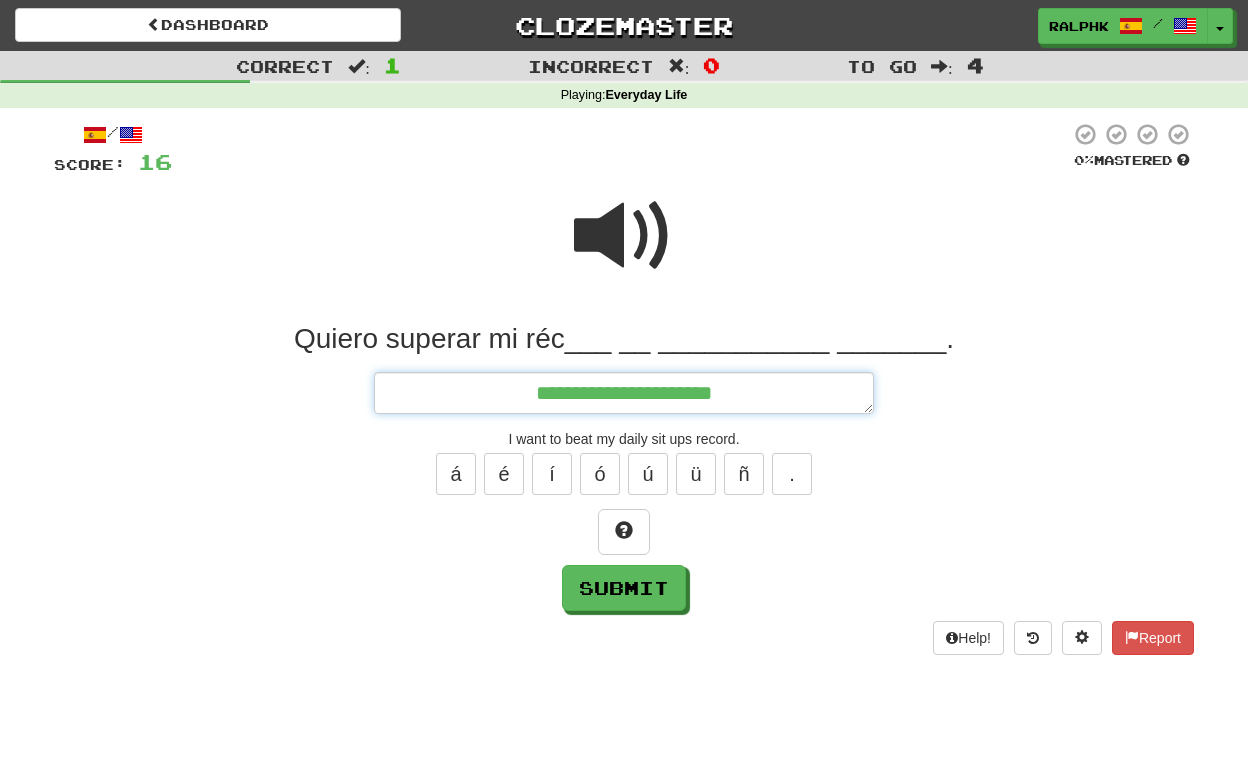 type on "**********" 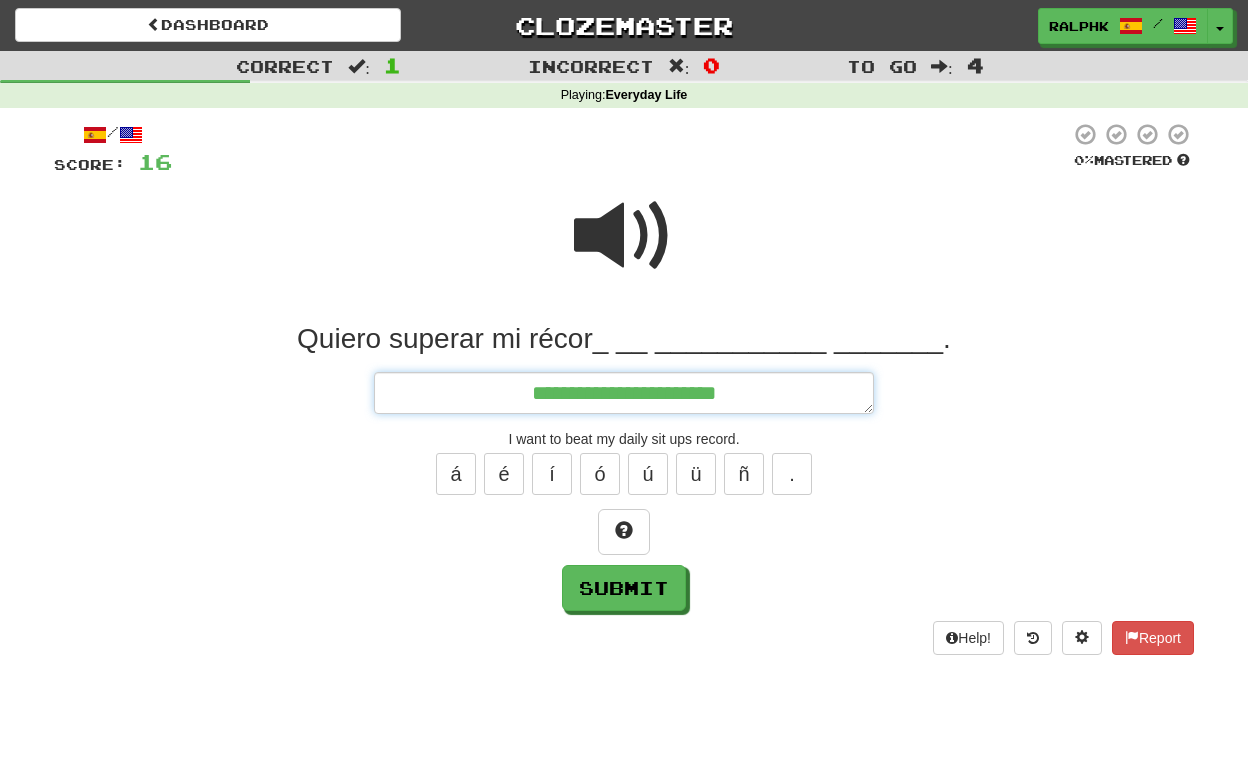 type on "*" 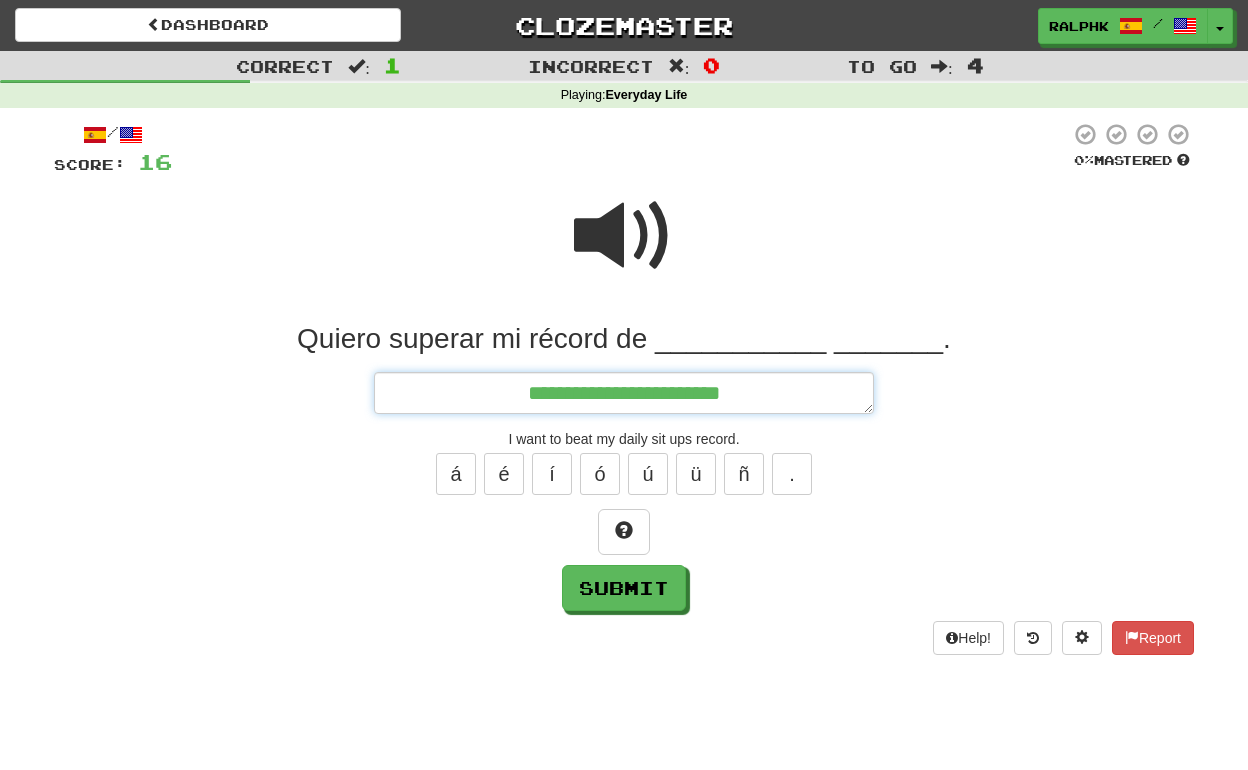 type on "*" 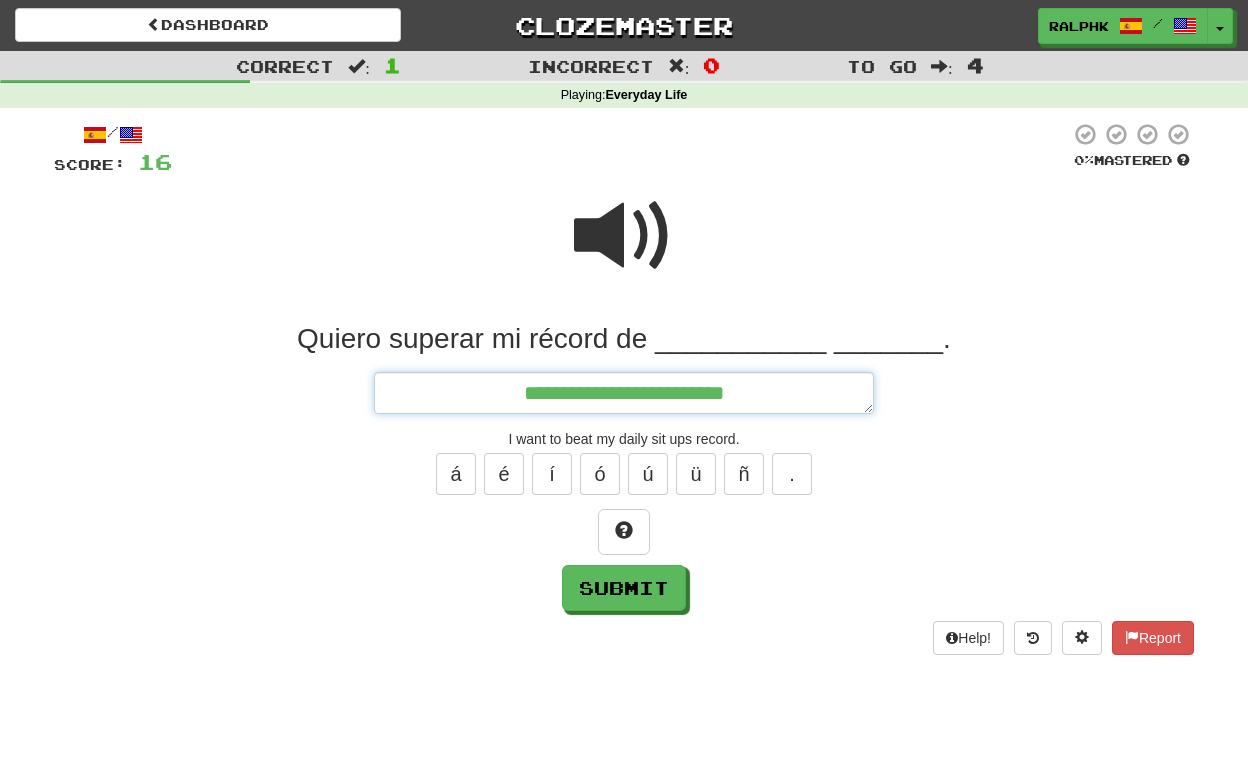 type on "*" 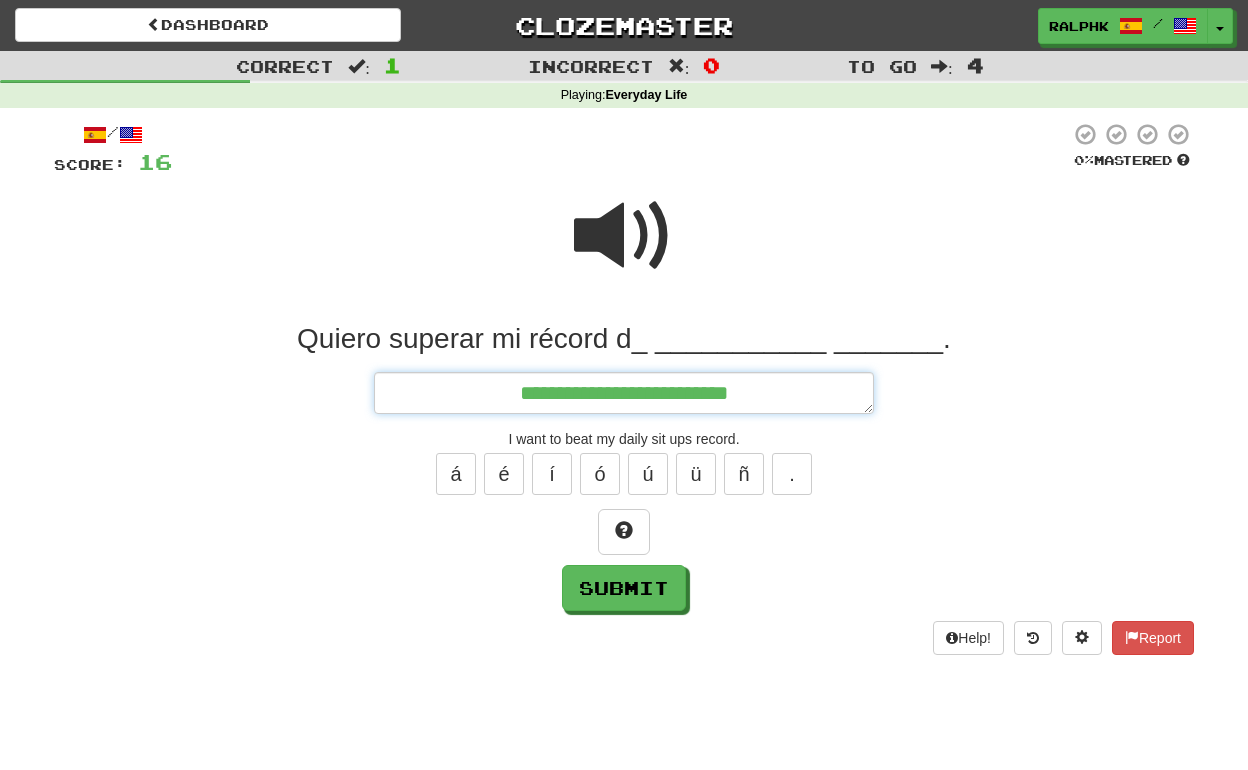type on "*" 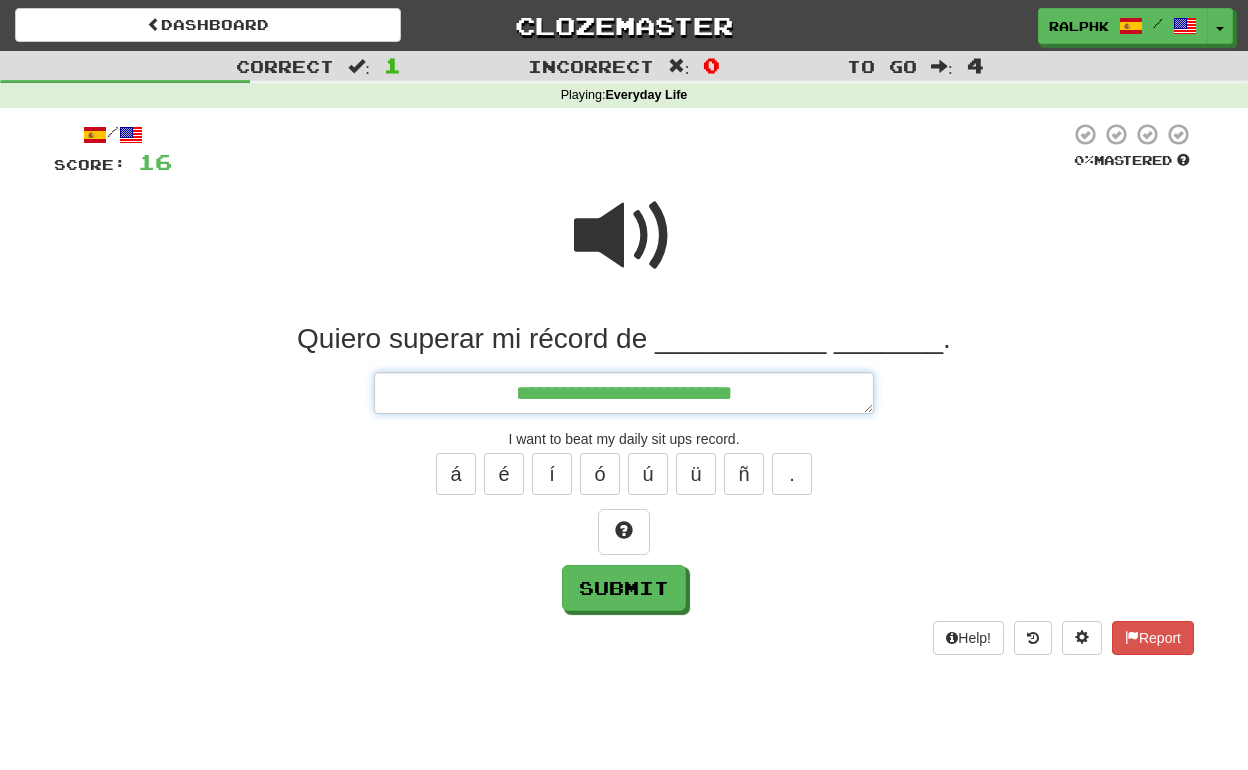 type on "*" 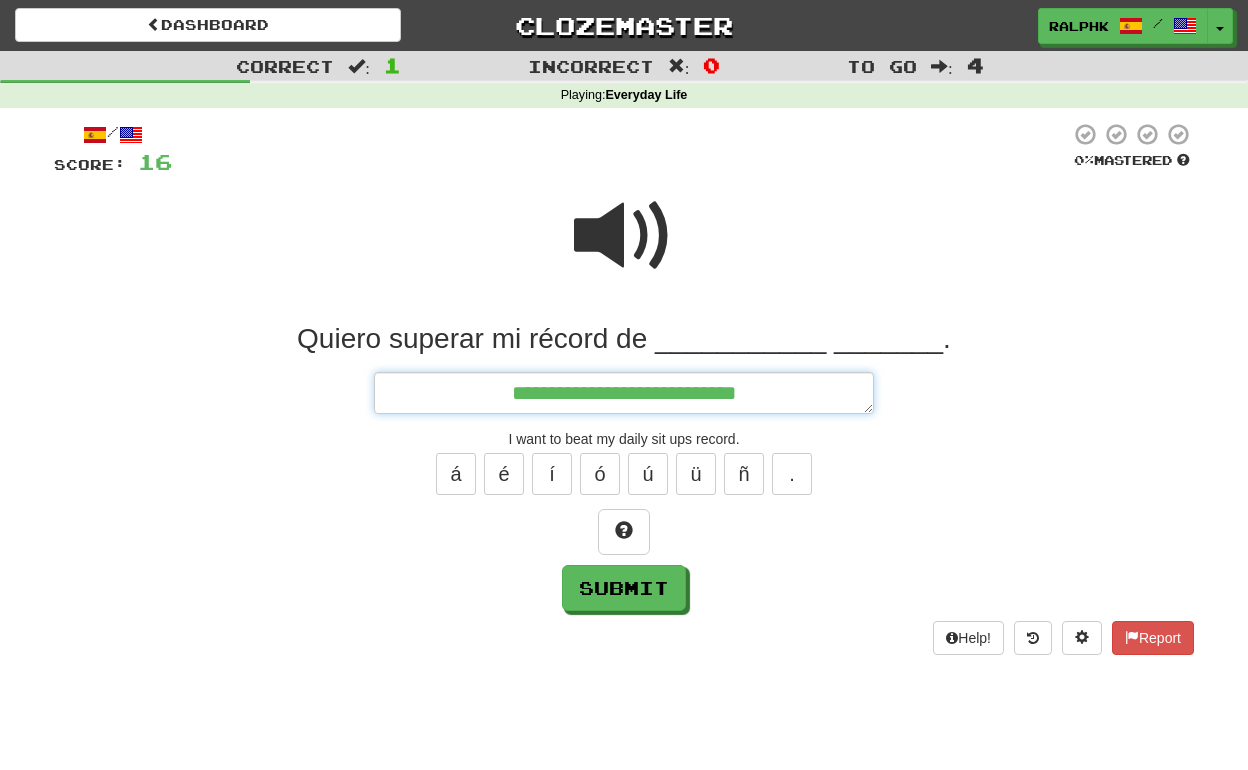 type on "**********" 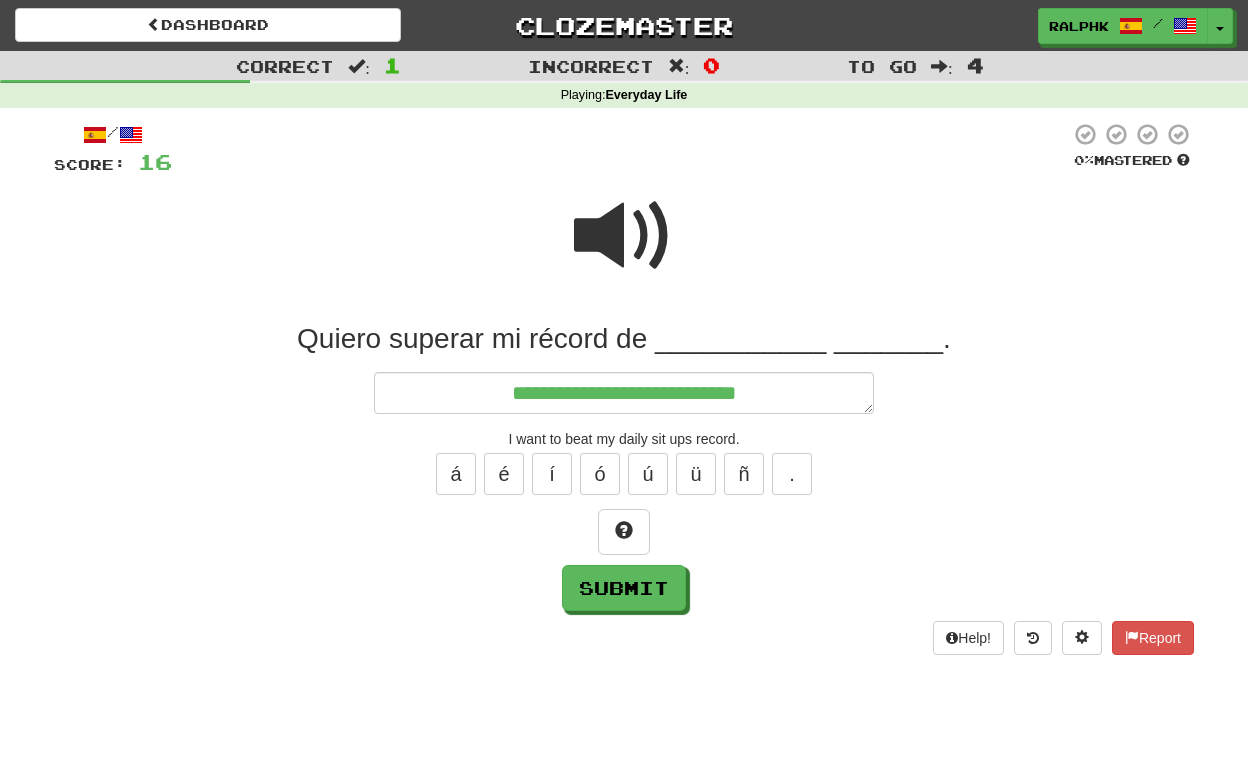 click at bounding box center (624, 236) 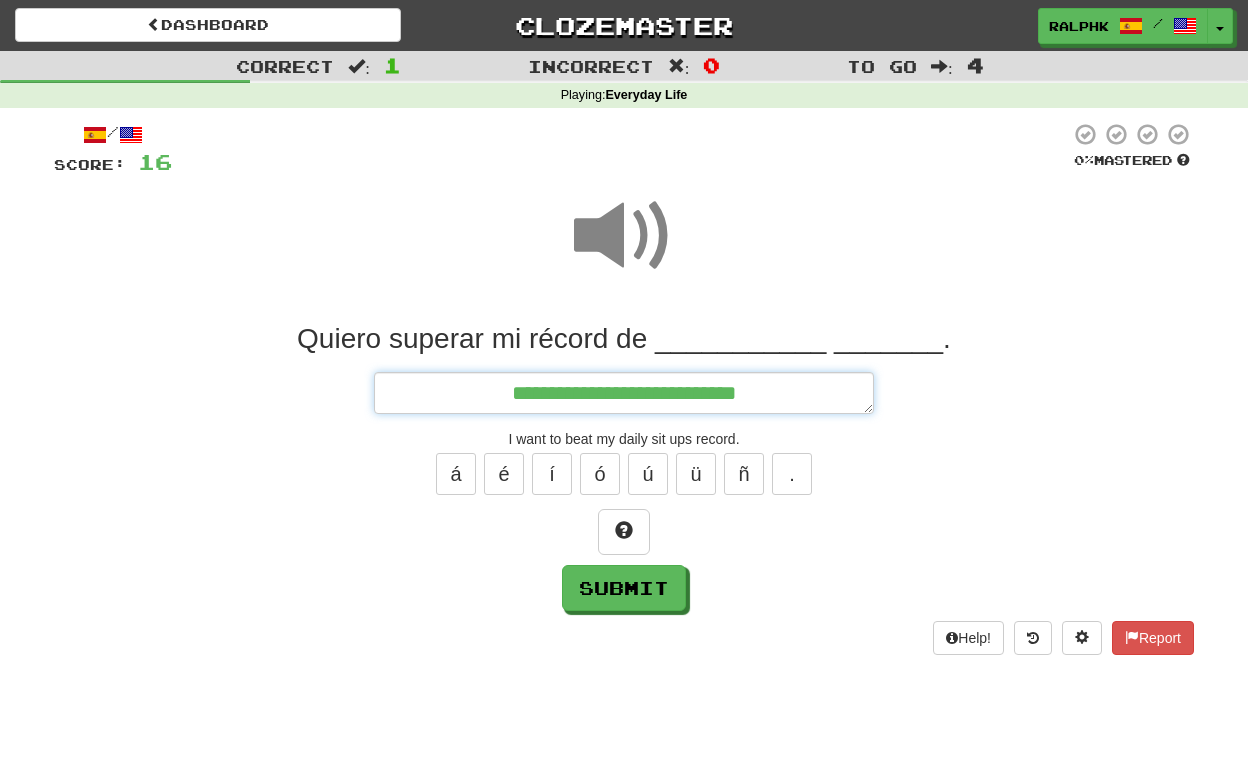 click on "**********" at bounding box center [624, 393] 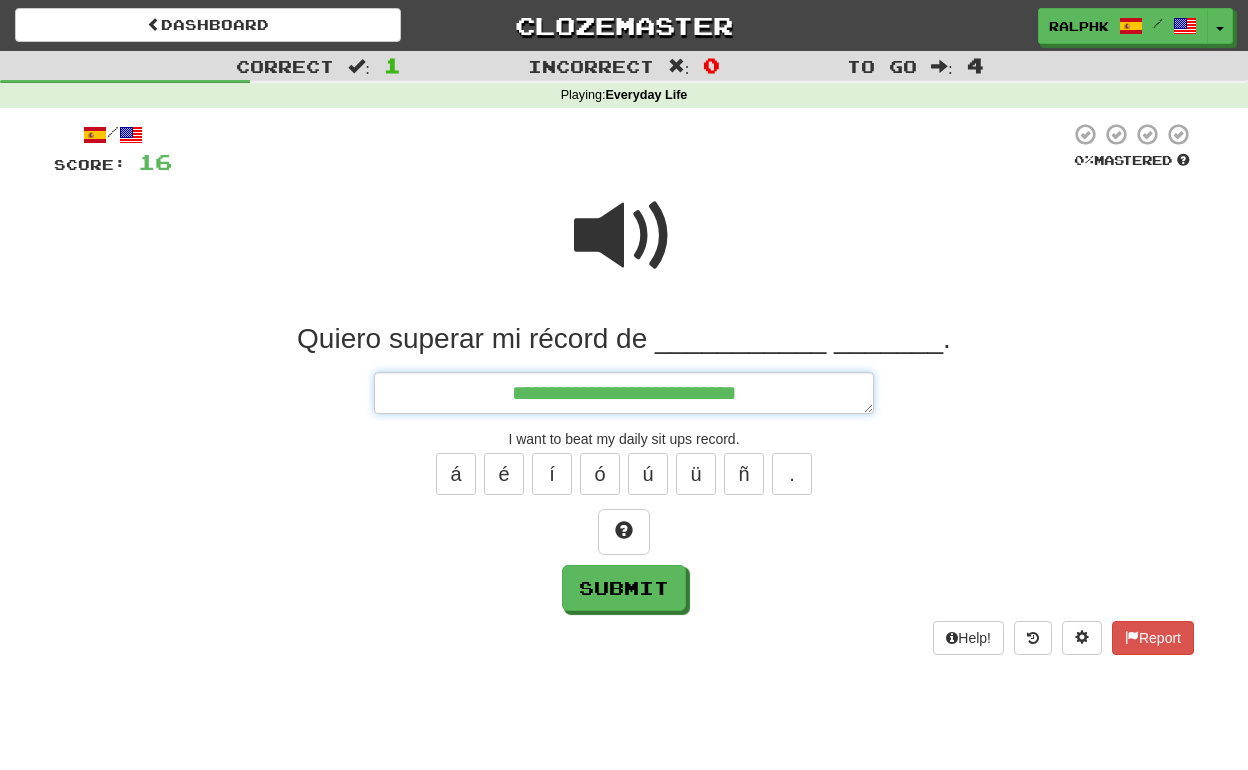 type on "*" 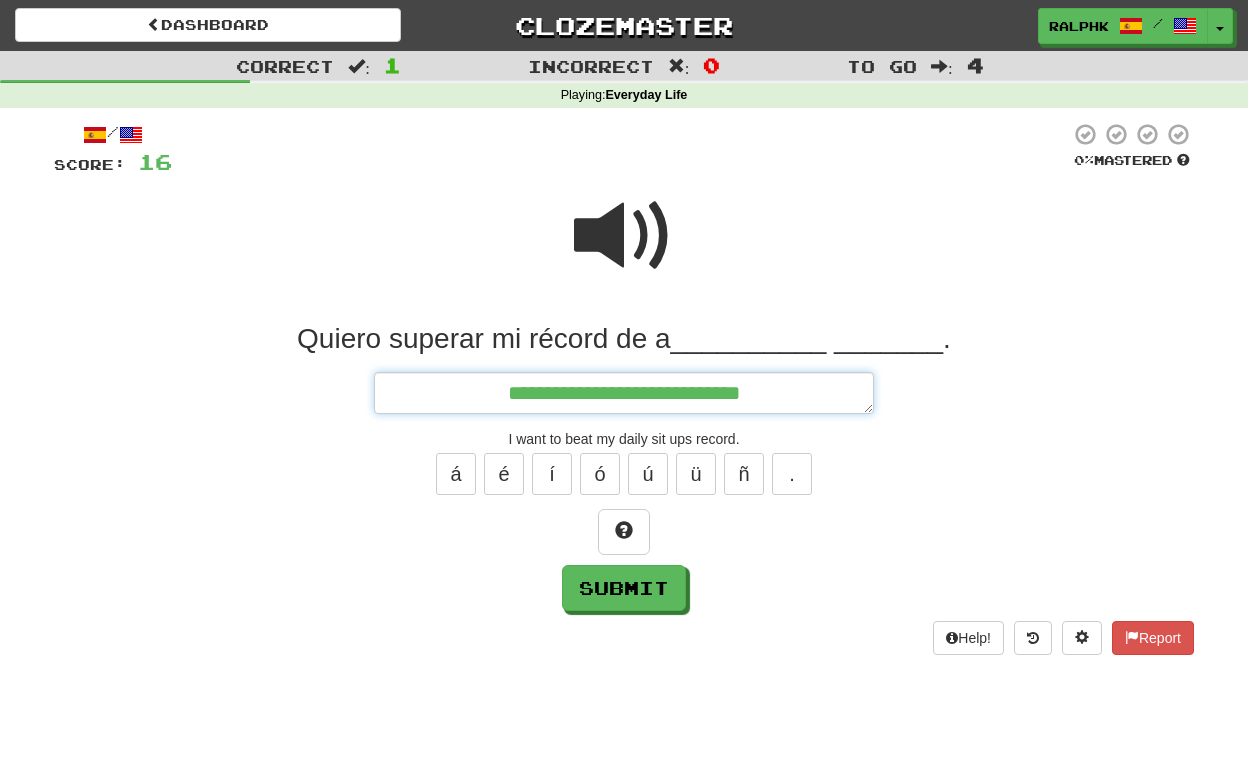type on "*" 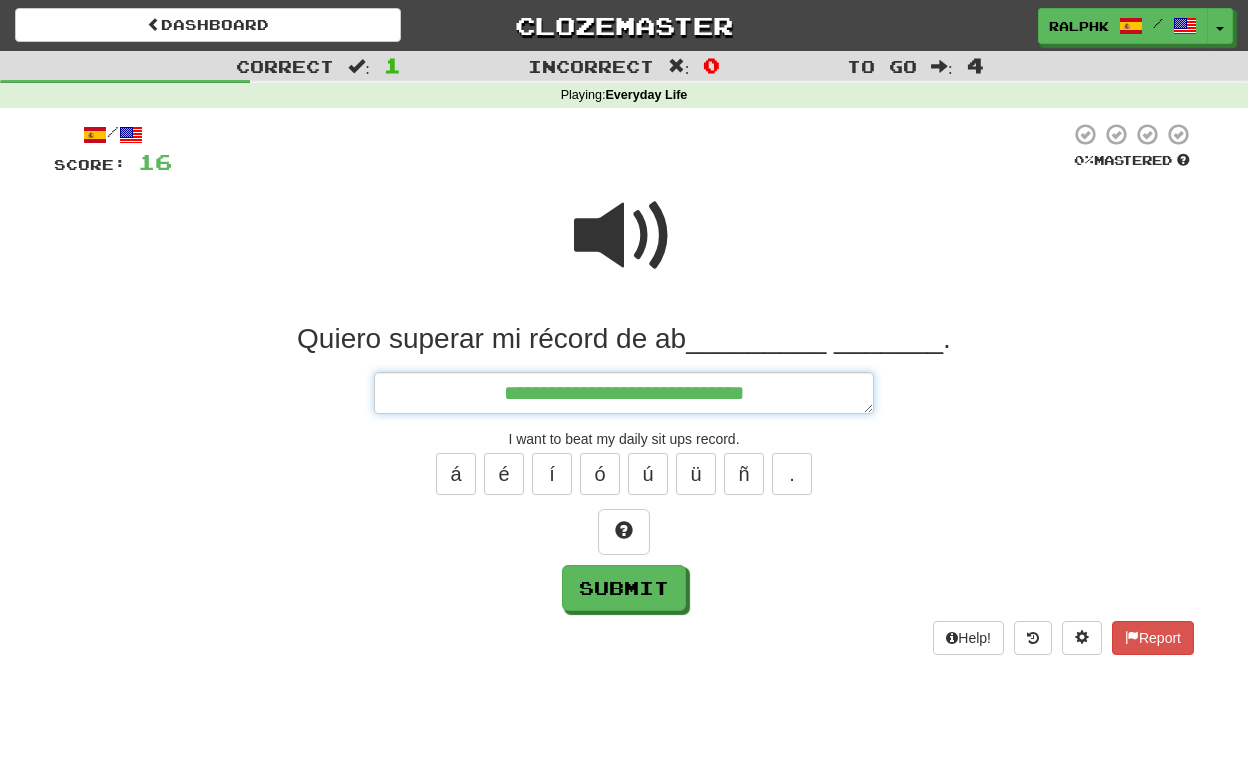 type on "*" 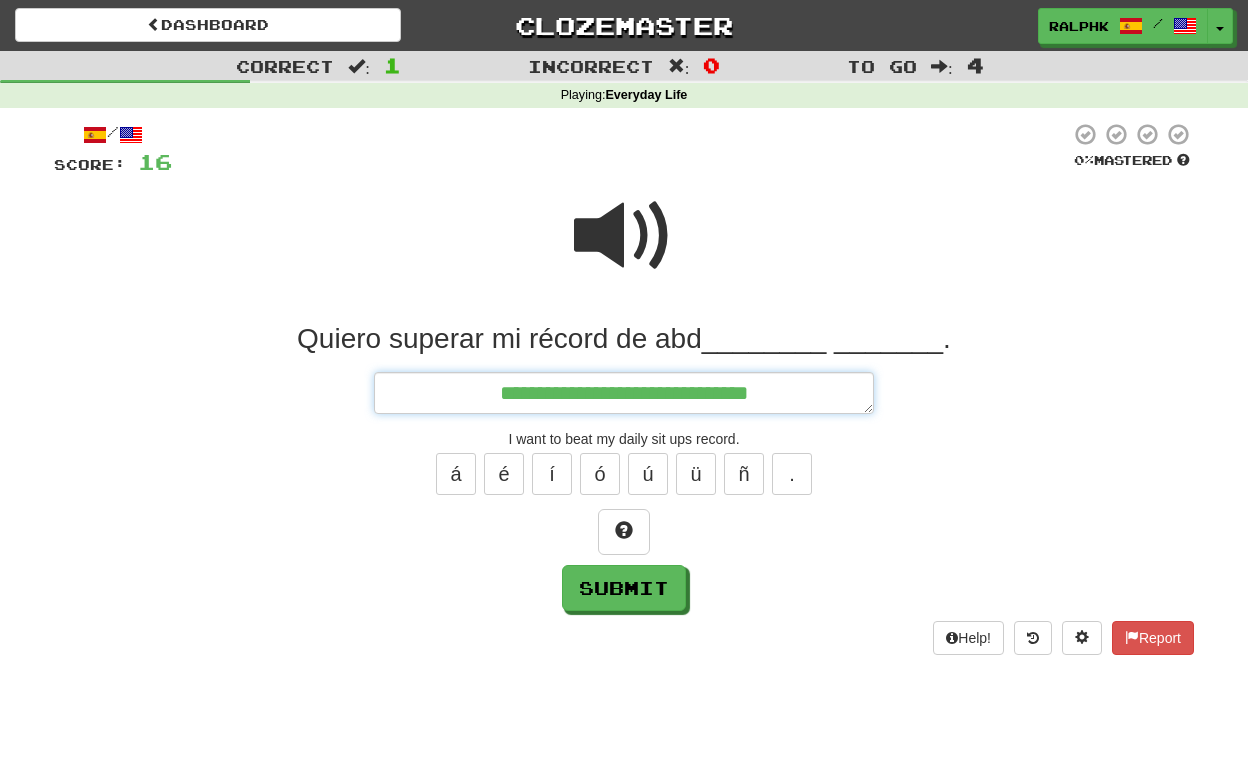 type on "*" 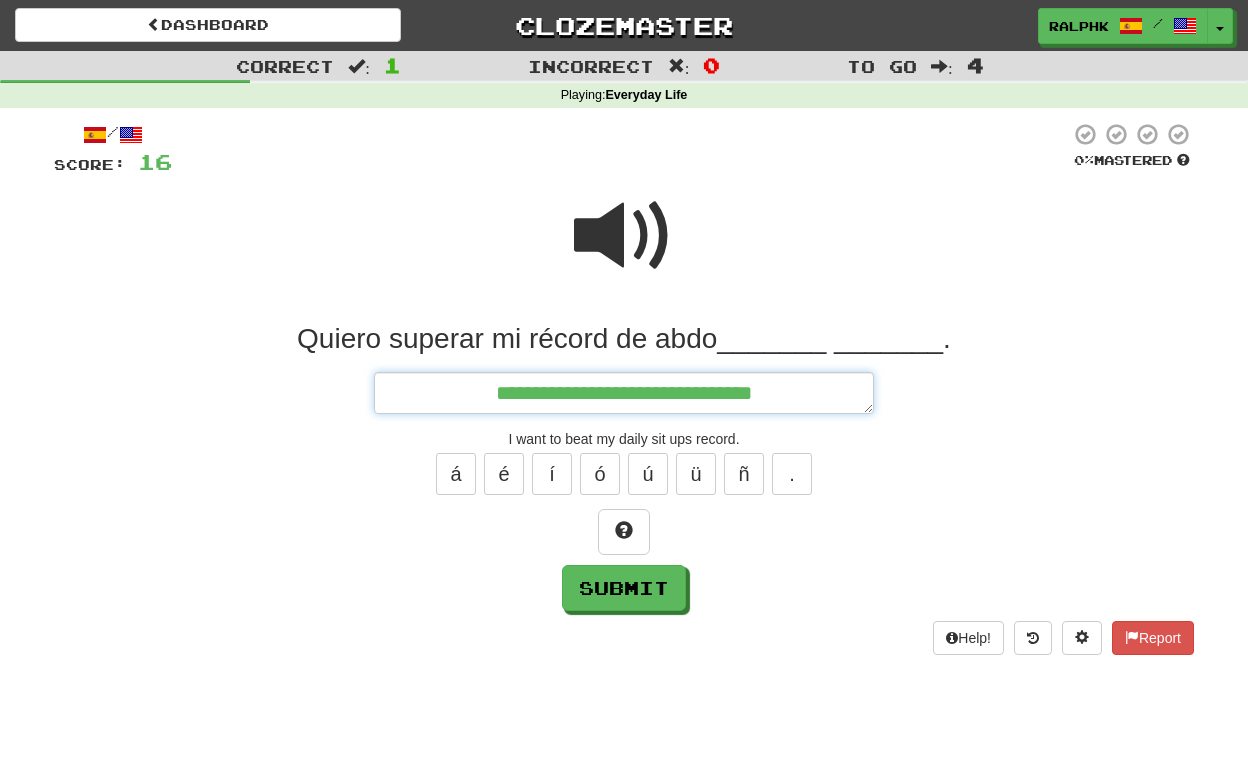 type on "*" 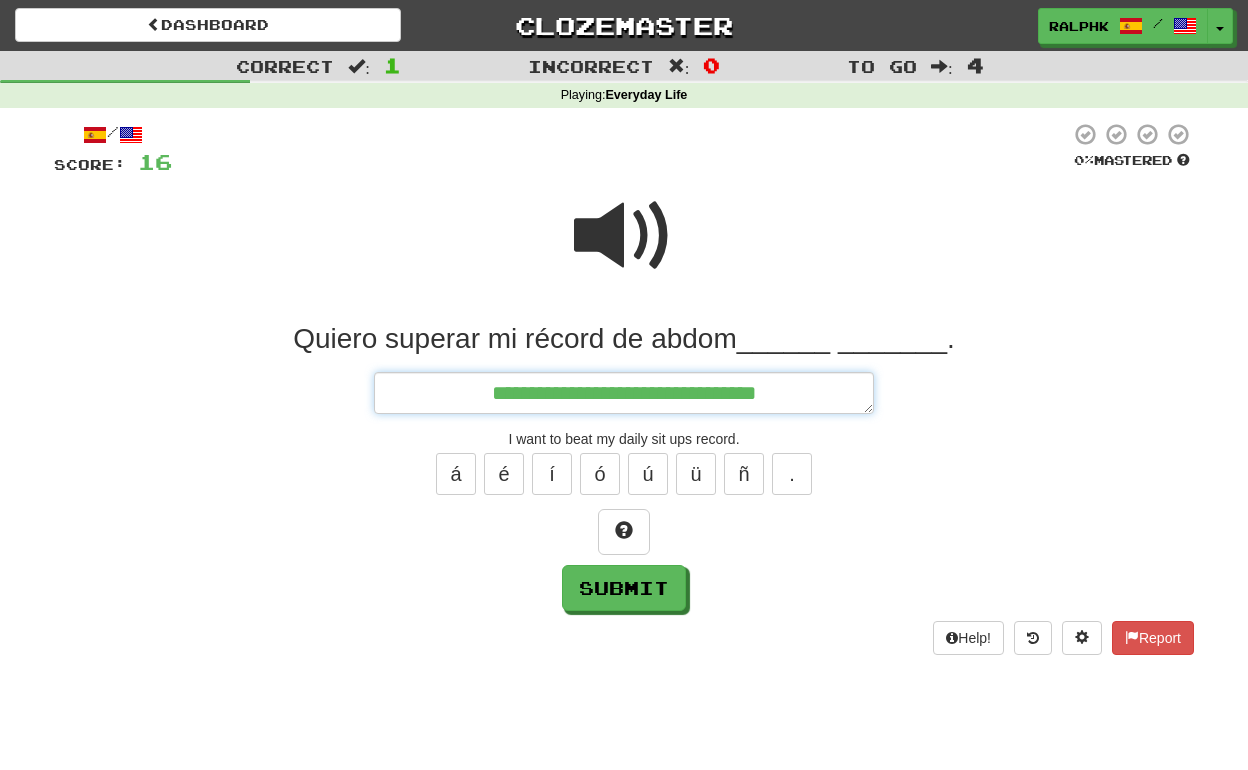 type on "*" 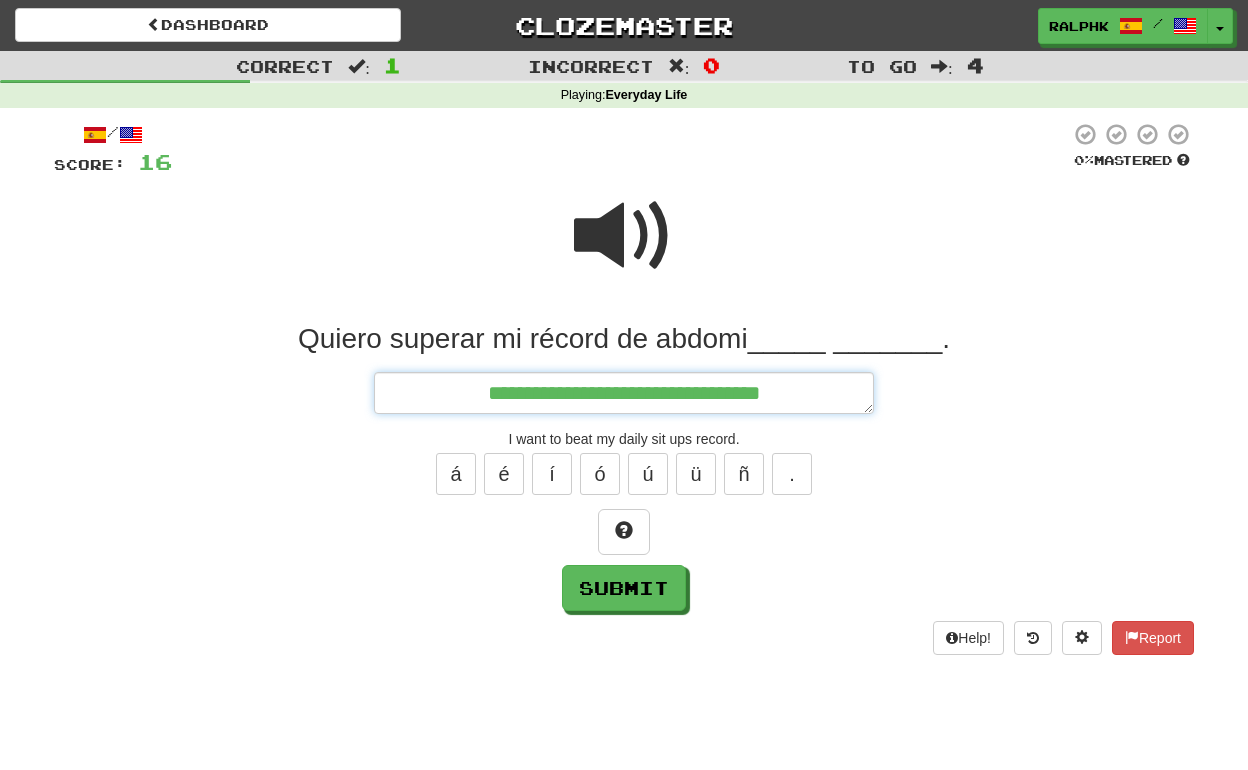 type on "*" 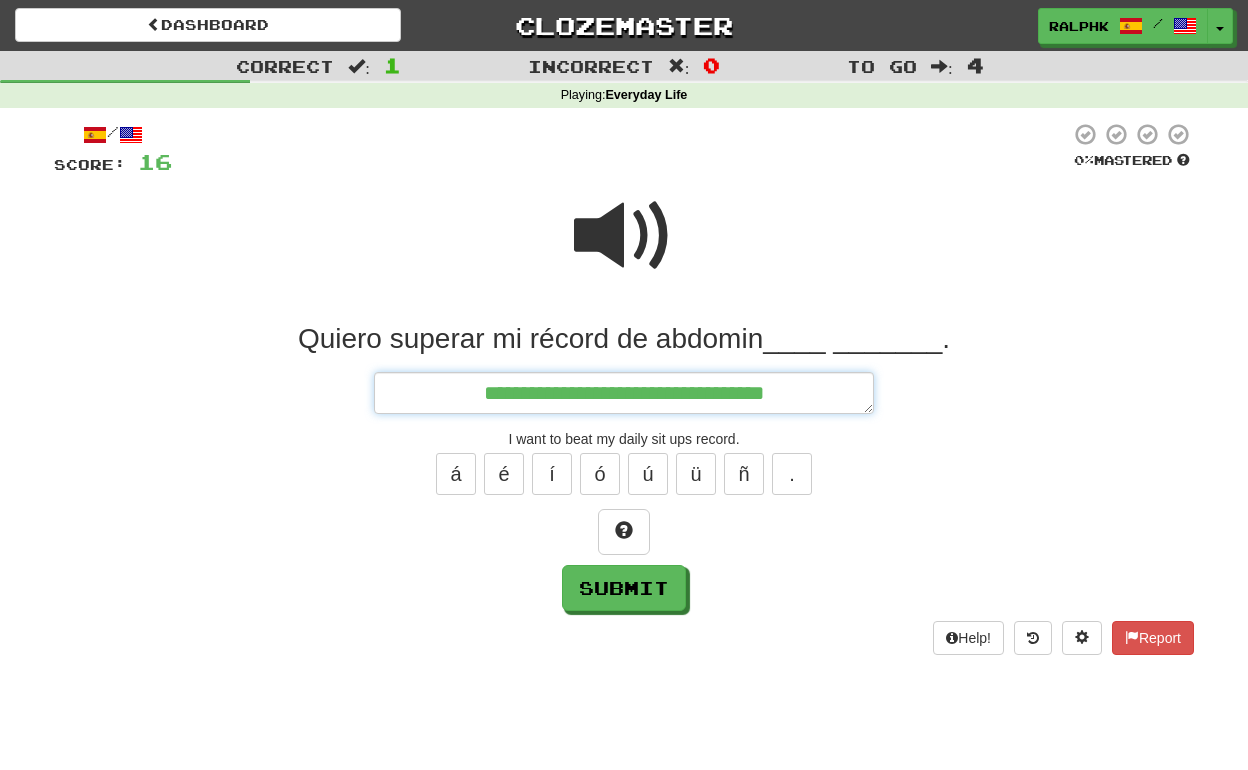 type on "*" 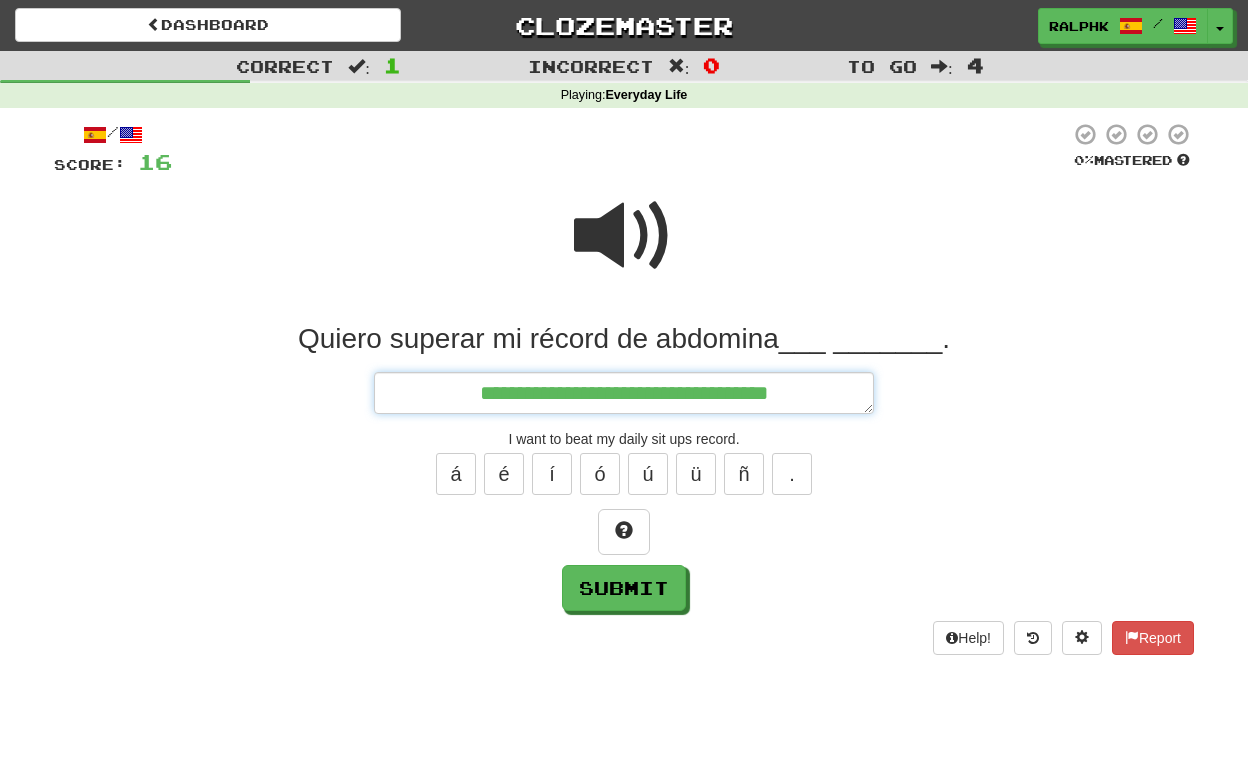 type on "*" 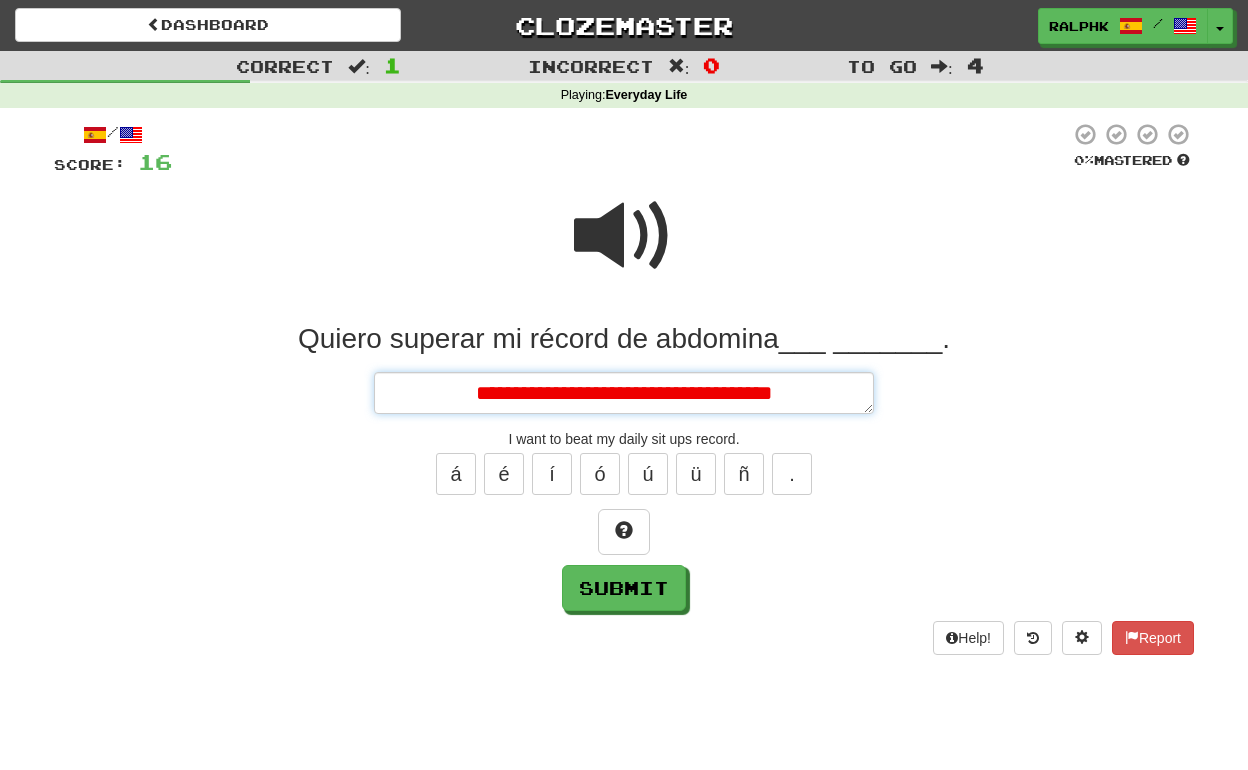 type on "*" 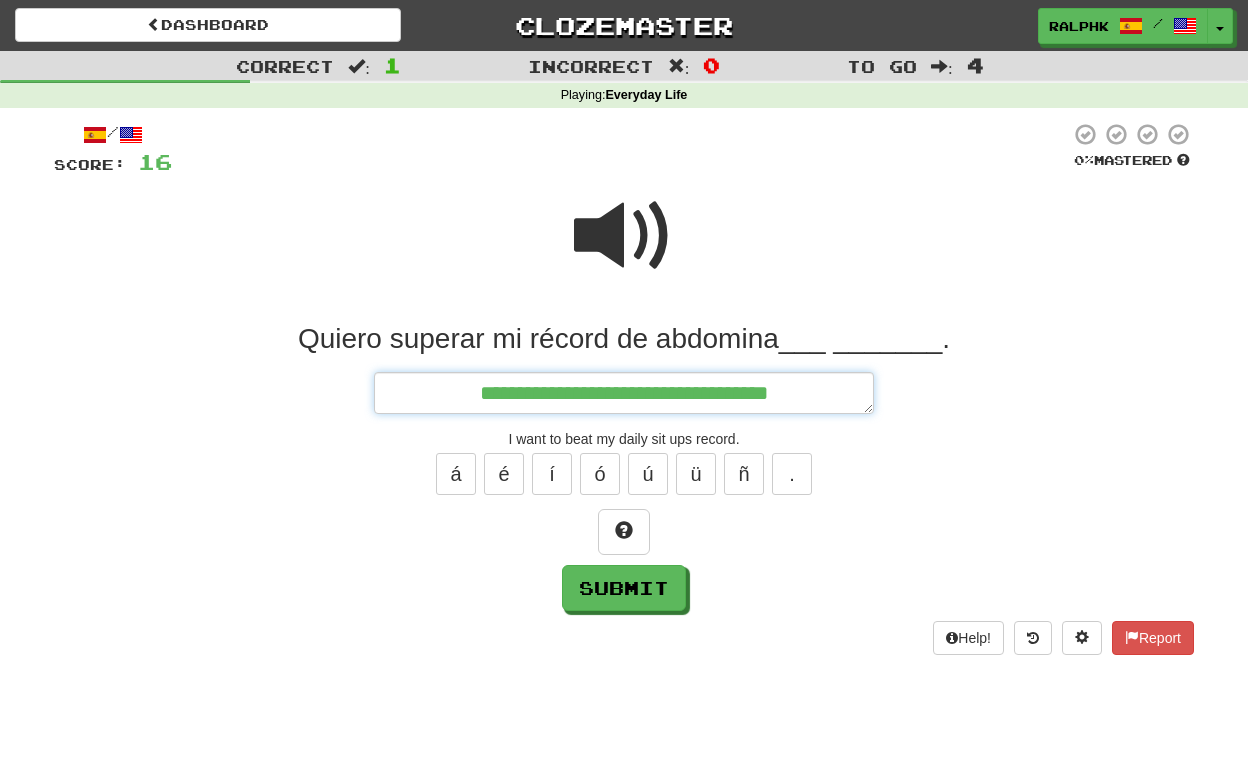 type on "*" 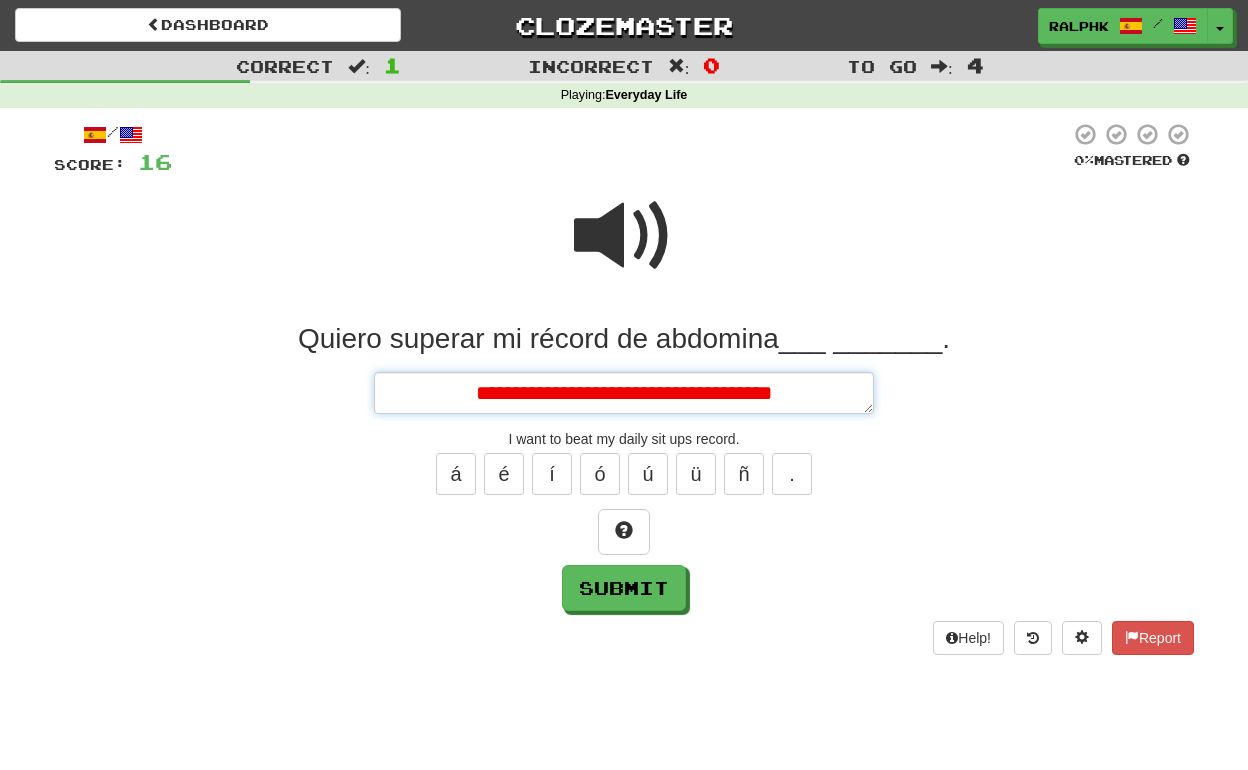 type on "*" 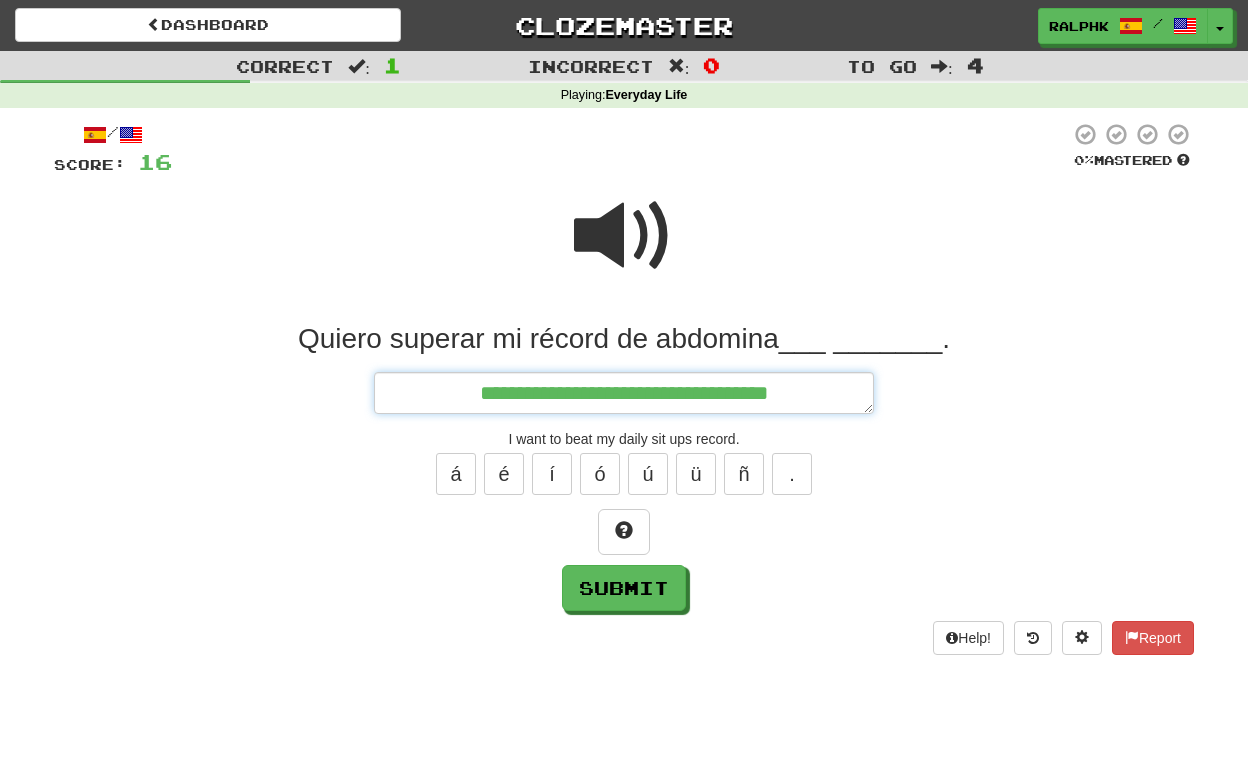type on "**********" 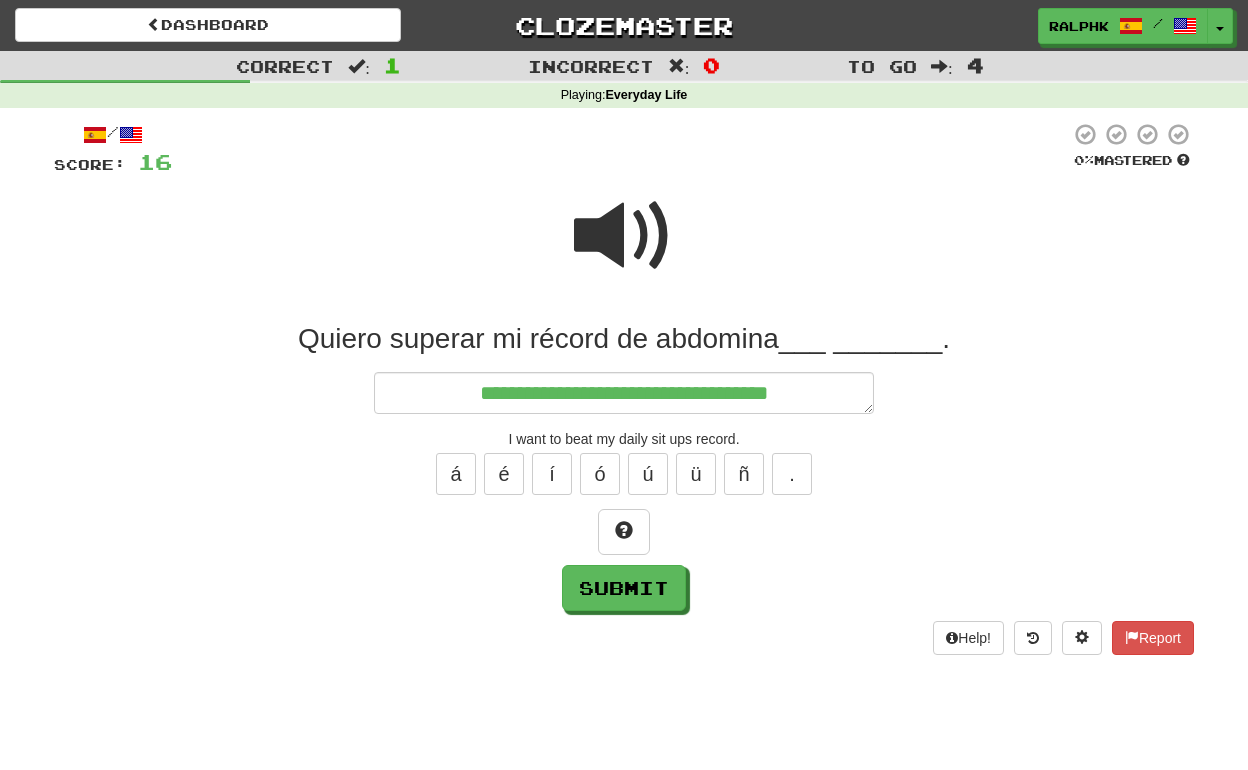 click at bounding box center (624, 236) 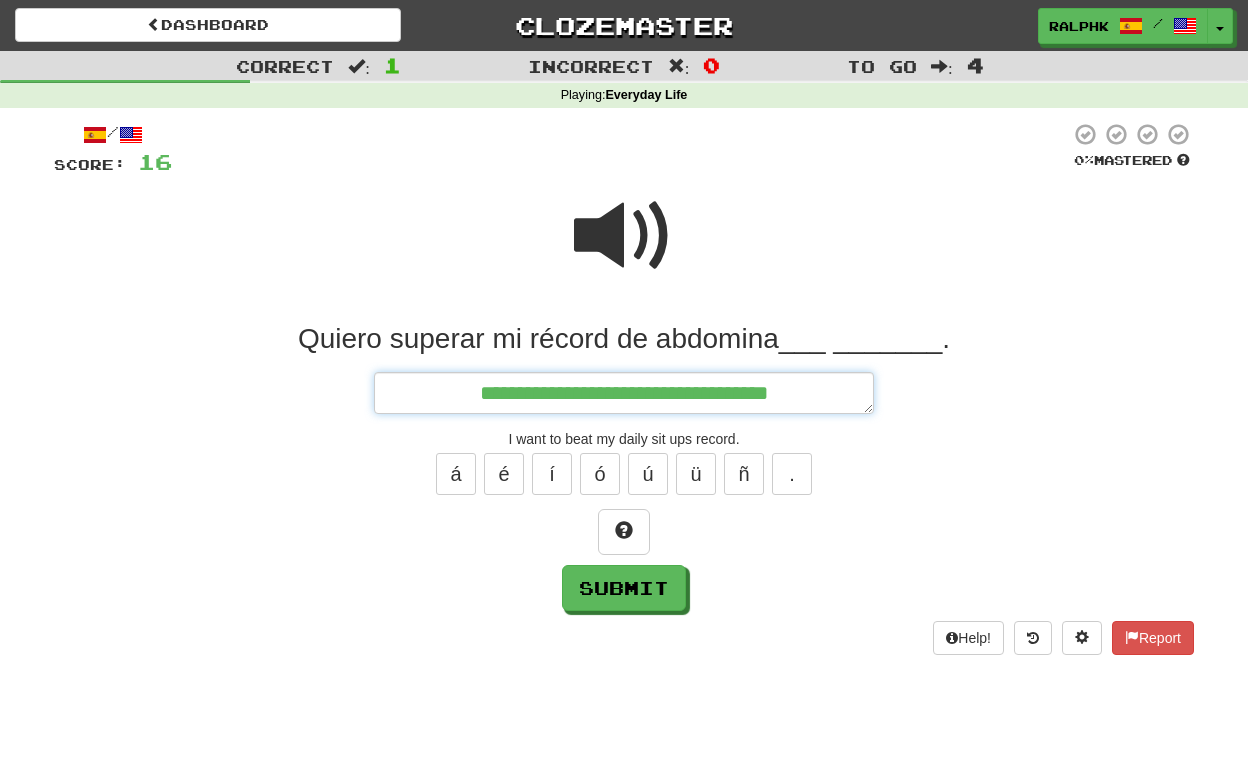 click on "**********" at bounding box center (624, 393) 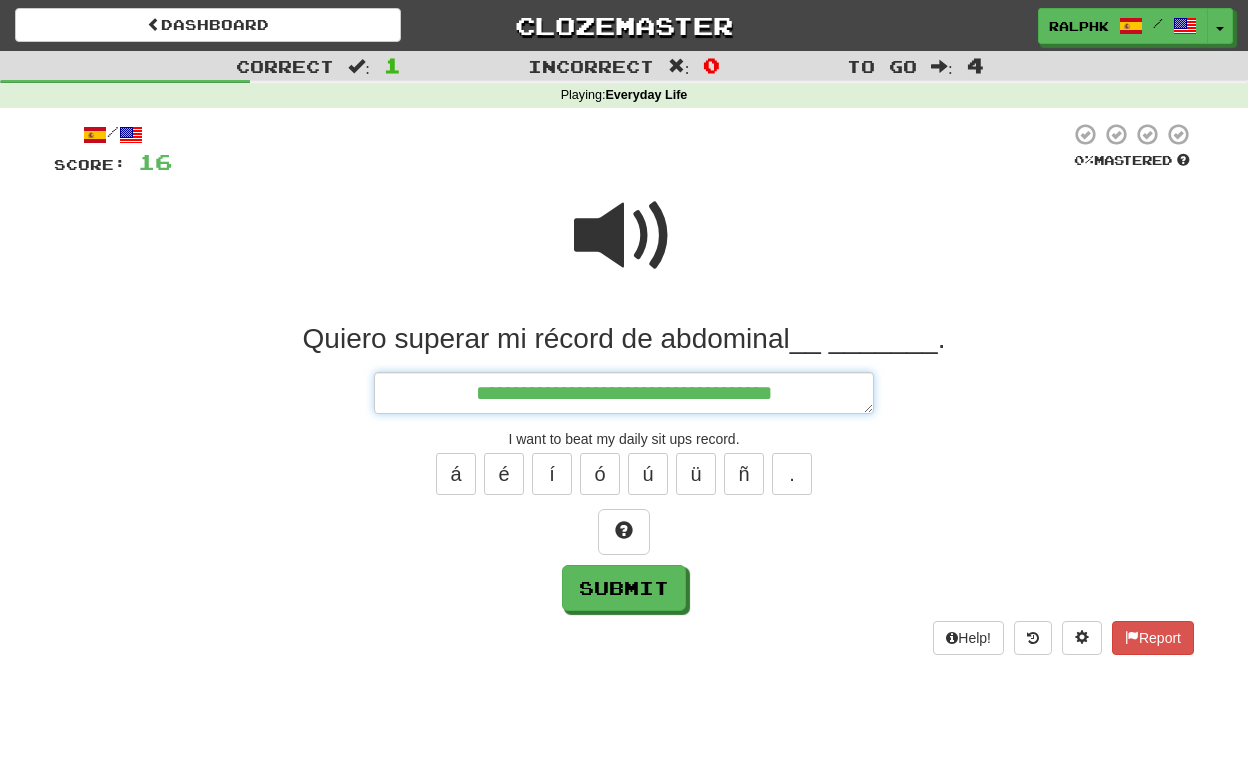 type on "*" 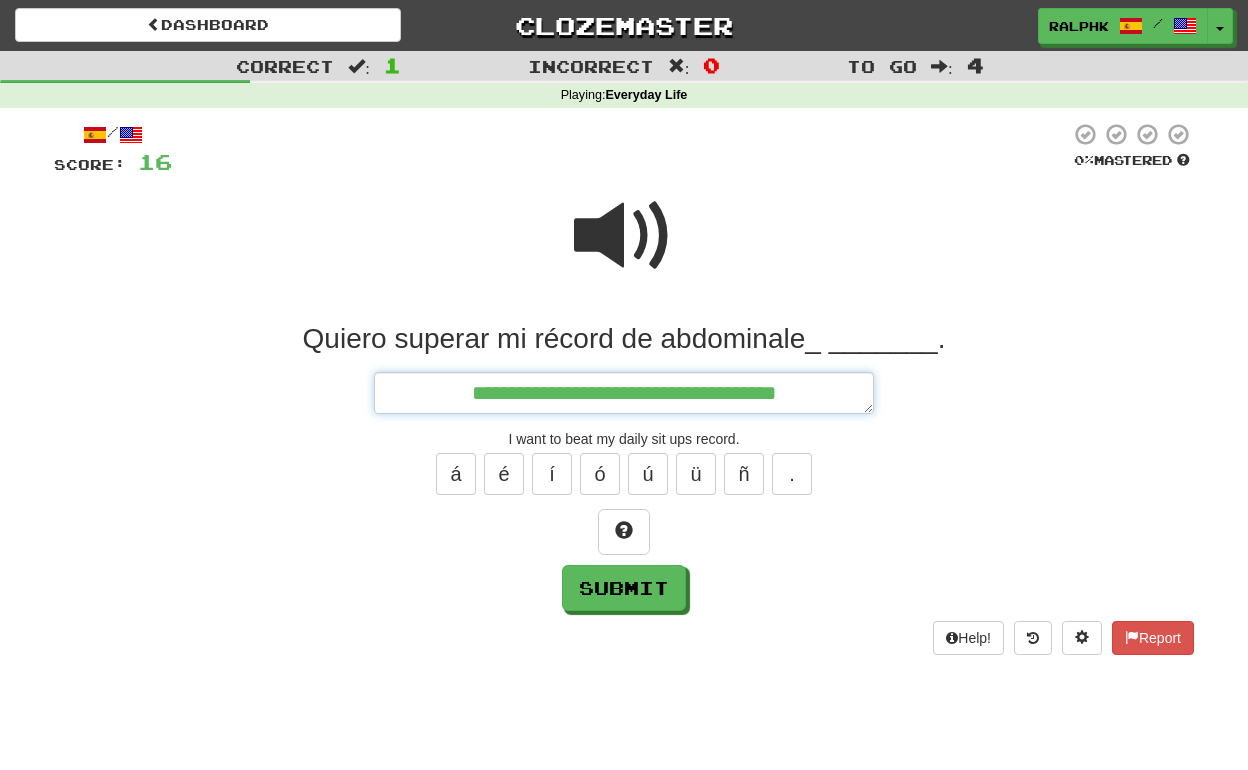 type on "*" 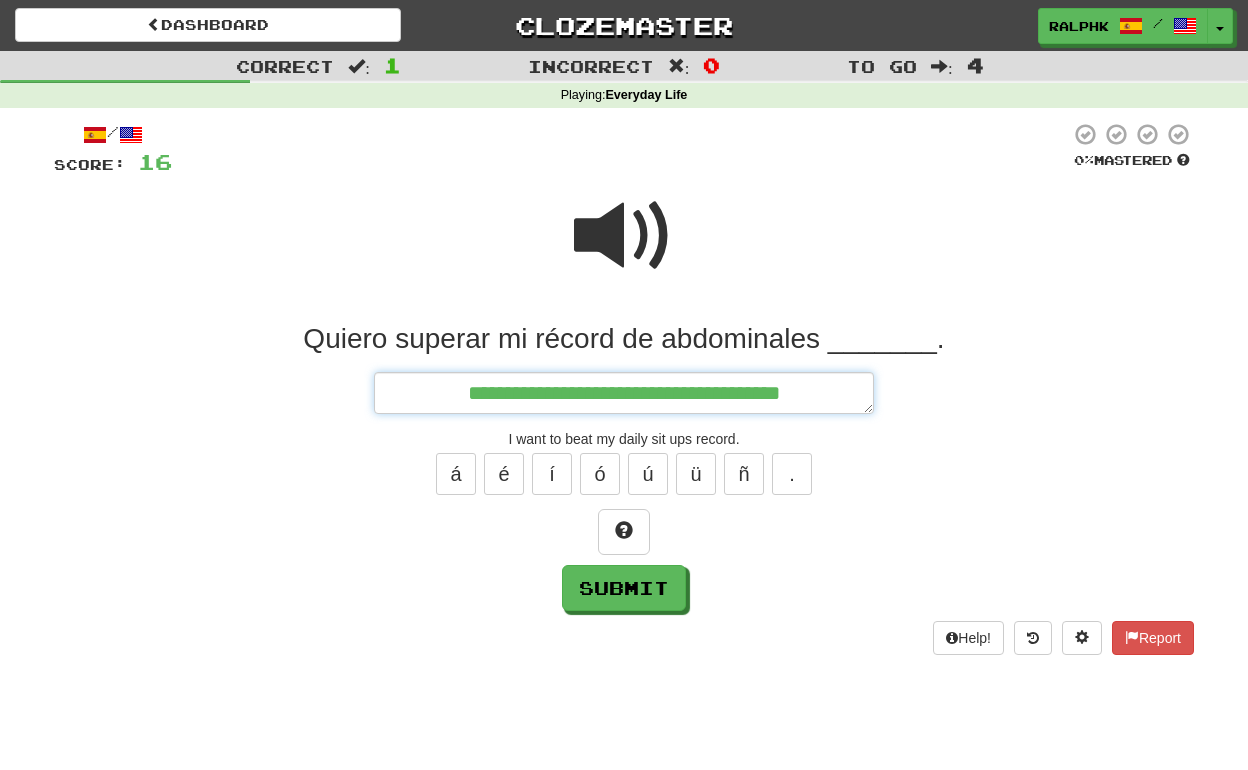 type on "*" 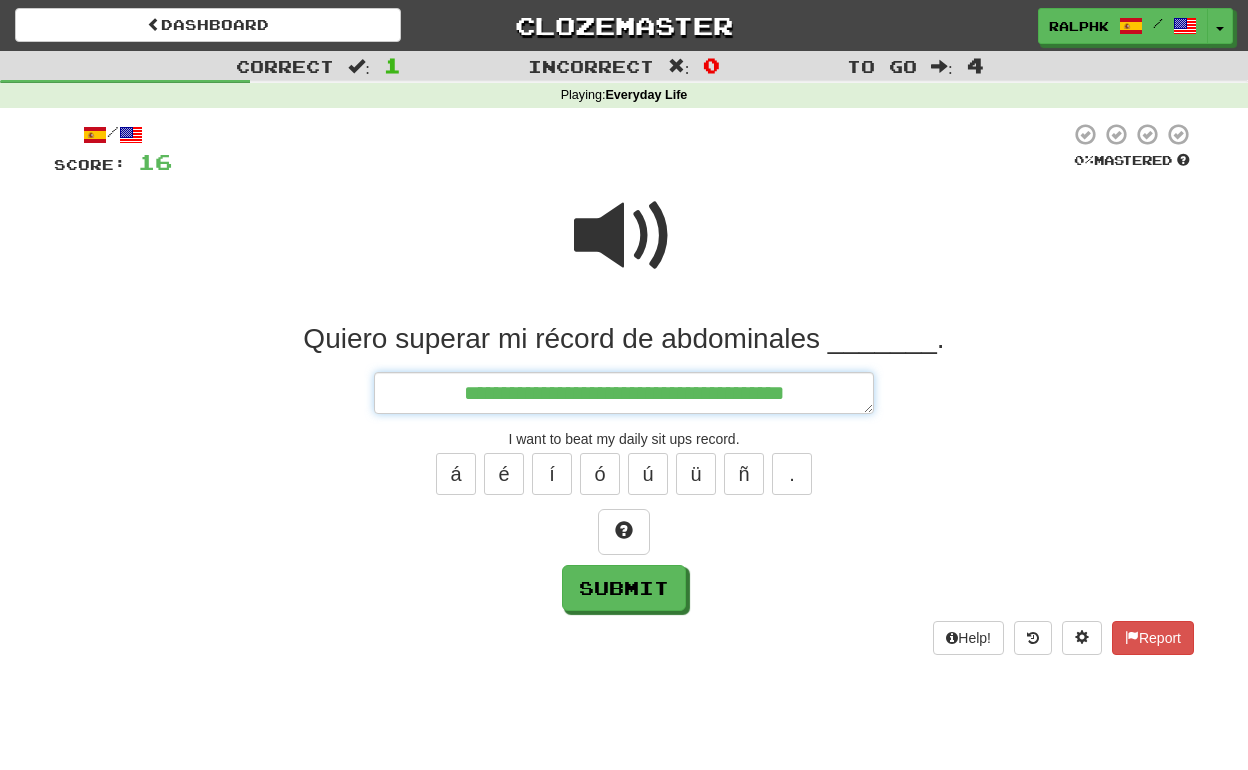 type on "*" 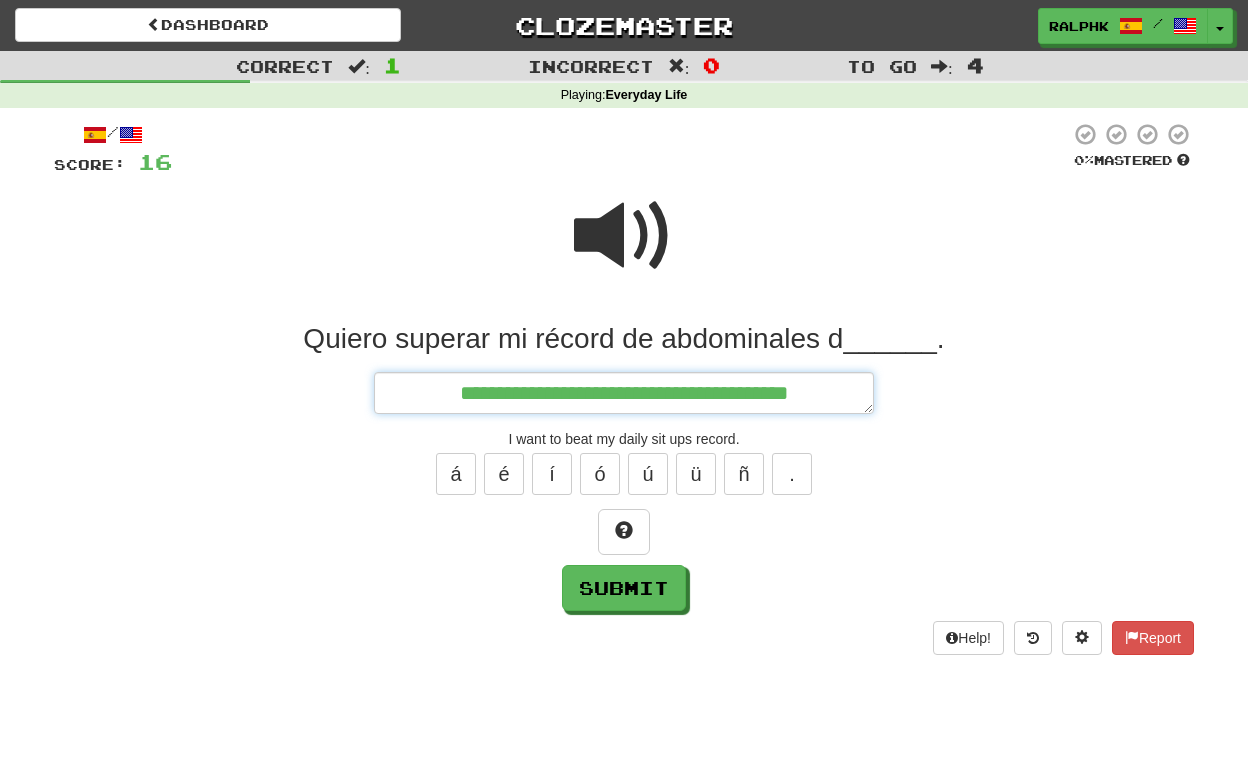 type on "*" 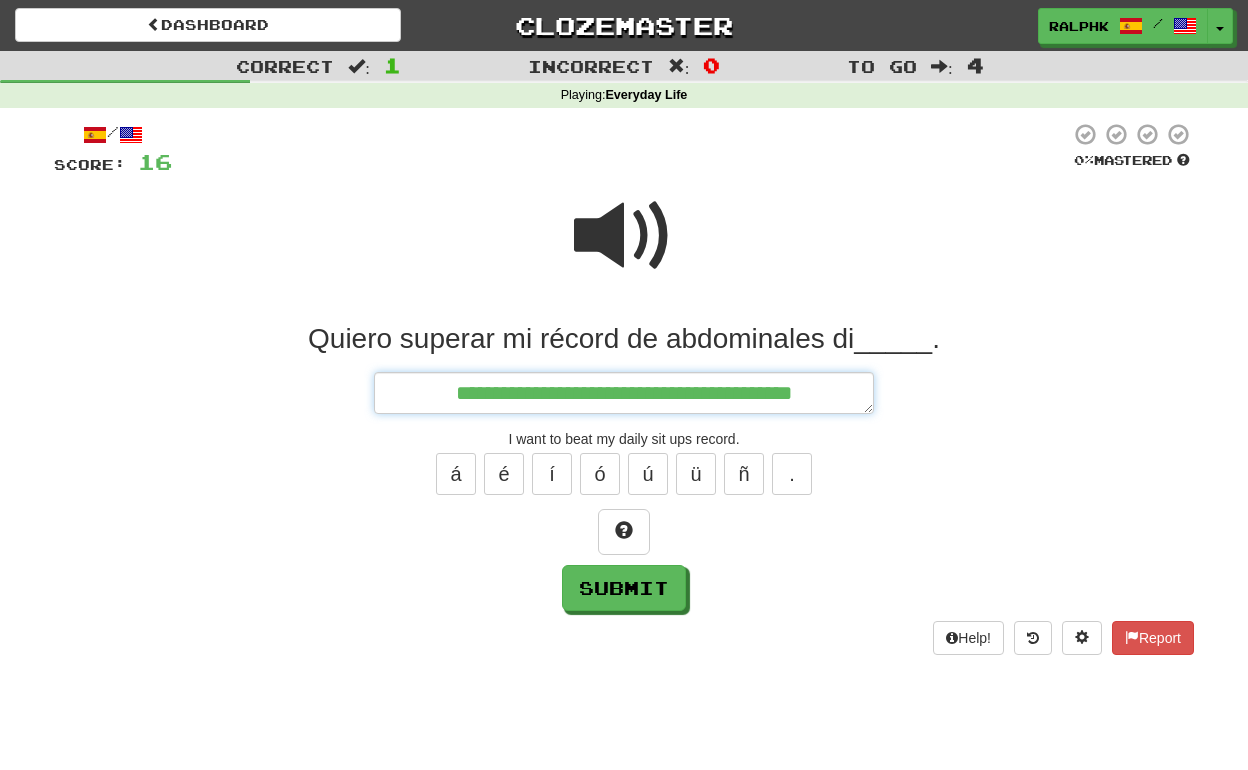 type on "*" 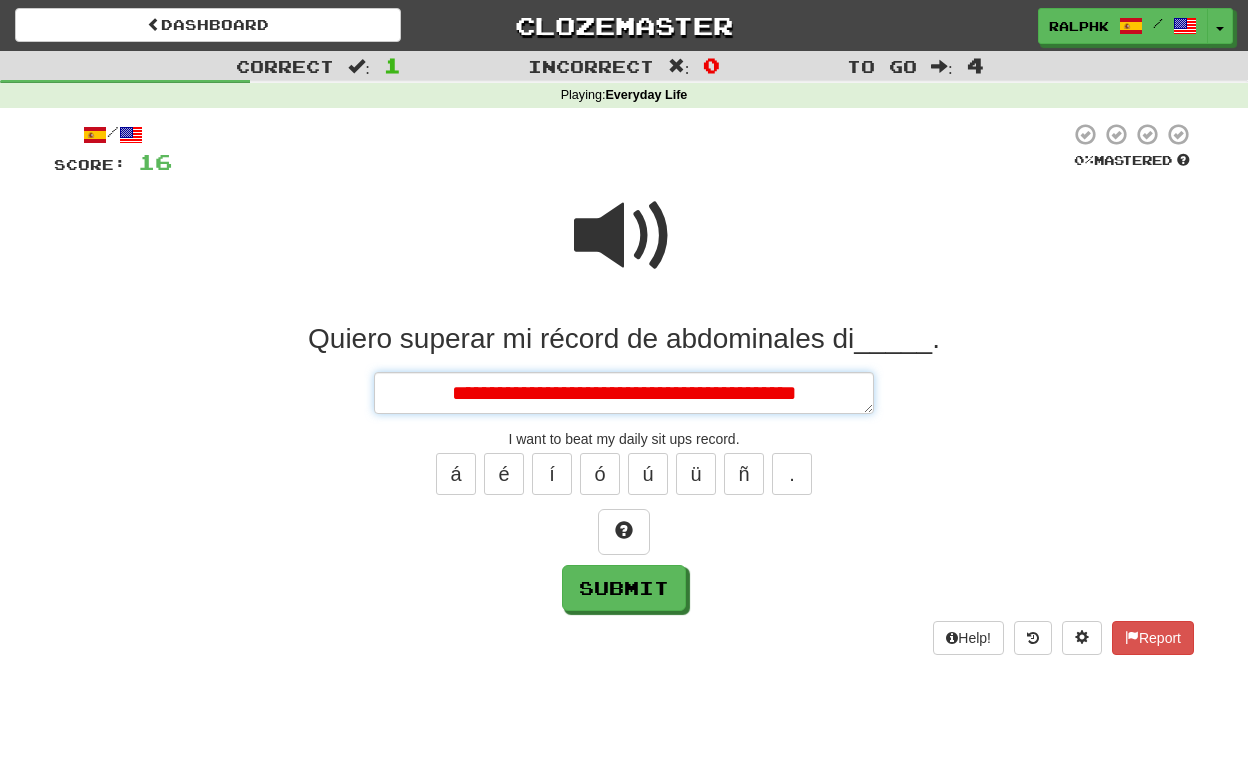 type on "*" 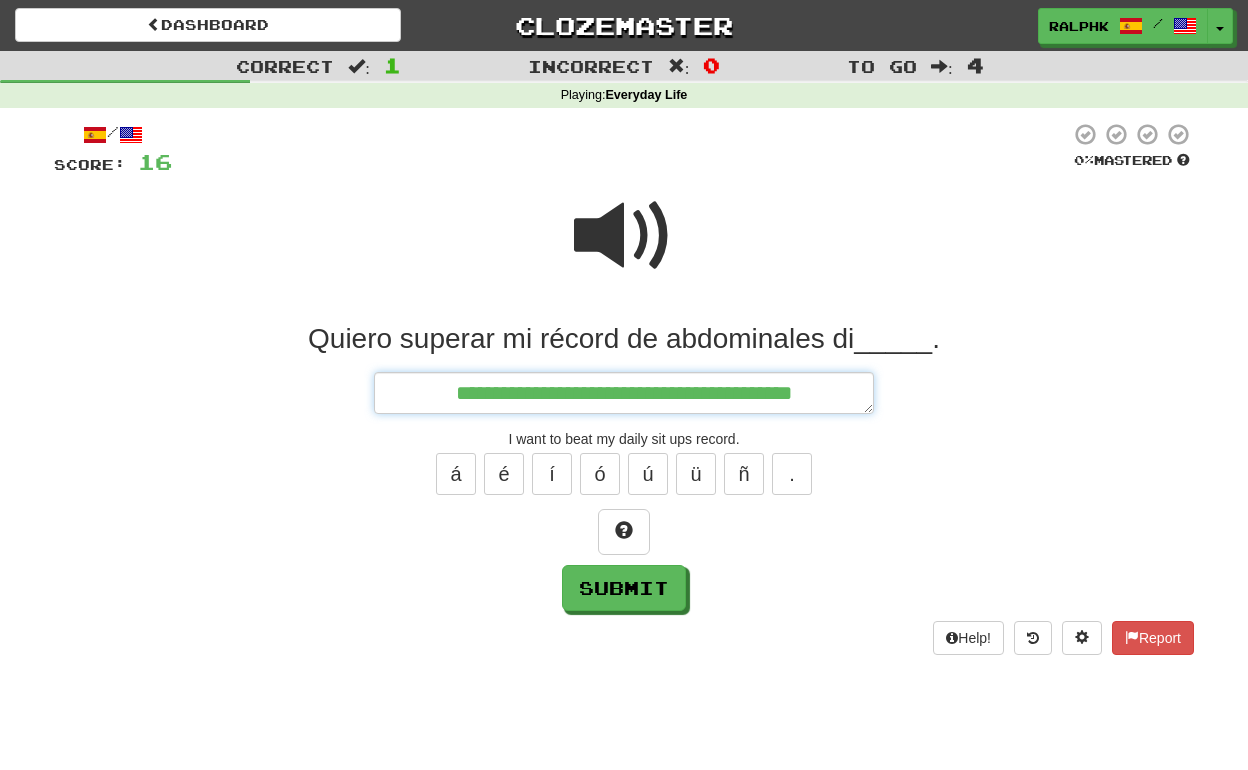 type on "*" 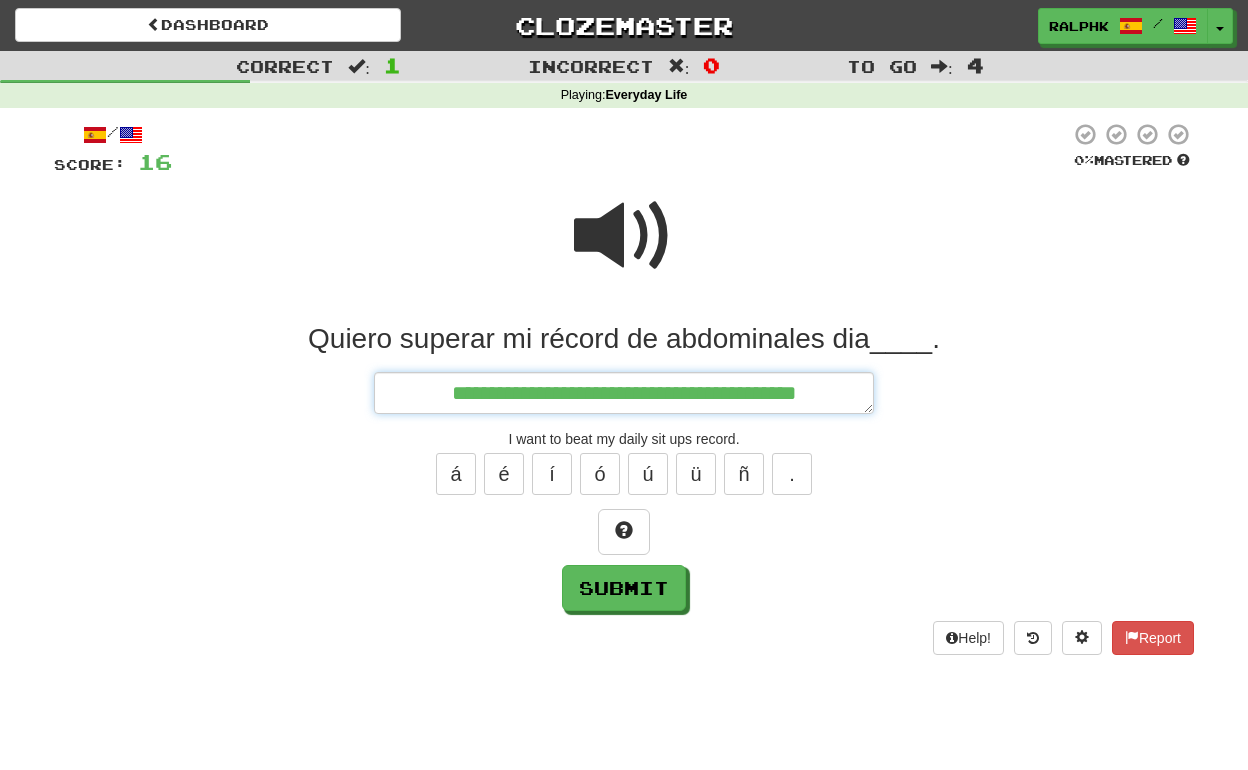 type on "*" 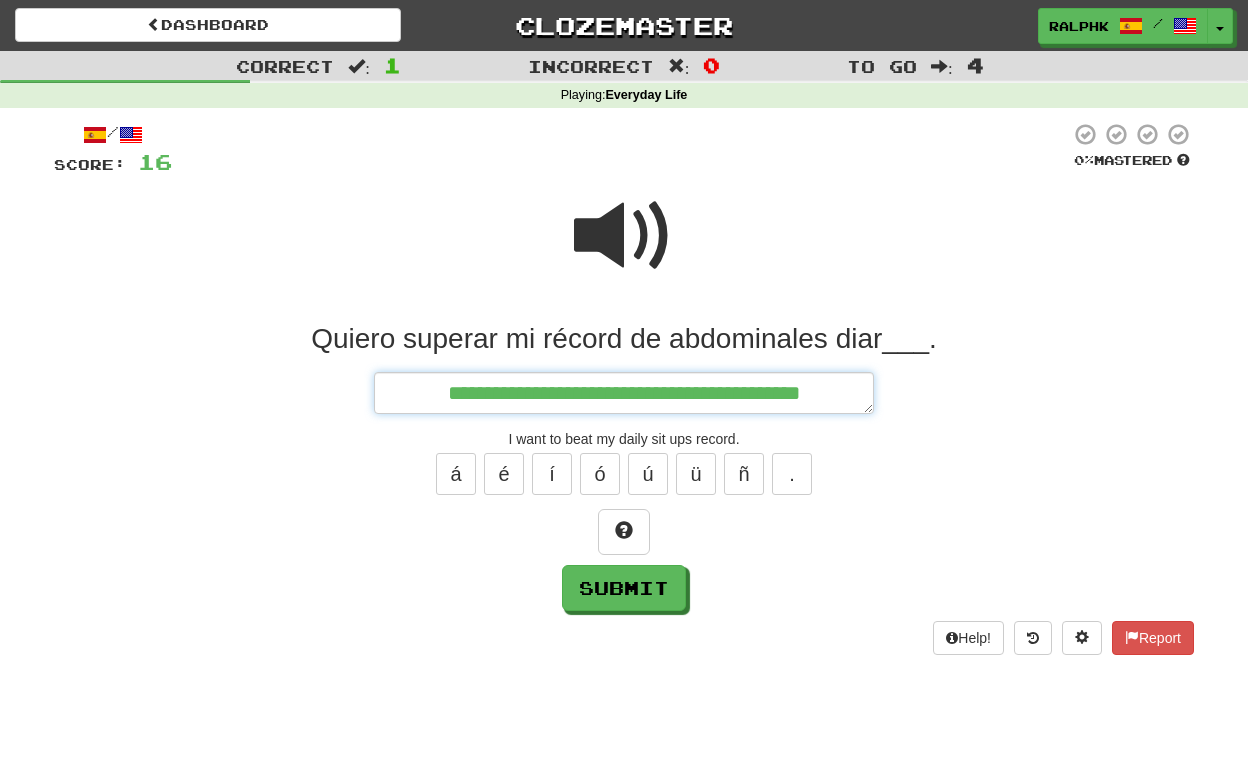 type on "*" 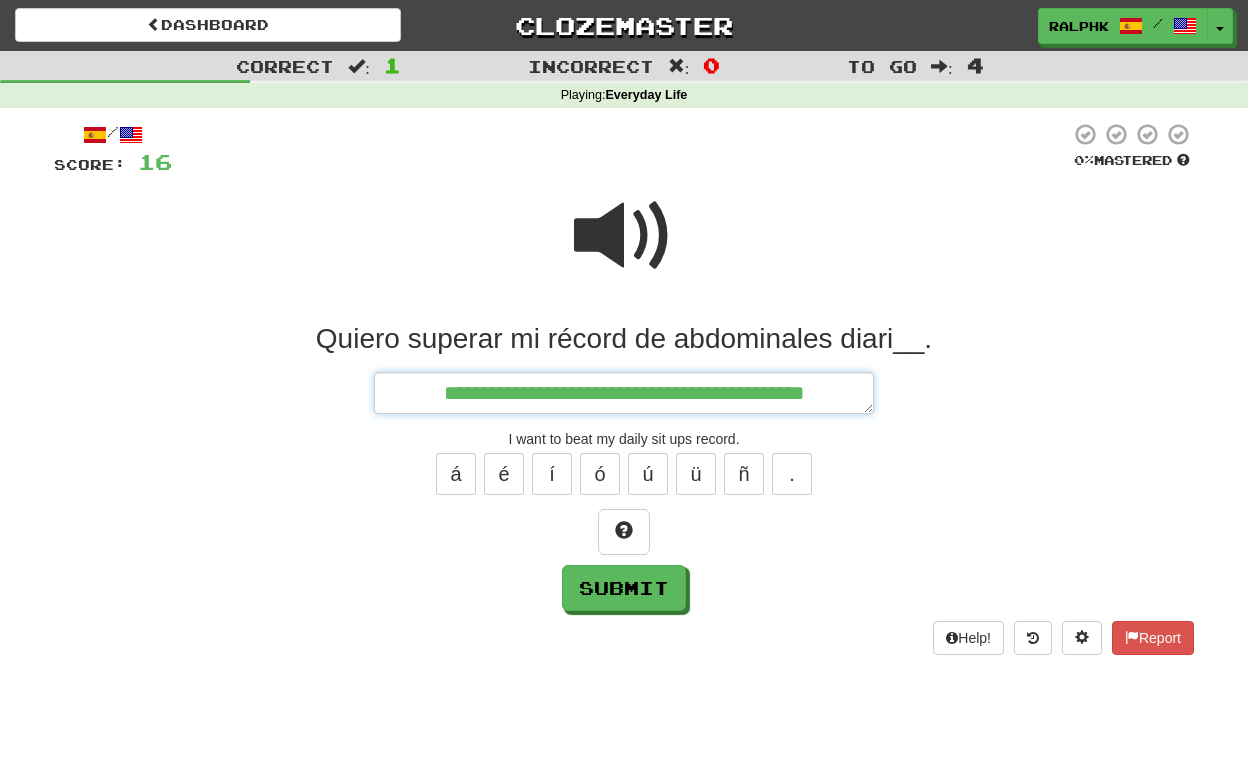 type on "*" 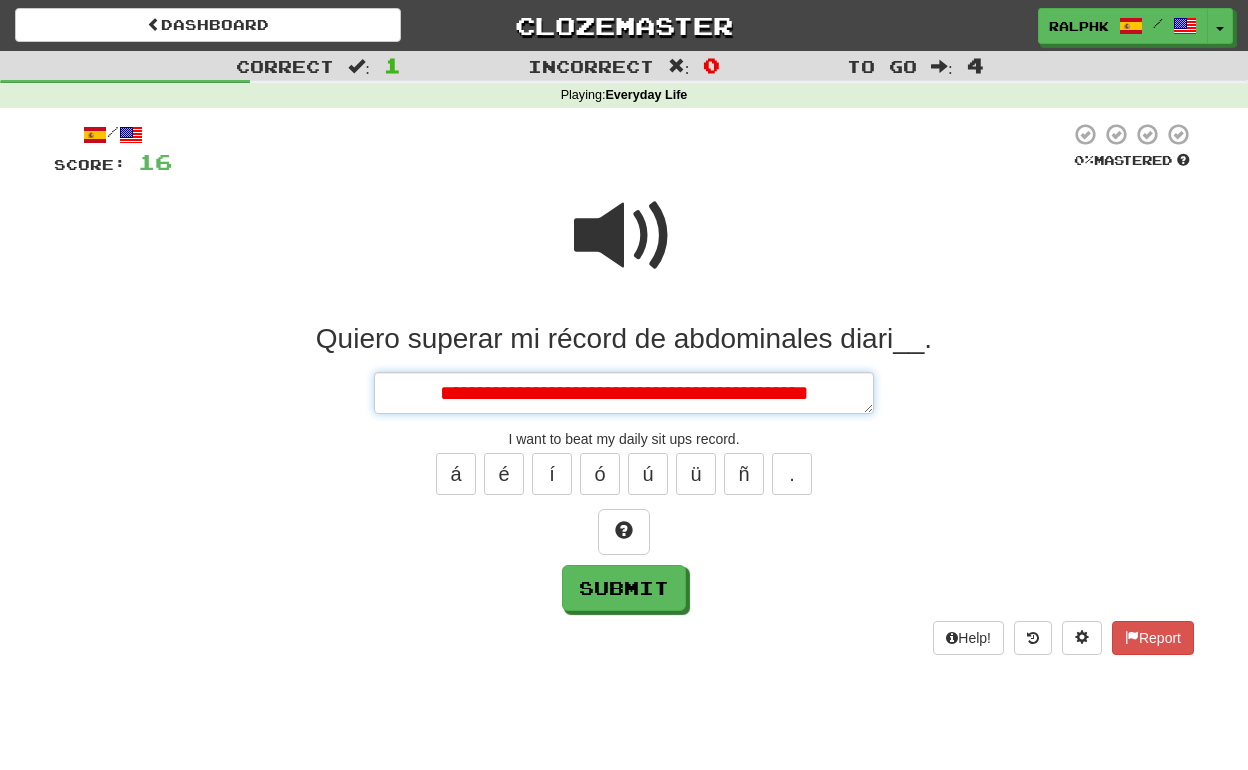 type on "*" 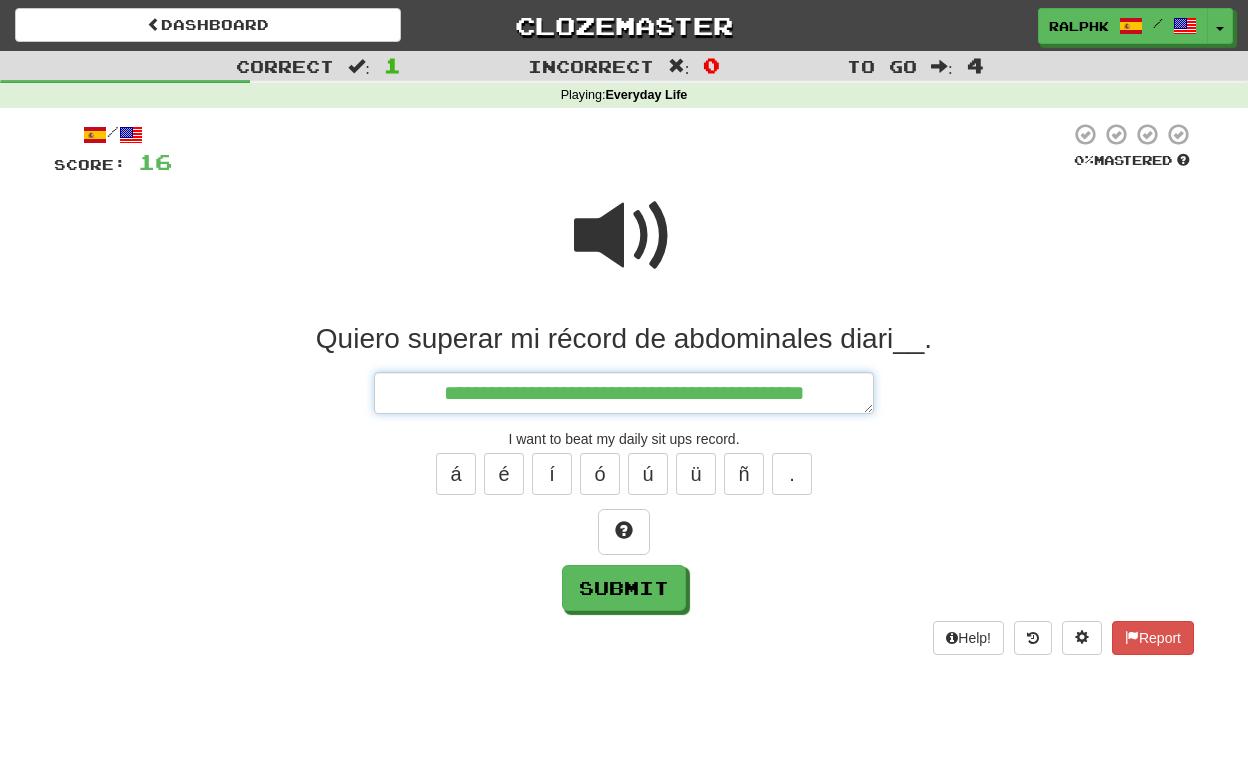 type on "*" 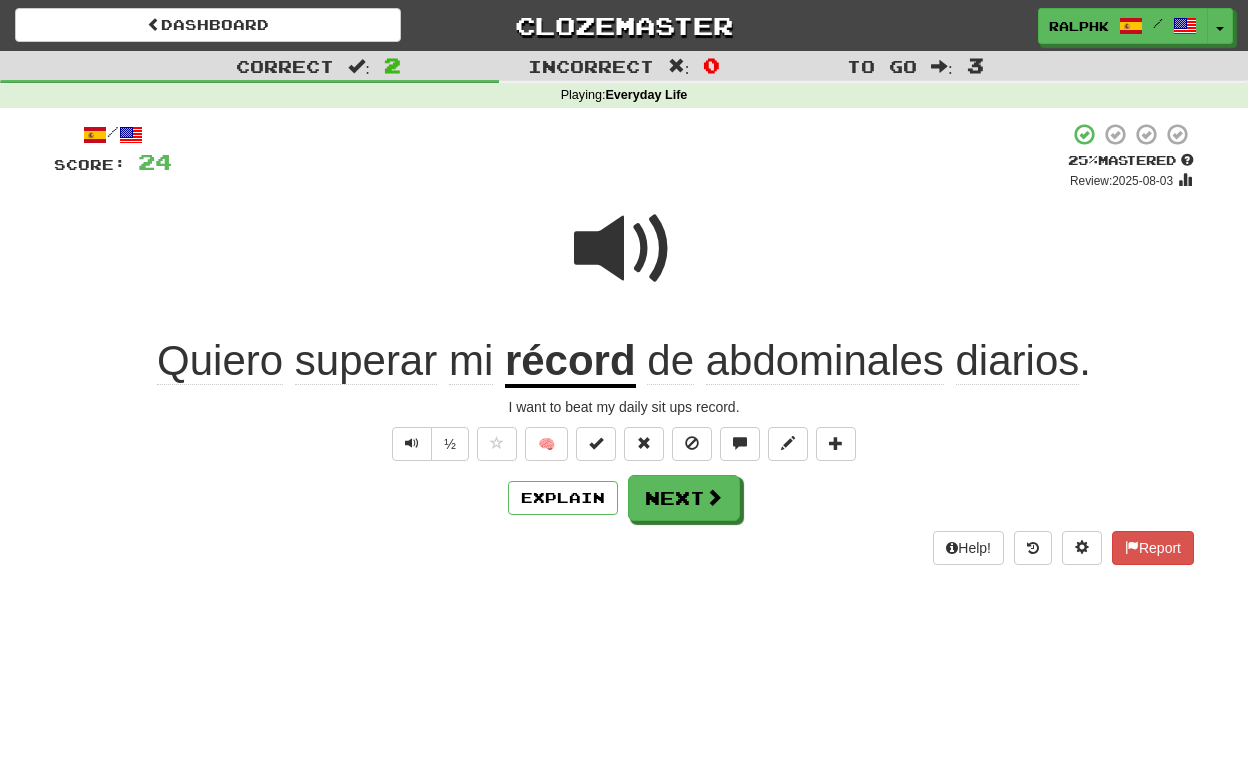 click at bounding box center (624, 249) 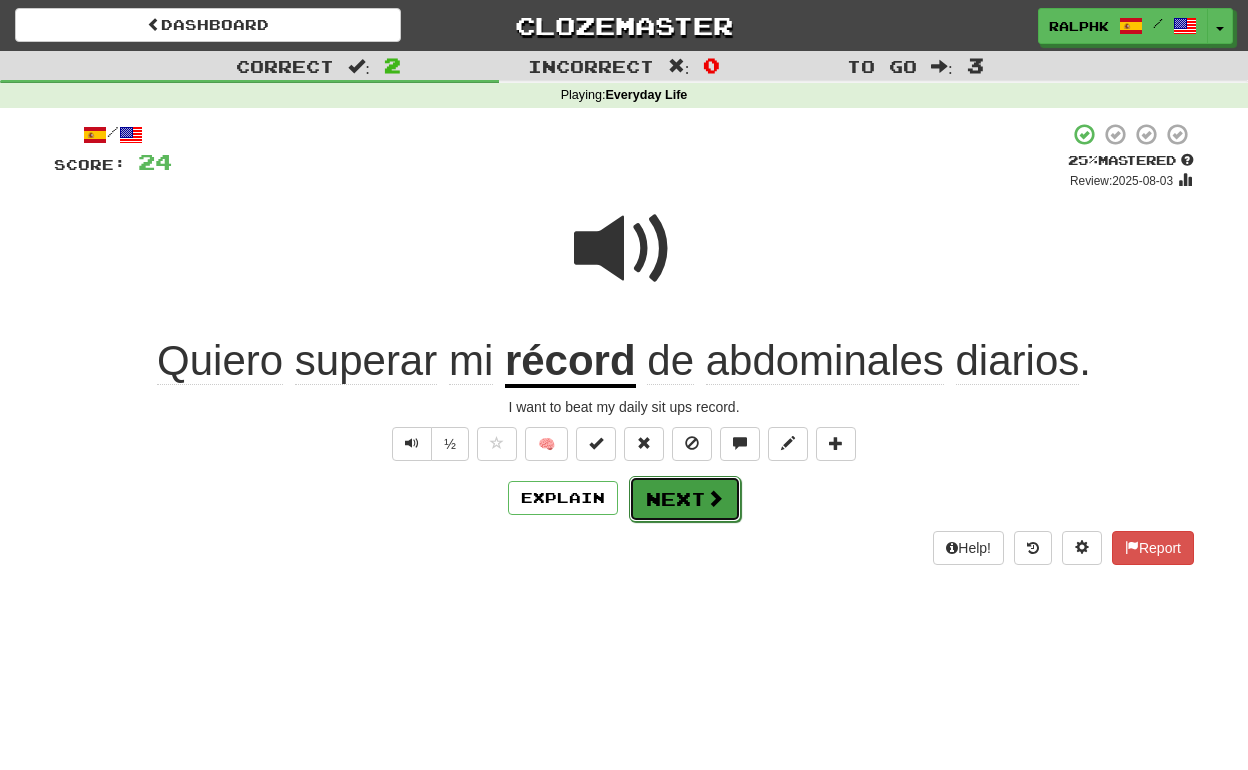 click on "Next" at bounding box center (685, 499) 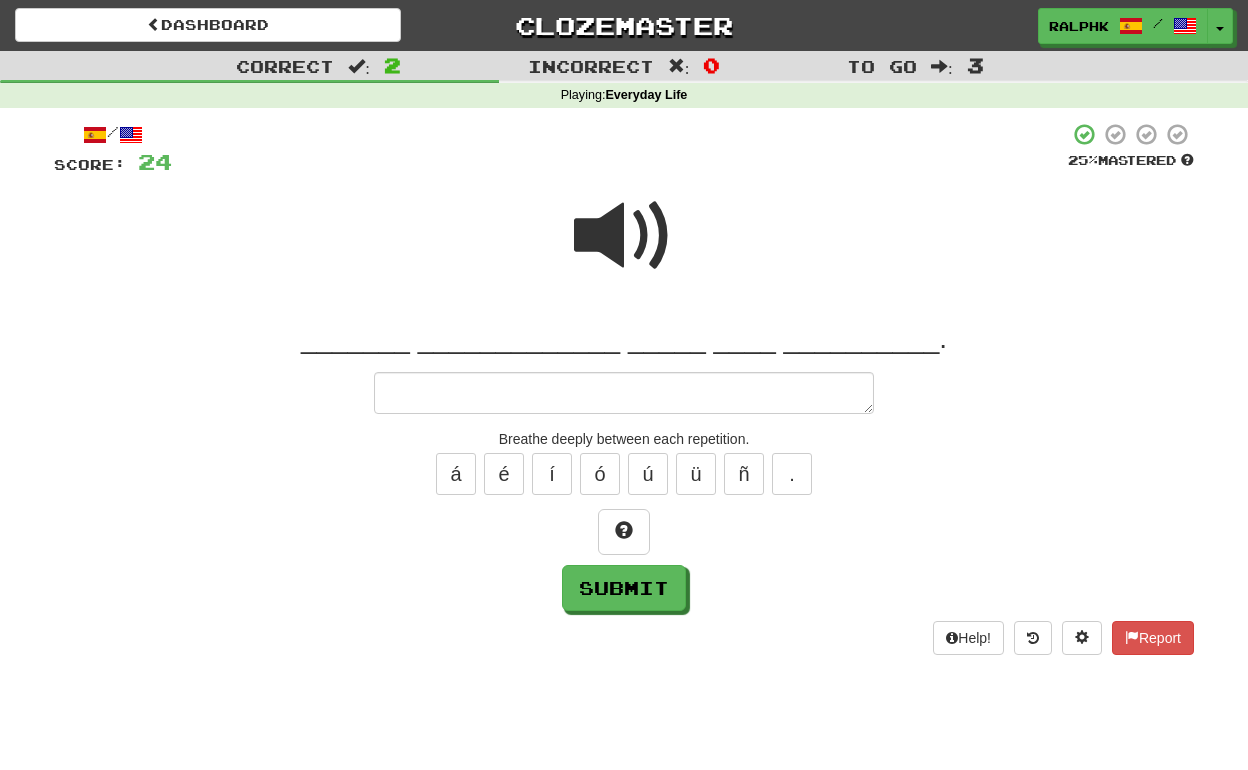type on "*" 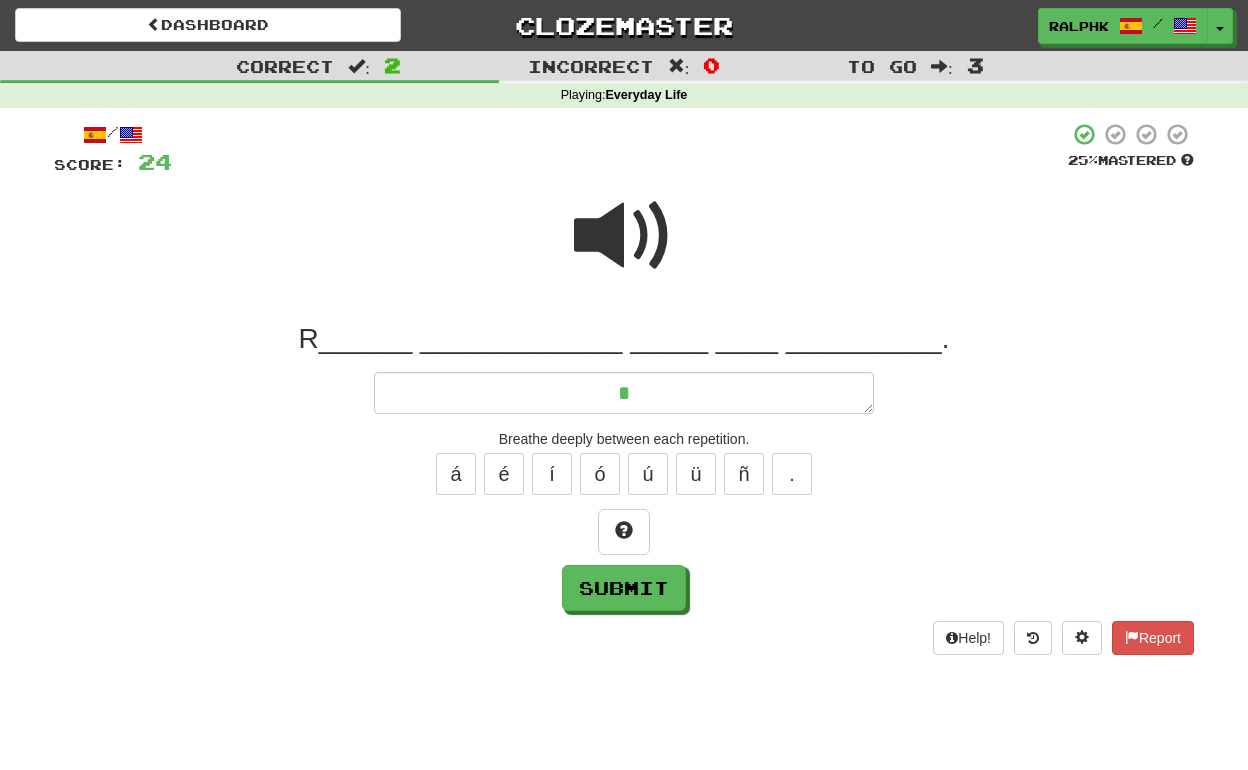 type on "*" 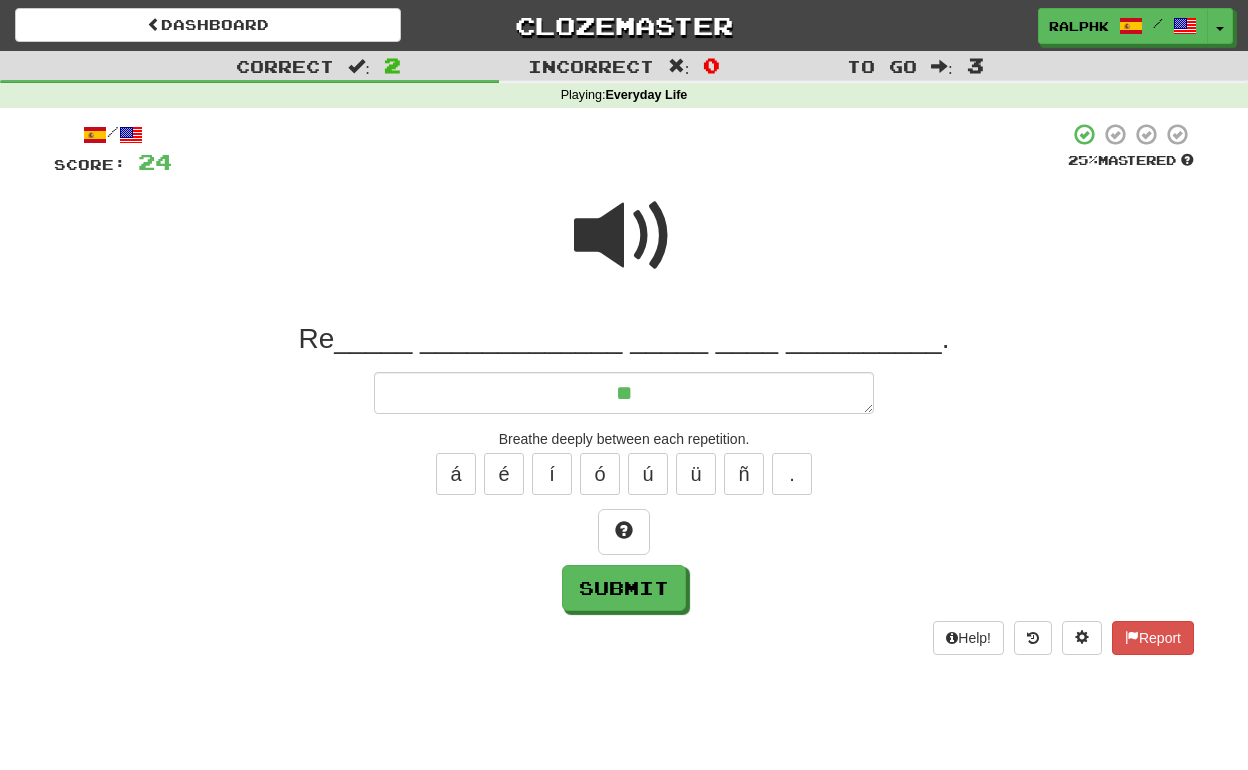 type on "*" 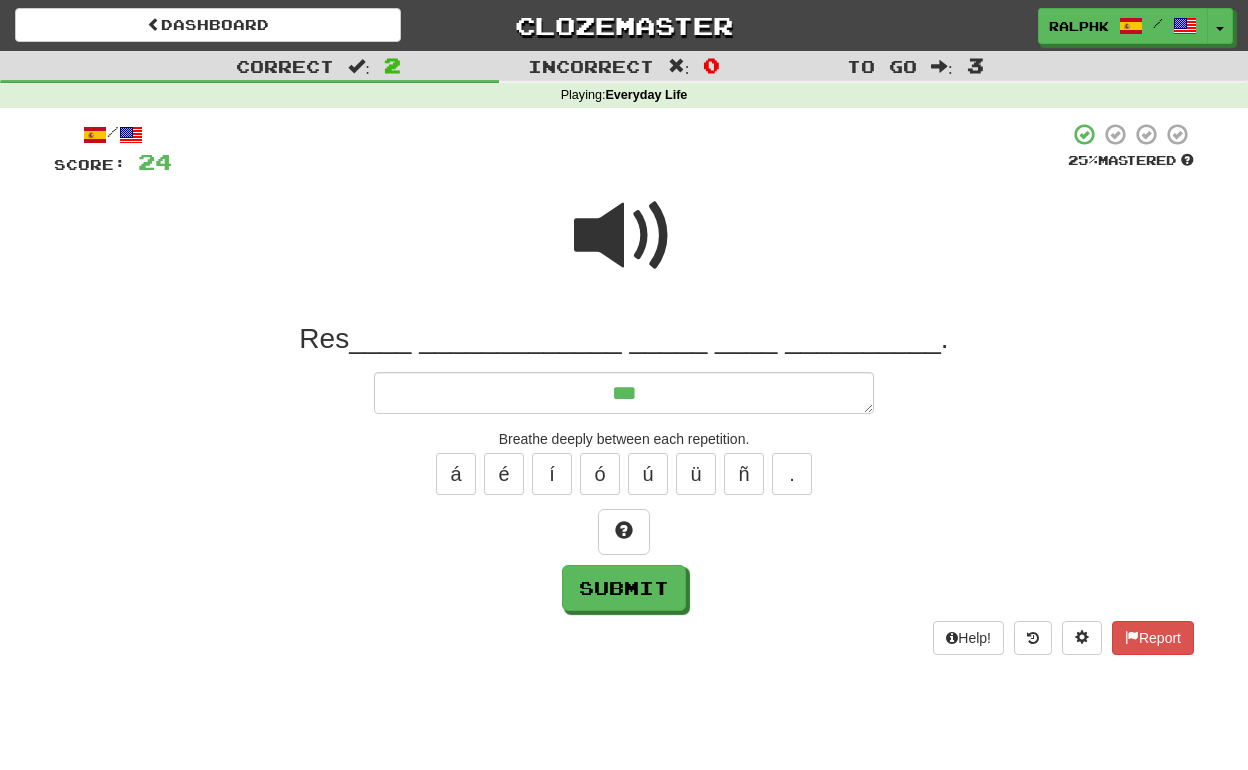 type on "*" 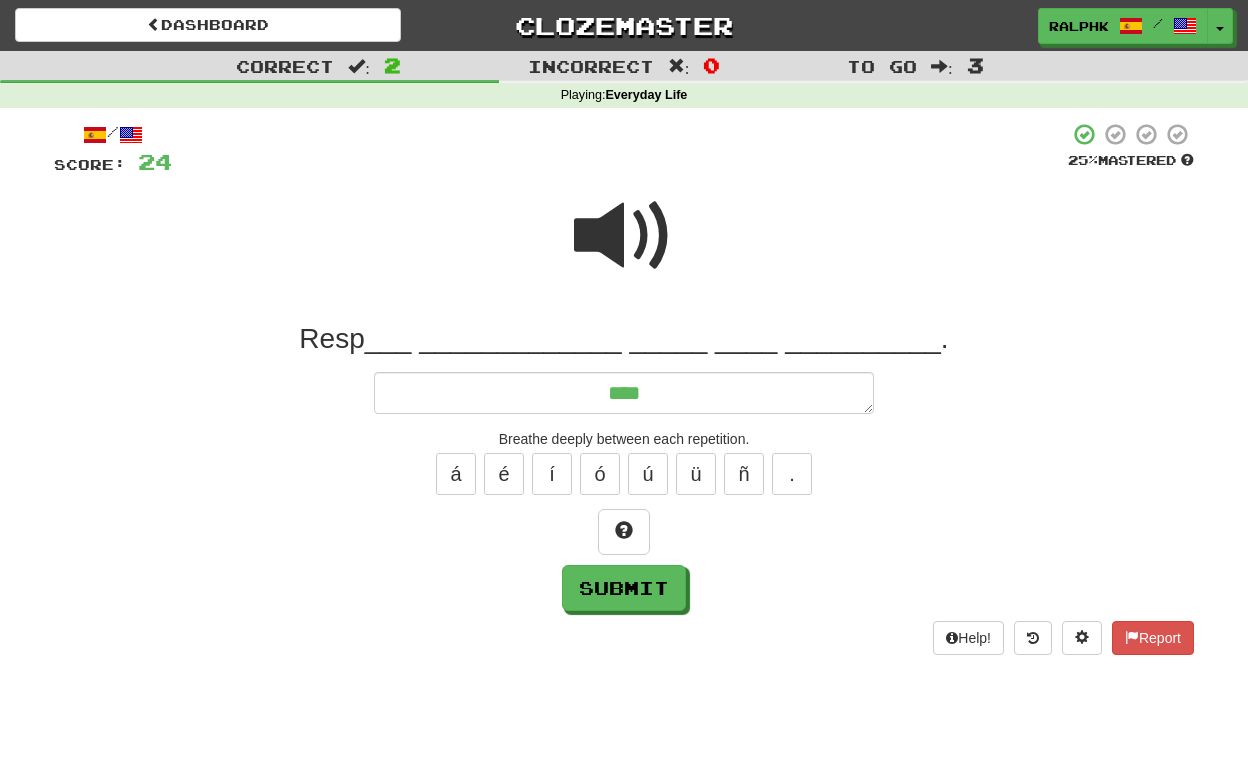type on "*" 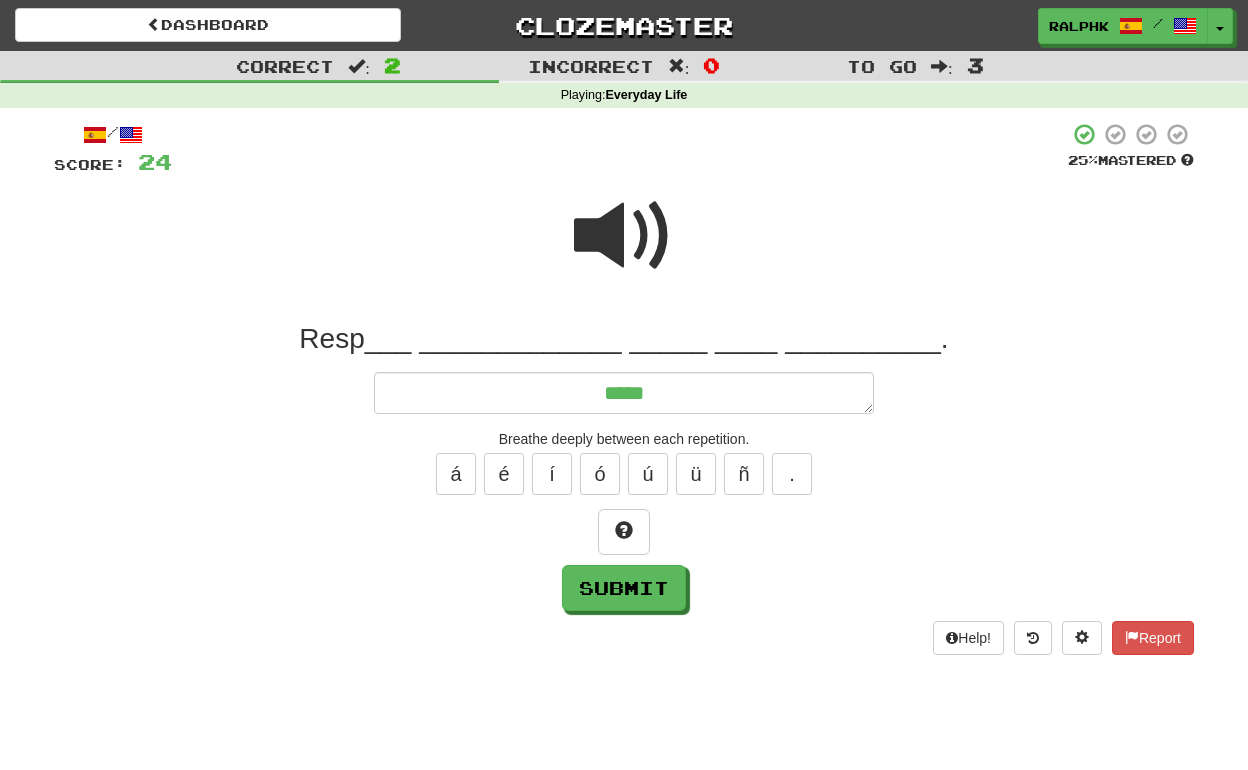 type on "*" 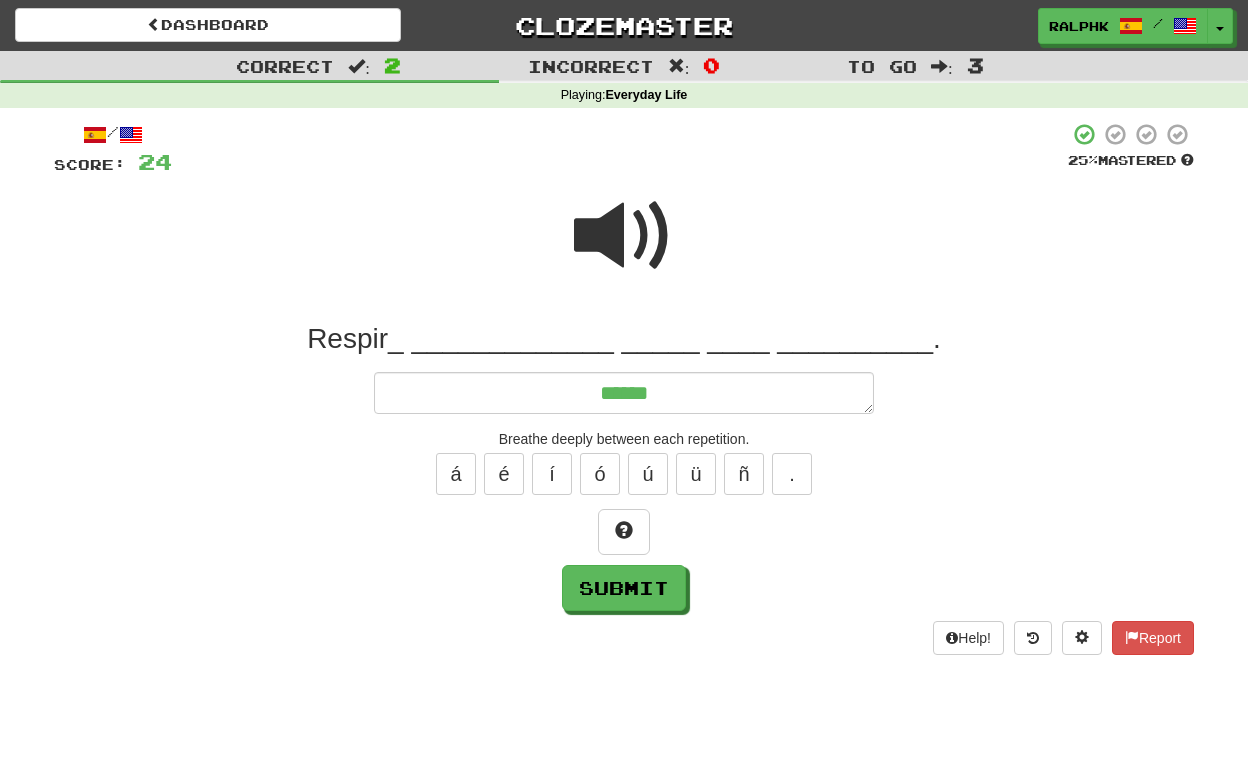 type on "*" 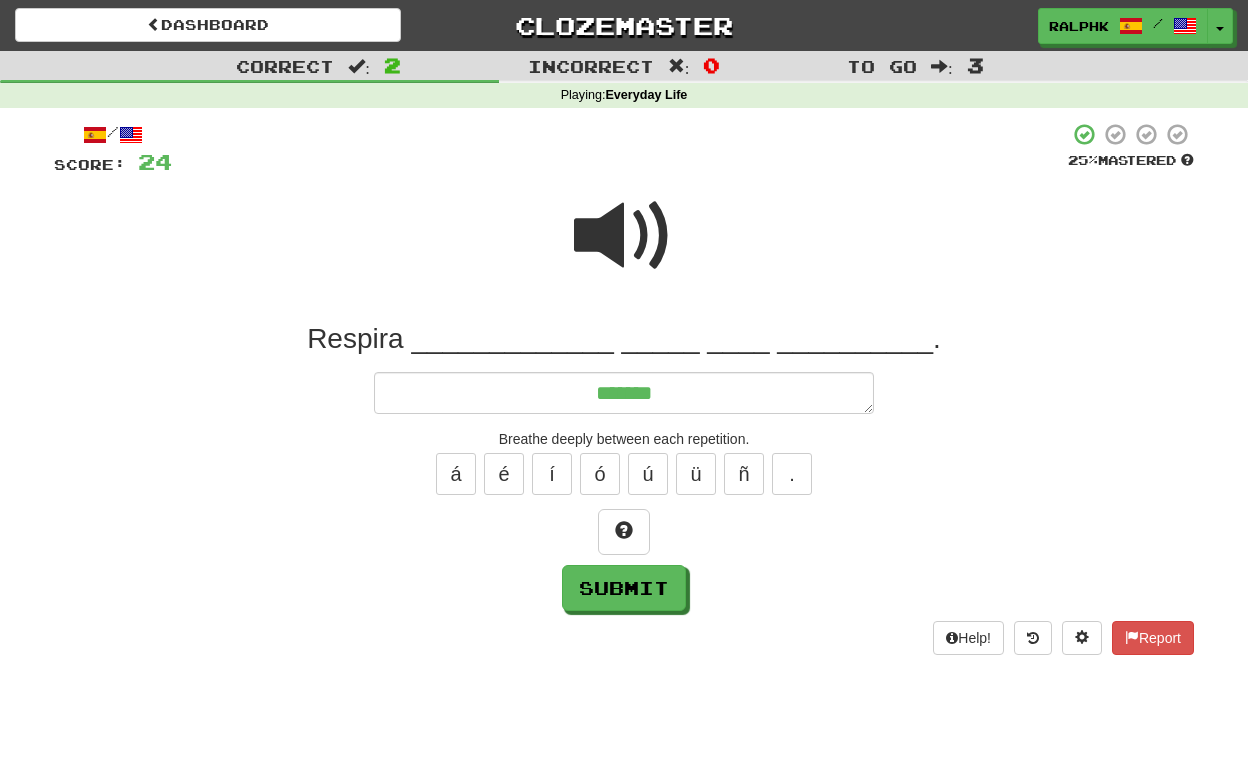 type on "*" 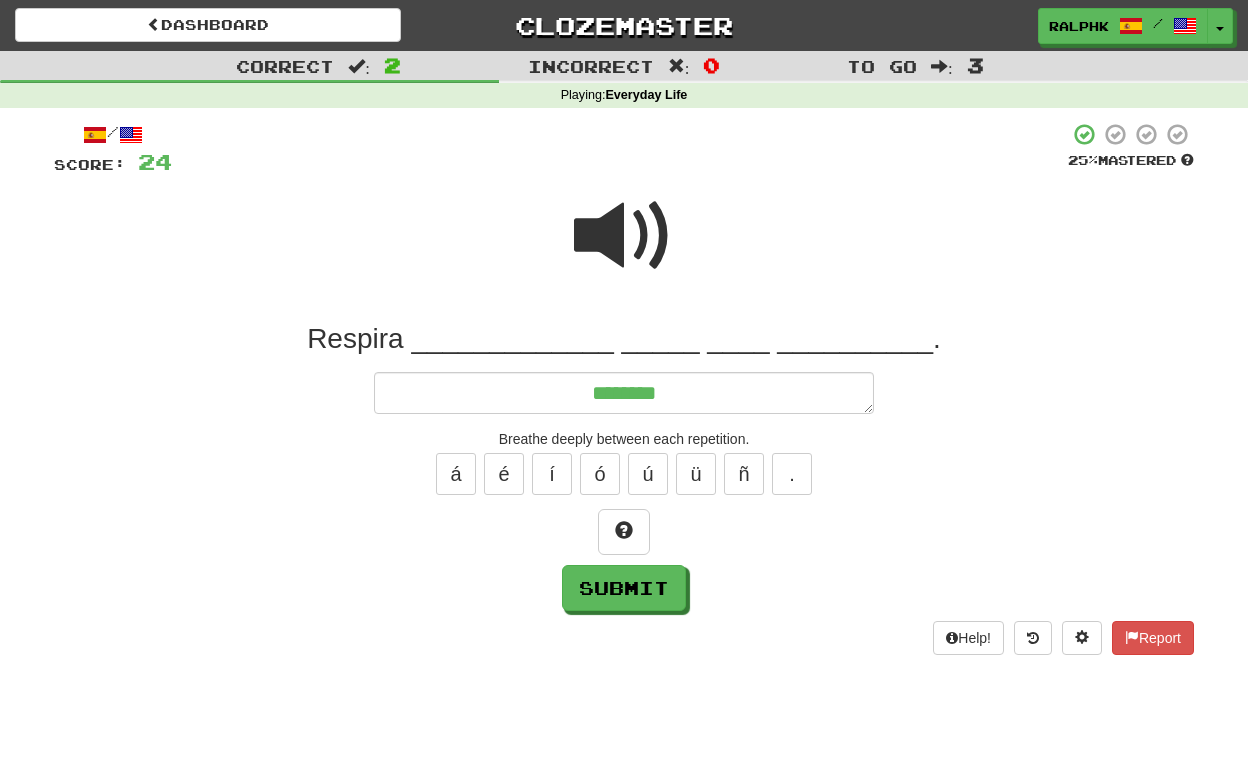 type on "*" 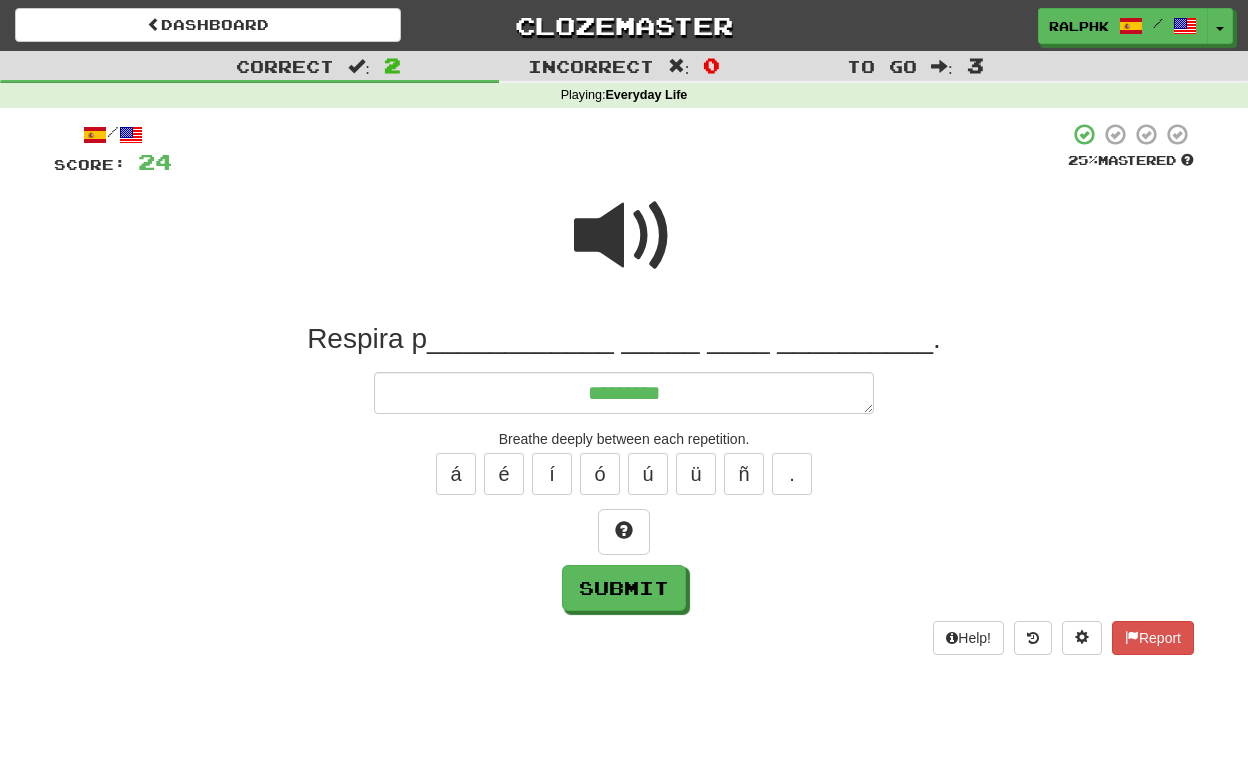 type on "*" 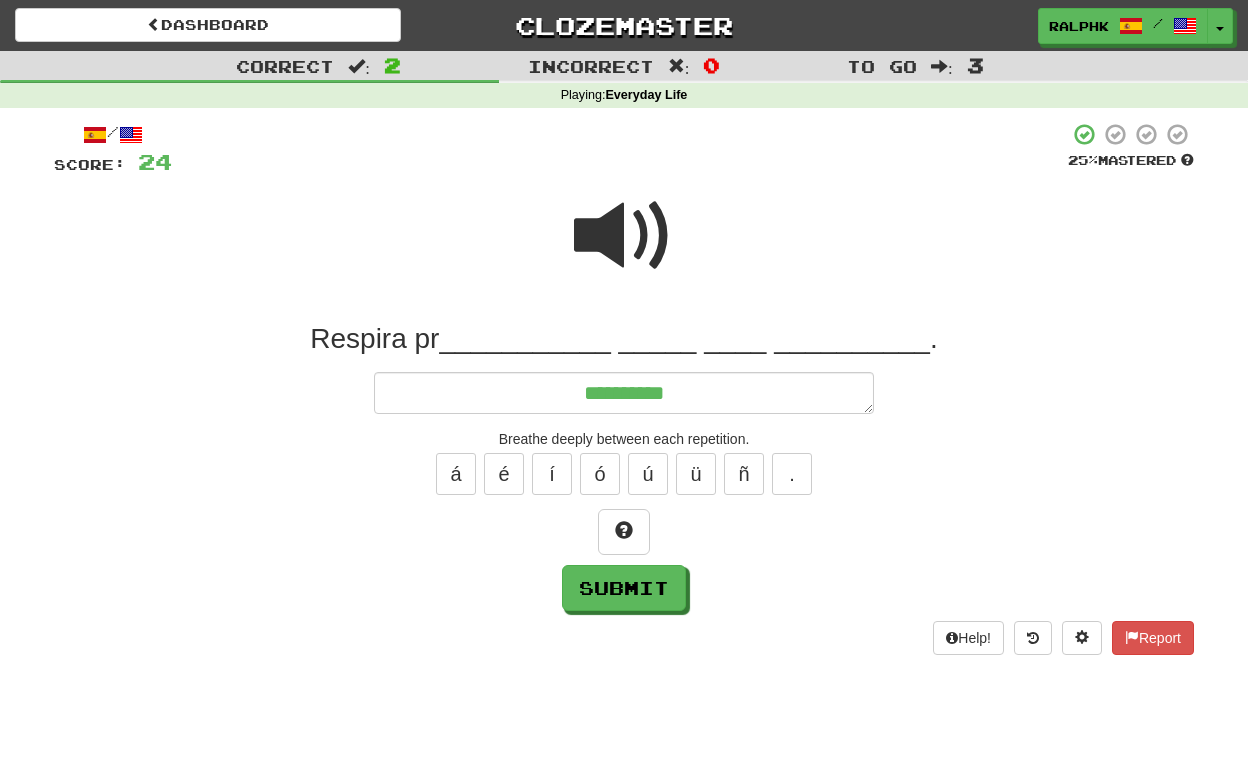 type on "*" 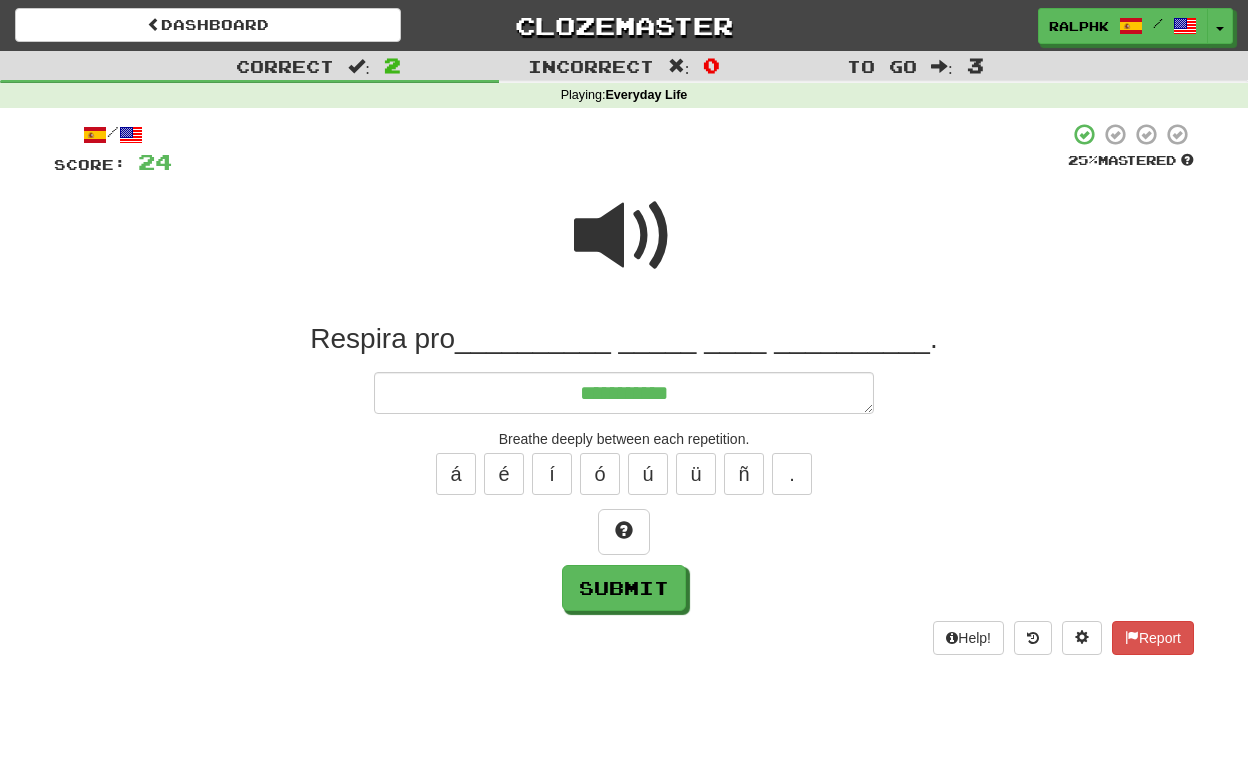 type on "*" 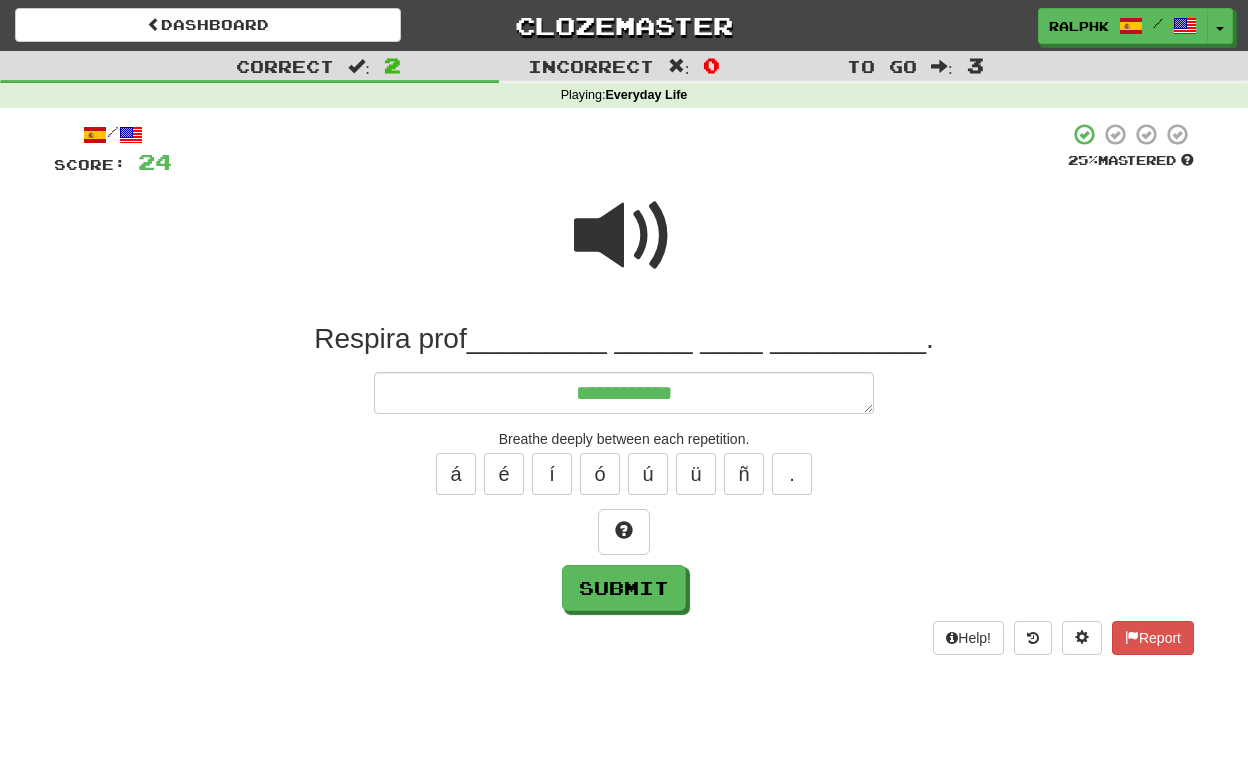 type on "*" 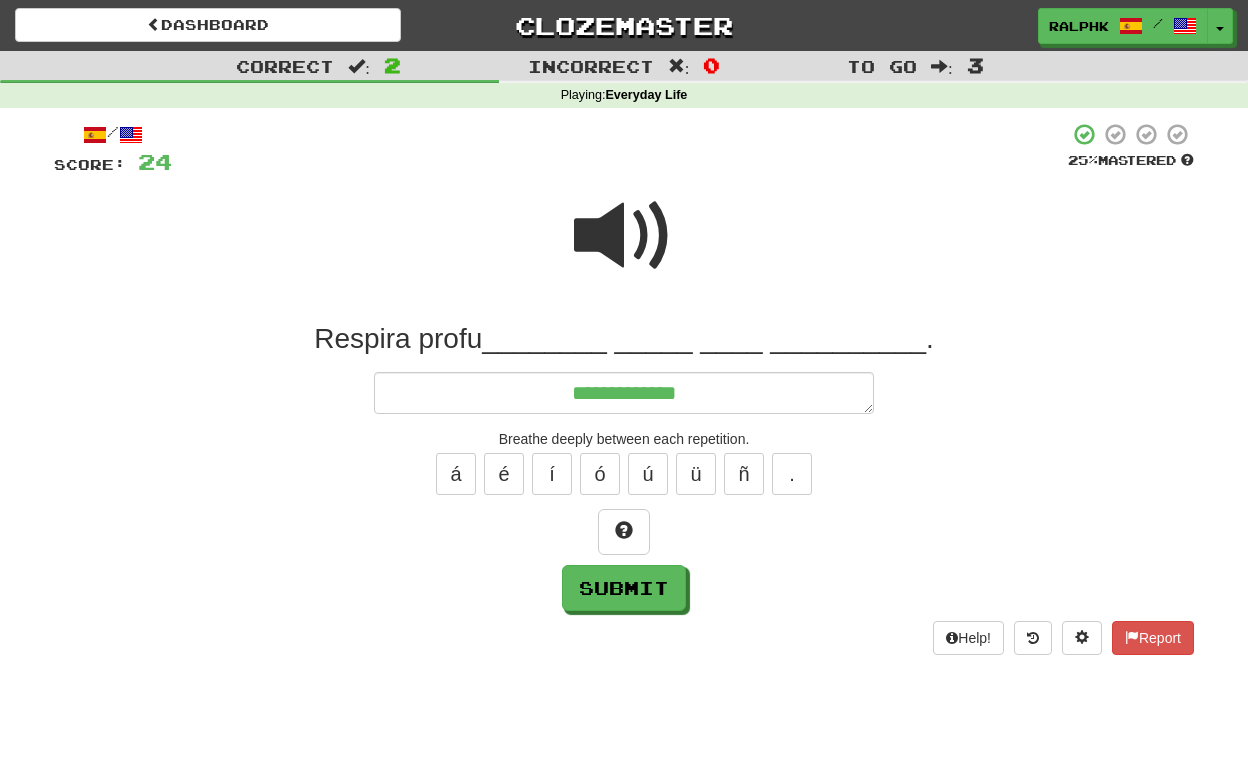 type on "*" 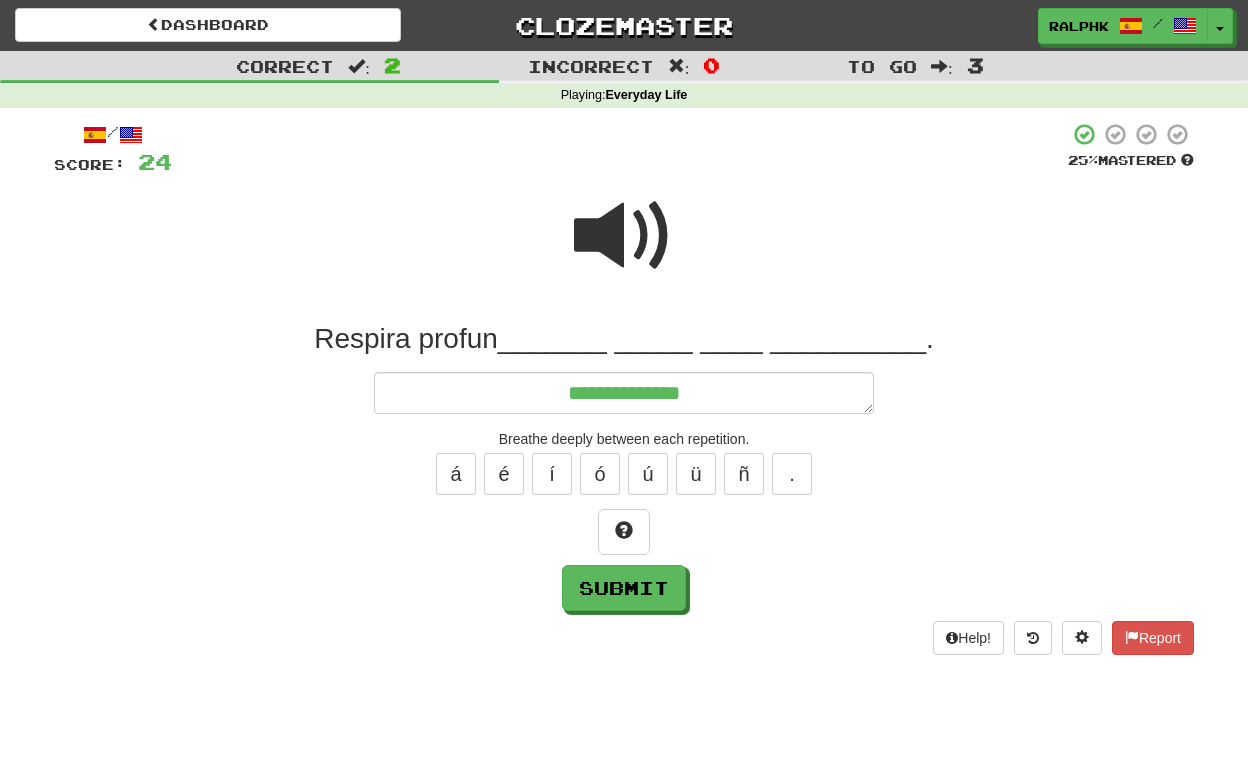 type on "*" 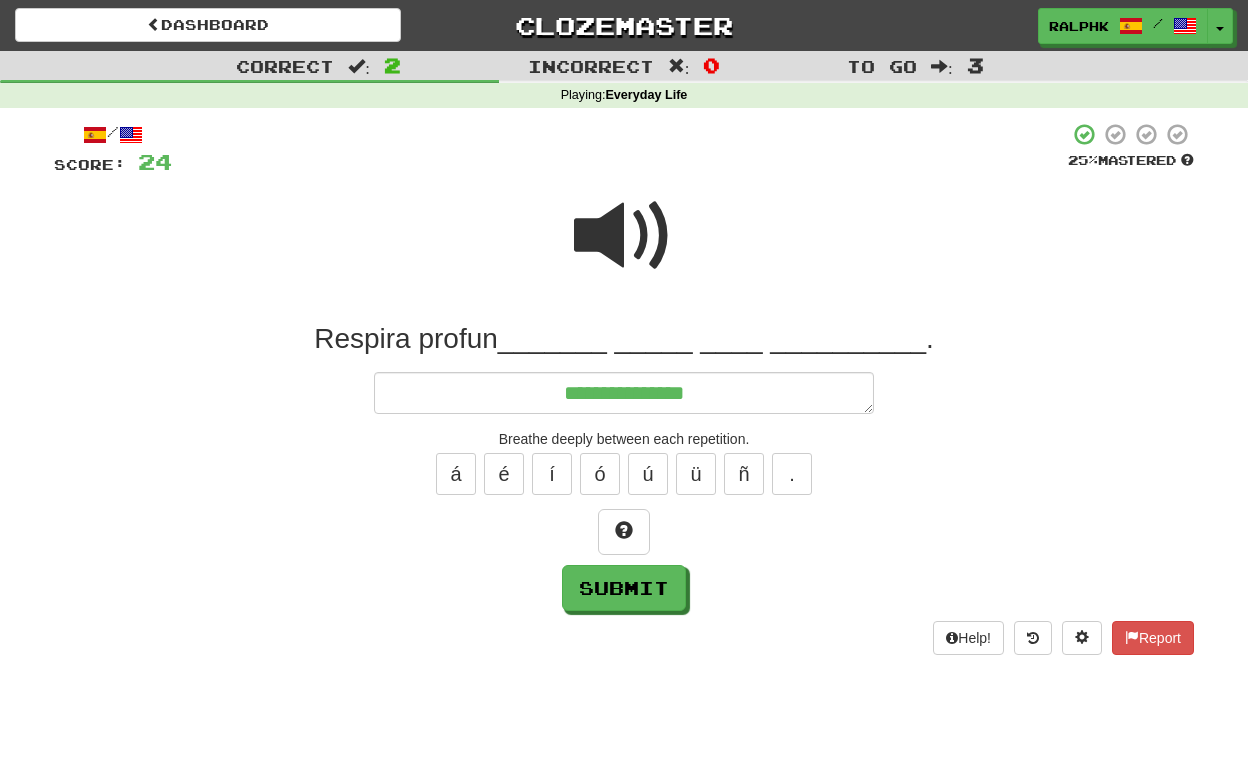 type on "*" 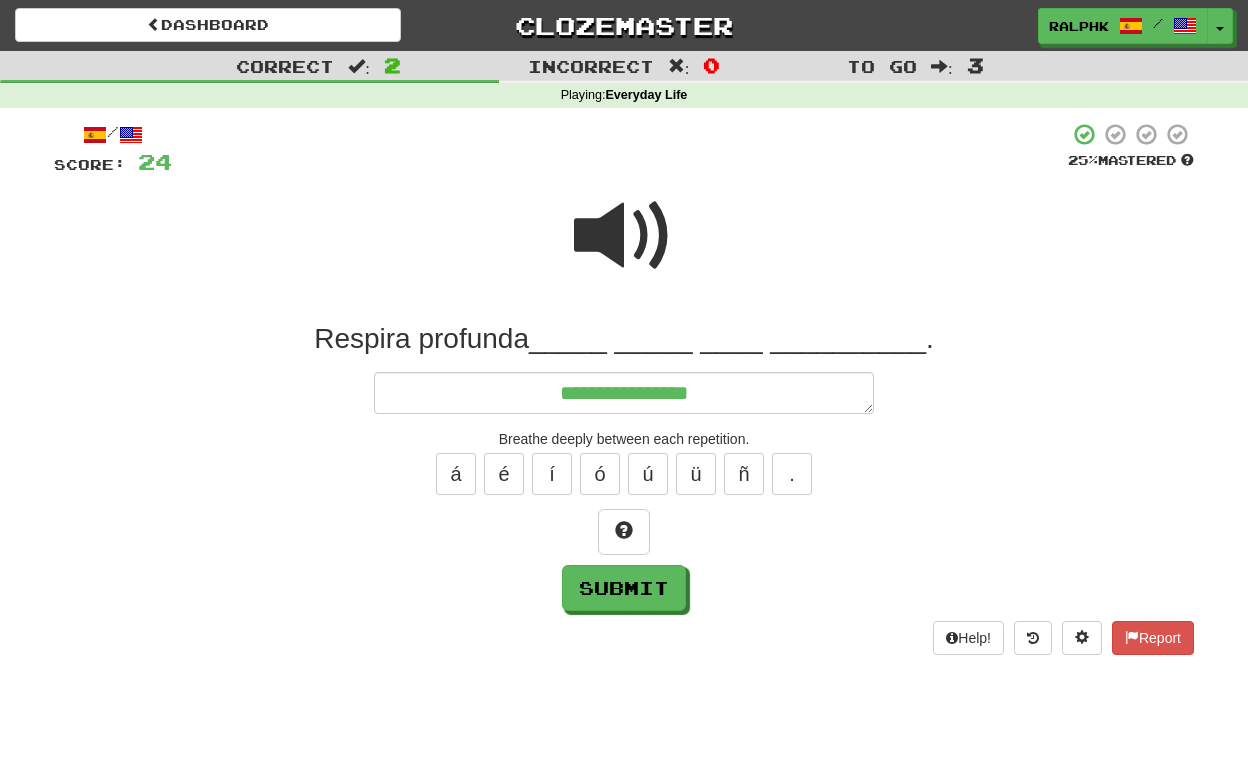 type on "*" 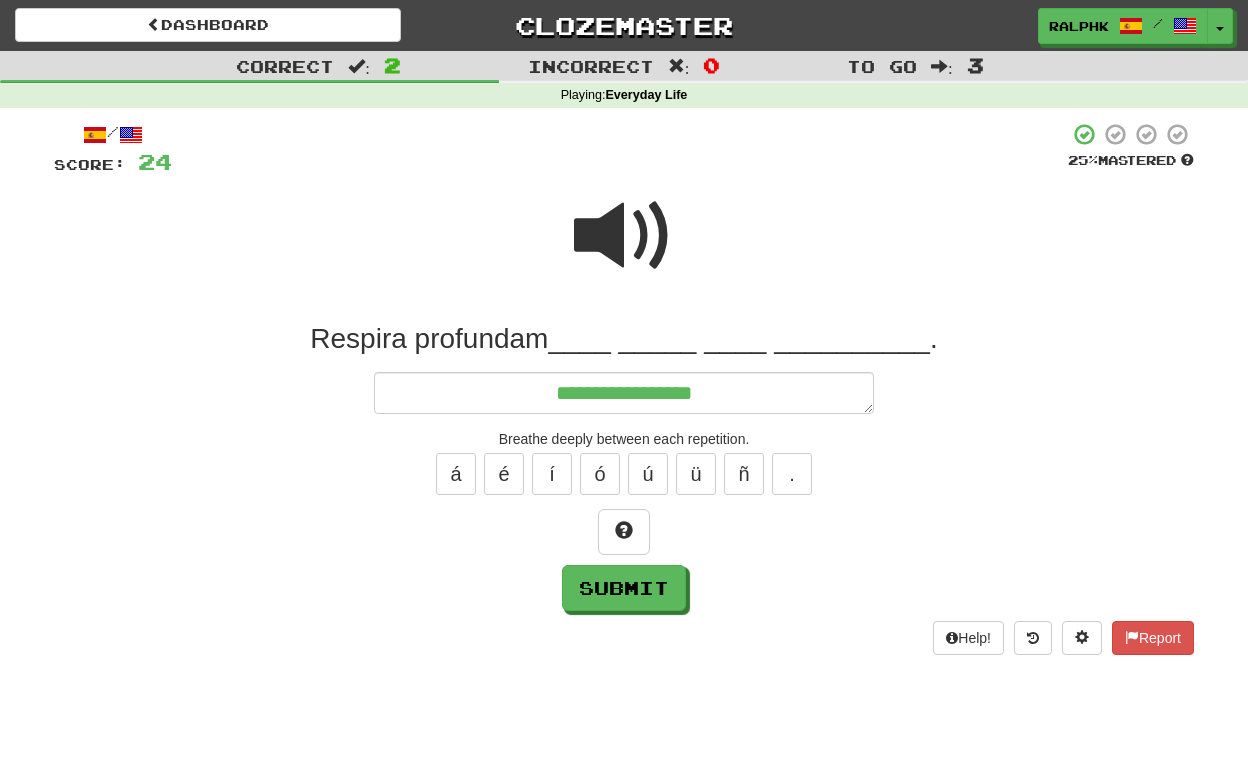 type on "*" 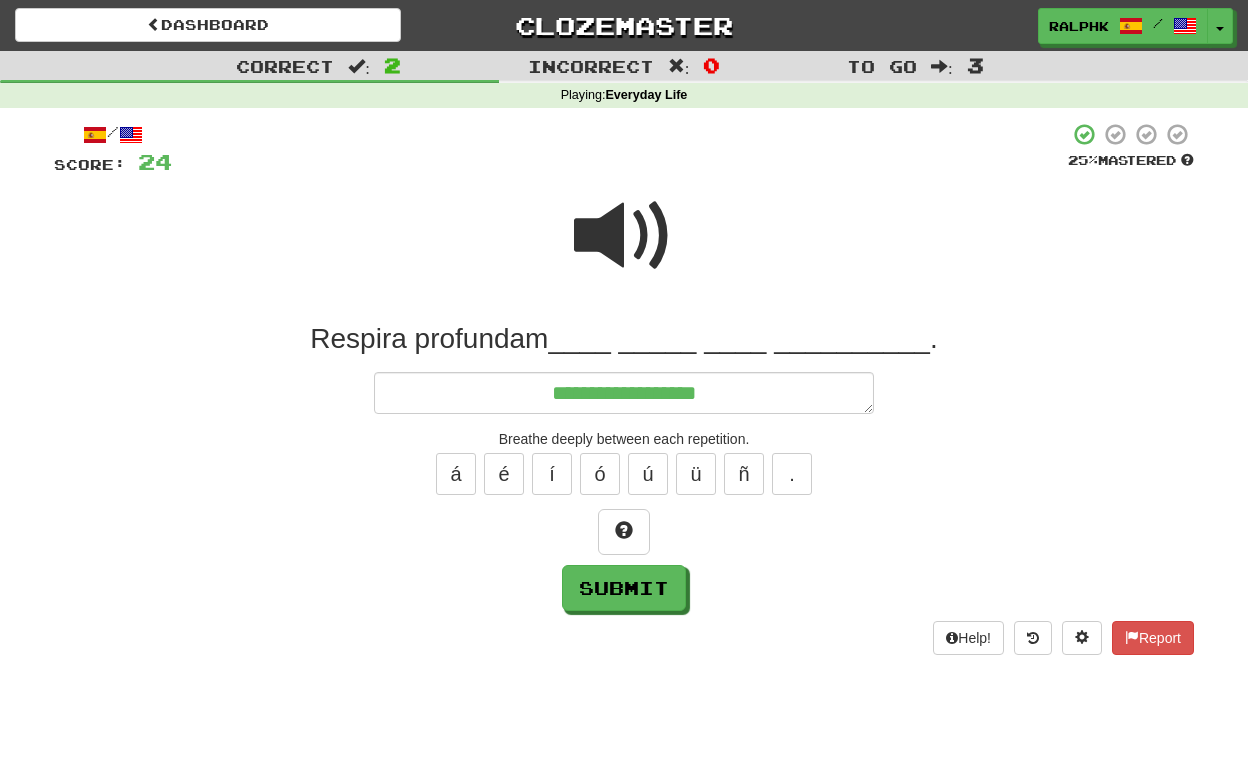 type on "*" 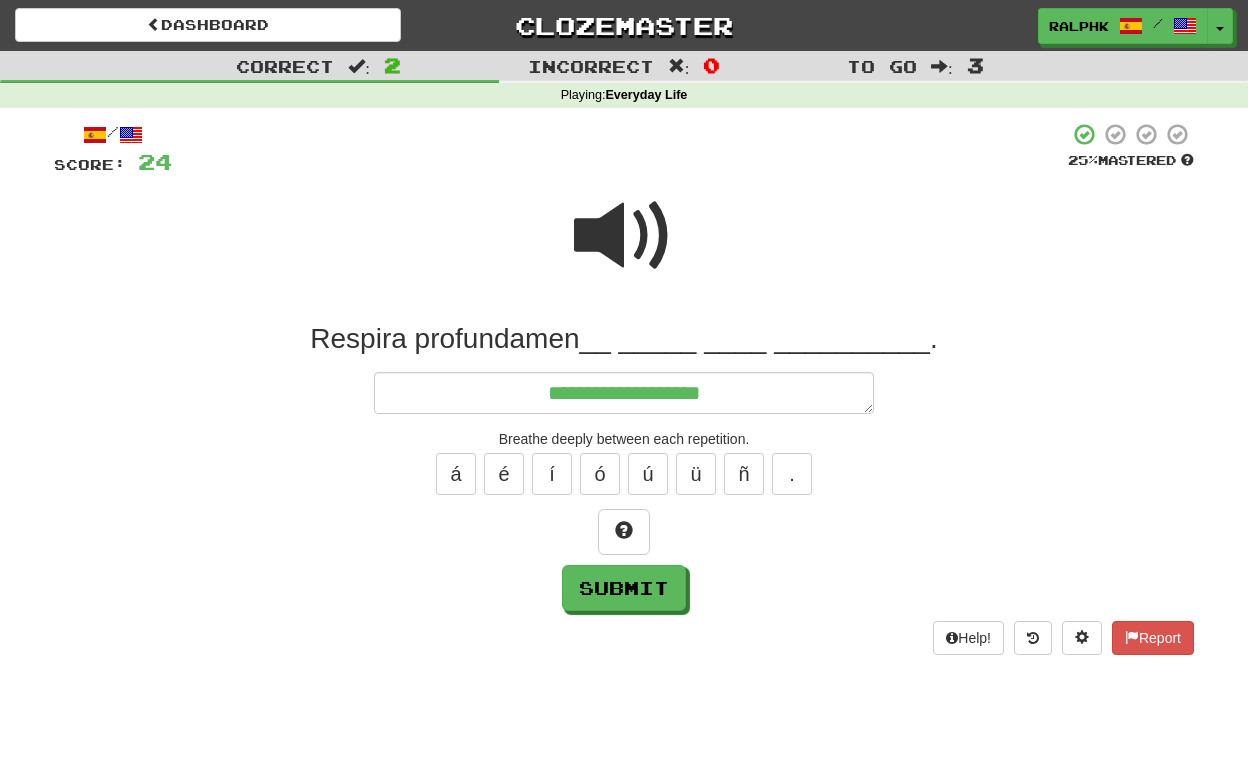 type on "*" 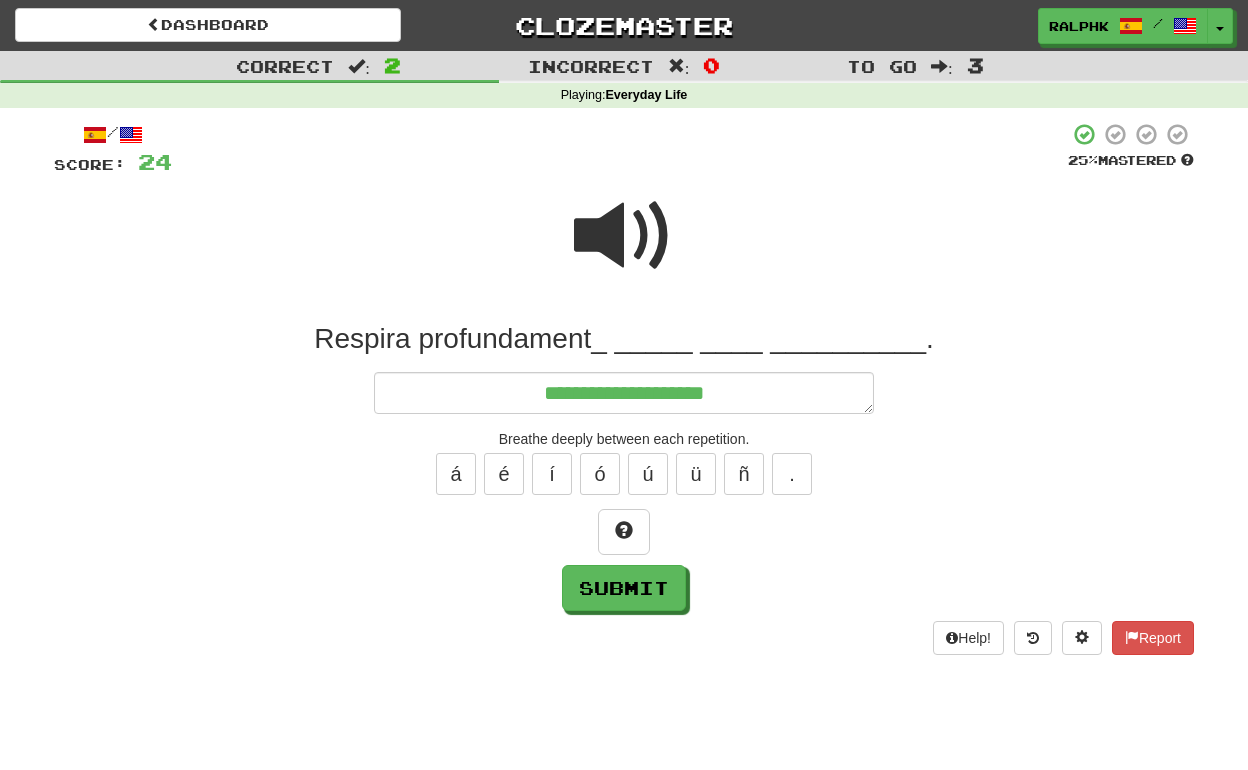 type on "*" 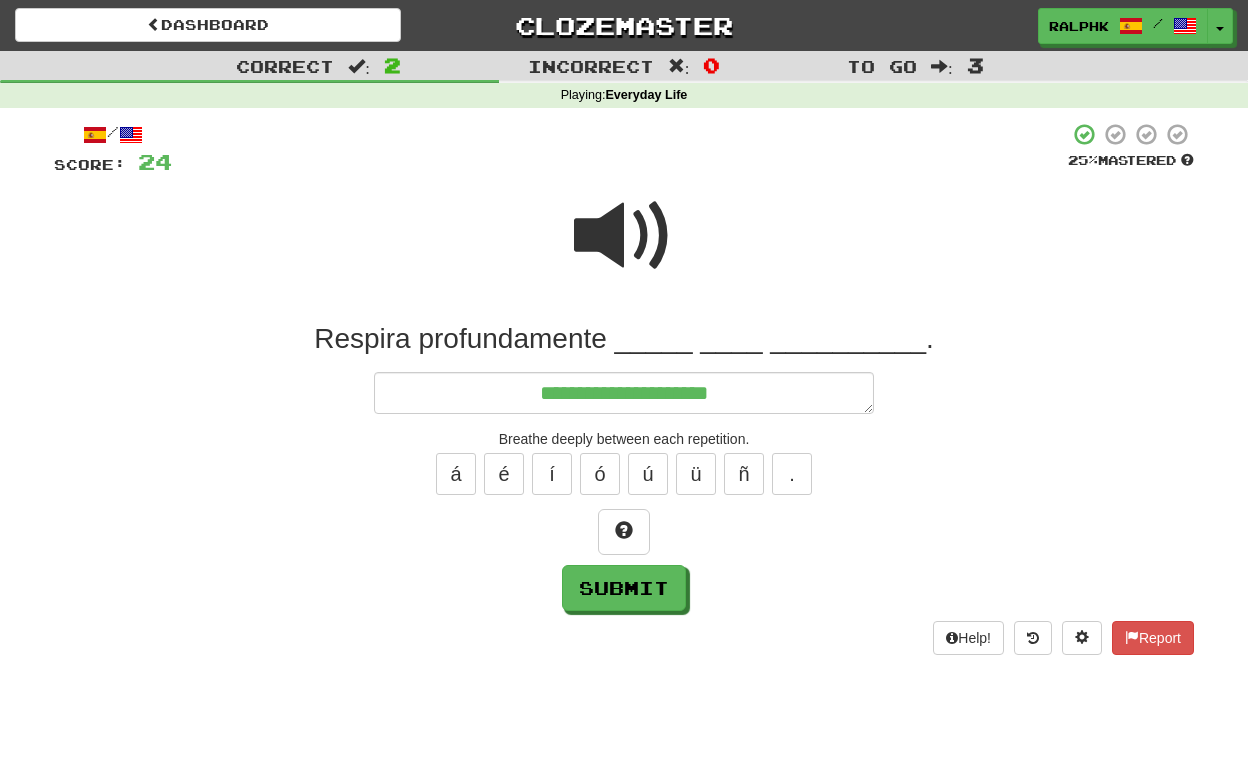 type on "*" 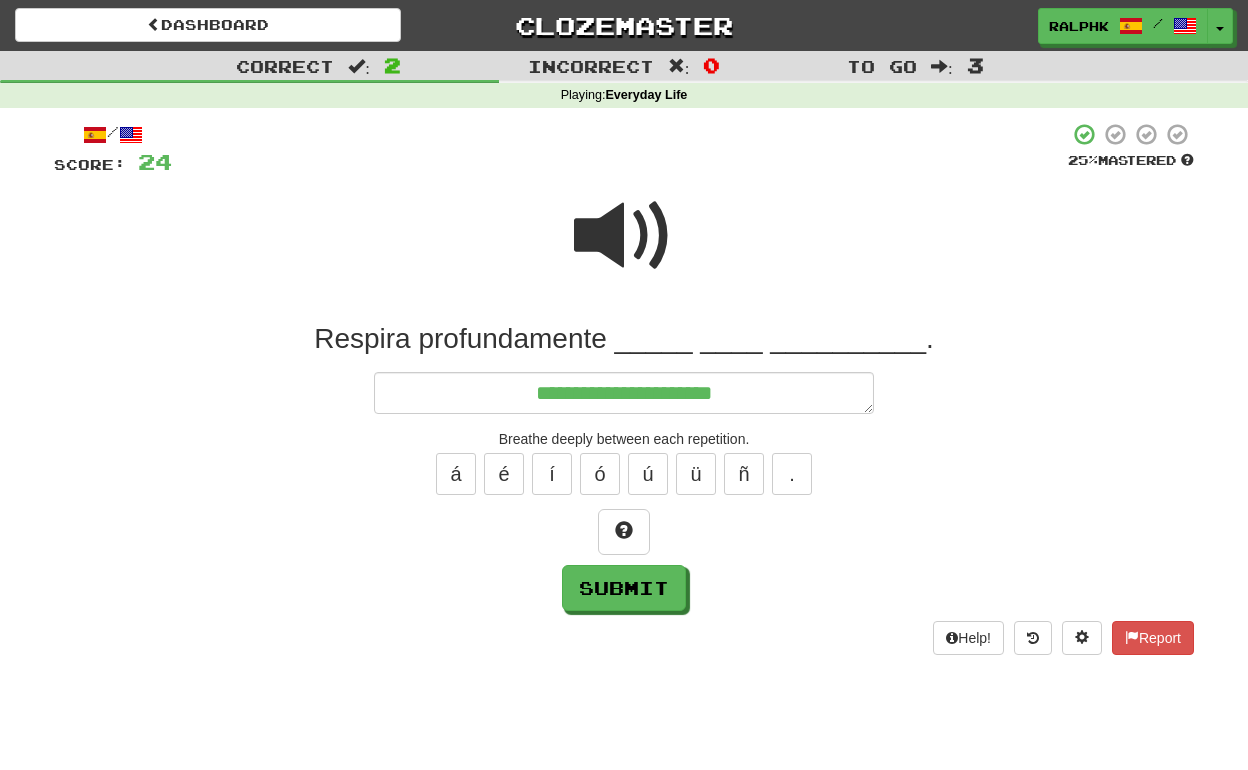 type on "**********" 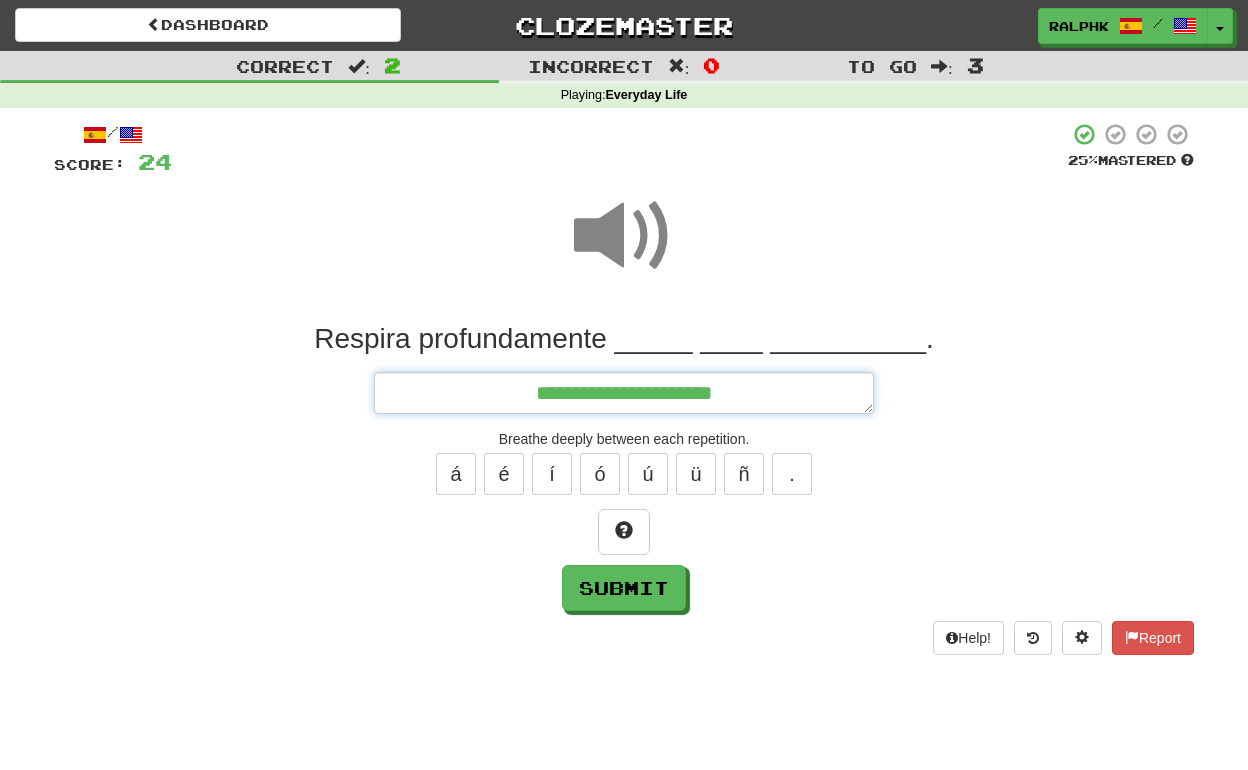 click on "**********" at bounding box center (624, 393) 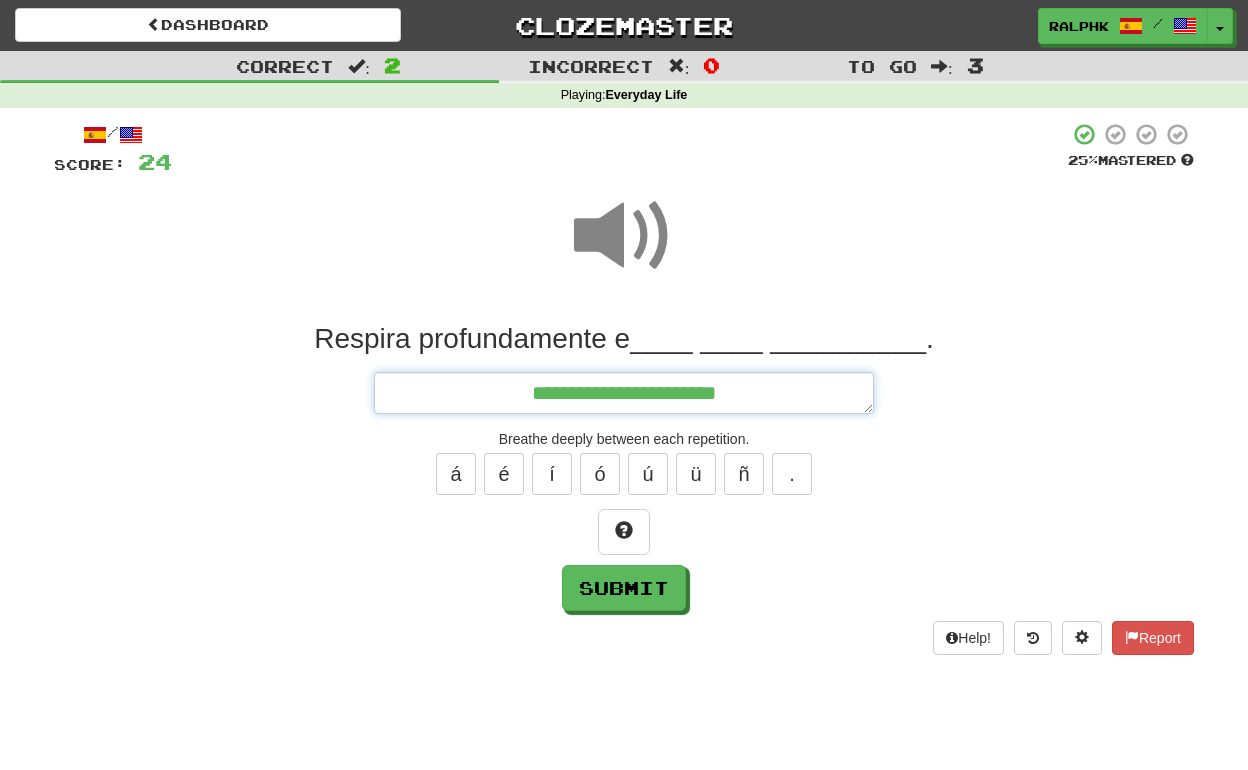 type on "*" 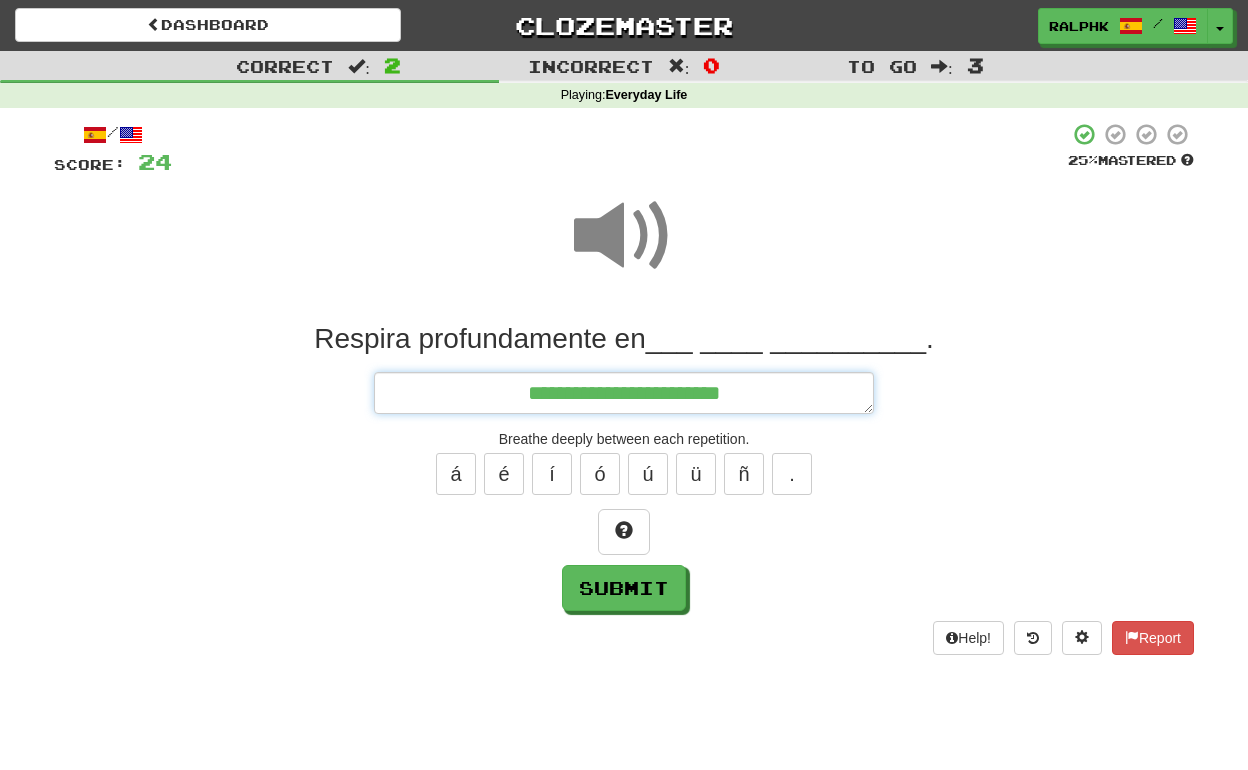 type on "*" 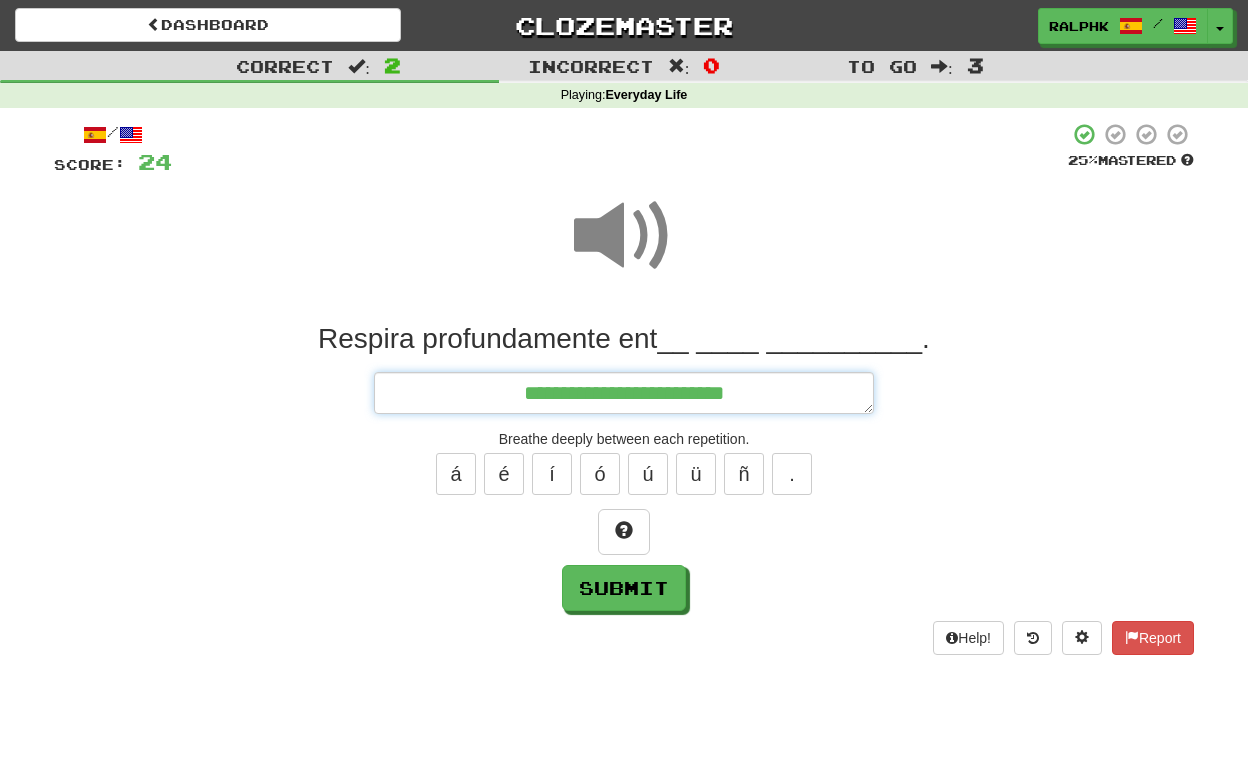 type on "*" 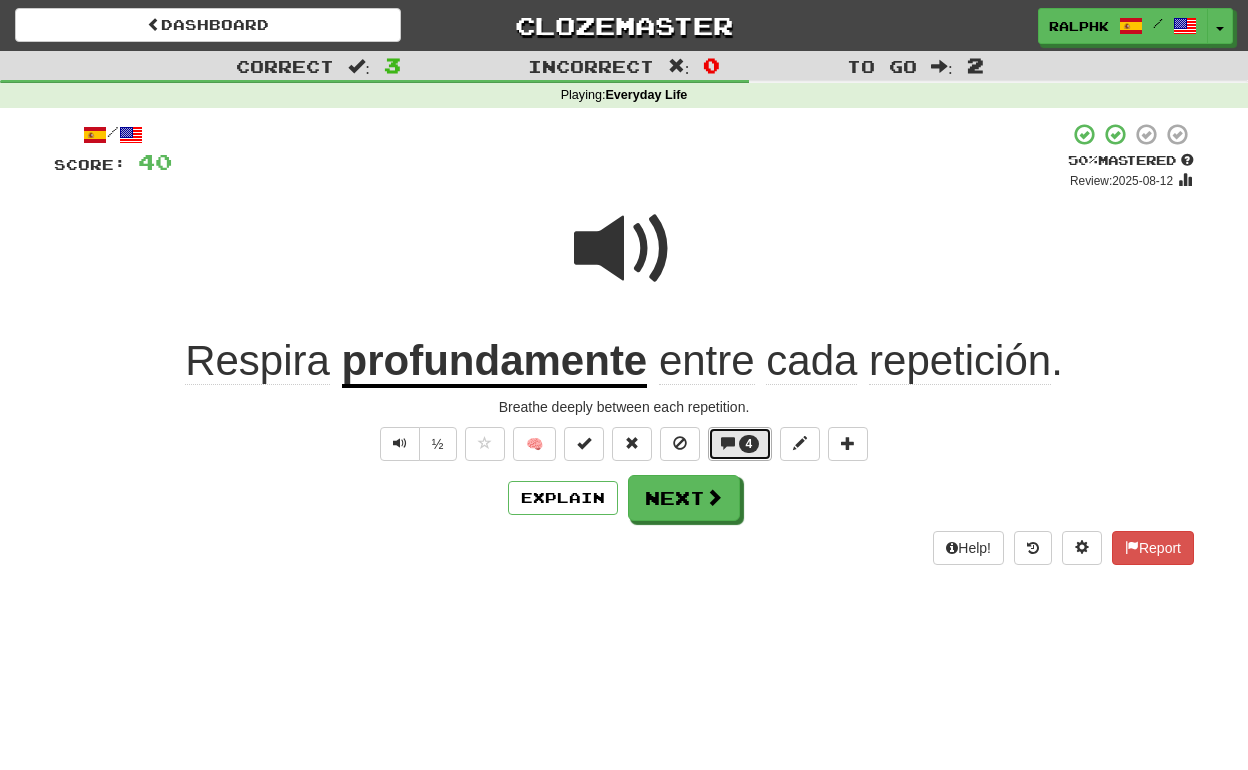 click on "4" at bounding box center [749, 444] 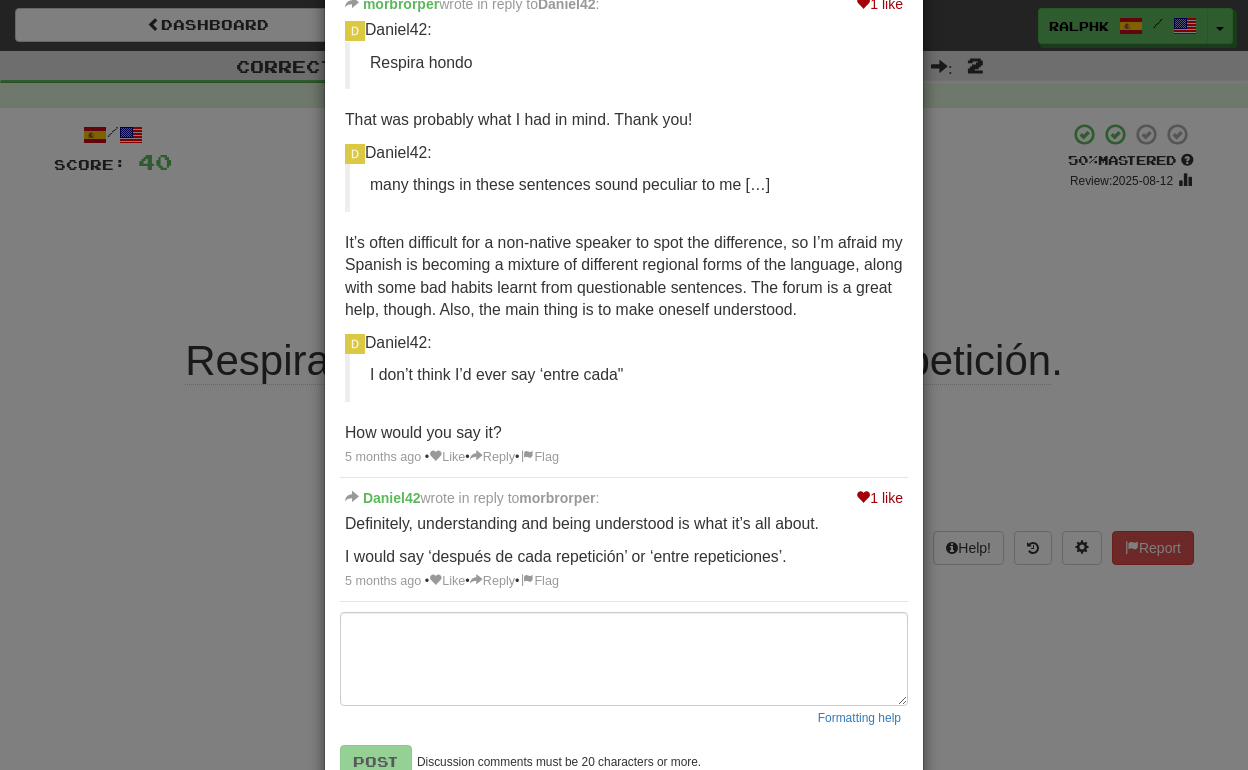 scroll, scrollTop: 571, scrollLeft: 0, axis: vertical 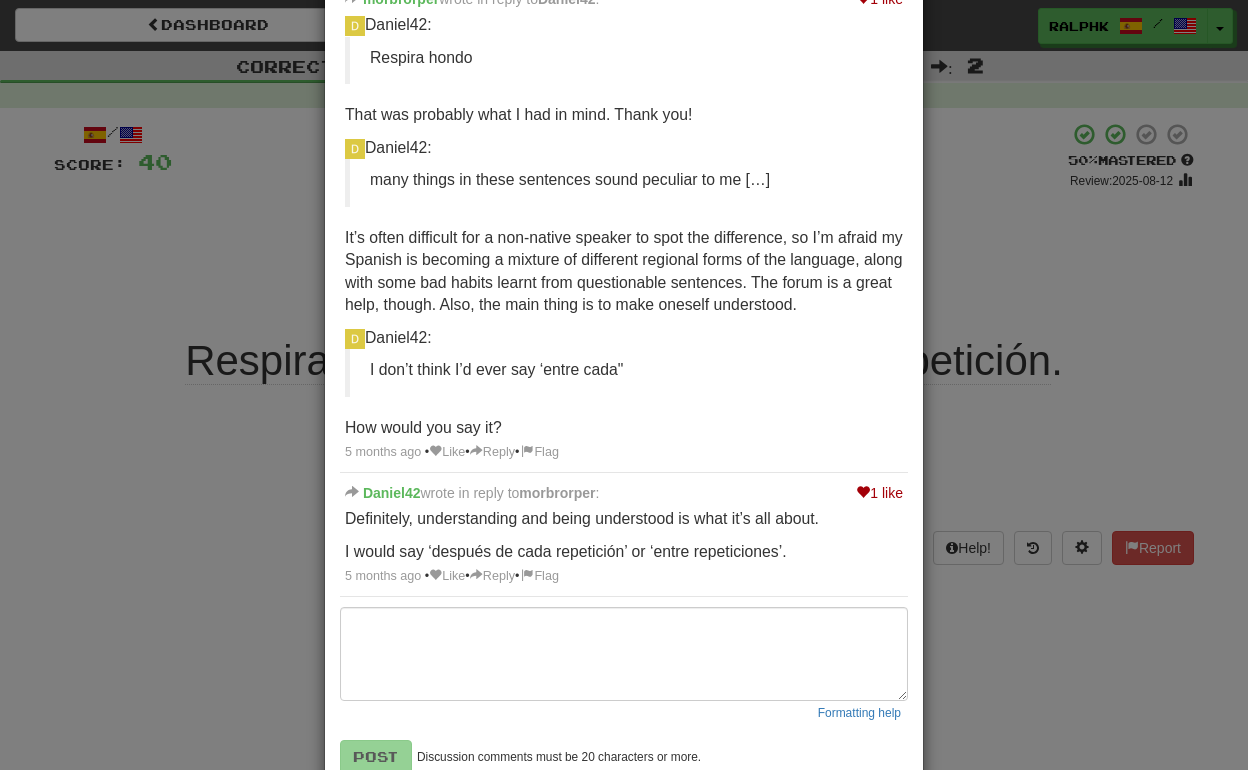 click on "× Discussion View in the forum  Respira  profundamente  entre cada repetición.
morbrorper
wrote:
[details=“English Translation”]Breathe deeply between each repetition.
[/details]
I believe you can also say “respira profundo”.
5 months ago
•
Like
•
Reply
•
Flag
2
likes
Daniel42
wrote:
‘Respira hondo’ is common usage. There are a few adjectives that double as adverbs, like ‘rápido’. But ‘respira profundo’ still sounds peculiar to me.
I’m from Spain however, and many things in these sentences sound peculiar to me. Some I can tell are bad translations, but there must be many American usages as well. In this very sentence, I don’t think I’d ever say ‘entre cada’, but apparently it’s not uncommon.
5 months ago
•
Like
•
Reply
•
Flag
1
like
morbrorper
wrote
in reply to
Daniel42 :
Daniel42:
Respira hondo
Daniel42:" at bounding box center (624, 385) 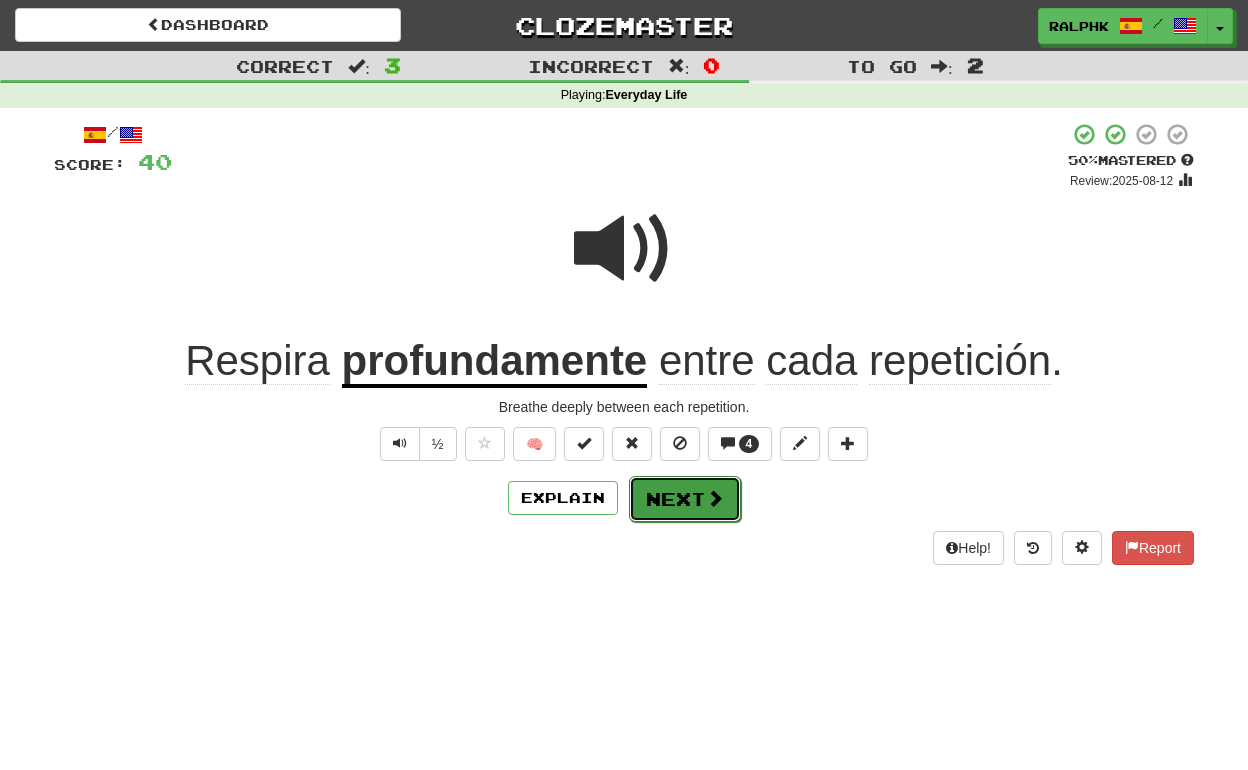 click at bounding box center [715, 498] 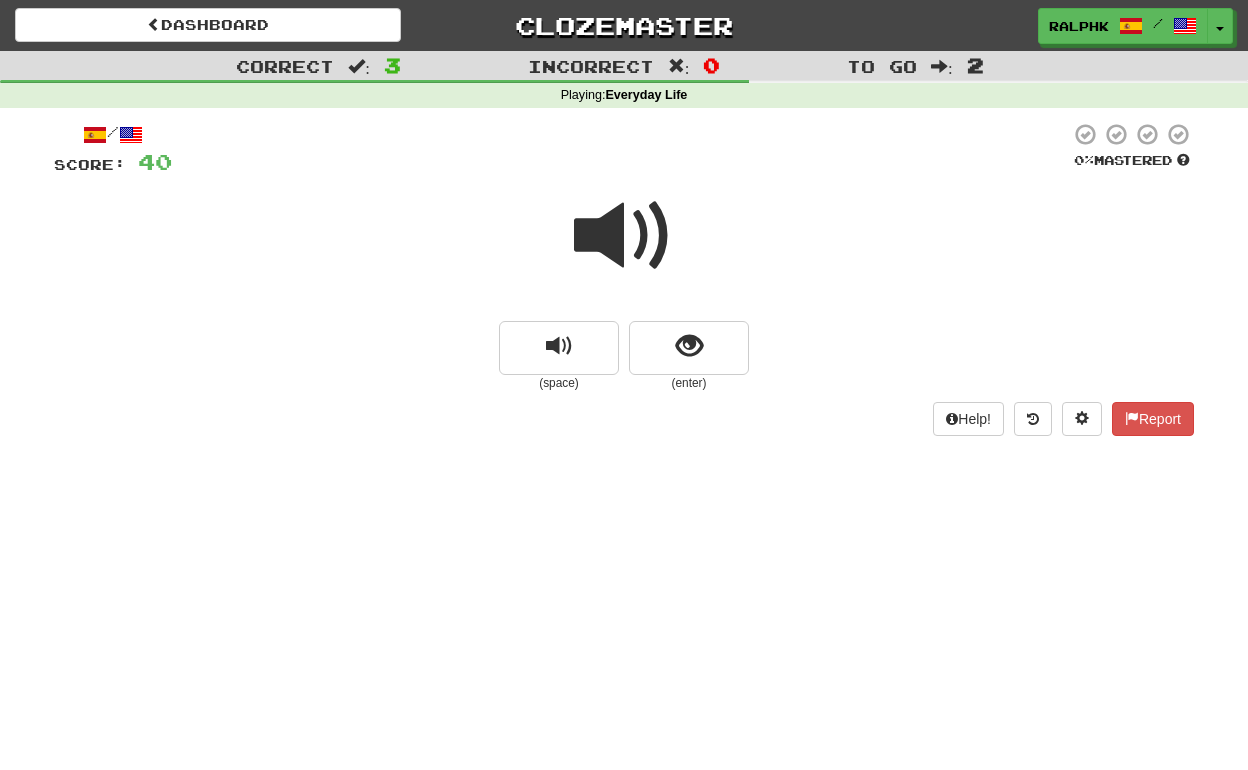 click at bounding box center [624, 236] 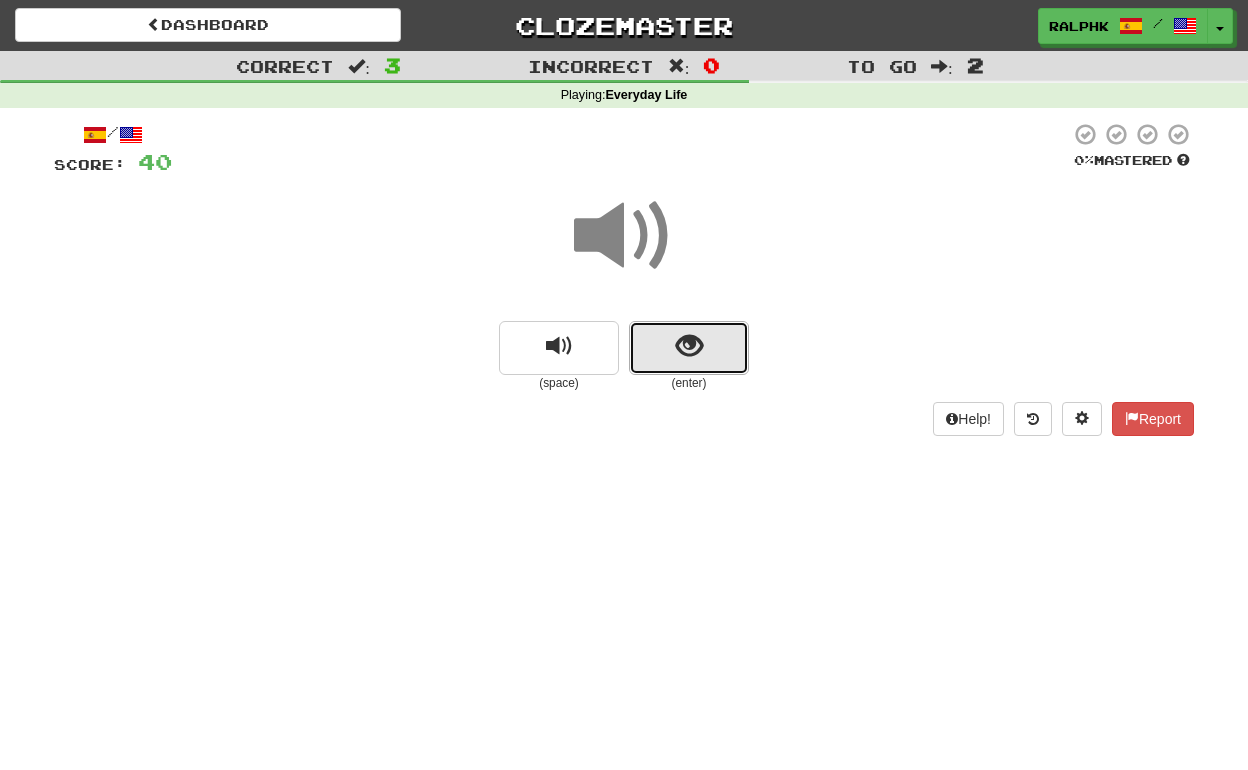 click at bounding box center [689, 346] 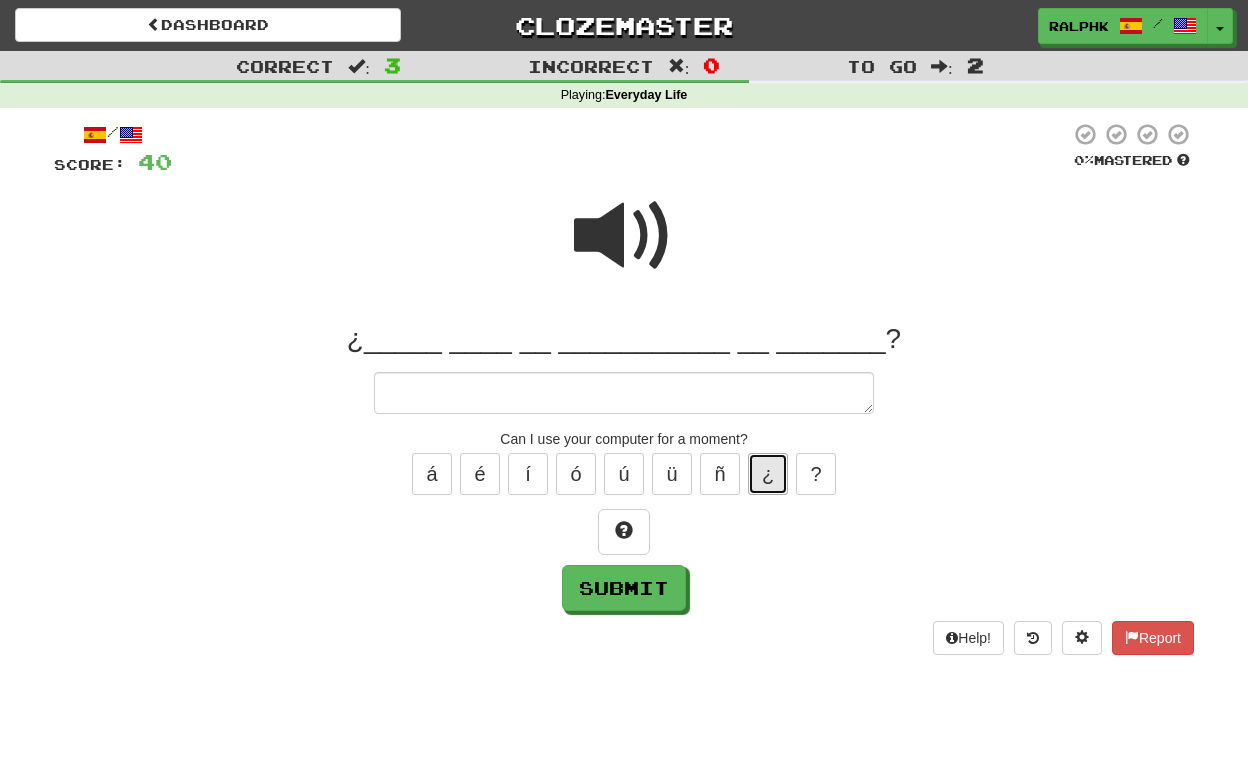 click on "¿" at bounding box center [768, 474] 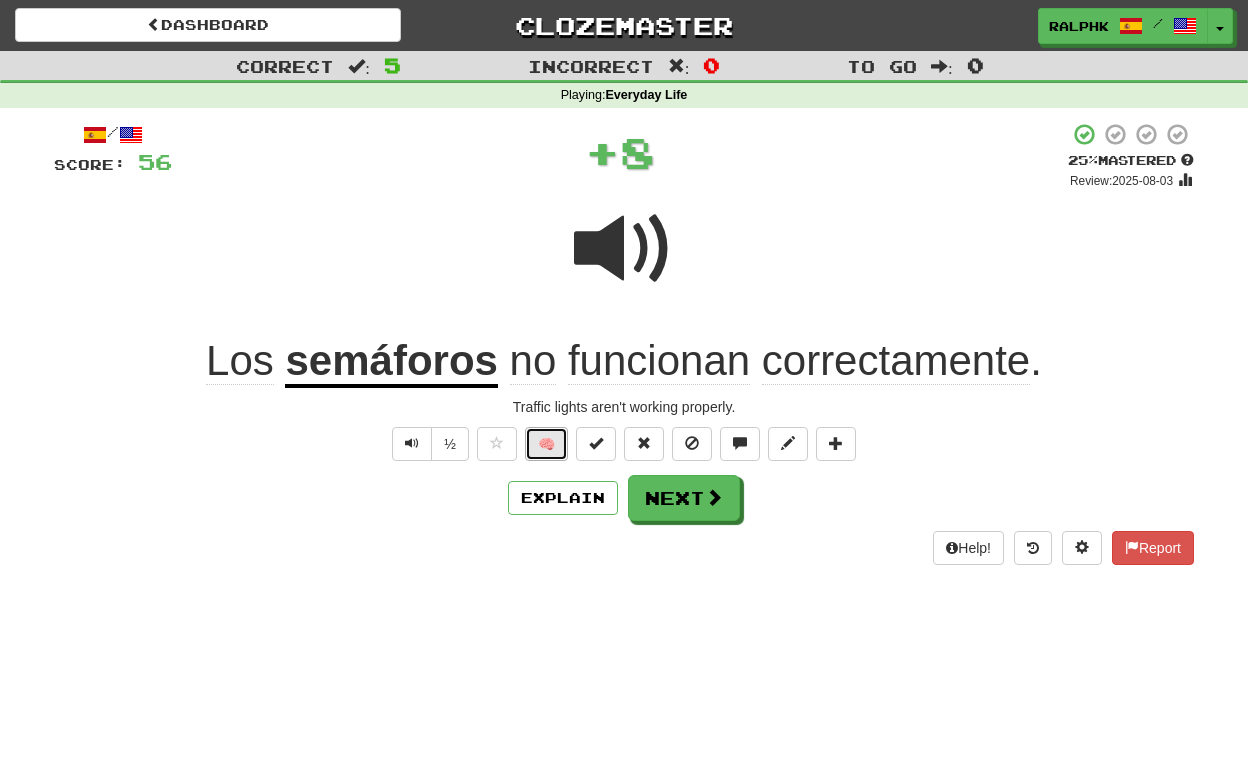 click on "🧠" at bounding box center [546, 444] 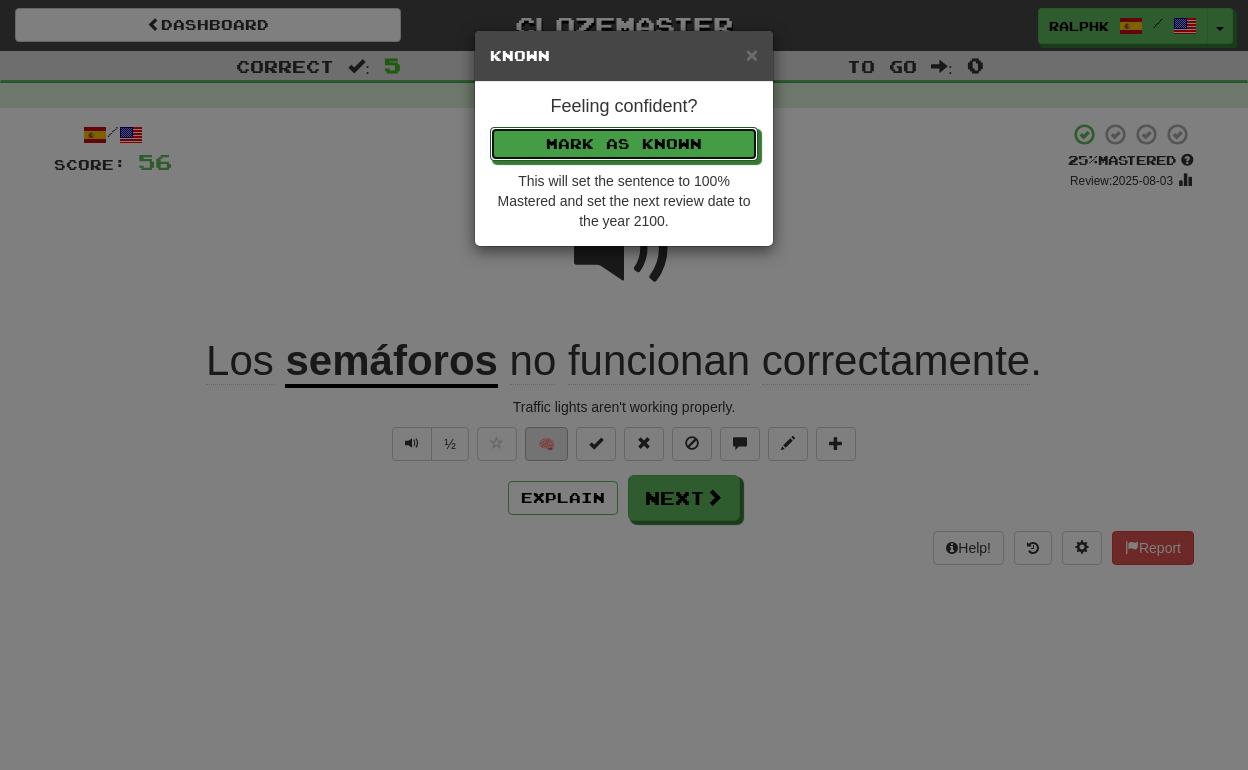 click on "Mark as Known" at bounding box center (624, 144) 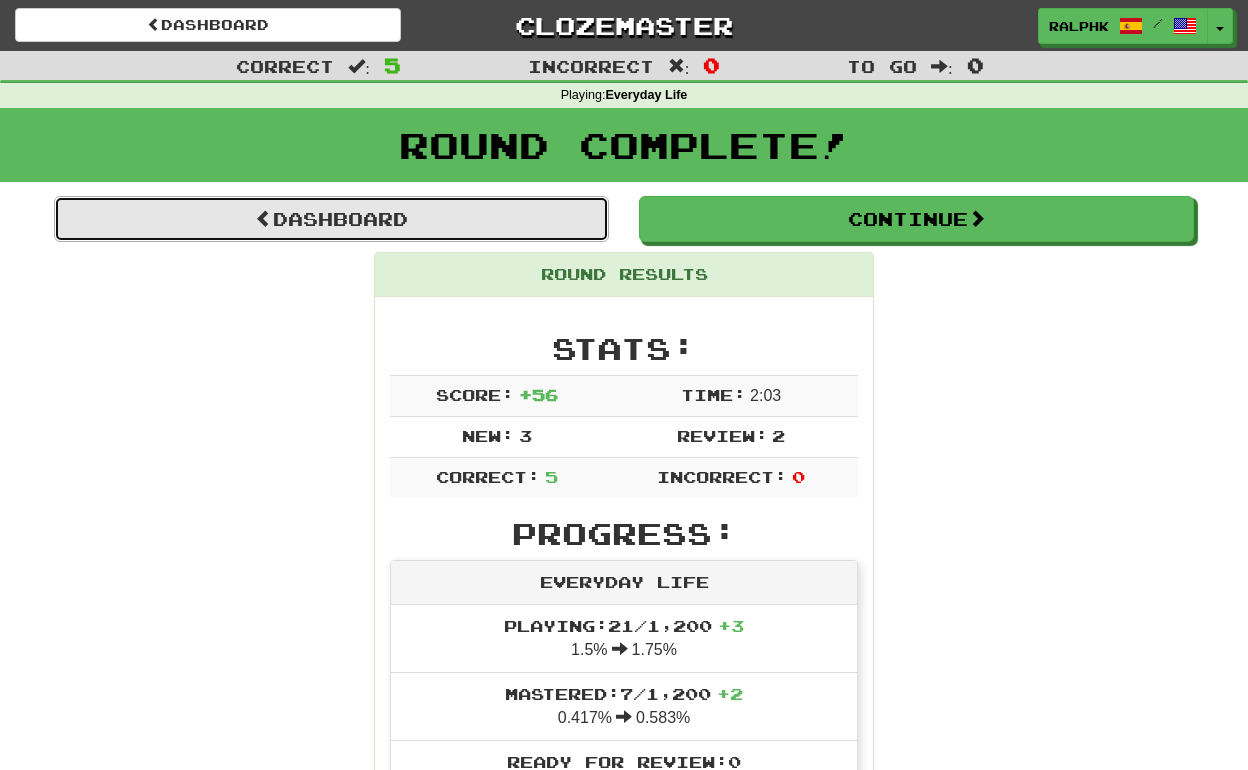 click on "Dashboard" at bounding box center [331, 219] 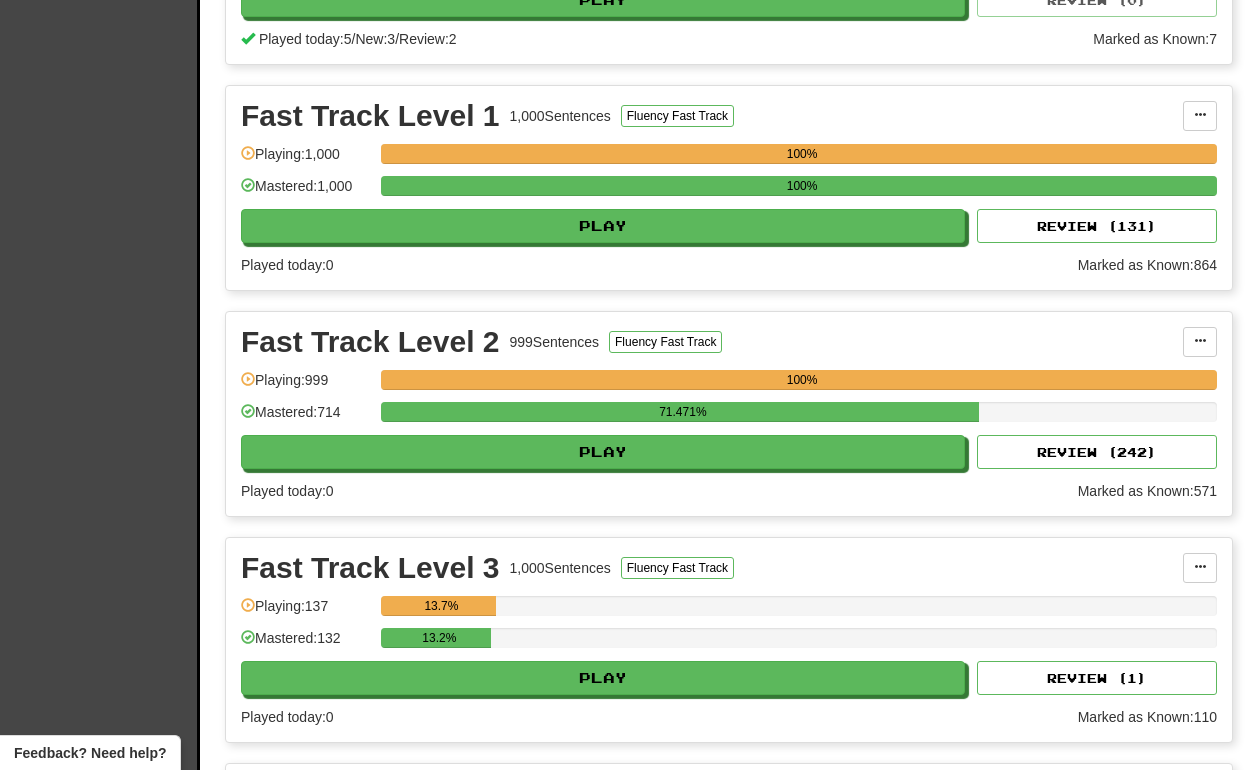 scroll, scrollTop: 852, scrollLeft: 0, axis: vertical 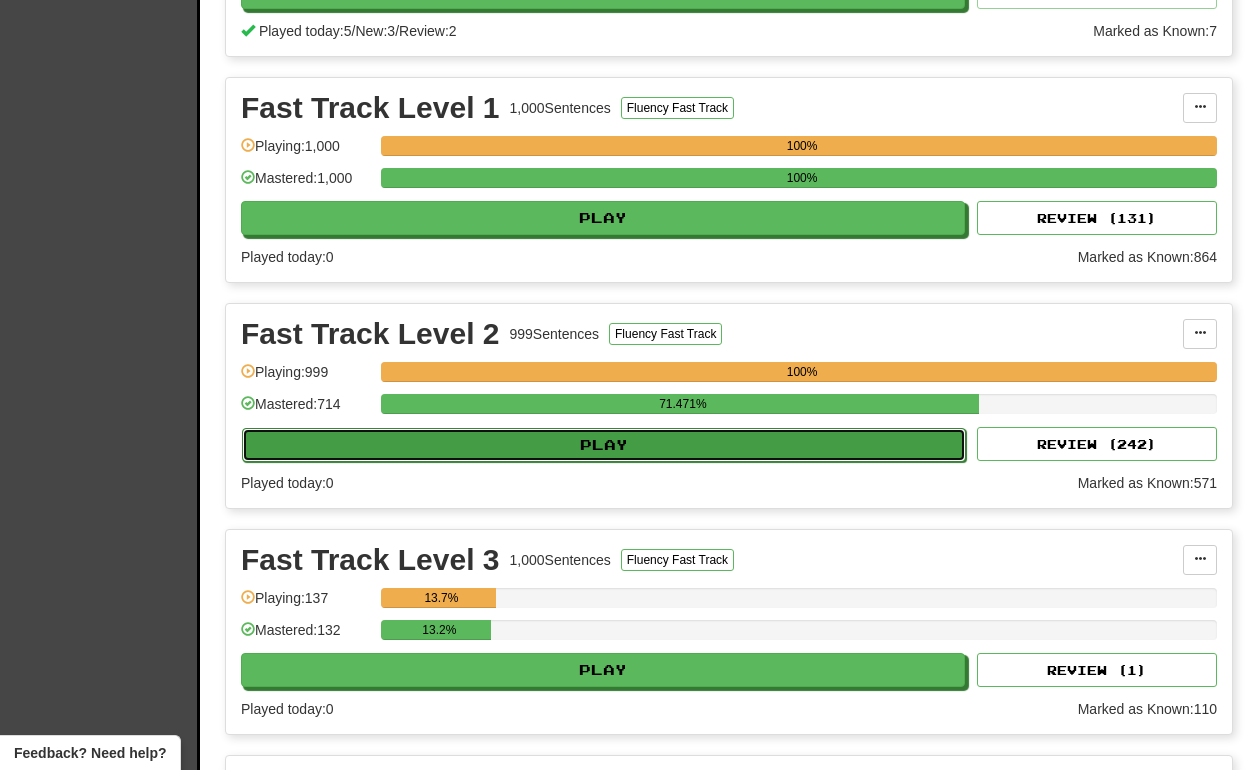 click on "Play" at bounding box center (604, 445) 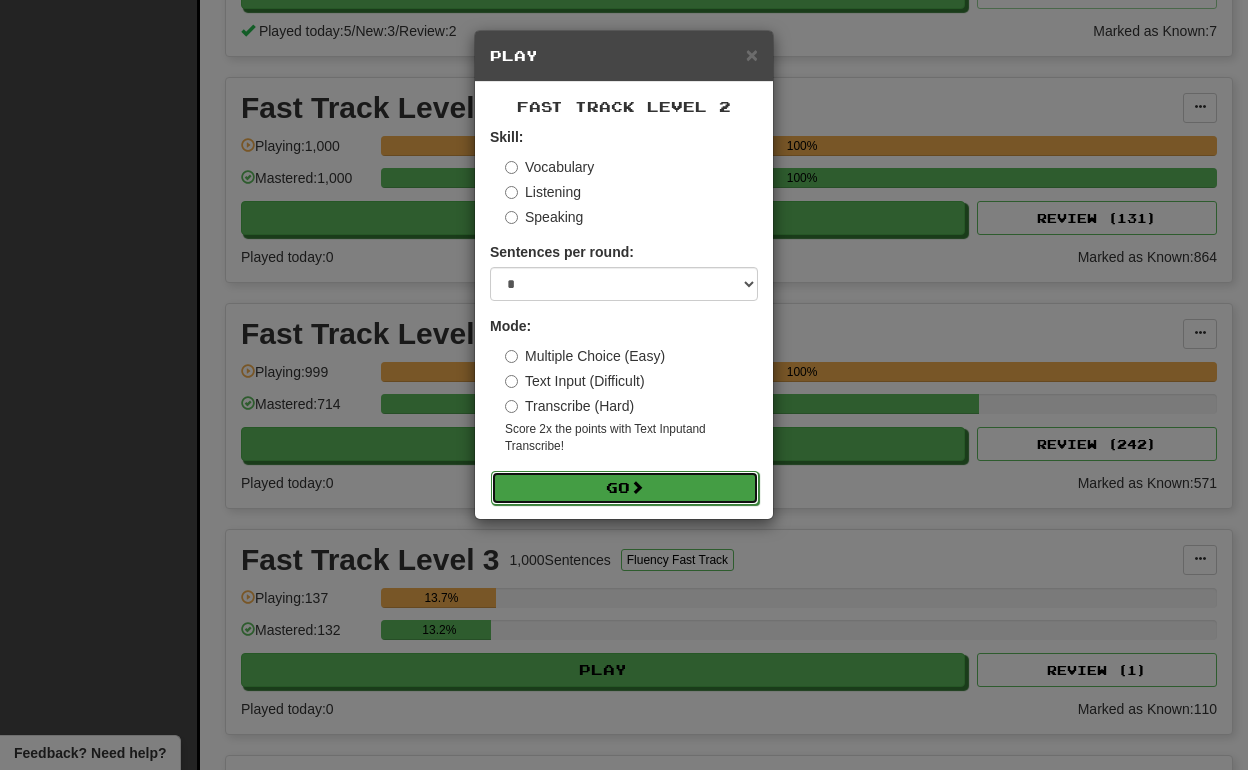 click on "Go" at bounding box center (625, 488) 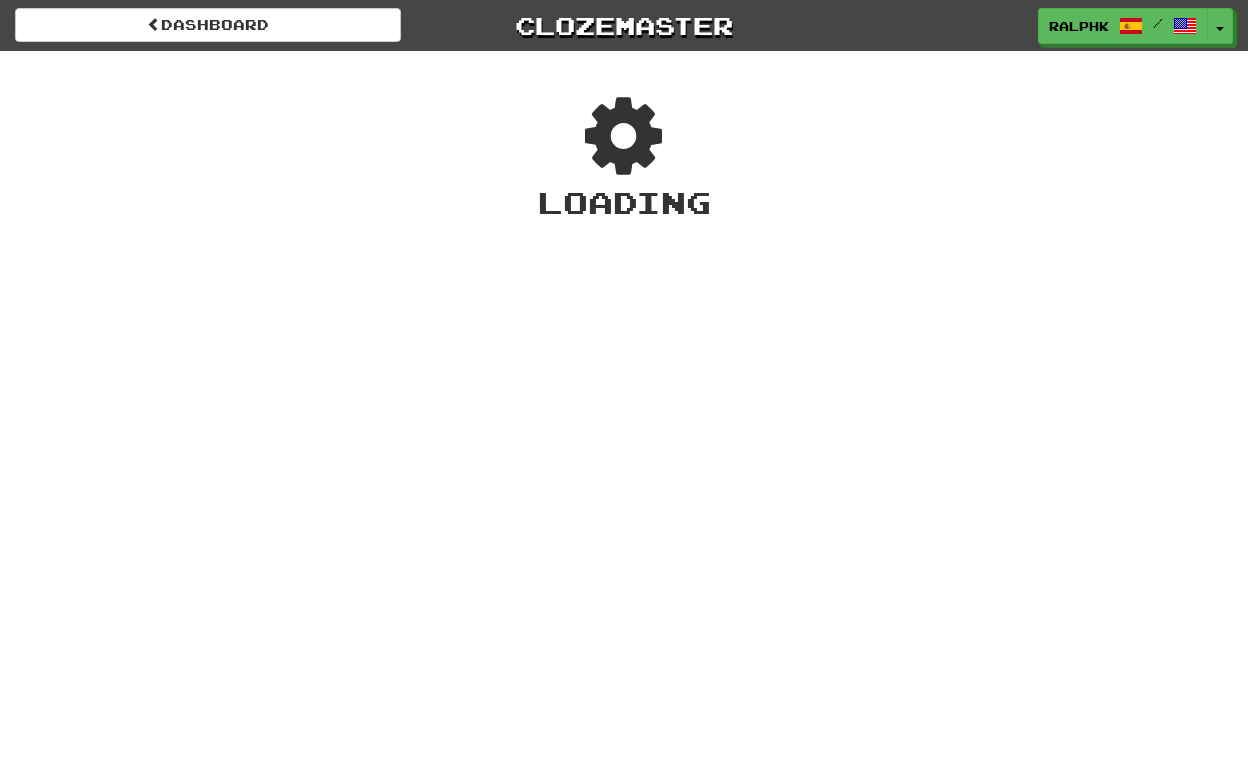scroll, scrollTop: 0, scrollLeft: 0, axis: both 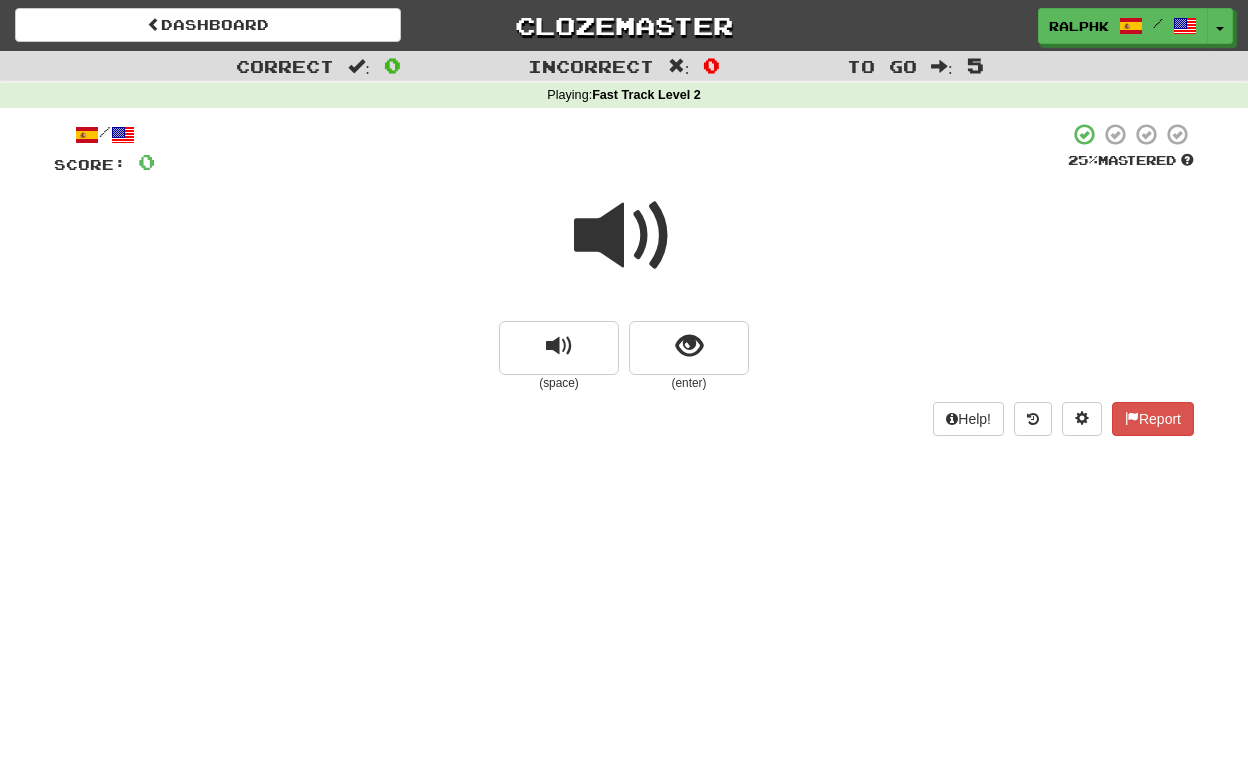 click at bounding box center [624, 236] 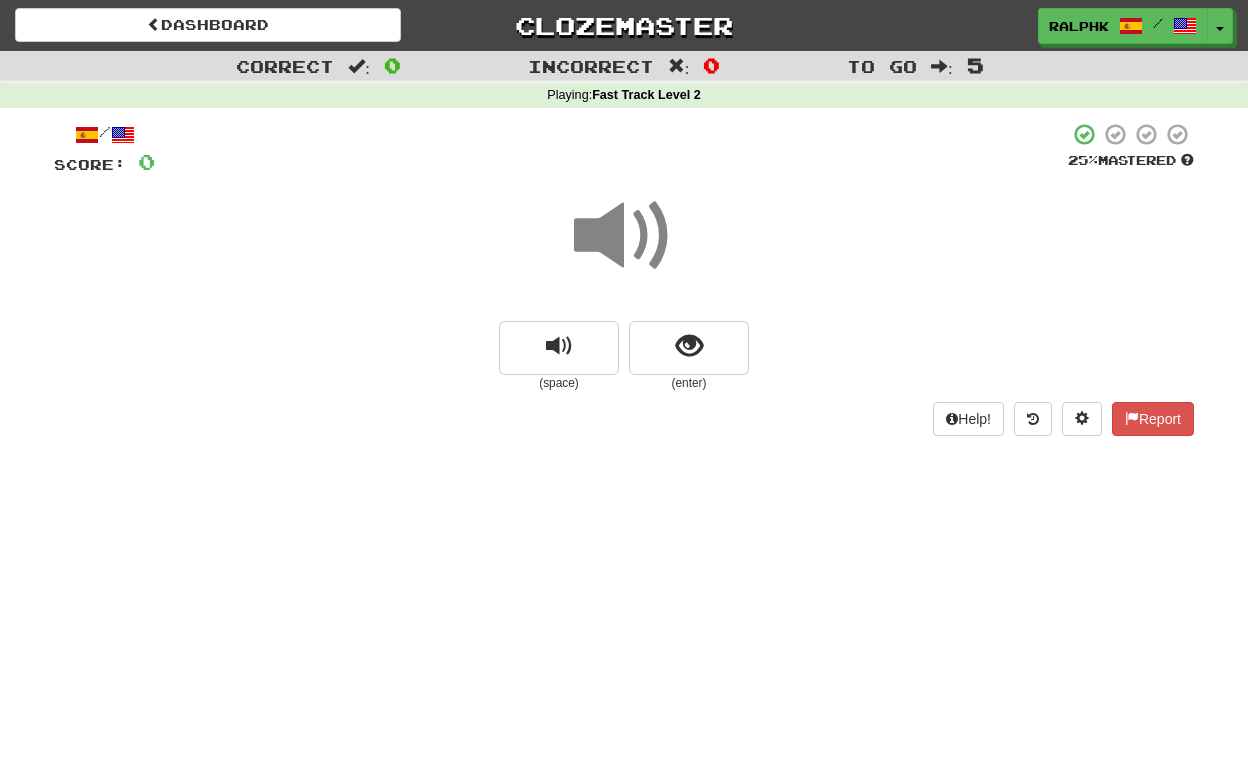 click at bounding box center (624, 236) 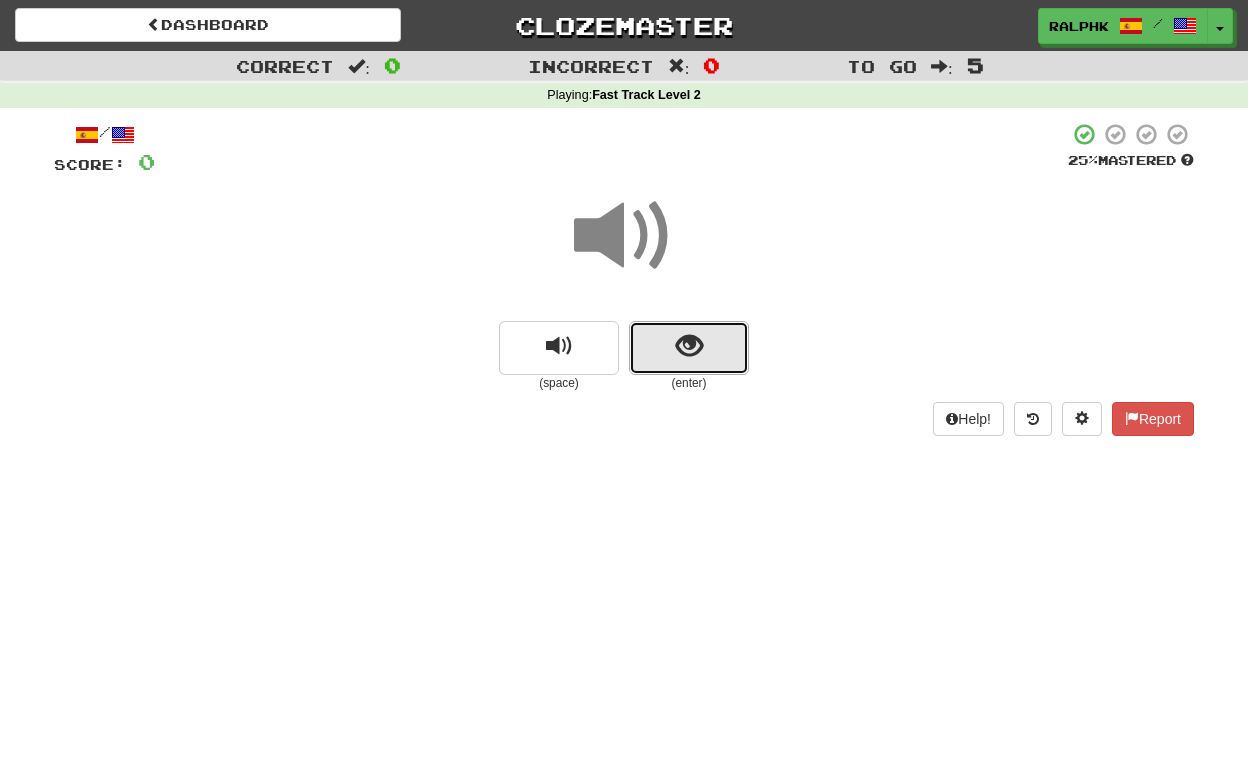 click at bounding box center [689, 346] 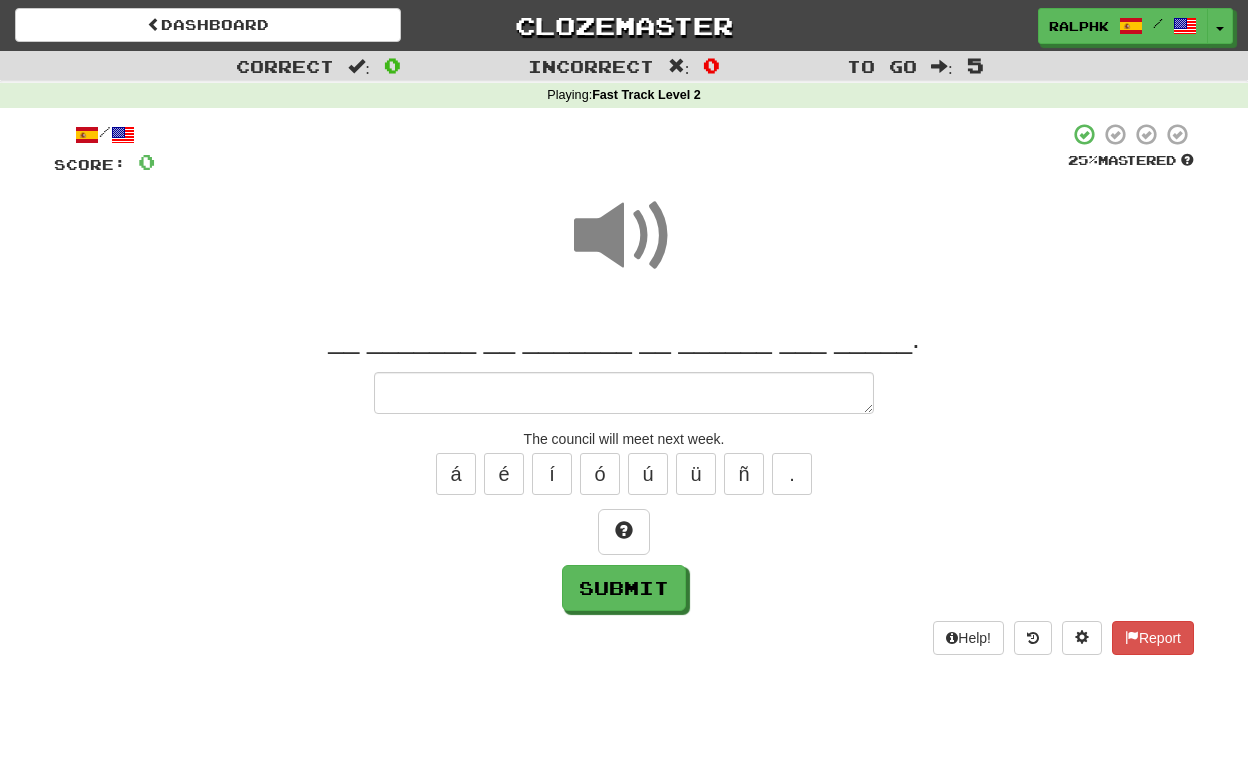type on "*" 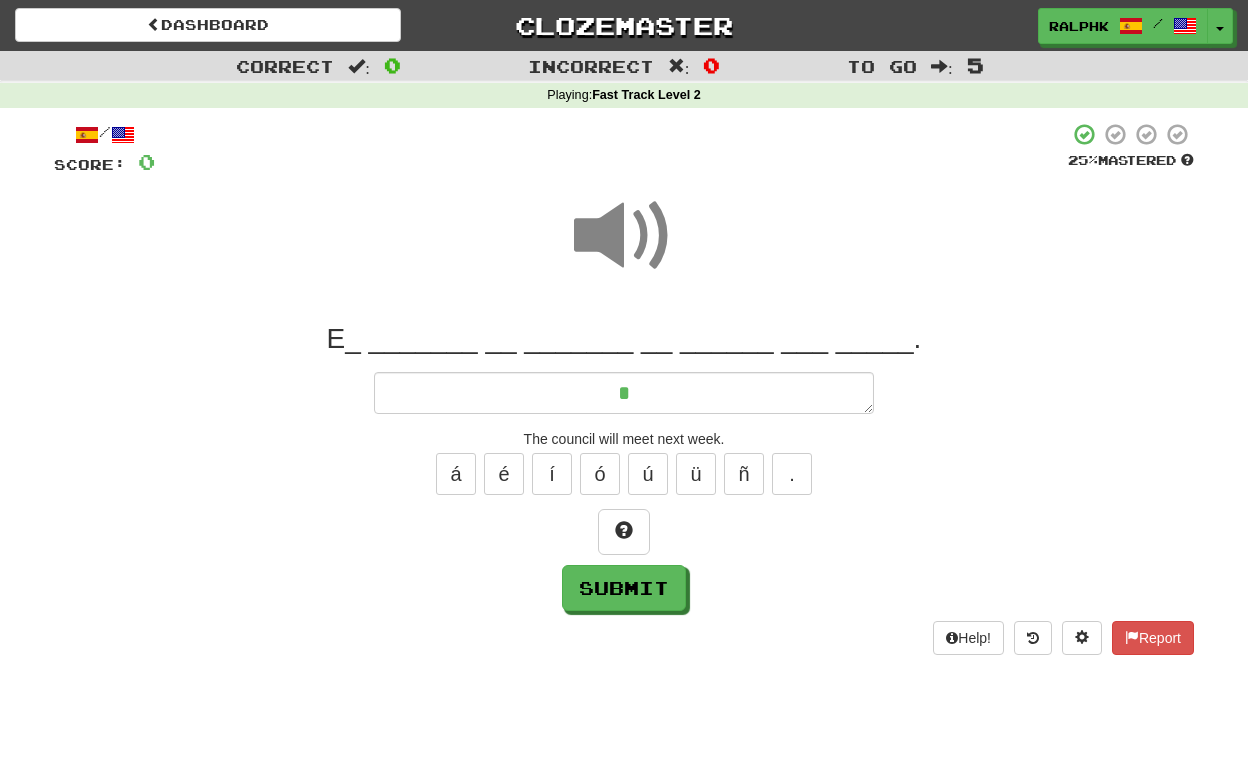 type on "*" 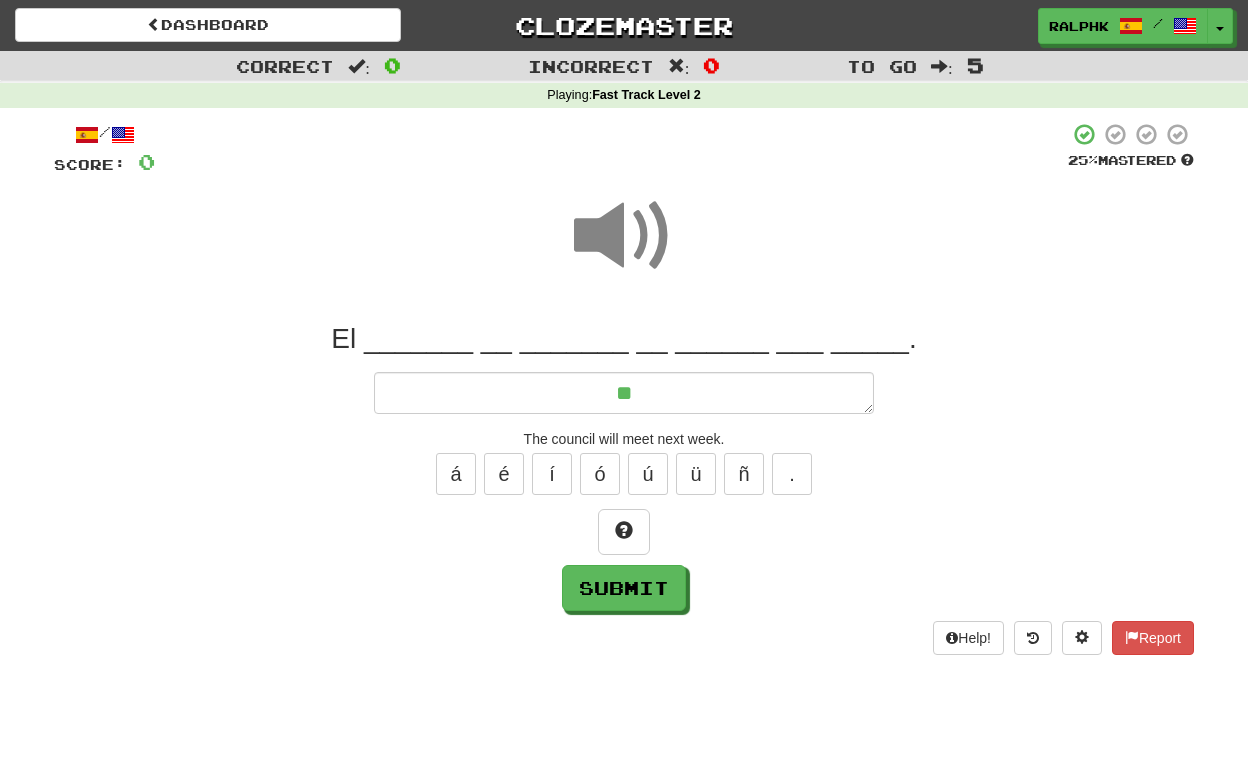 type on "*" 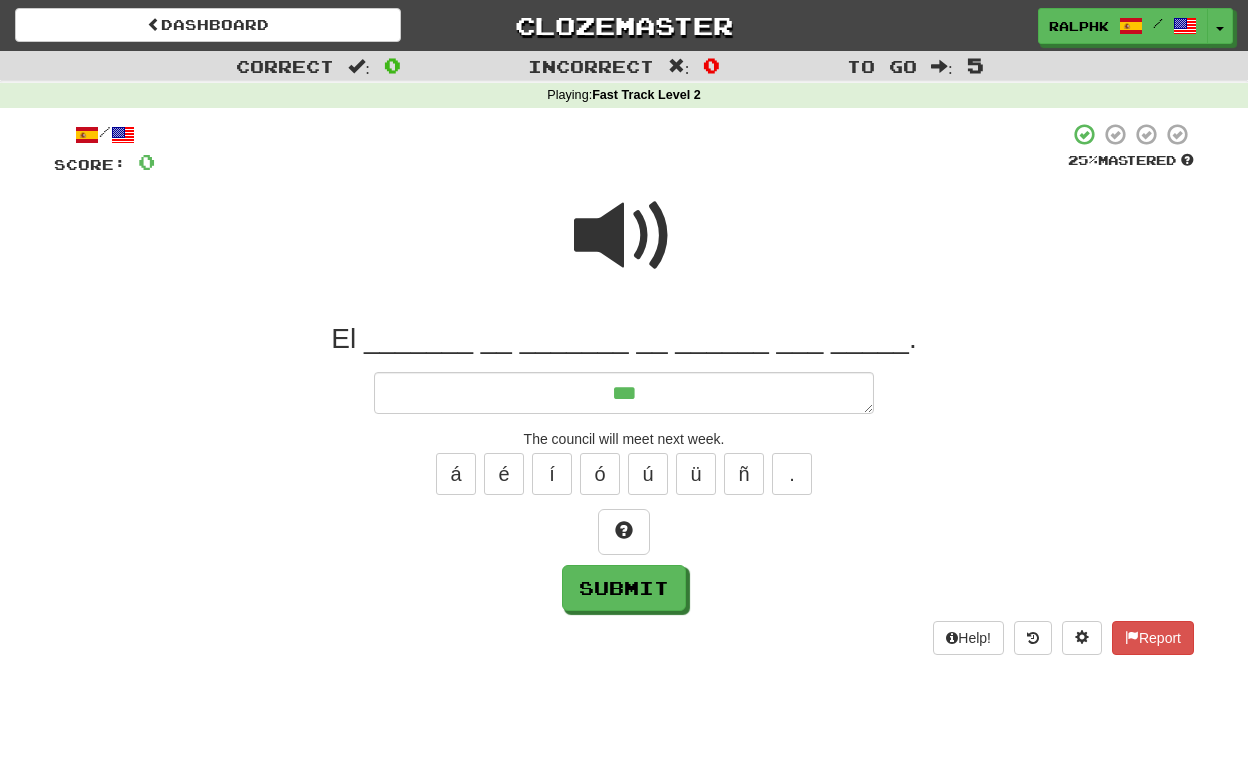 type on "*" 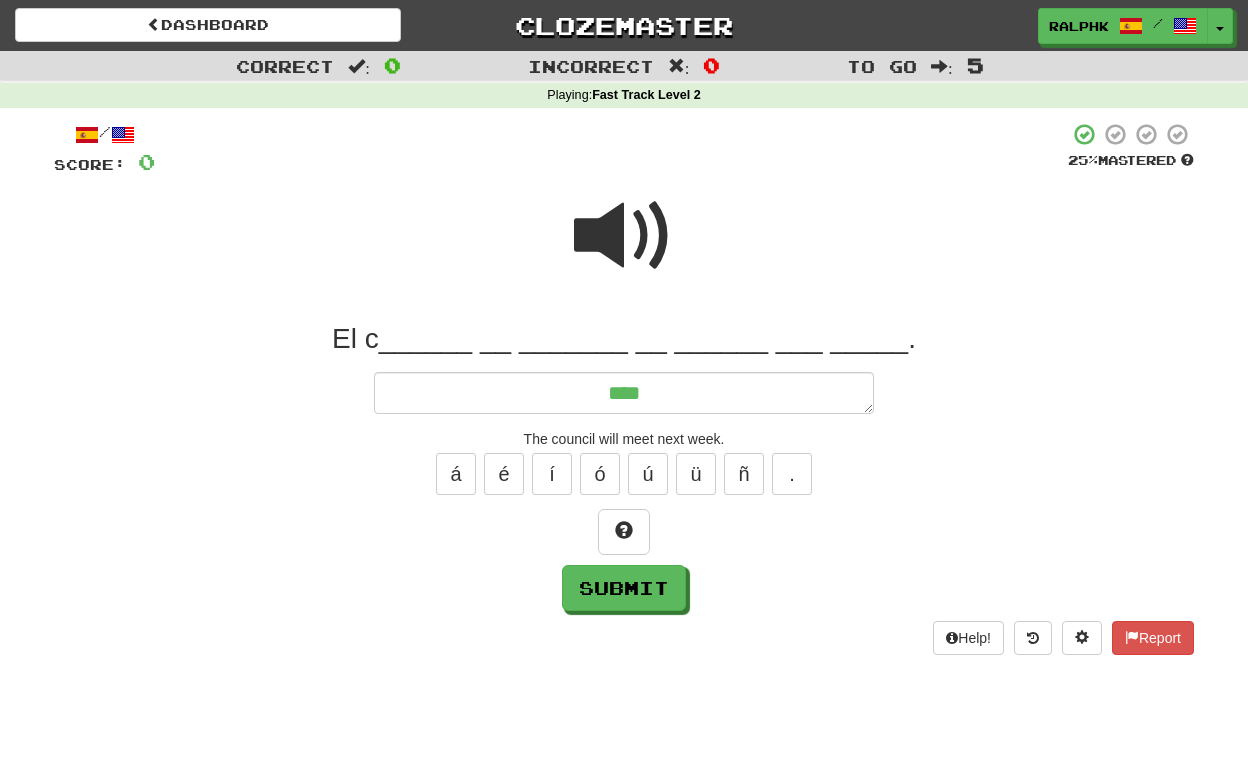 type on "*" 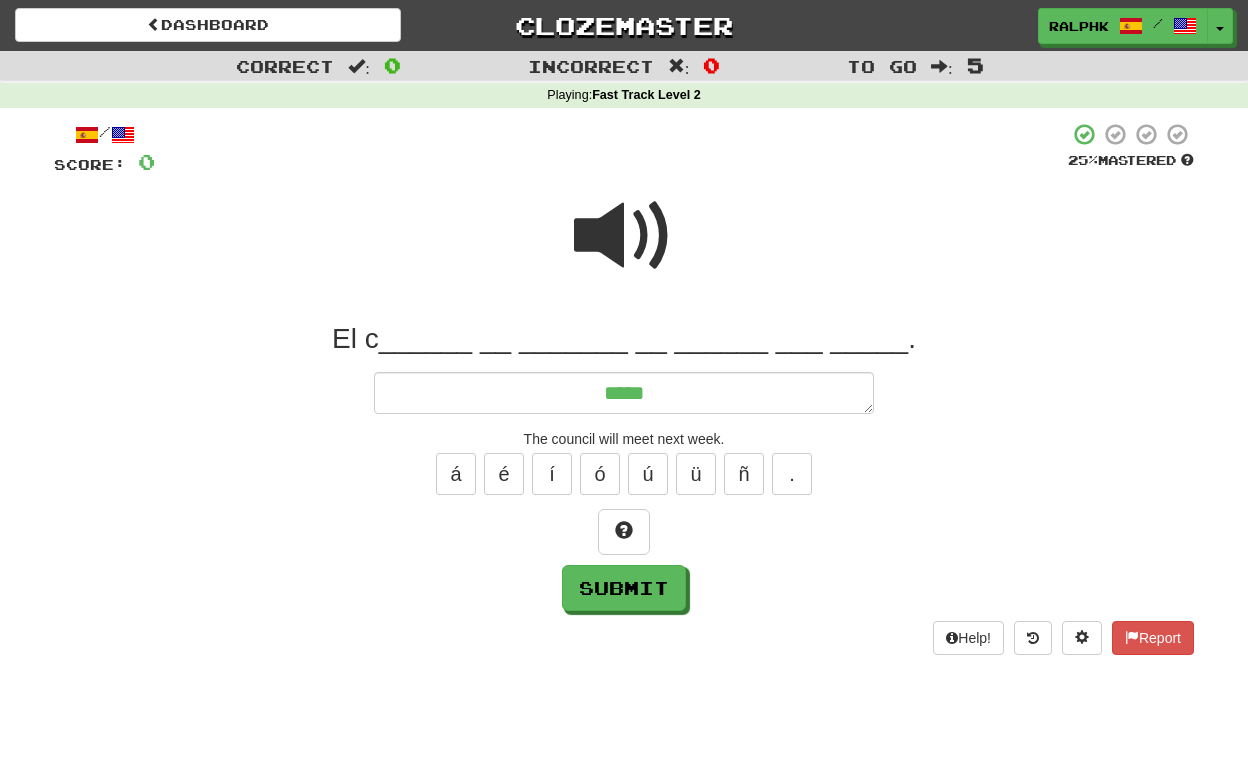type on "*" 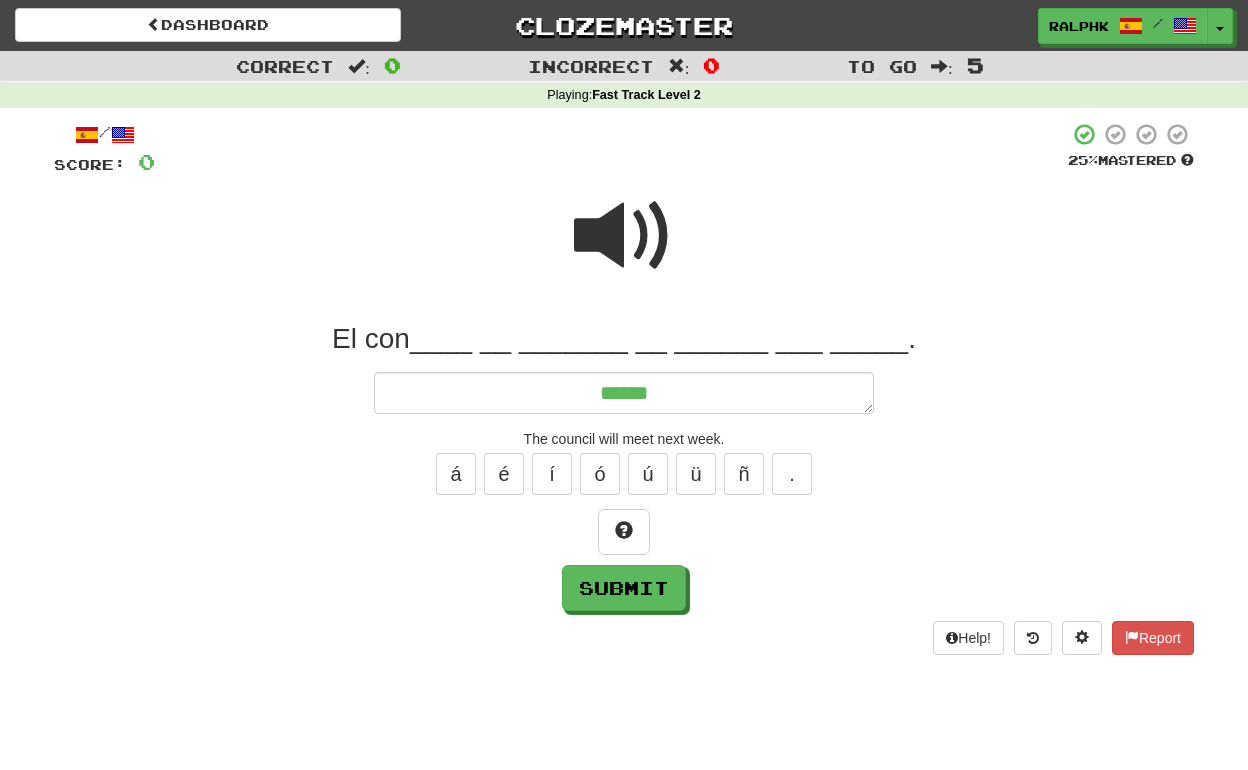 type on "*" 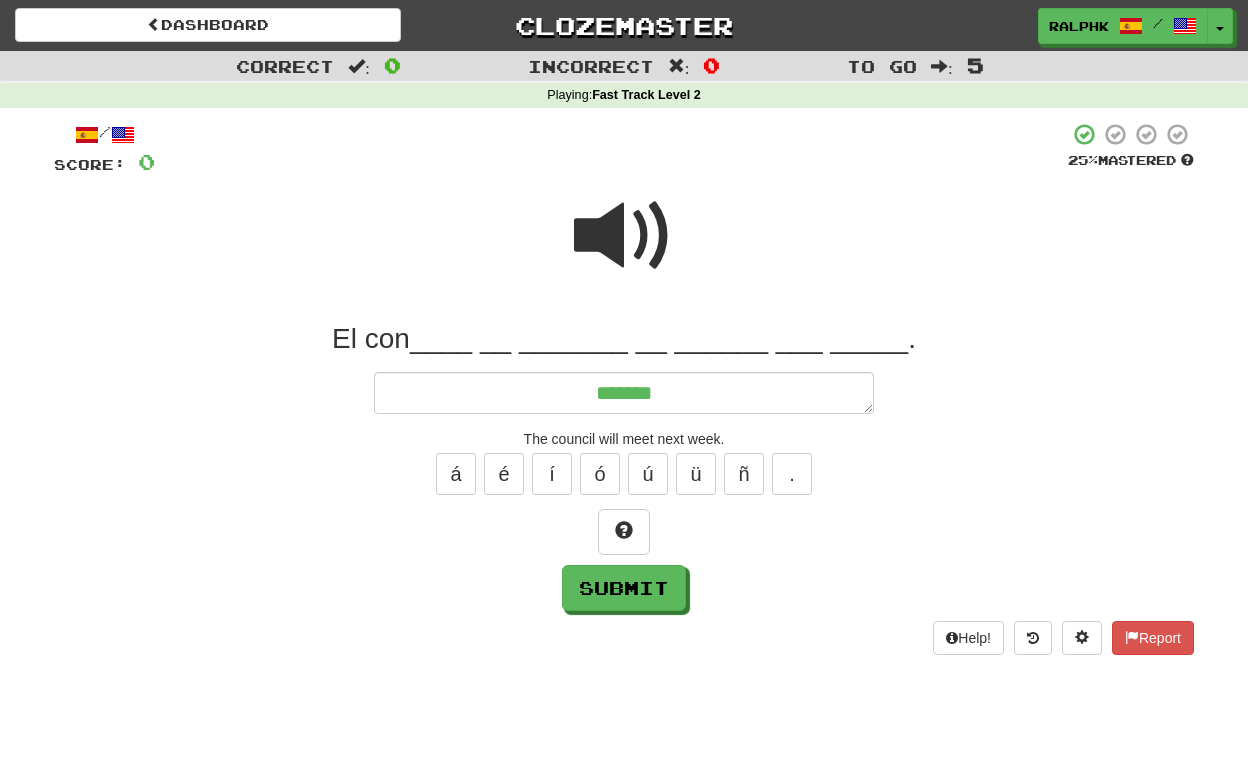 type on "*" 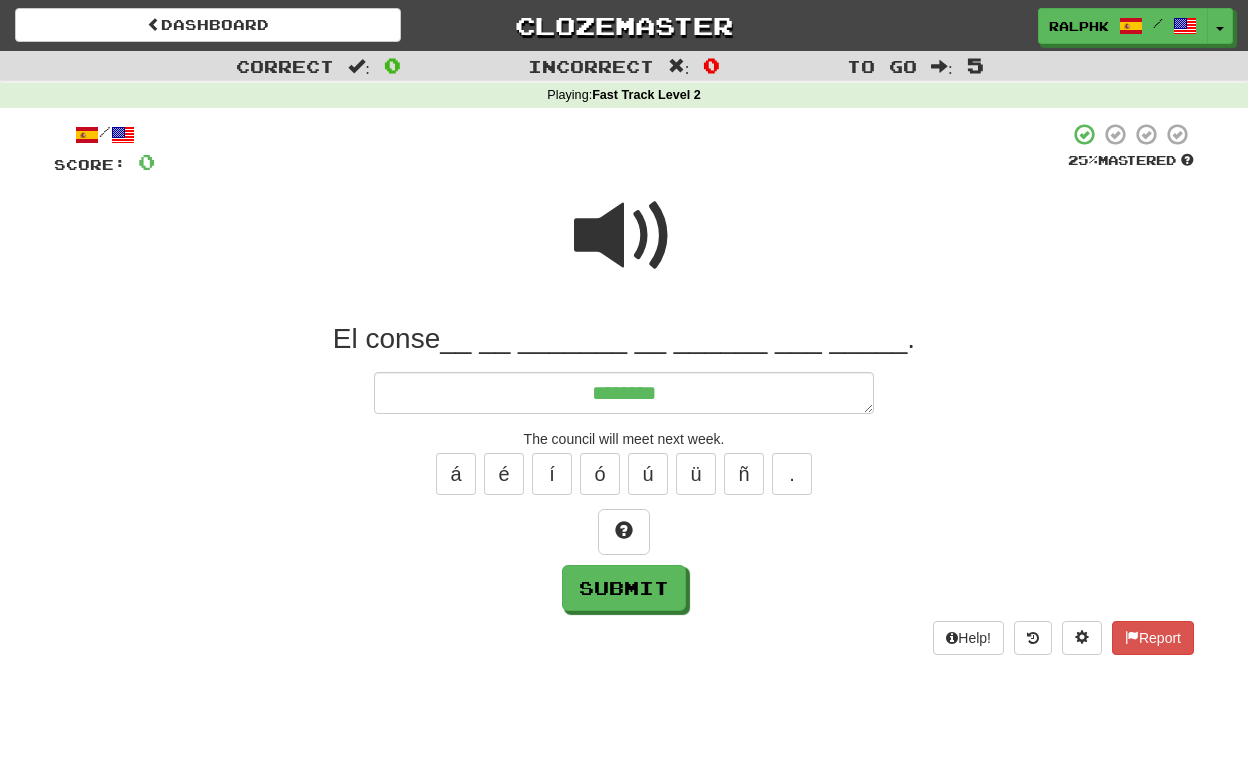 type on "*" 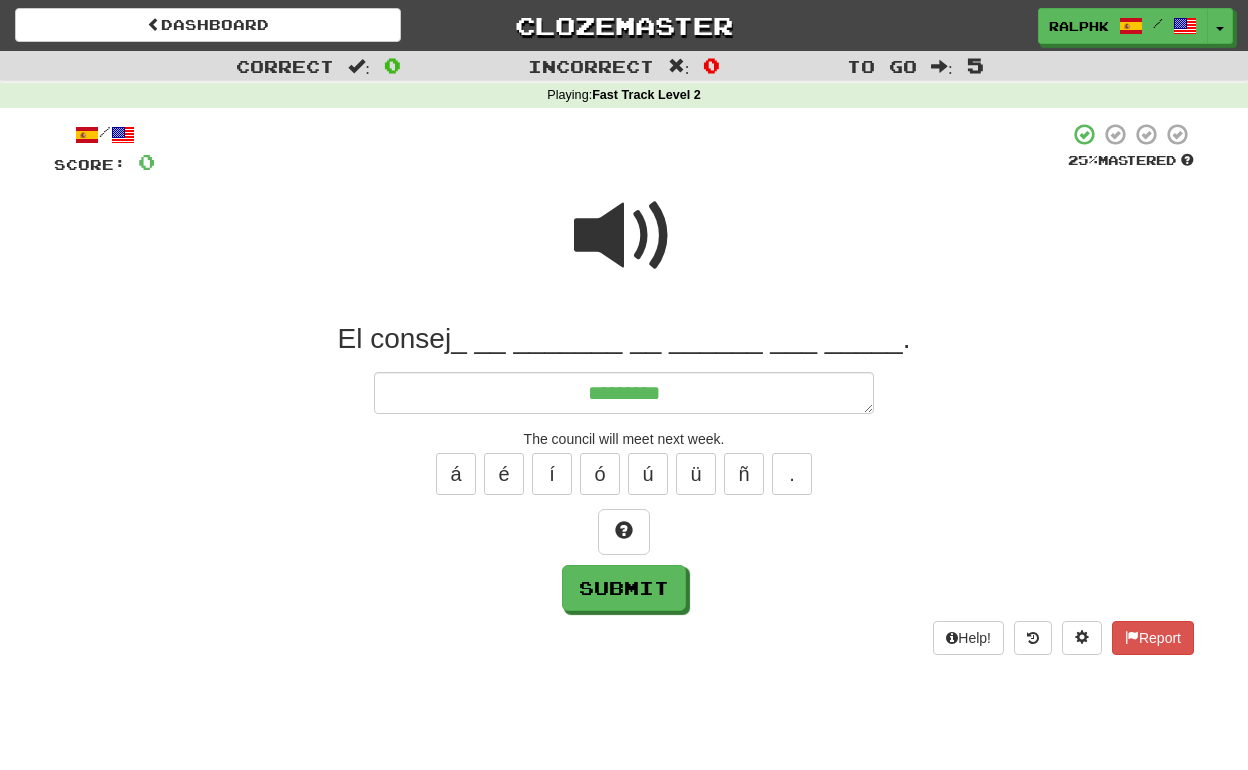 type on "*" 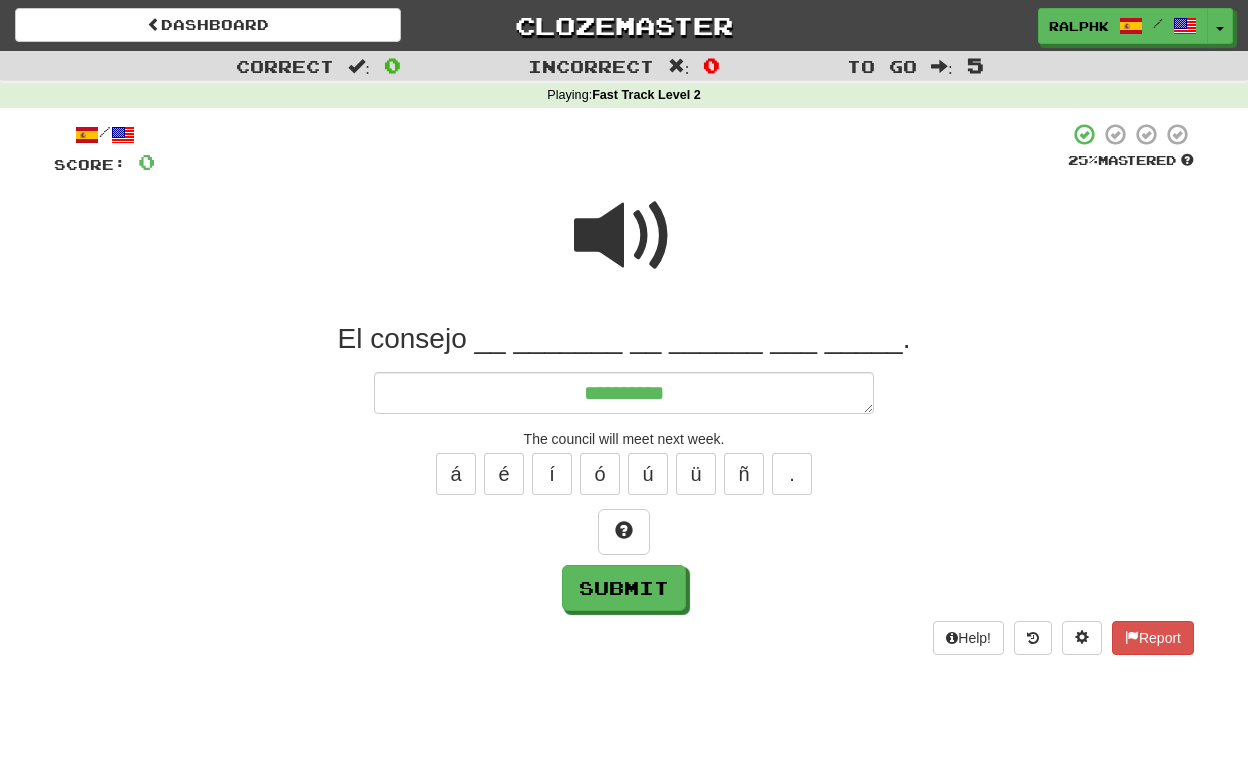 type on "*" 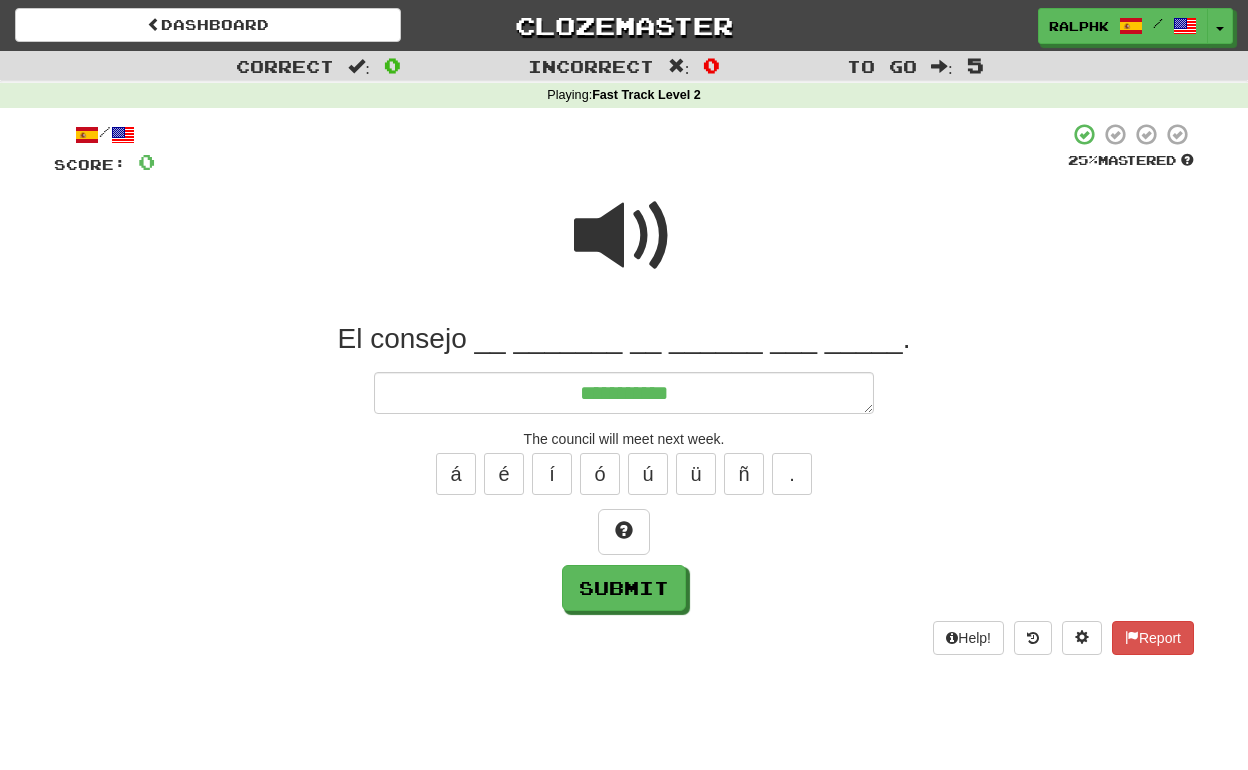 type on "*" 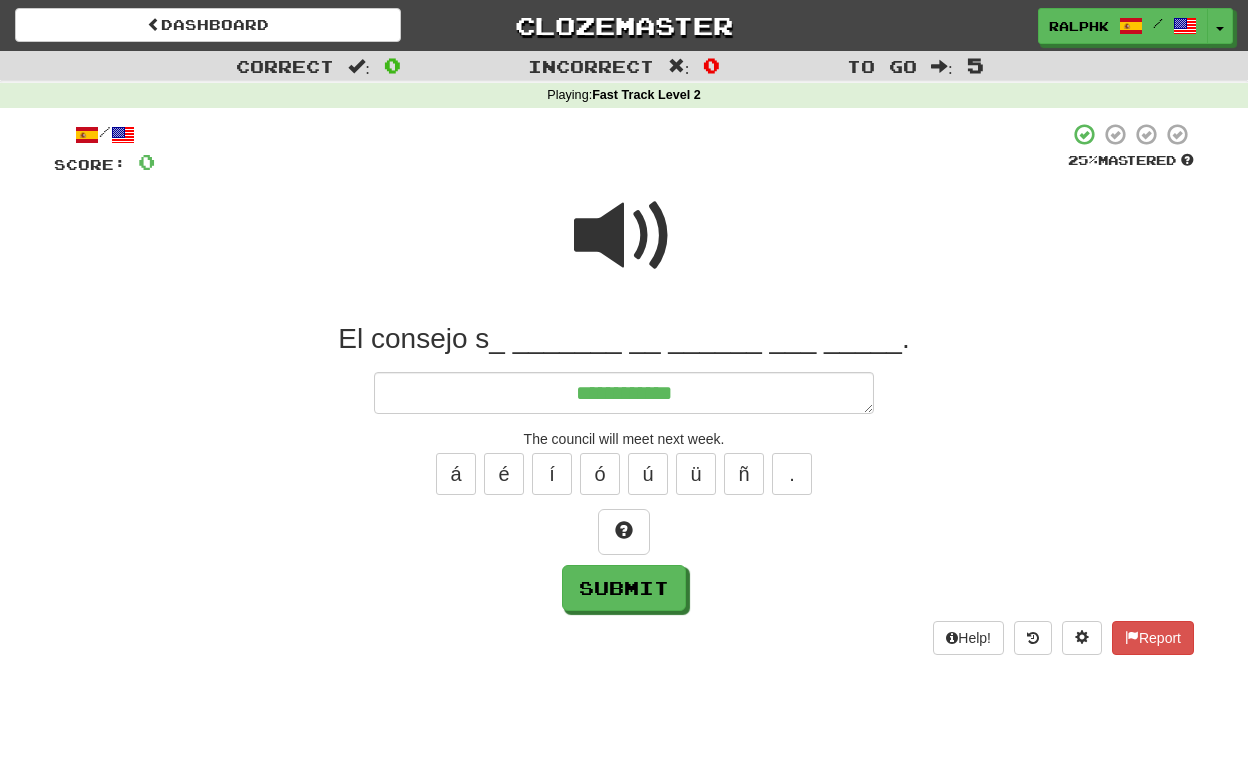 type on "*" 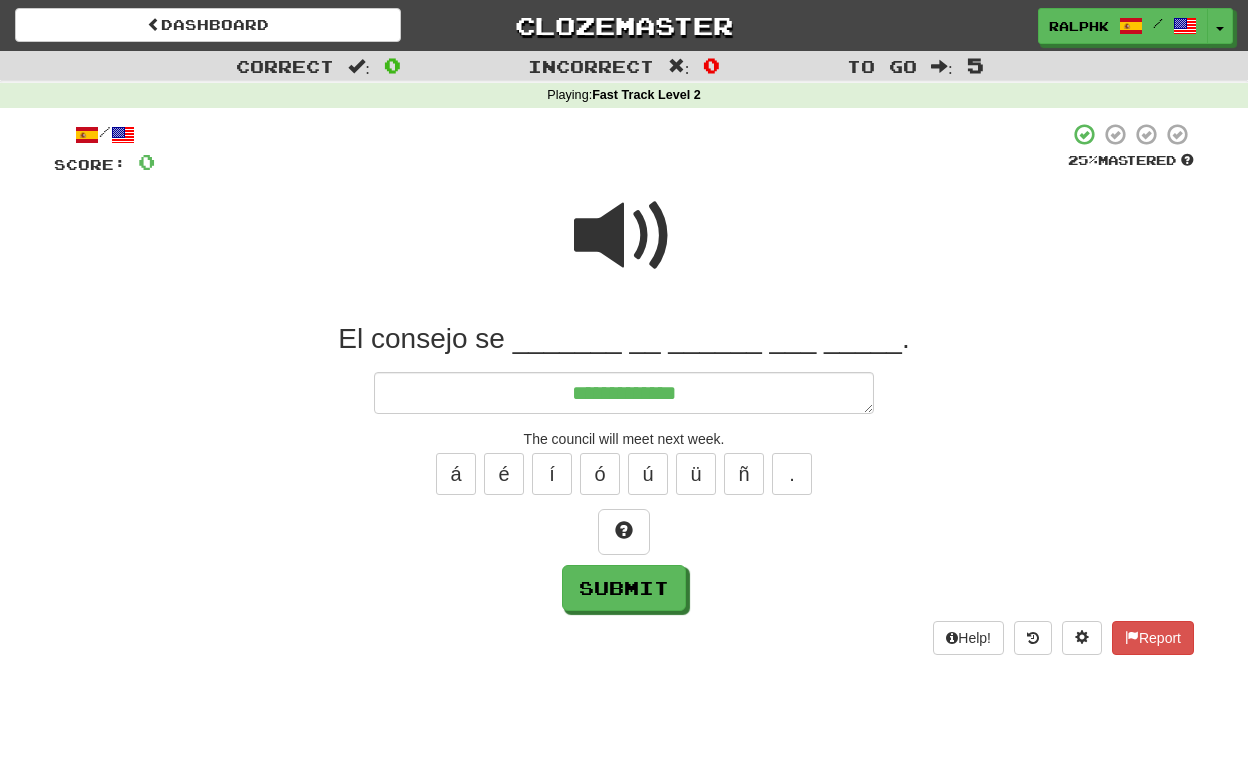 type on "*" 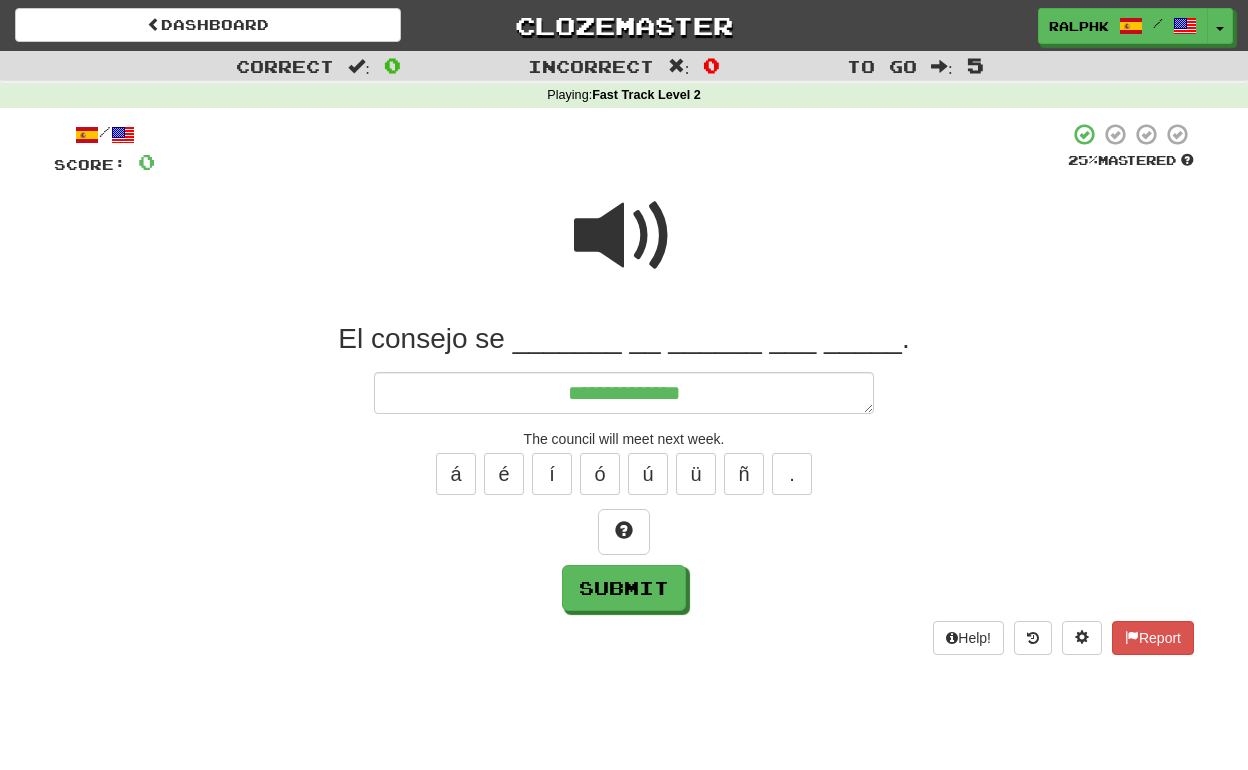type on "*" 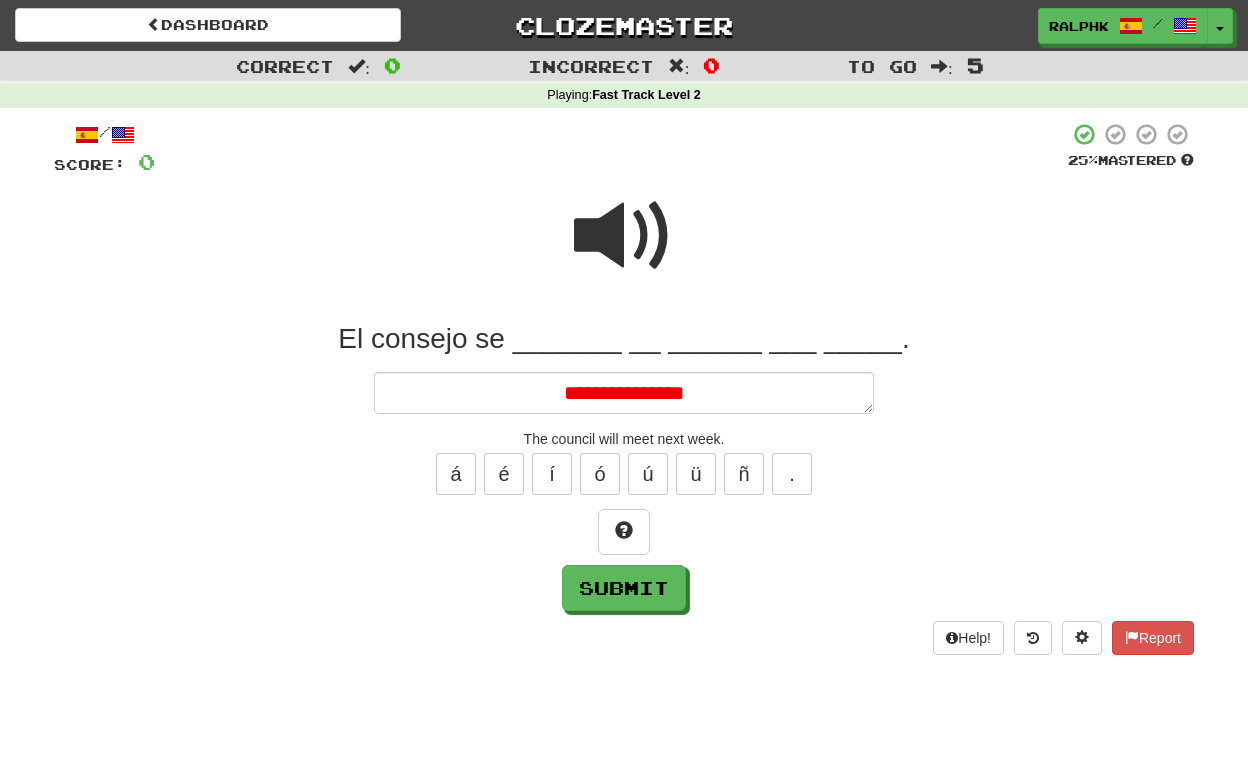 type on "*" 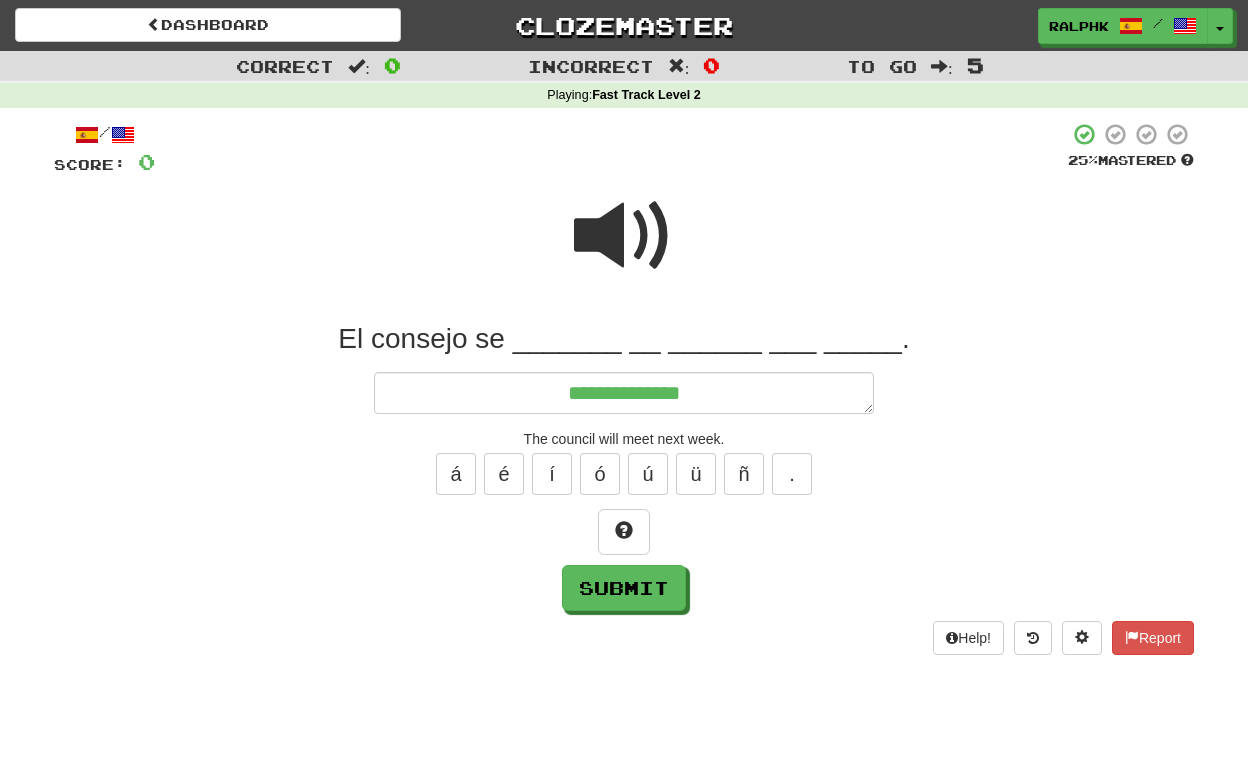 type on "*" 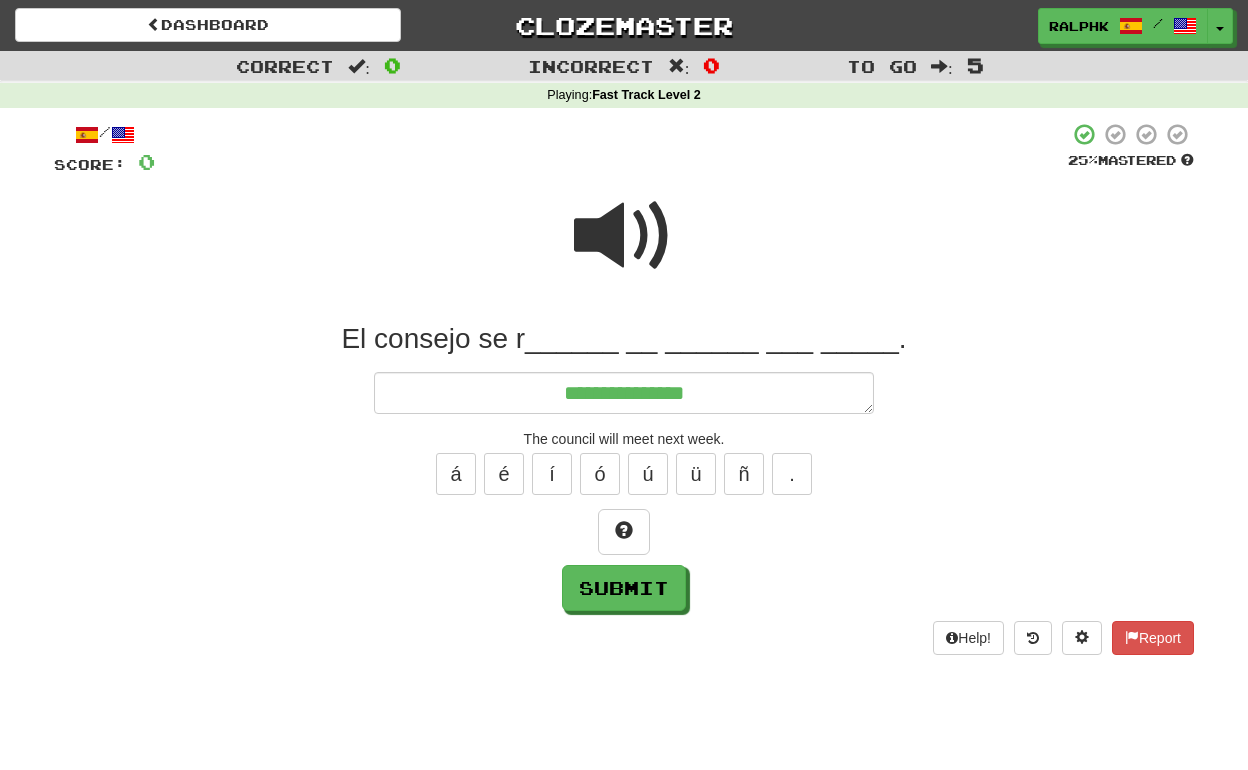 type on "*" 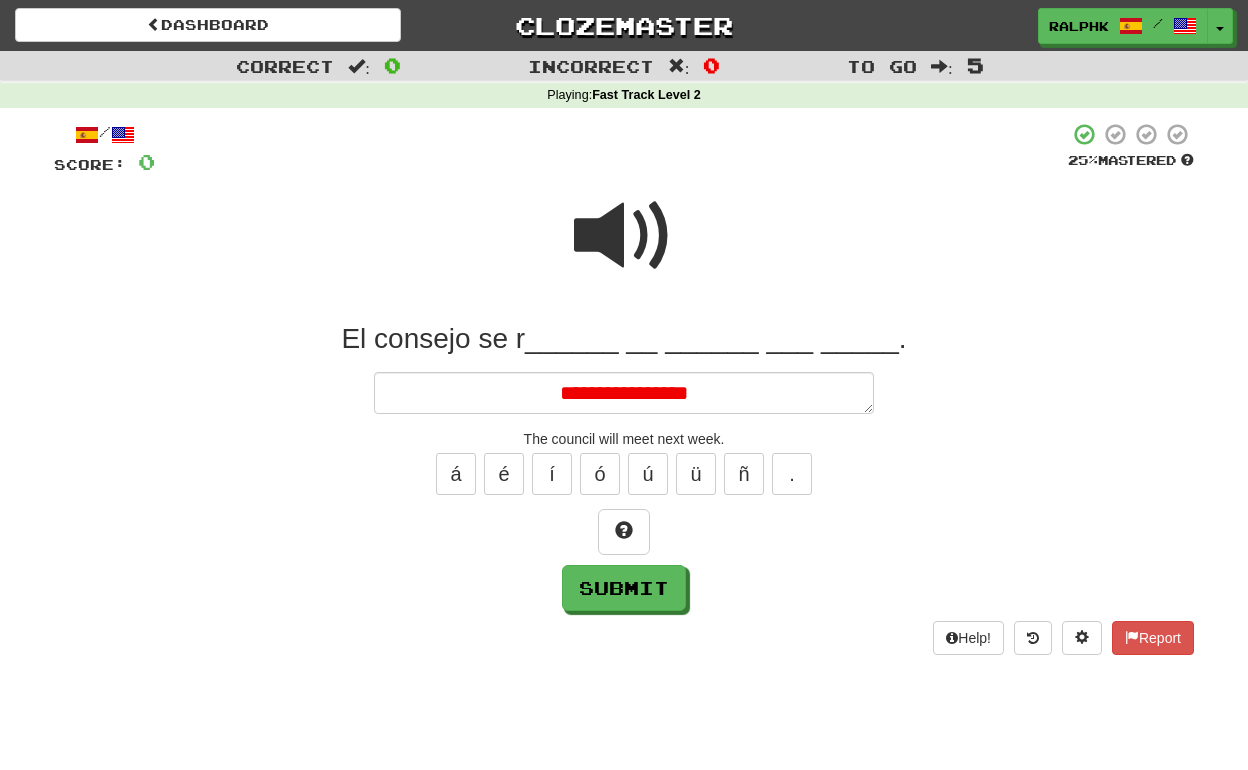 type on "*" 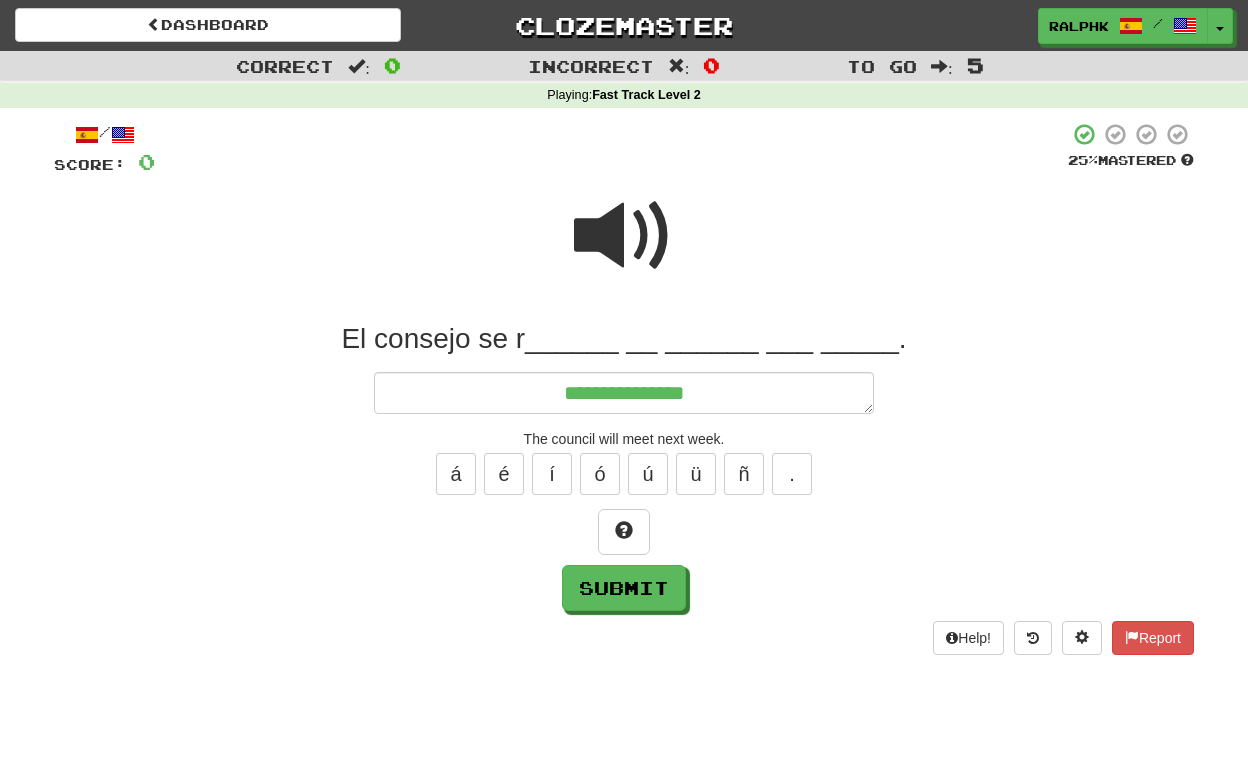 type on "**********" 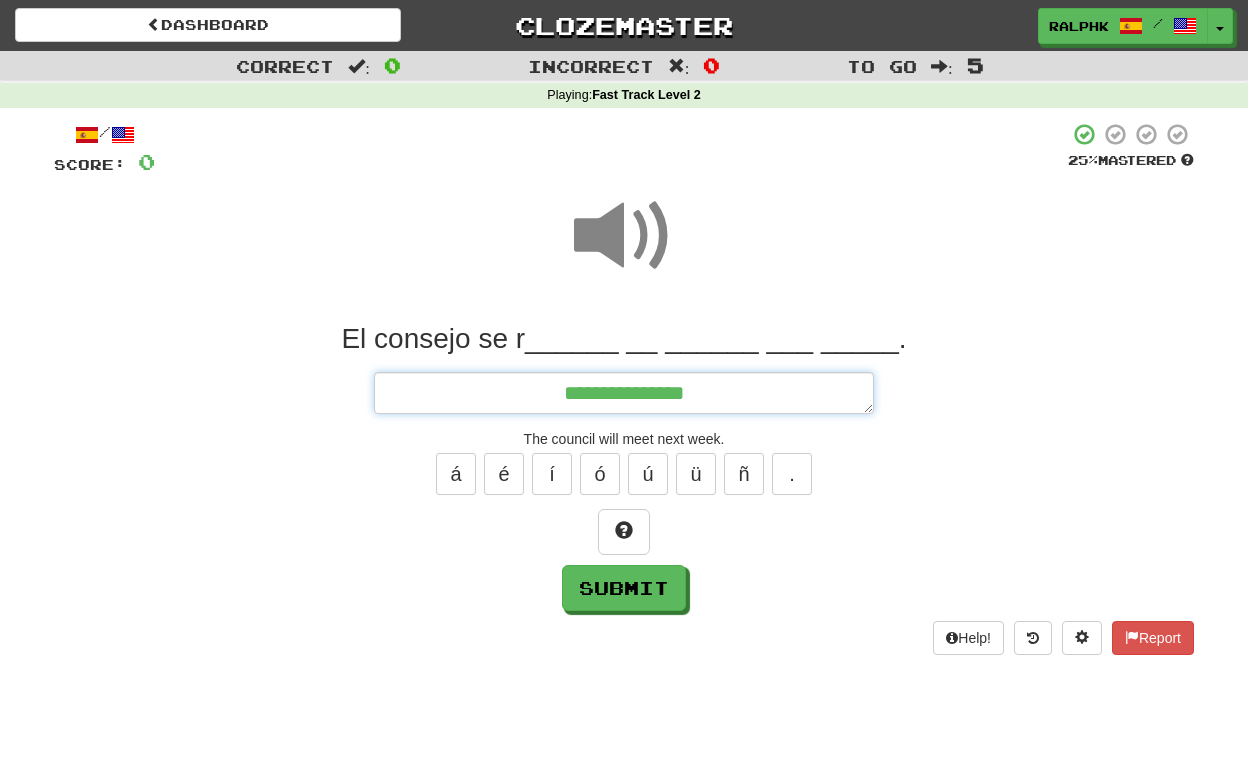 click on "**********" at bounding box center (624, 393) 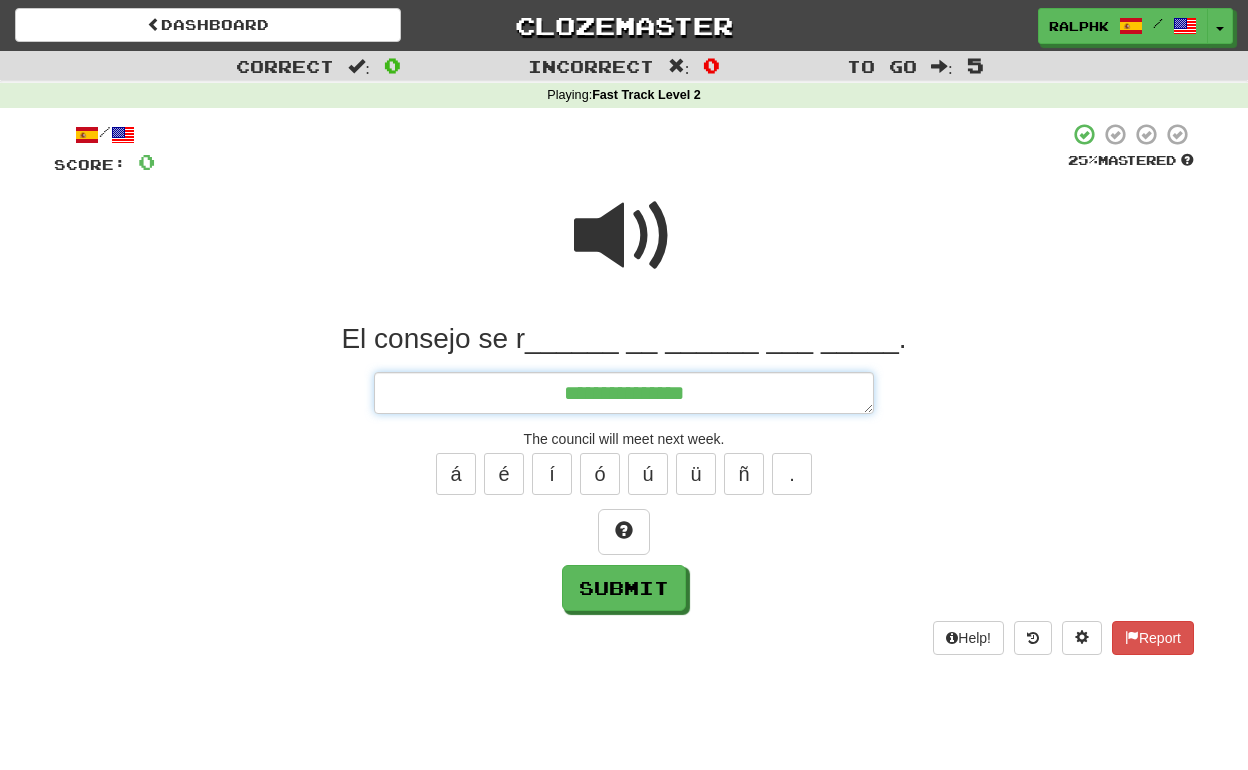 type on "*" 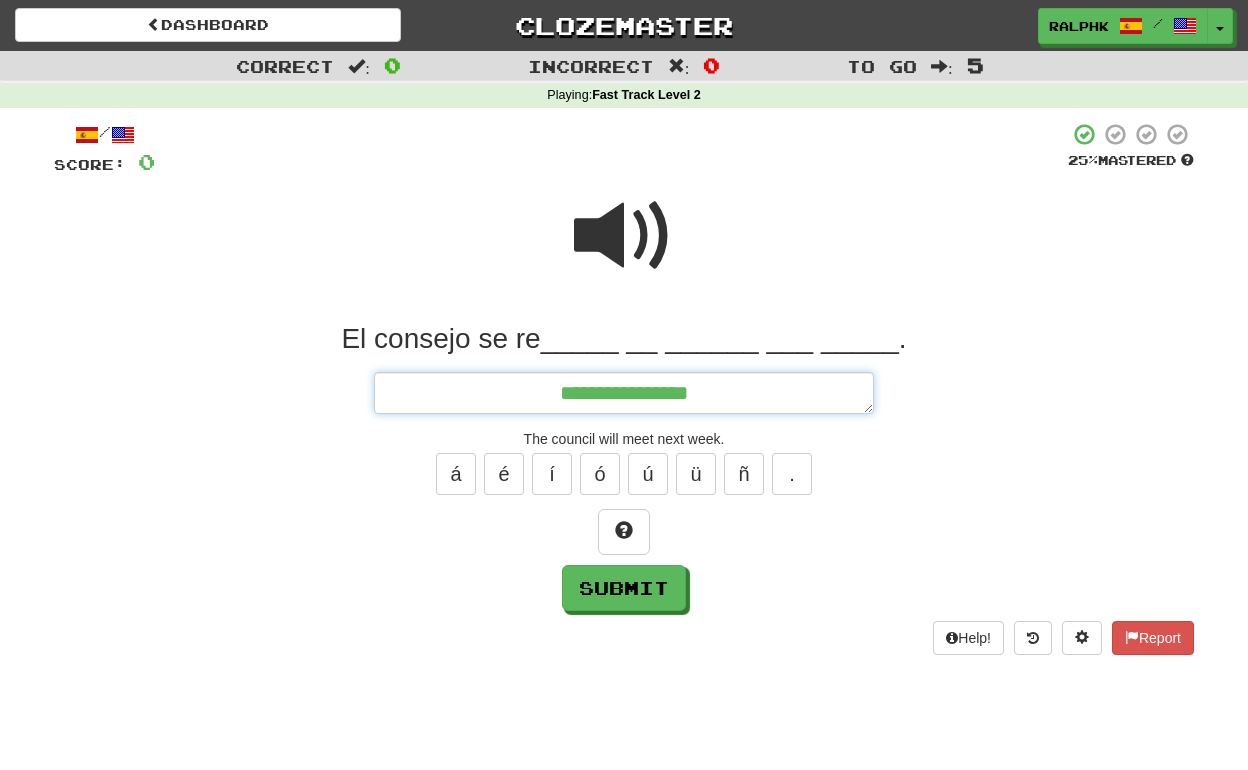 type on "*" 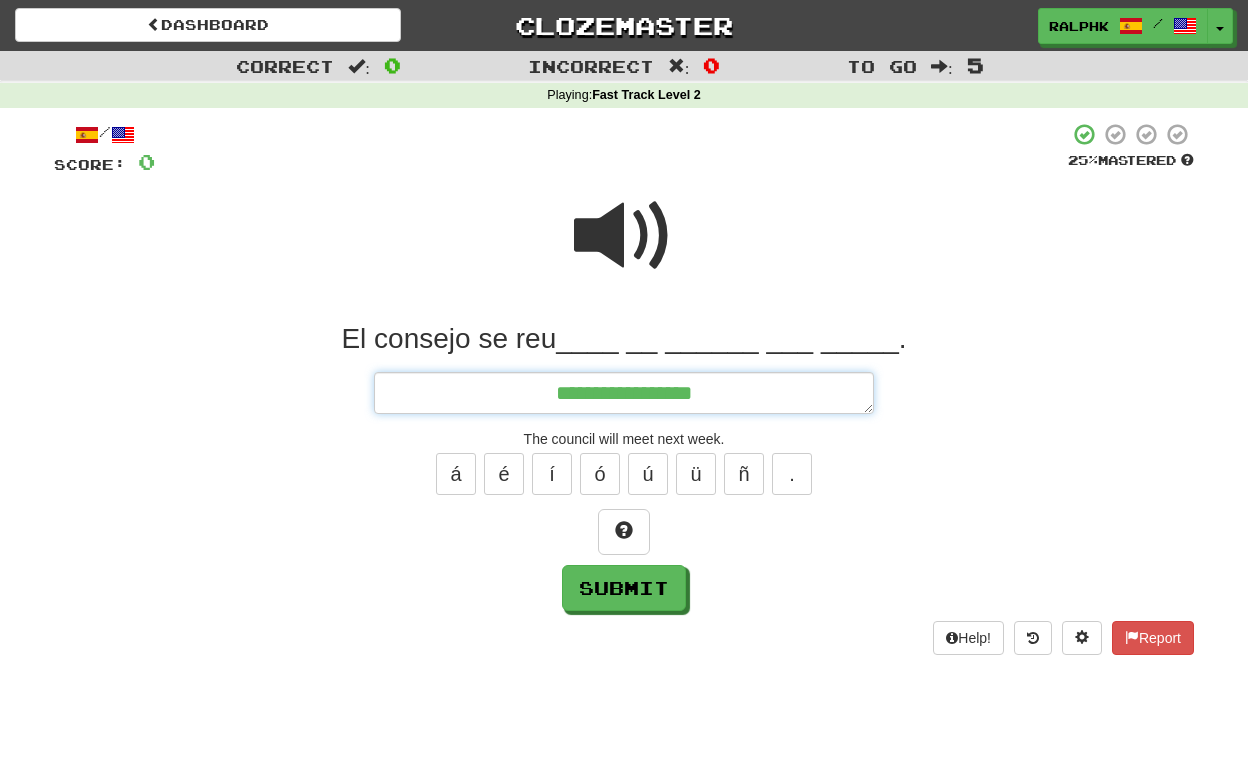 type on "*" 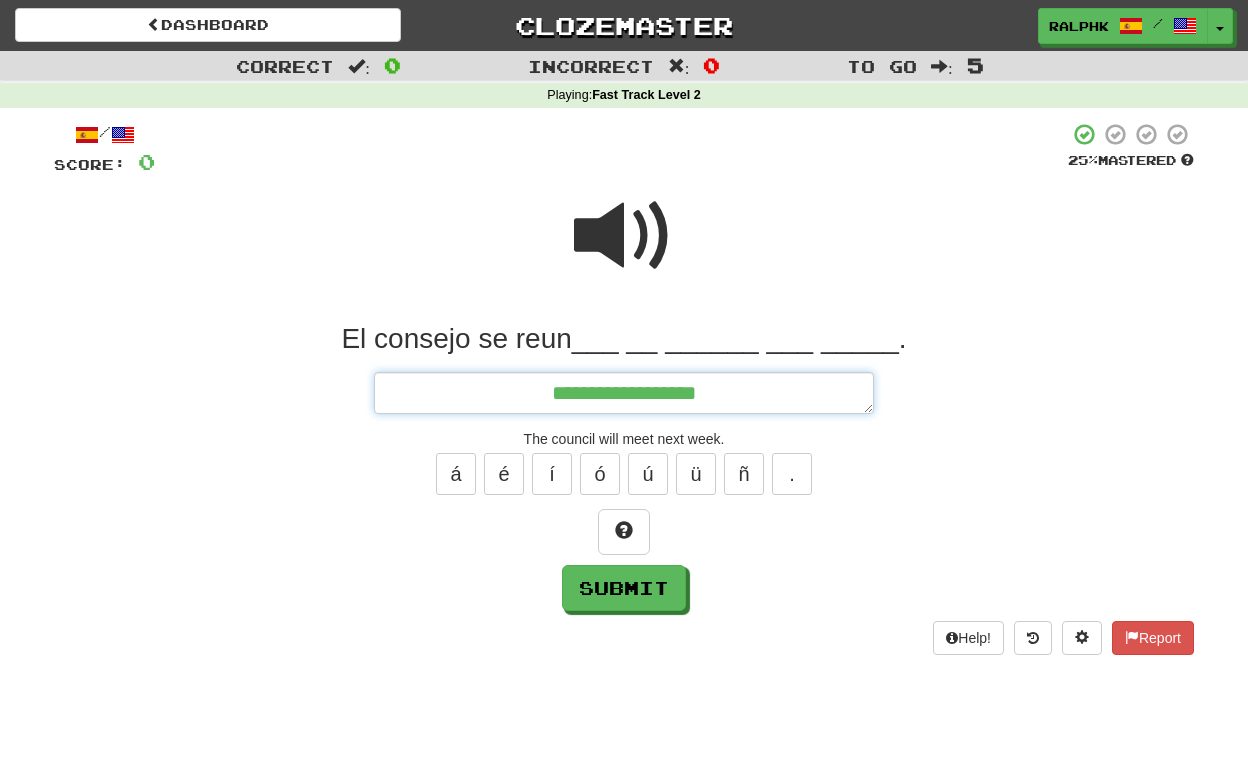 type on "*" 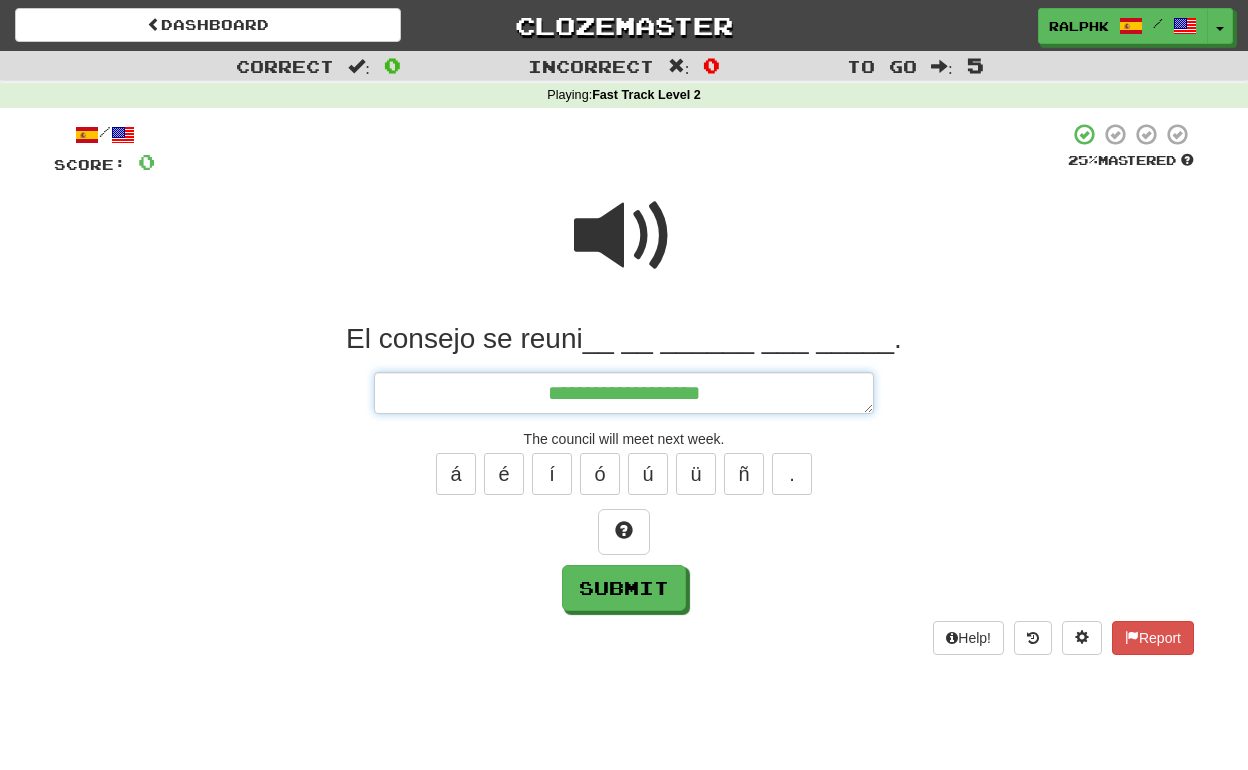 type on "*" 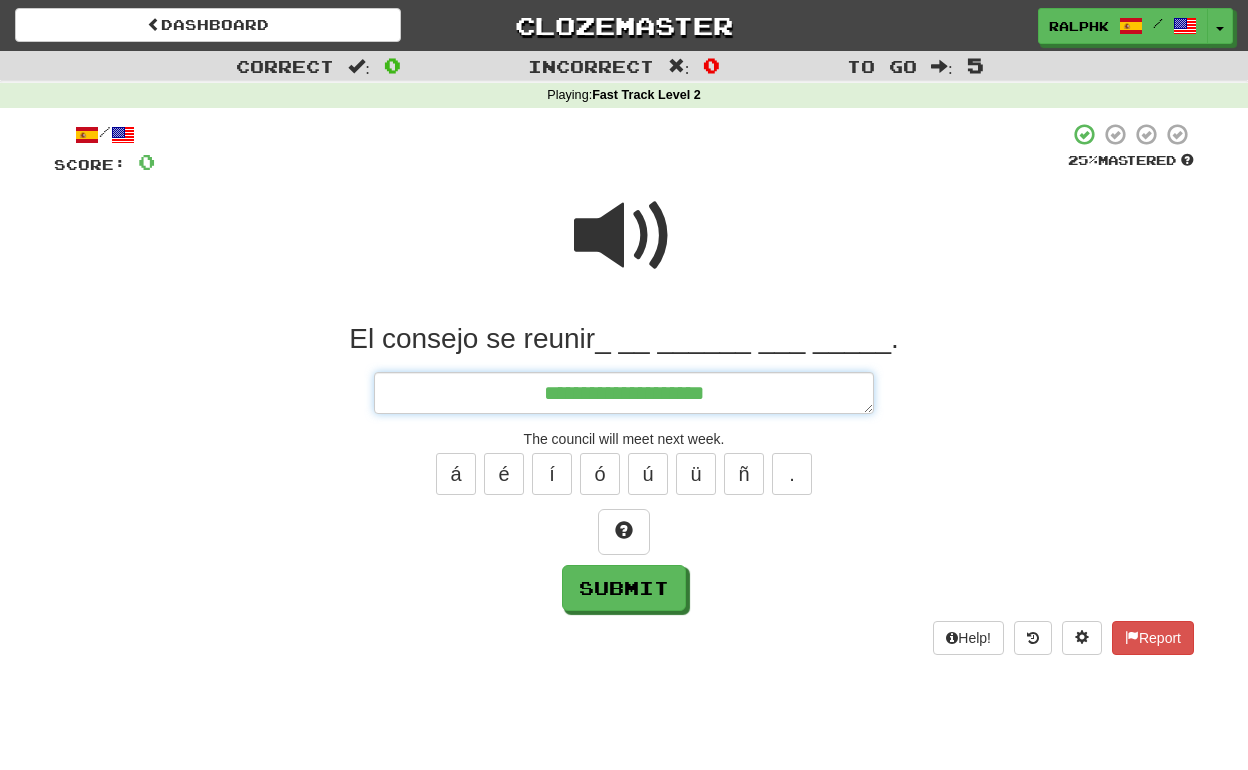 type on "*" 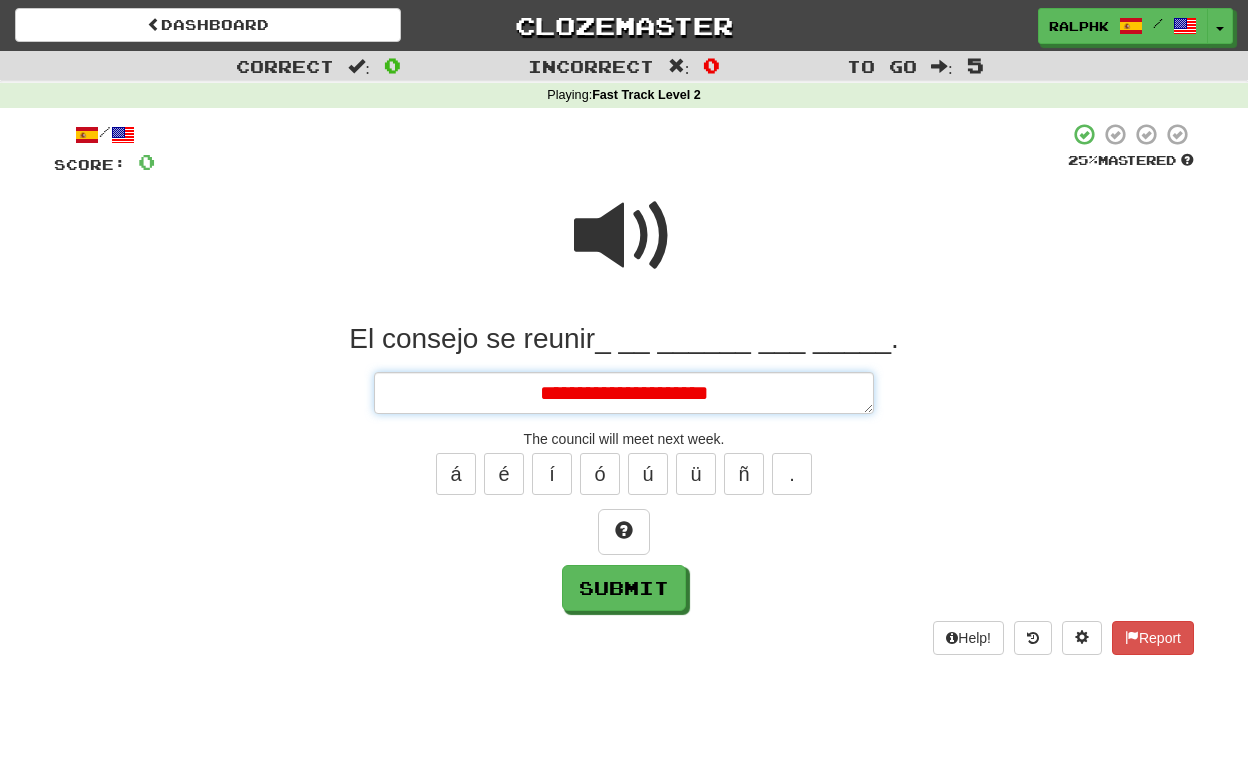 type on "*" 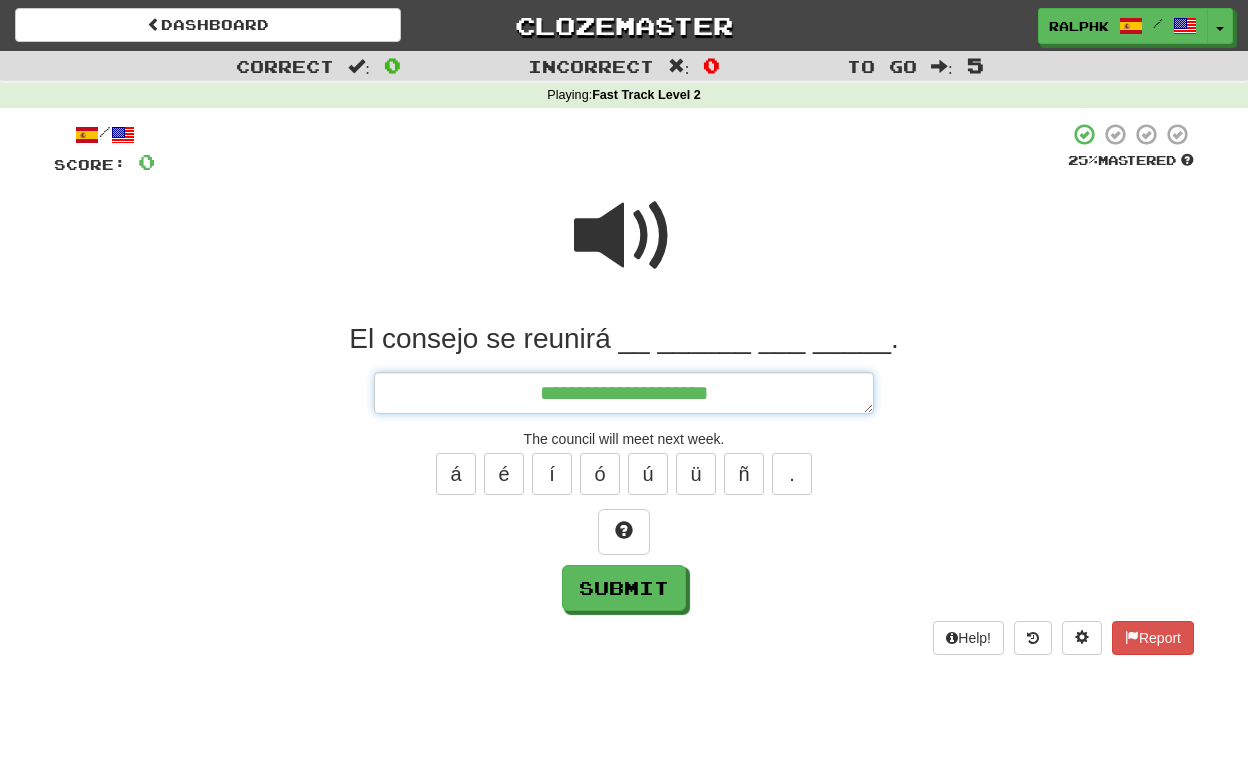 type on "*" 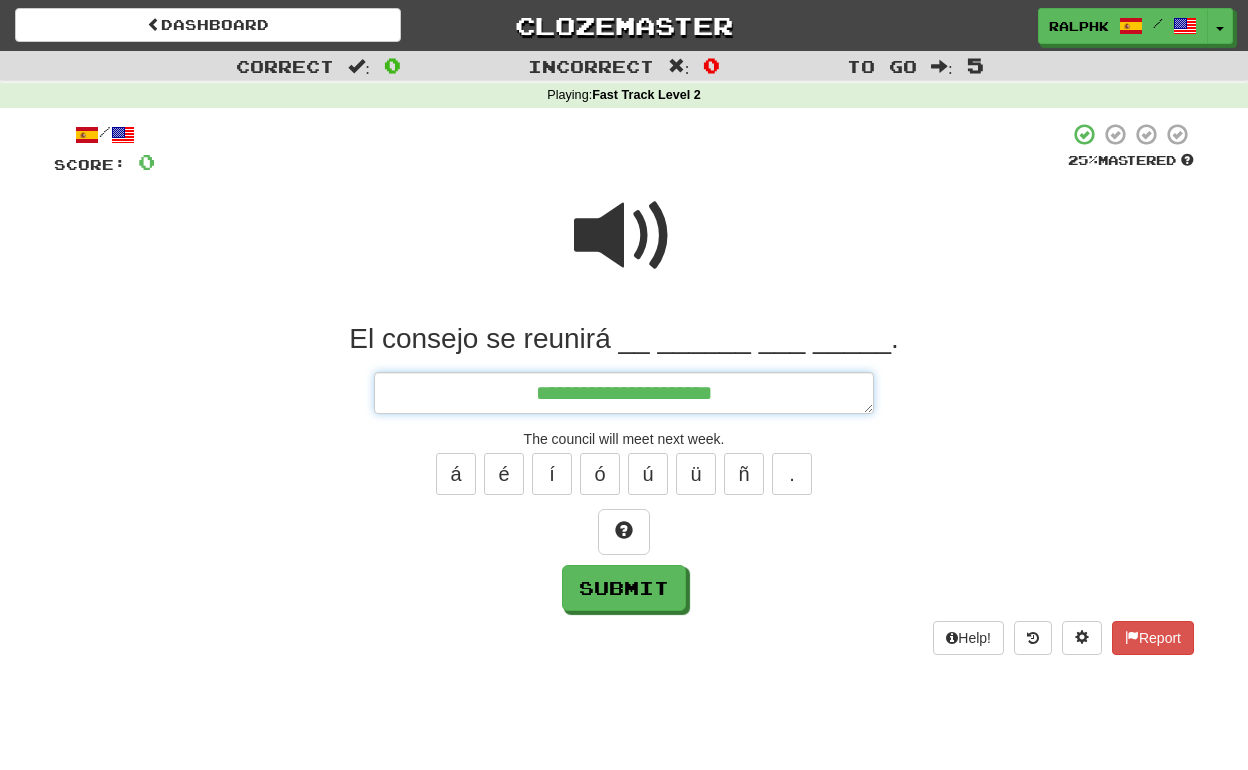 type on "*" 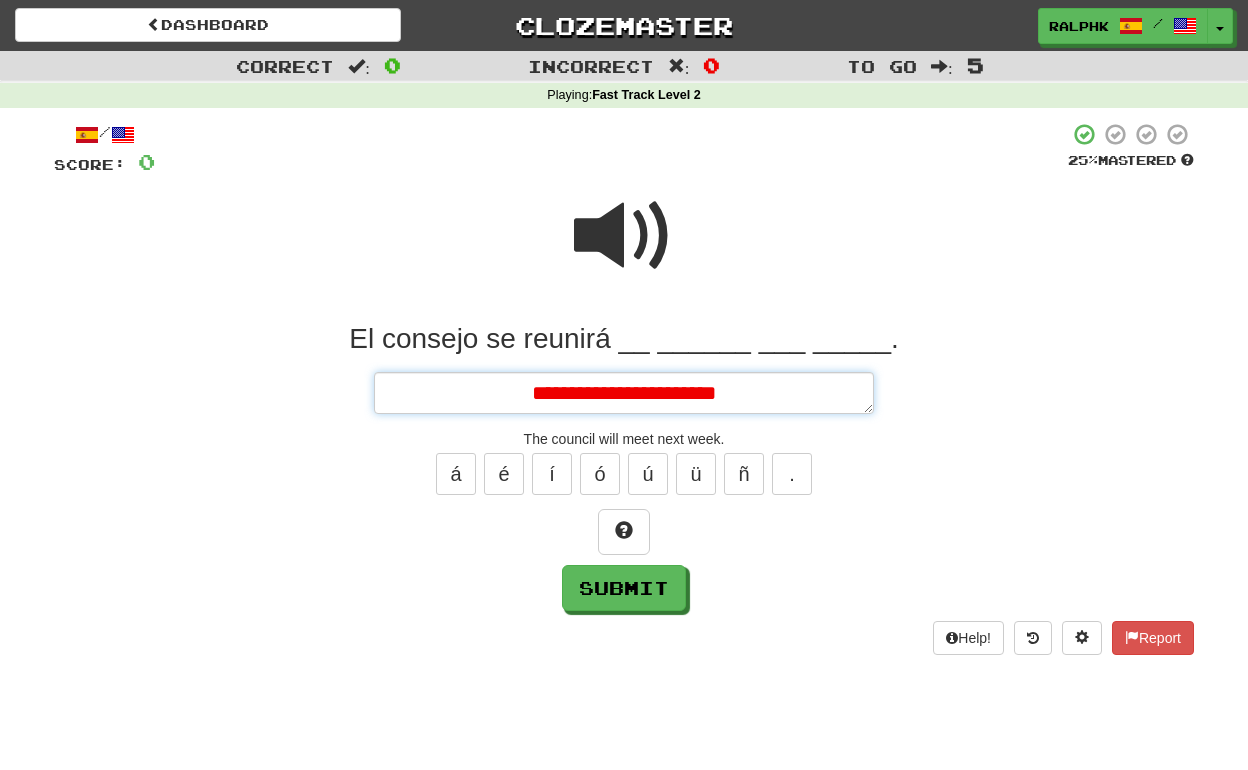 type on "*" 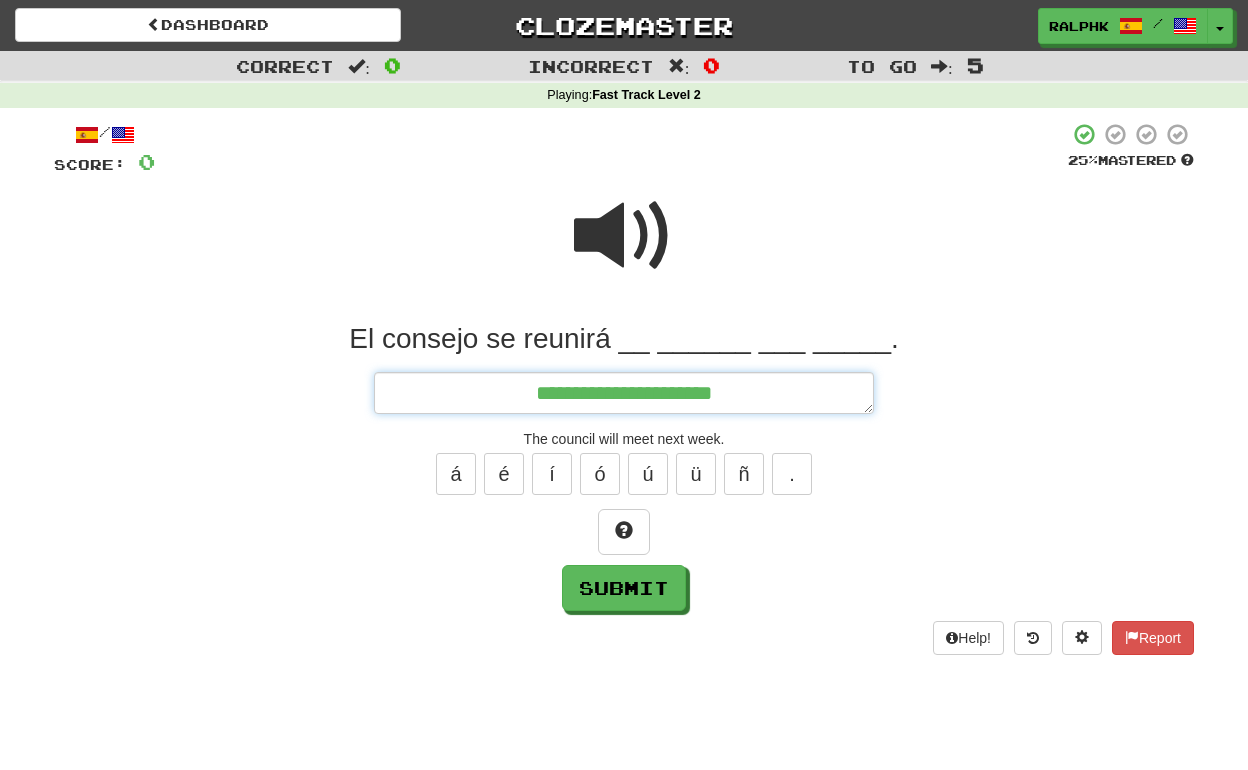 type on "*" 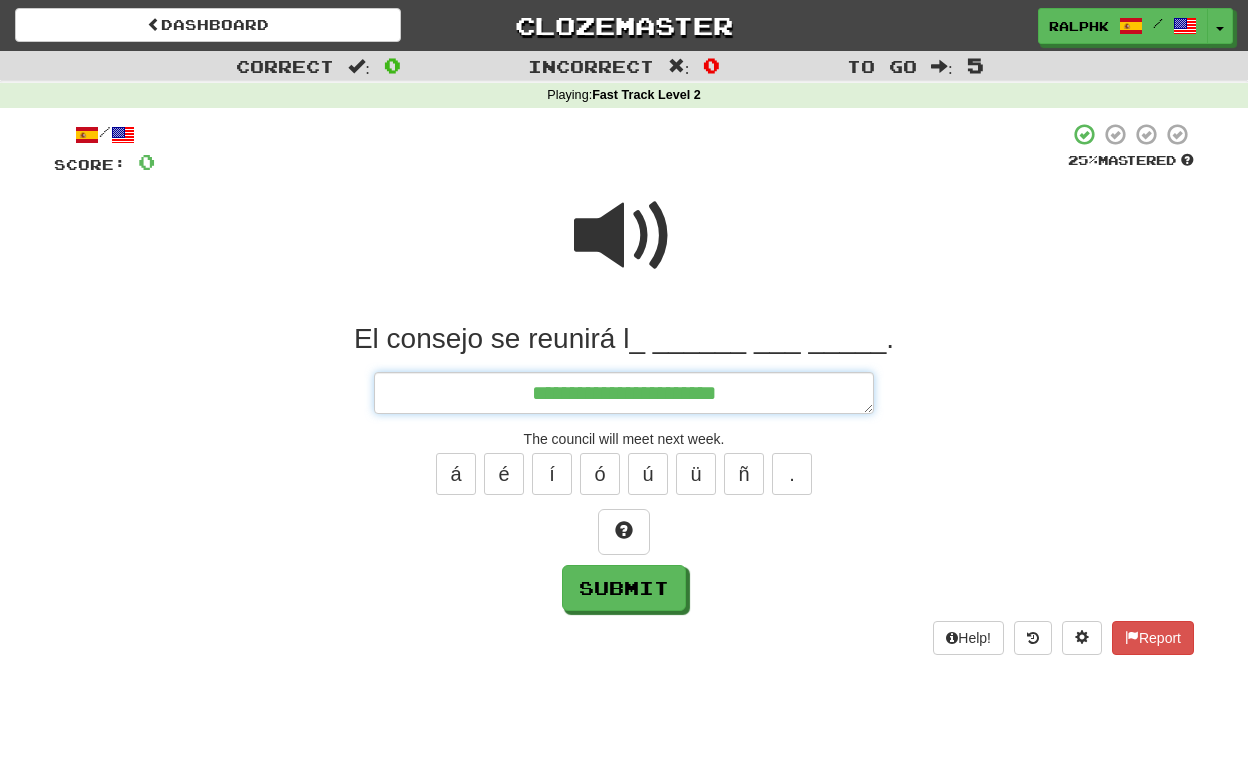 type on "*" 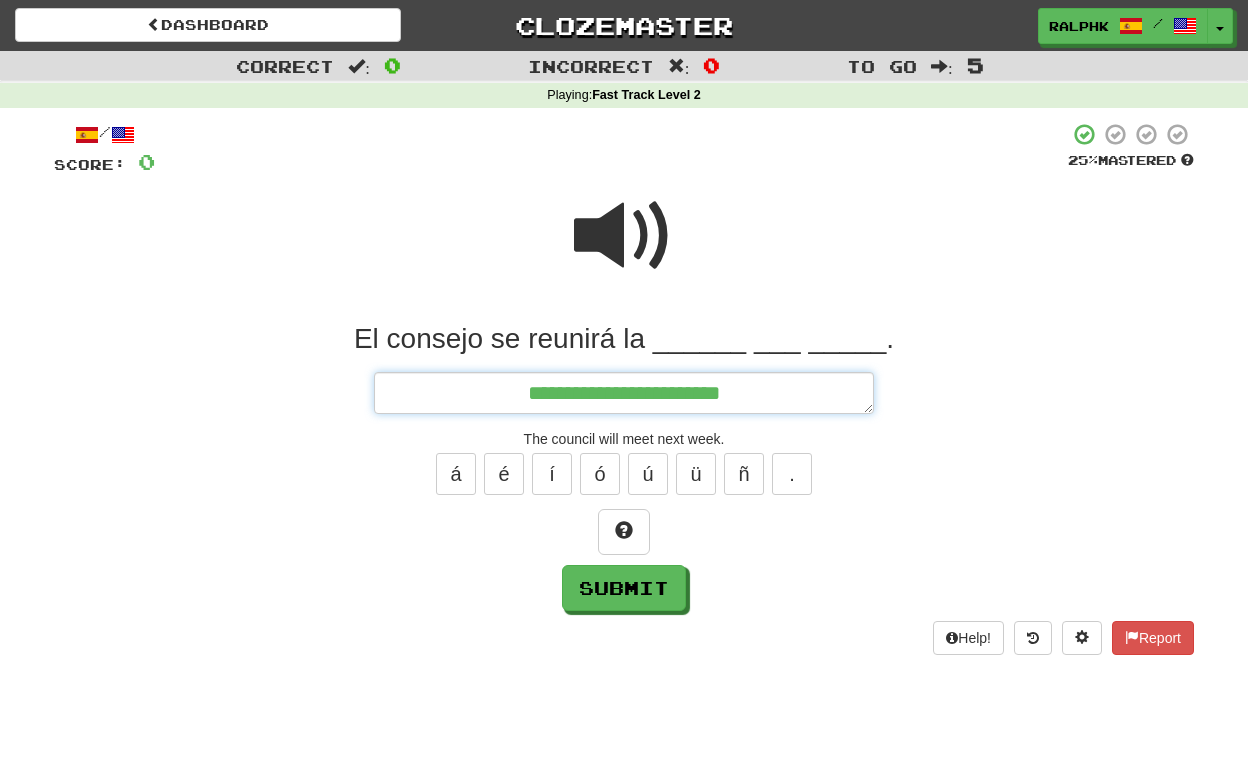 type on "*" 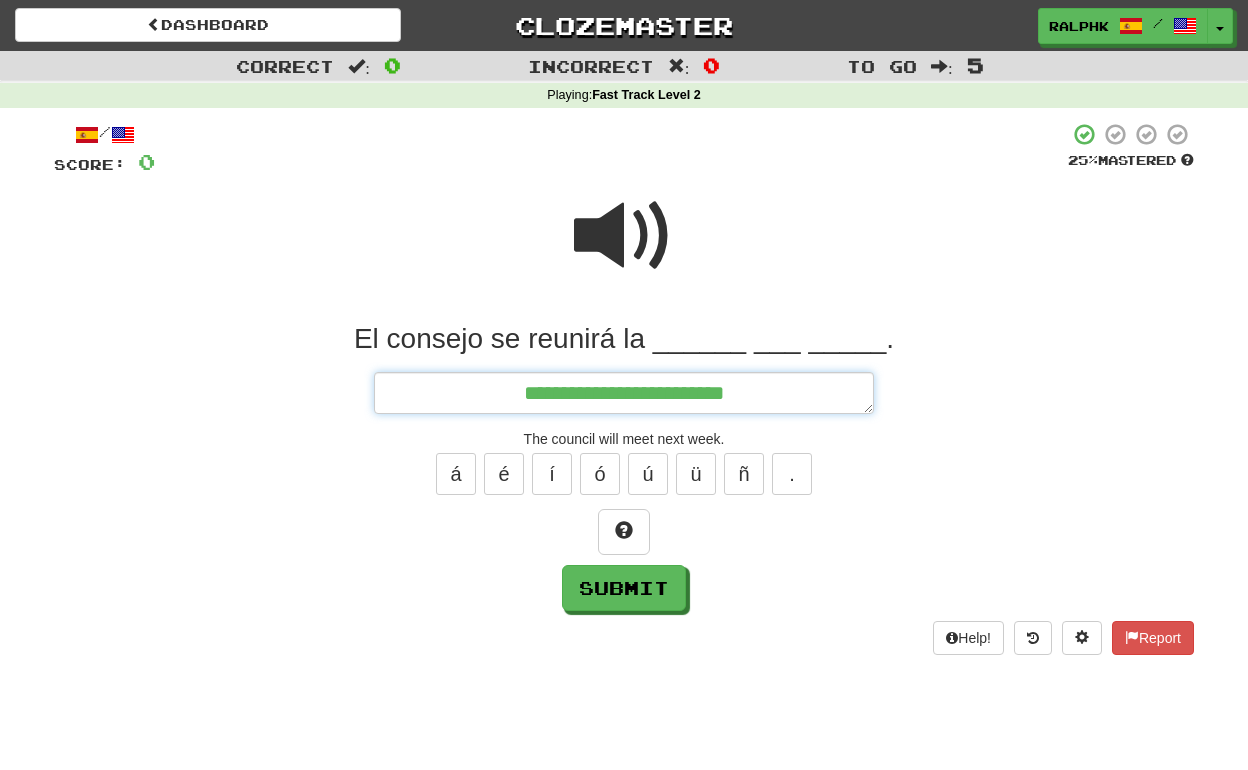 type on "*" 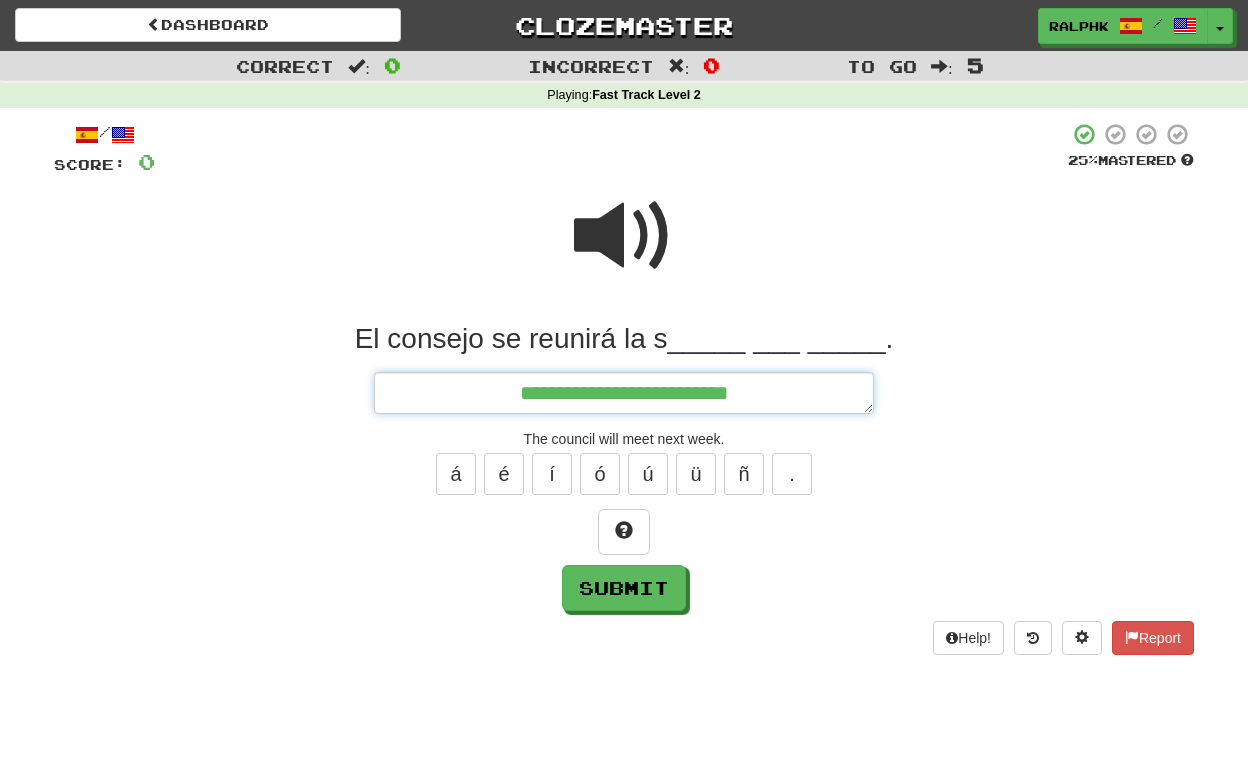 type on "*" 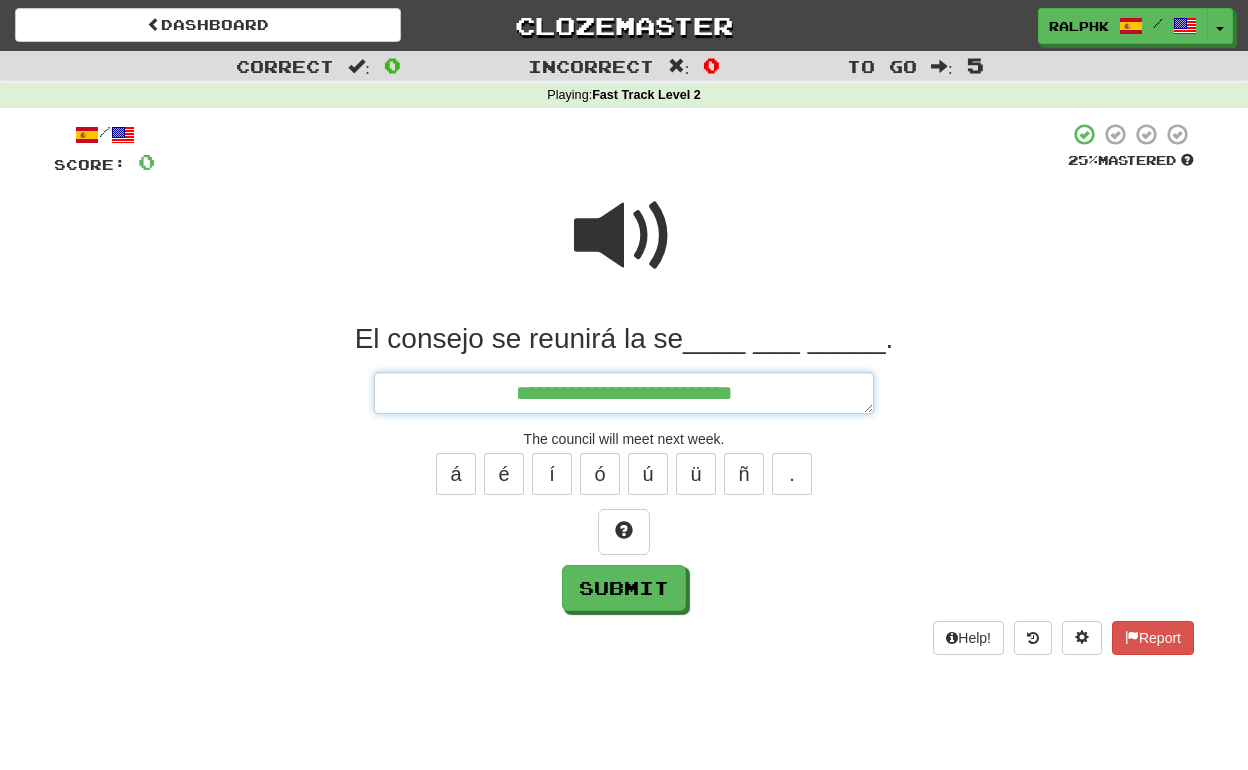 type on "*" 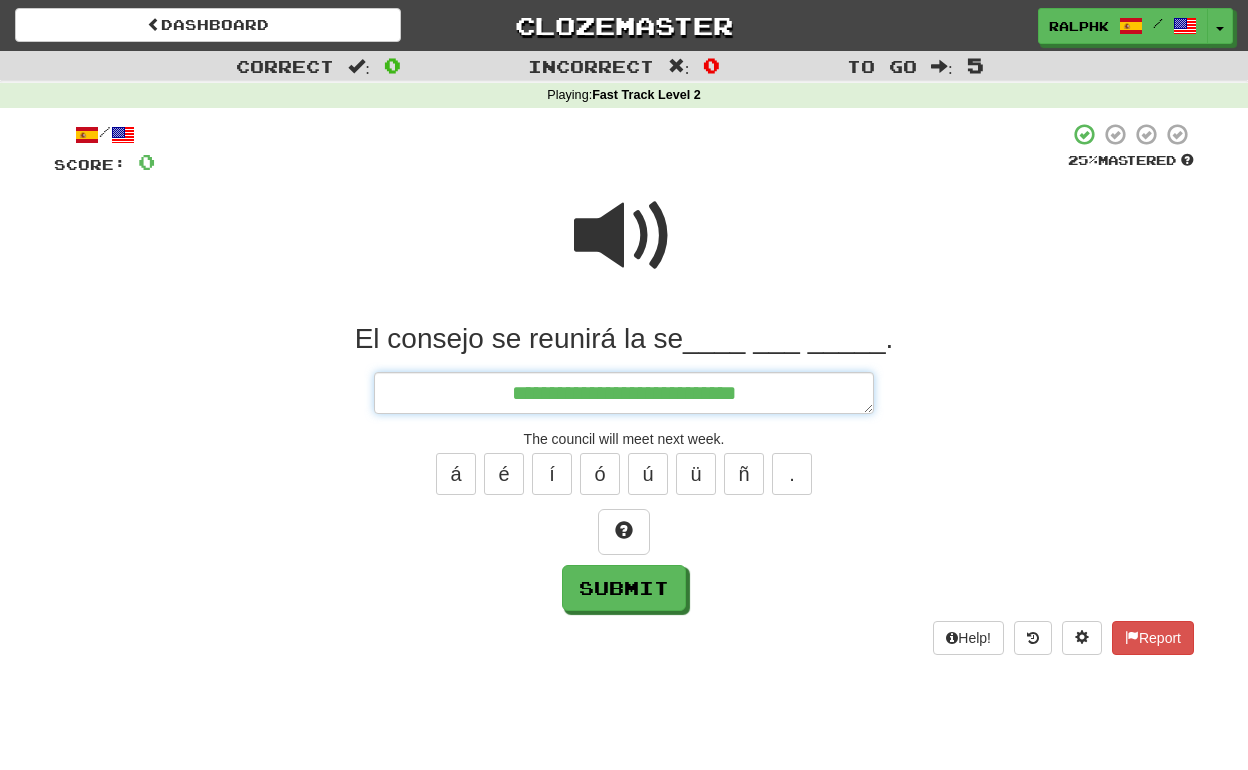 type on "*" 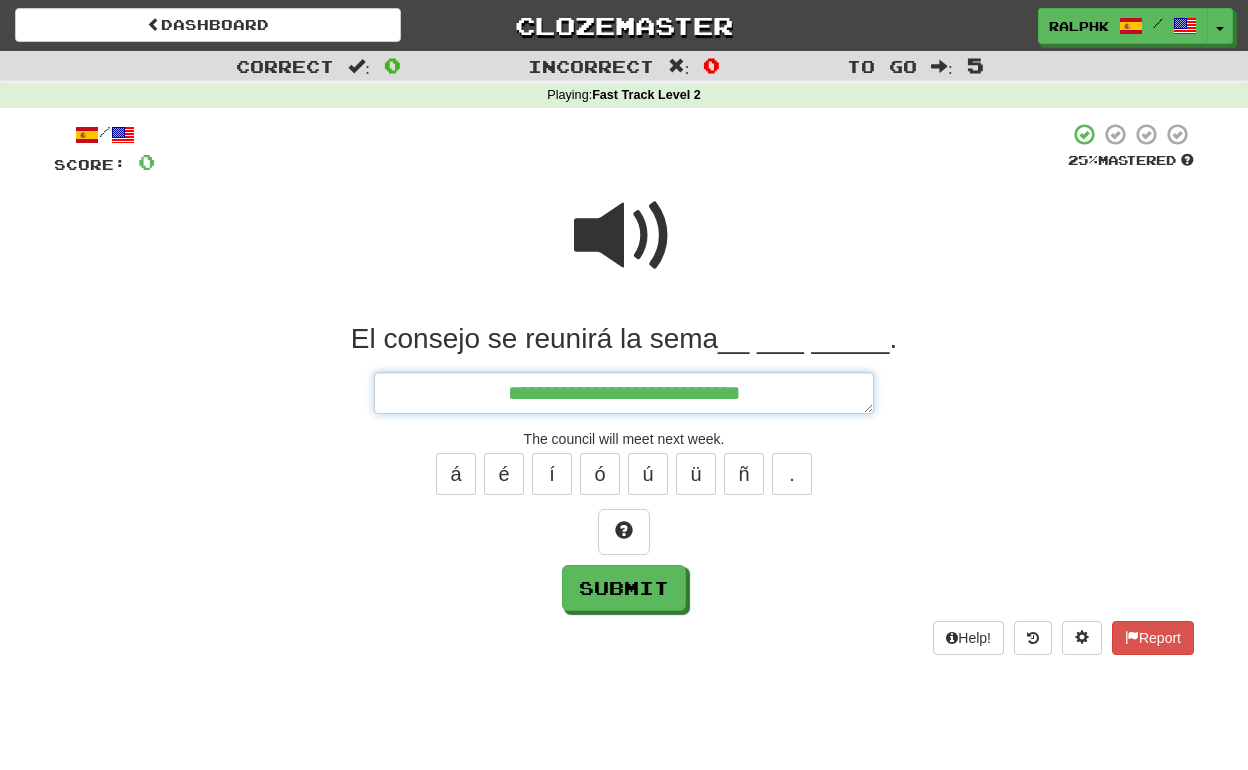 type on "*" 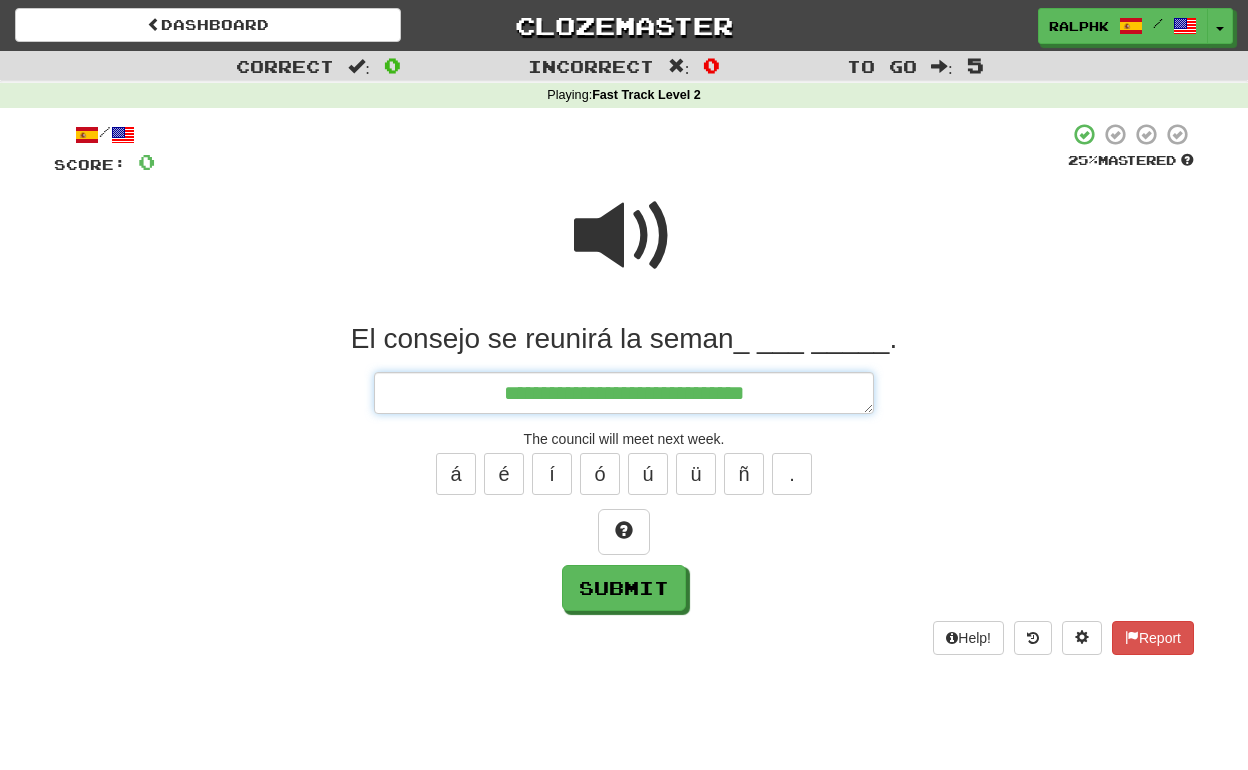 type on "*" 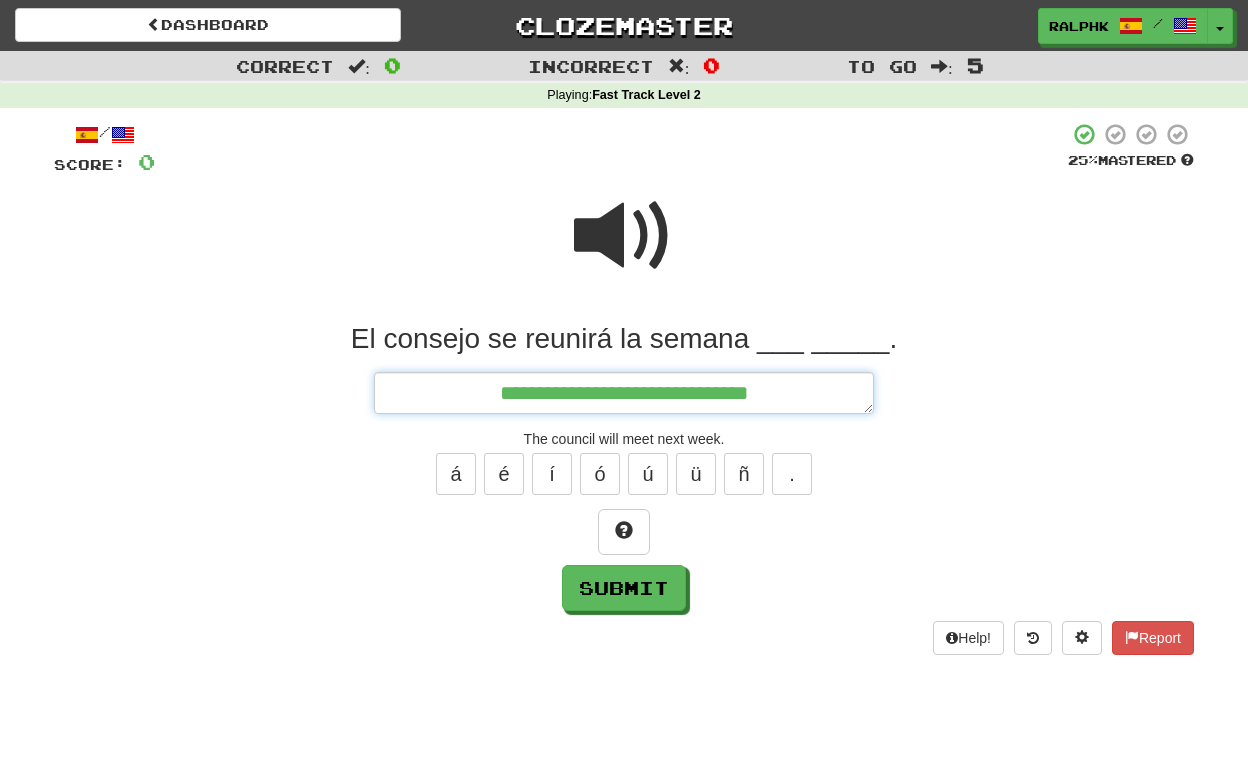 type on "*" 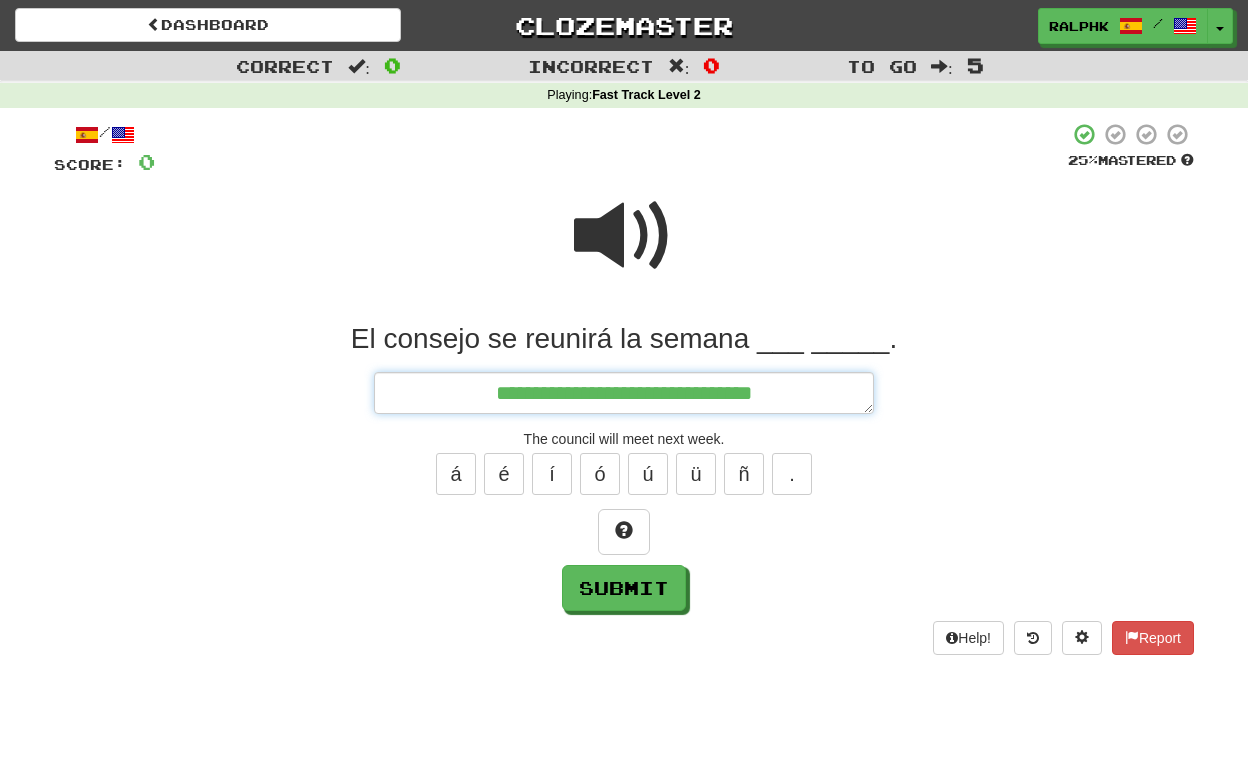 type on "*" 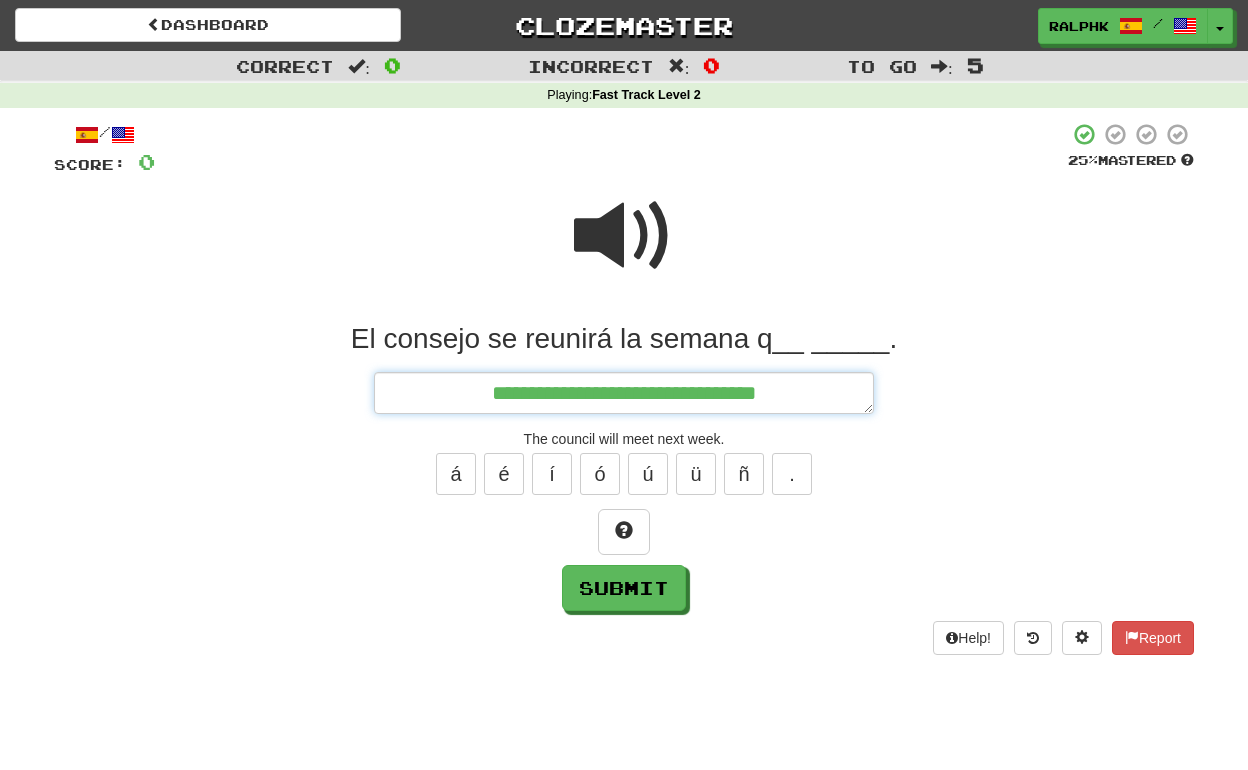 type on "*" 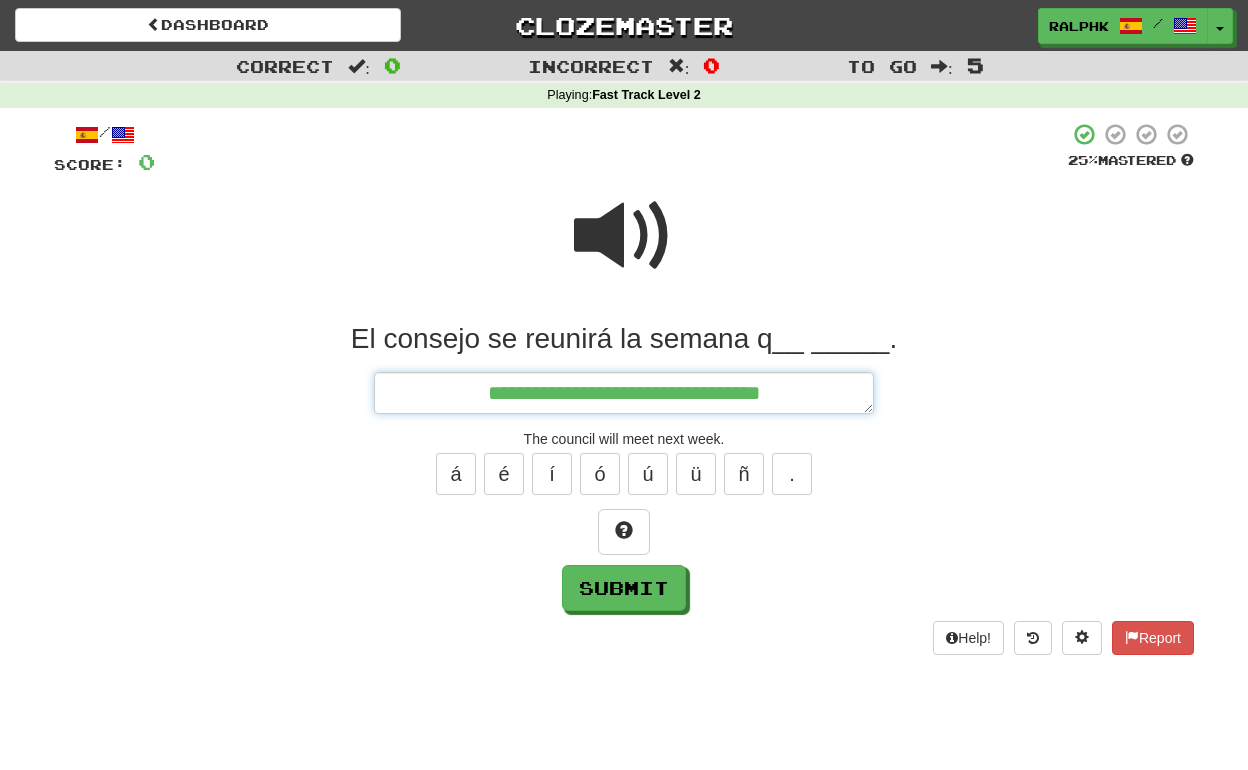 type on "*" 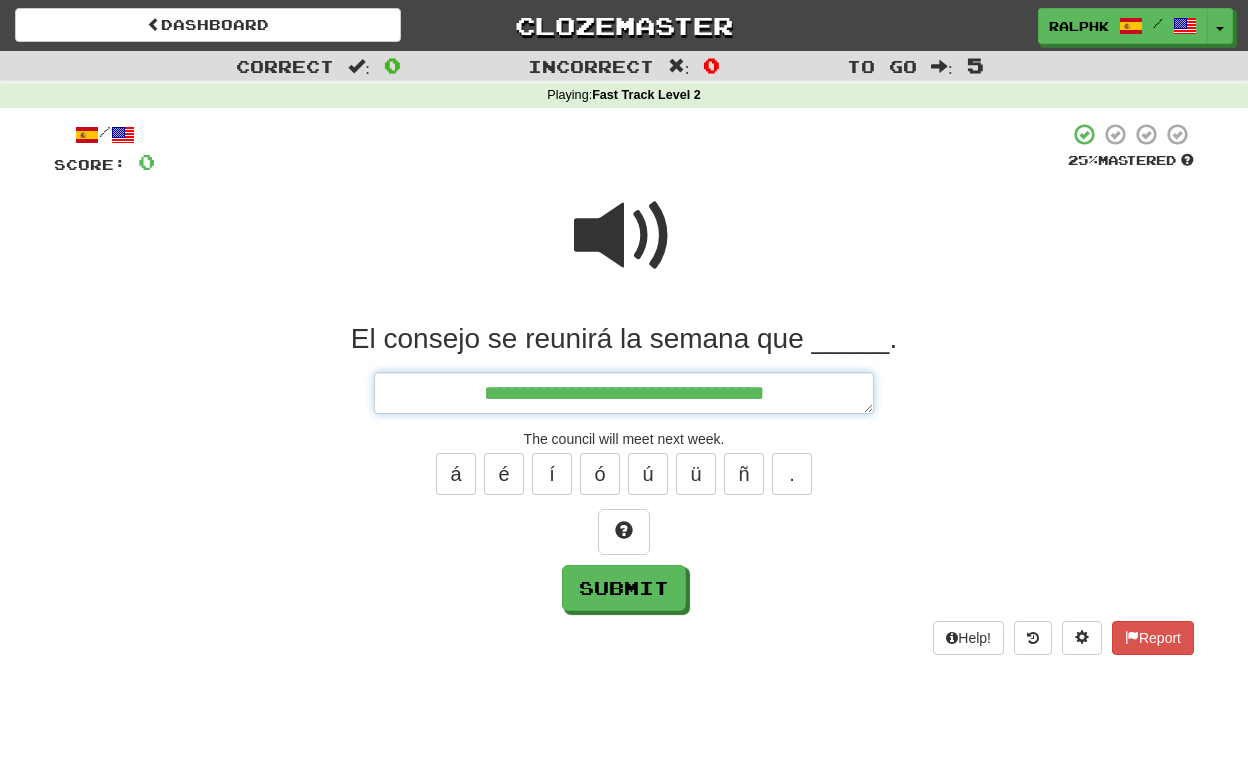 type on "*" 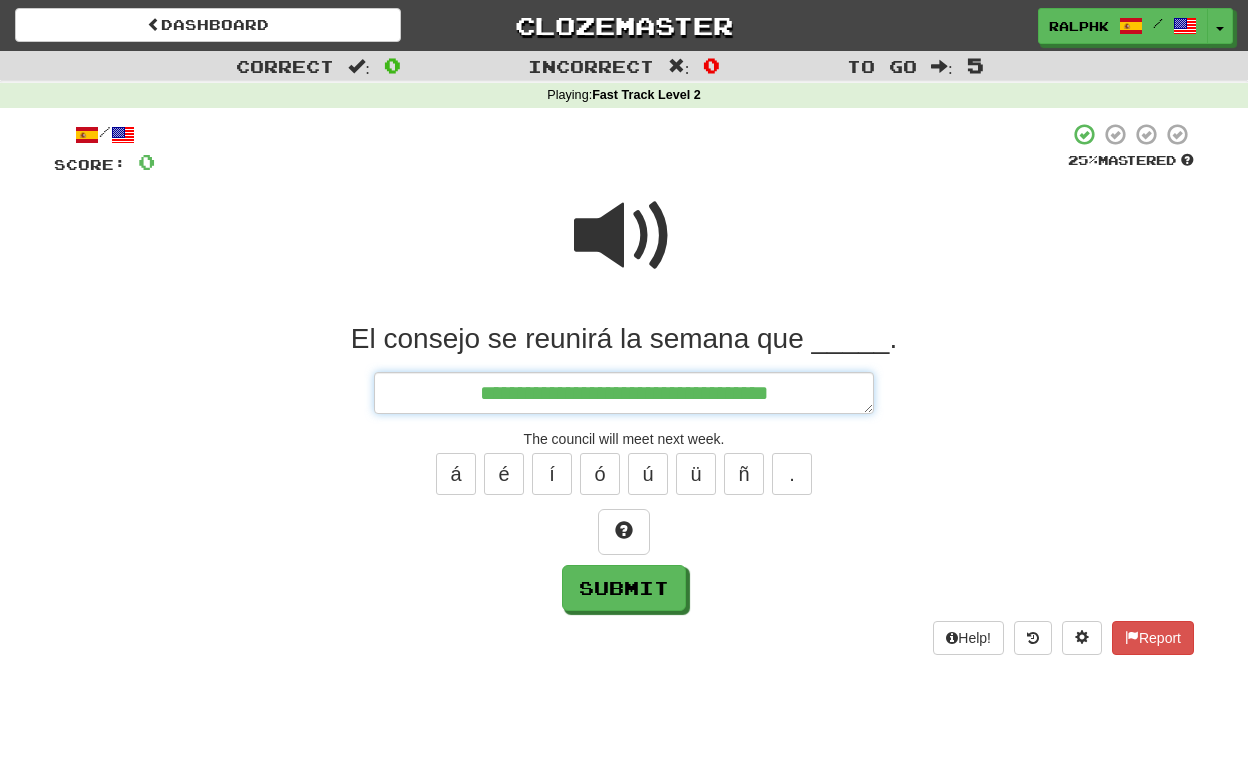 type on "*" 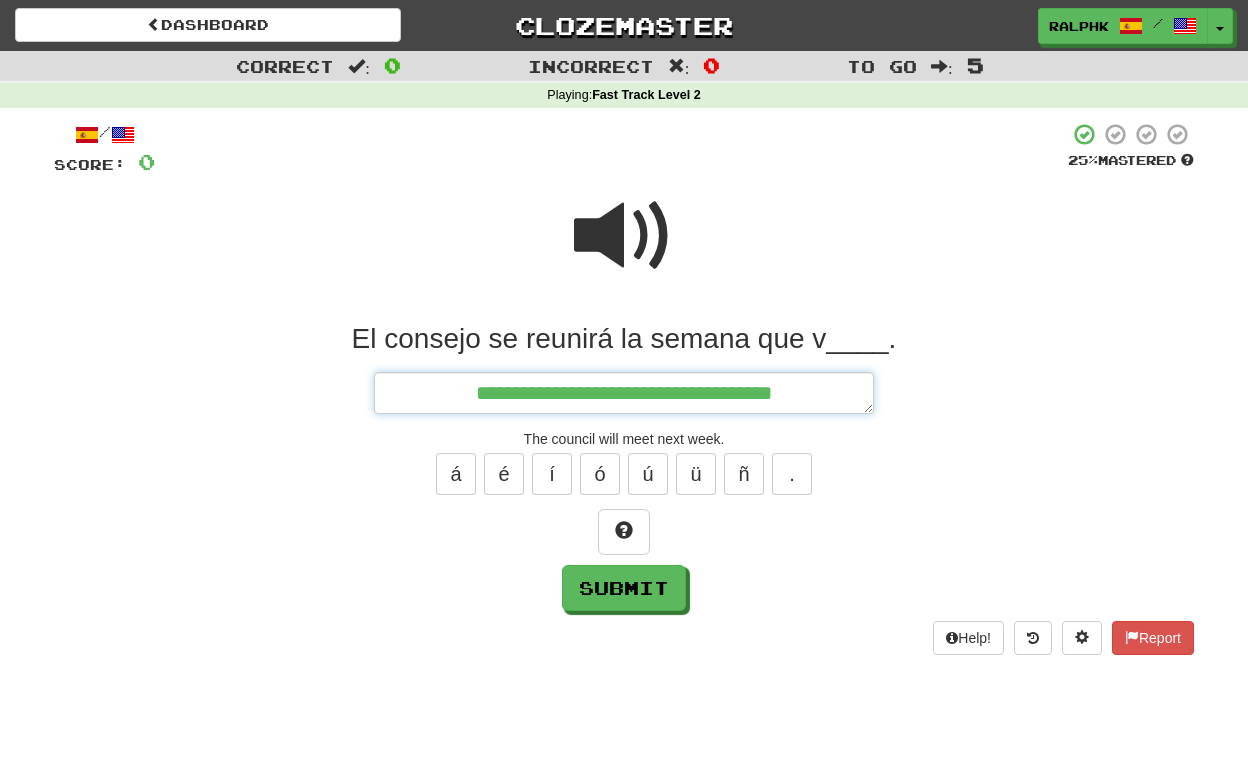type on "*" 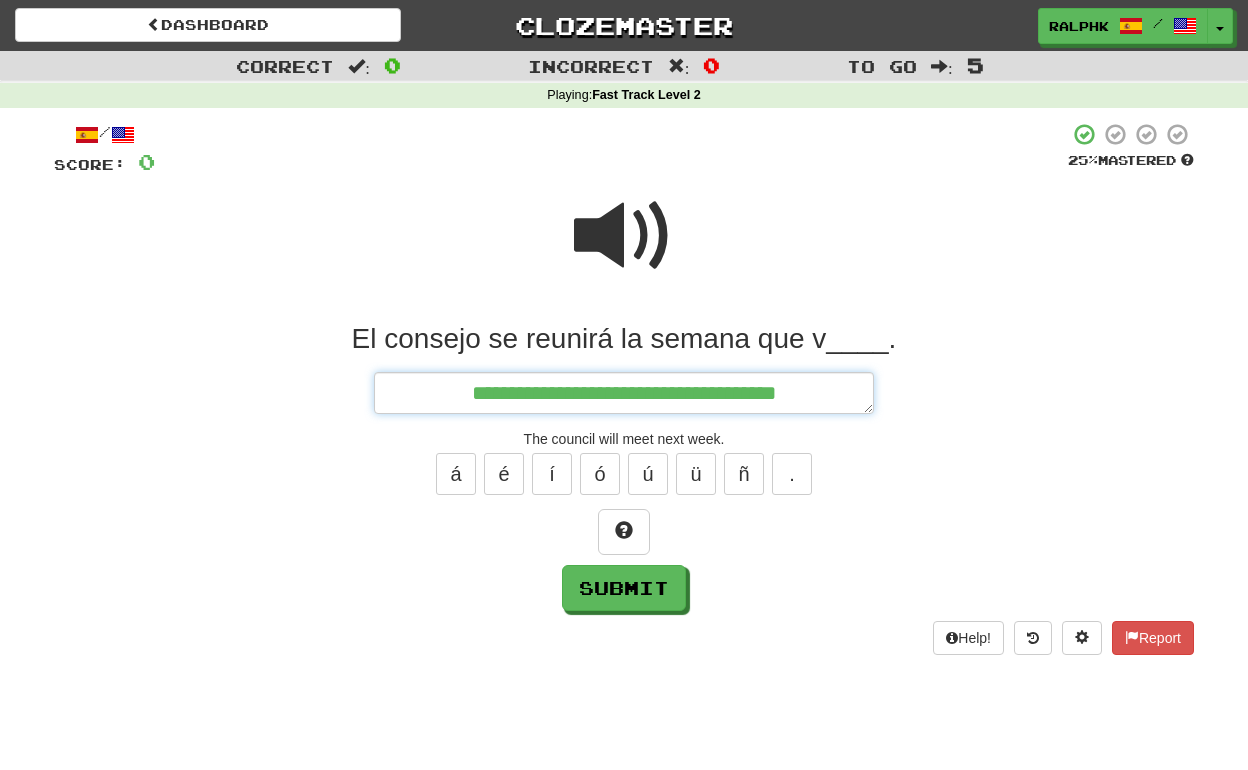 type on "*" 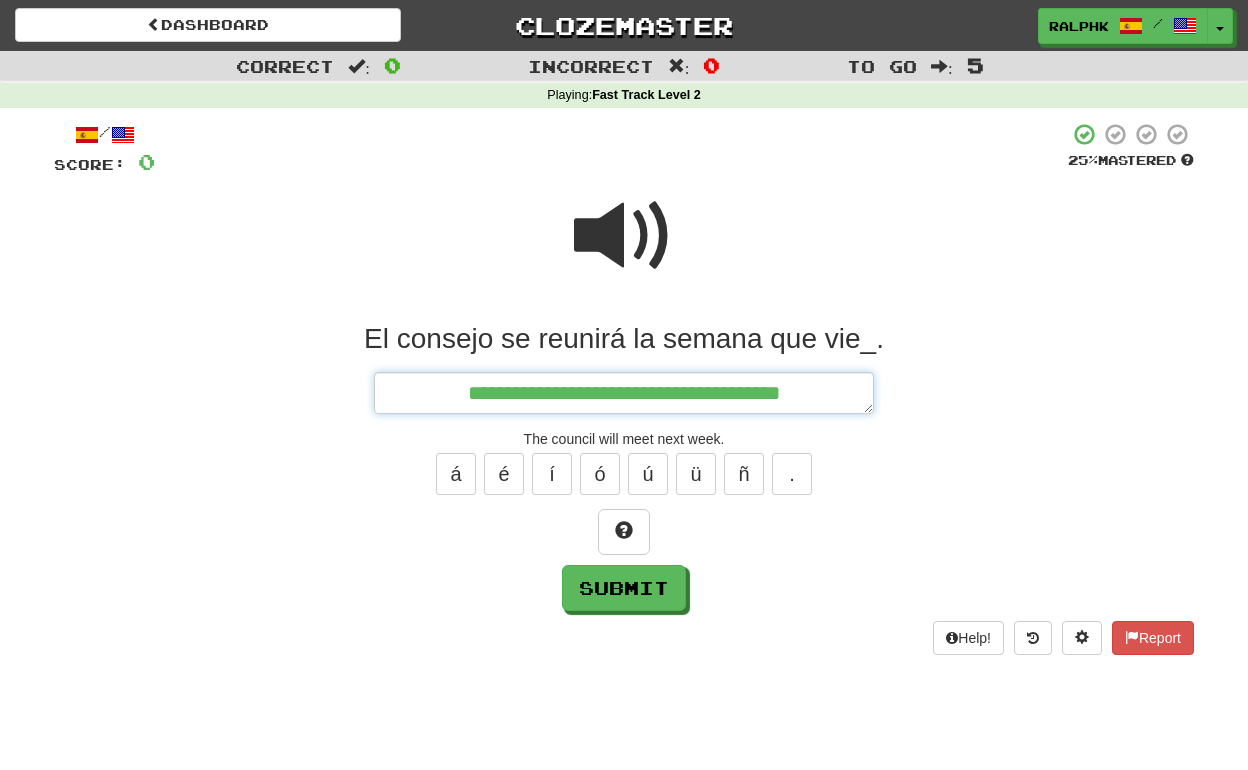 type on "*" 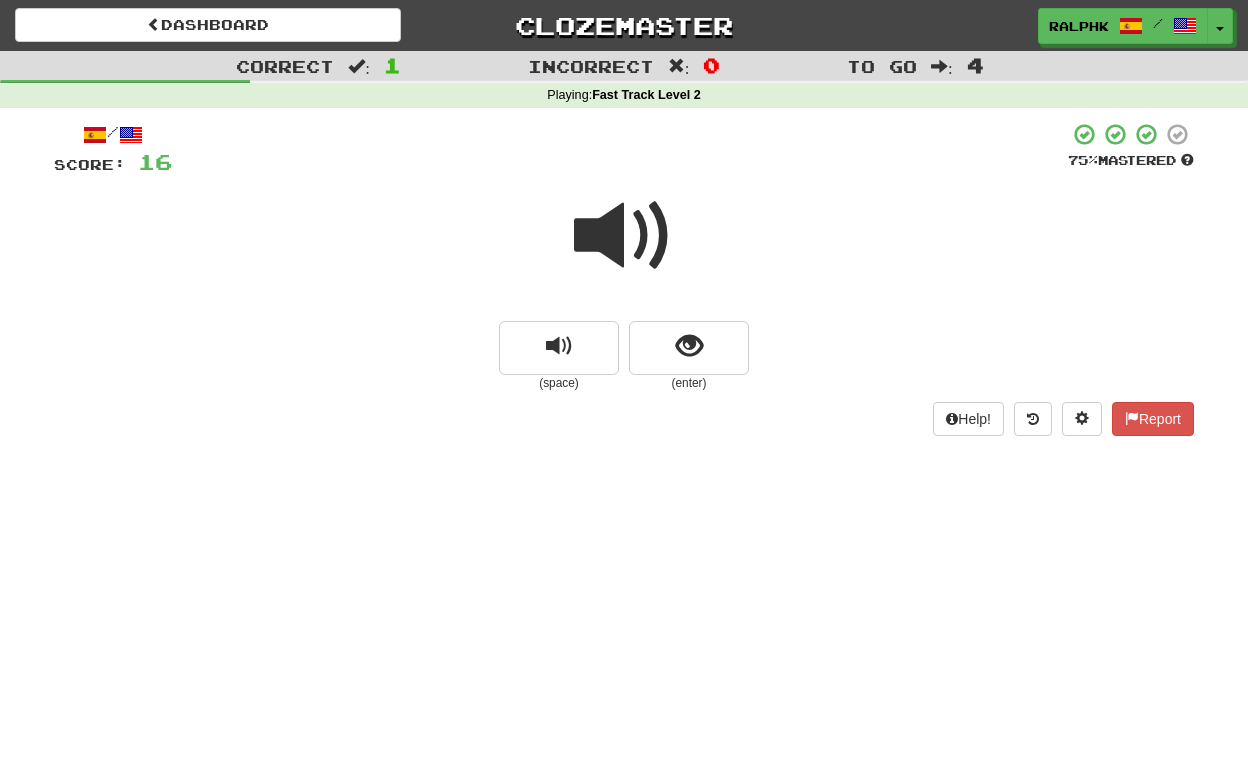click at bounding box center [624, 236] 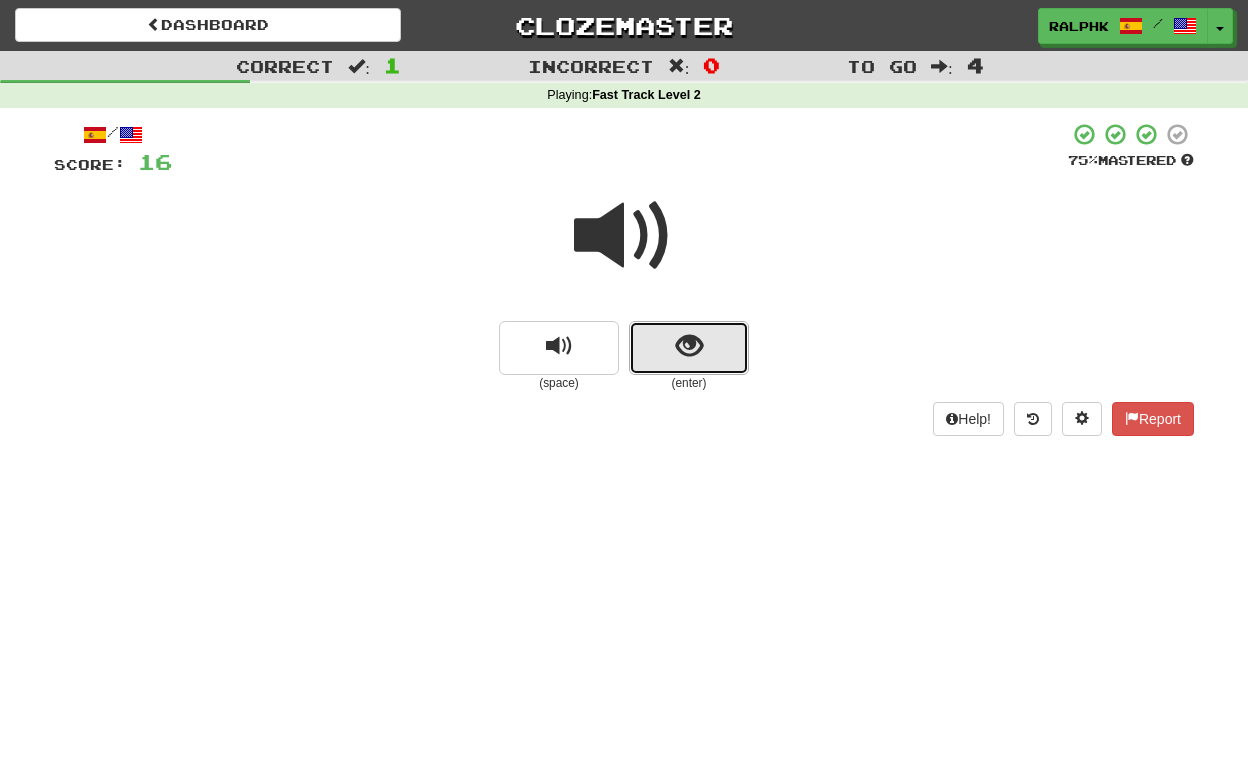 click at bounding box center [689, 346] 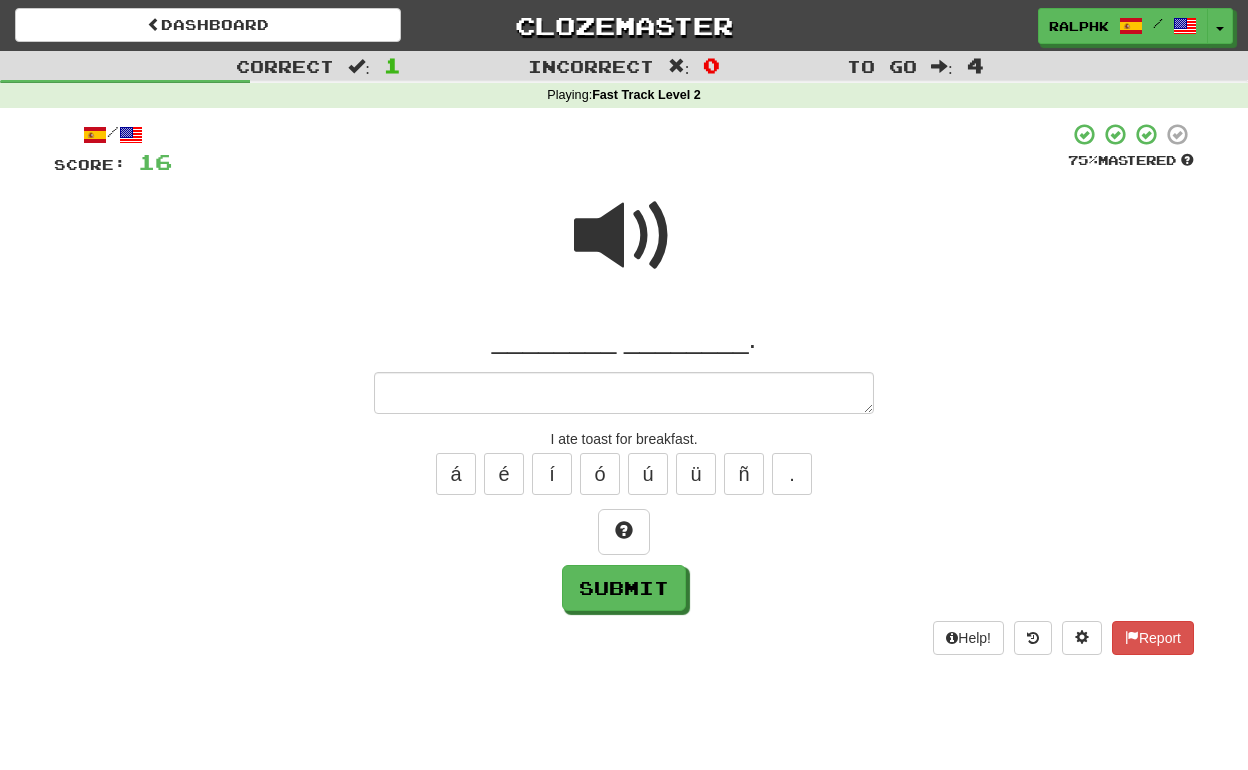 type on "*" 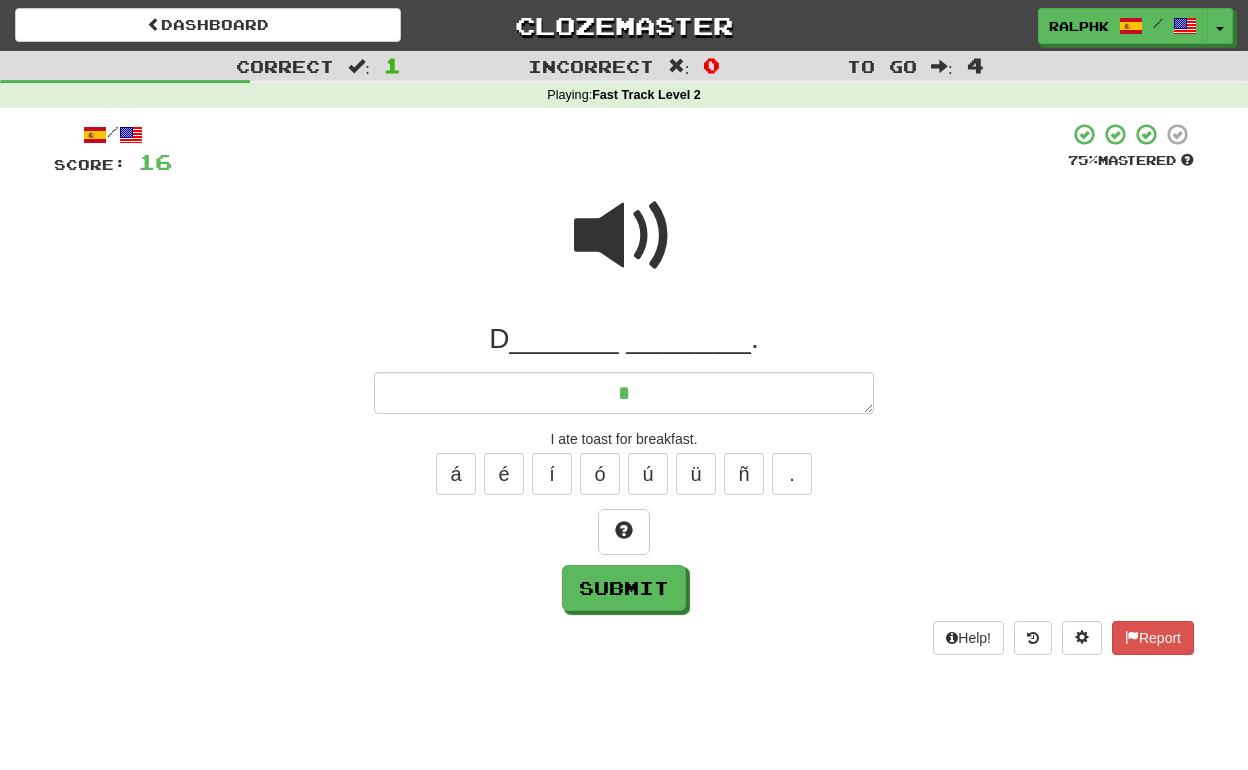 type on "*" 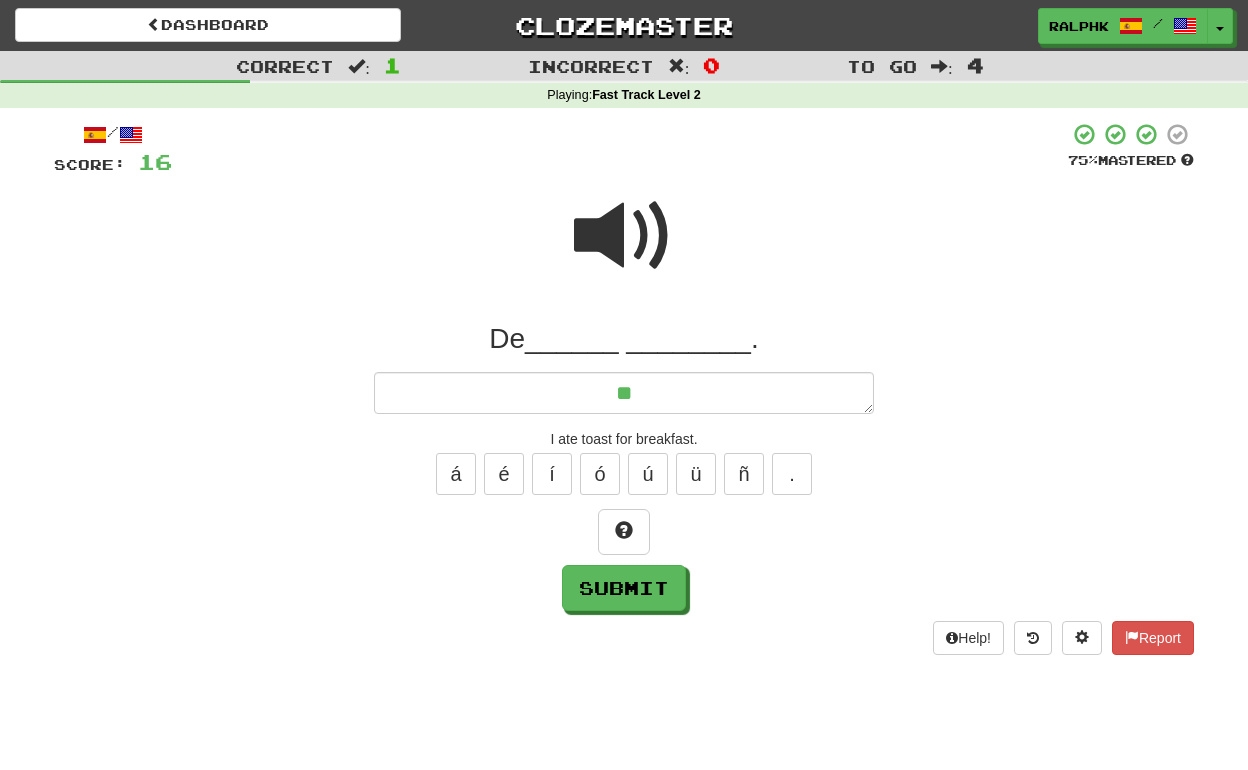 type on "*" 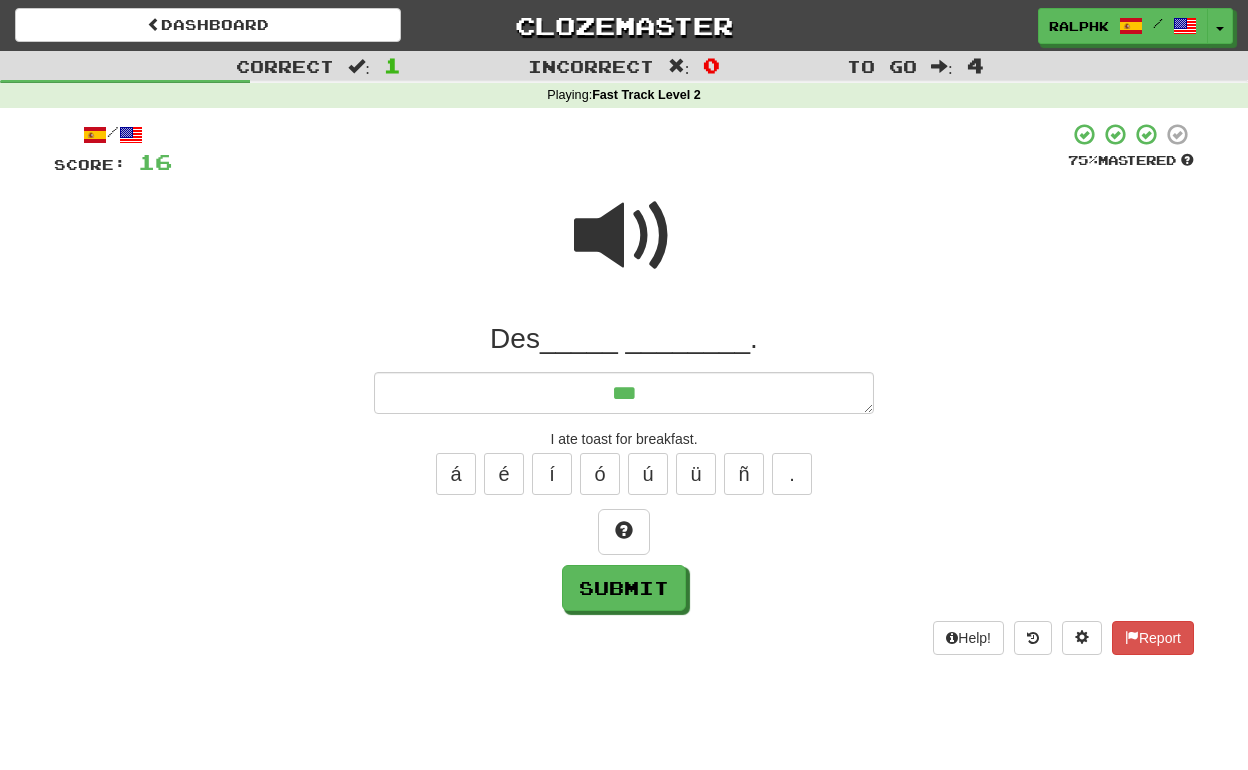 type on "*" 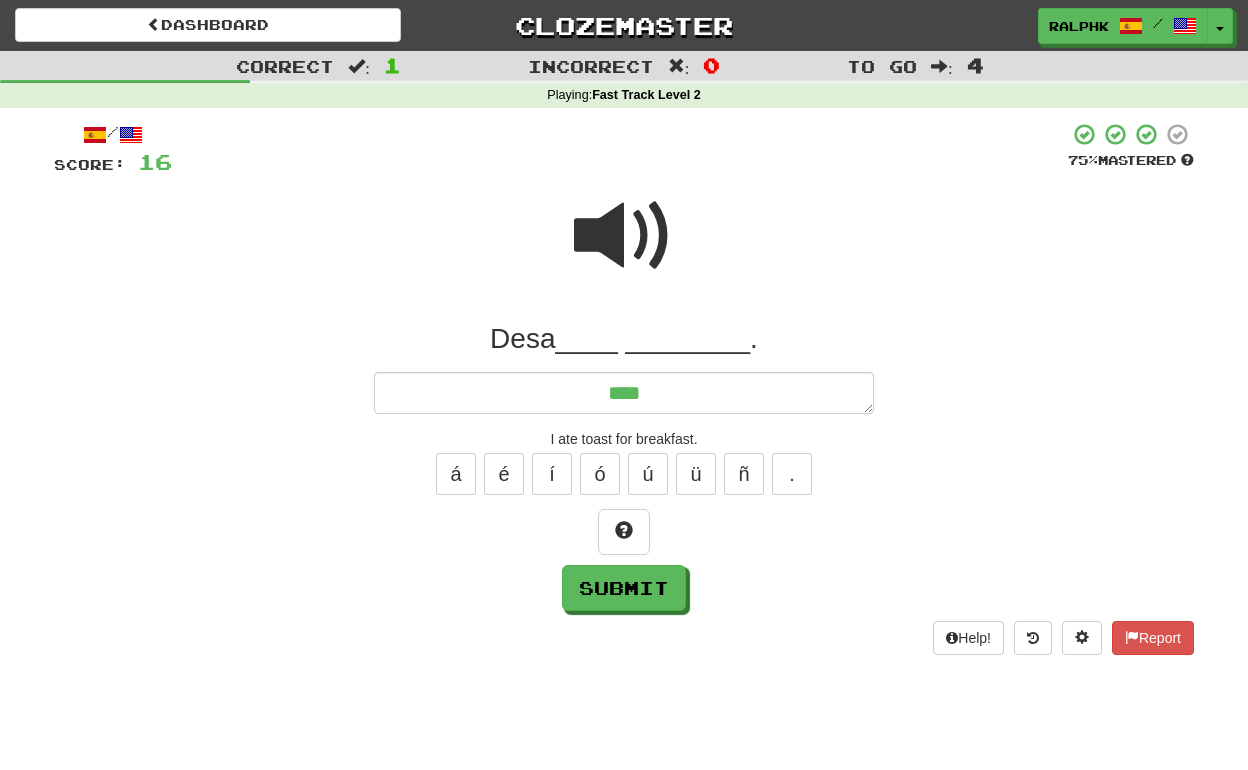 type on "*" 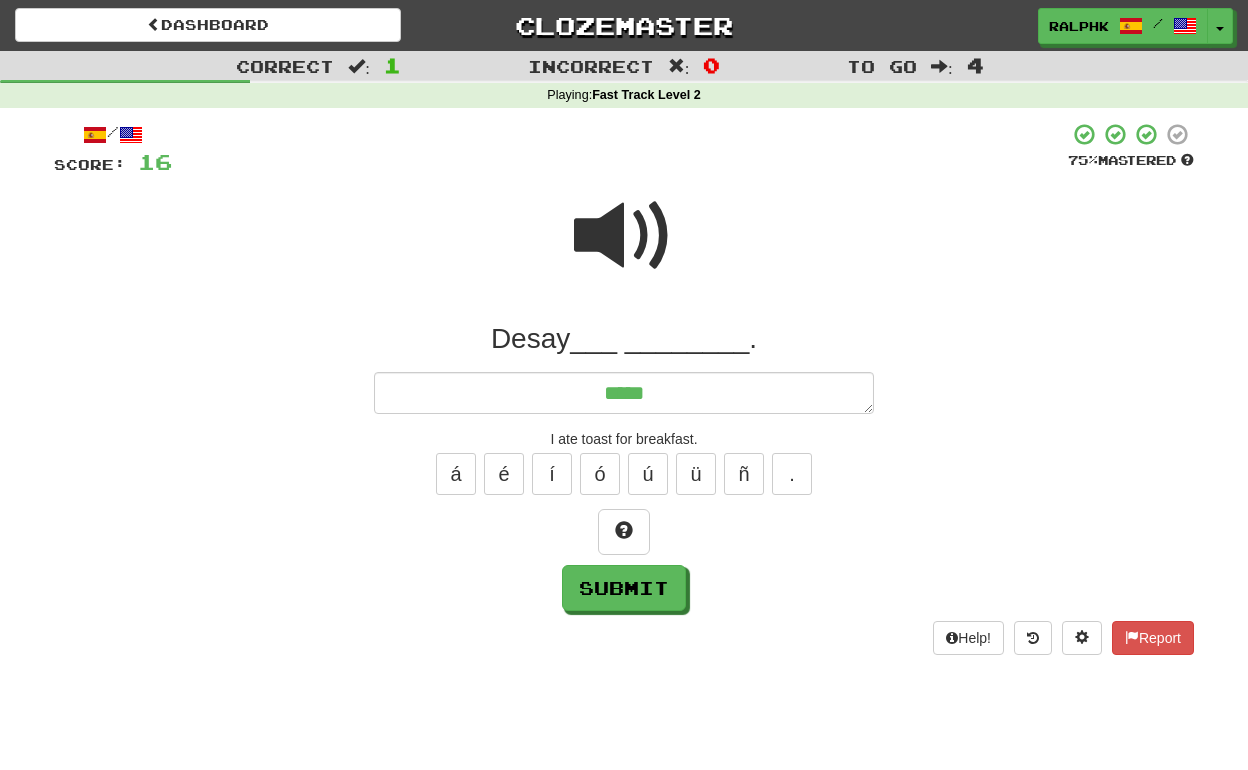 type on "*" 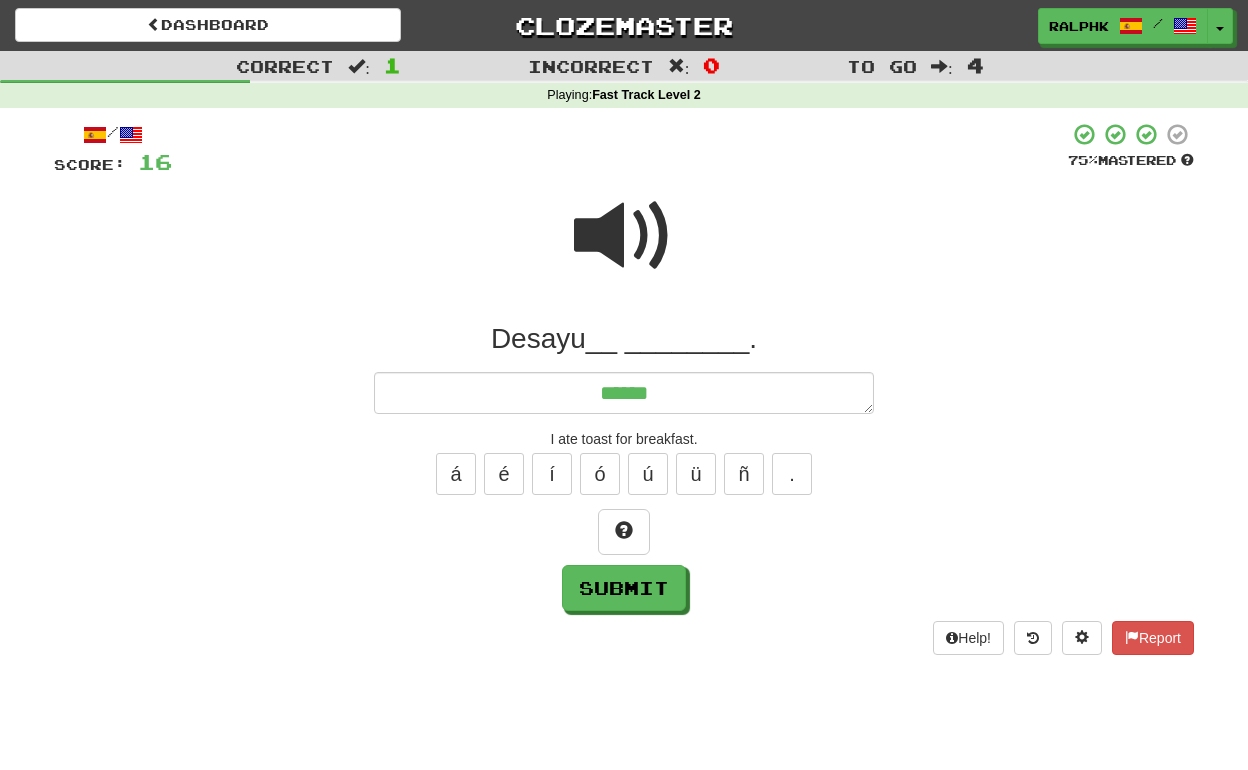 type on "*" 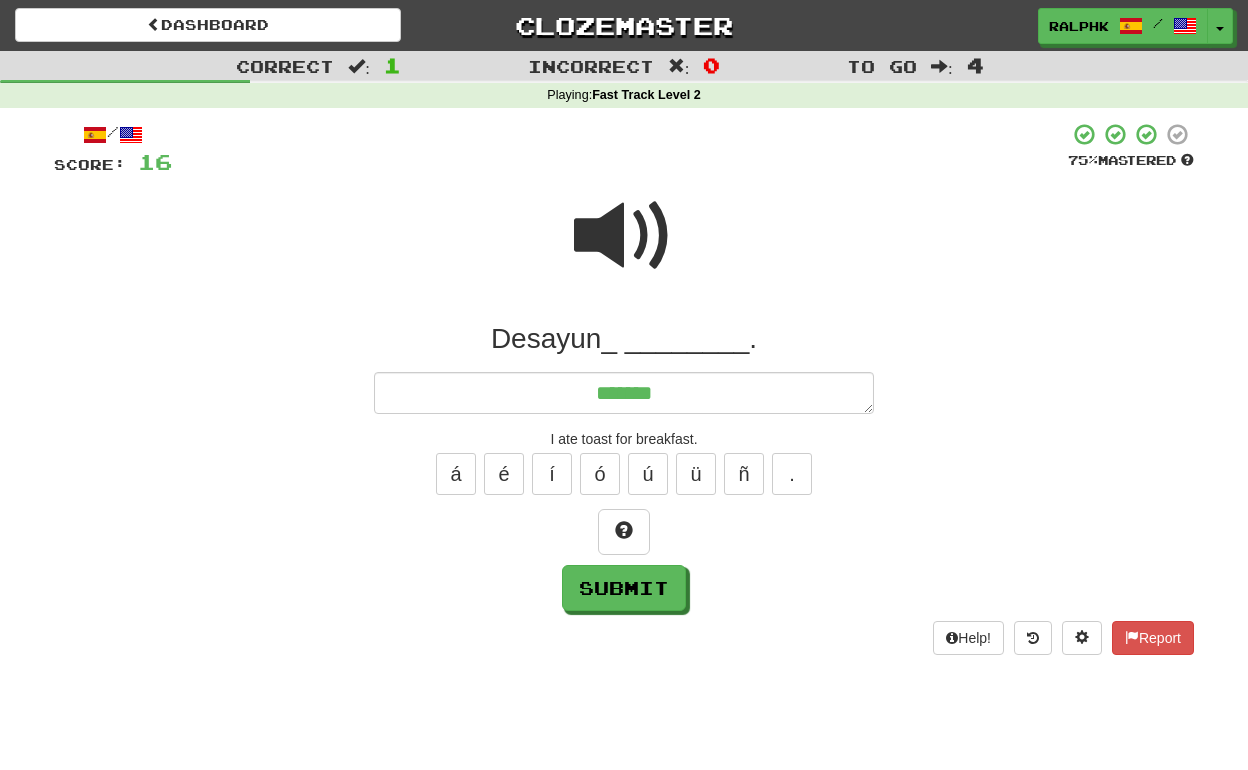 type on "*" 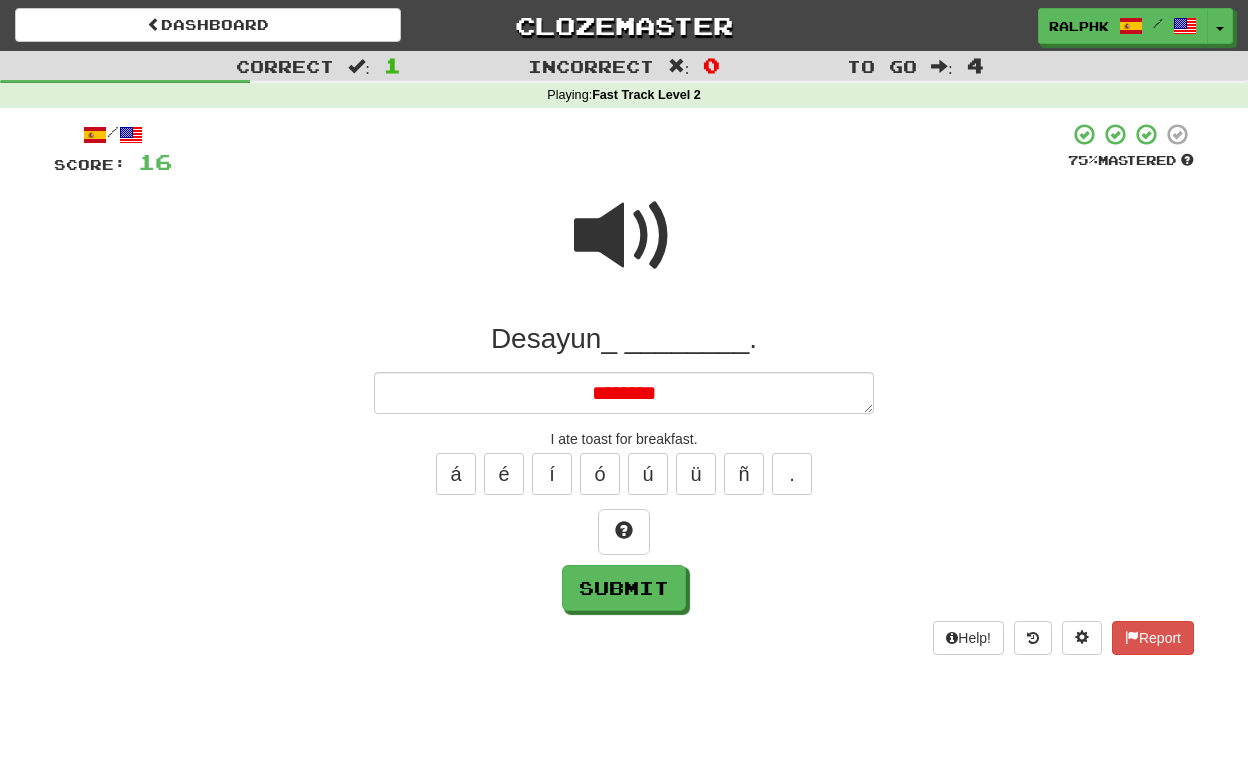 type on "*" 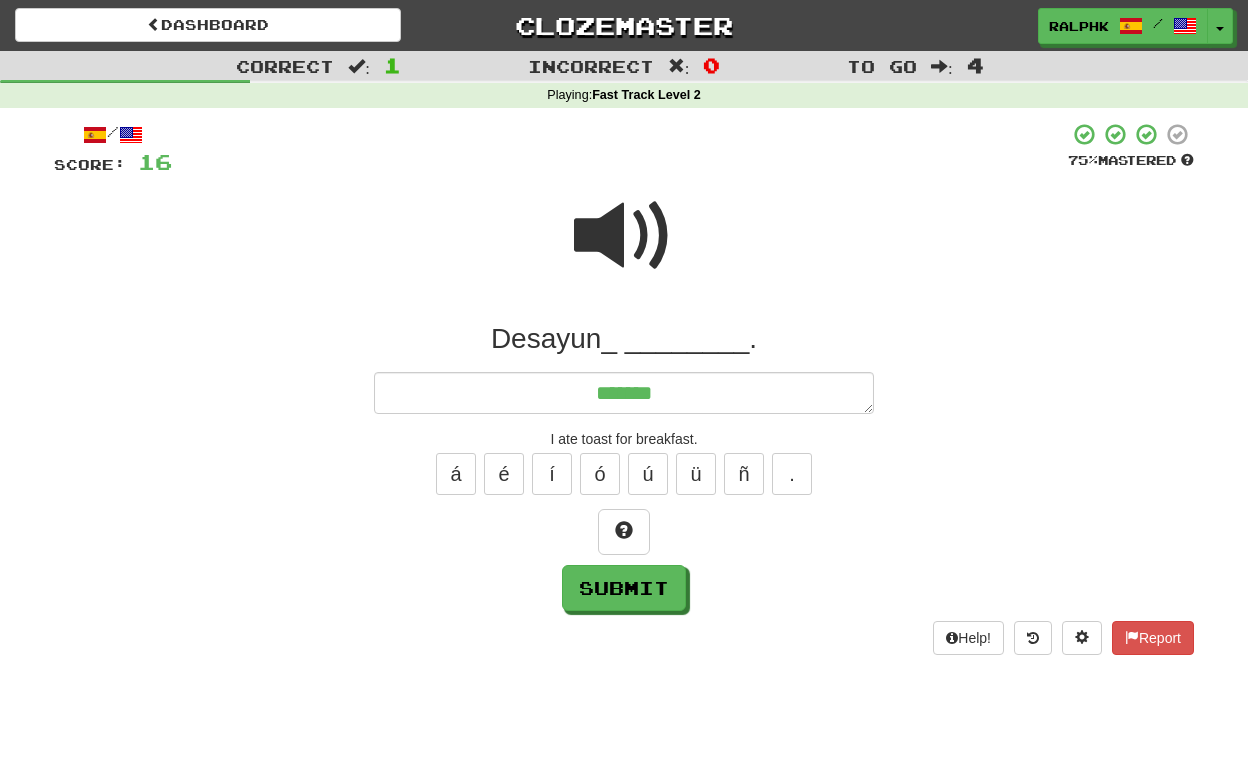type on "*" 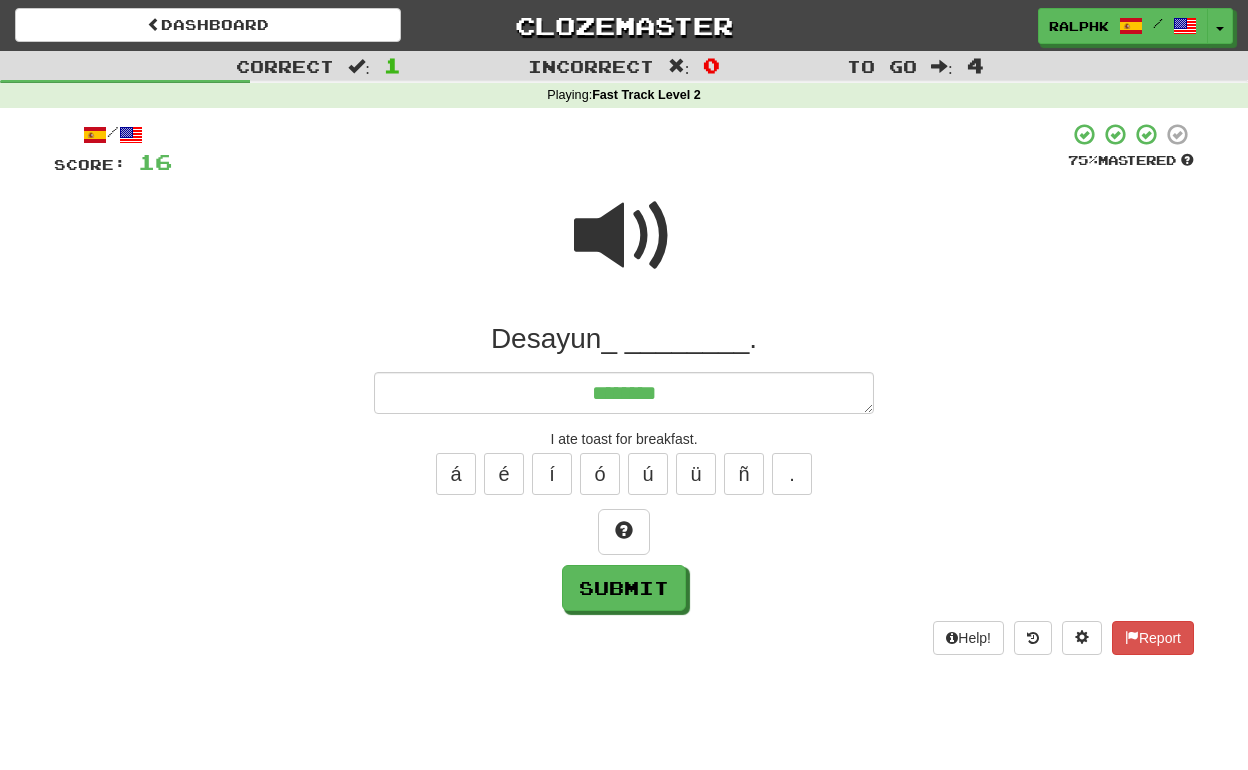 type on "*" 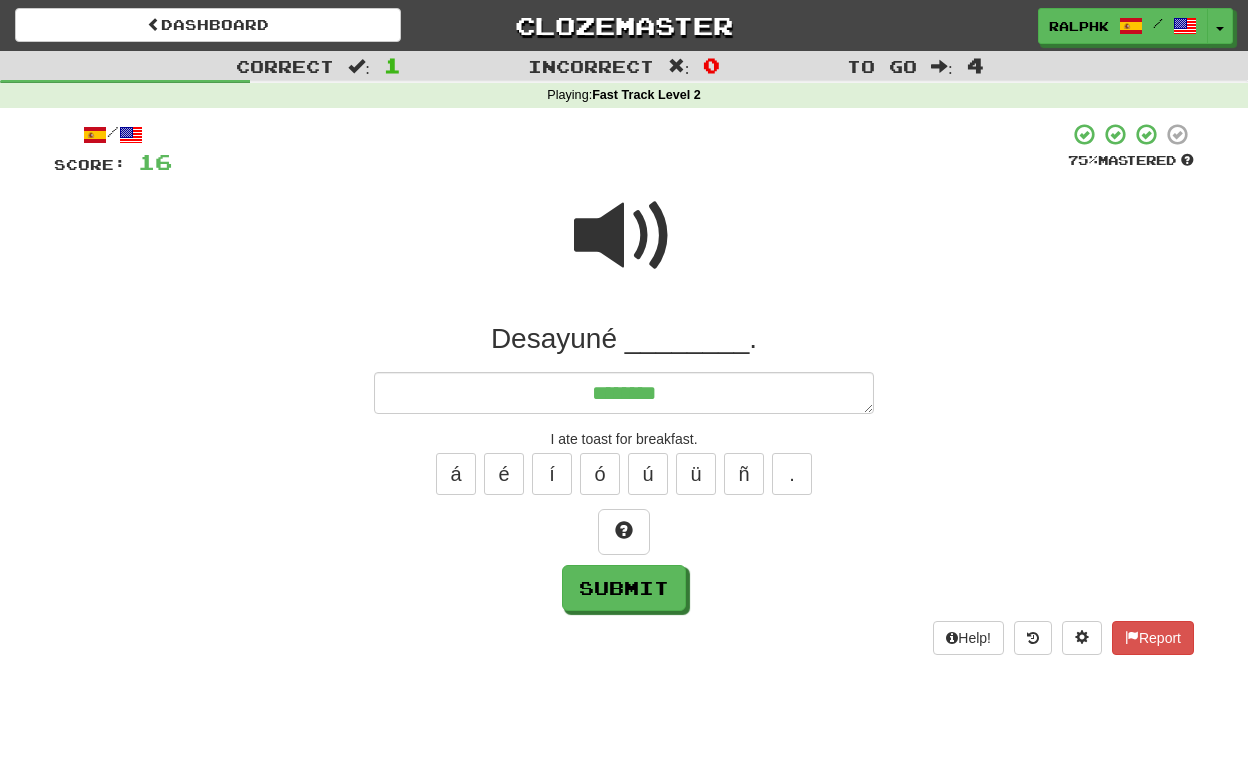 type on "*" 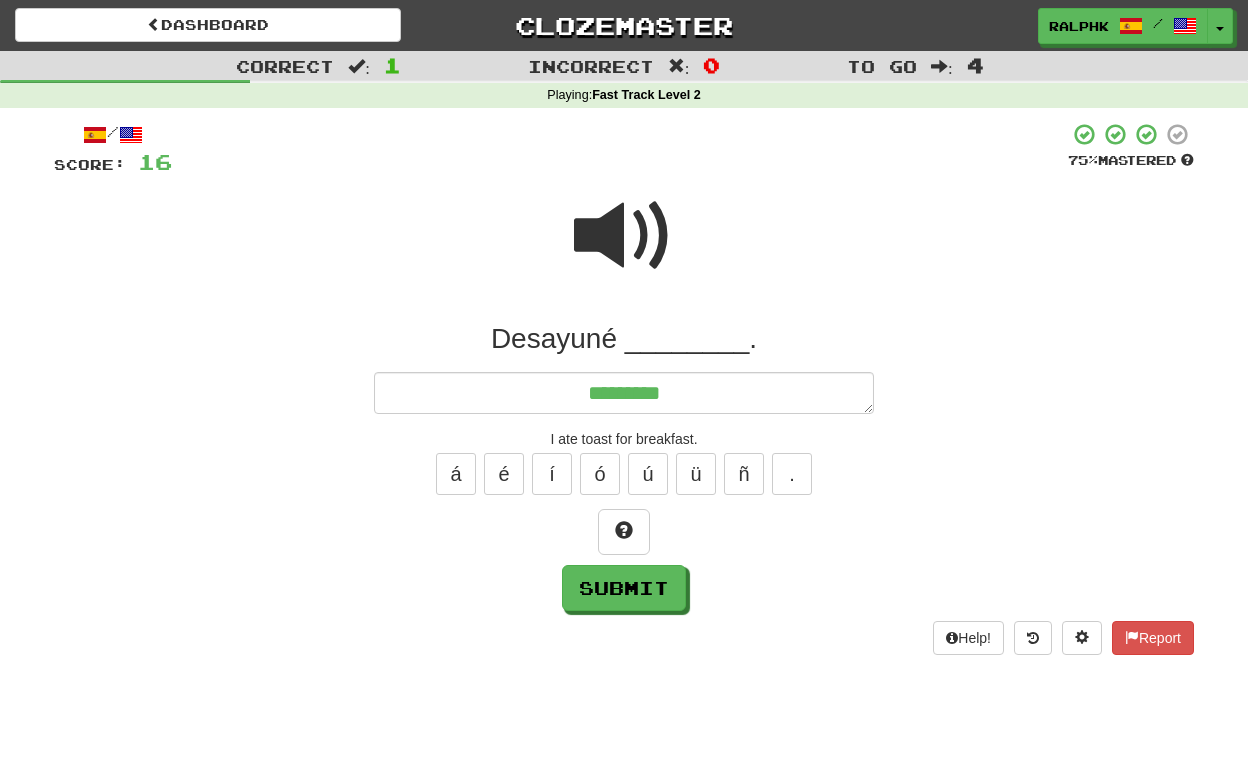 type on "*" 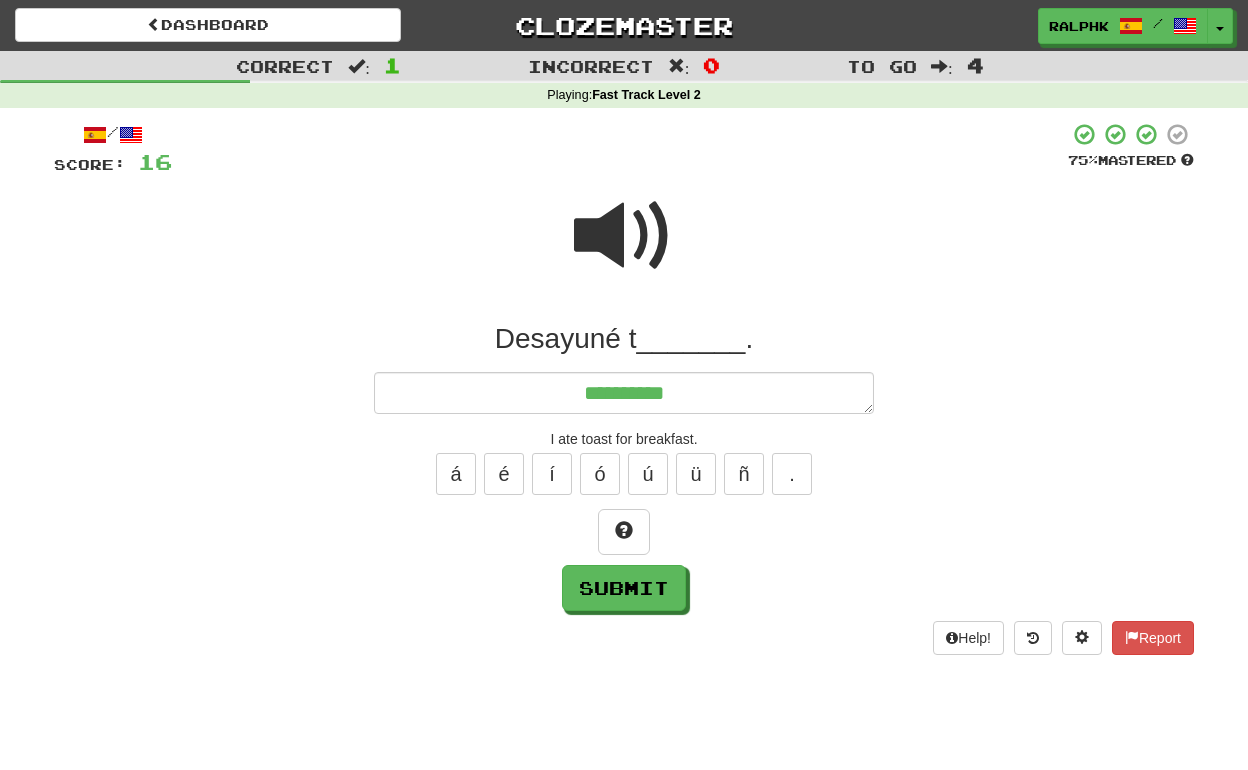 type on "*" 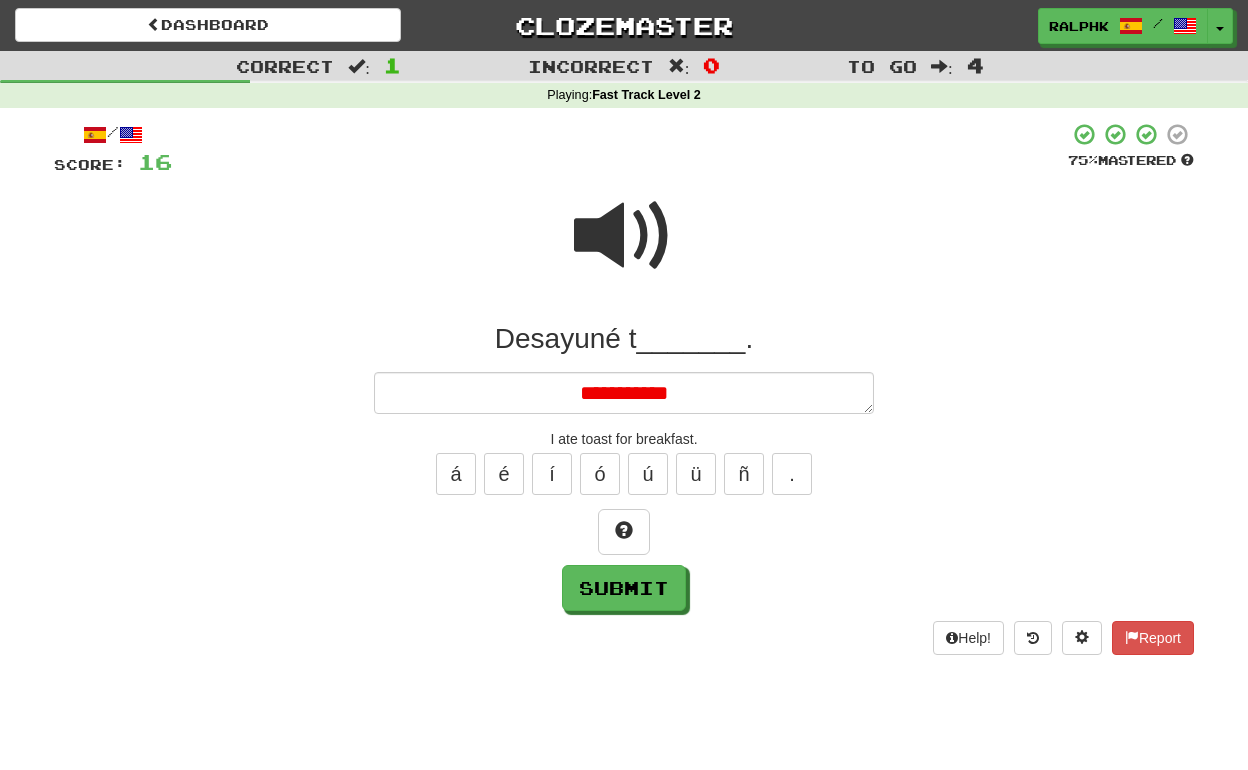 type on "*" 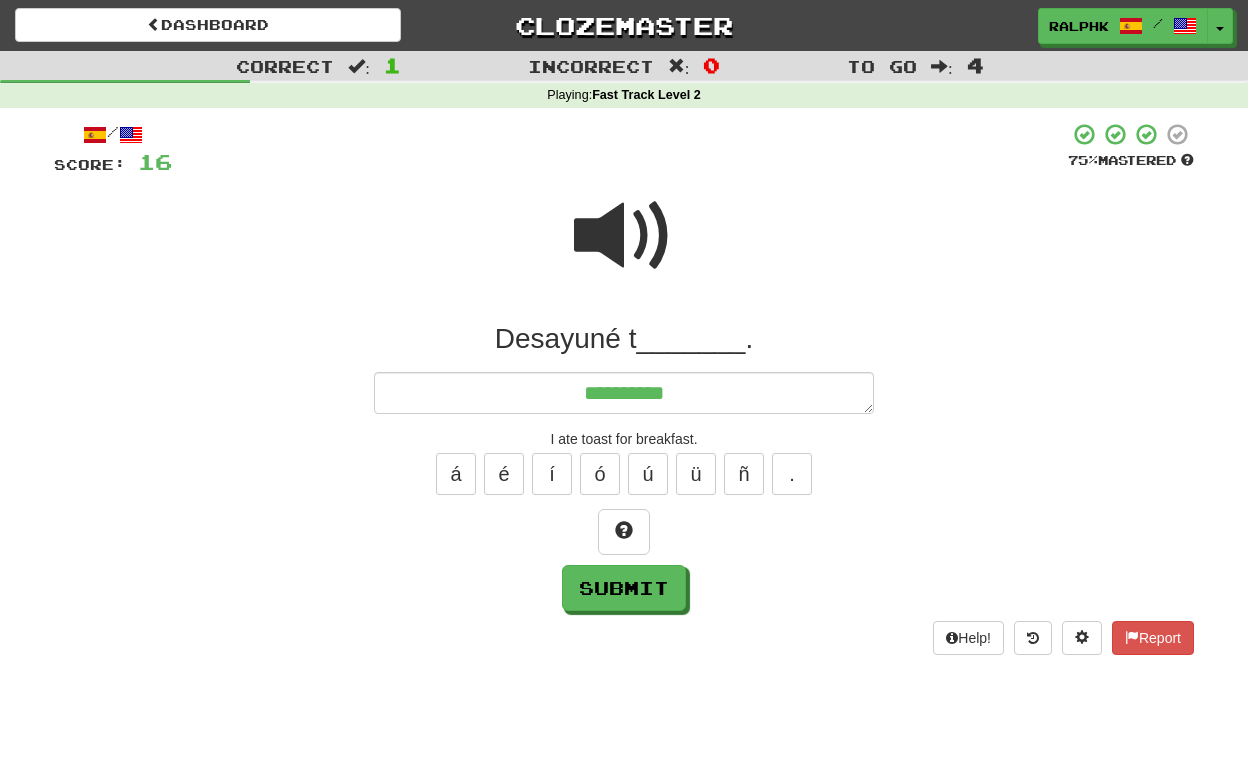 type on "**********" 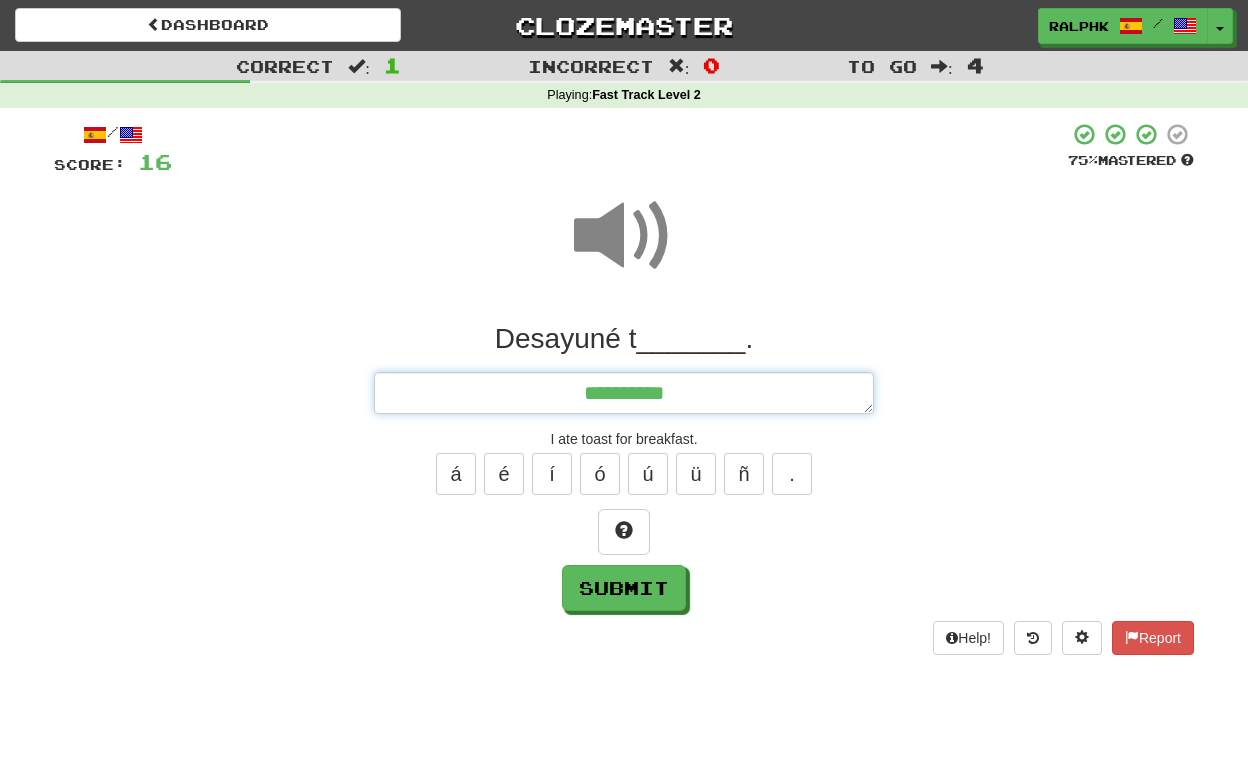 click on "**********" at bounding box center (624, 393) 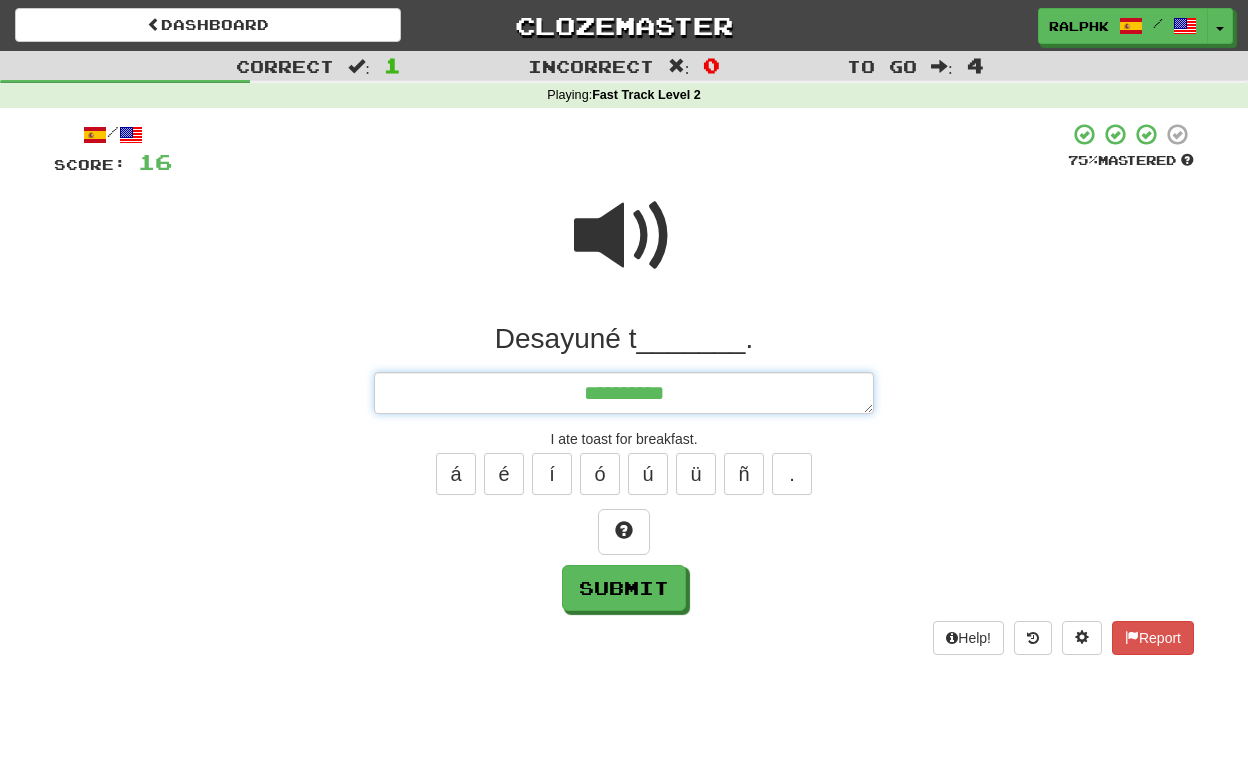 type on "*" 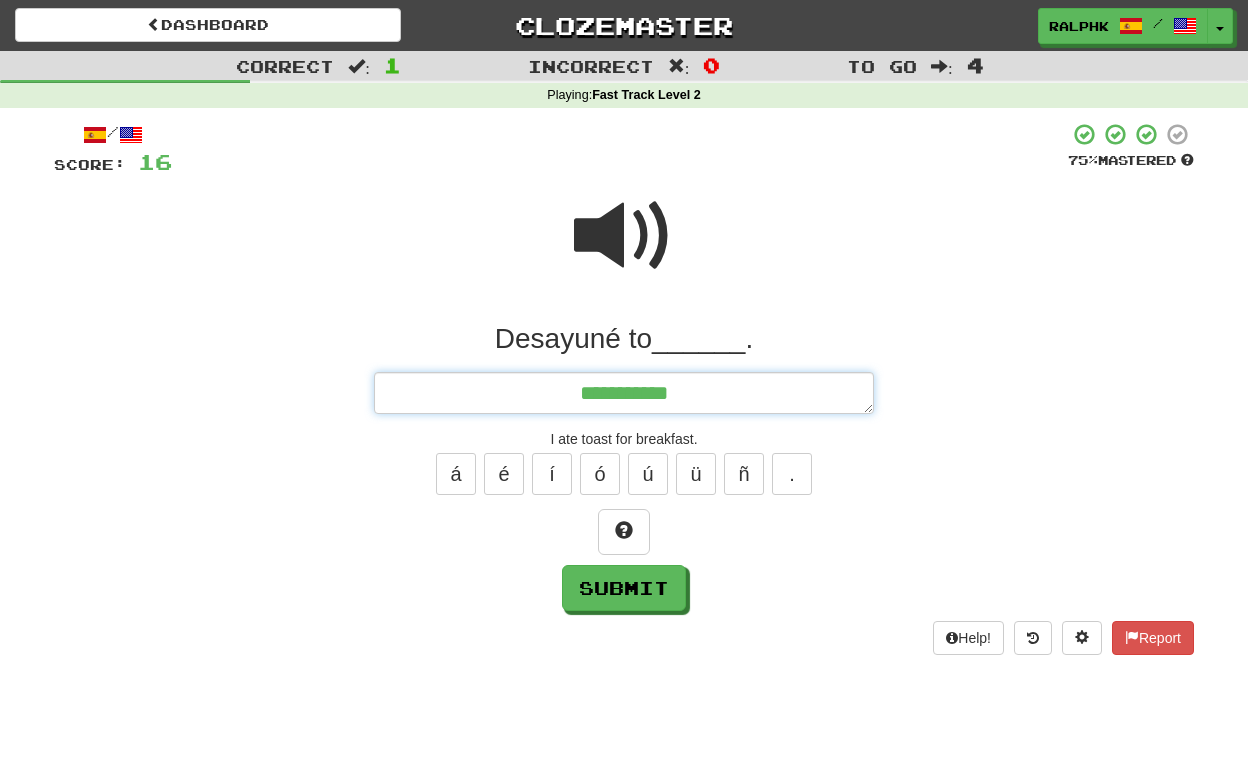 type on "*" 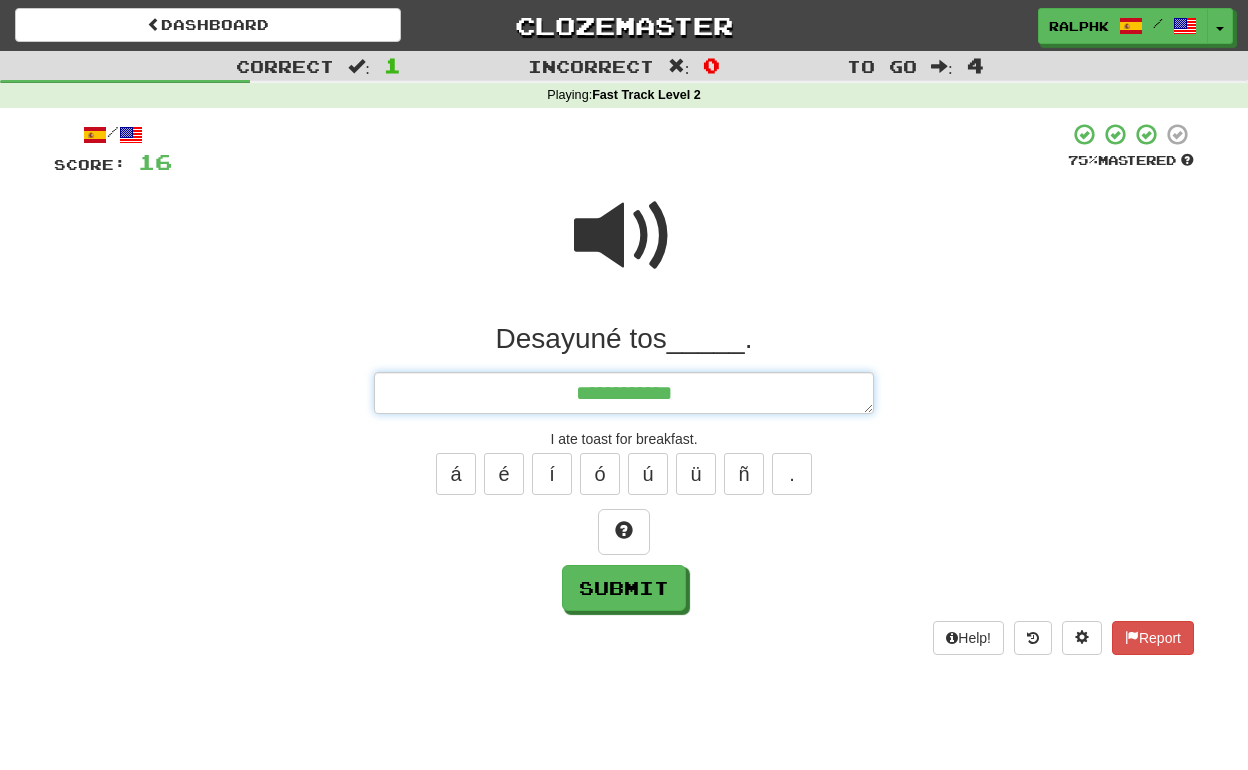 type on "*" 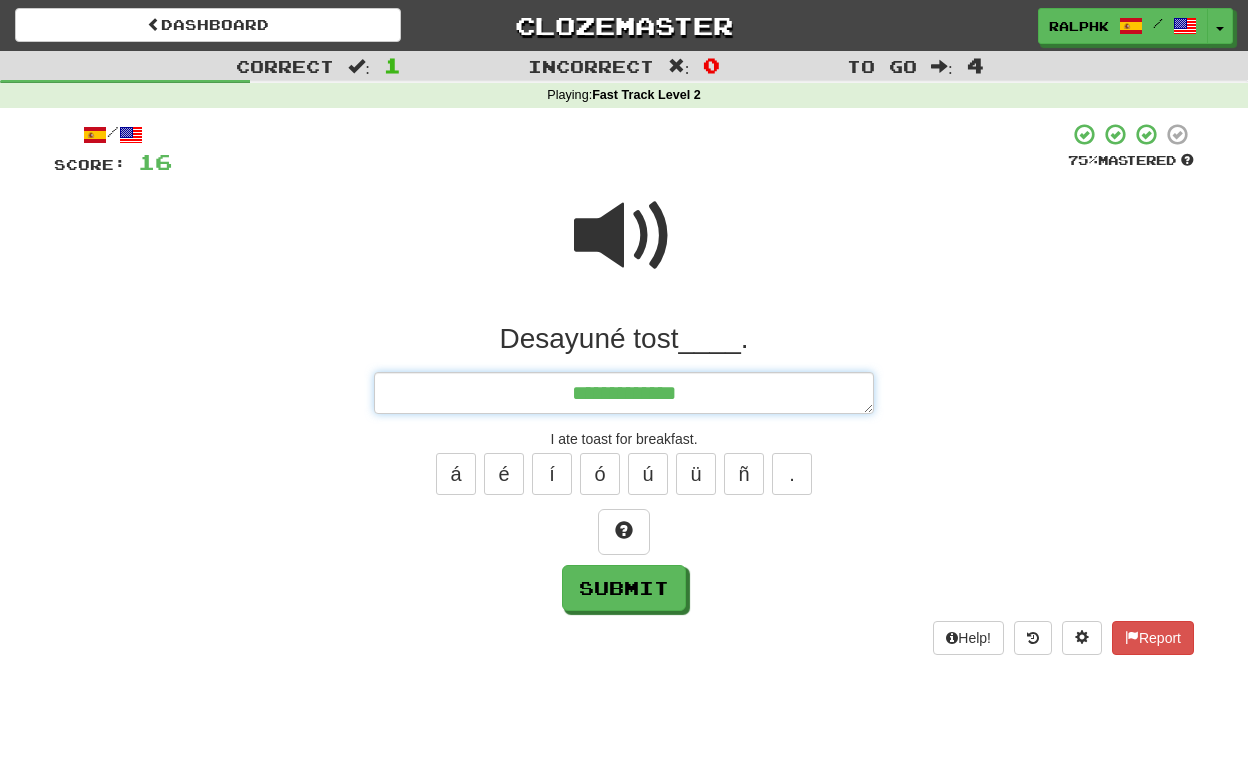type on "*" 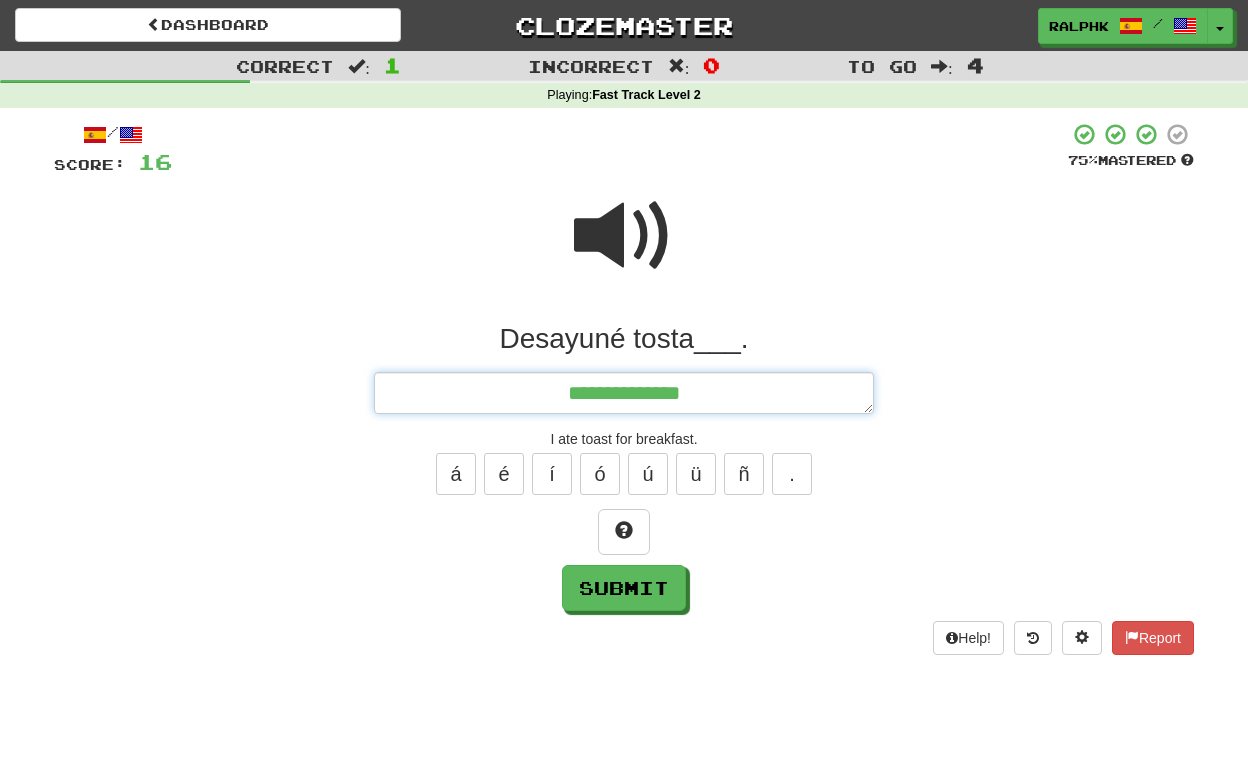 type on "*" 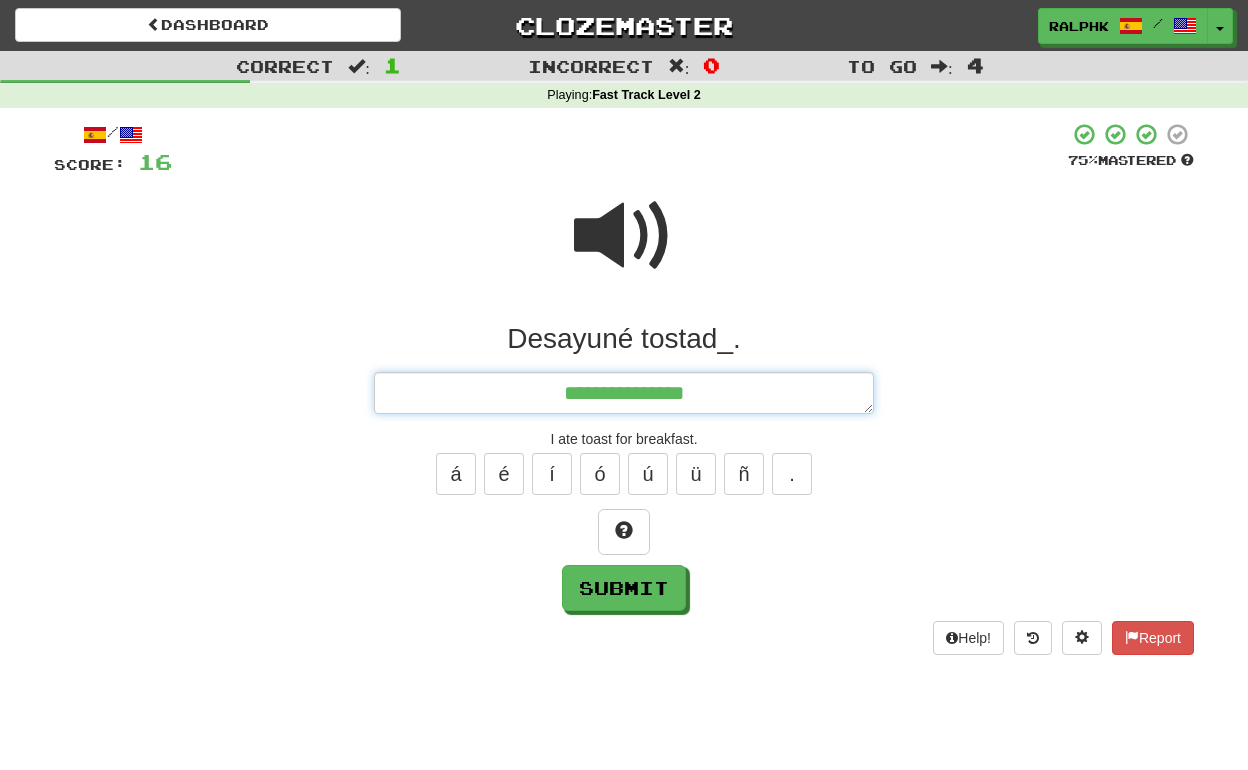 type on "*" 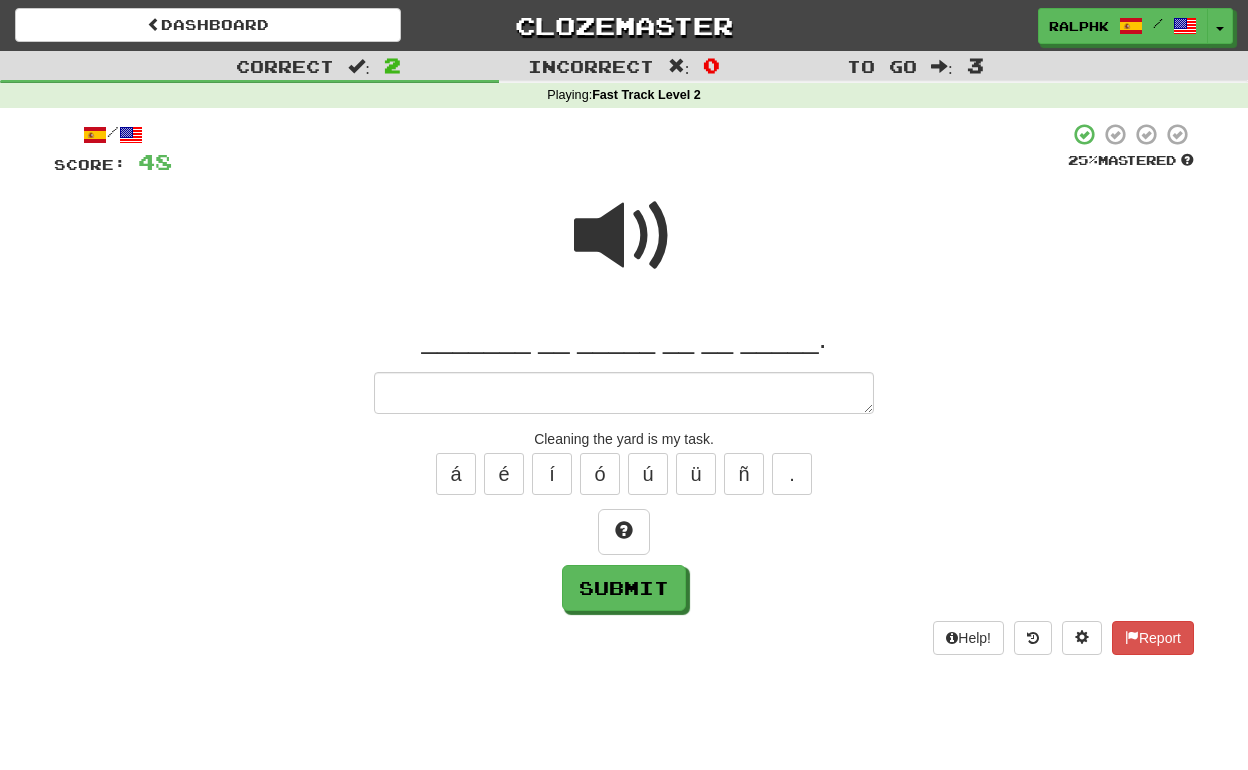 type on "*" 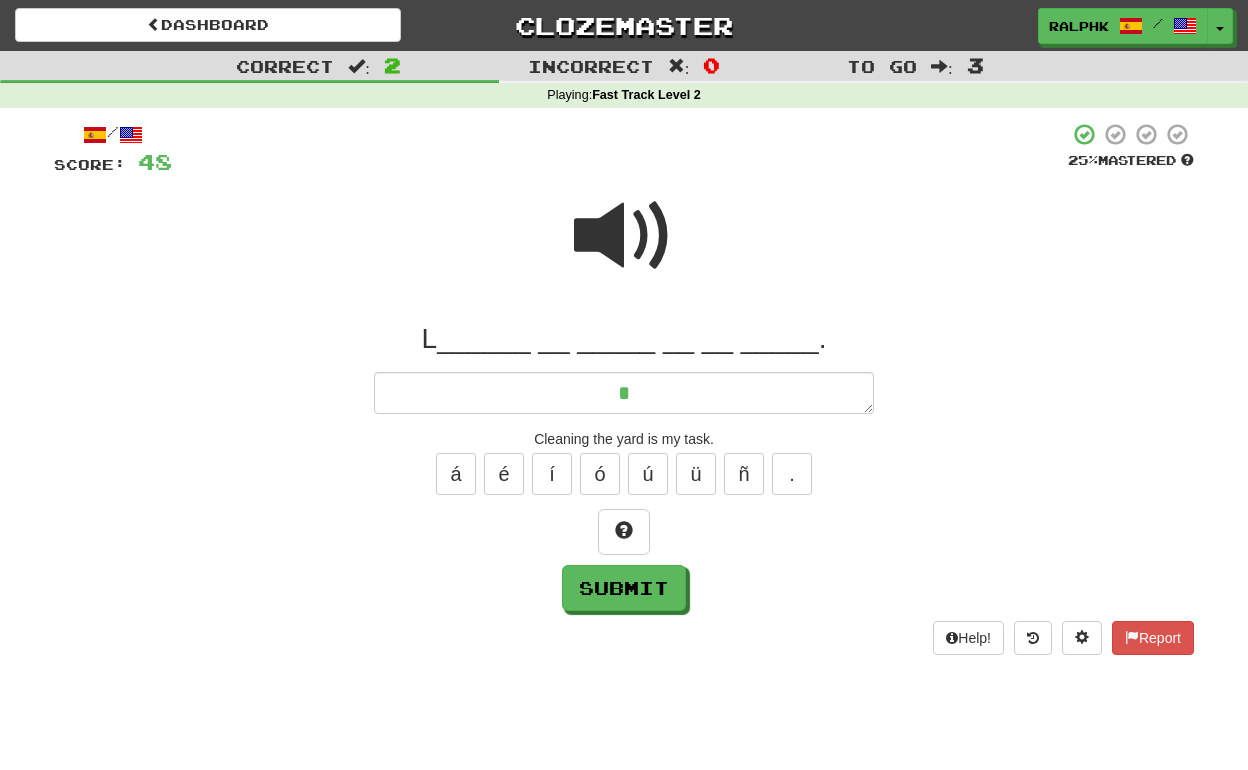 type on "*" 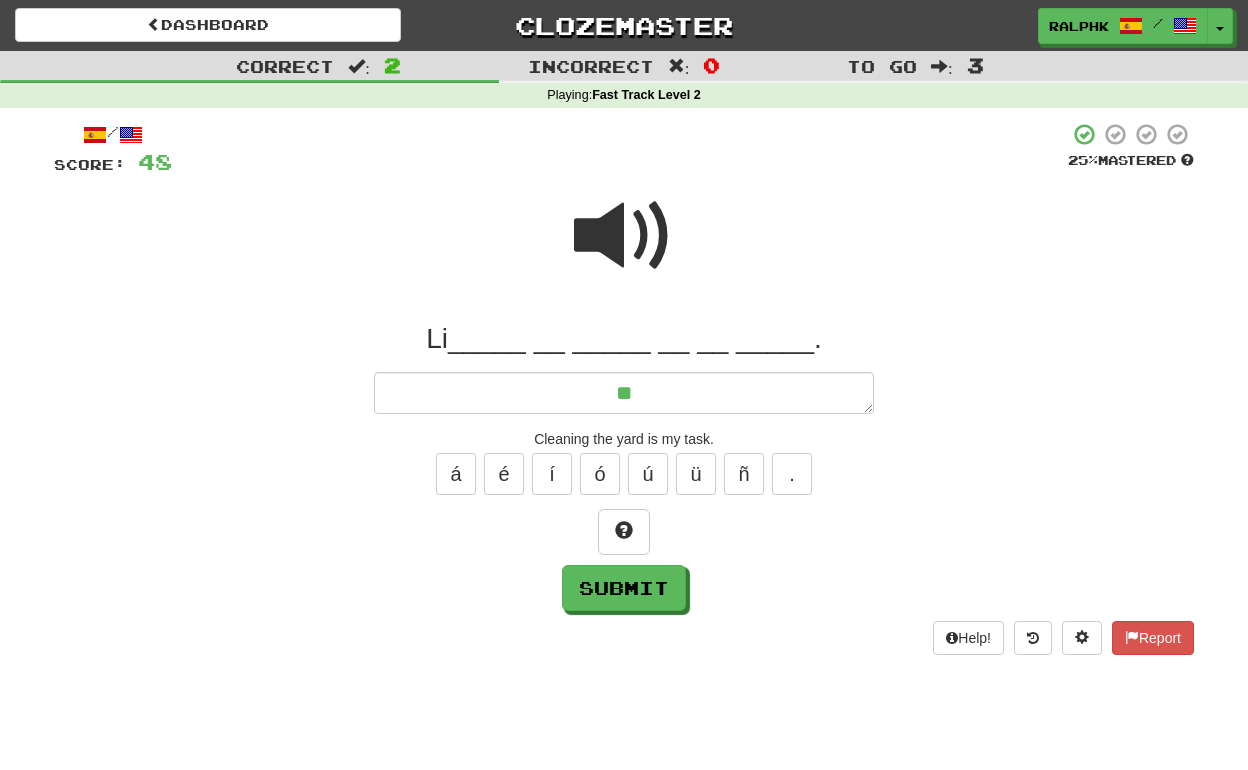 type on "*" 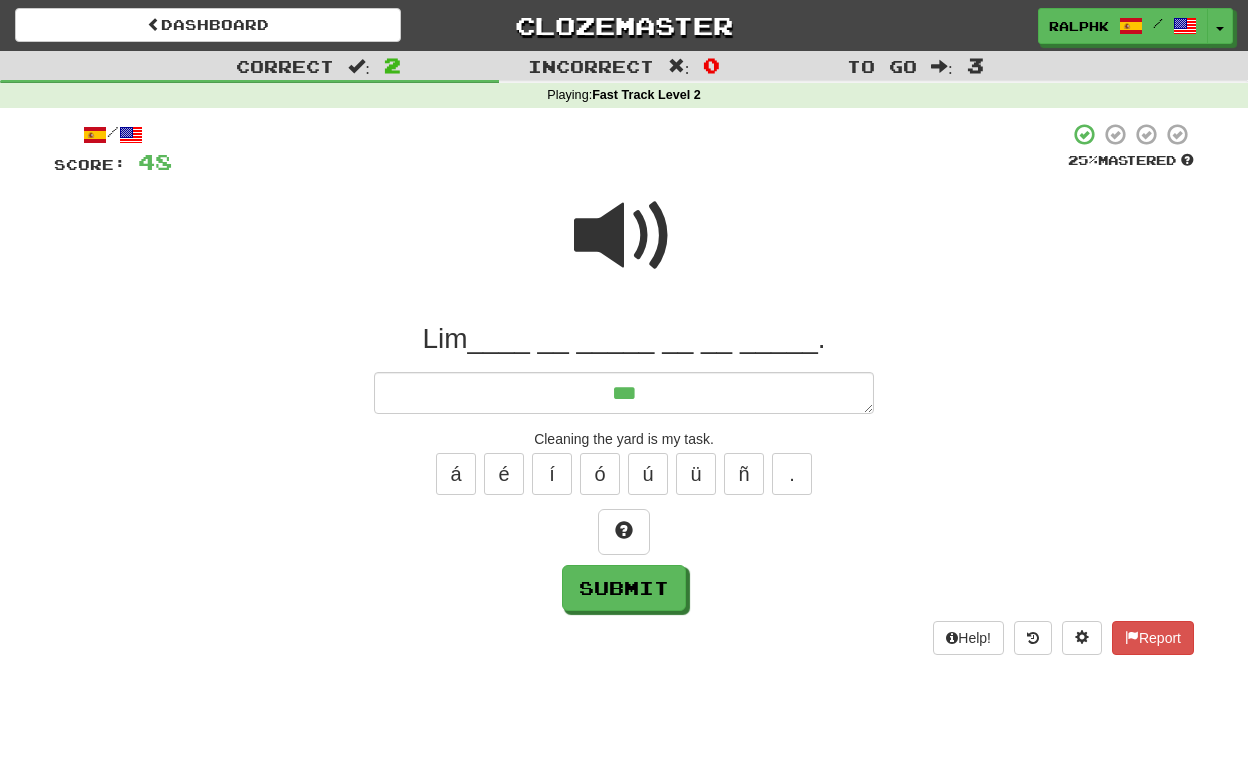 type on "*" 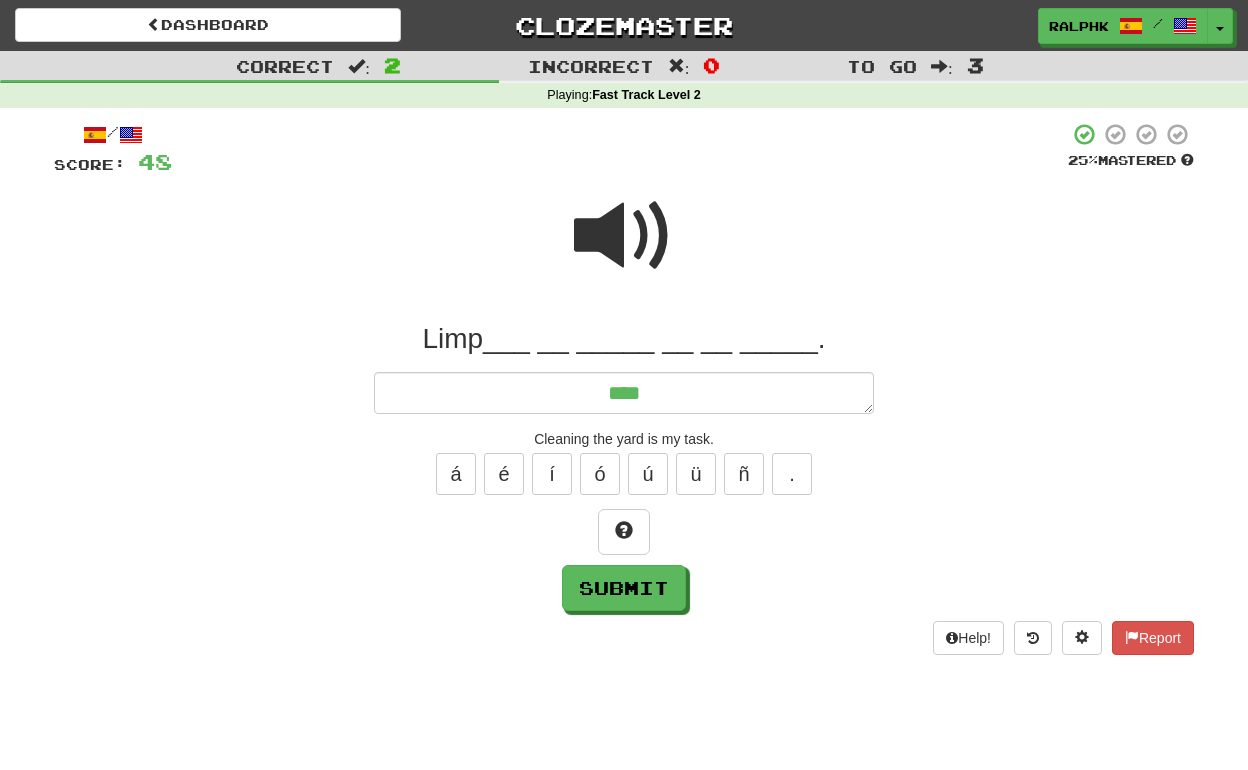 type on "*" 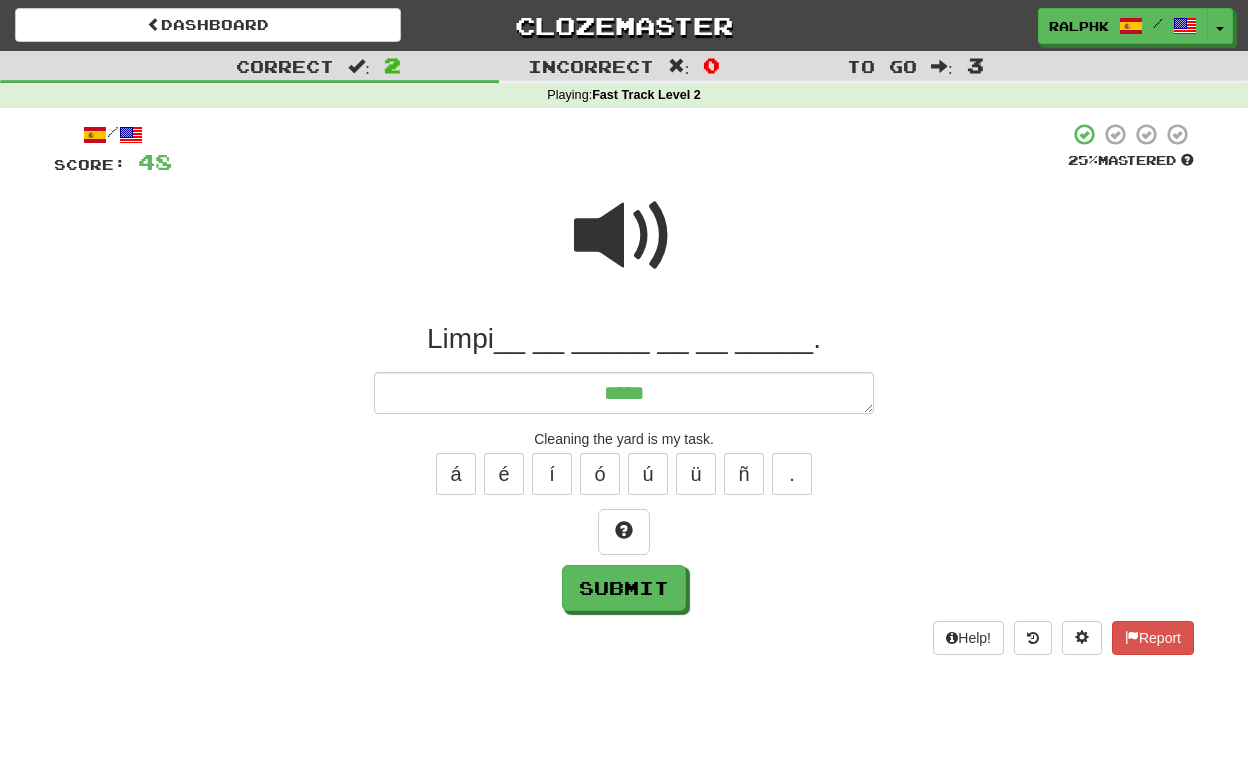 type on "*****" 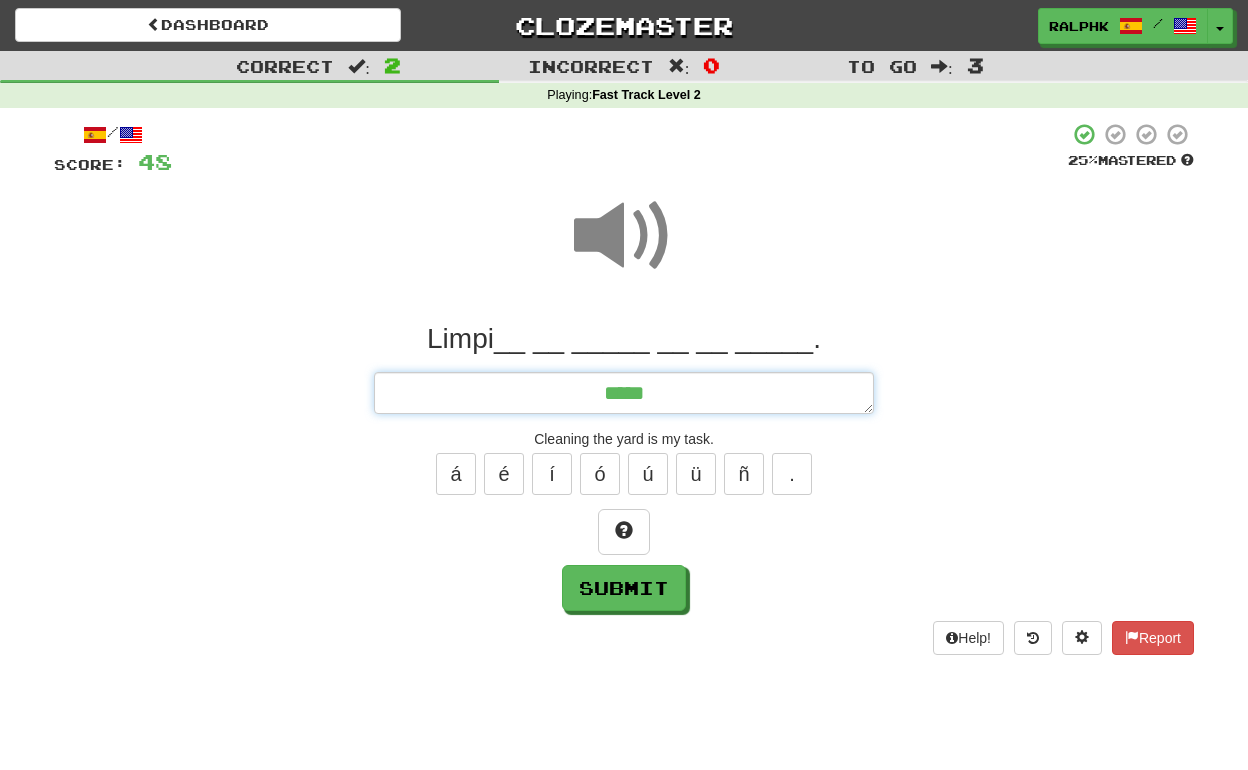 click on "*****" at bounding box center (624, 393) 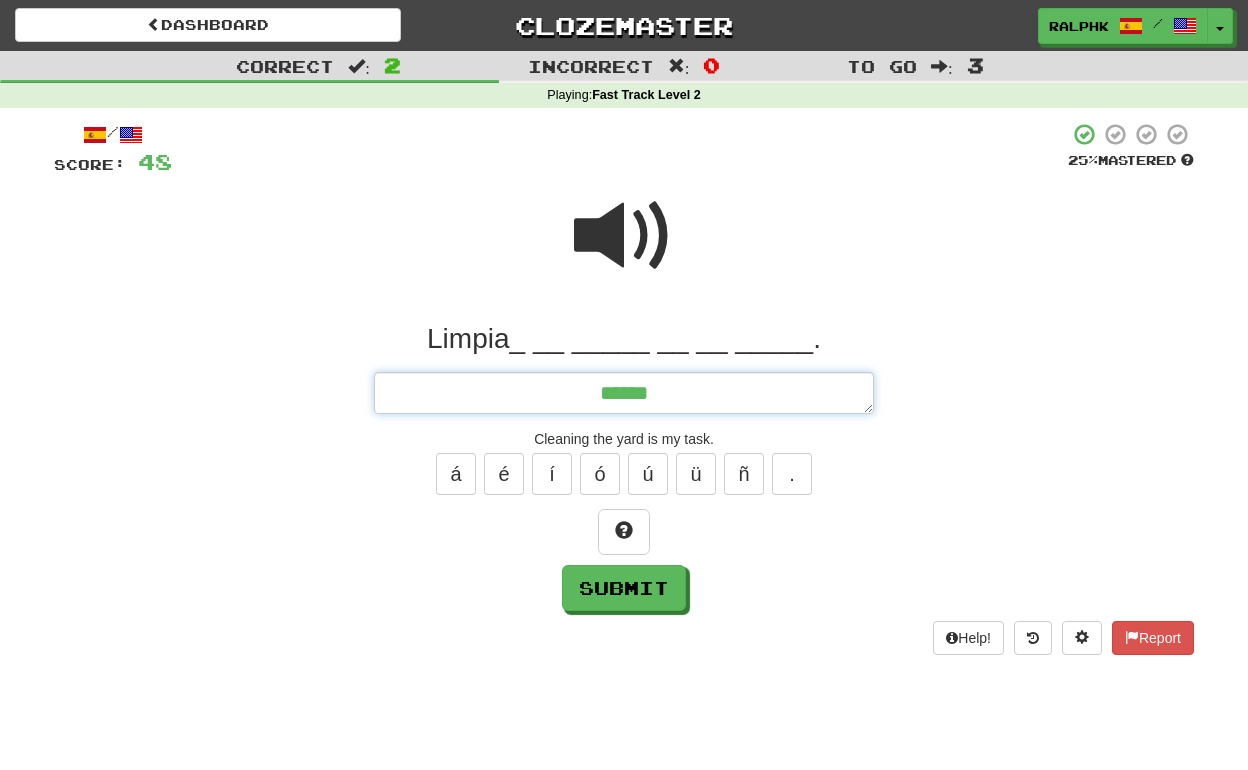 type on "*" 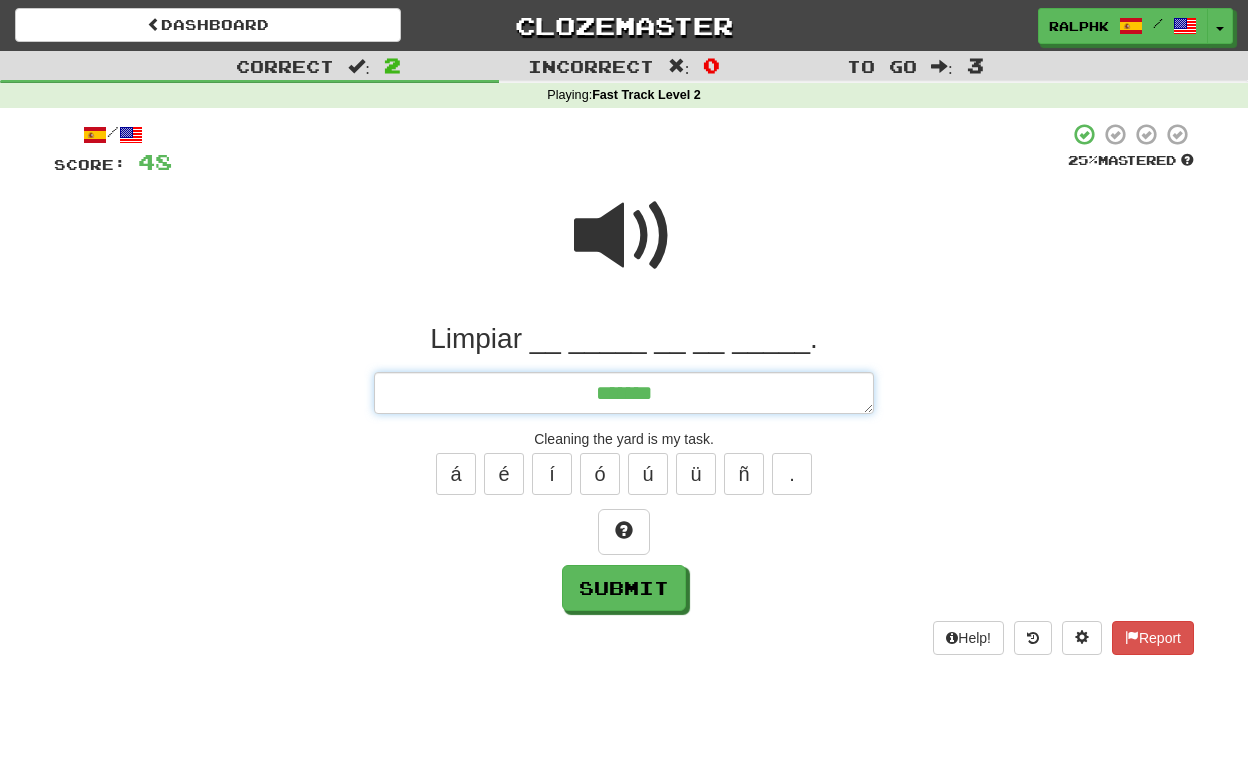 type on "*" 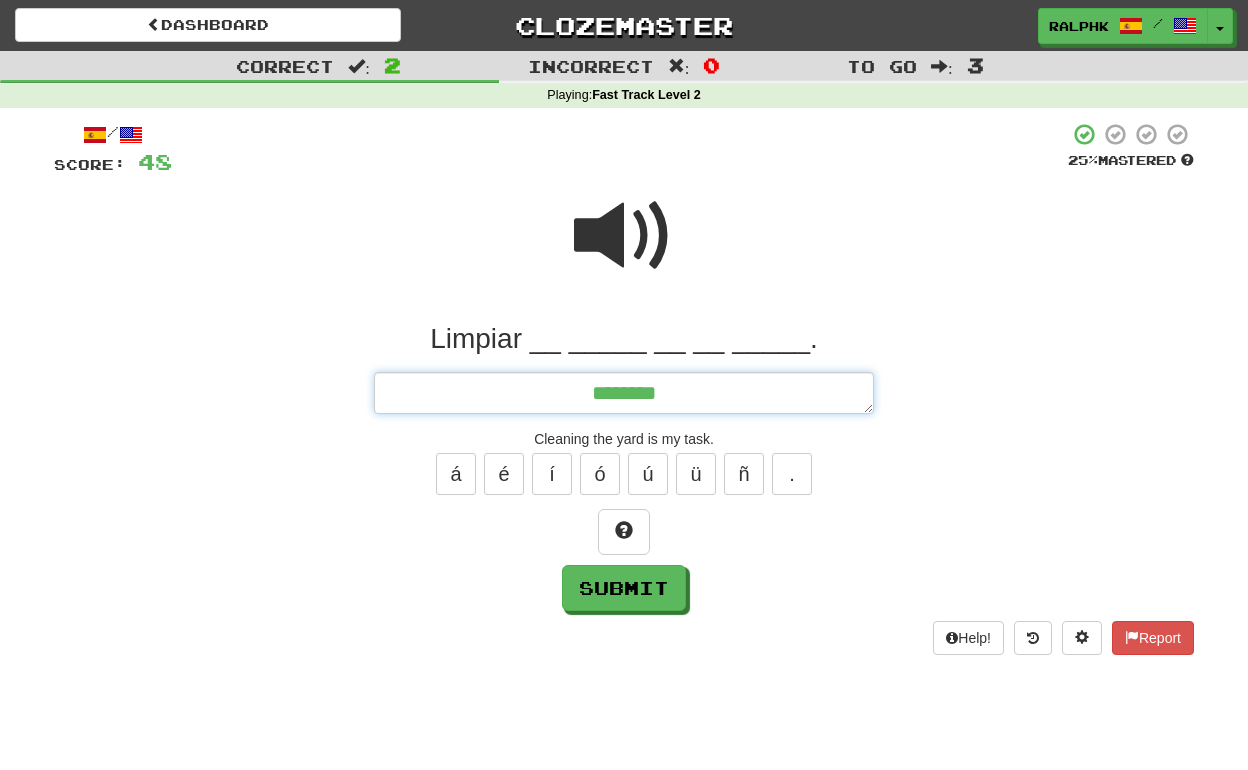 type on "*" 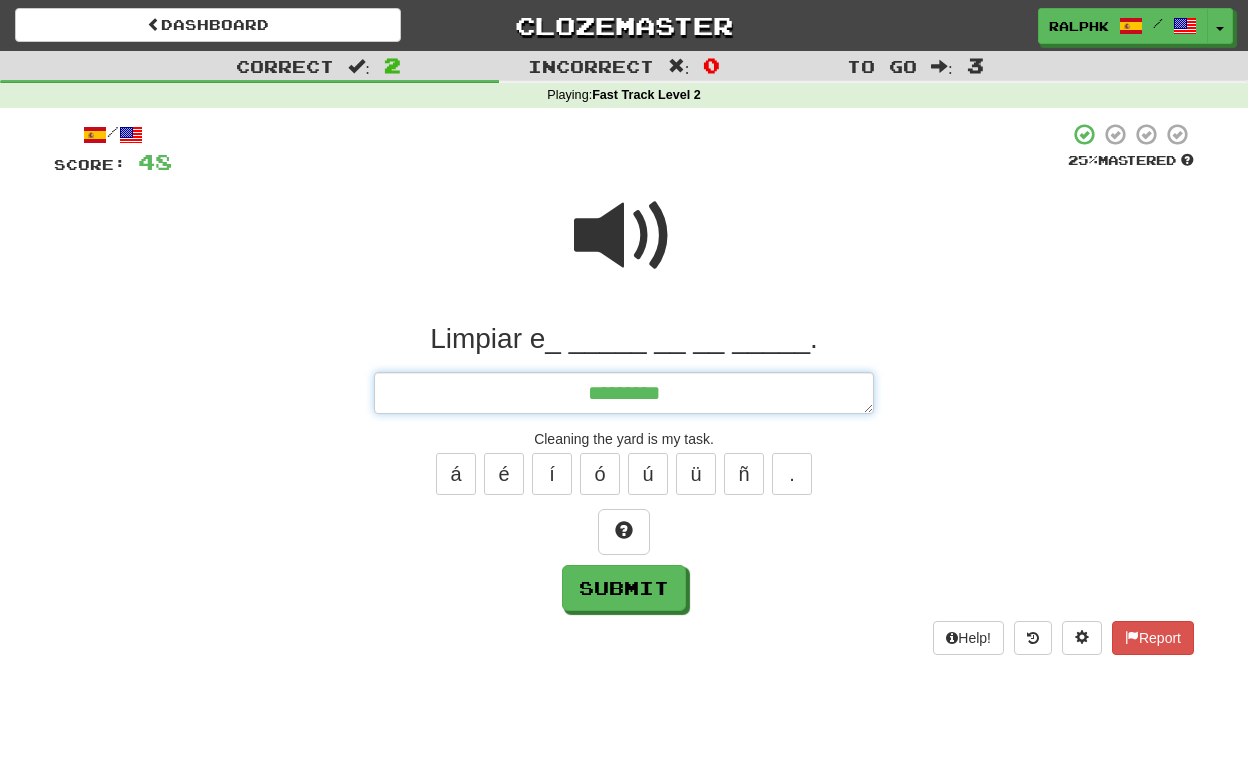 type on "*" 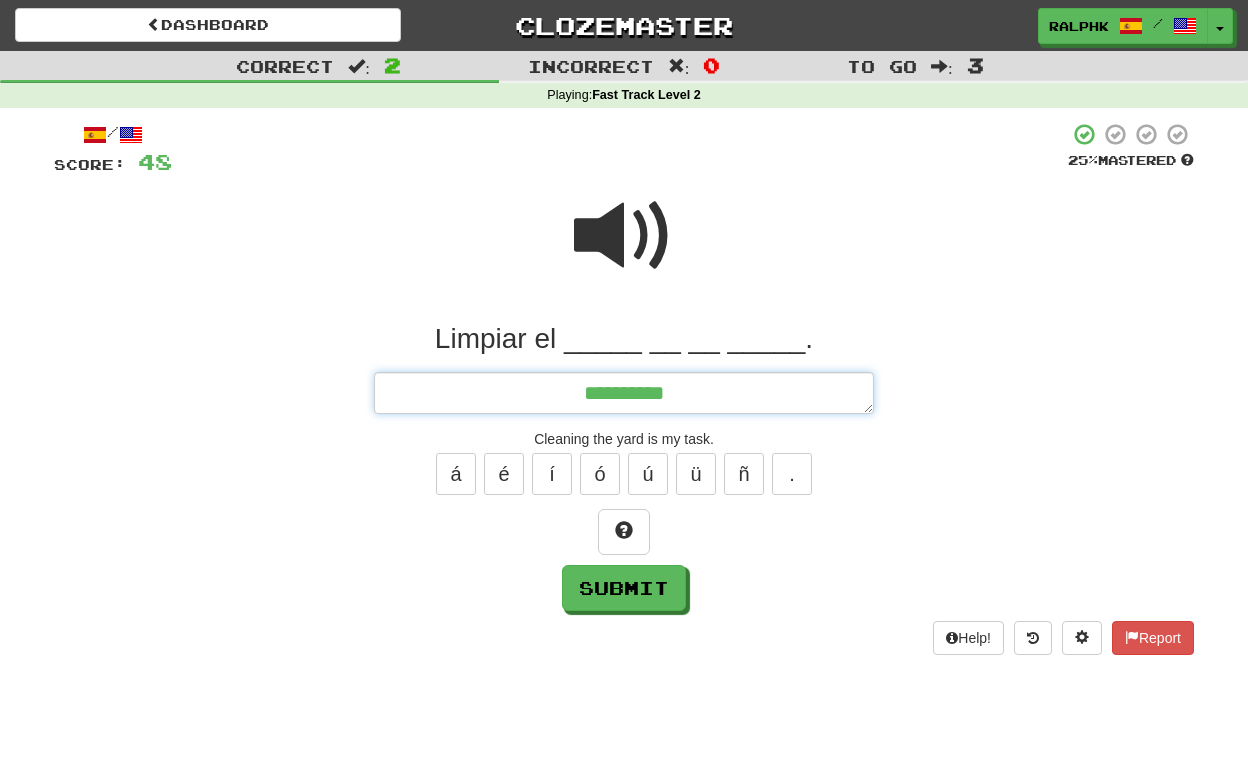 type on "*" 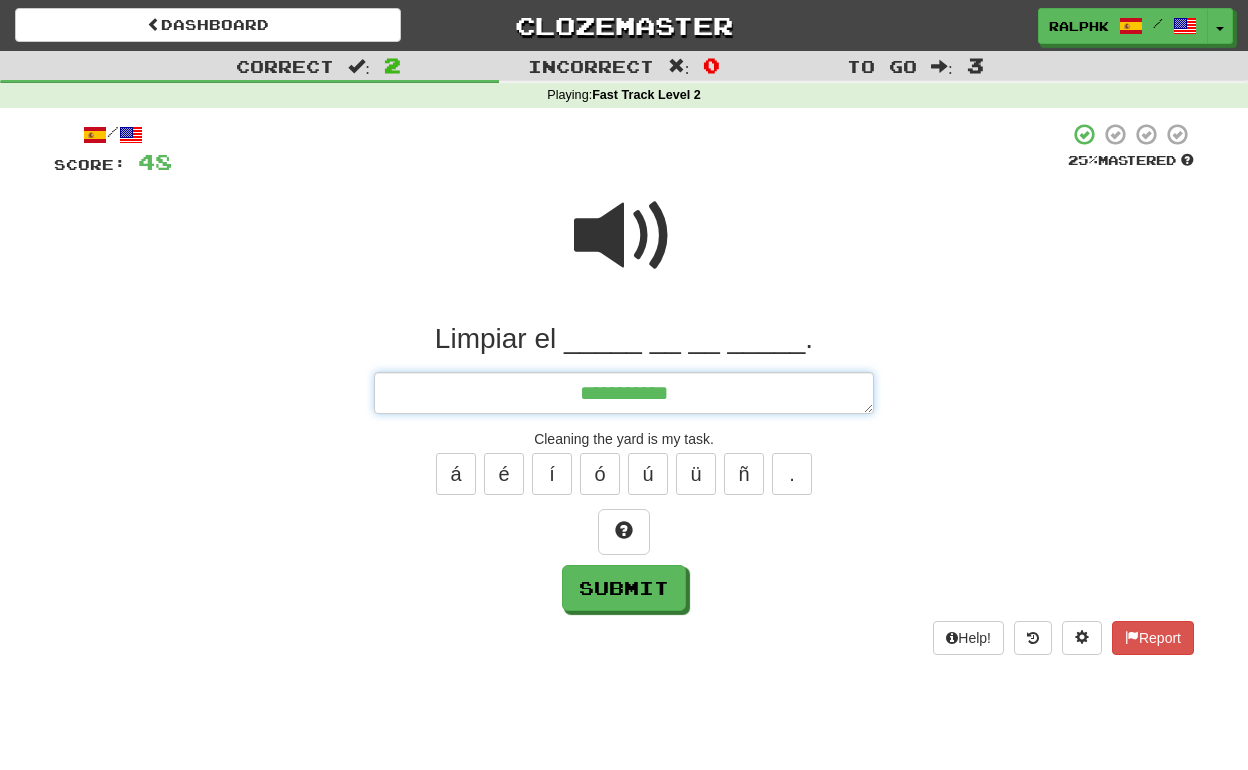 type on "*" 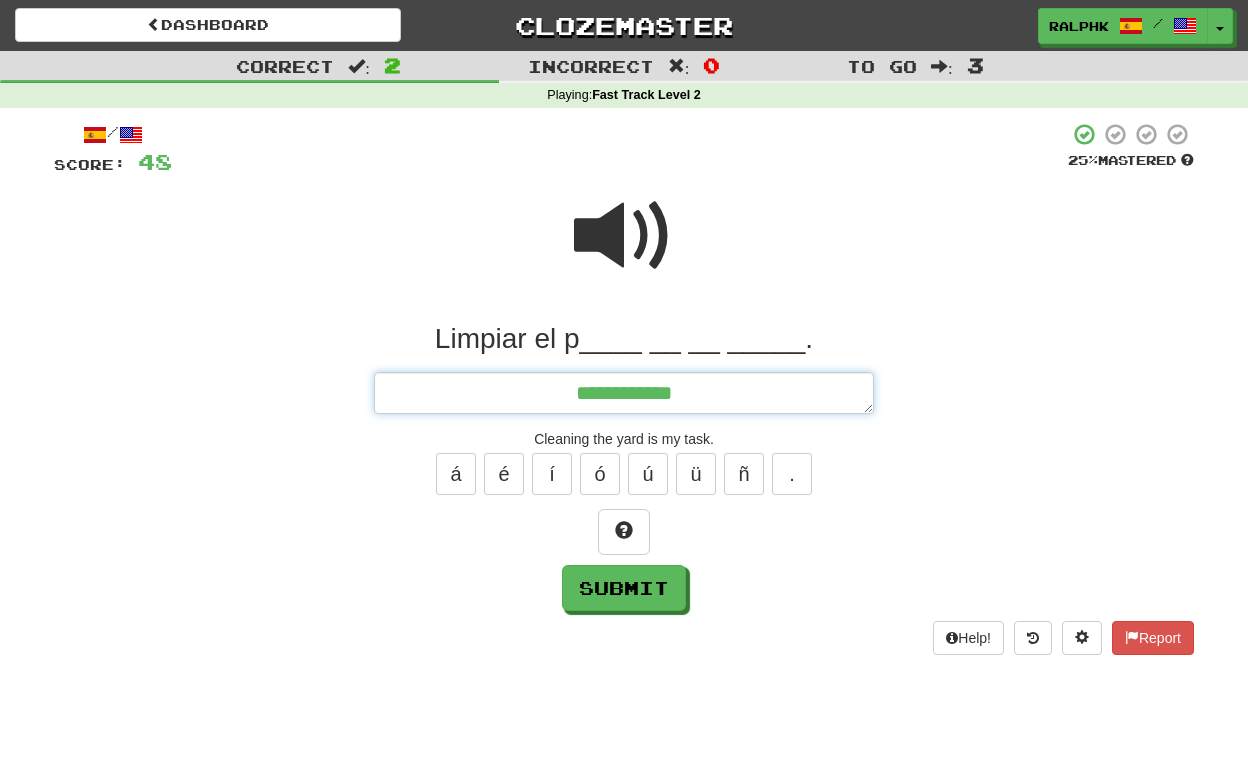 type on "*" 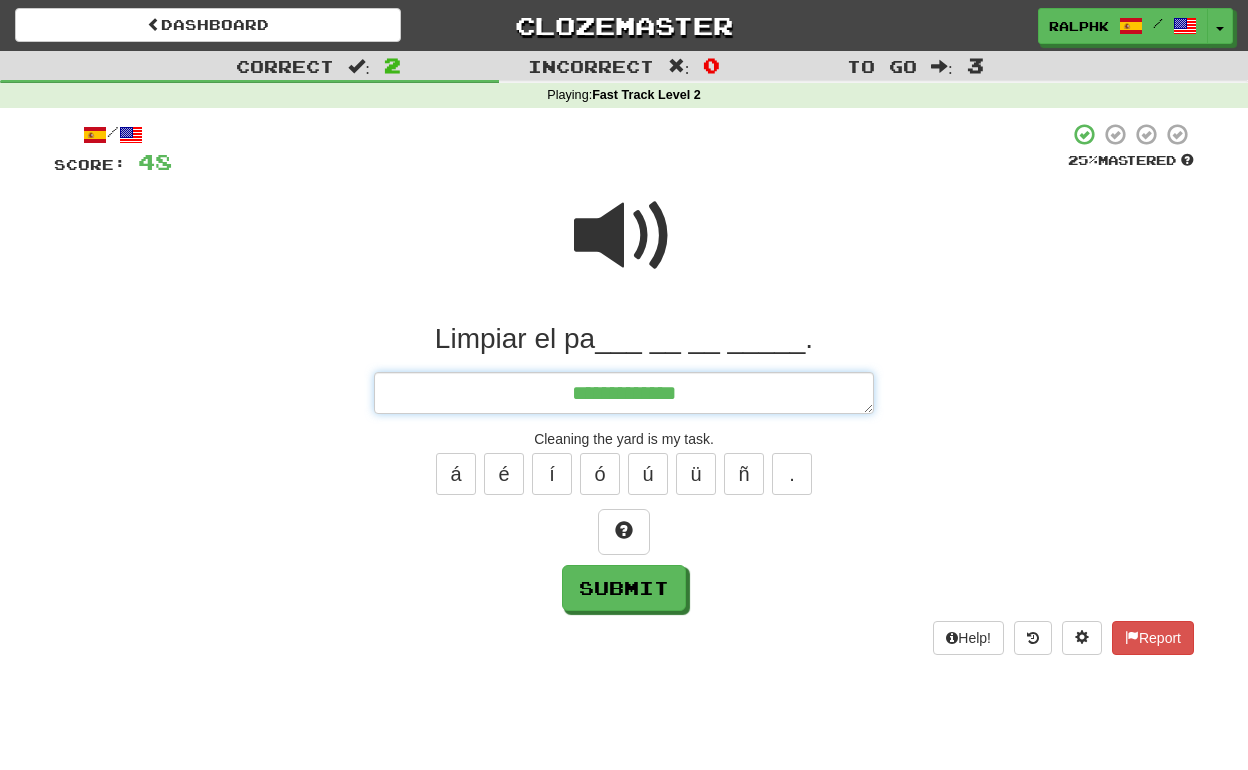 type on "*" 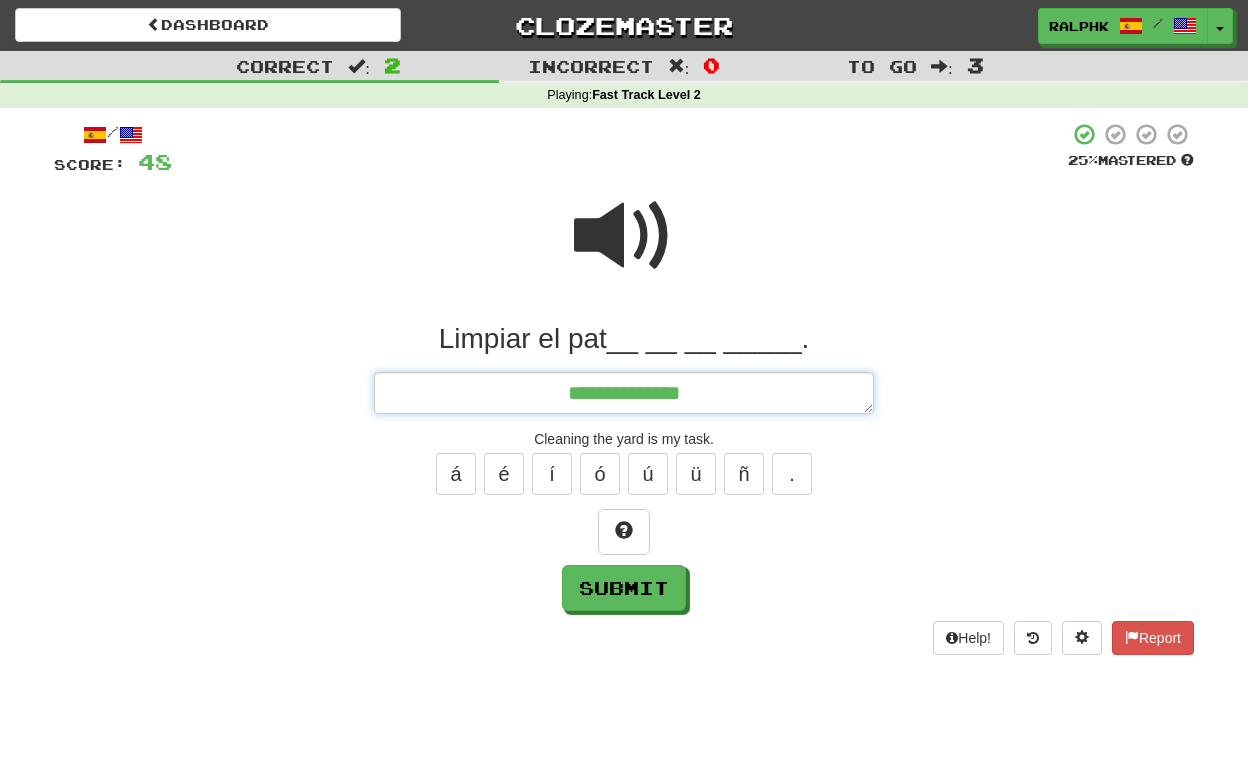 type on "*" 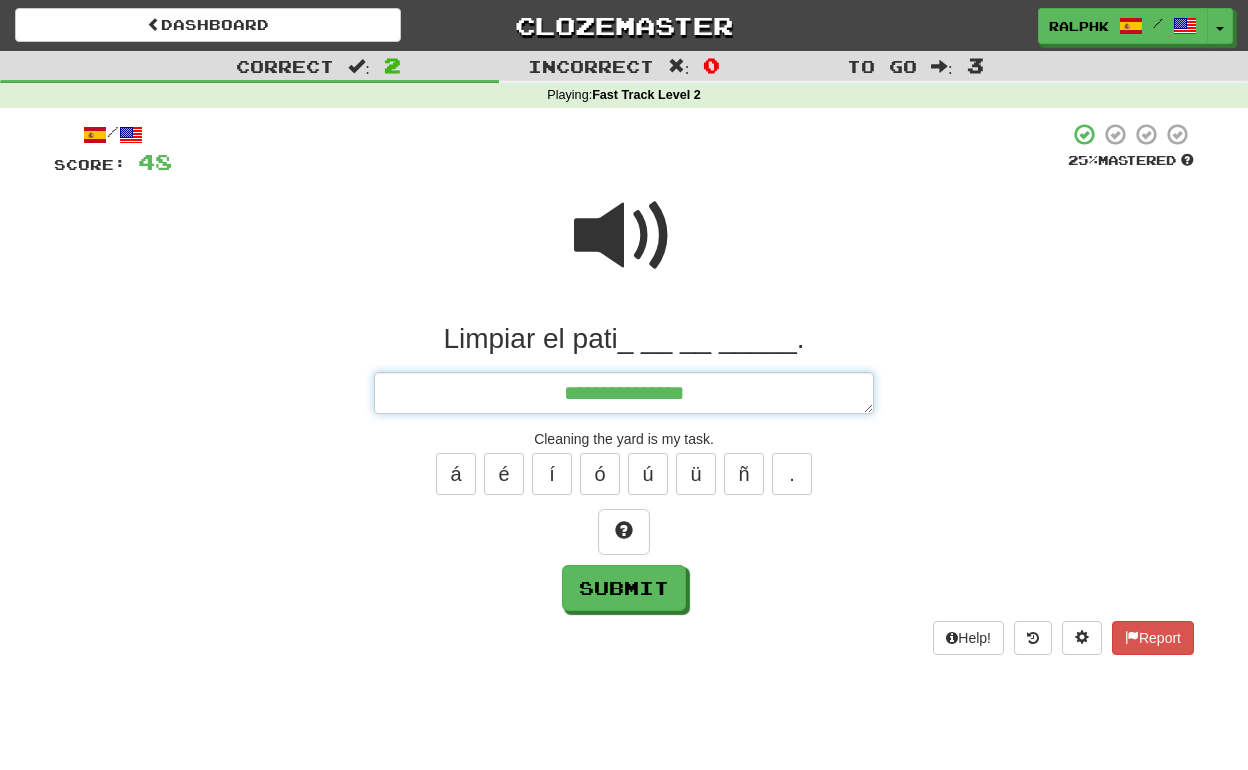 type on "*" 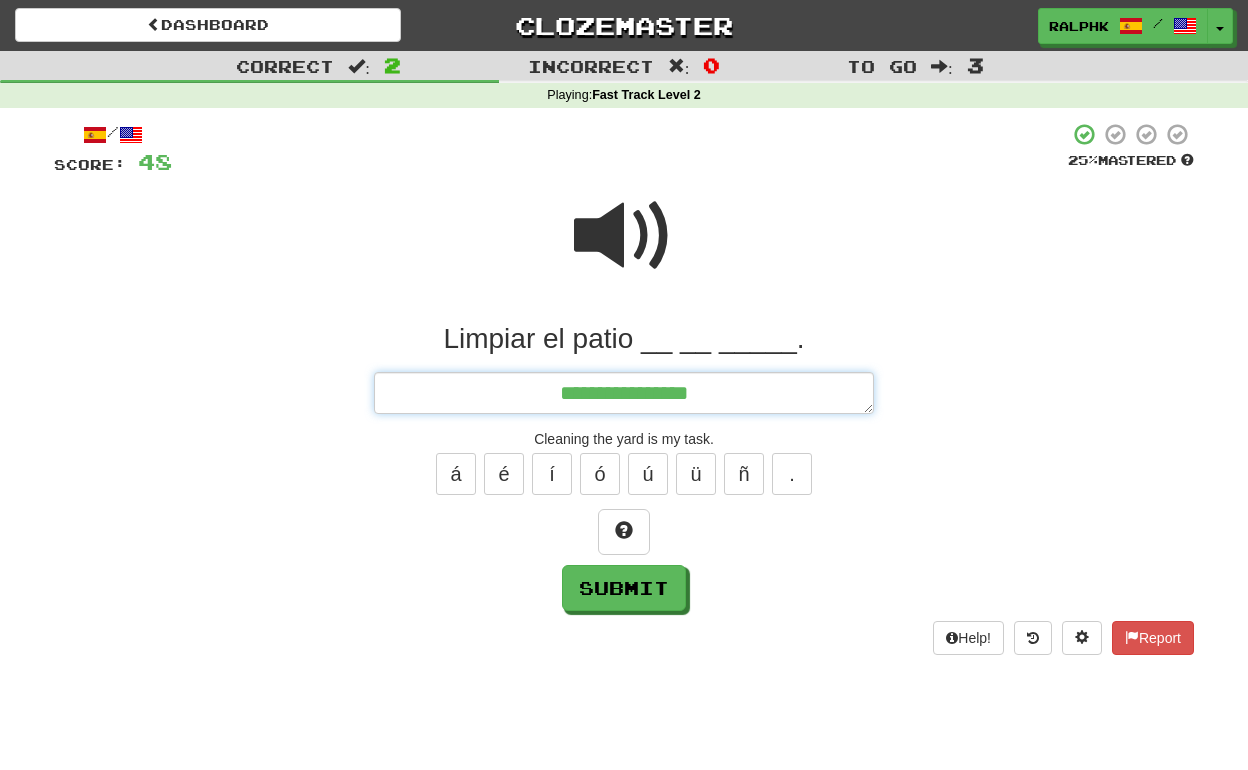 type on "*" 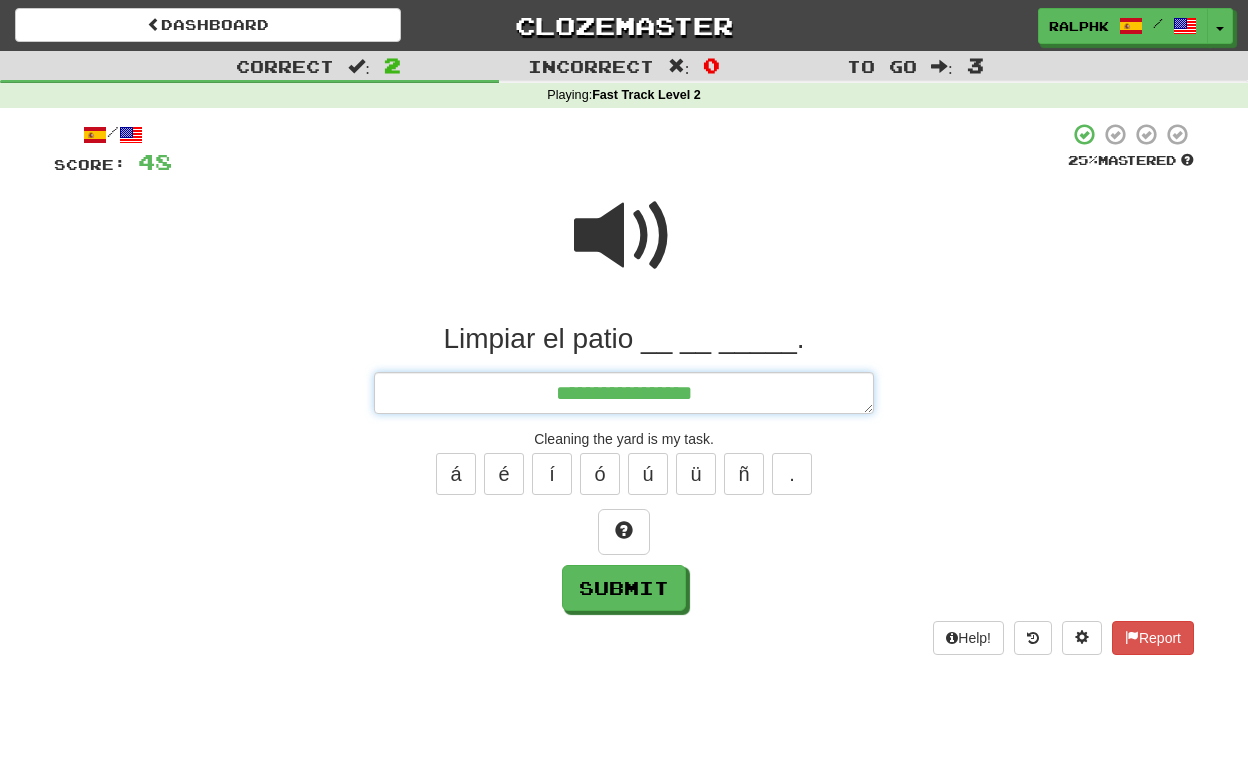 type on "*" 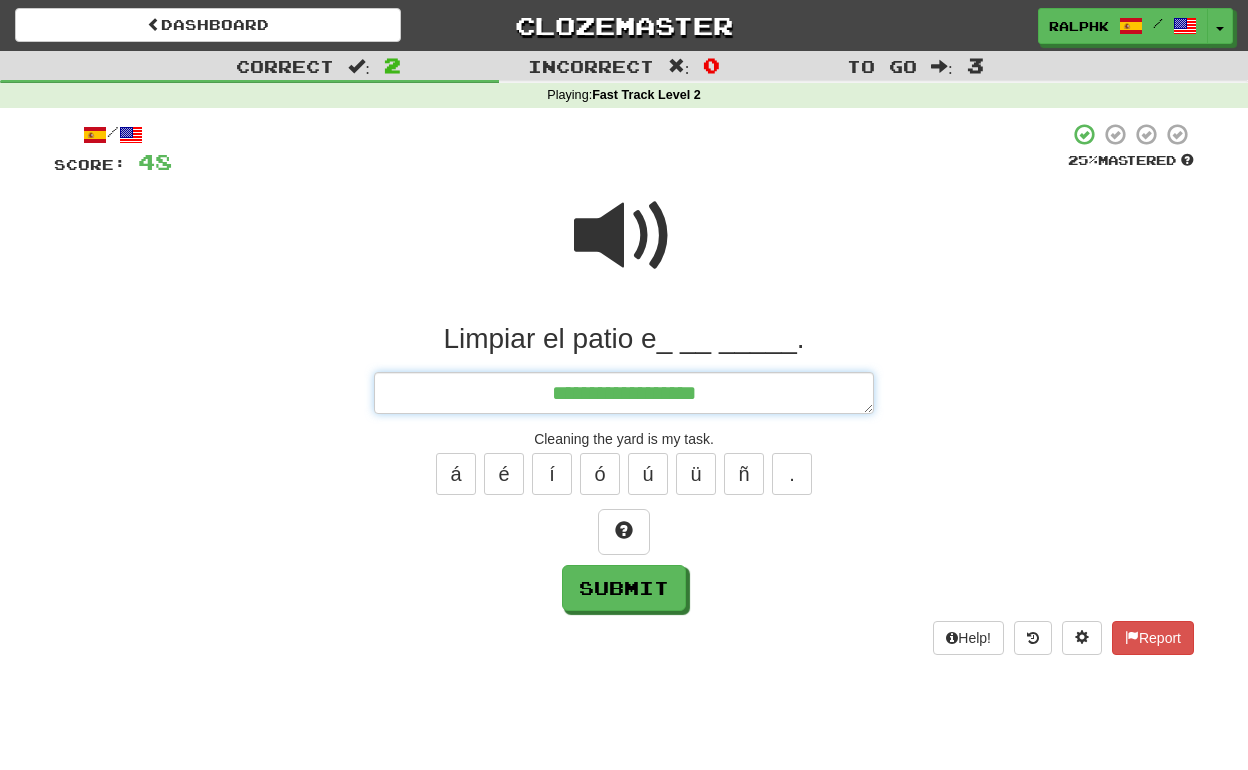 type on "*" 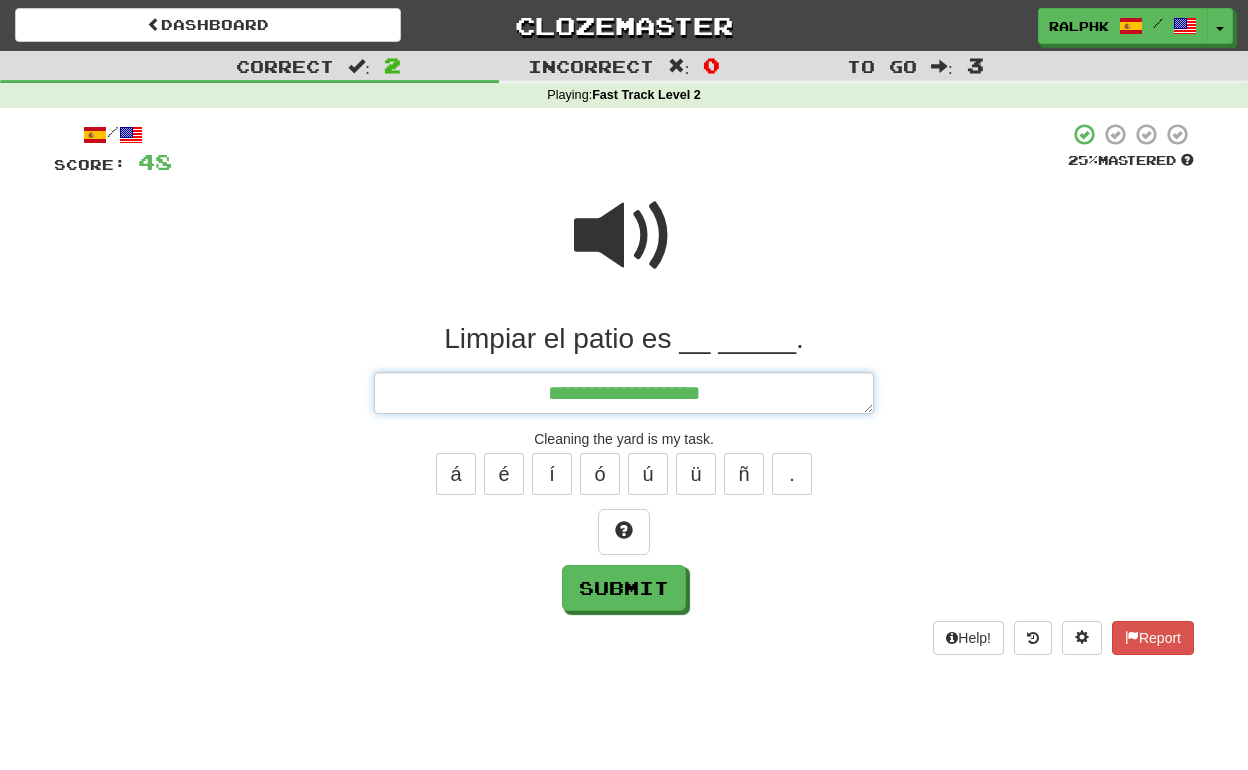 type on "*" 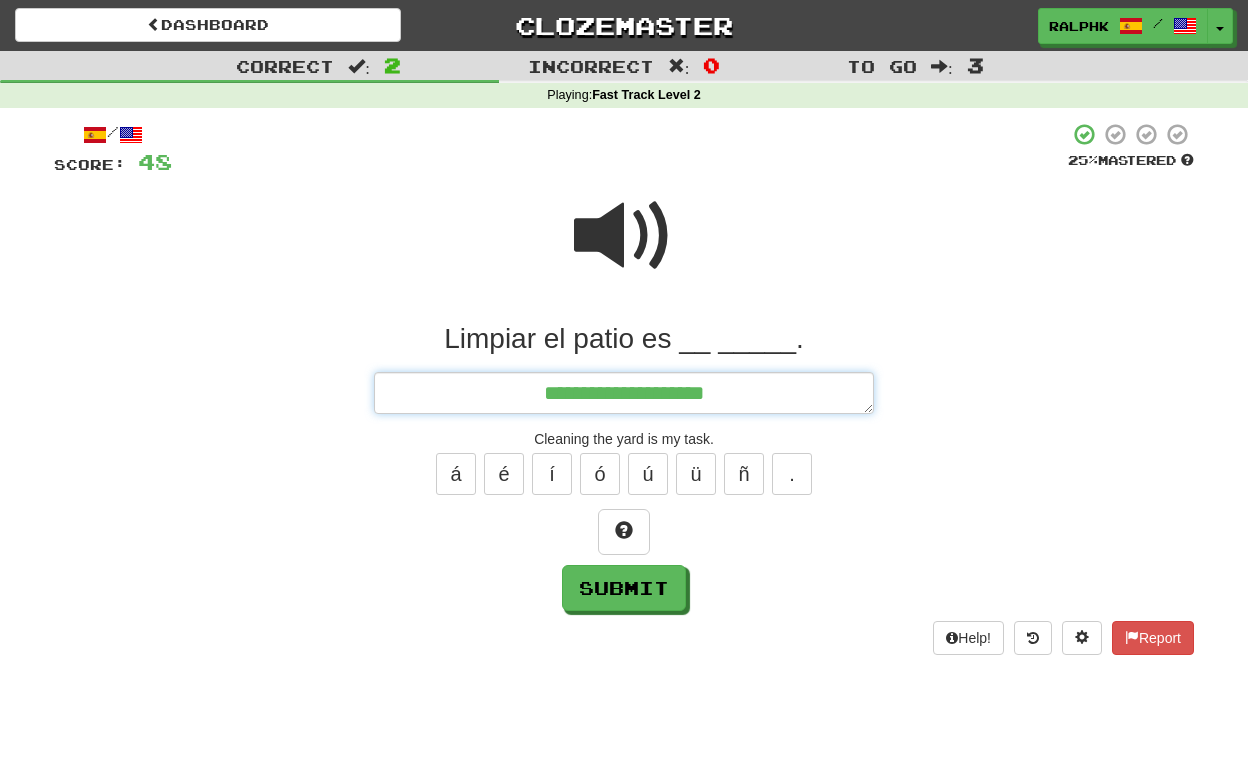 type on "*" 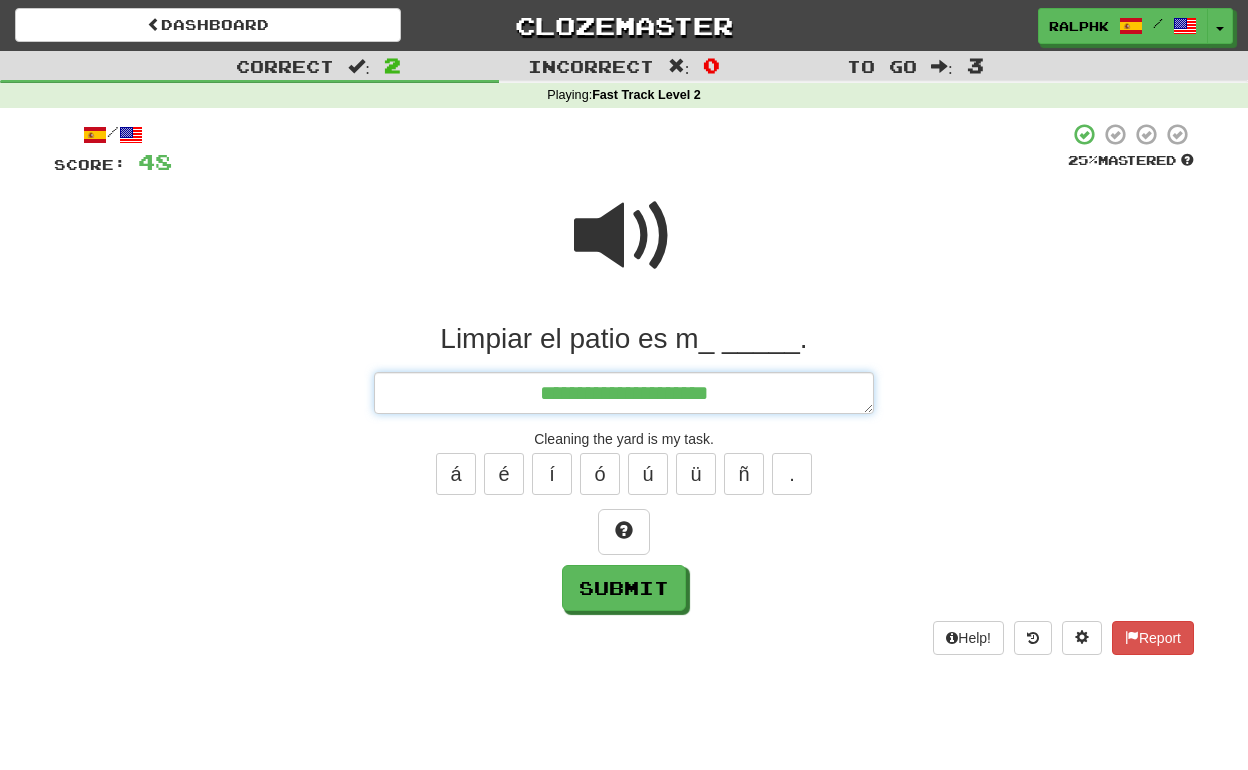 type on "*" 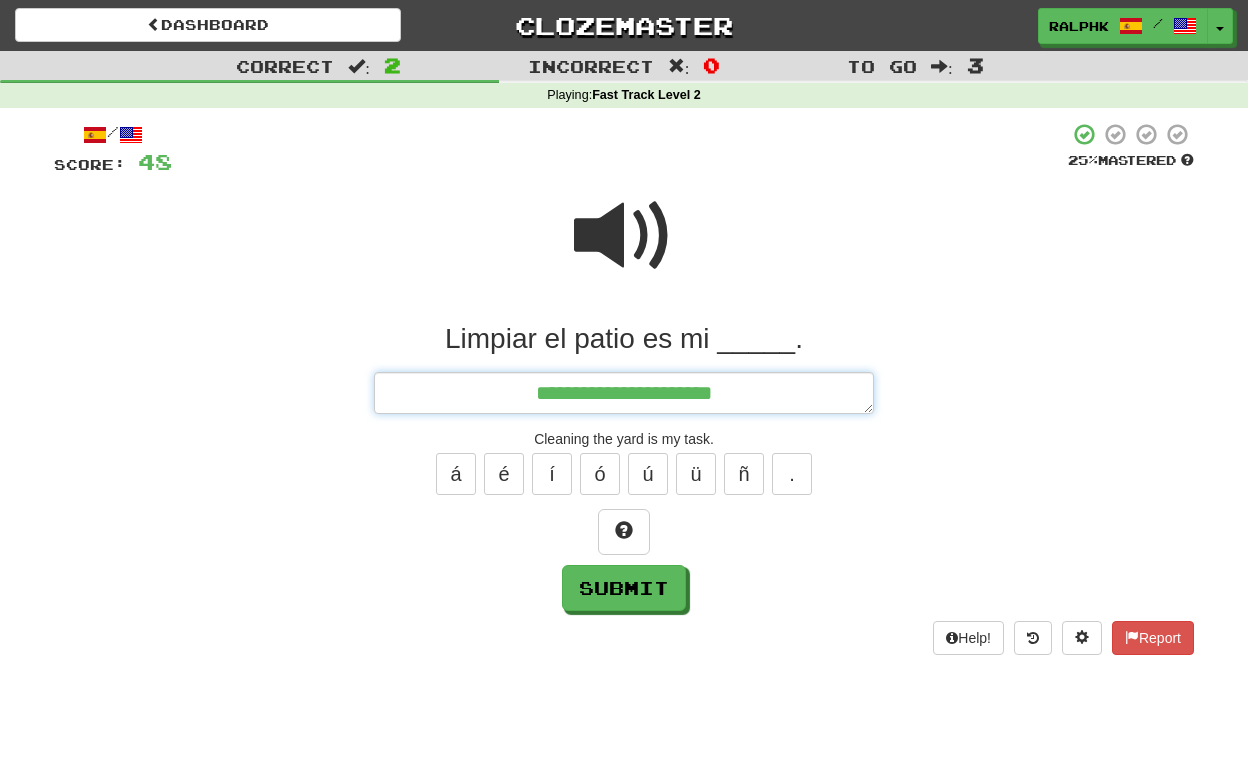 type on "*" 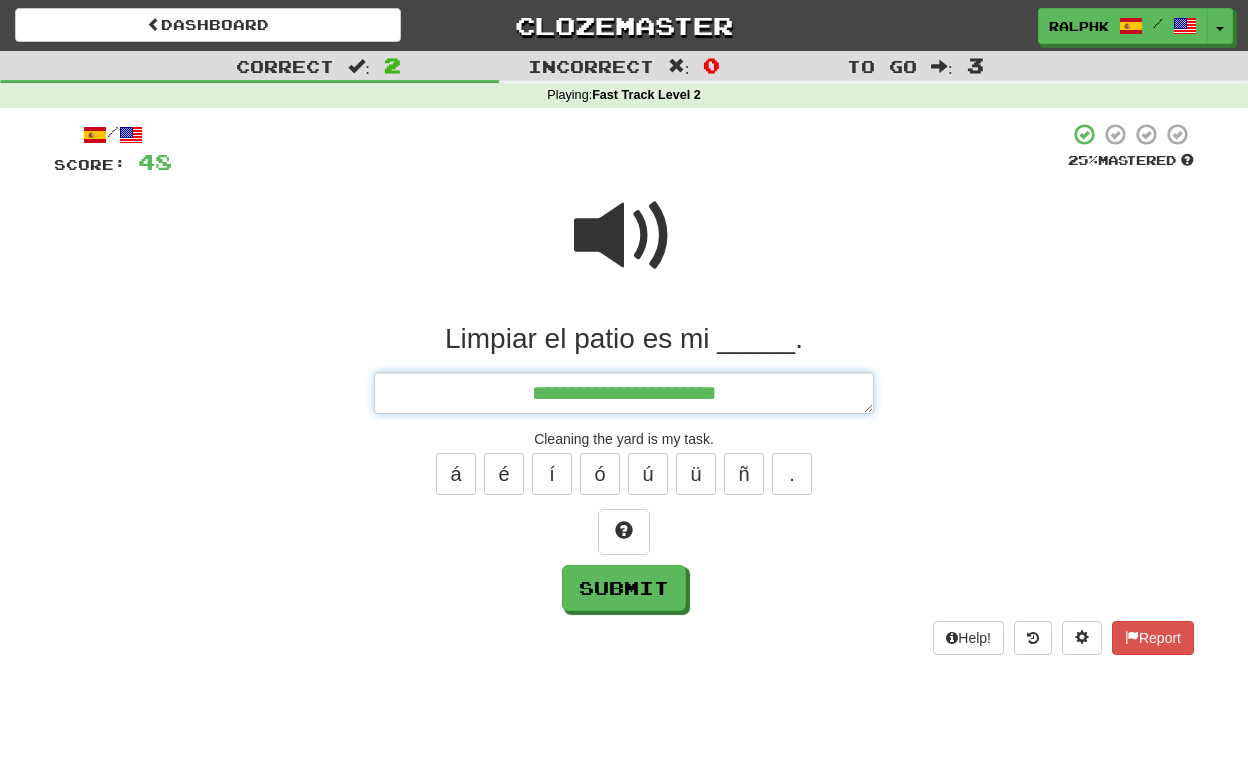 type on "*" 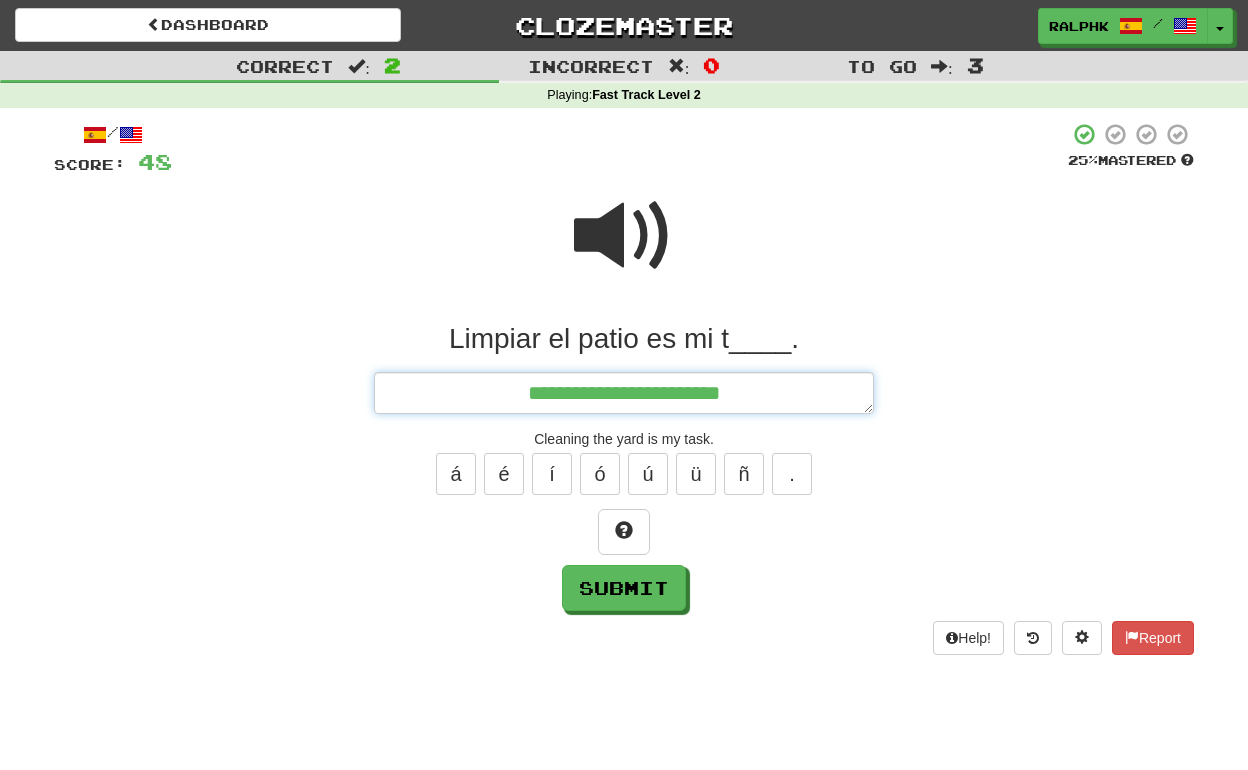 type on "*" 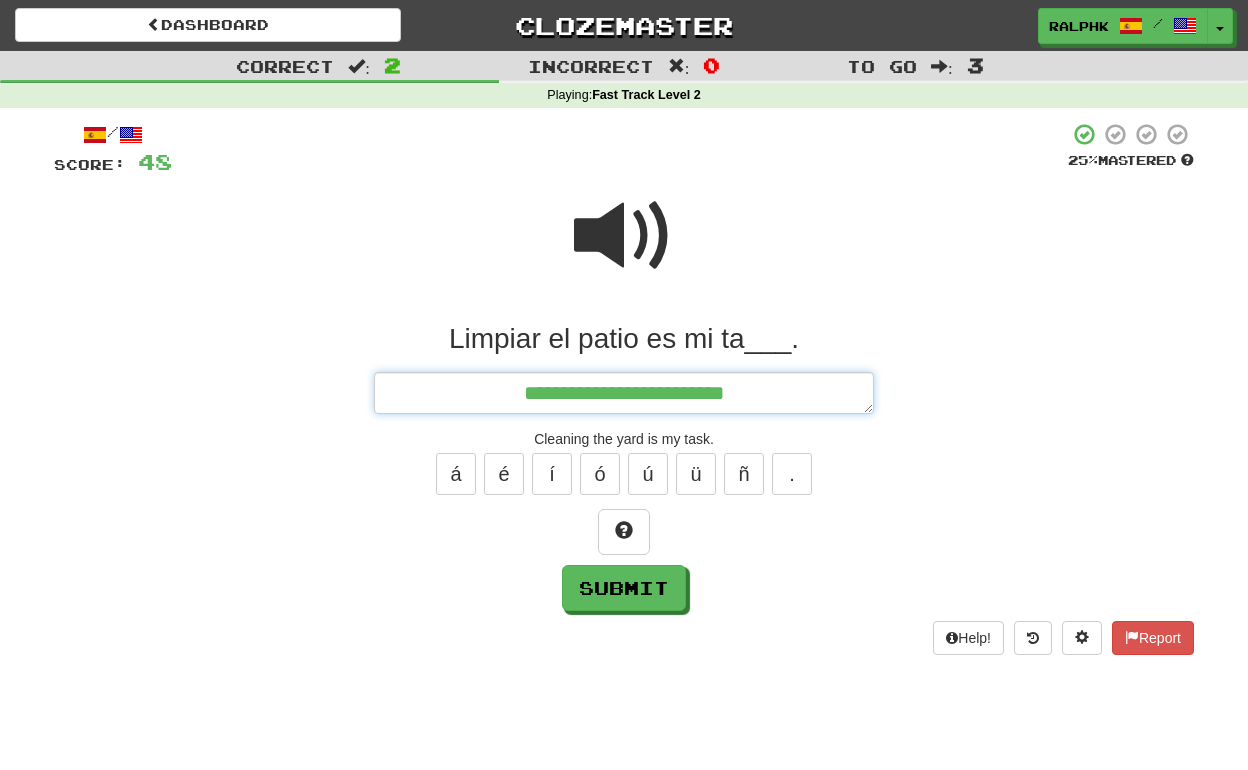 type on "*" 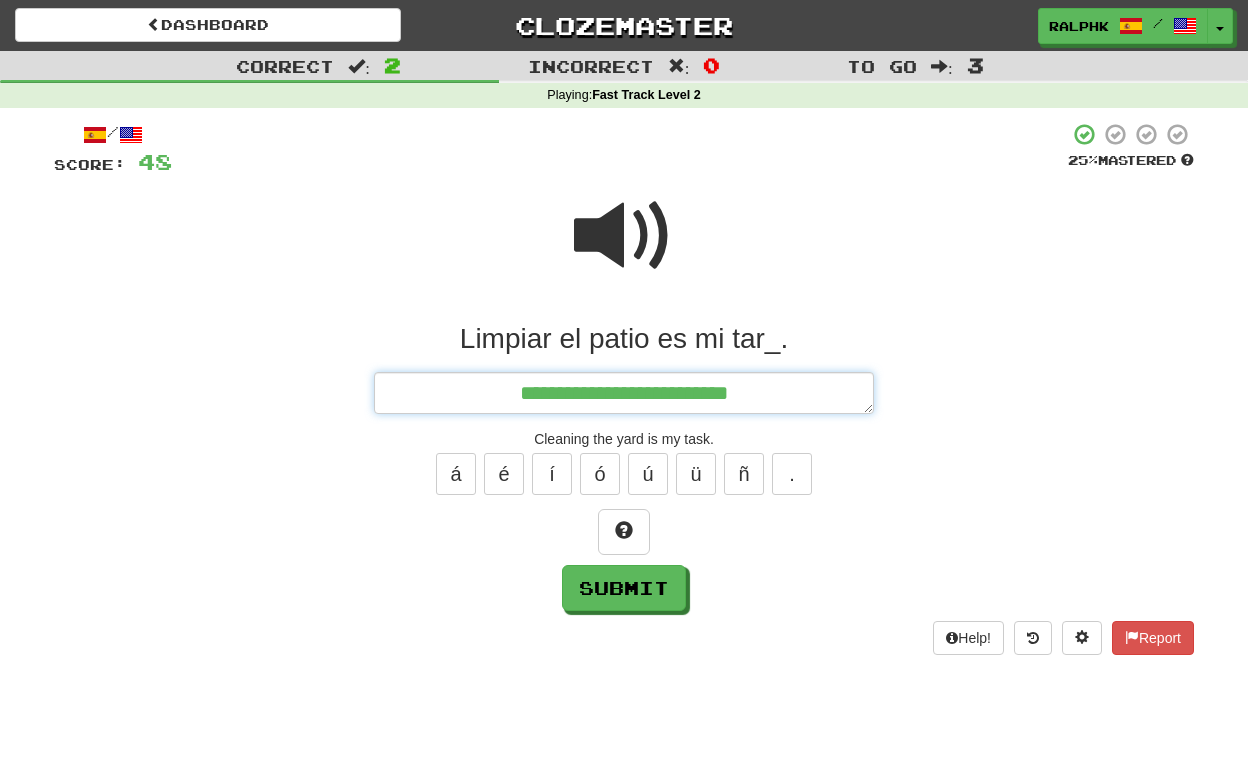 type on "*" 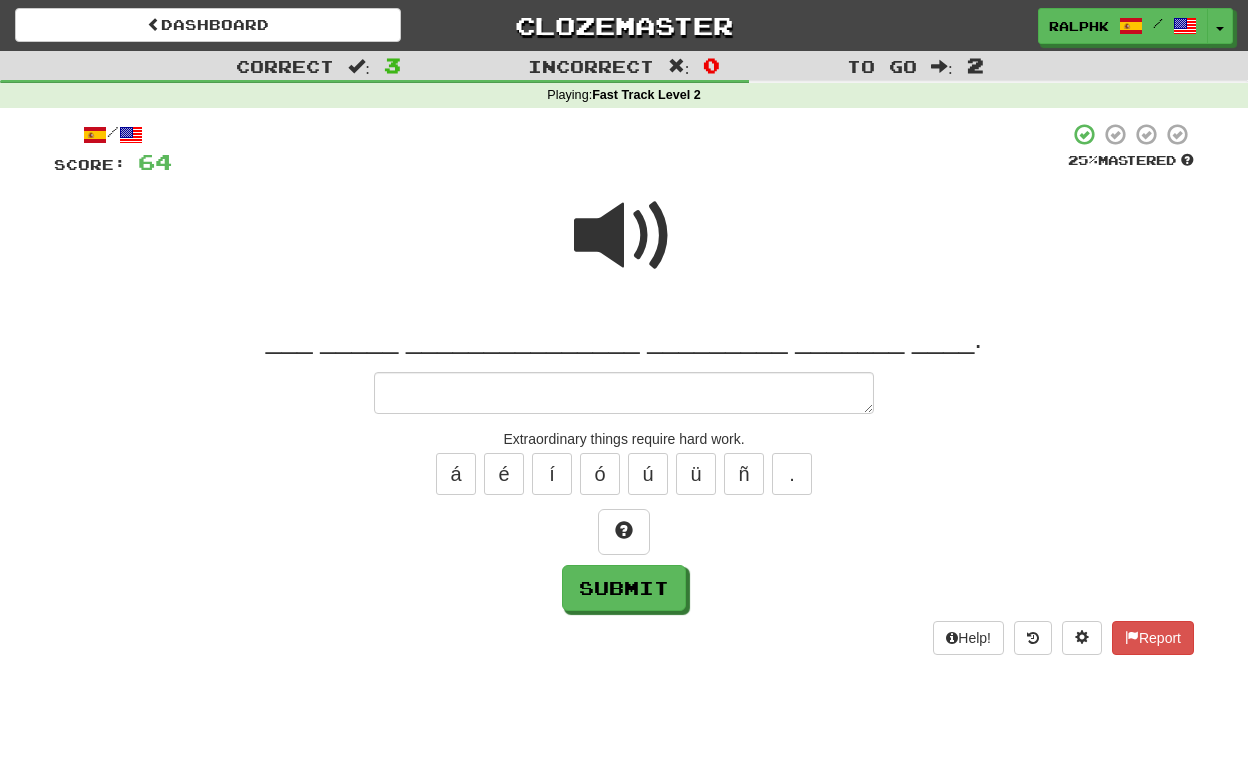 type on "*" 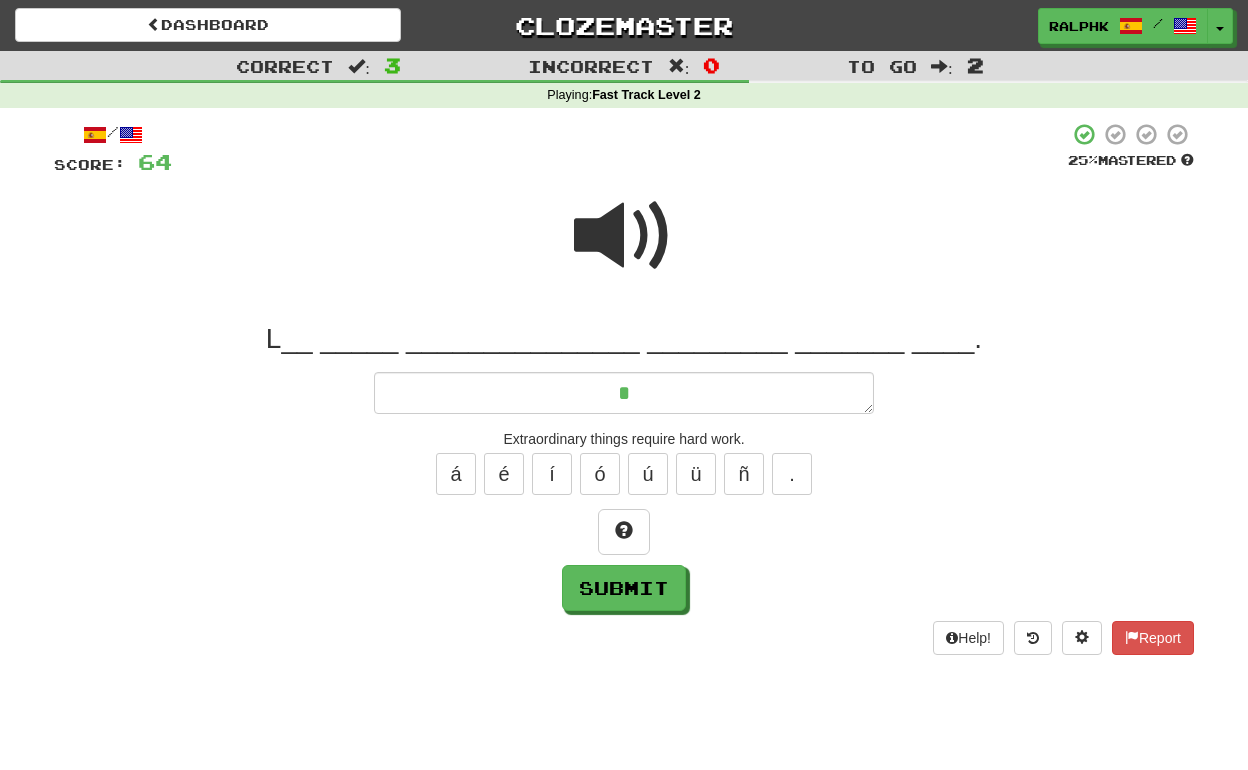 type on "*" 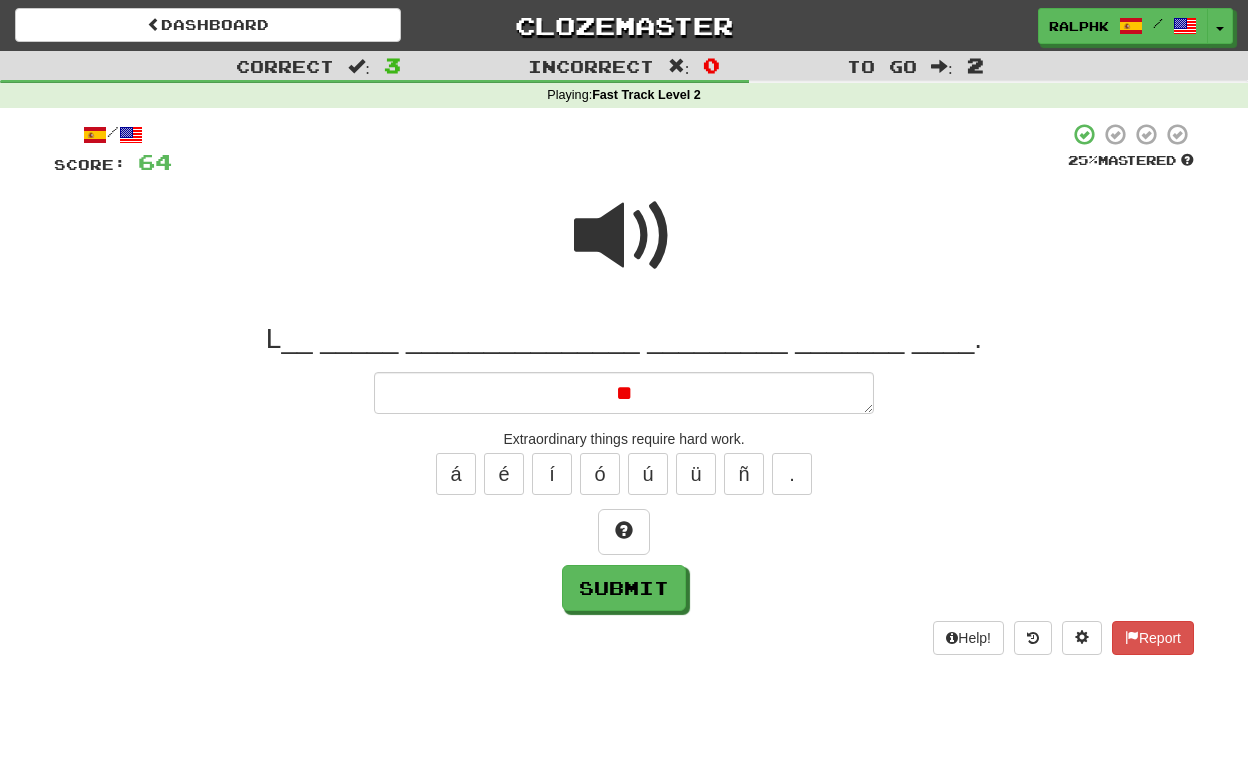 type on "*" 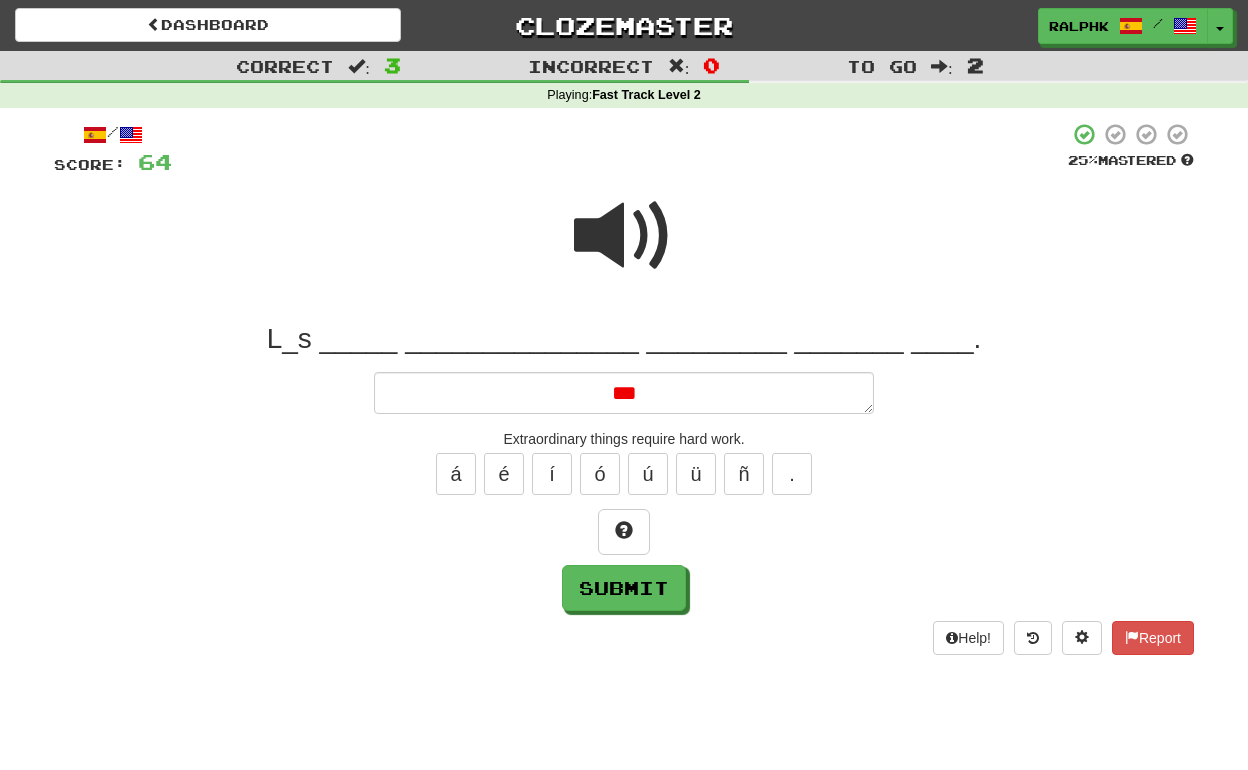 type on "*" 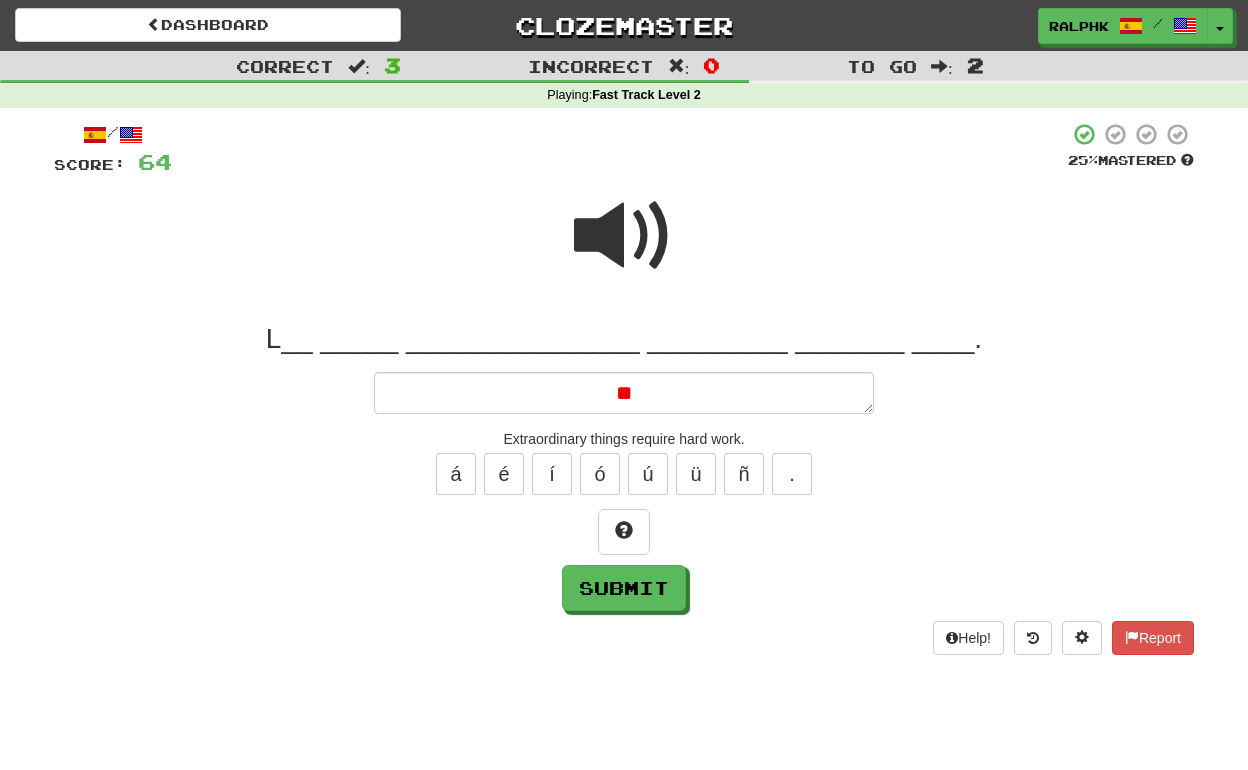 type 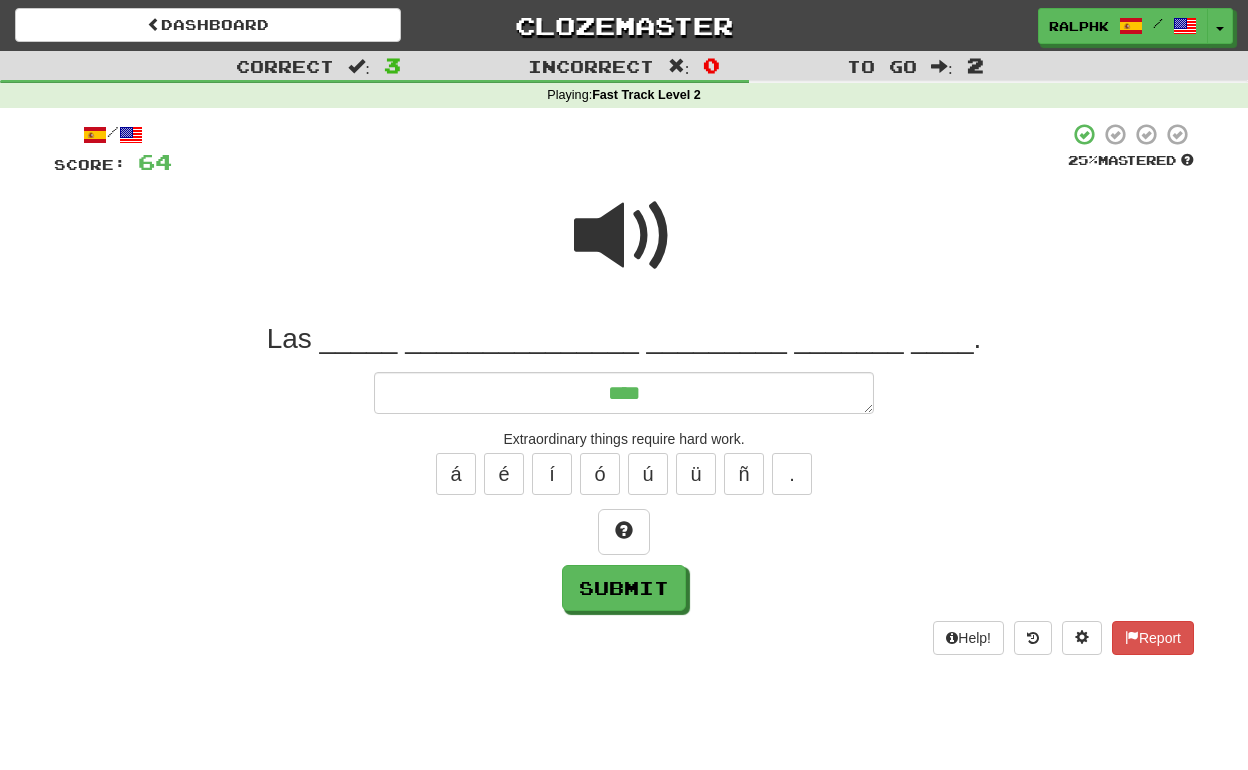 click at bounding box center [624, 236] 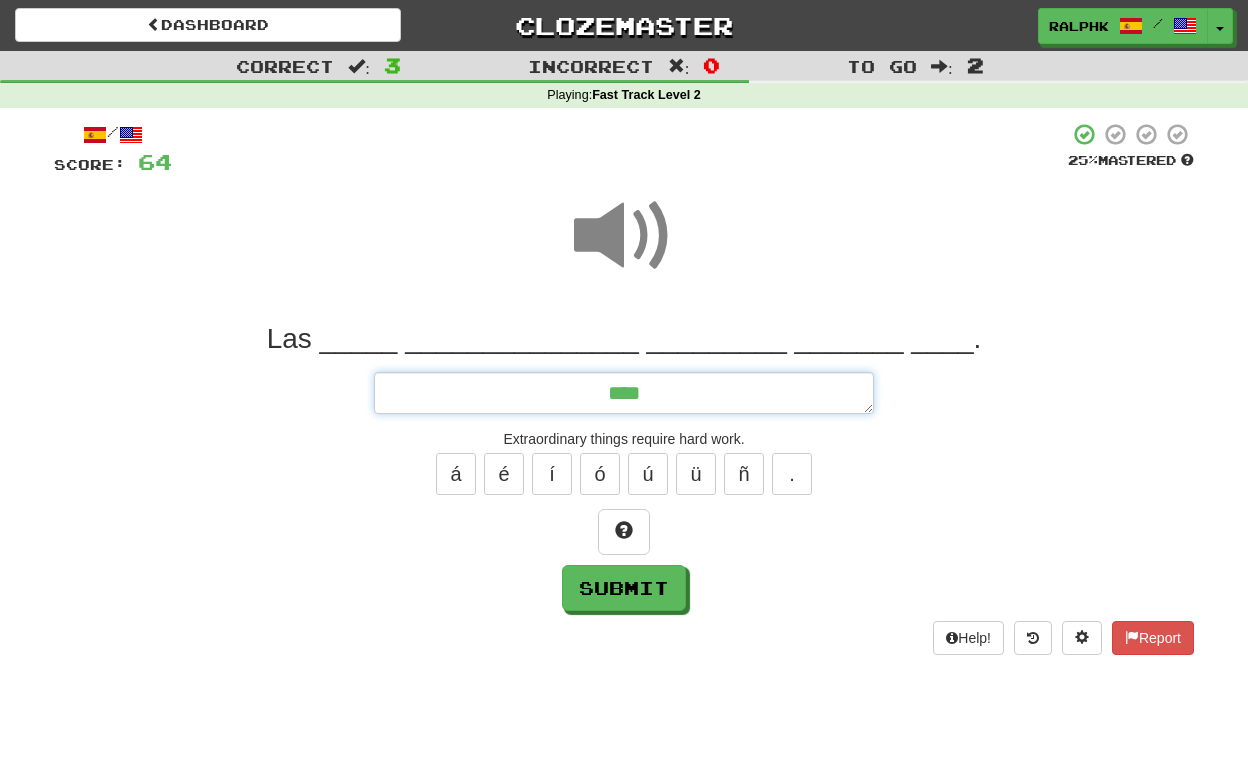 click on "***" at bounding box center (624, 393) 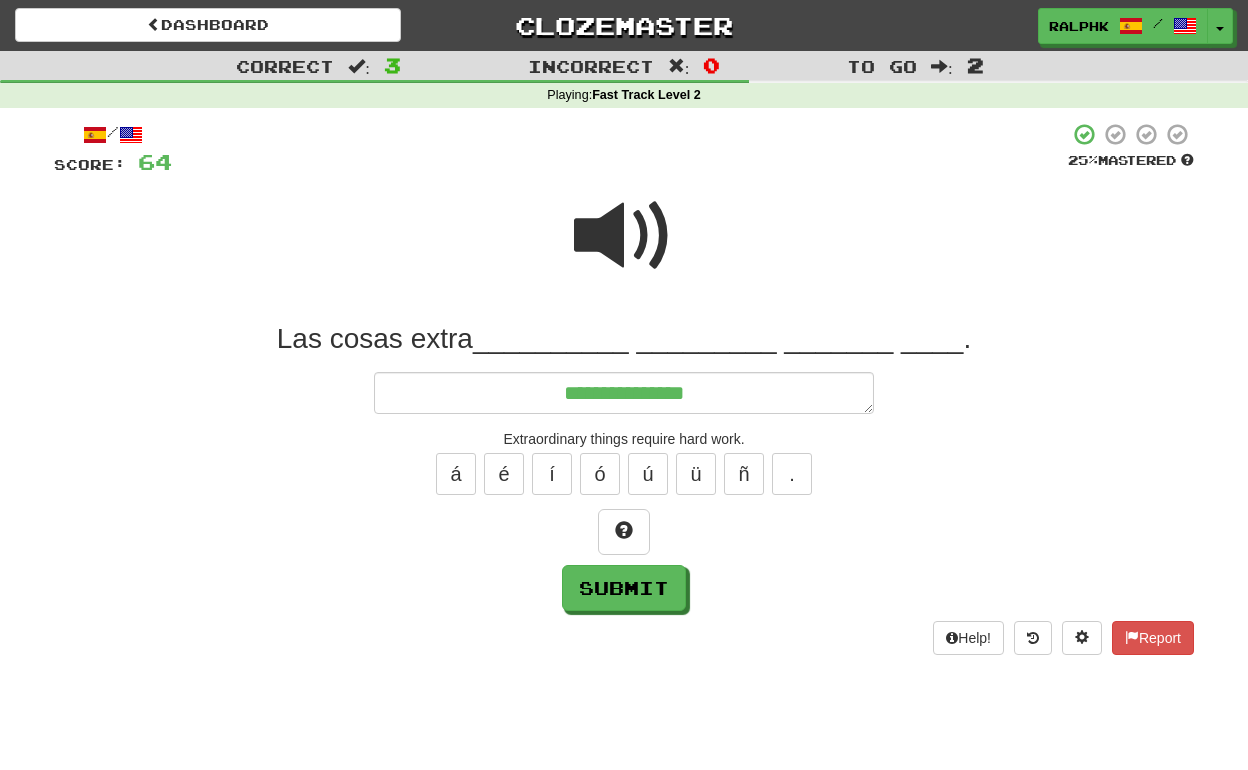 click at bounding box center [624, 236] 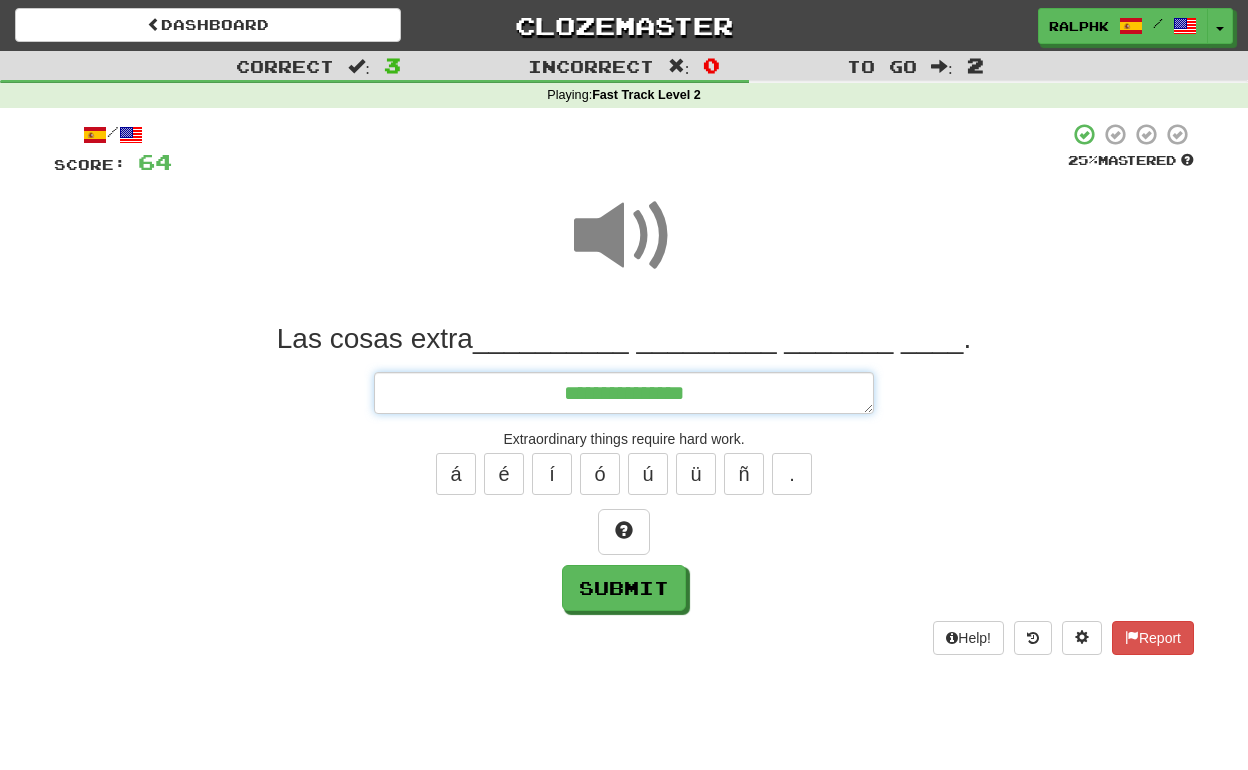 click on "**********" at bounding box center [624, 393] 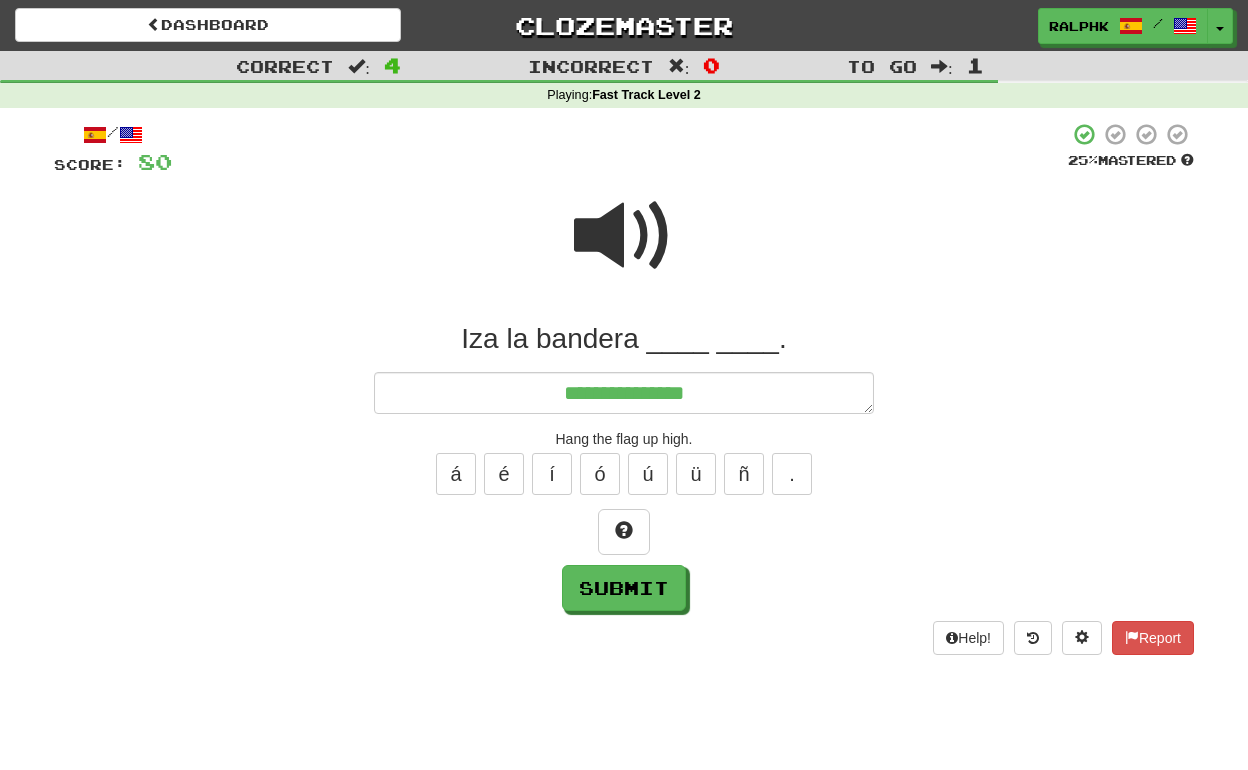 click at bounding box center (624, 236) 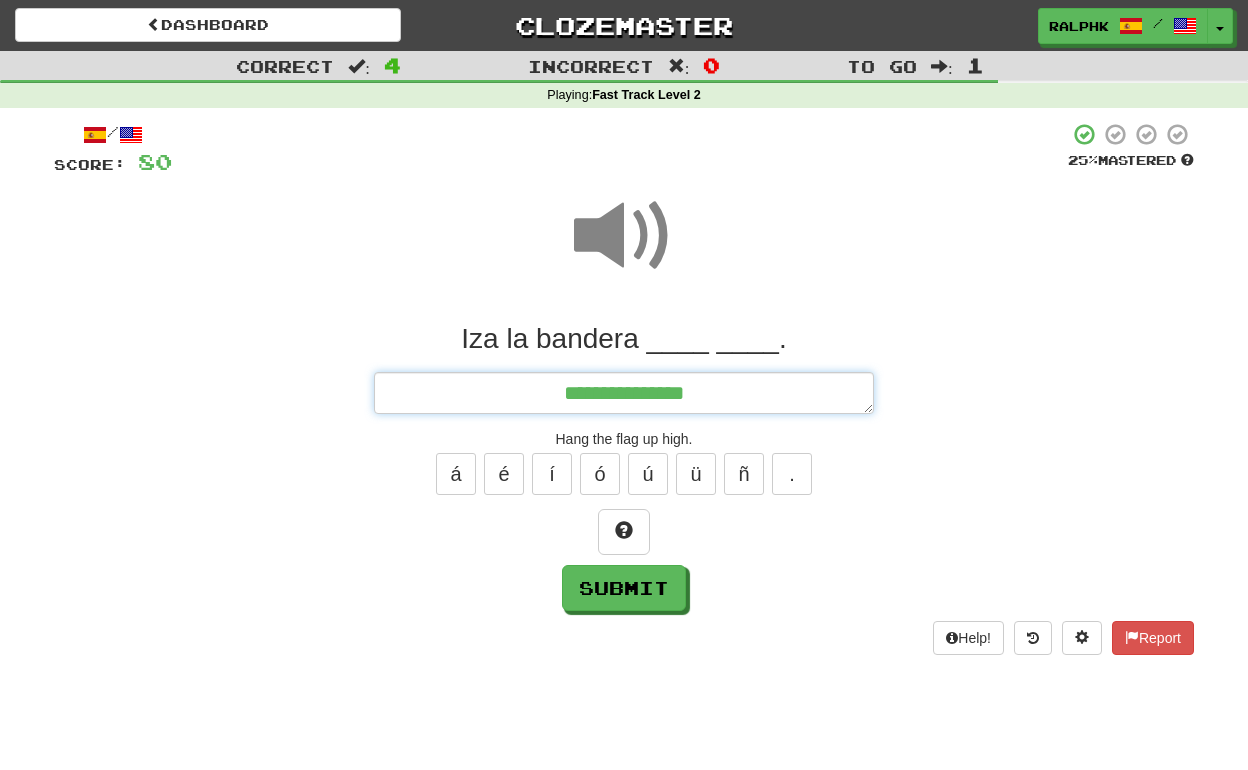 click on "**********" at bounding box center (624, 393) 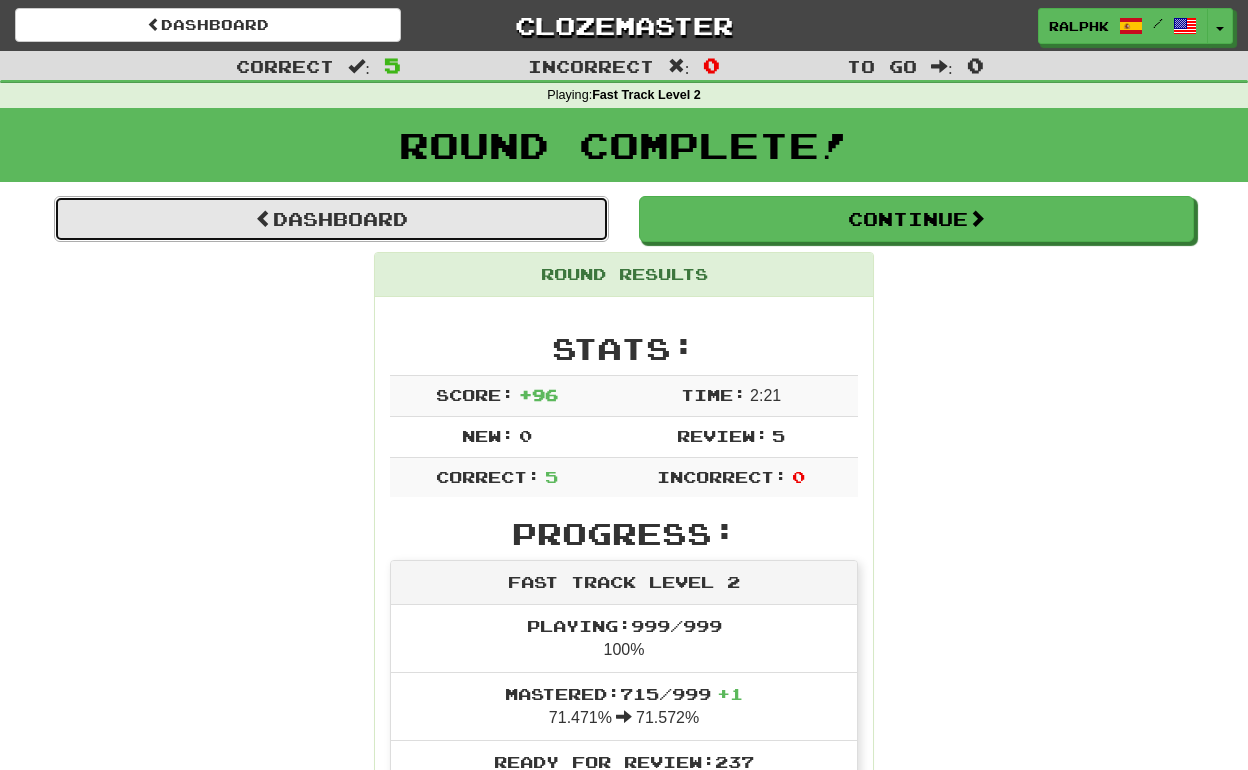 click on "Dashboard" at bounding box center [331, 219] 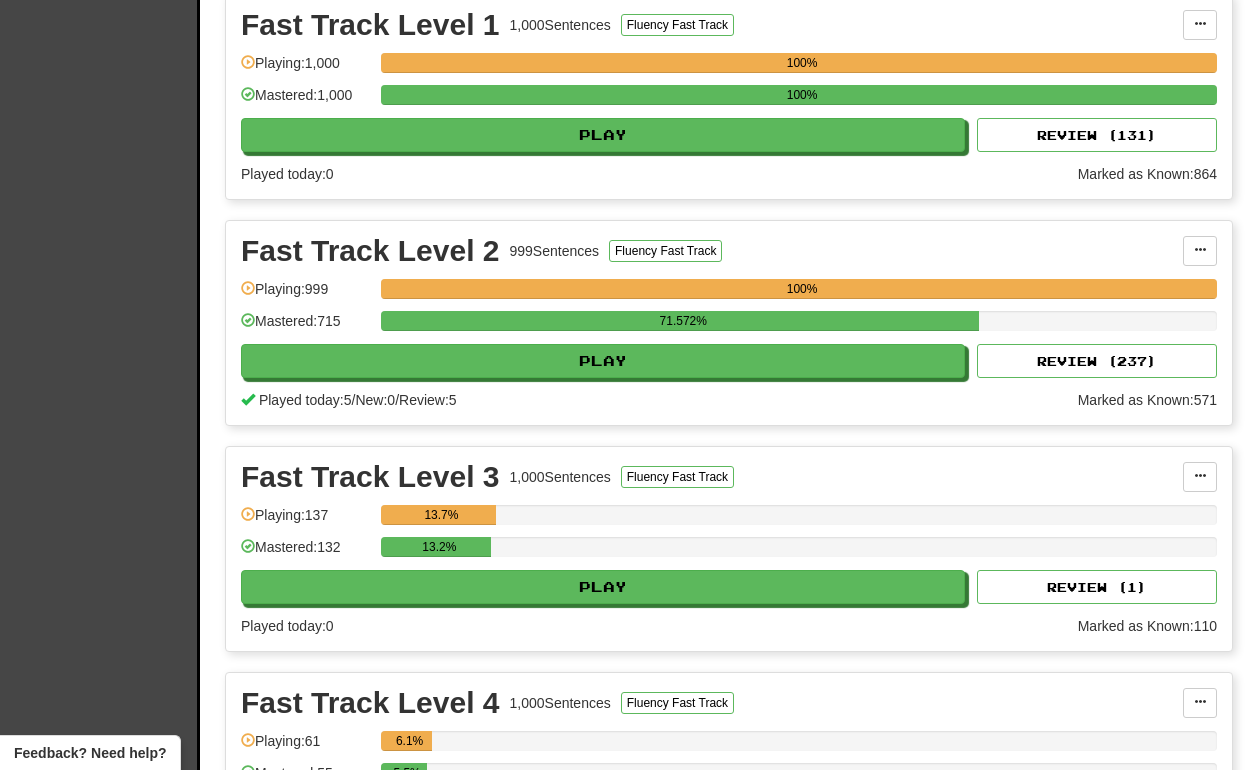 scroll, scrollTop: 945, scrollLeft: 0, axis: vertical 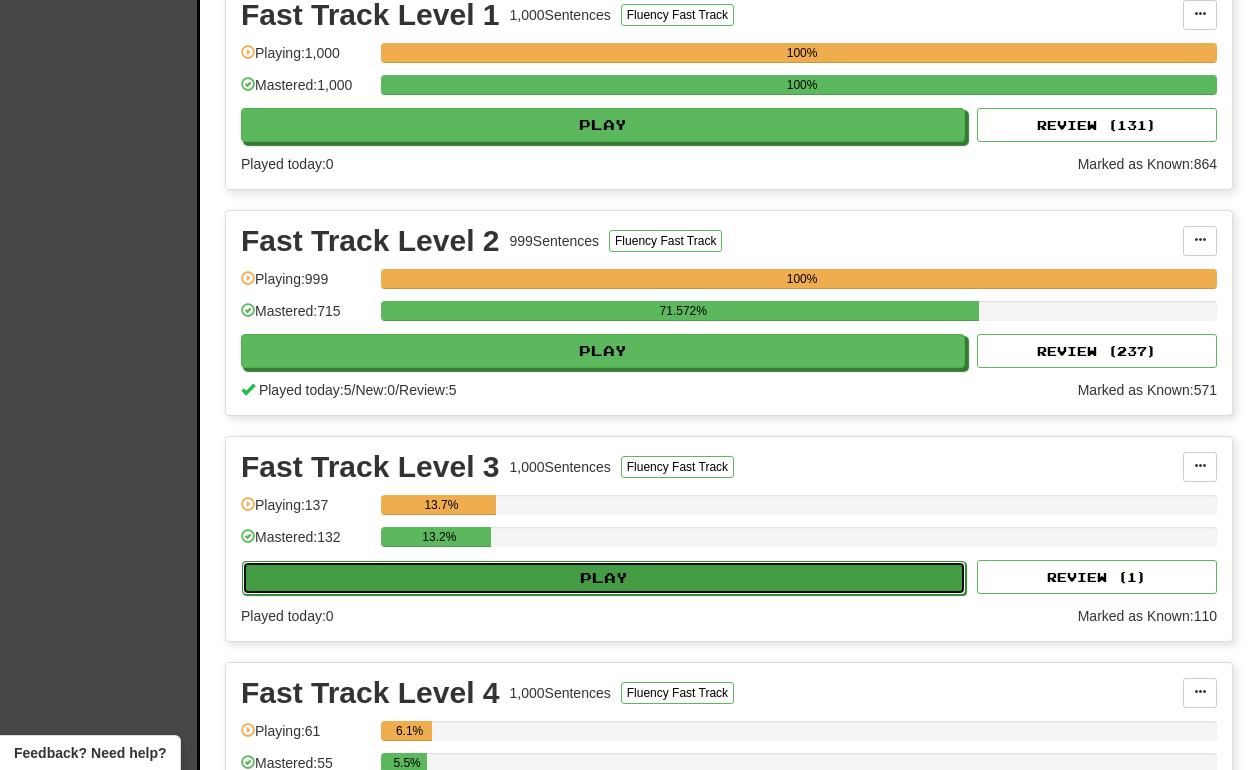 click on "Play" at bounding box center [604, 578] 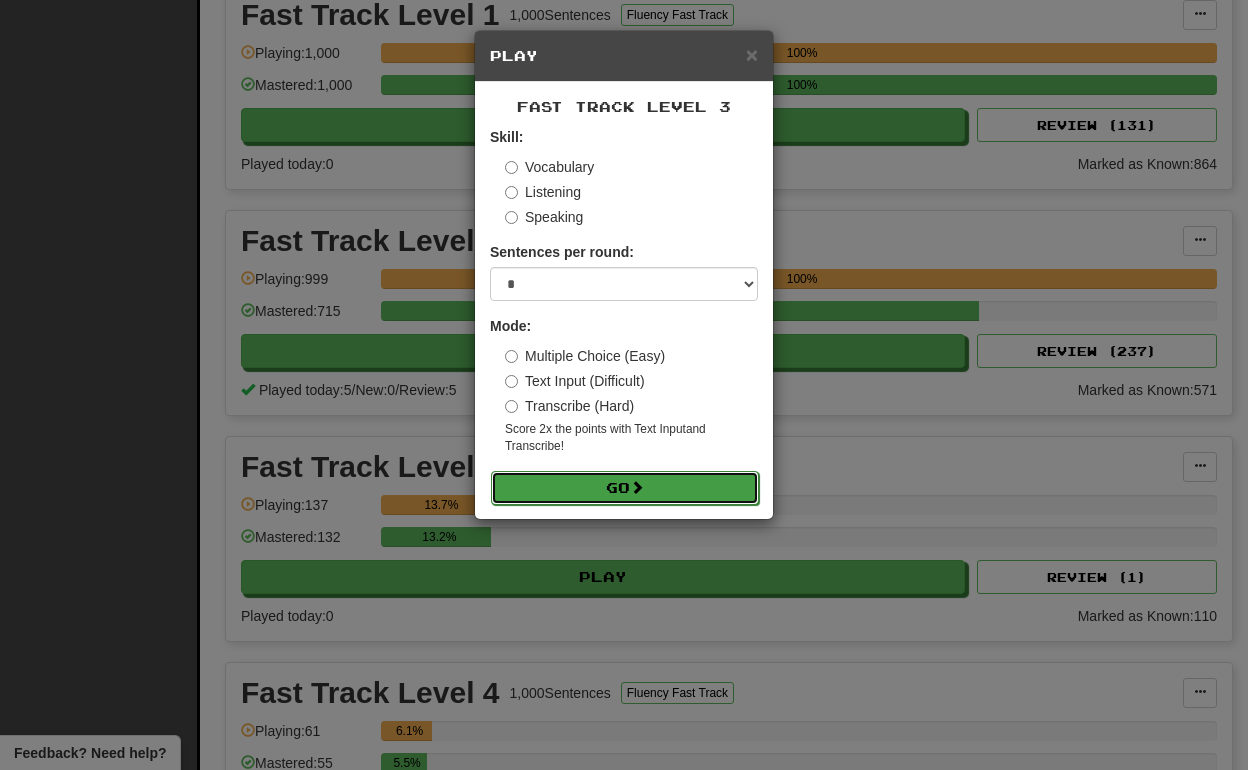 click on "Go" at bounding box center [625, 488] 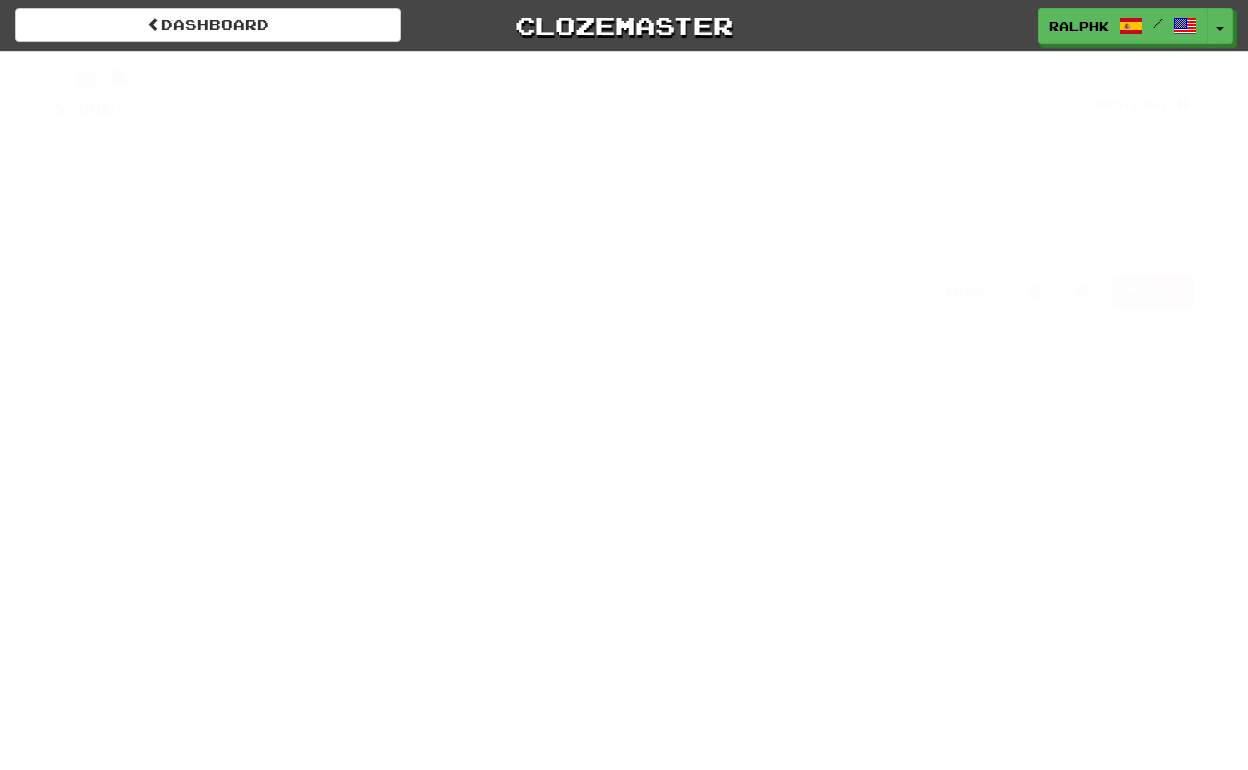 scroll, scrollTop: 0, scrollLeft: 0, axis: both 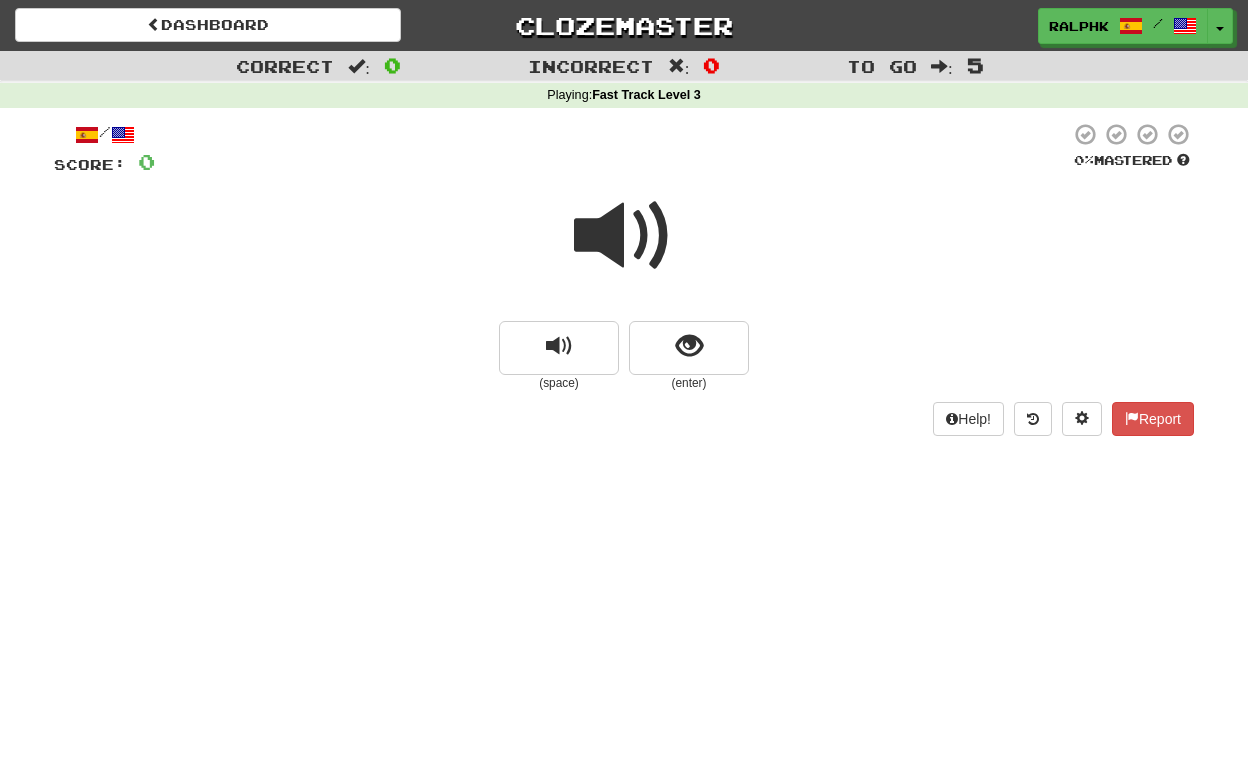 click at bounding box center [624, 236] 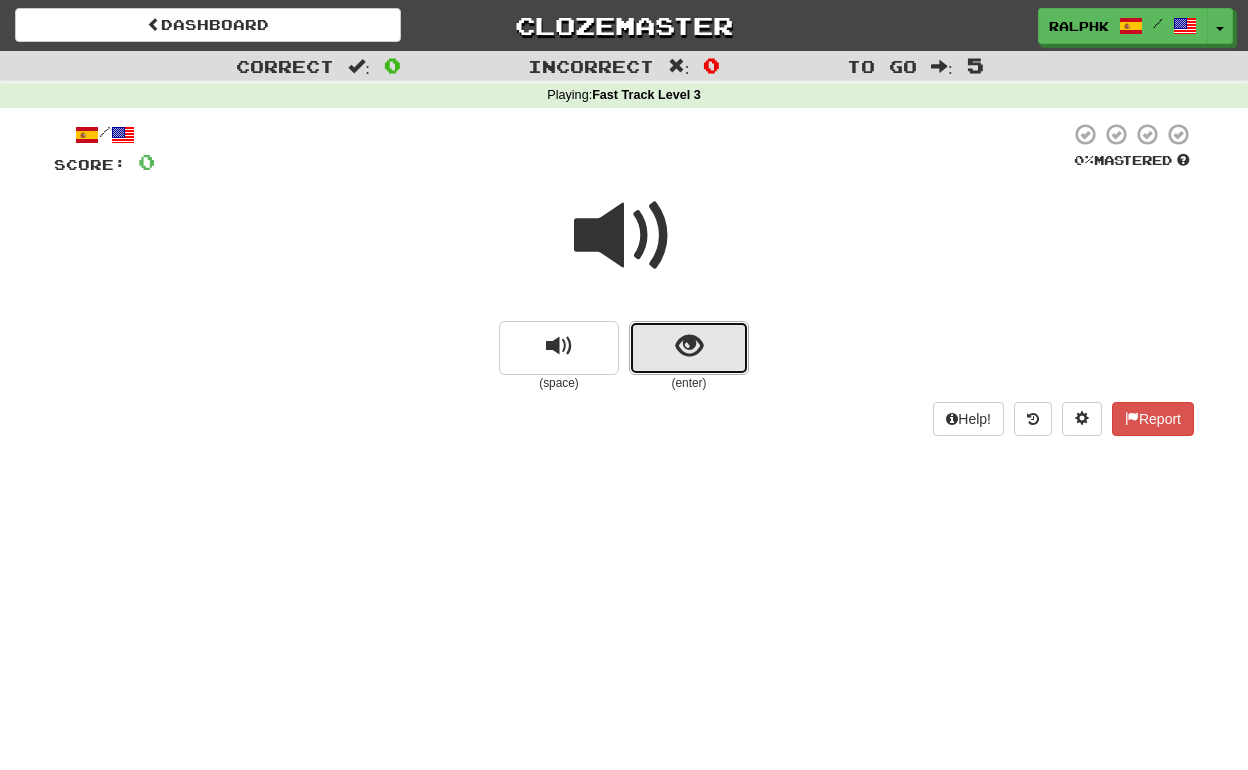 click at bounding box center [689, 348] 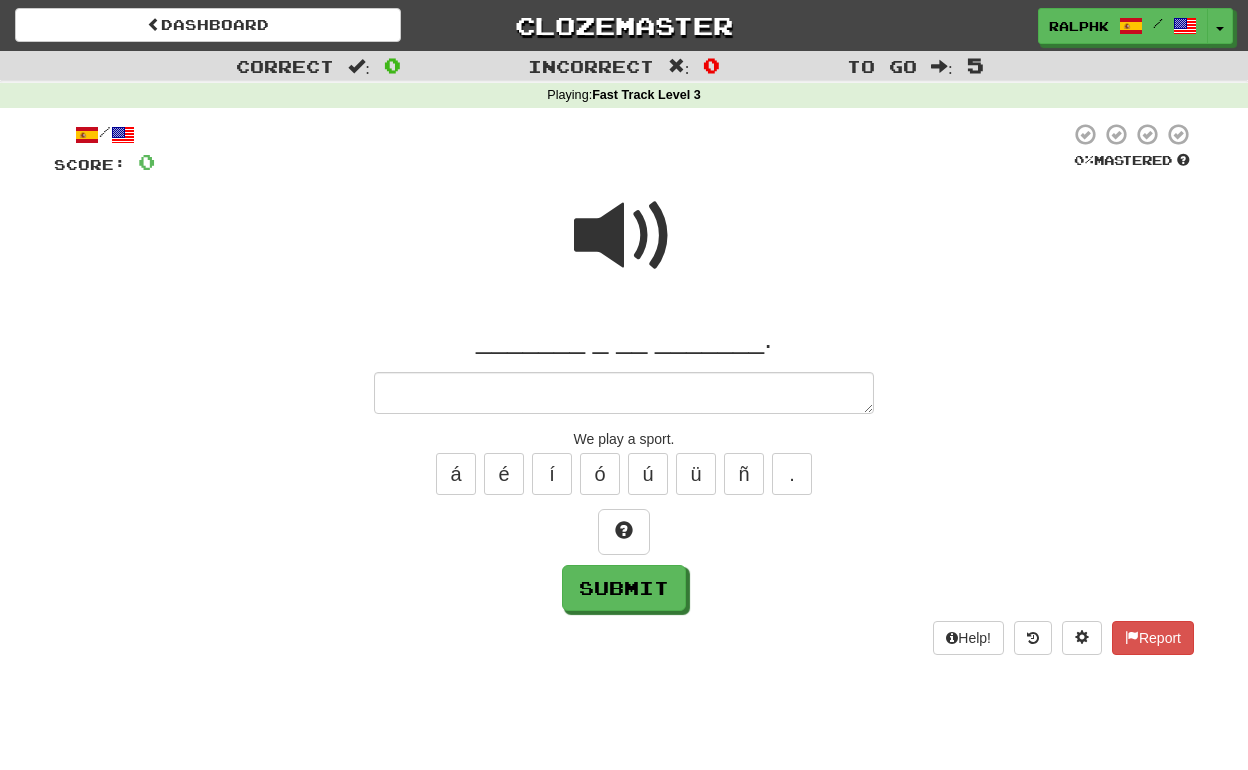 type on "*" 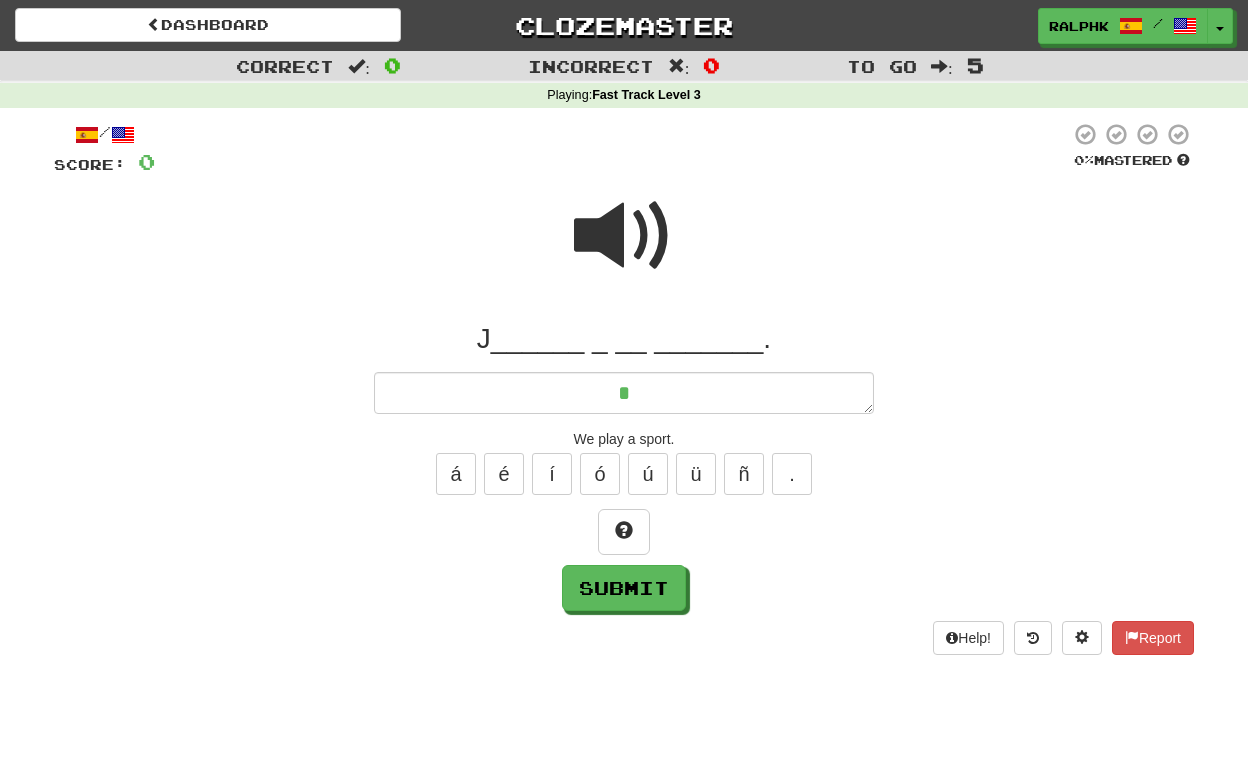 type on "*" 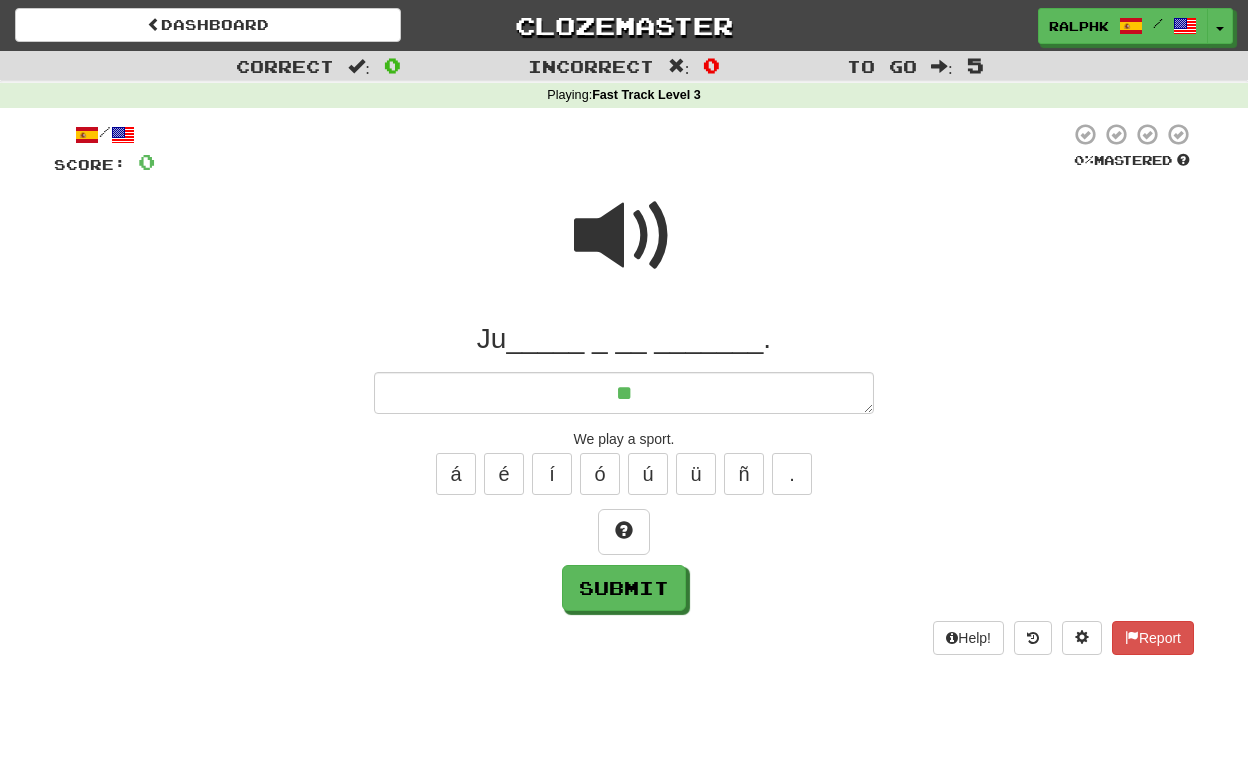 type on "*" 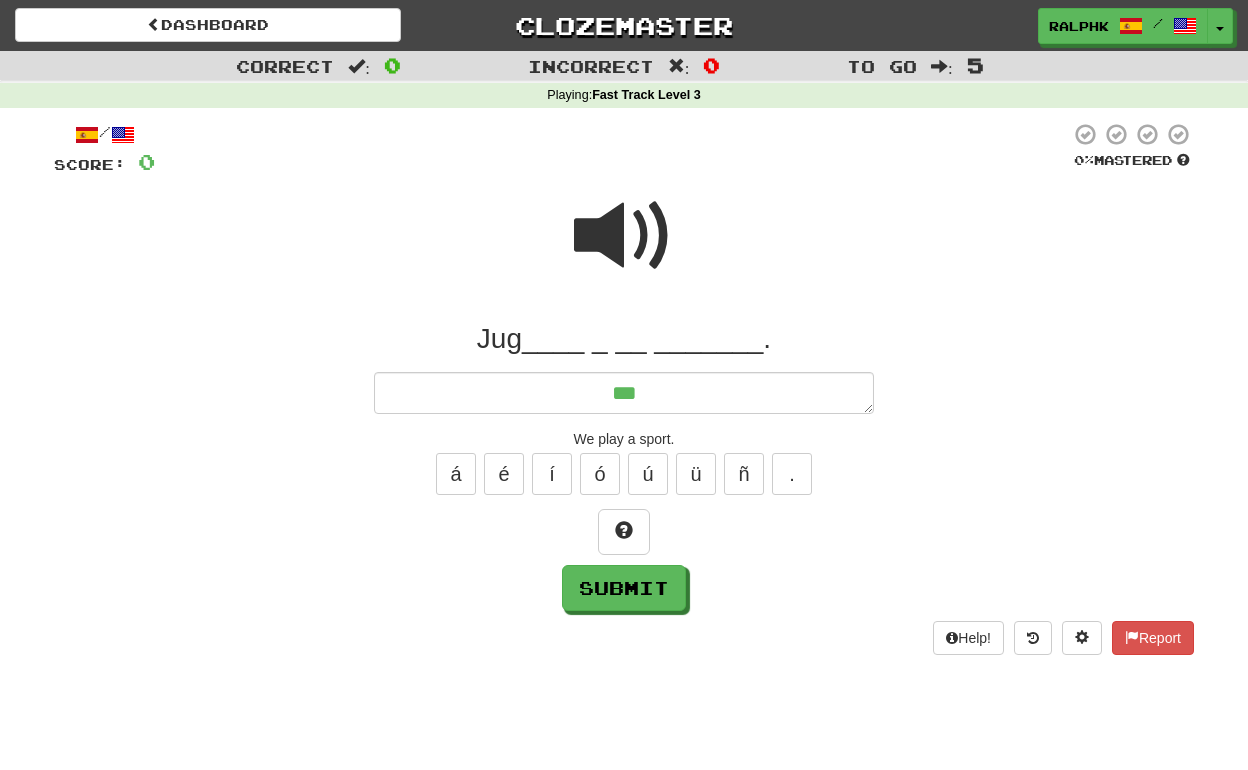 type on "*" 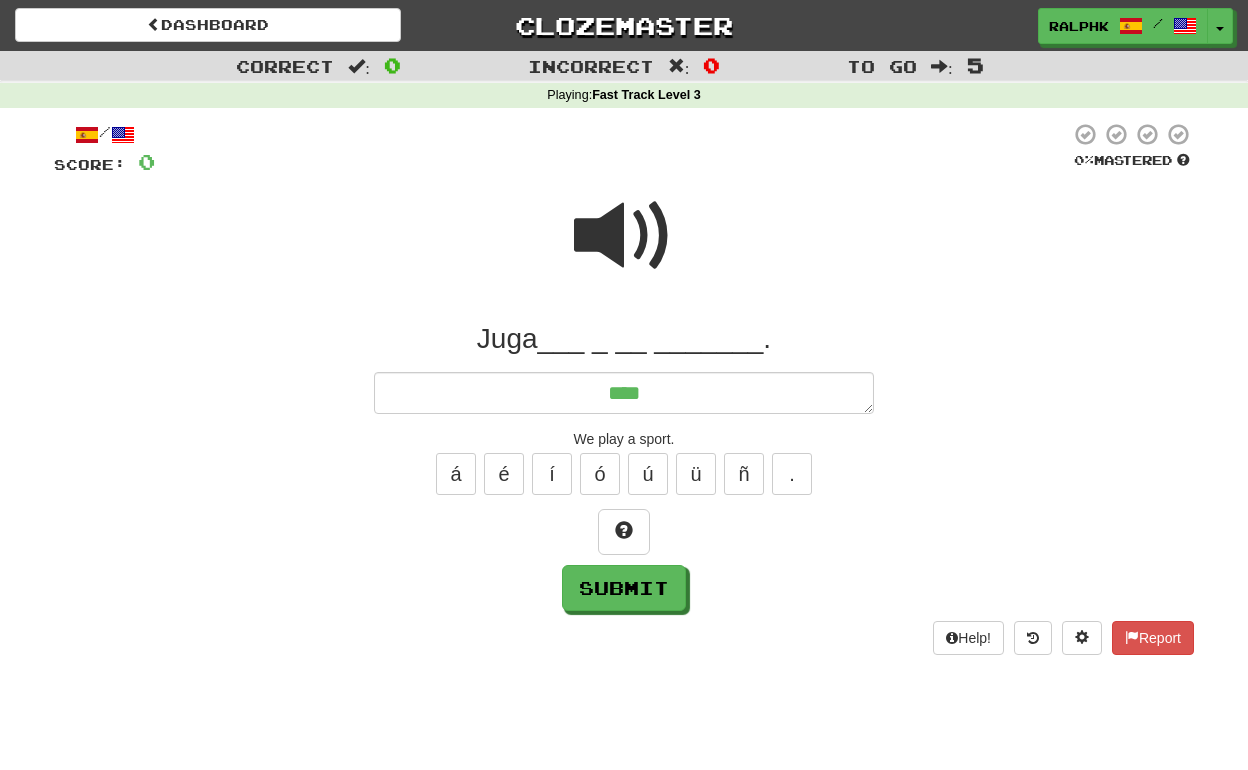 type on "*" 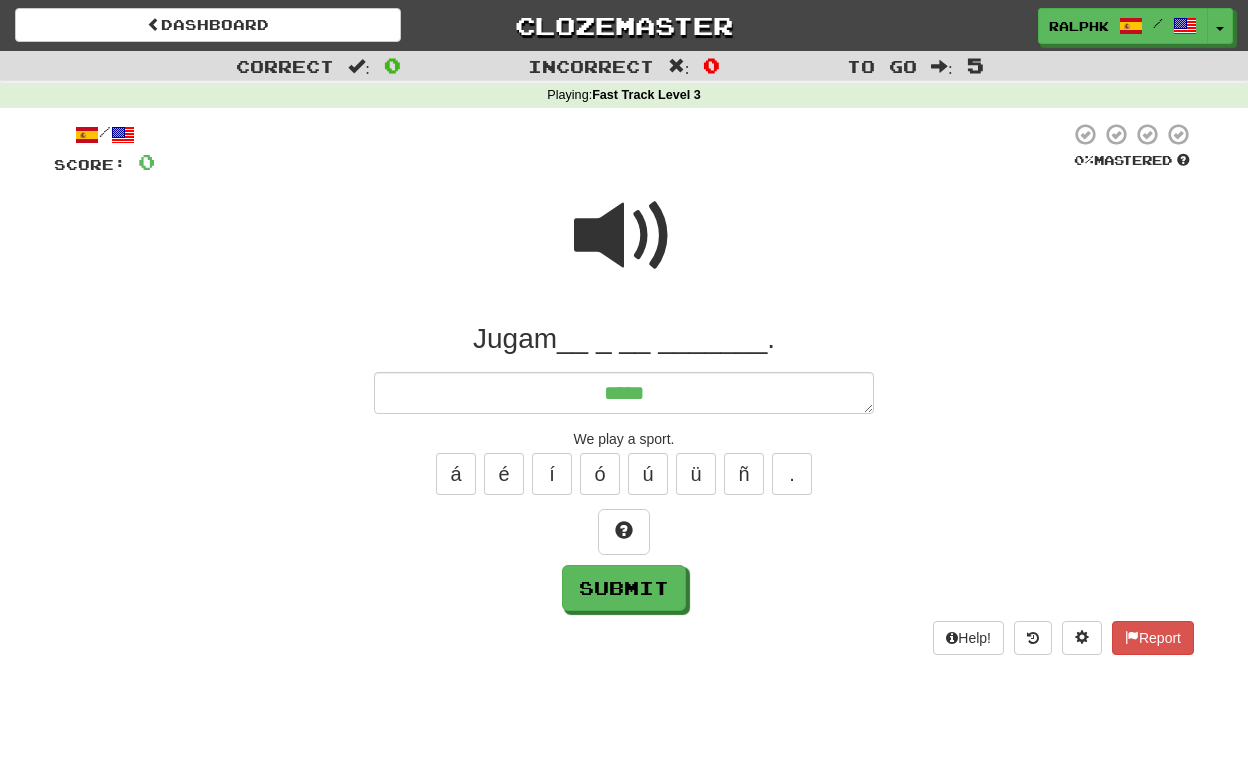 type on "*" 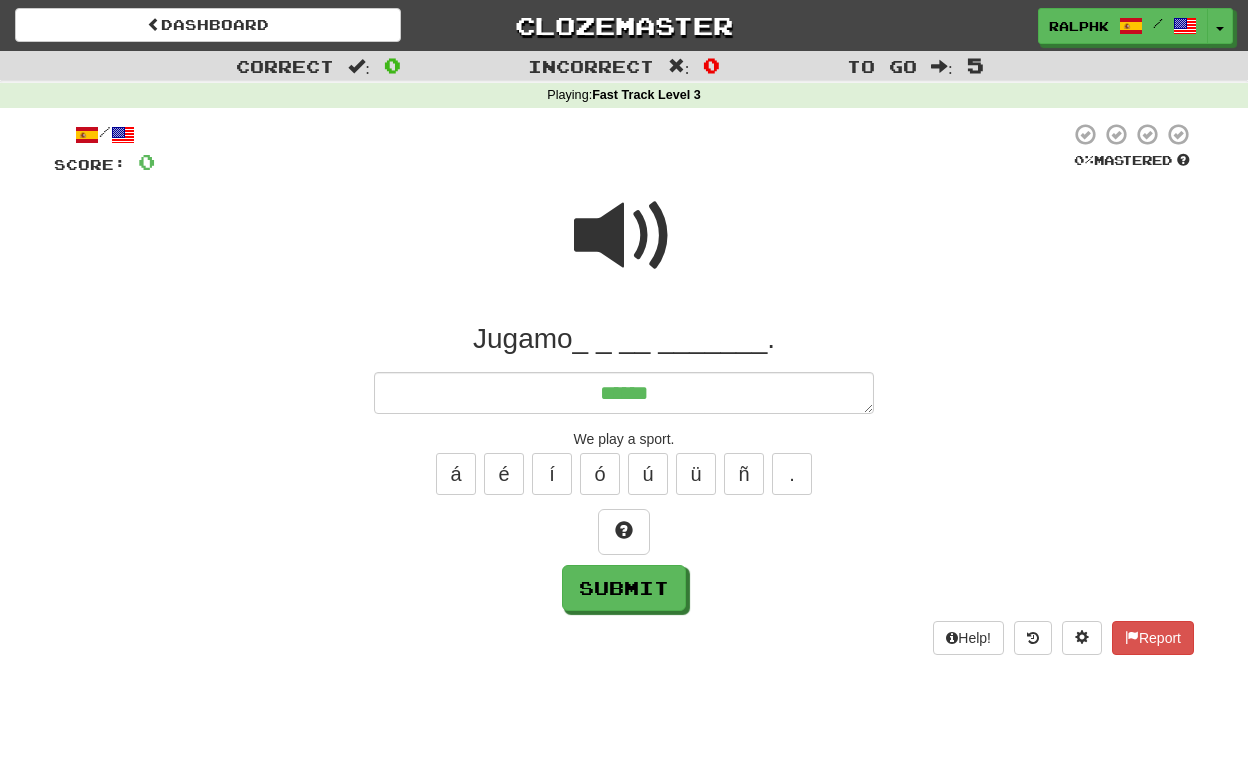 type on "*" 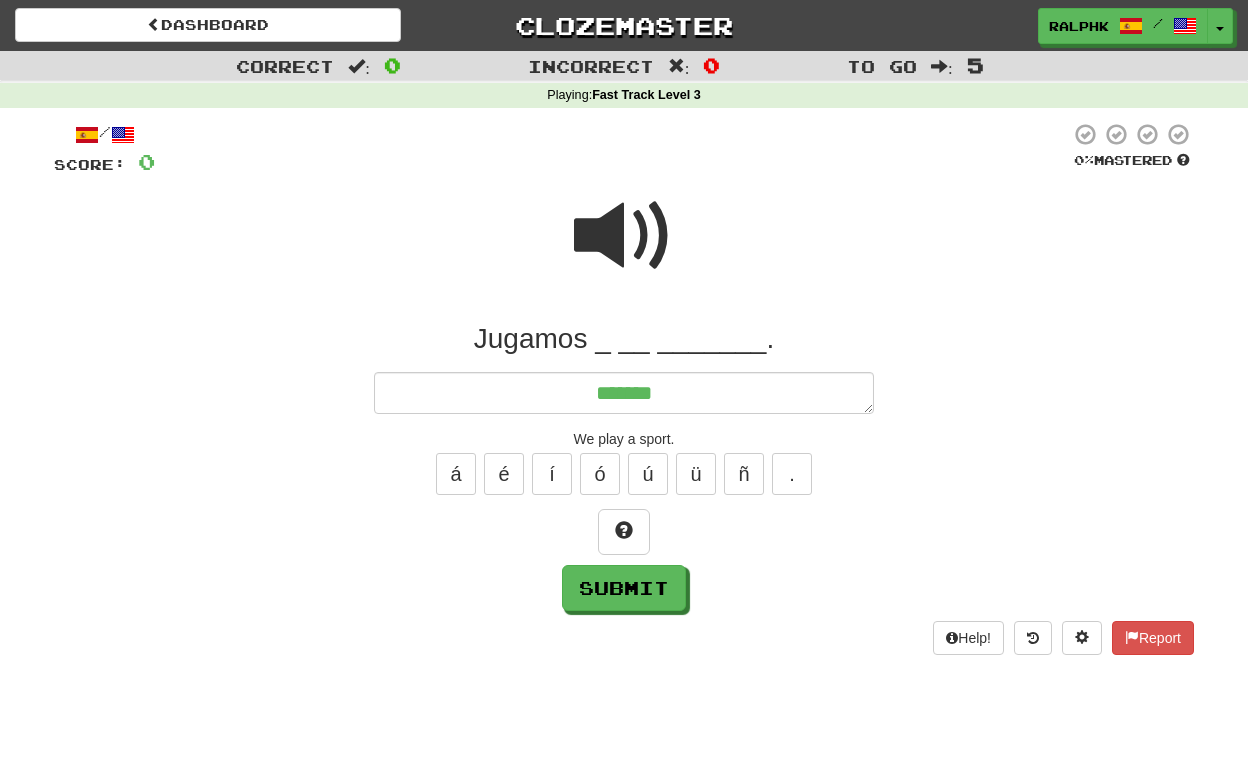 type on "*" 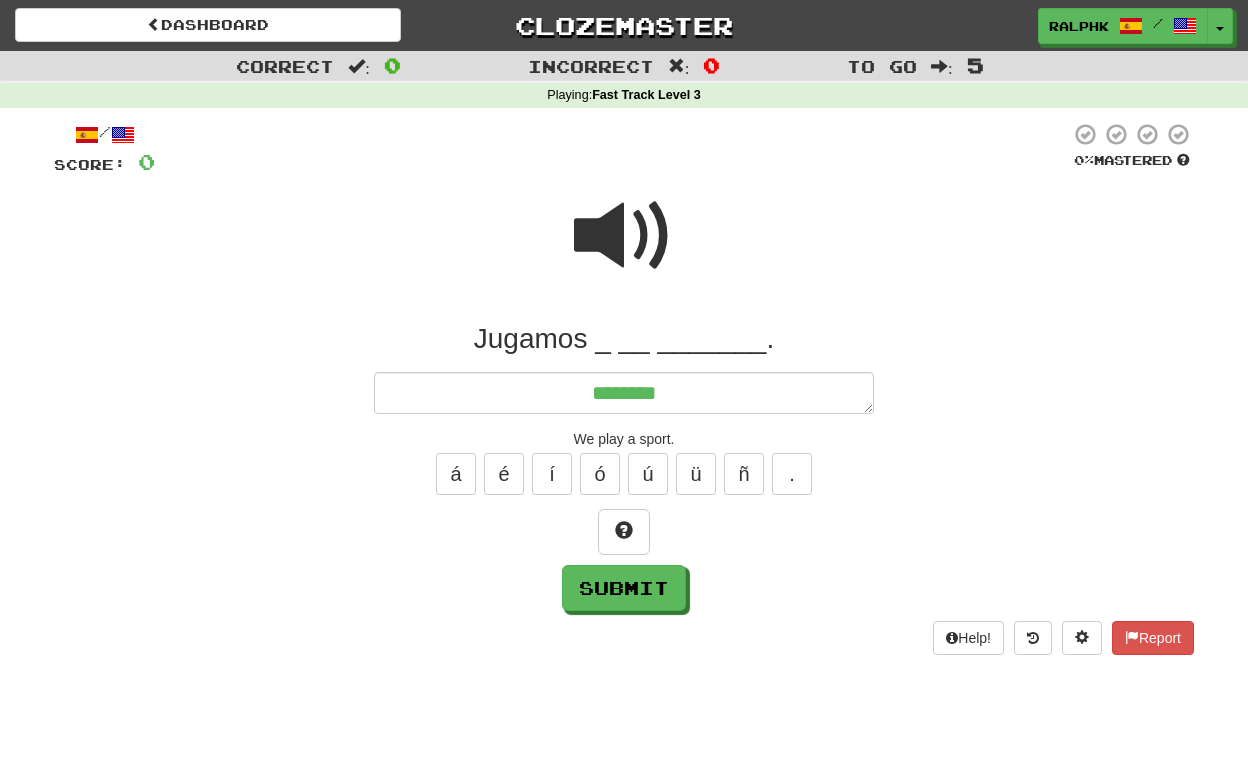 type on "*" 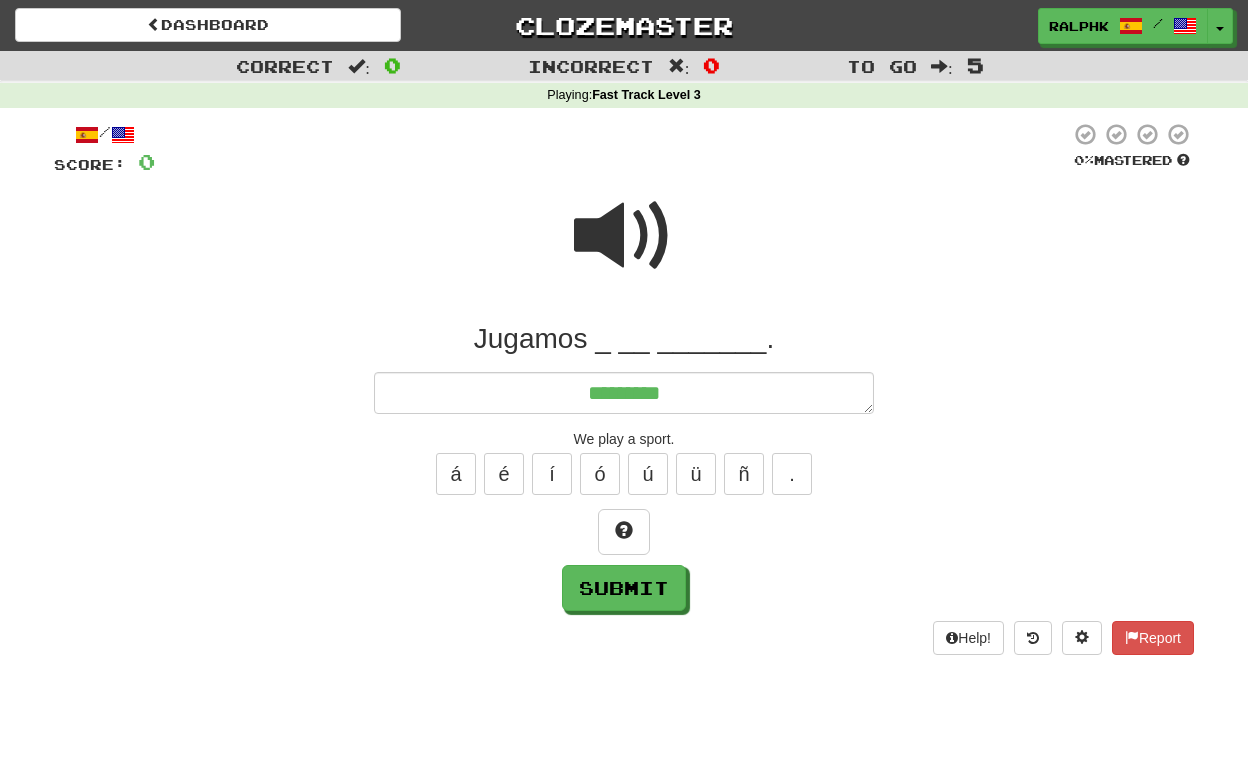 type on "*" 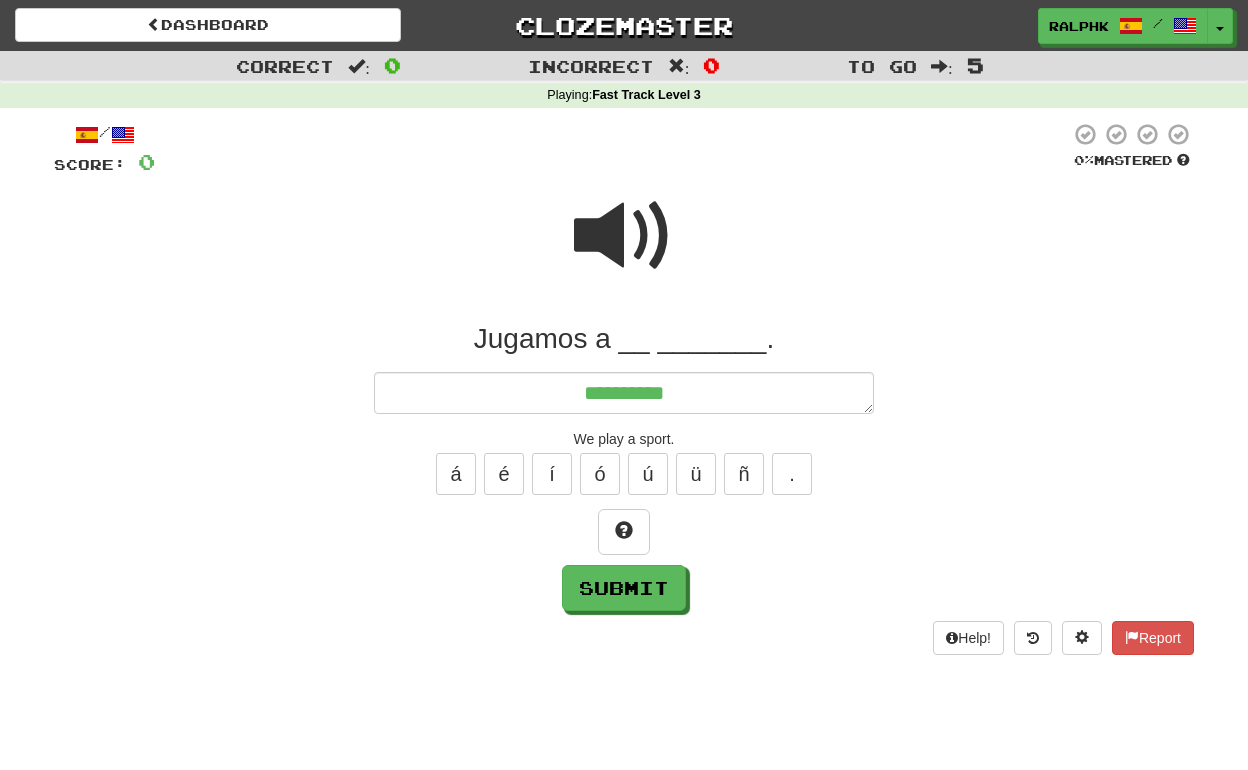 type on "*" 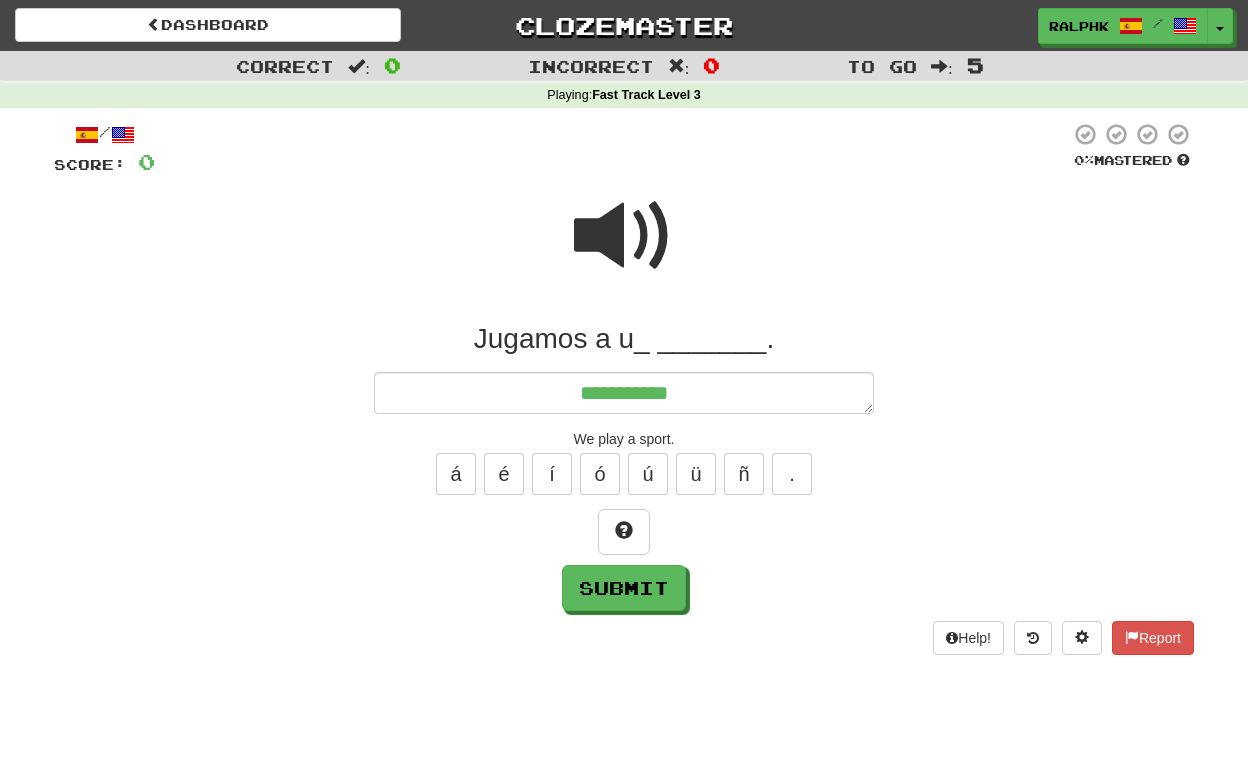 type on "*" 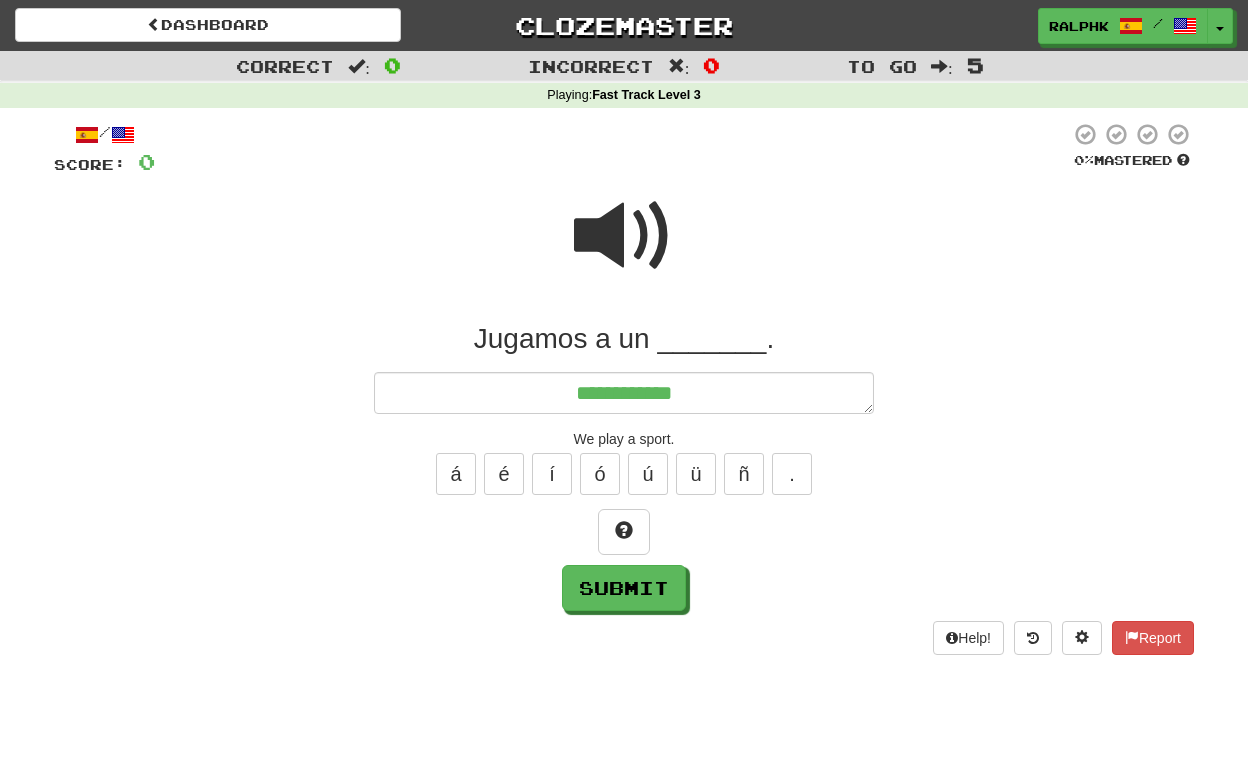 type on "*" 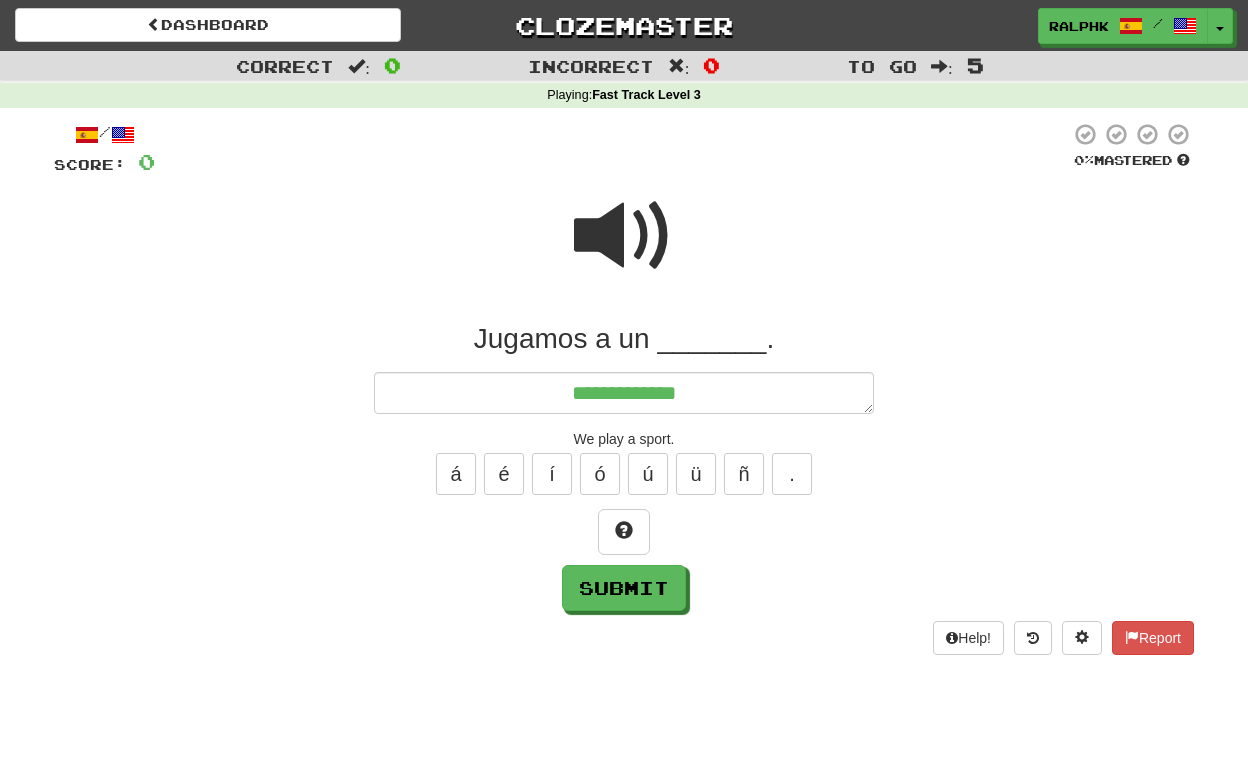 type on "*" 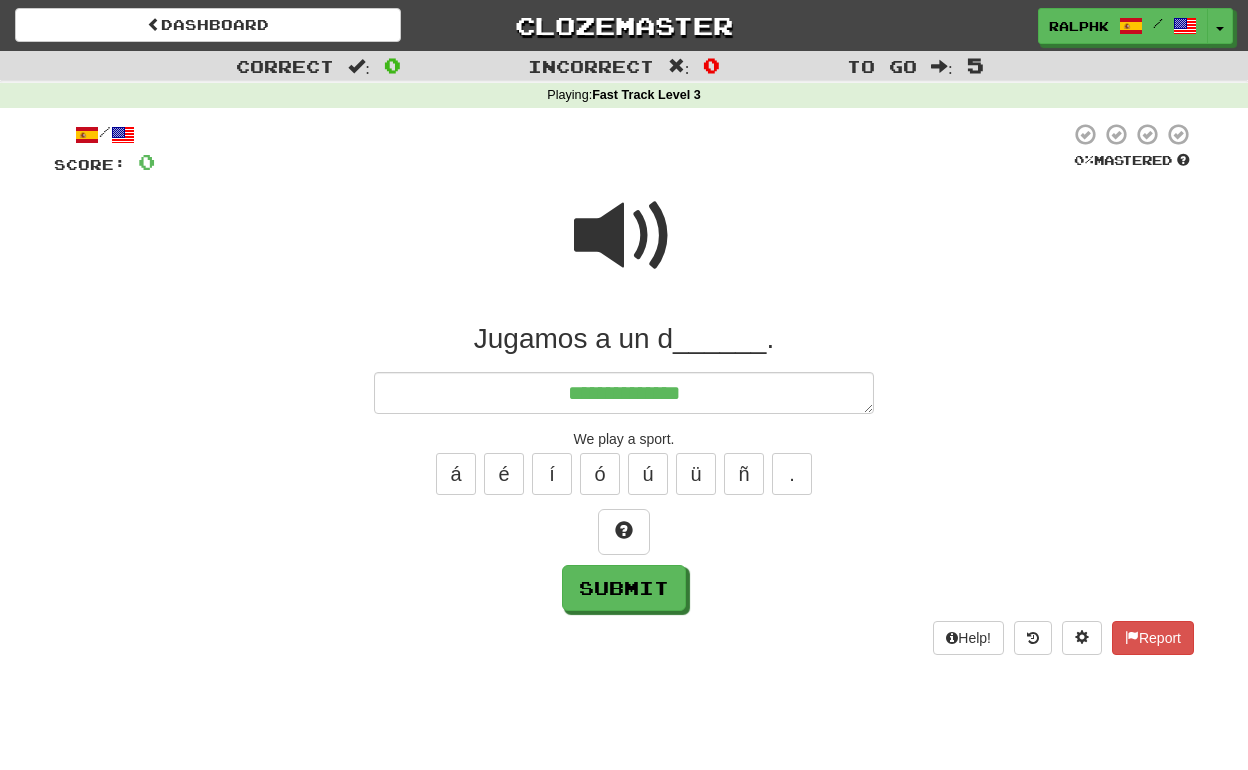 type on "*" 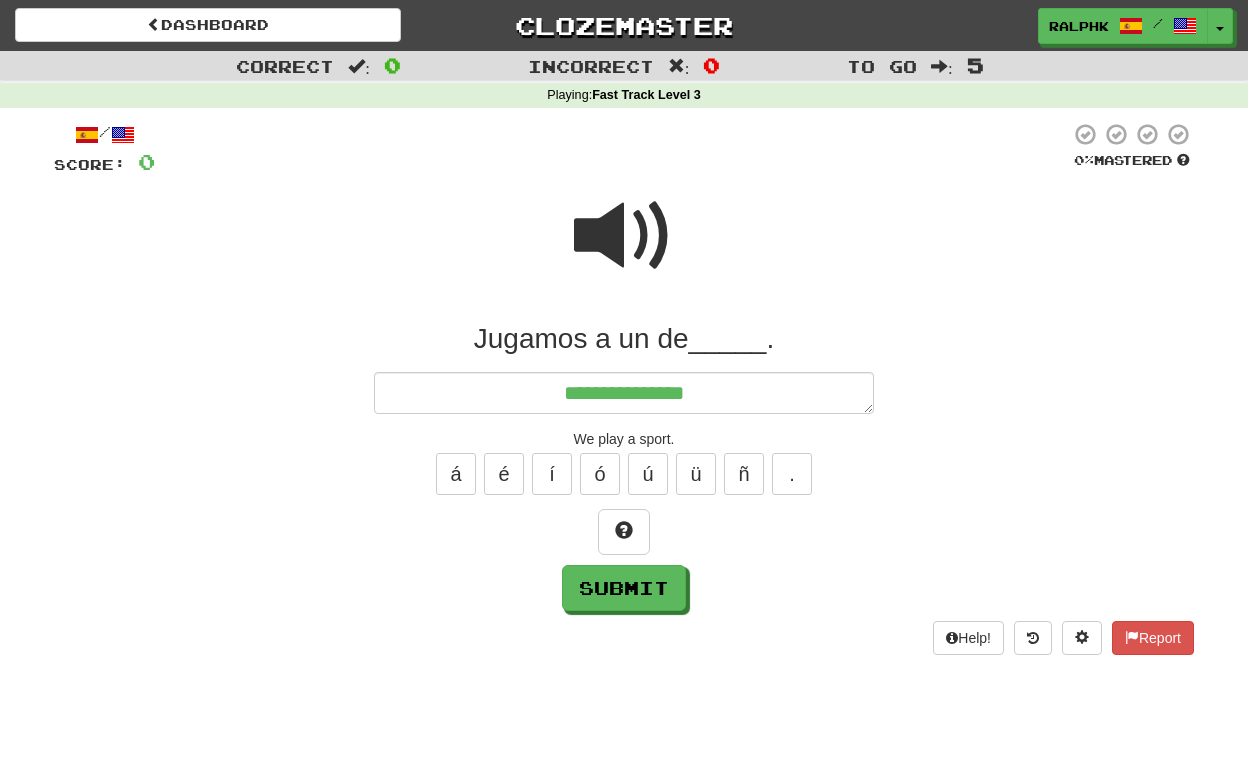 type on "*" 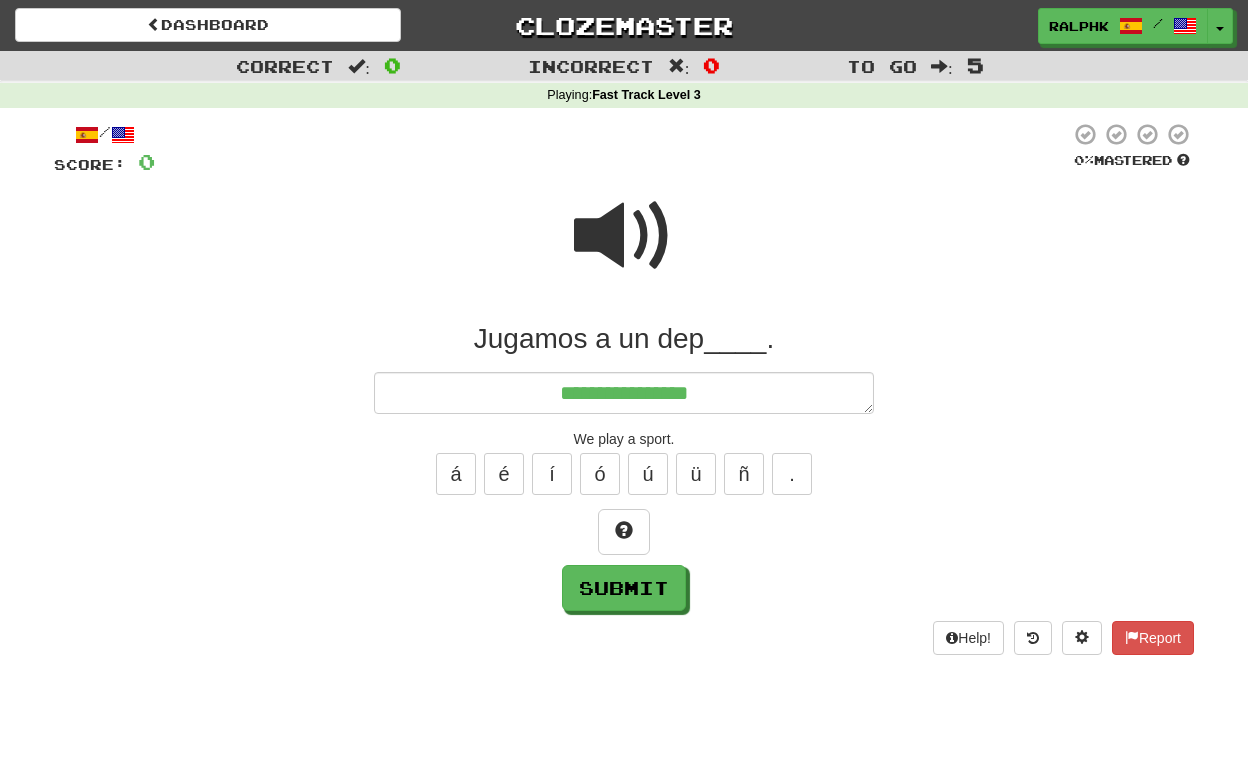 type on "*" 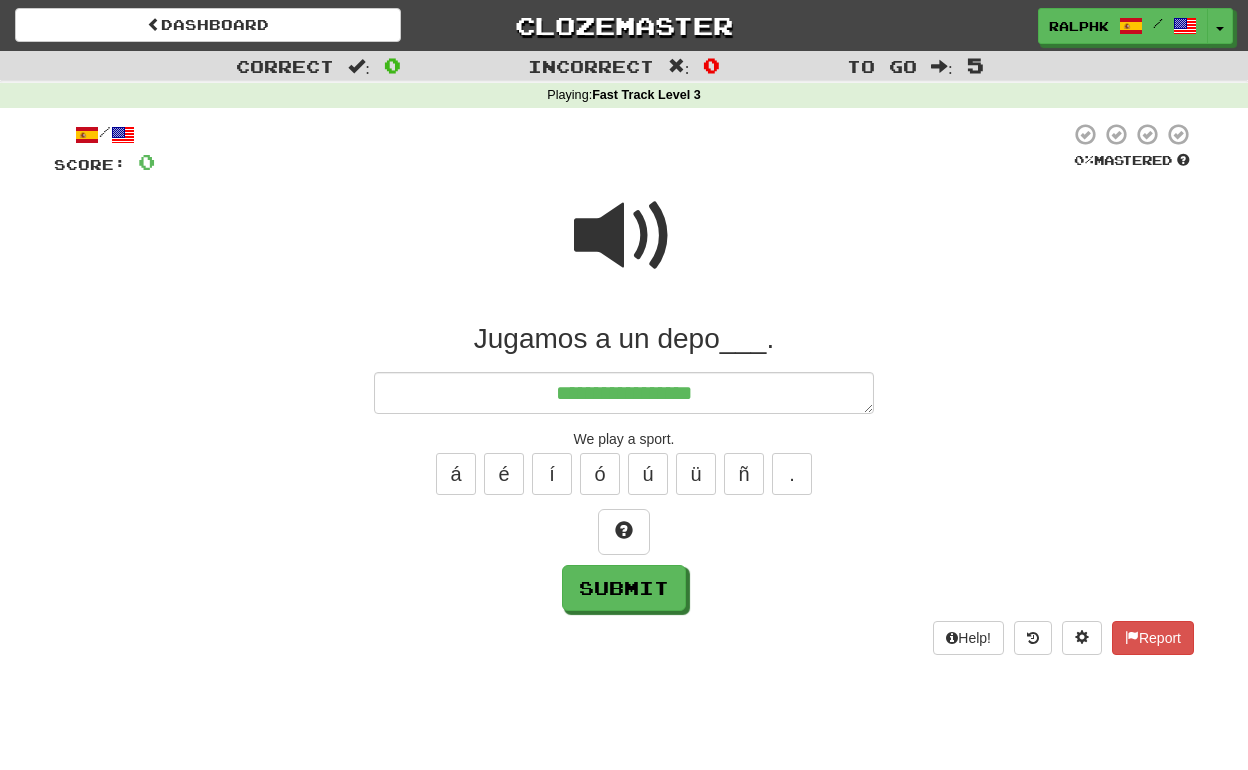 type on "*" 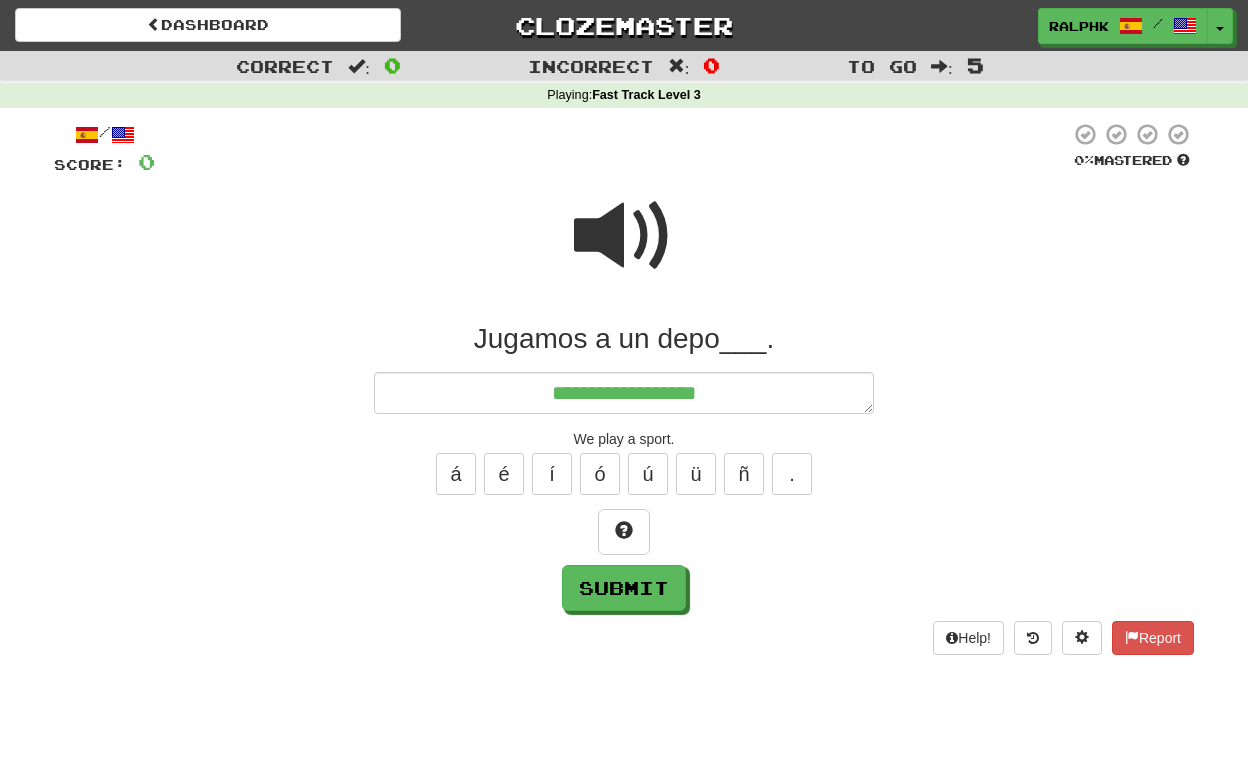 type on "*" 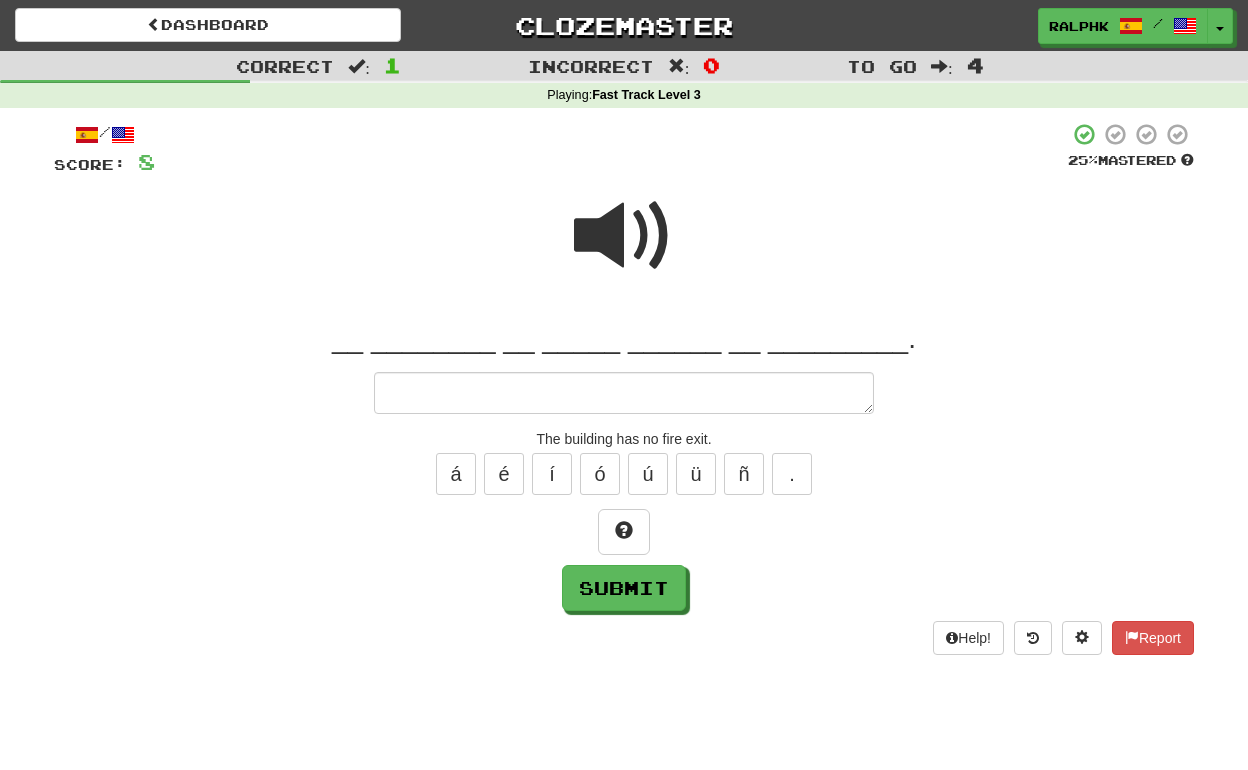type on "*" 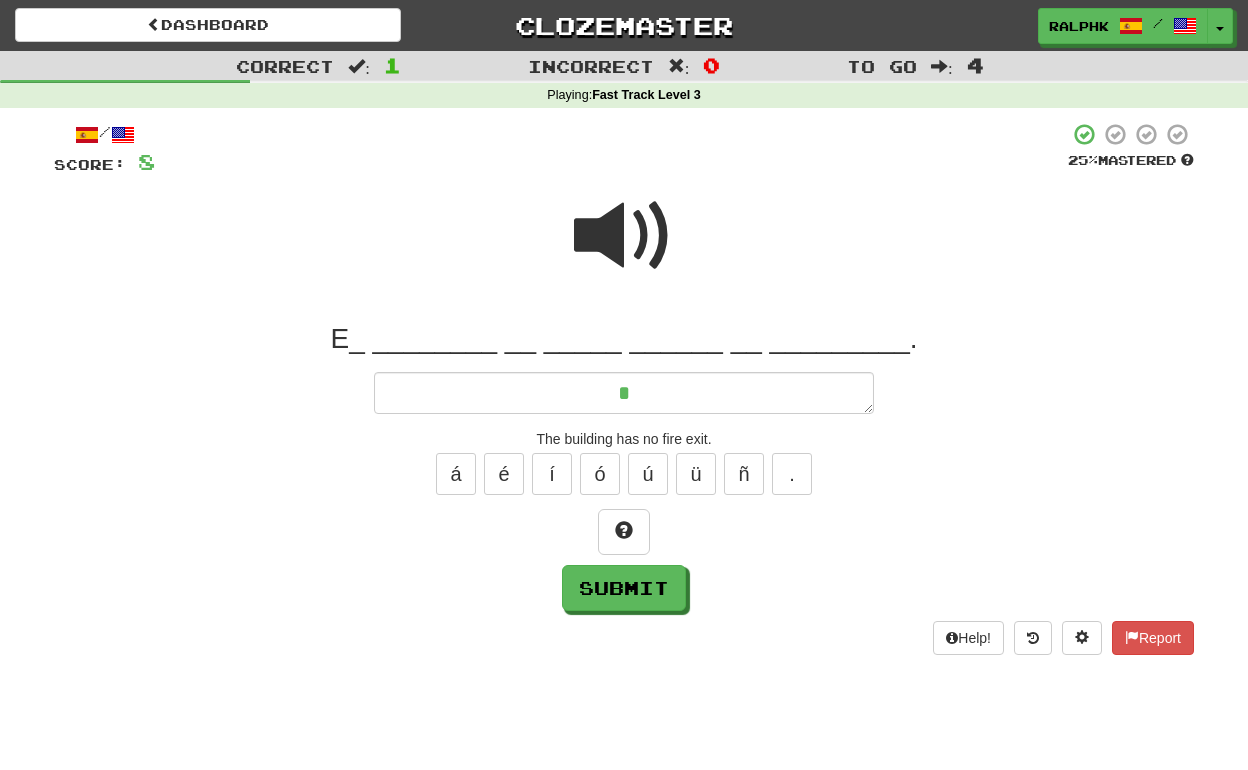 type on "*" 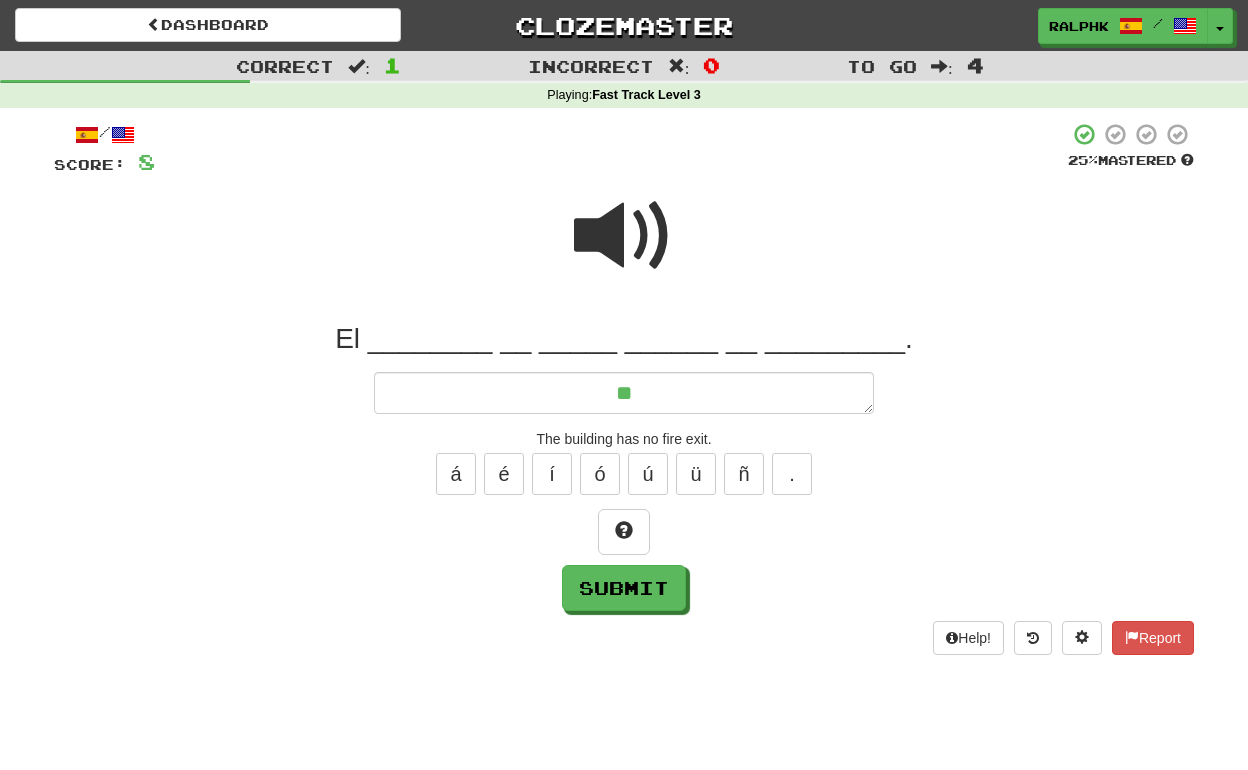 type on "*" 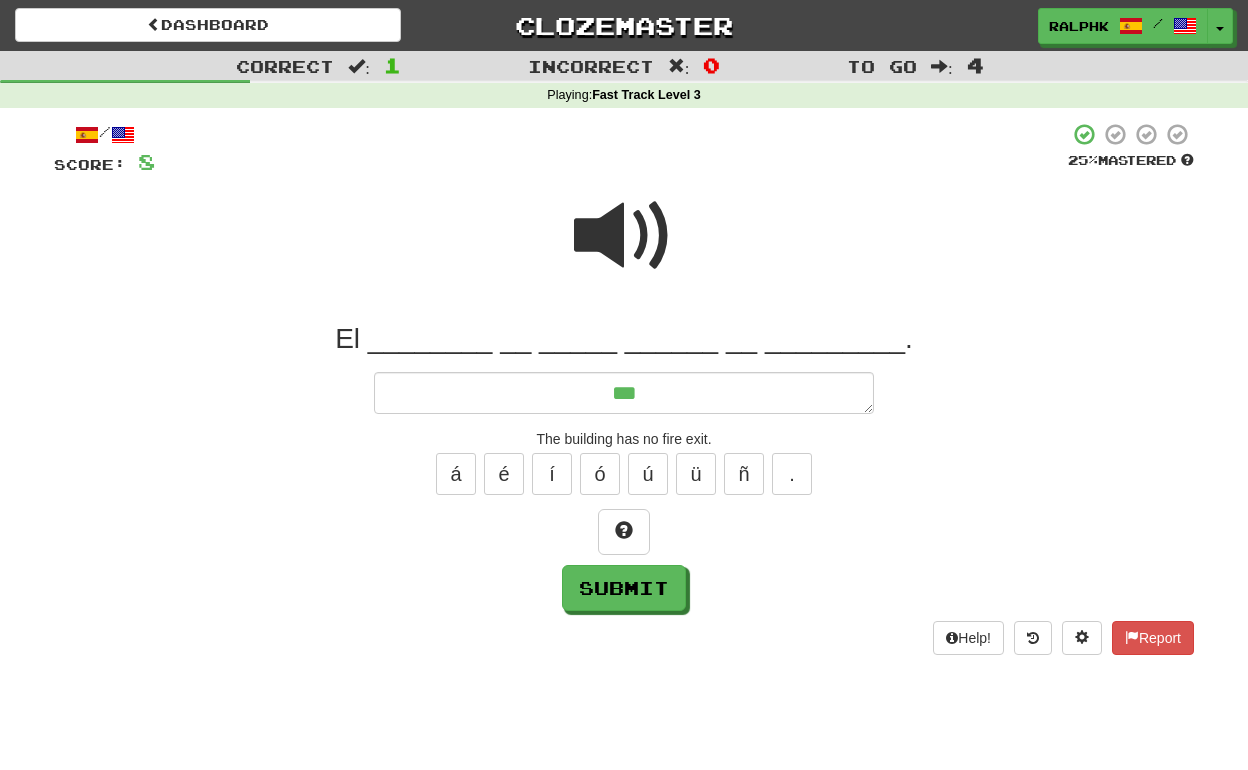 type on "*" 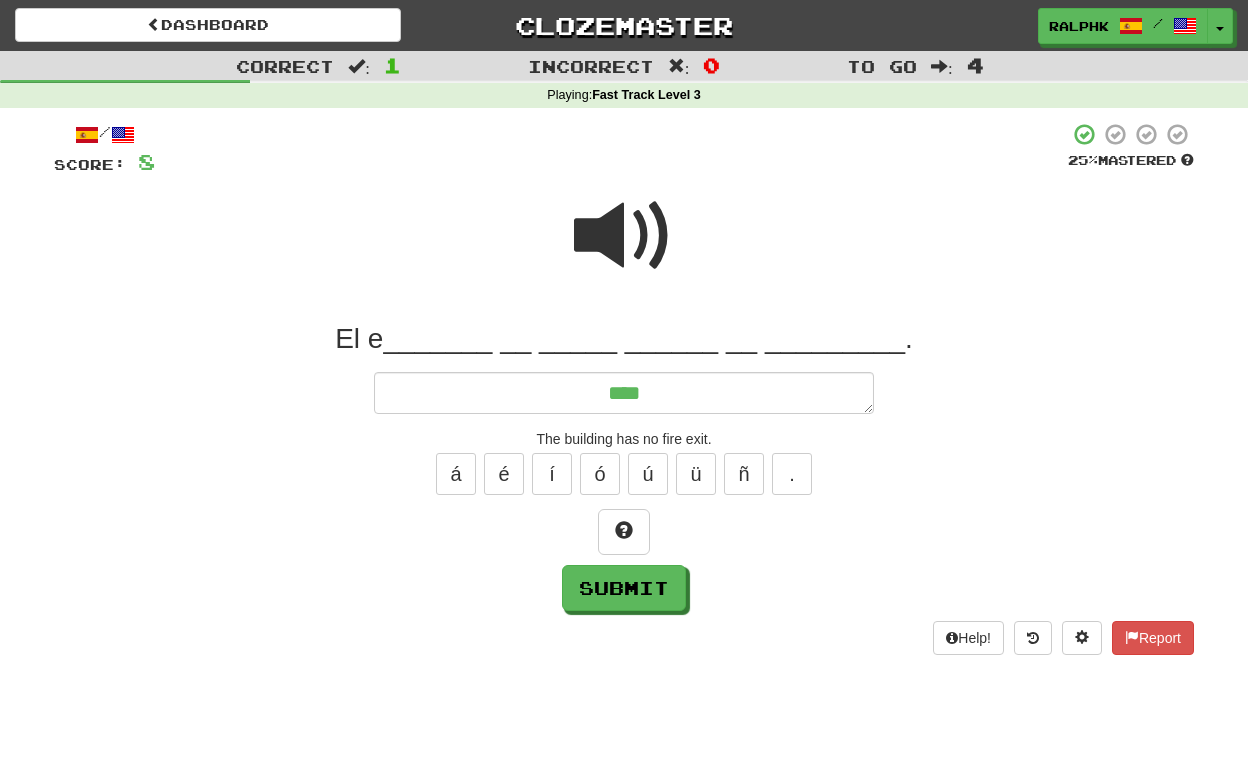 type on "*" 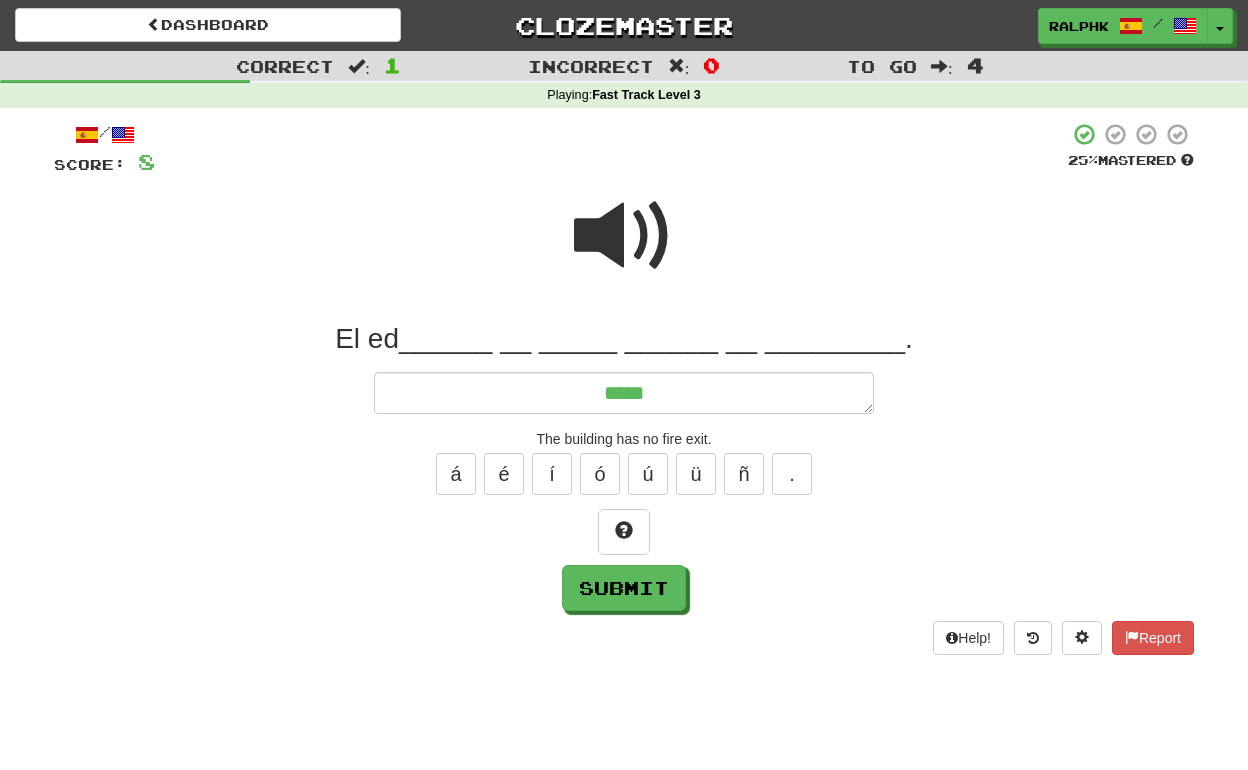 type on "*" 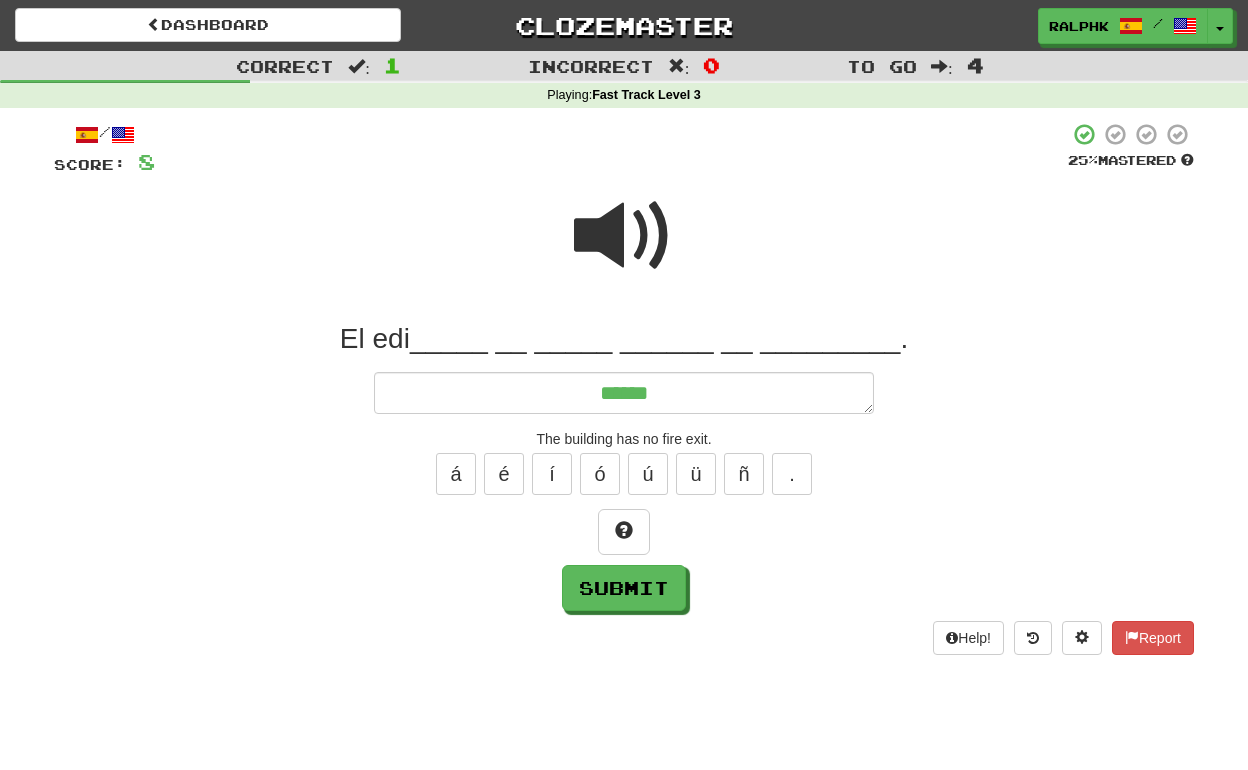 type on "*" 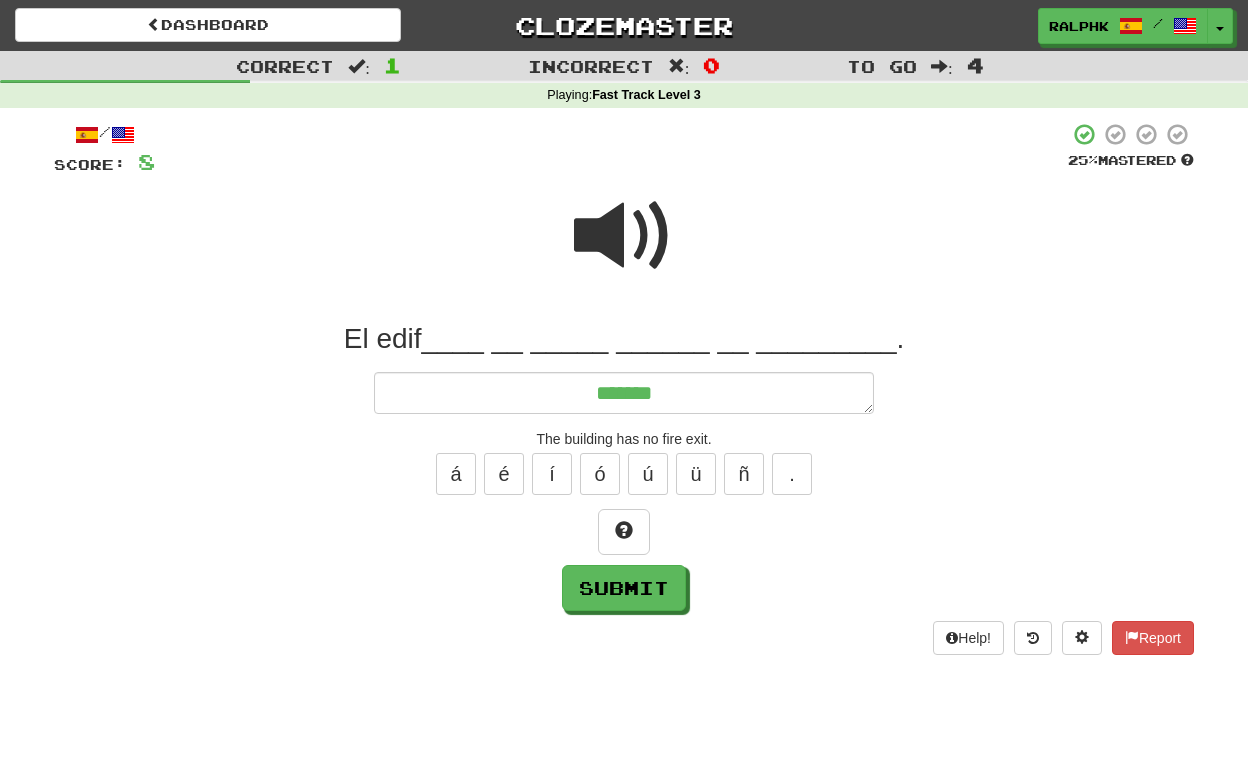 type on "*" 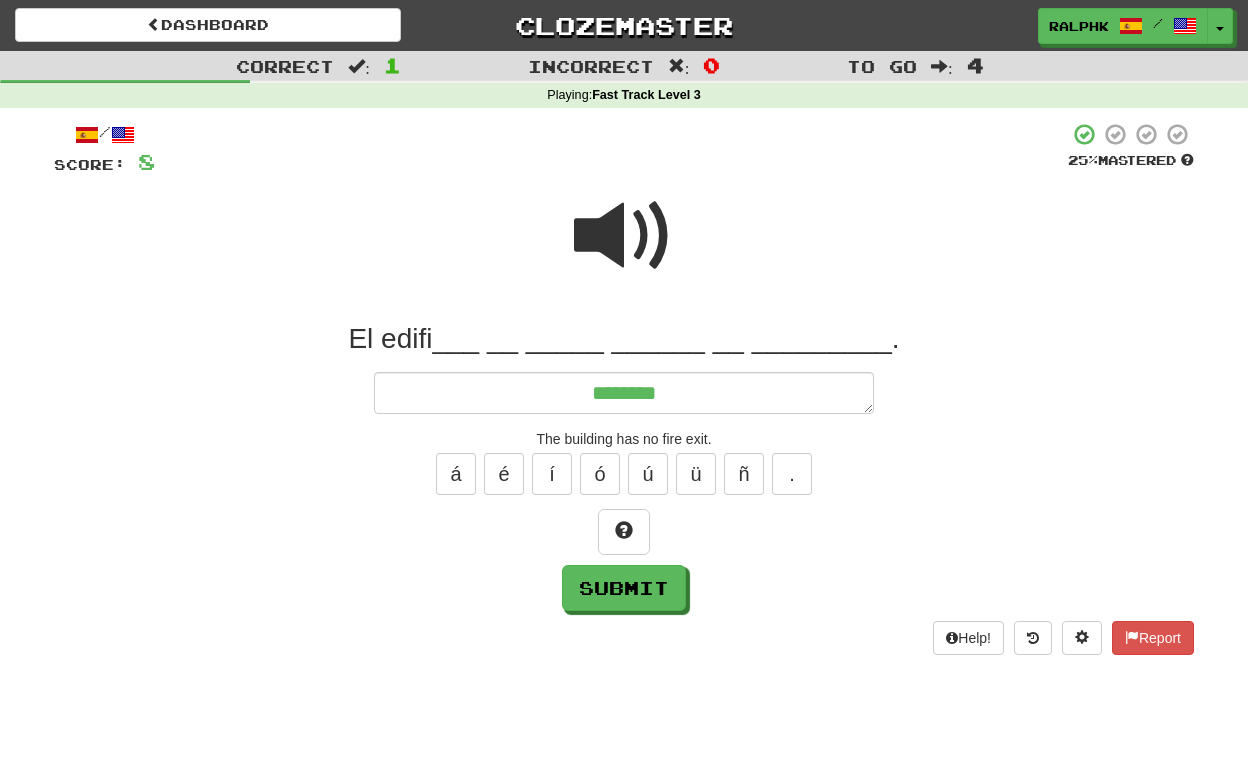 type on "*" 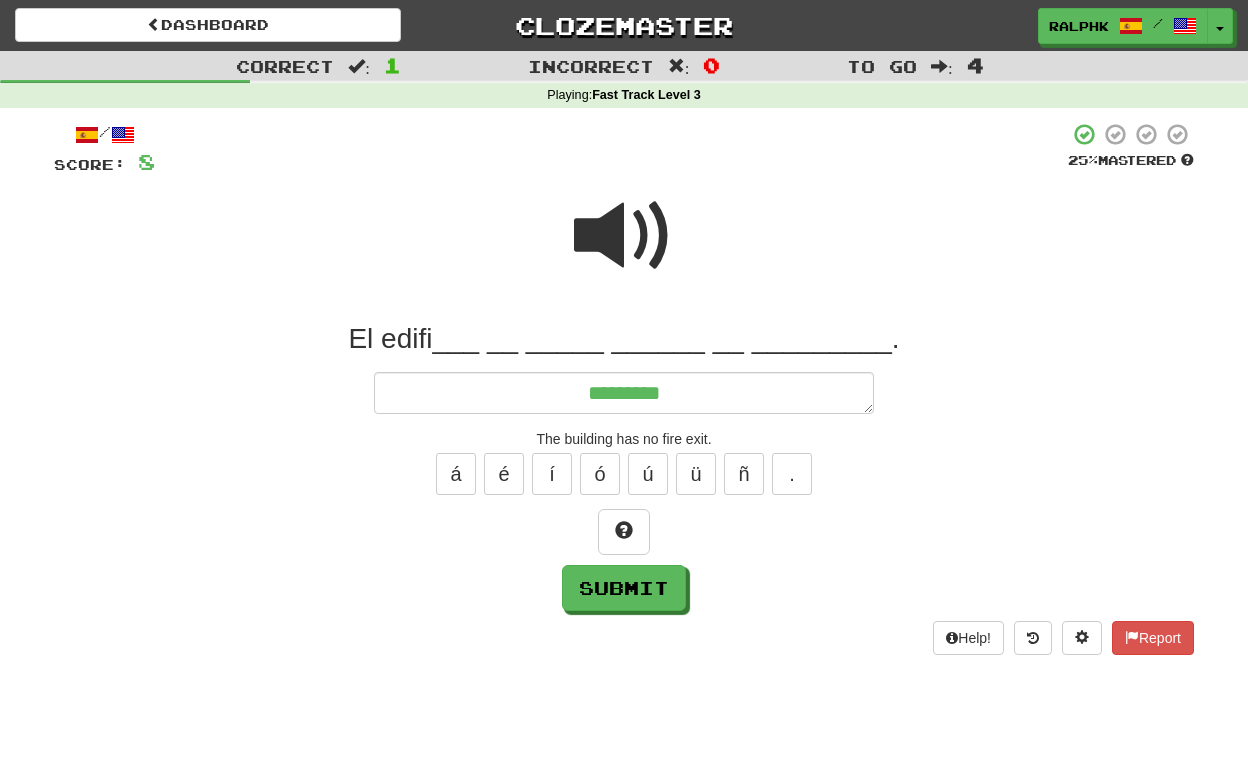type on "*" 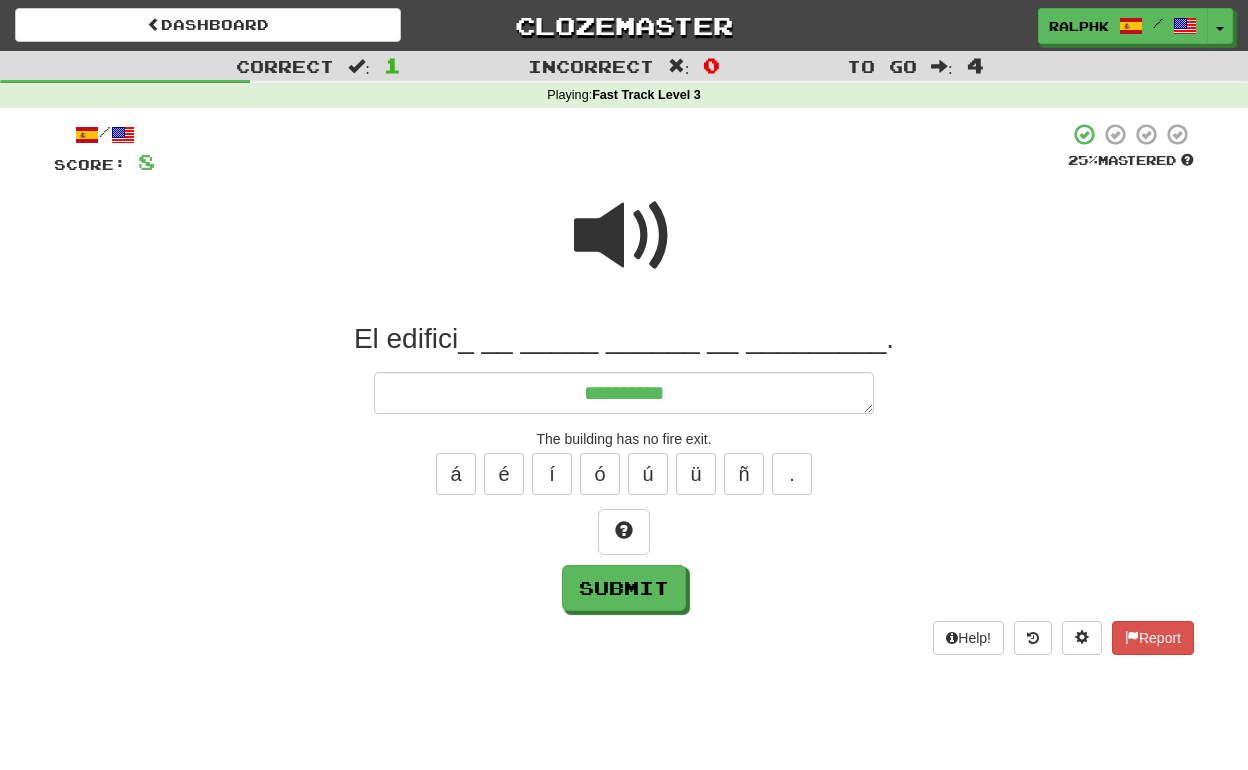 type on "*" 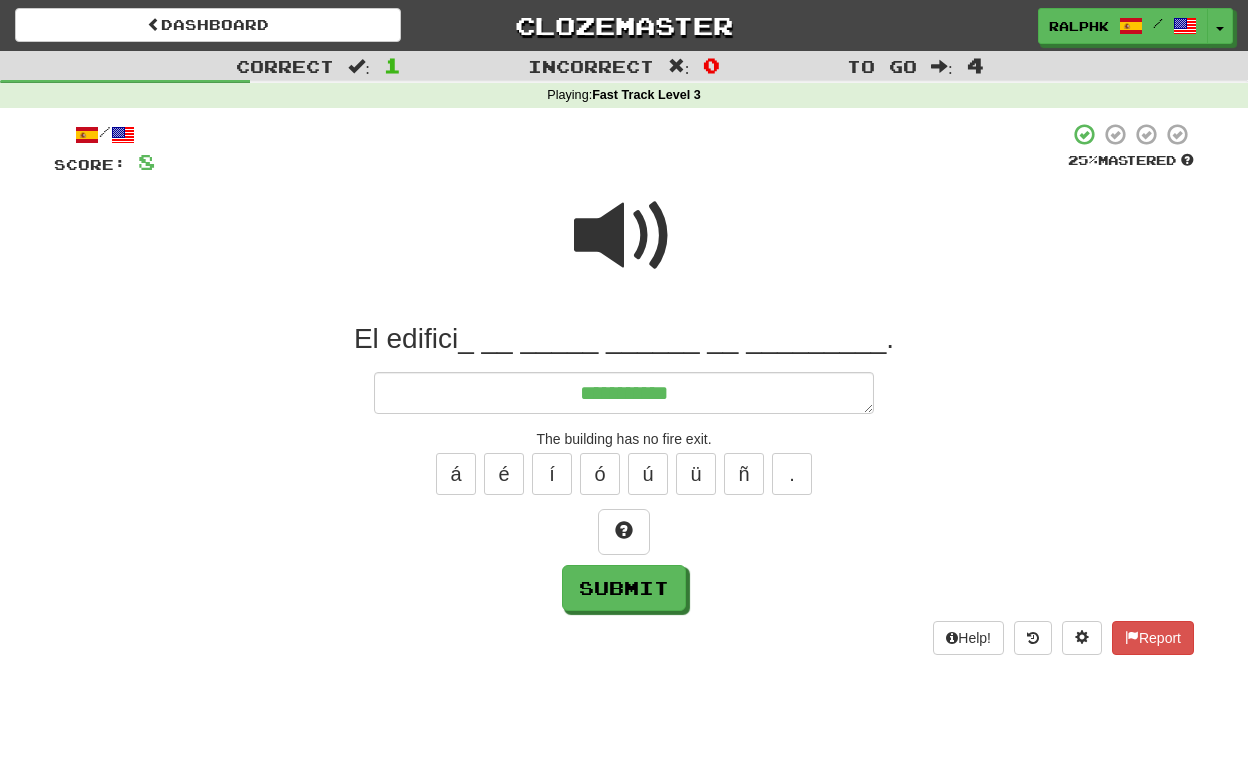 type on "*" 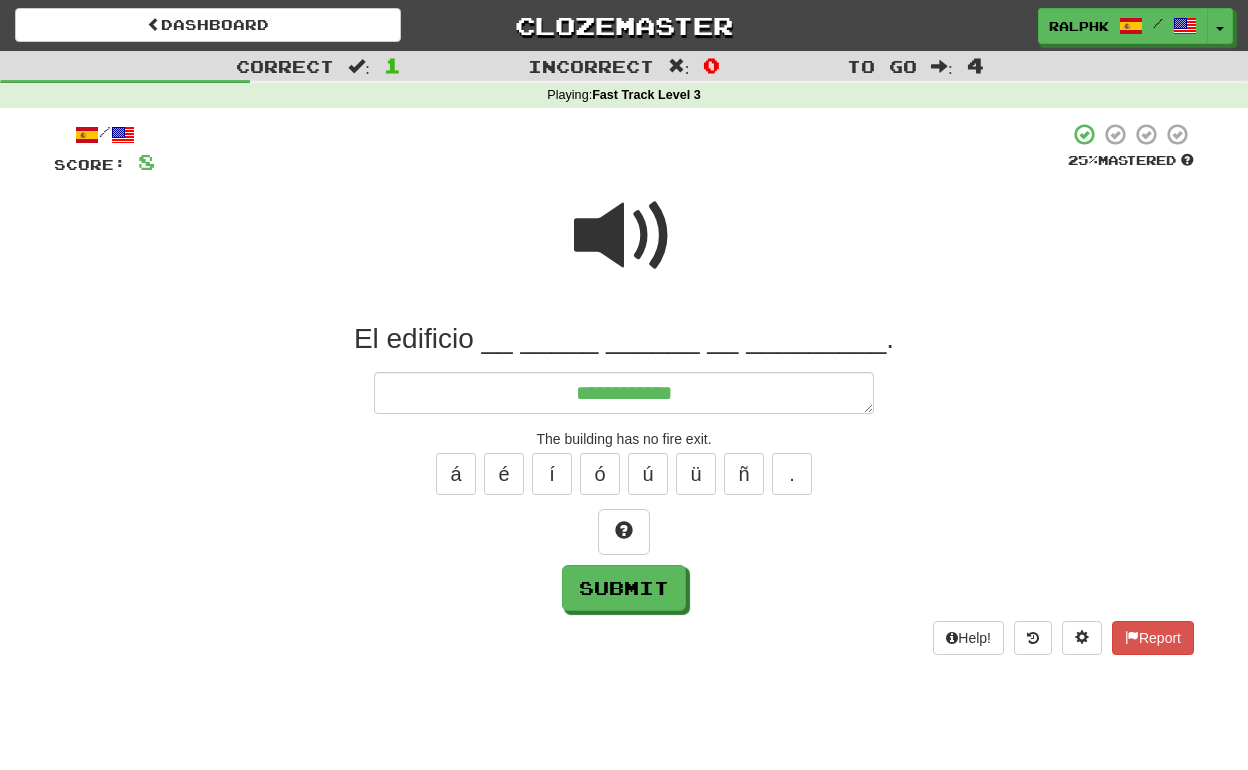 type on "*" 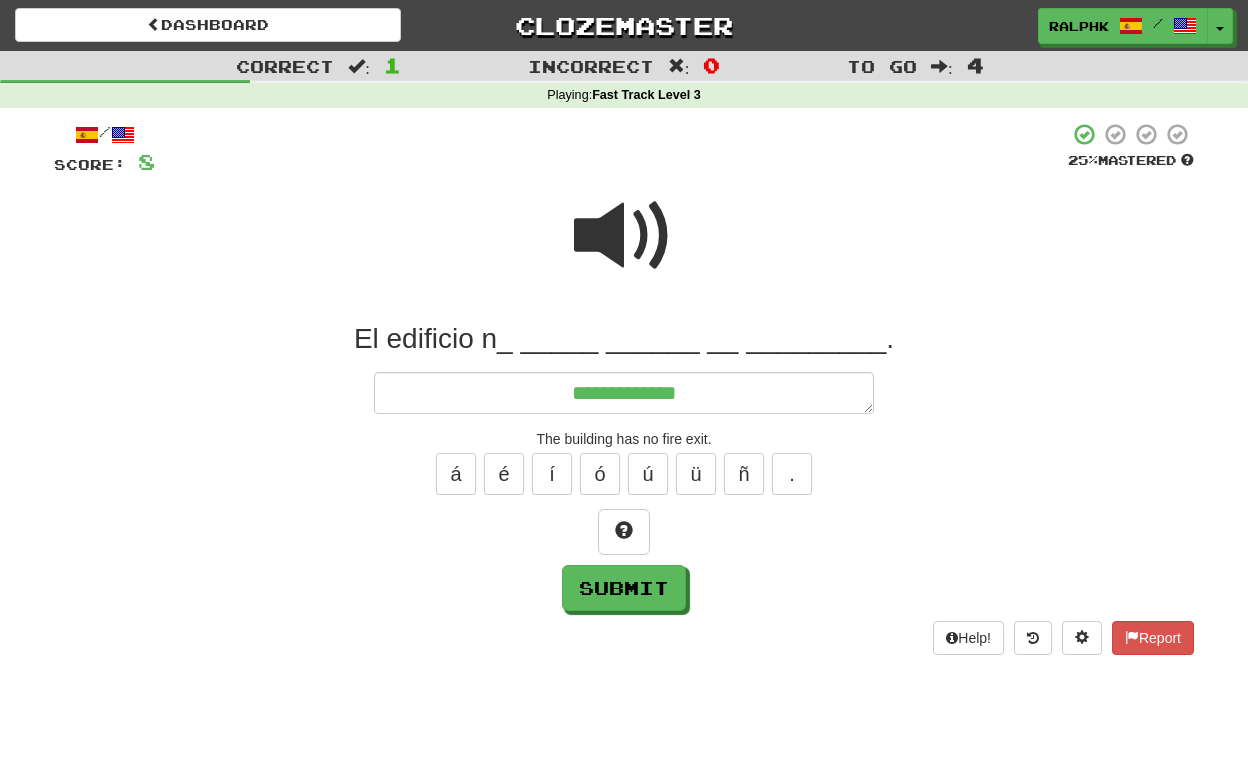type on "*" 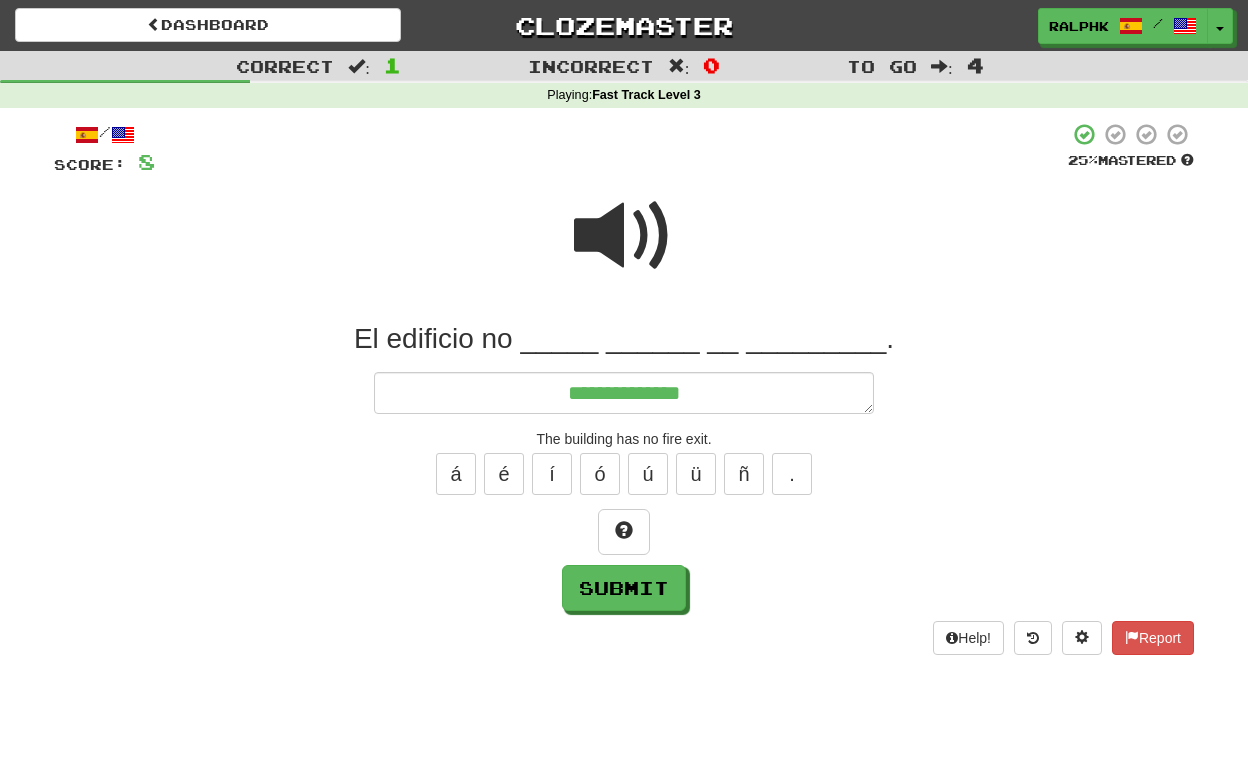 type on "*" 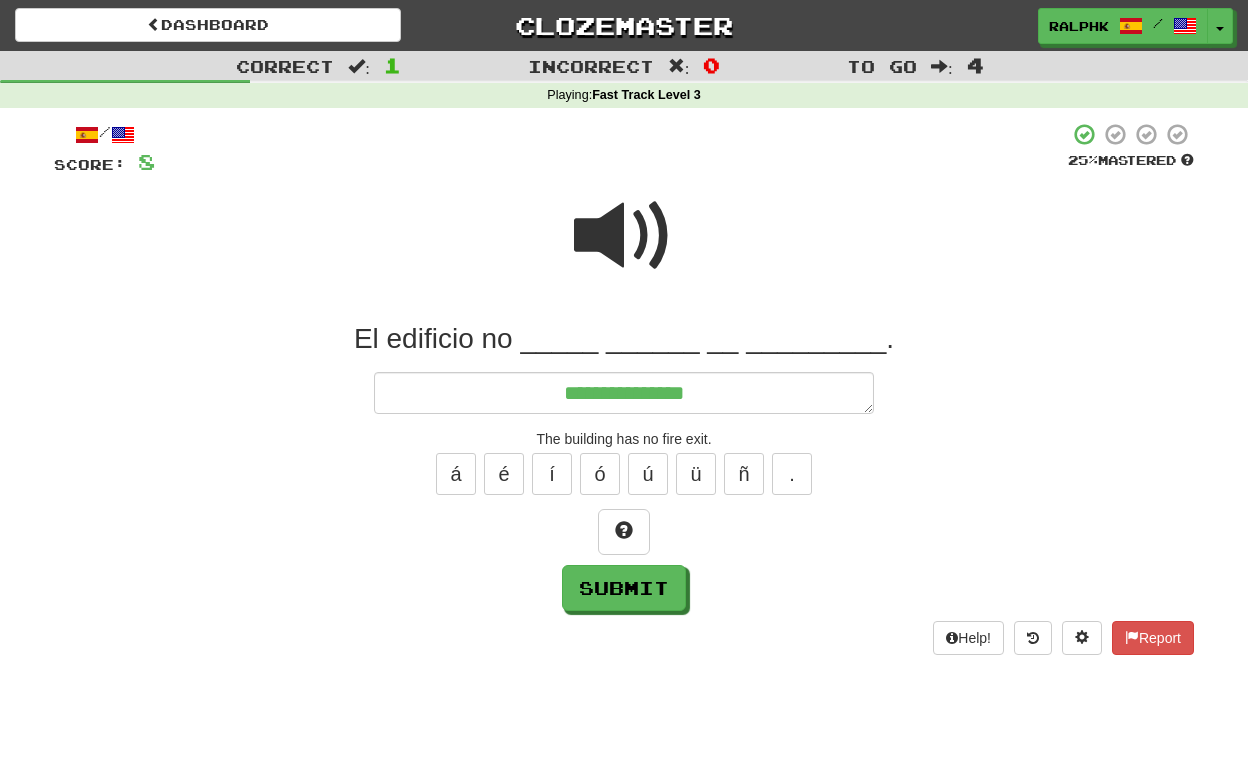 type on "*" 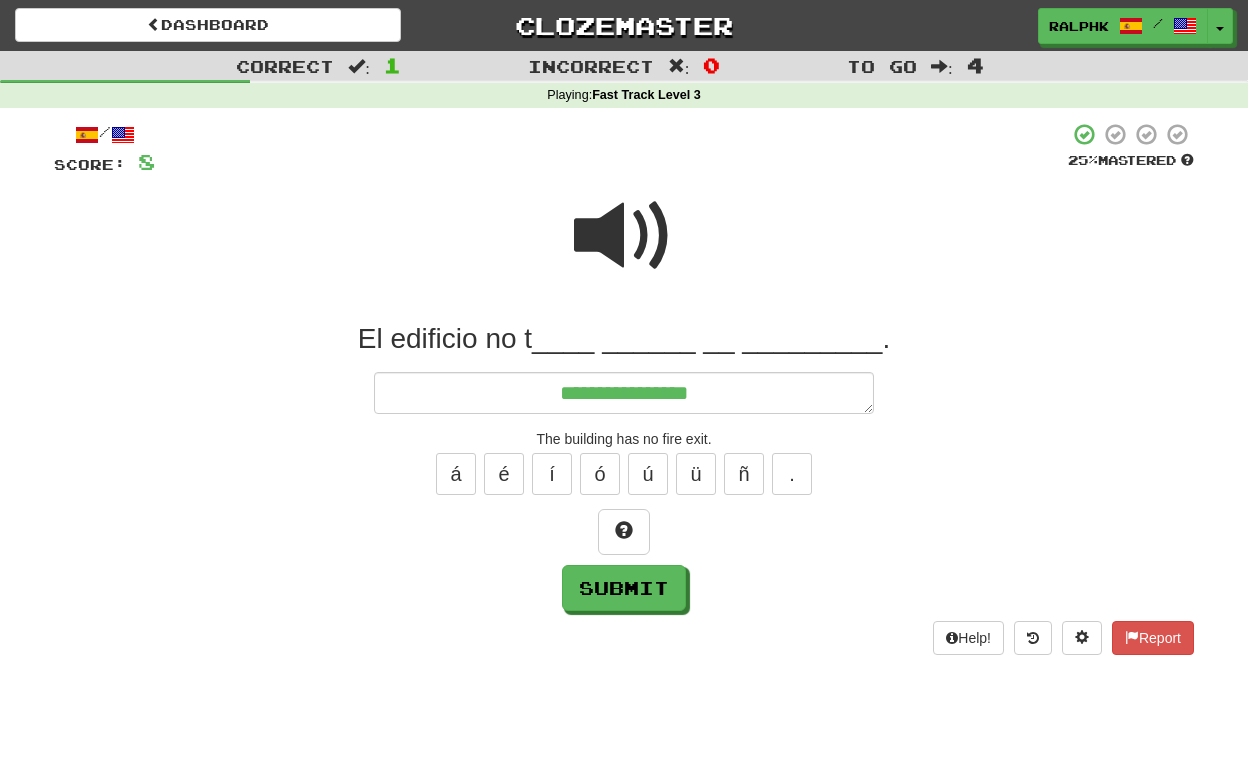type on "*" 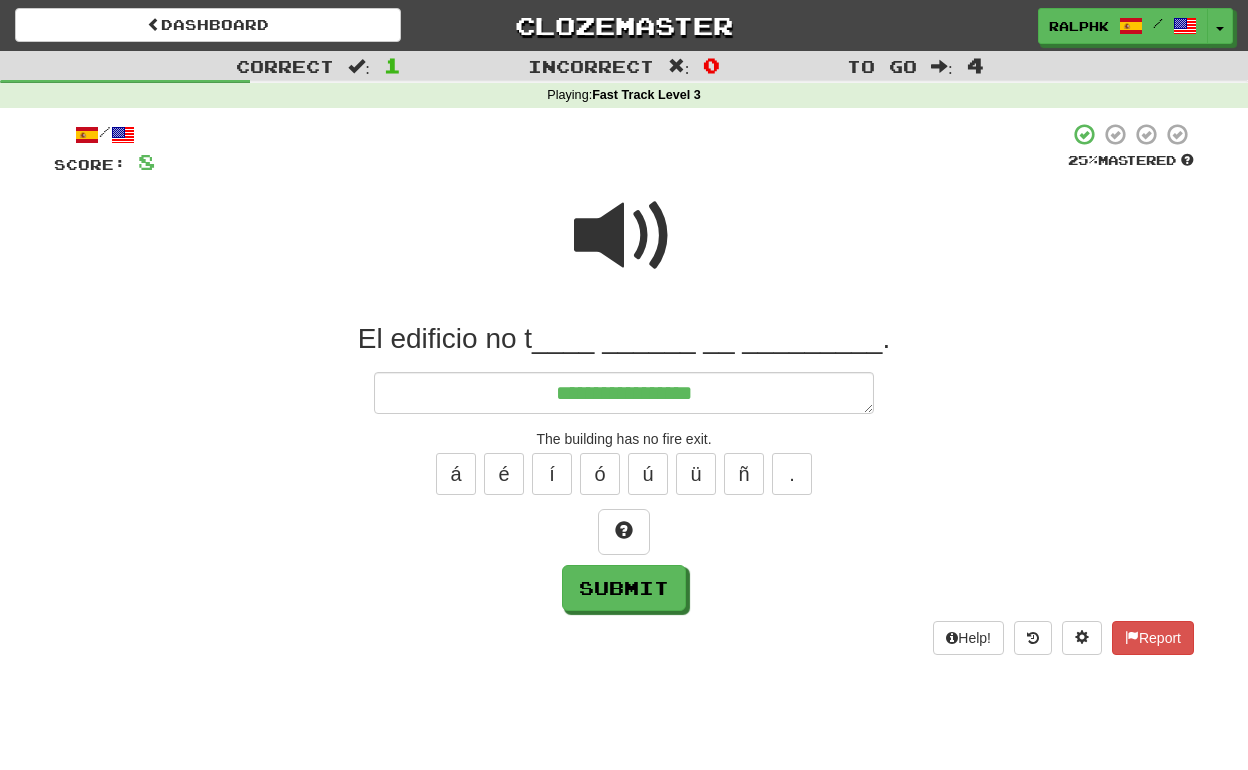 type on "*" 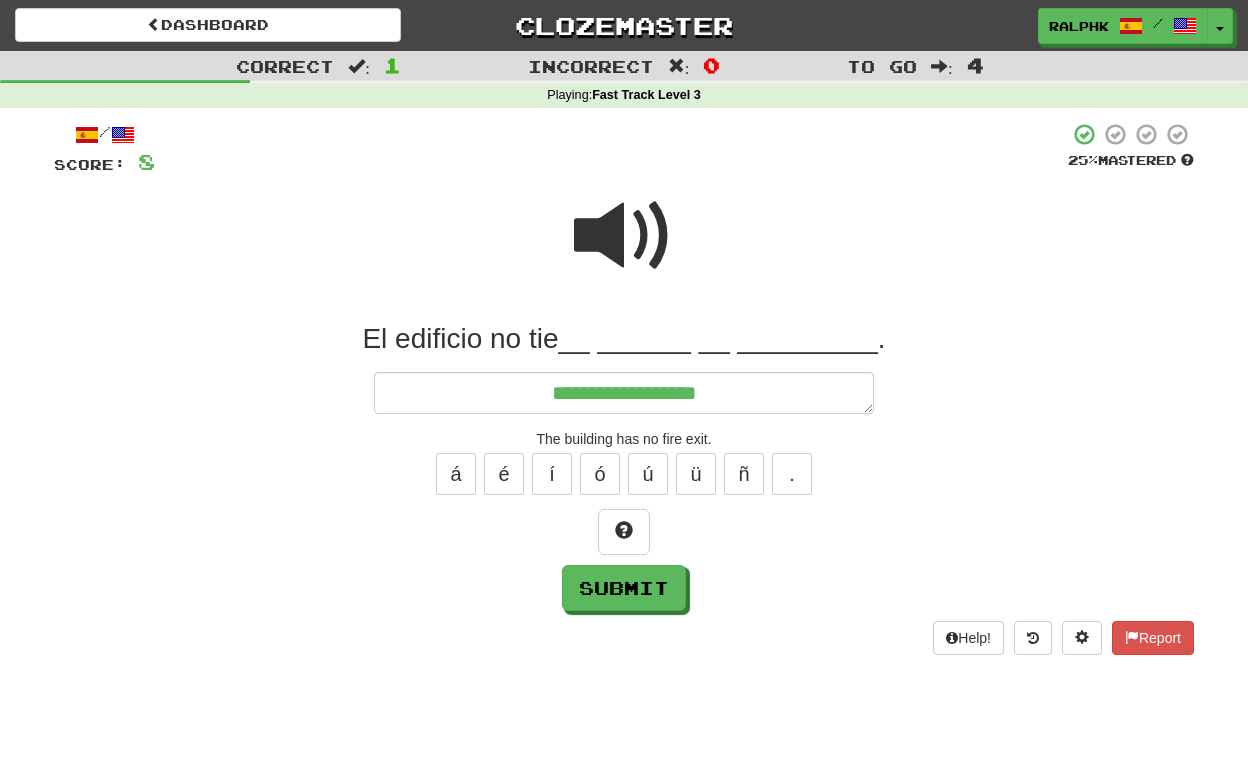 type on "*" 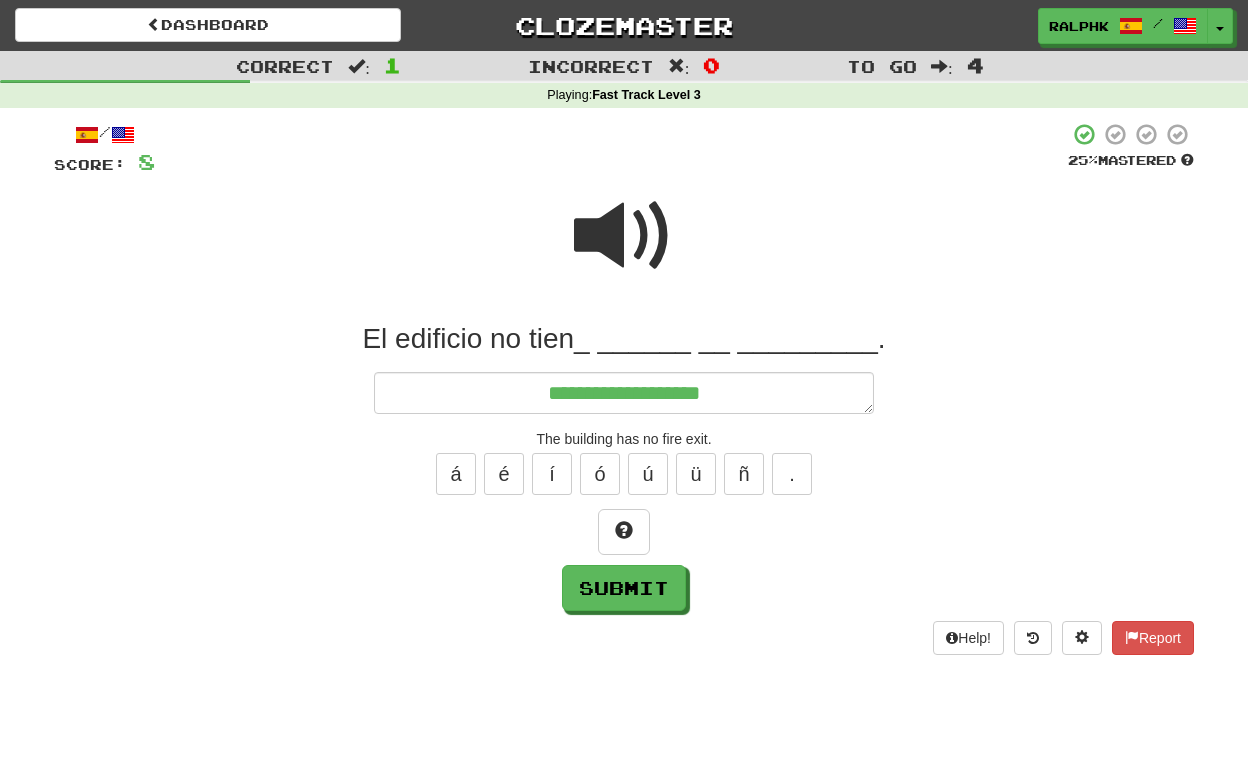 type on "*" 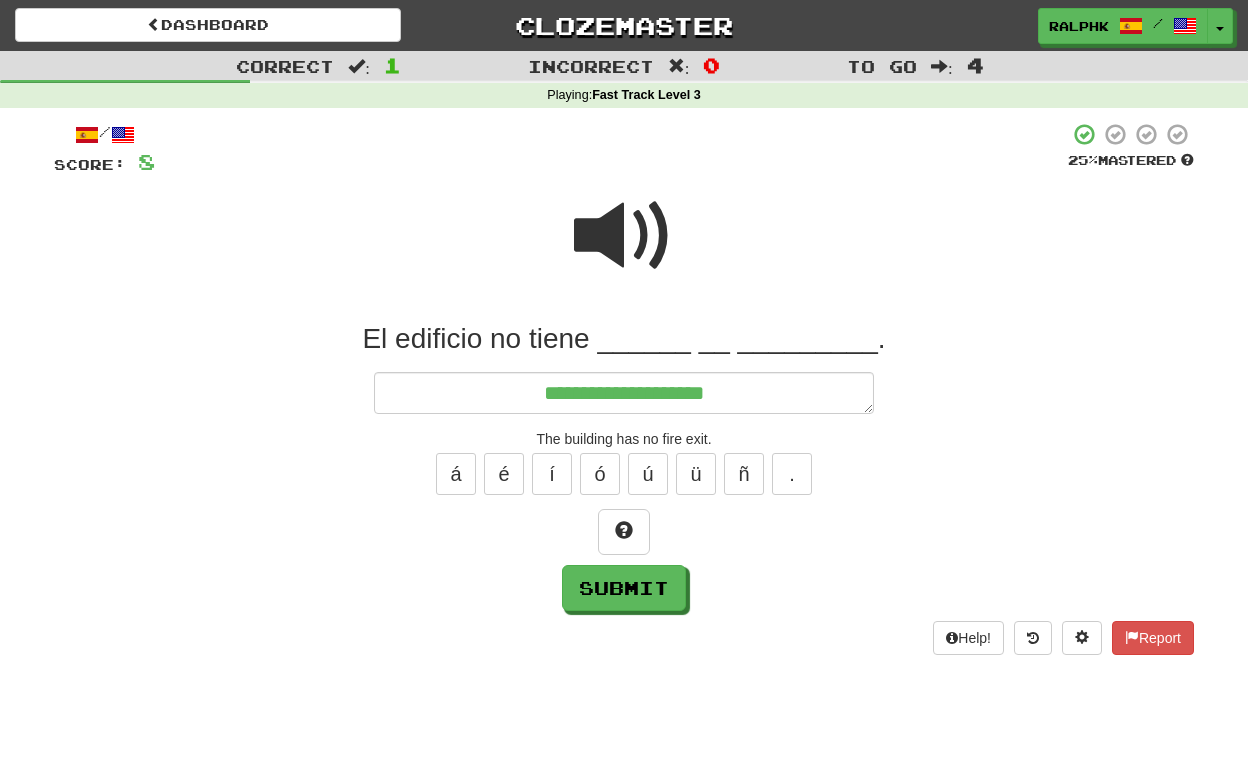 type on "*" 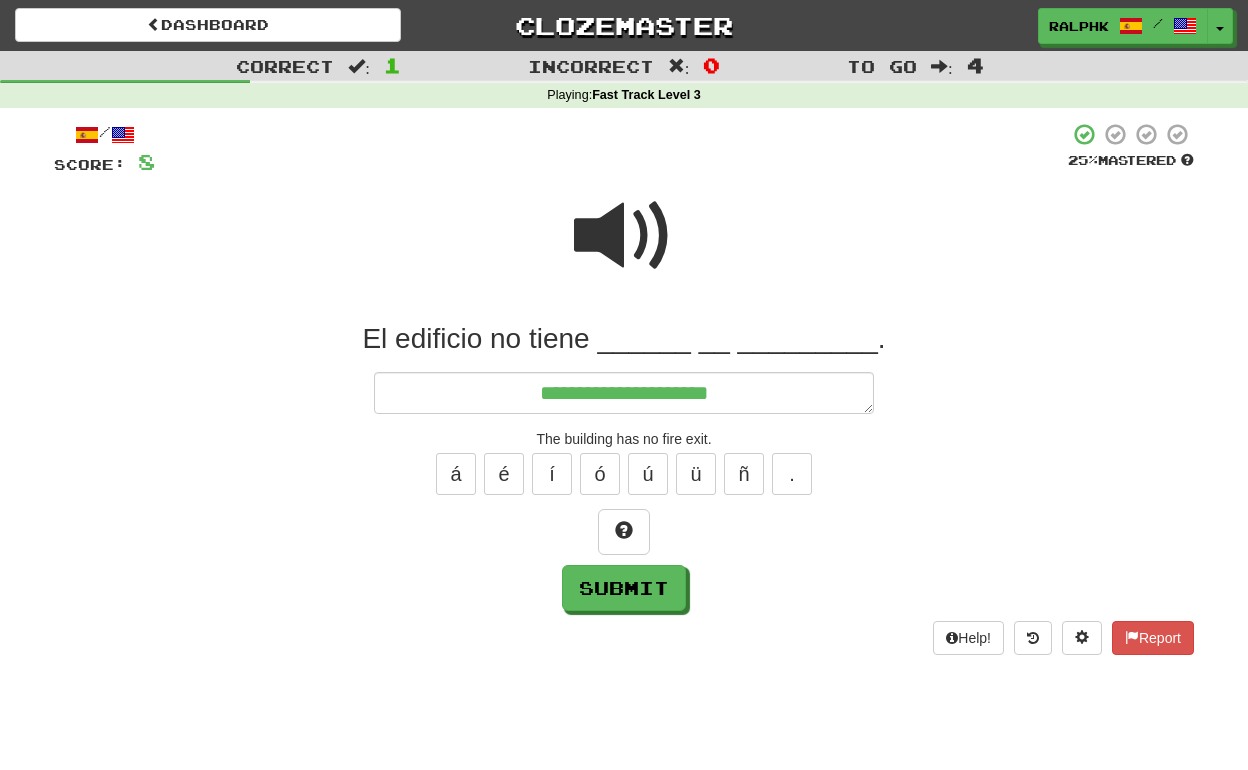 type on "*" 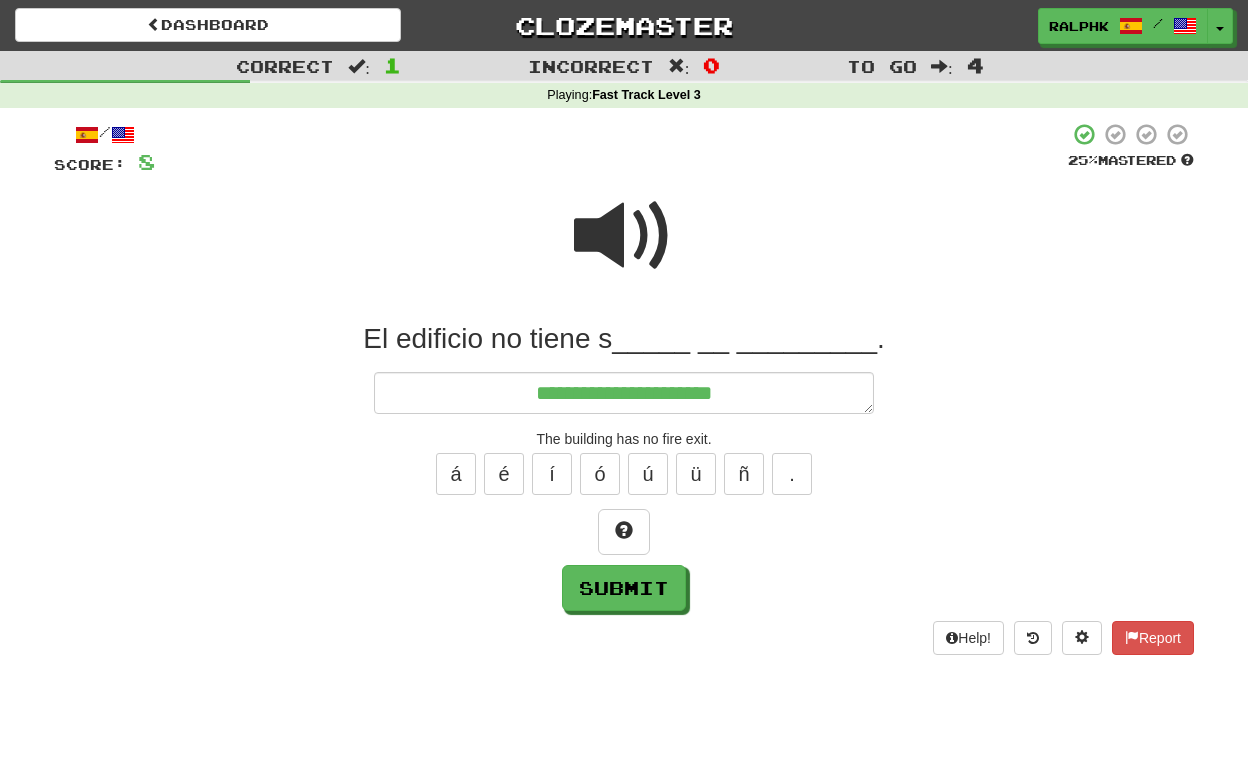 type on "*" 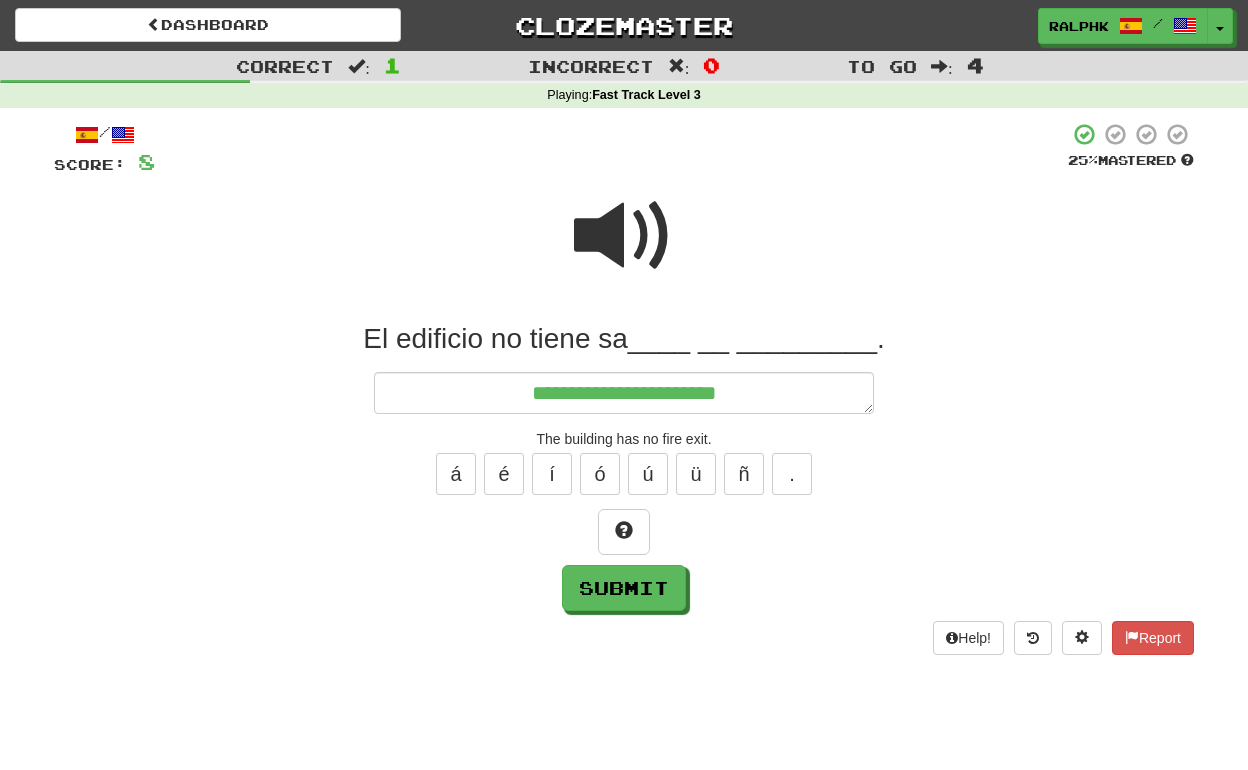 type on "*" 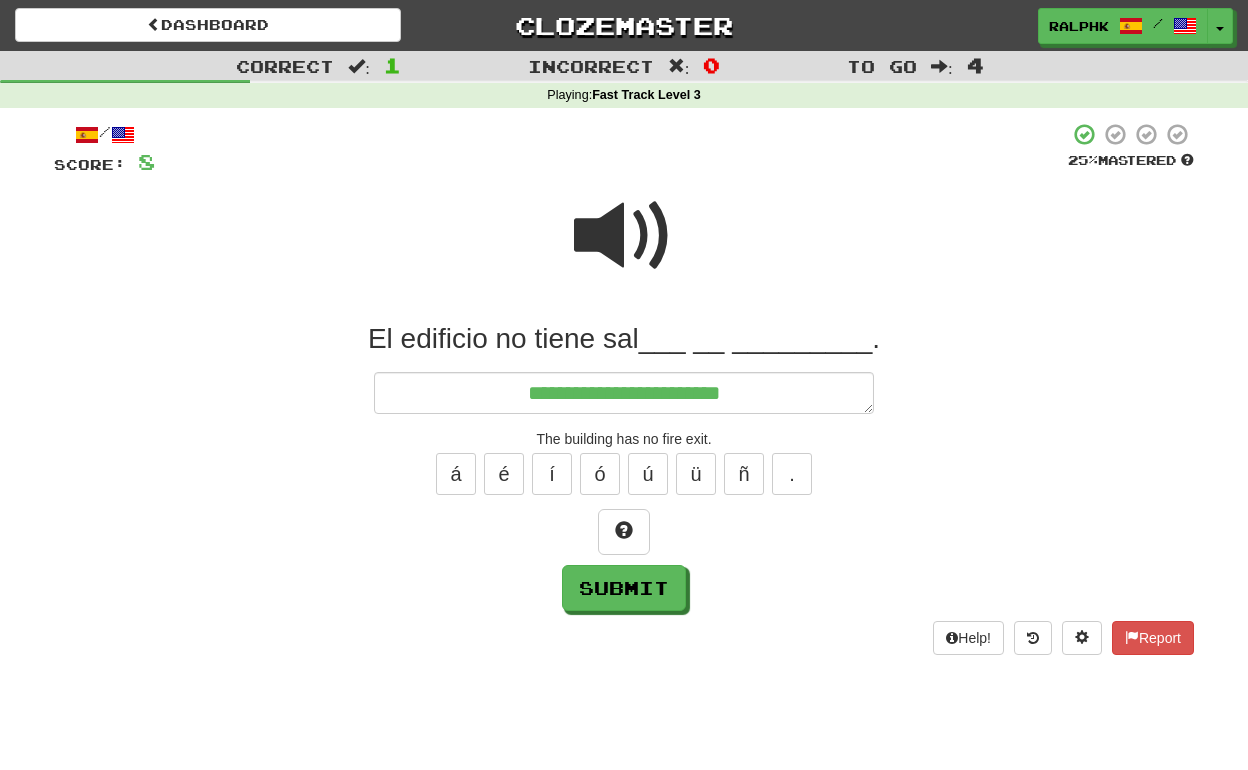 type on "*" 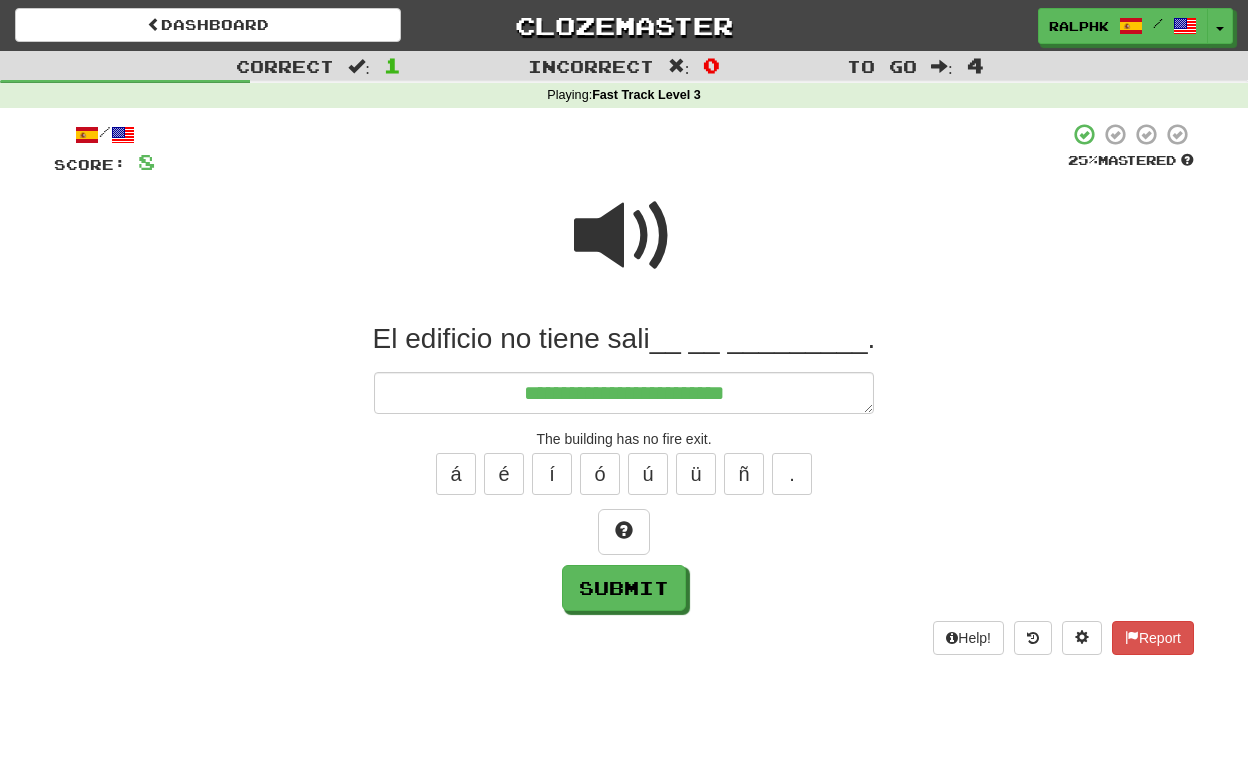 type on "*" 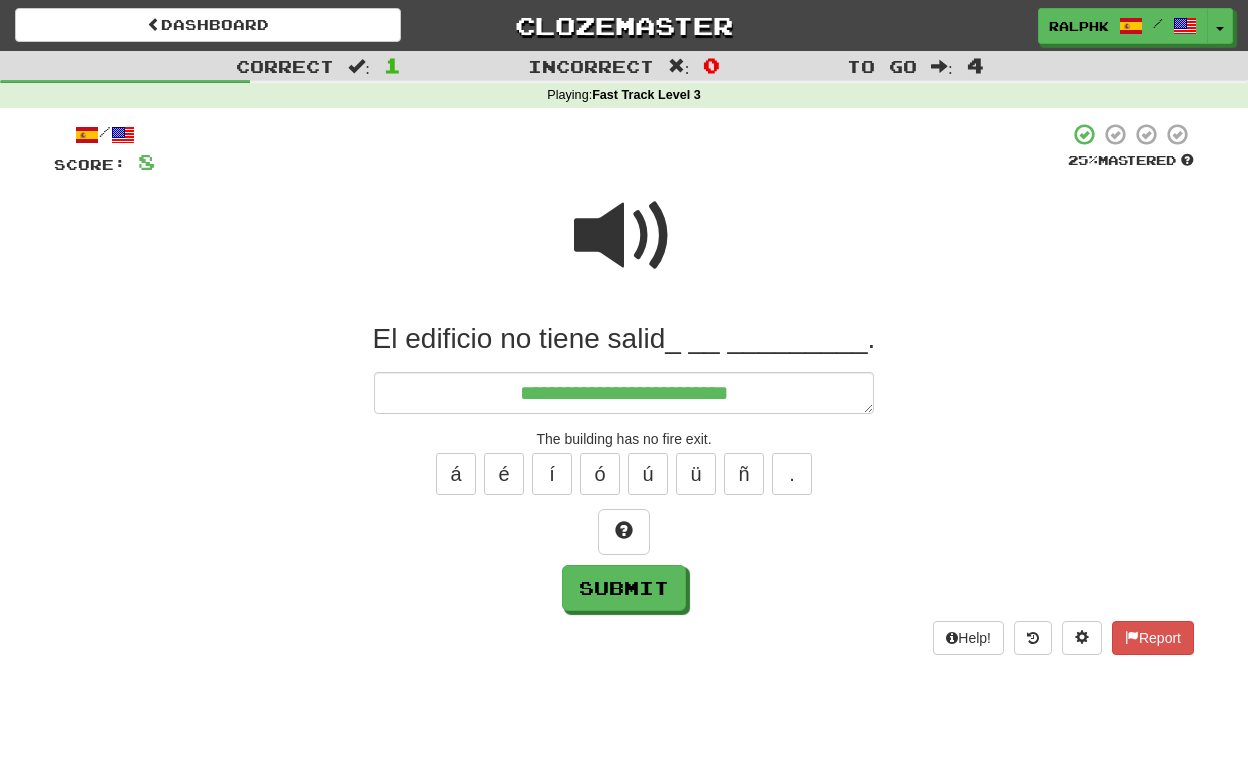 type on "*" 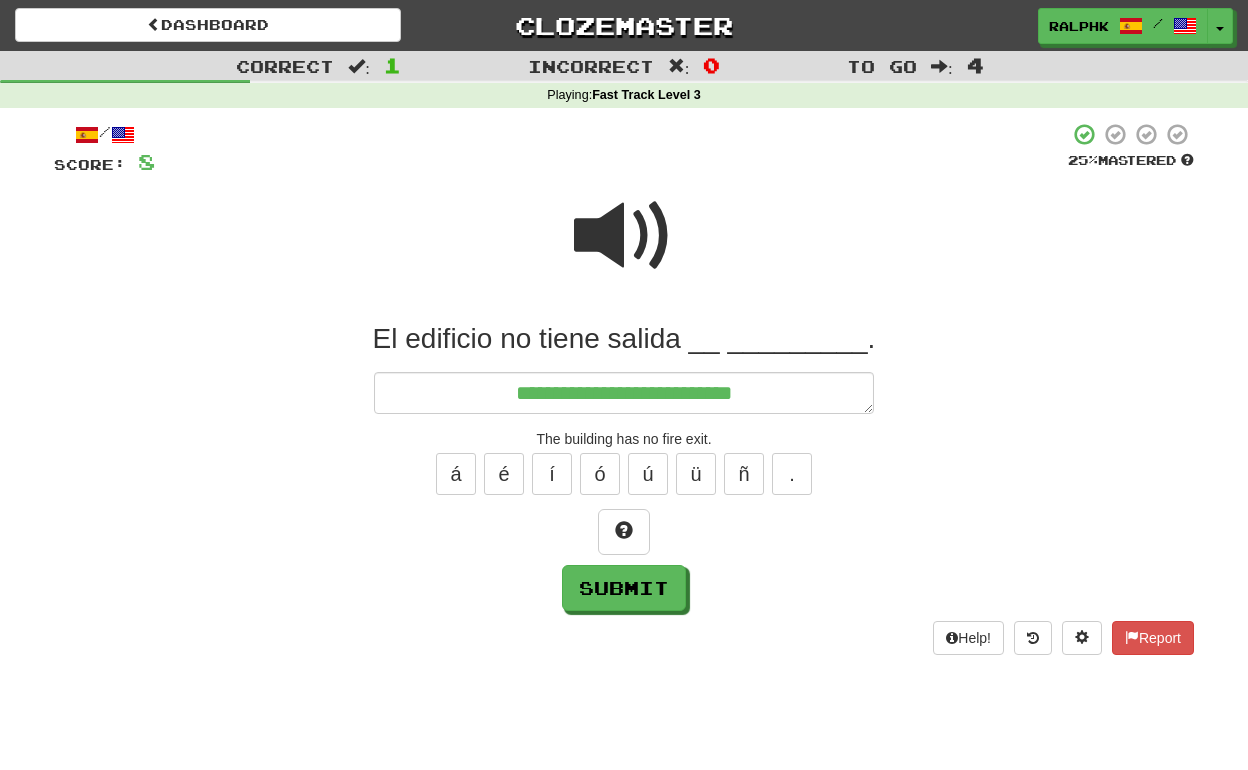 type on "*" 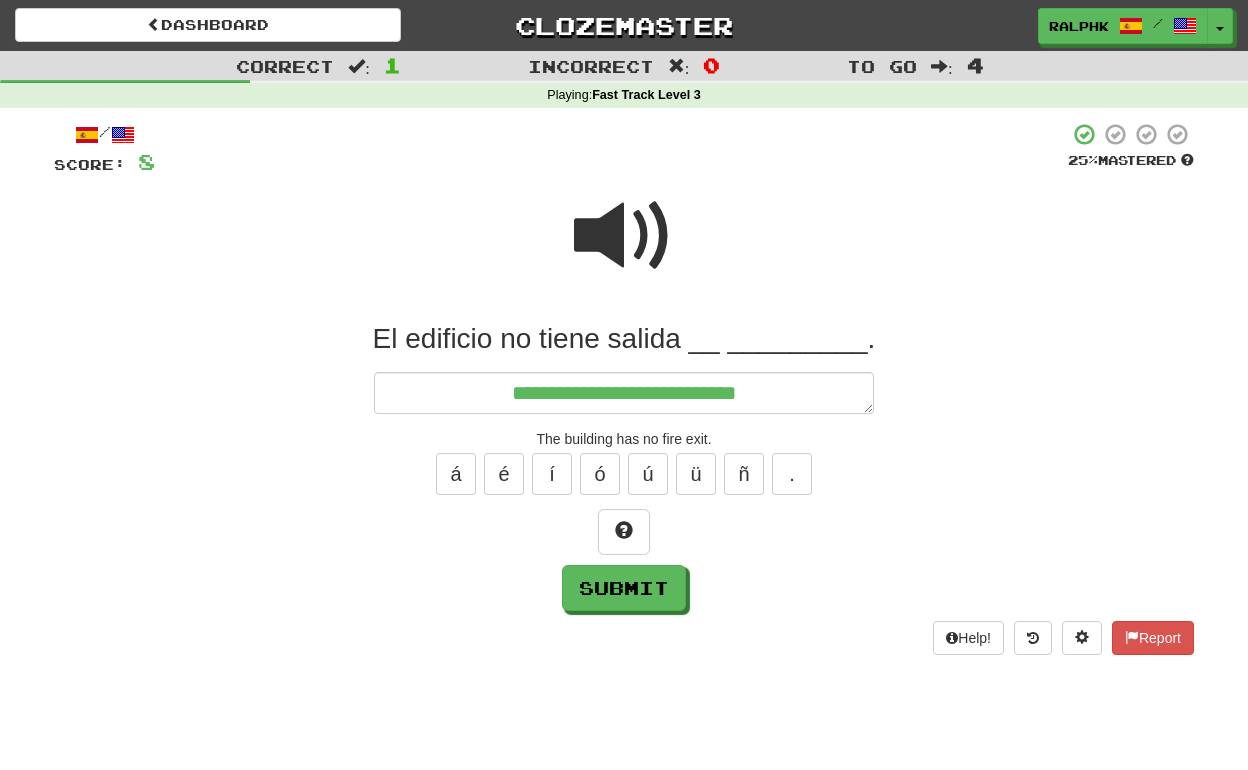 type on "*" 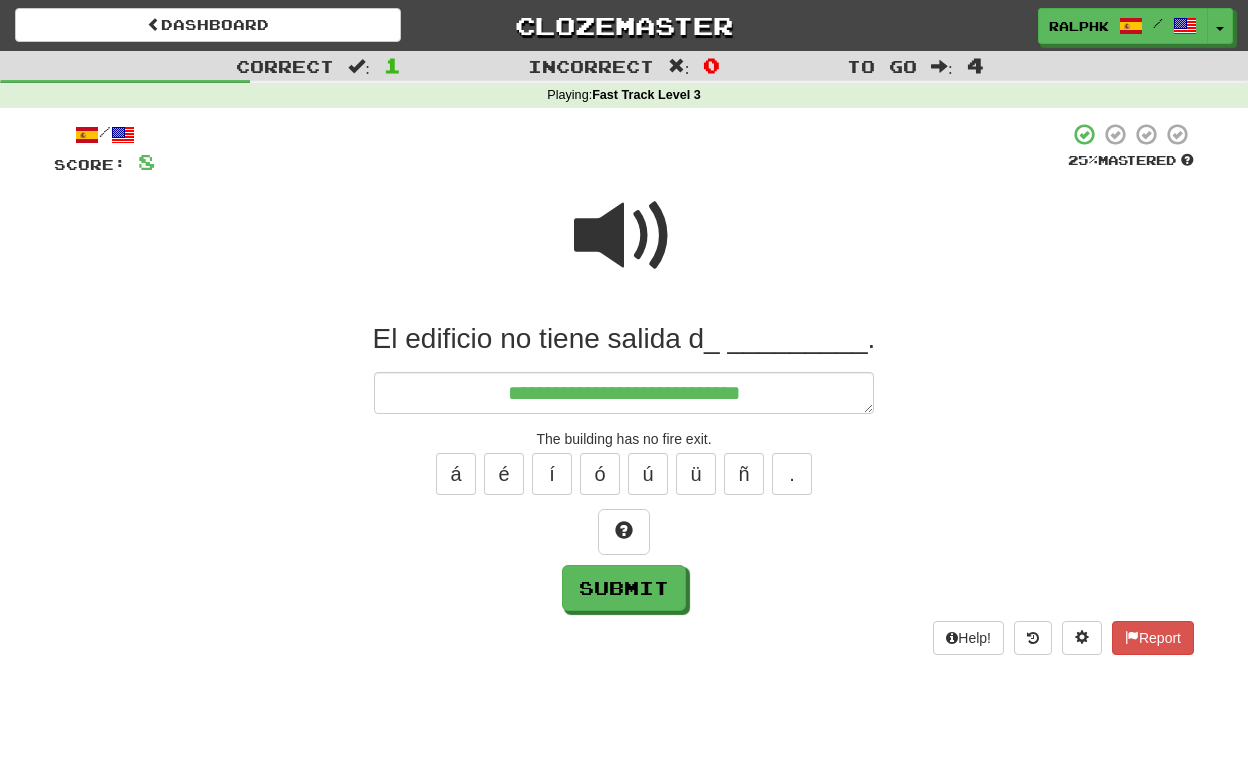 type on "*" 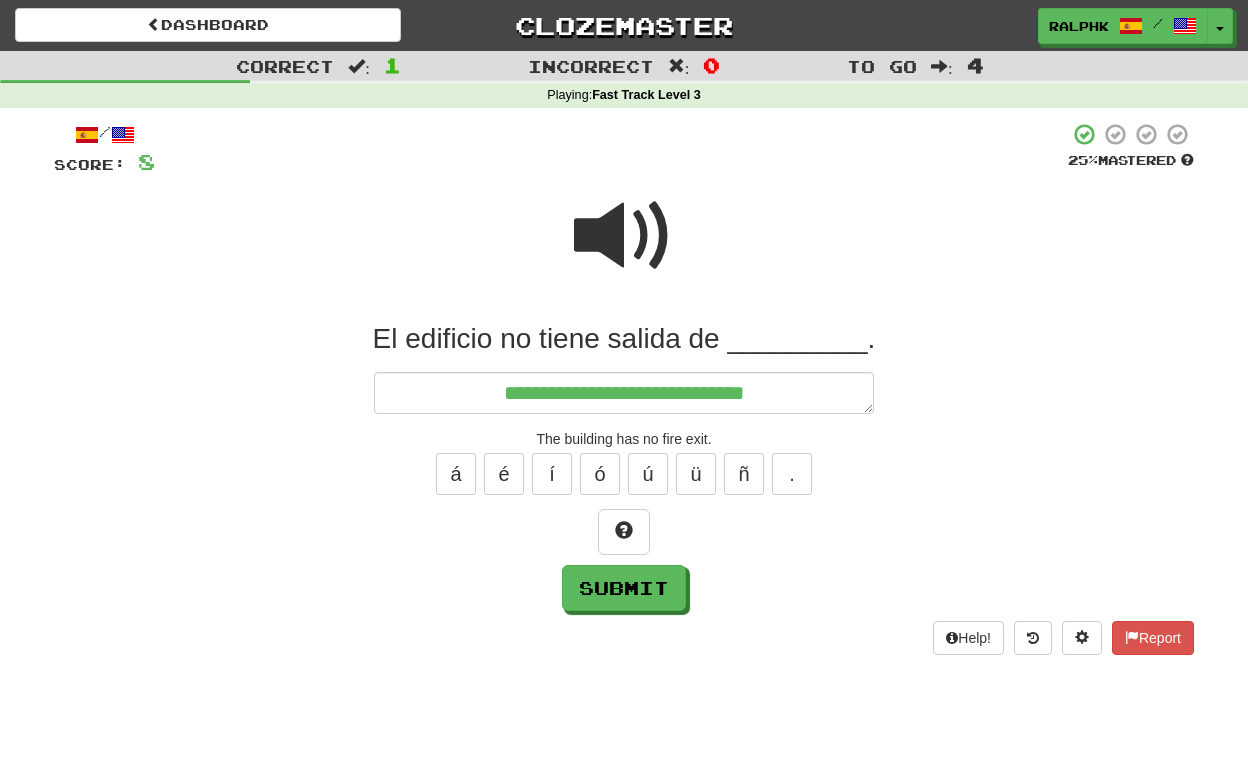 type on "*" 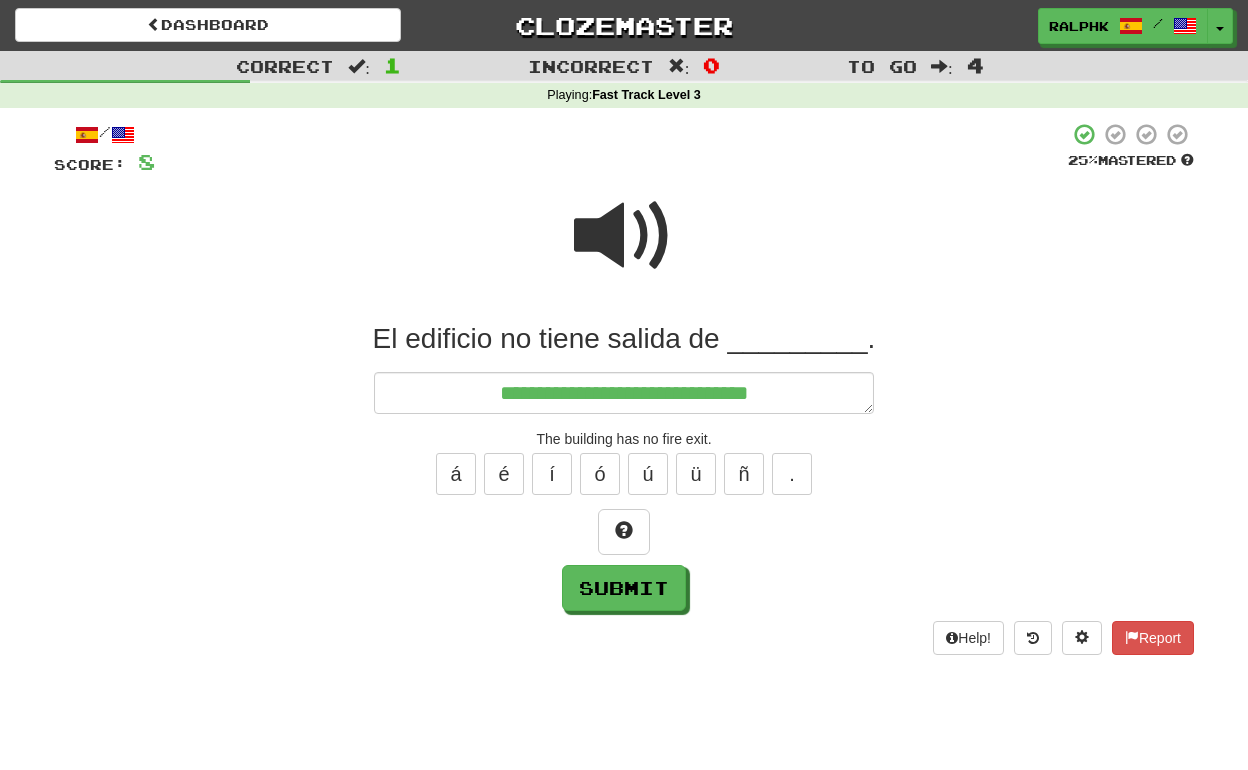type on "*" 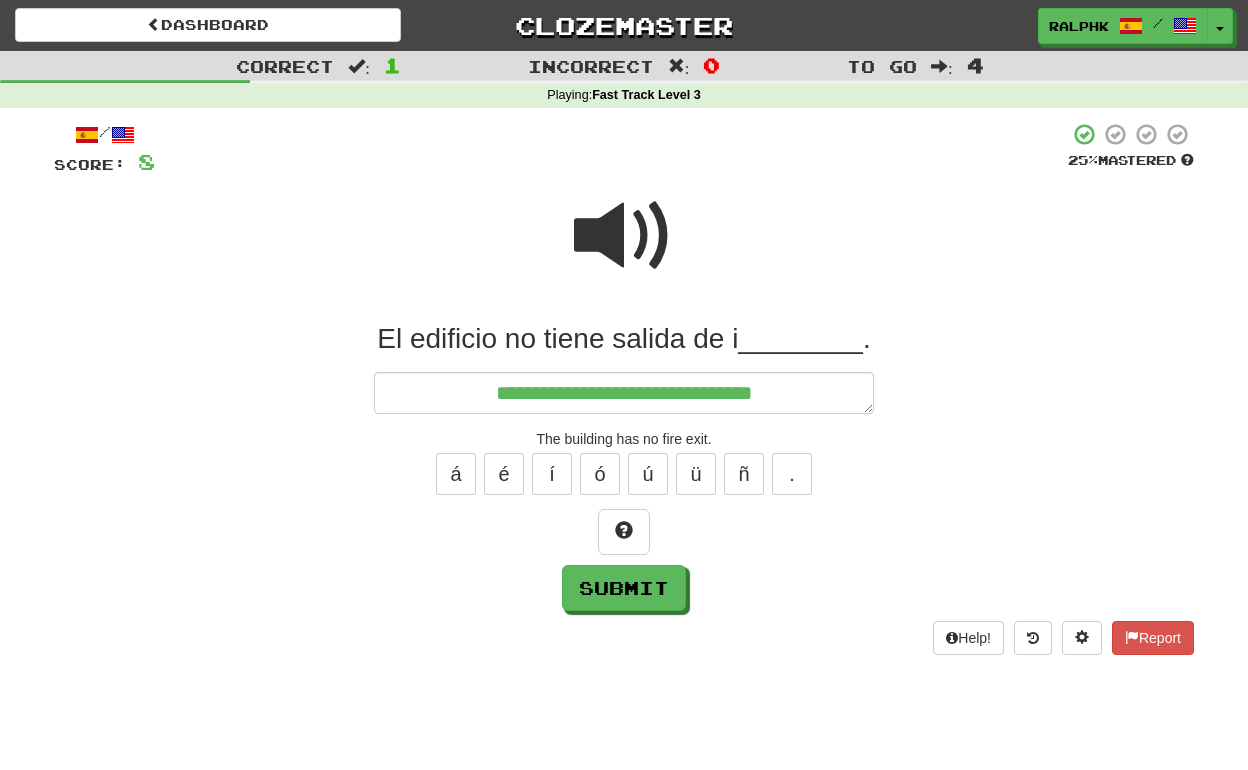 type on "*" 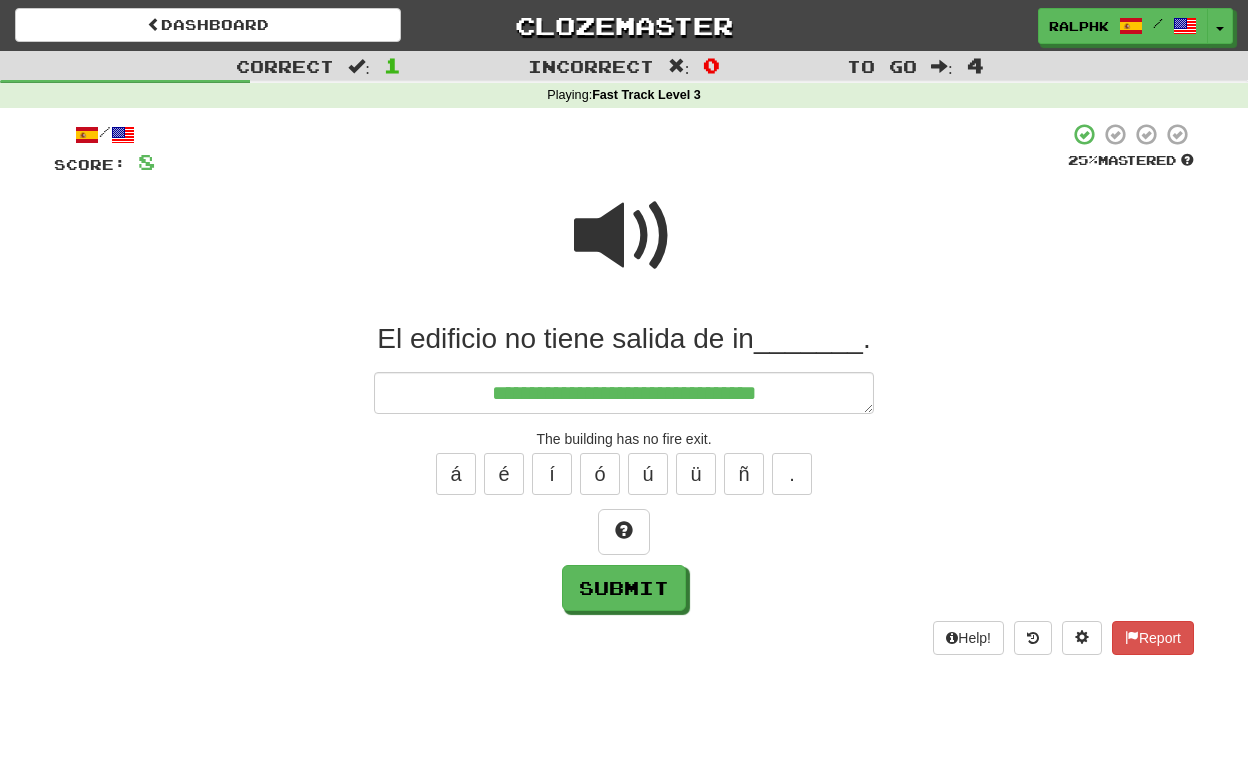 type on "*" 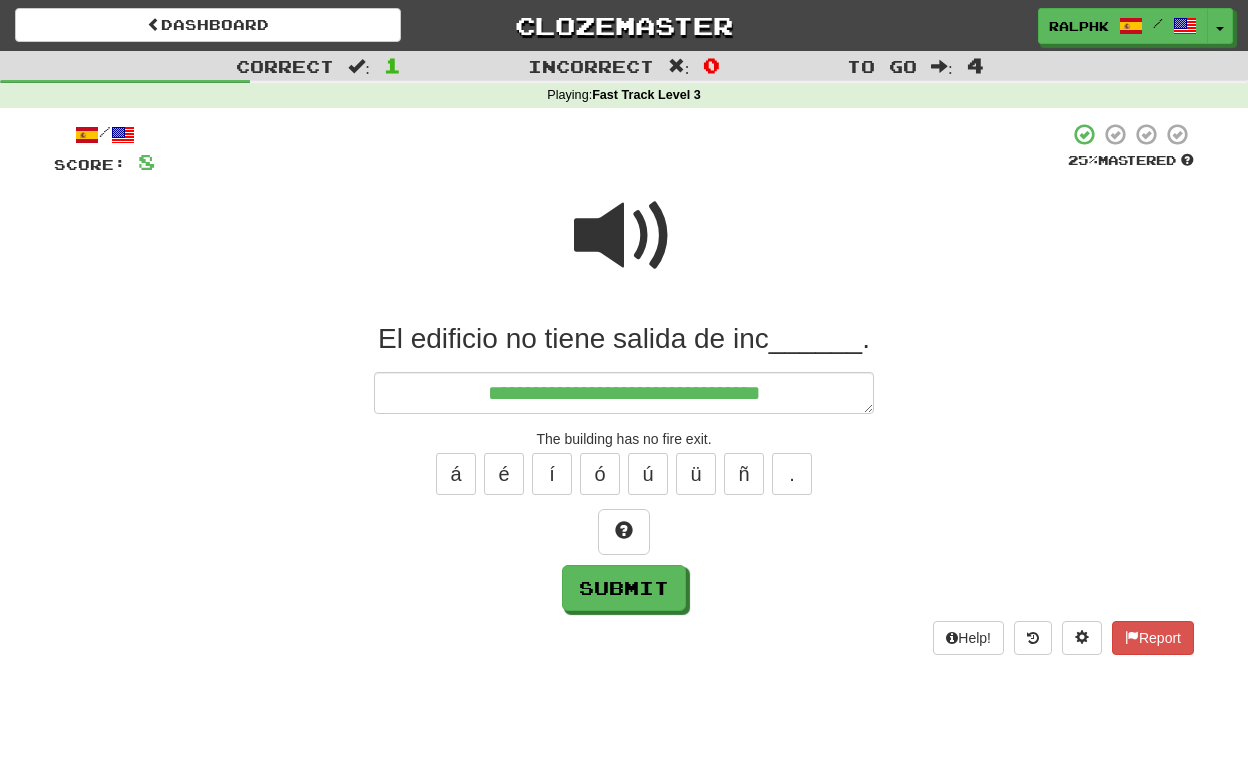 type on "*" 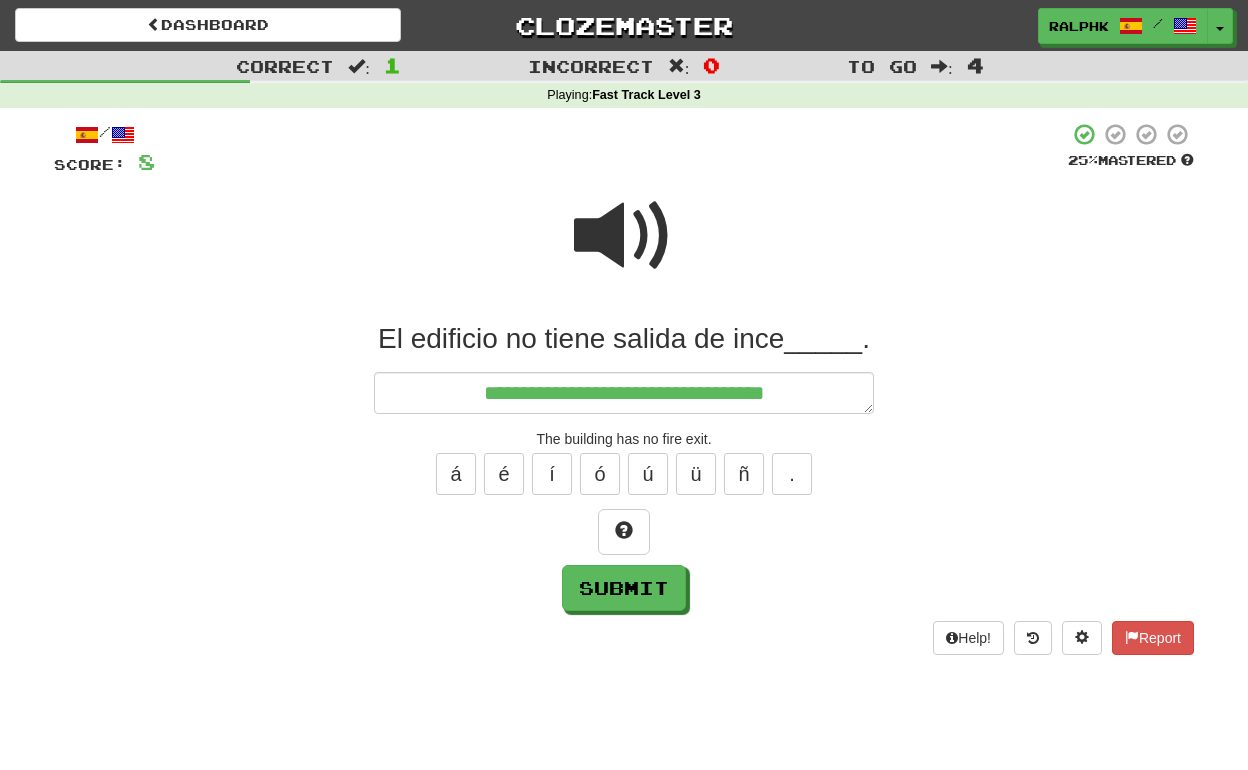 type on "*" 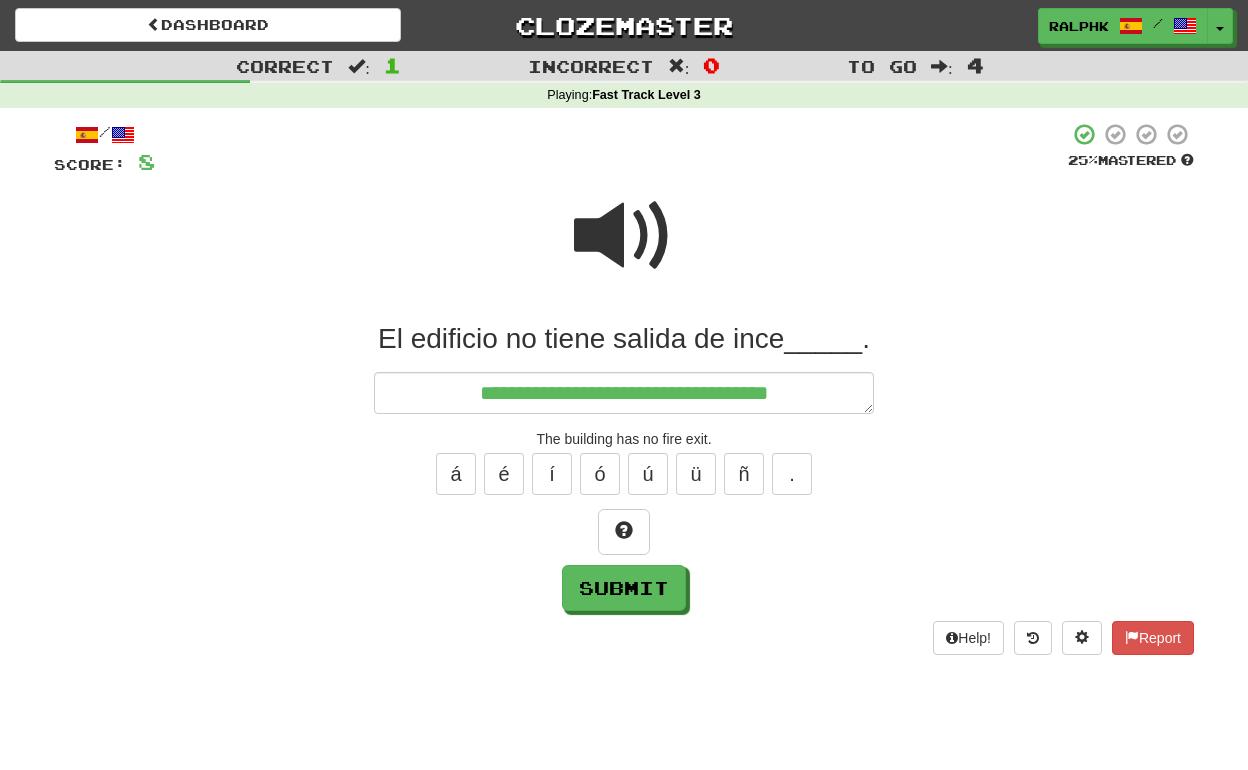 type on "*" 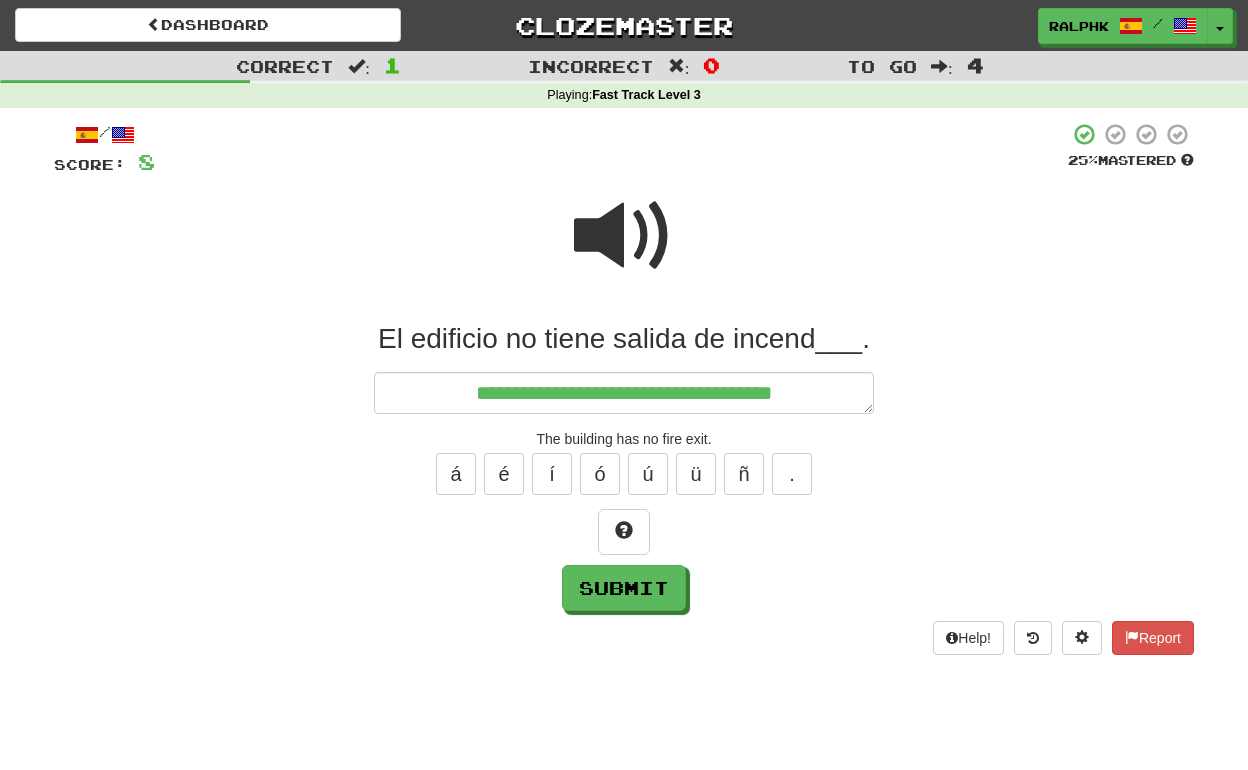 type on "*" 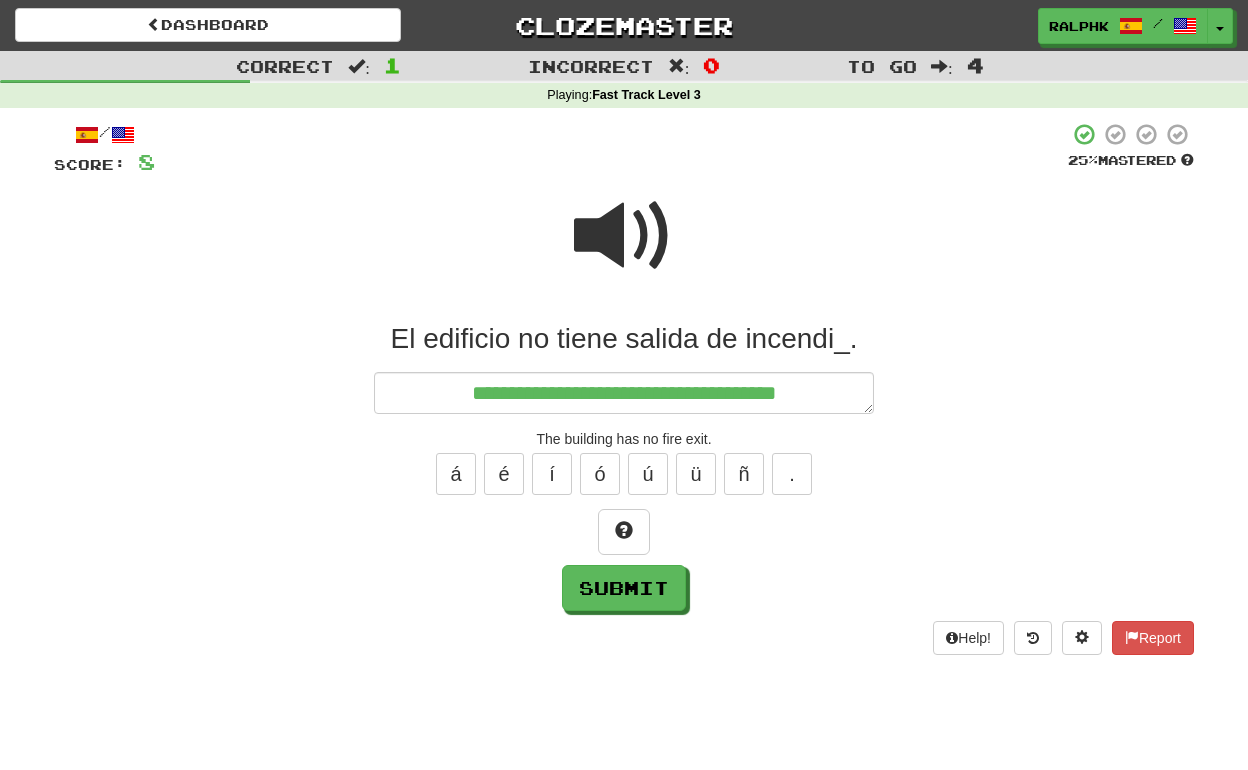 type on "*" 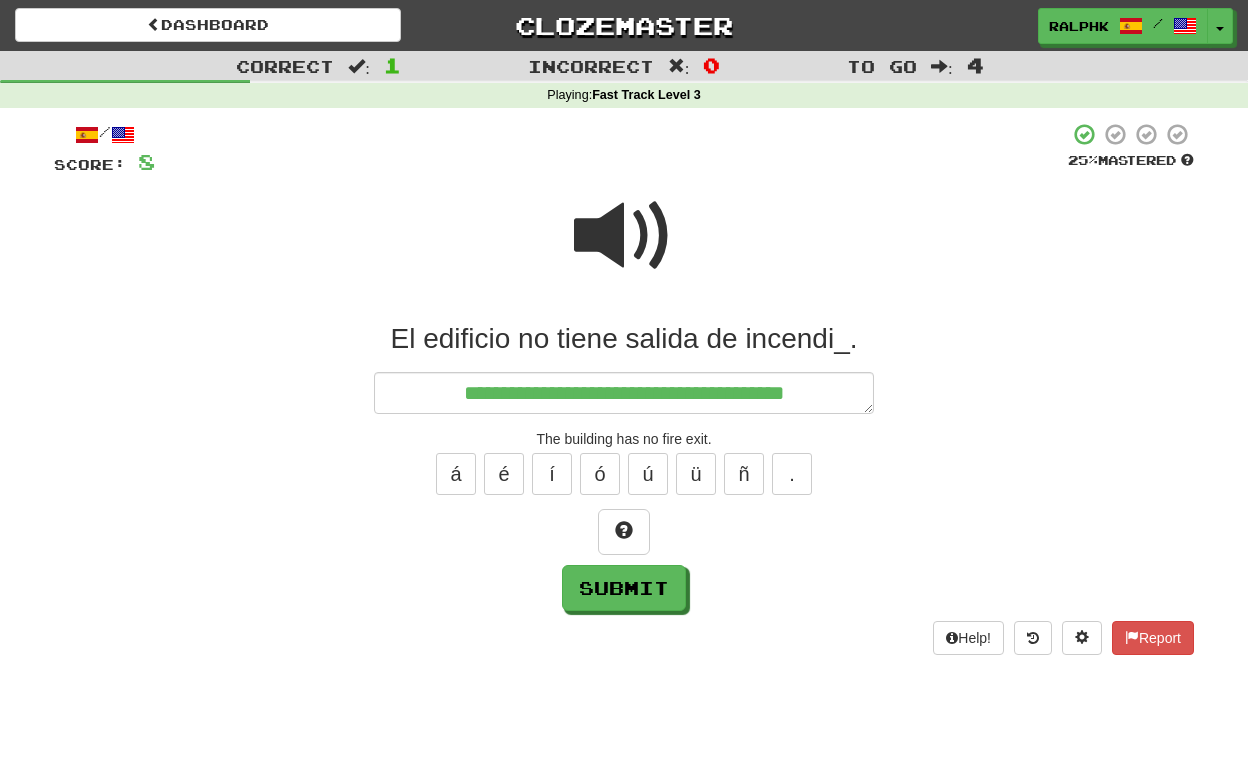type on "*" 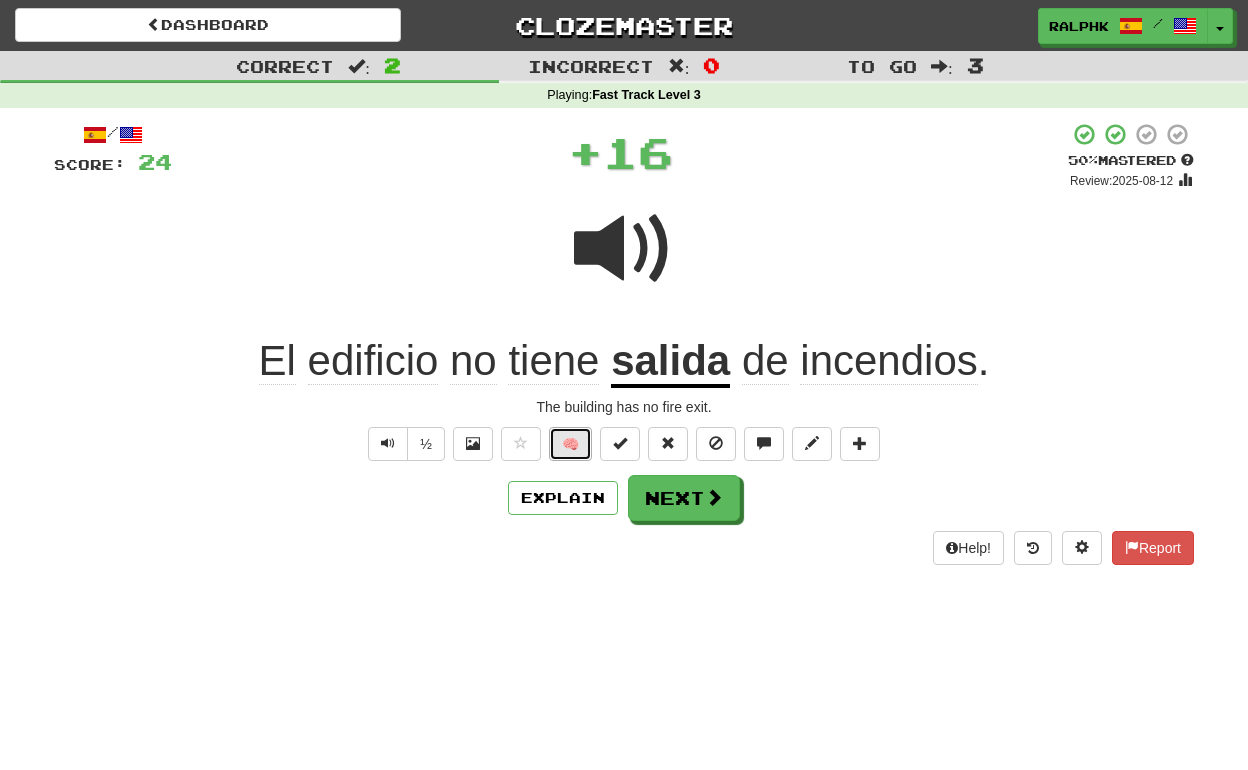 click on "🧠" at bounding box center (570, 444) 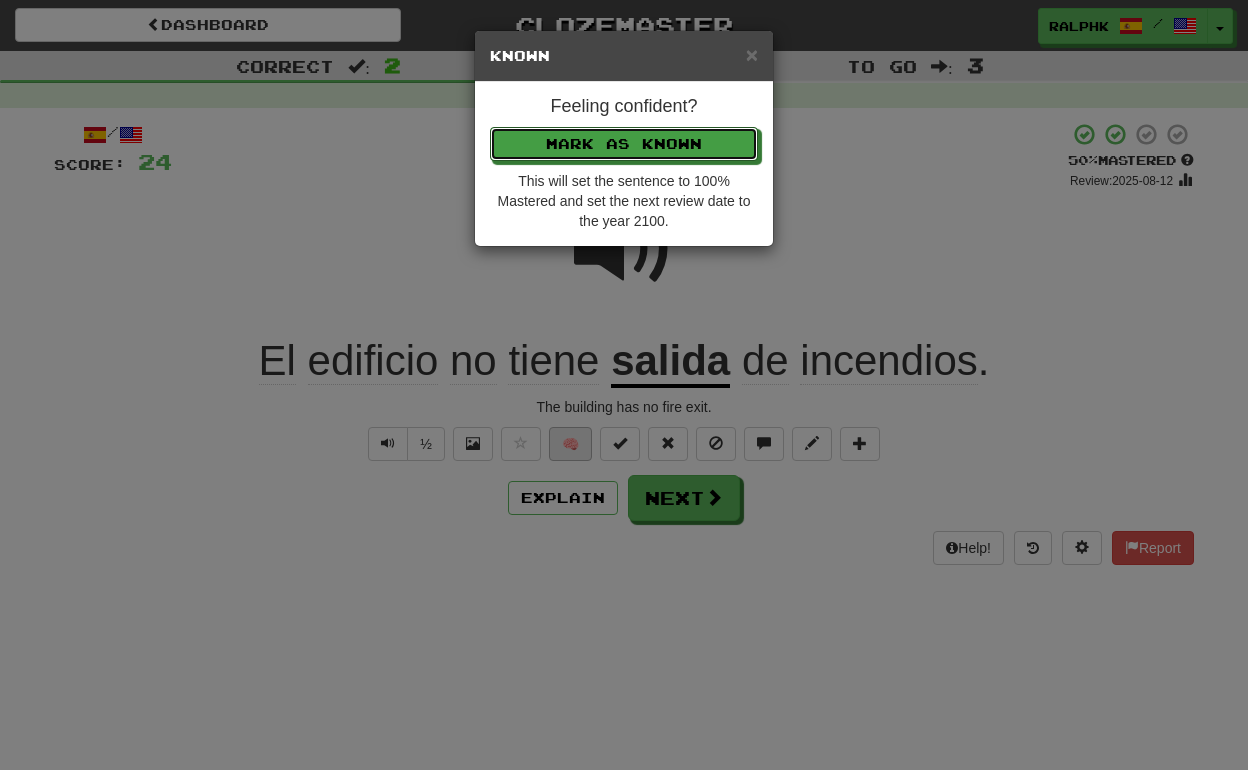 type 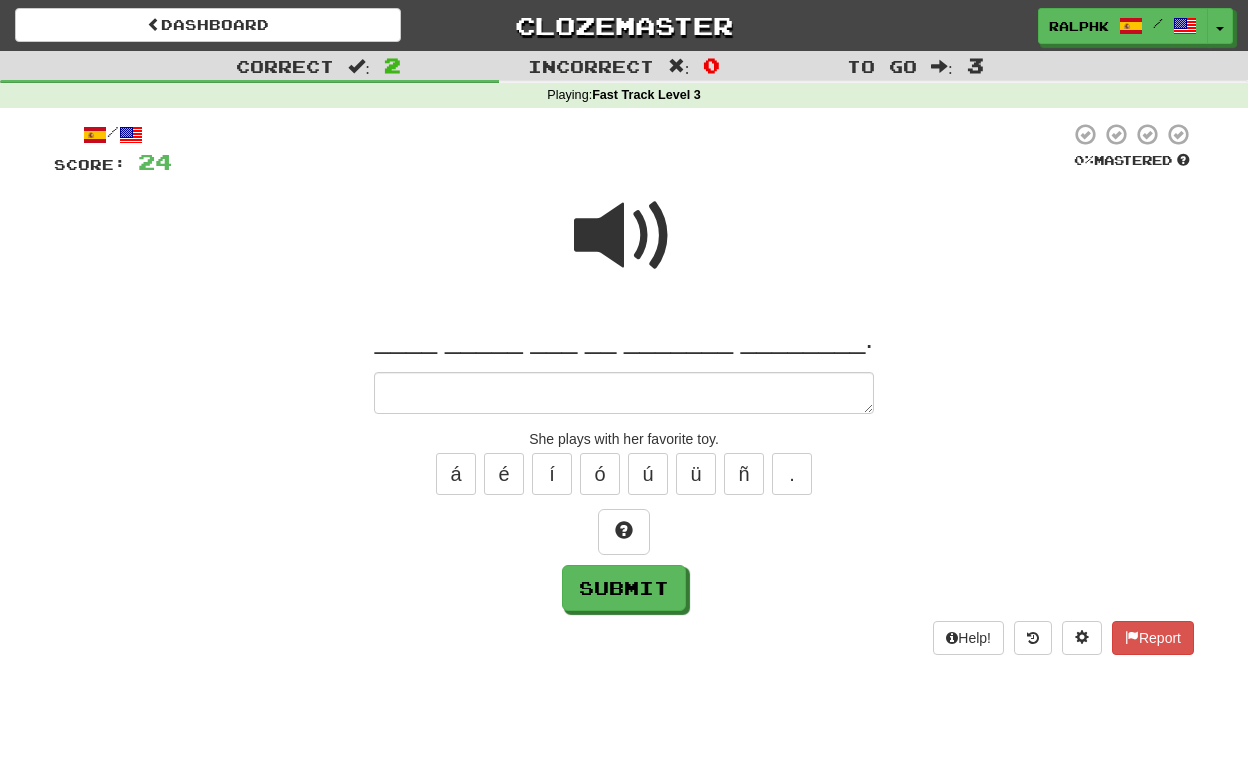 type on "*" 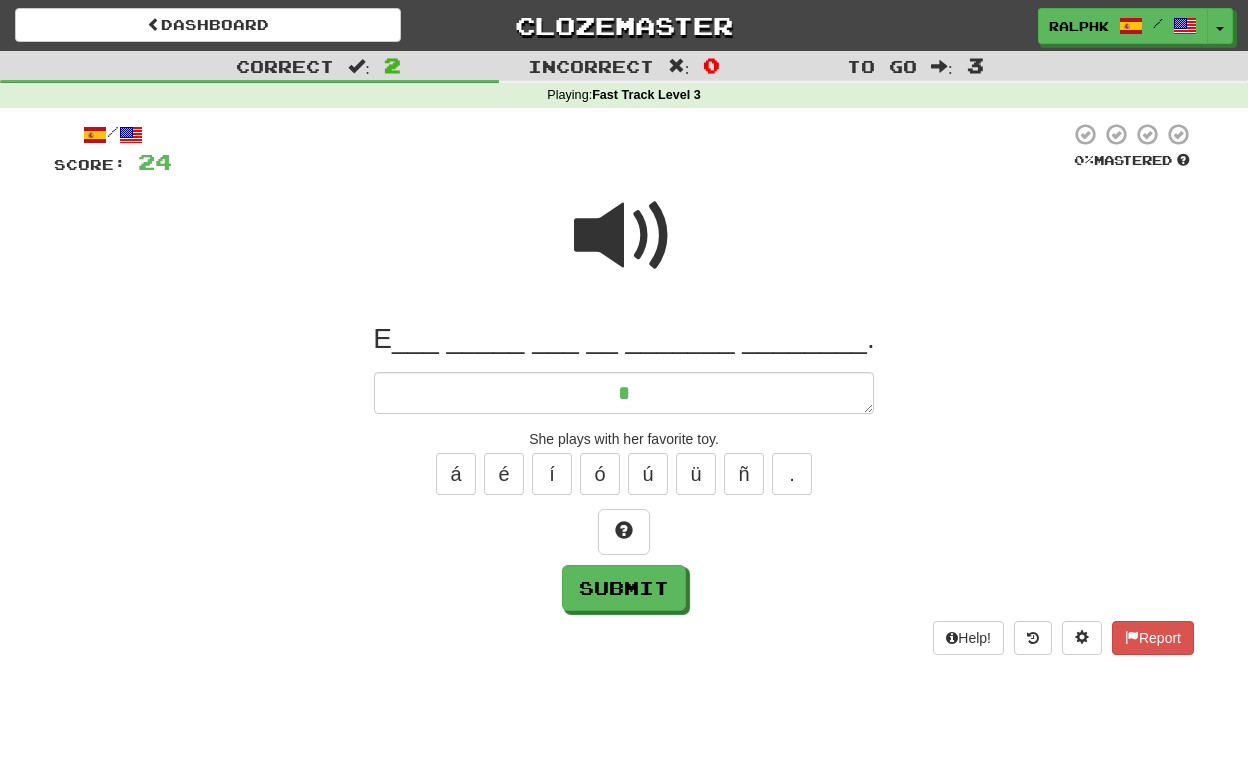 type on "*" 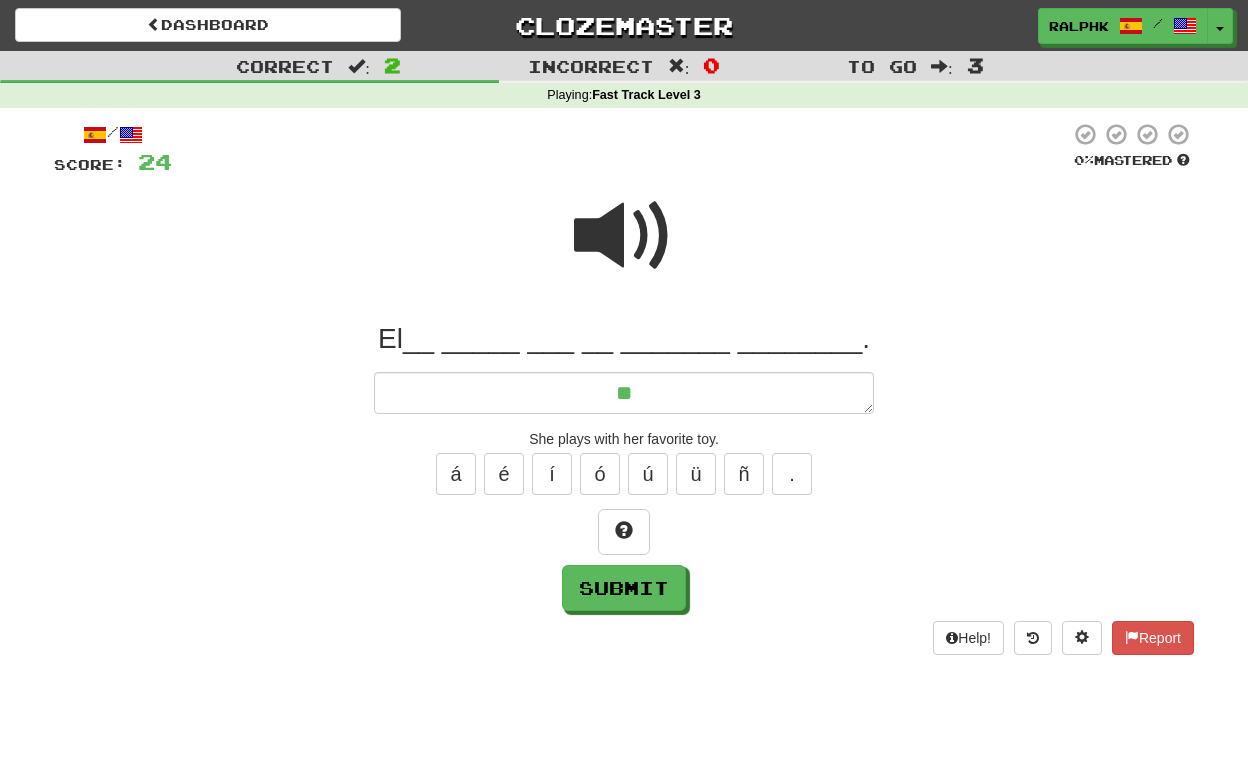 type on "*" 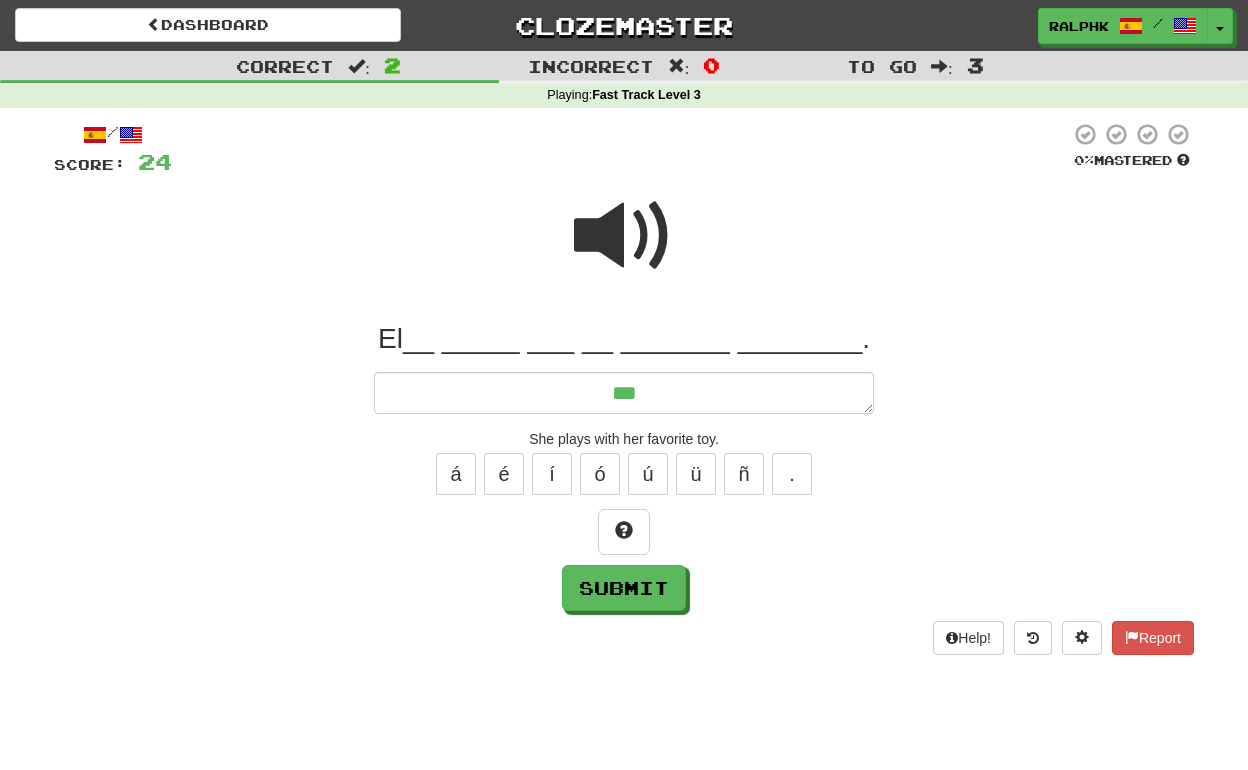 type on "*" 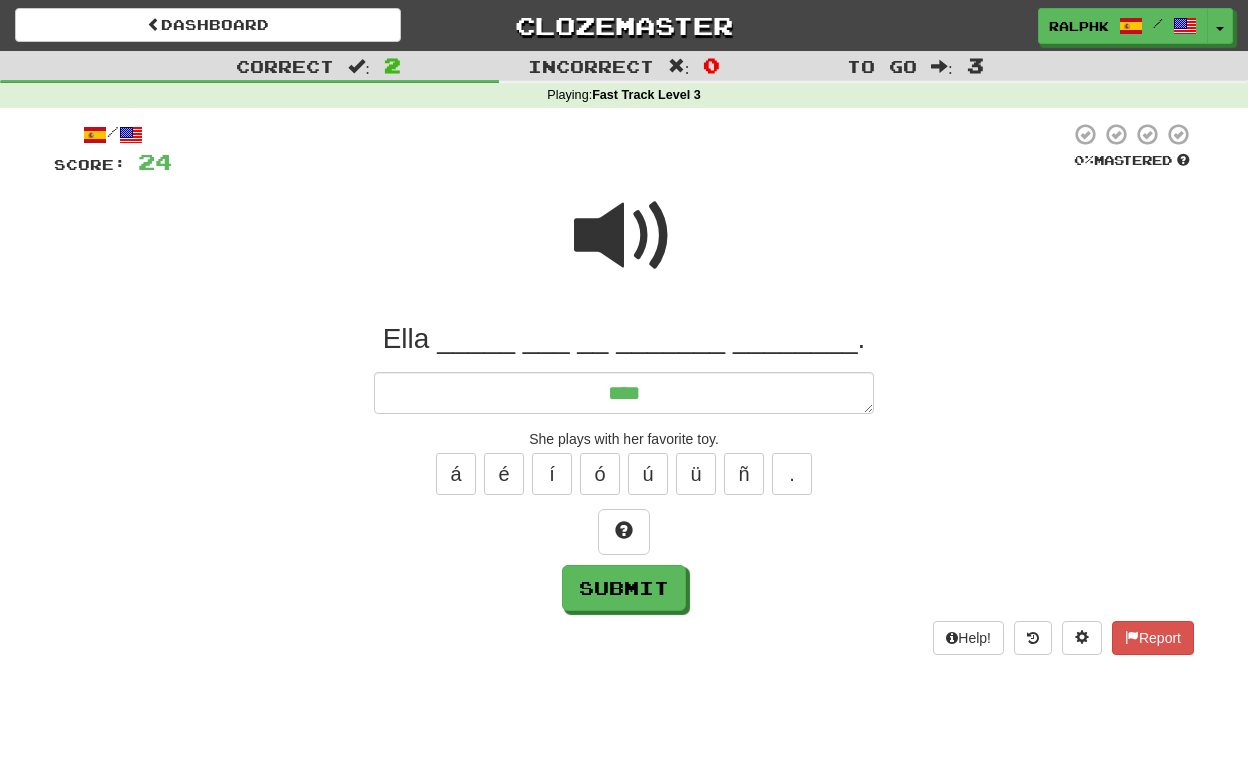 type on "*" 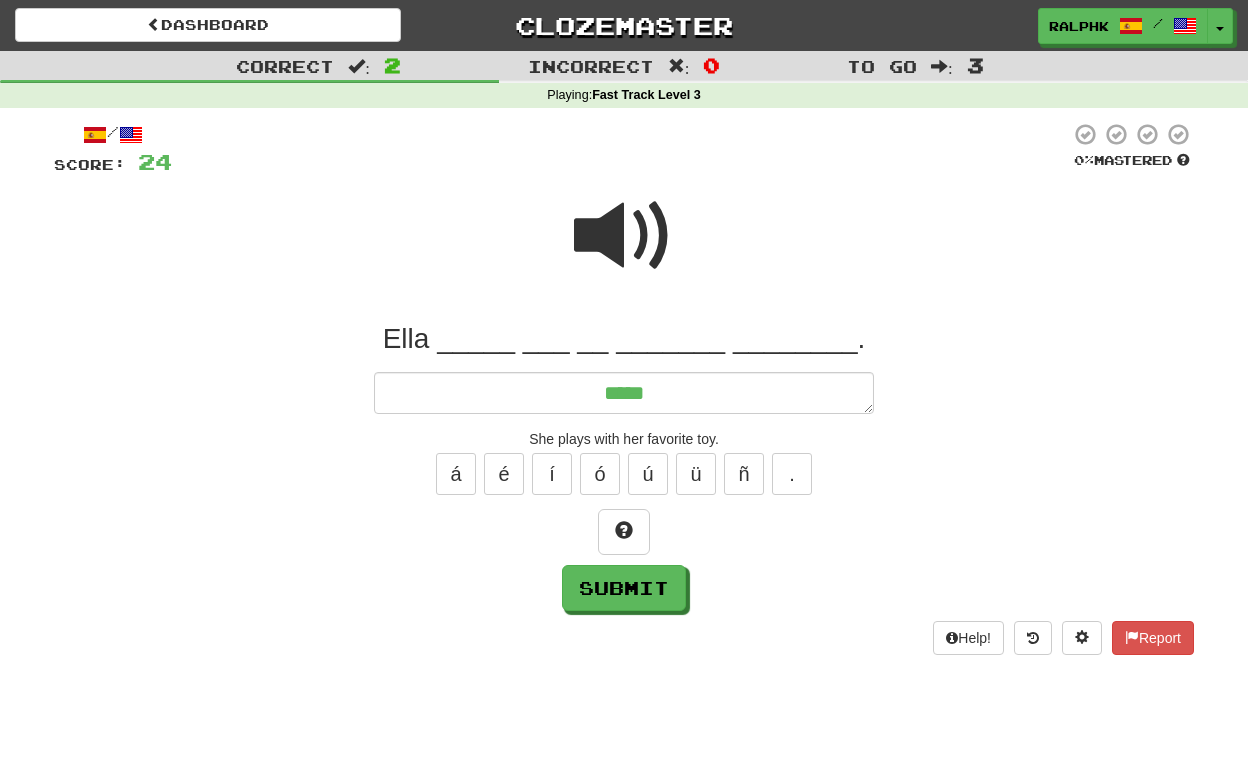 type on "*" 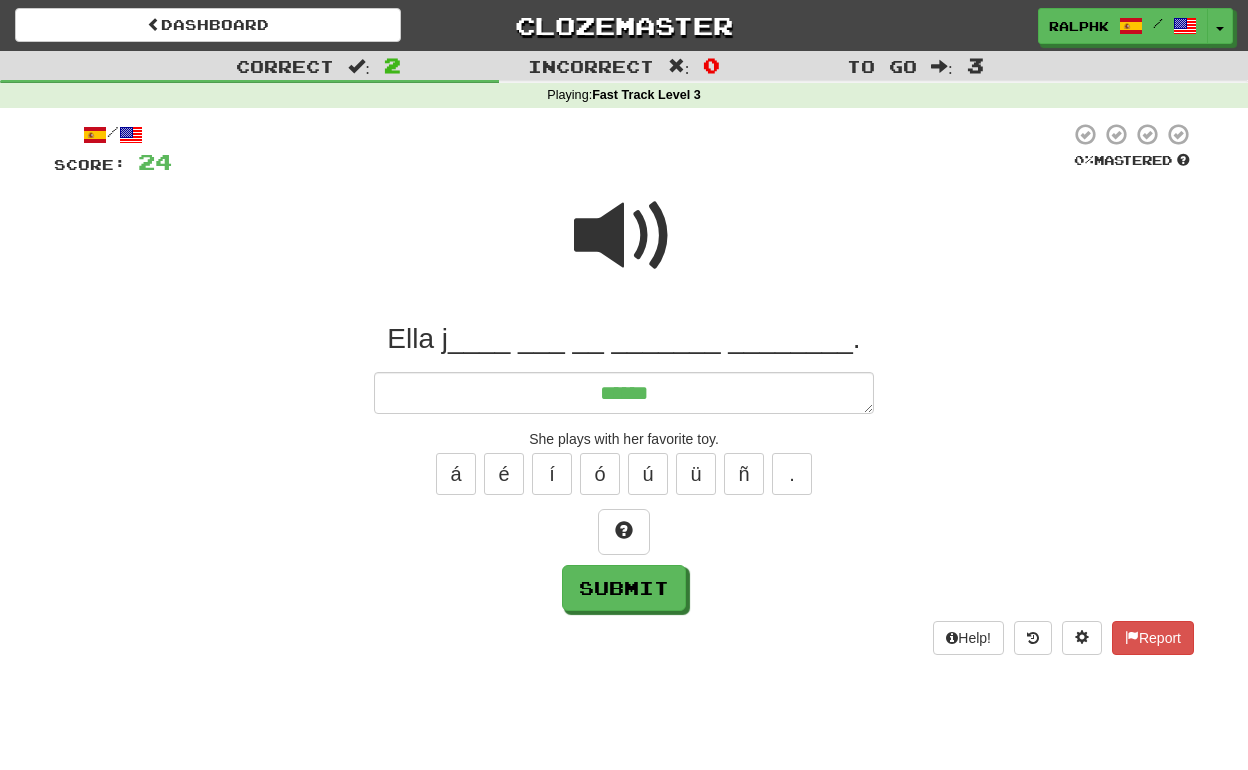 type on "*" 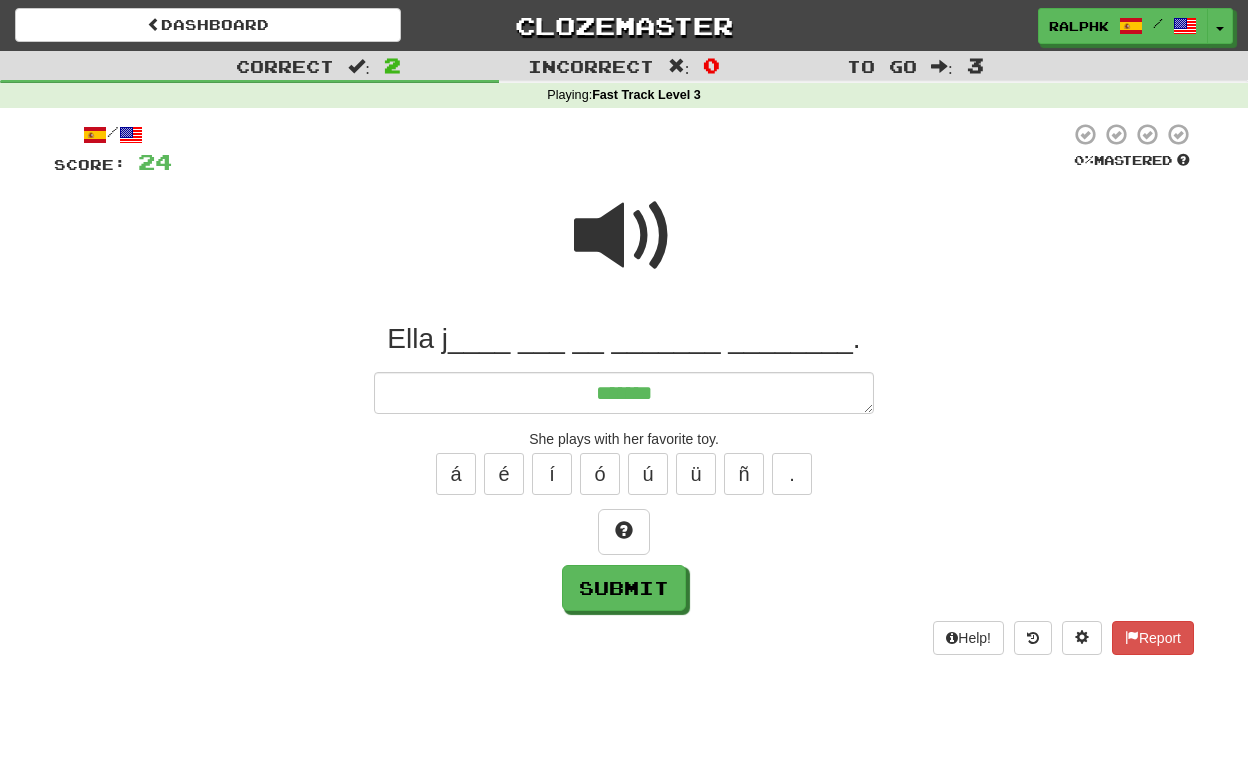 type on "*" 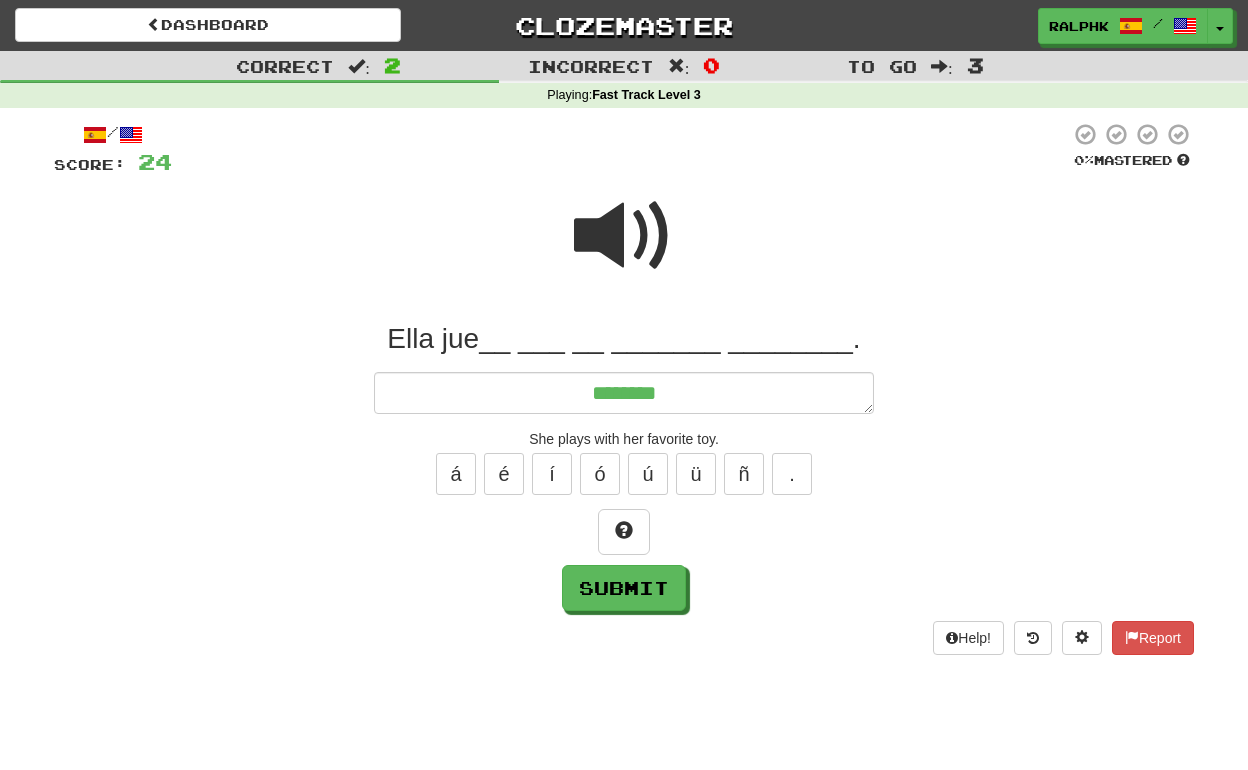 type on "*" 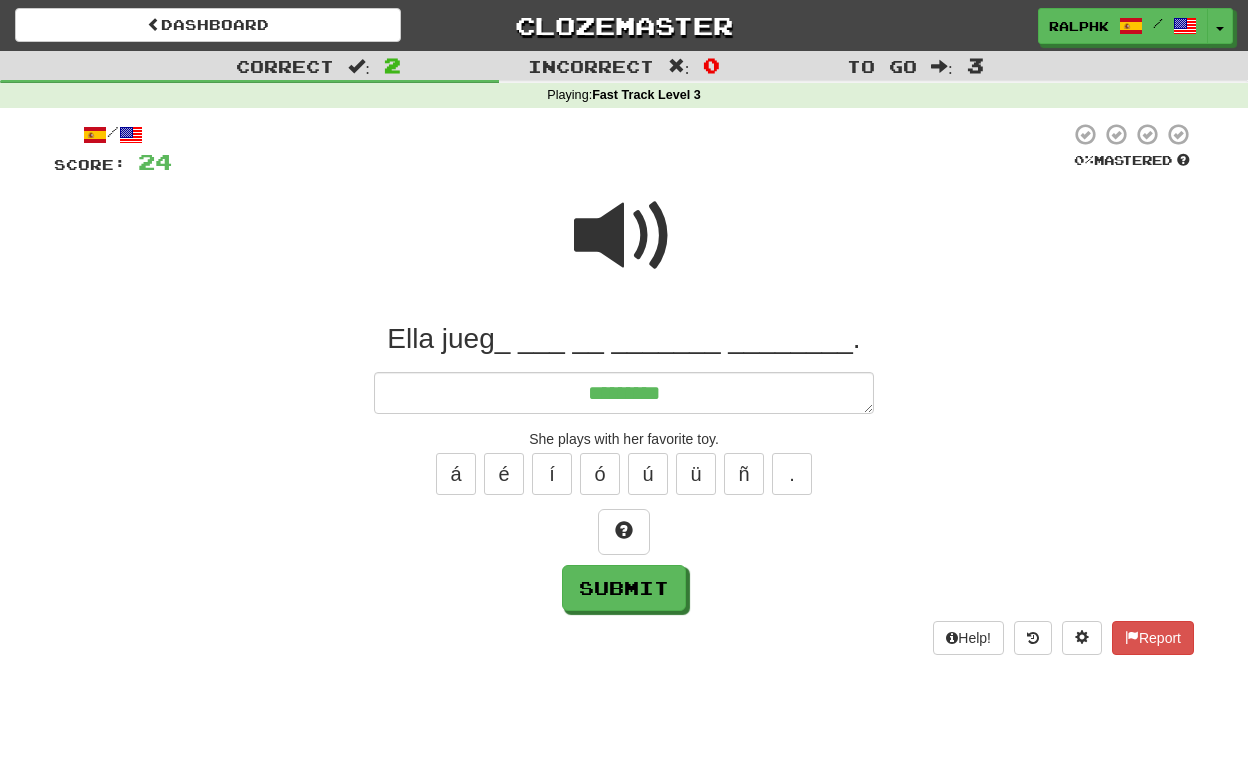 type on "*" 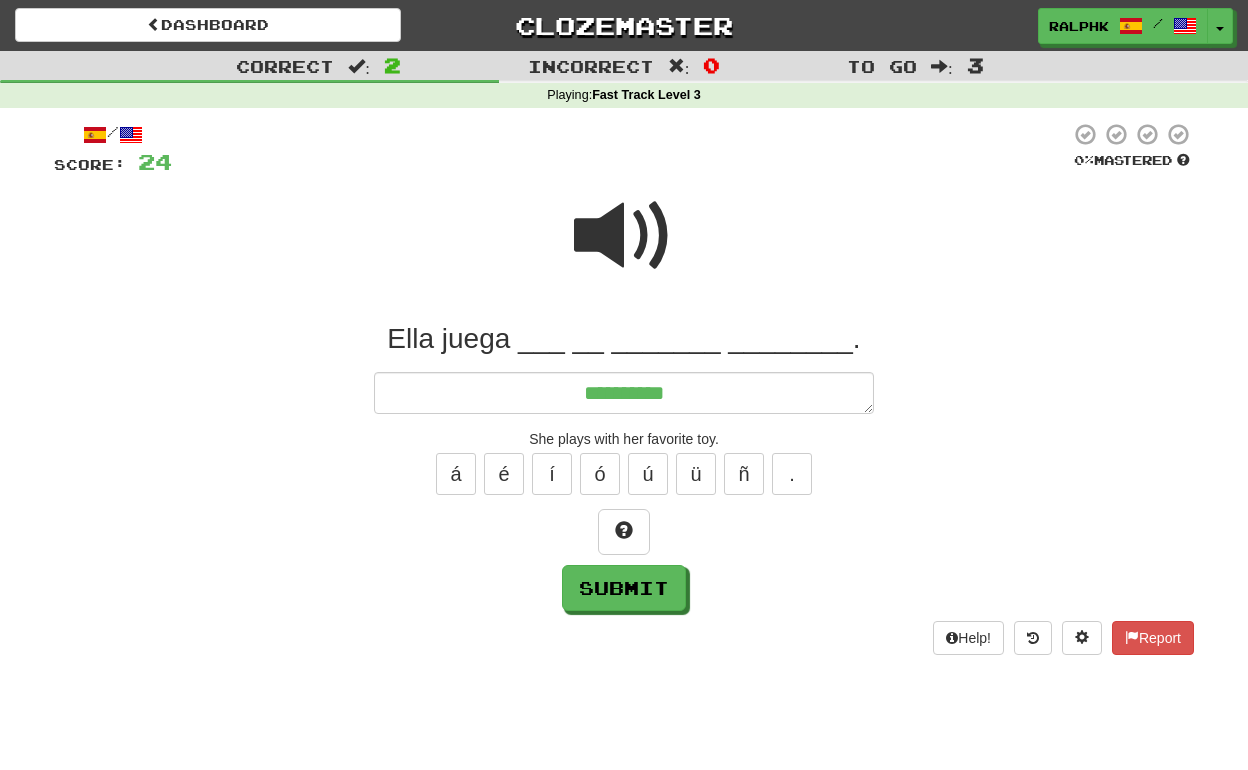 type on "*" 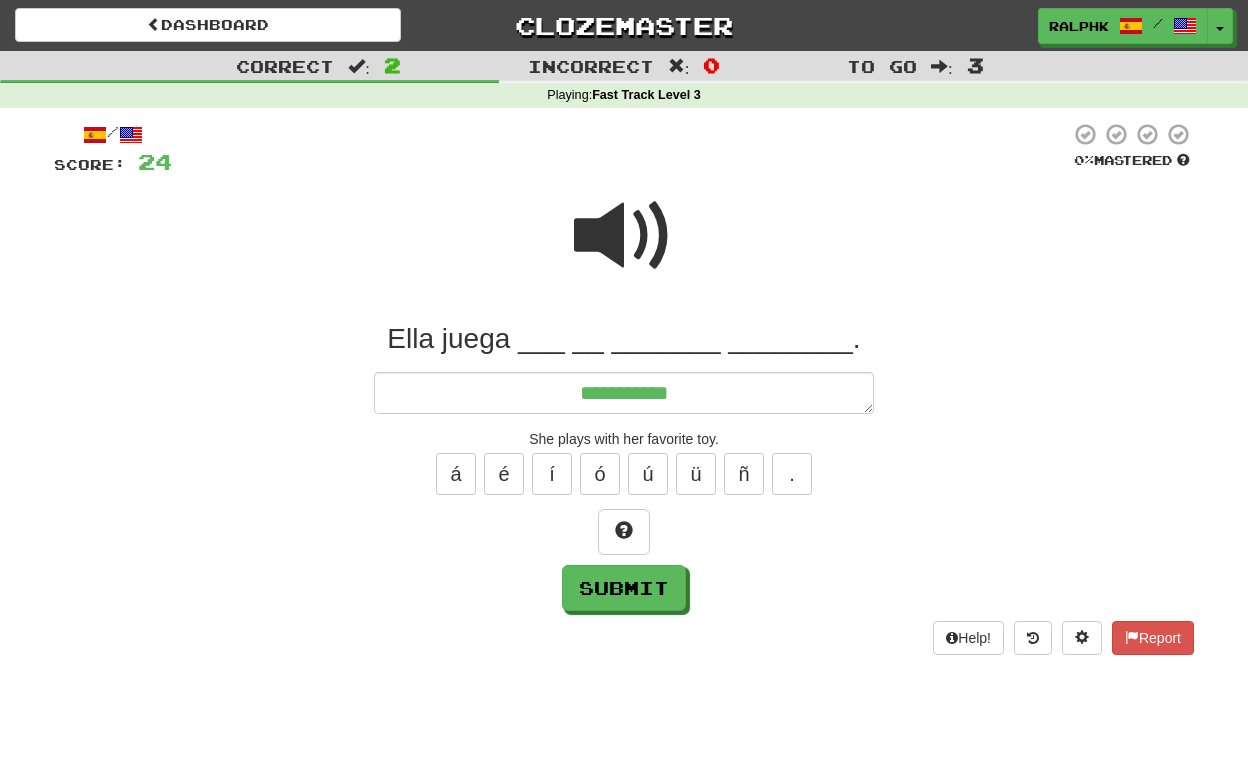 type on "*" 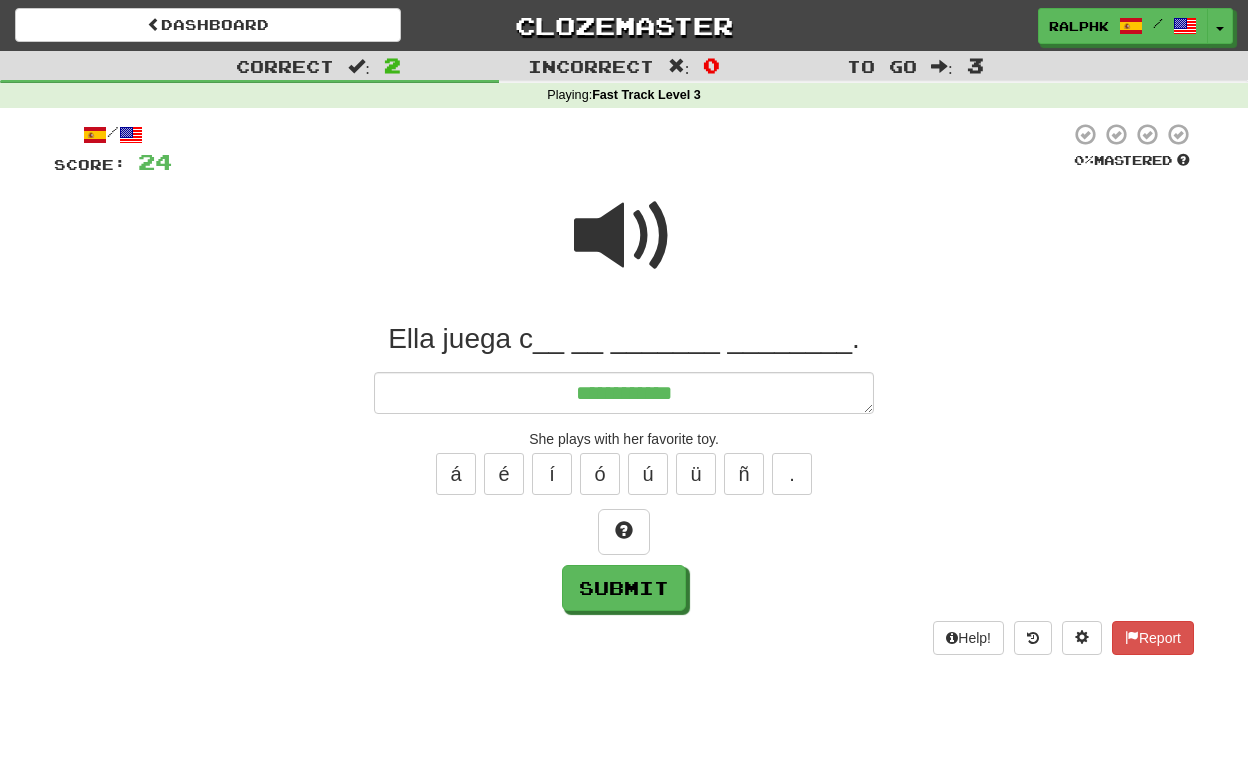 type on "*" 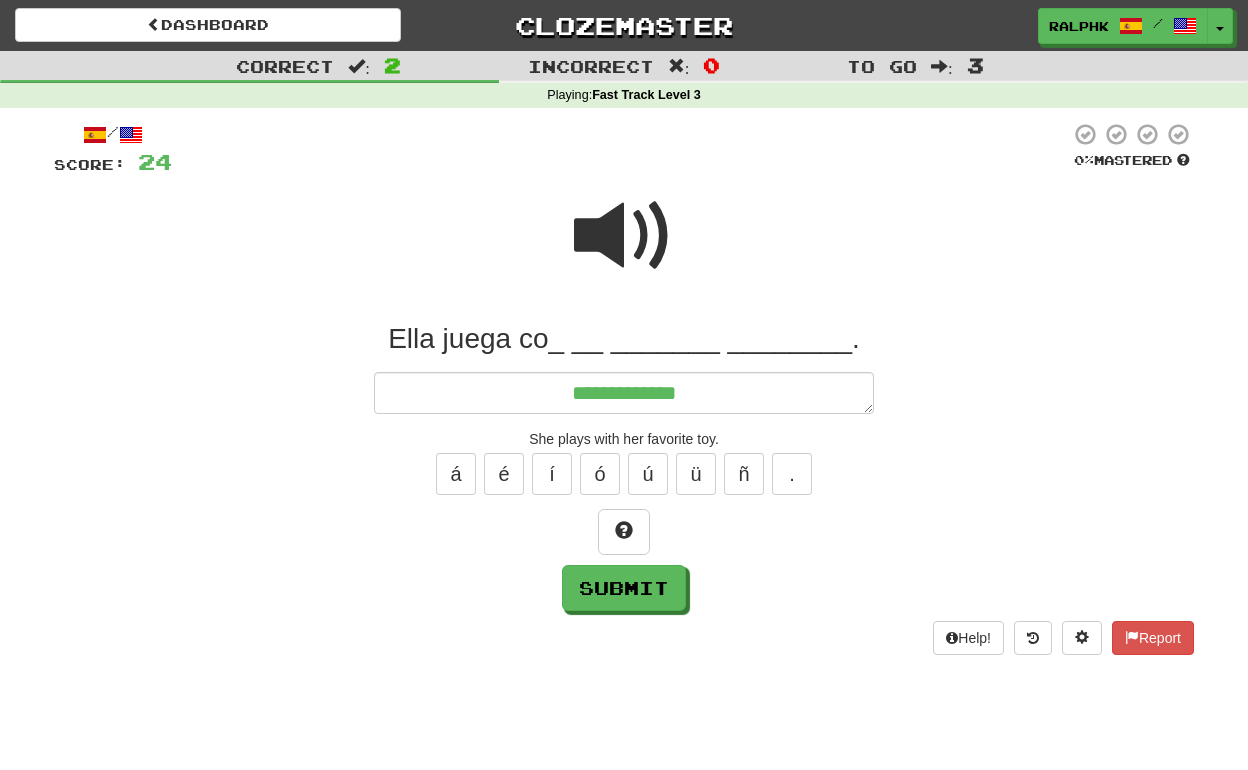 type on "*" 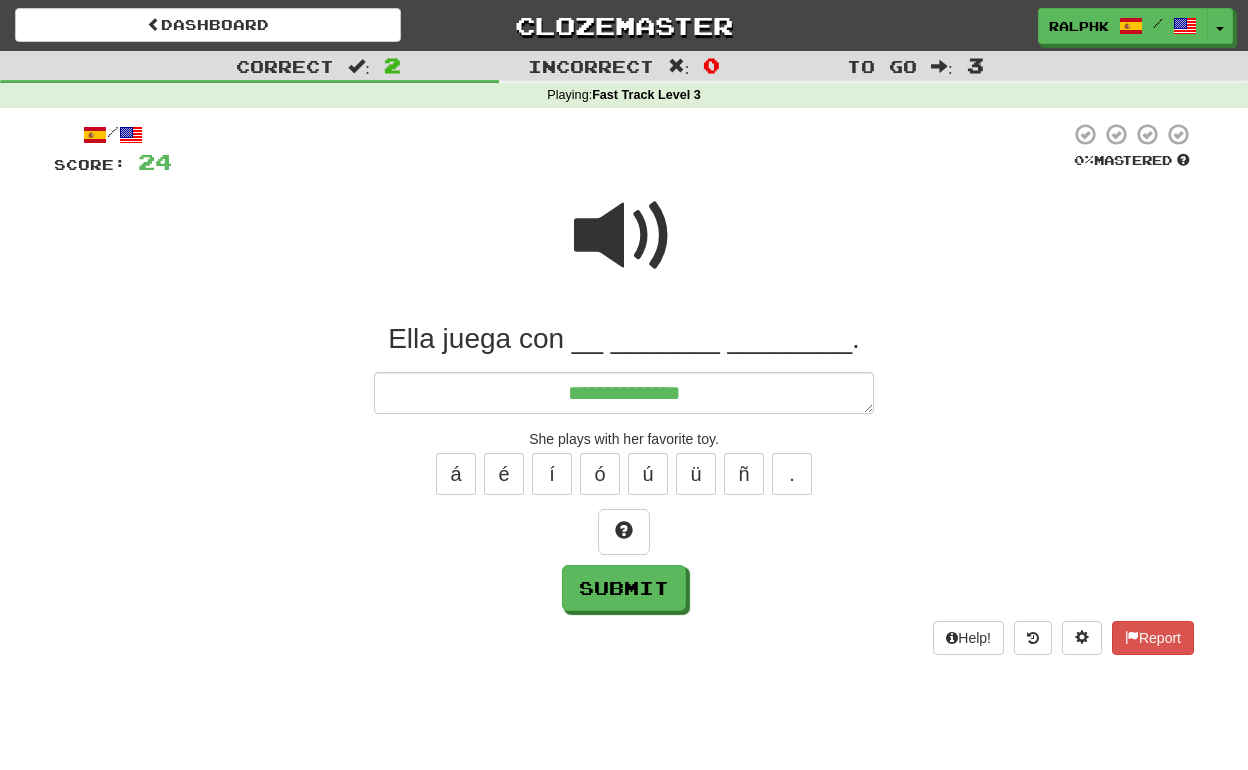 type on "*" 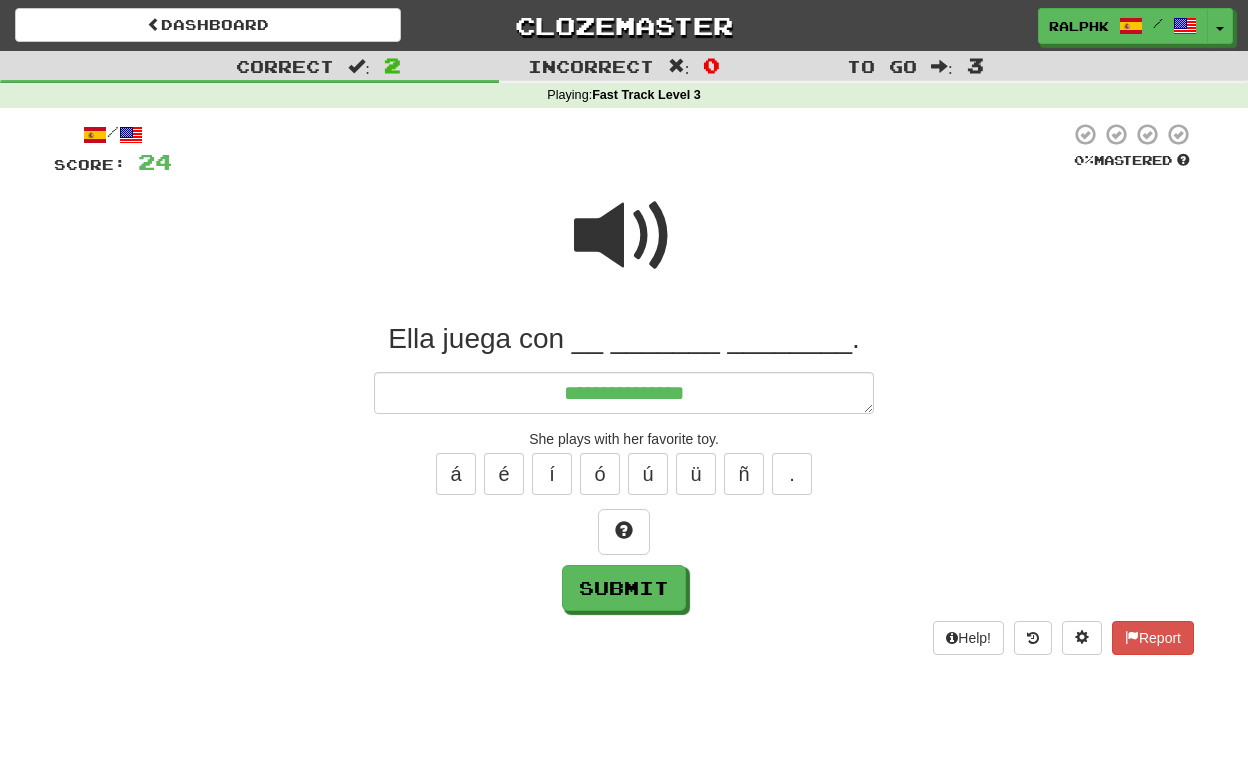 type on "*" 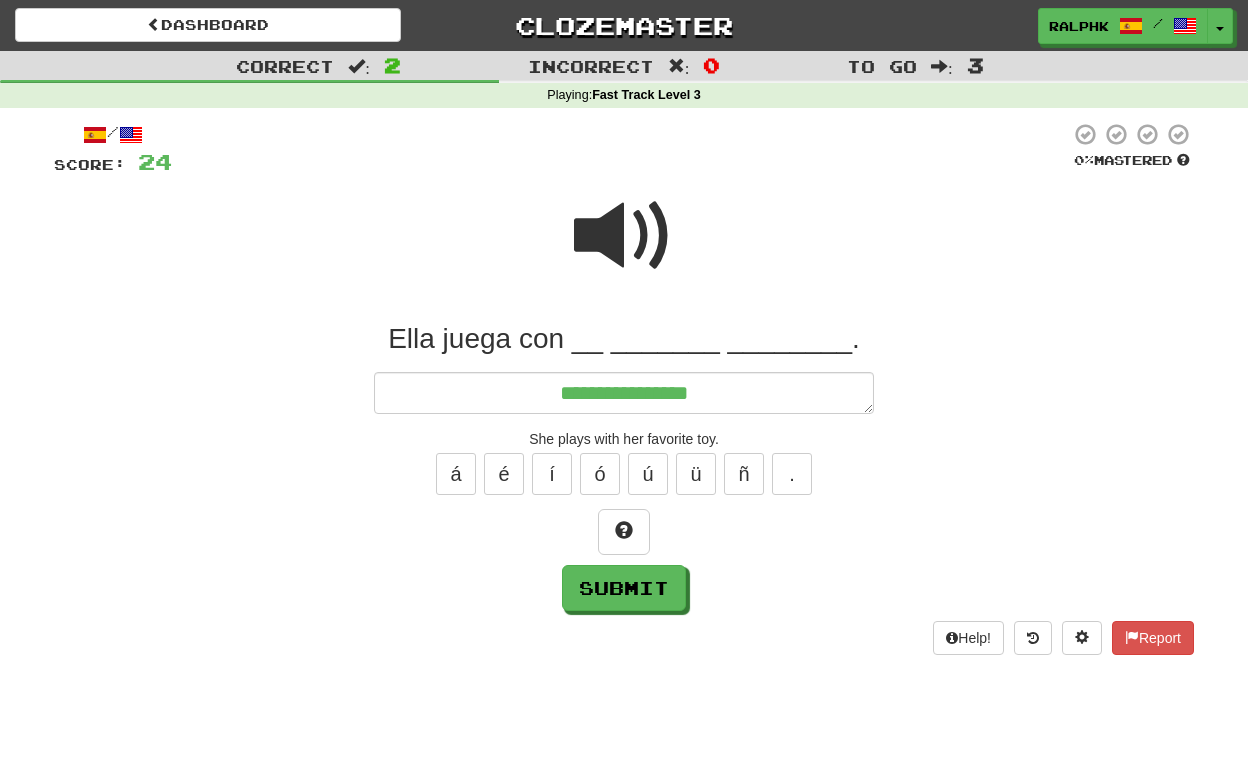 type on "*" 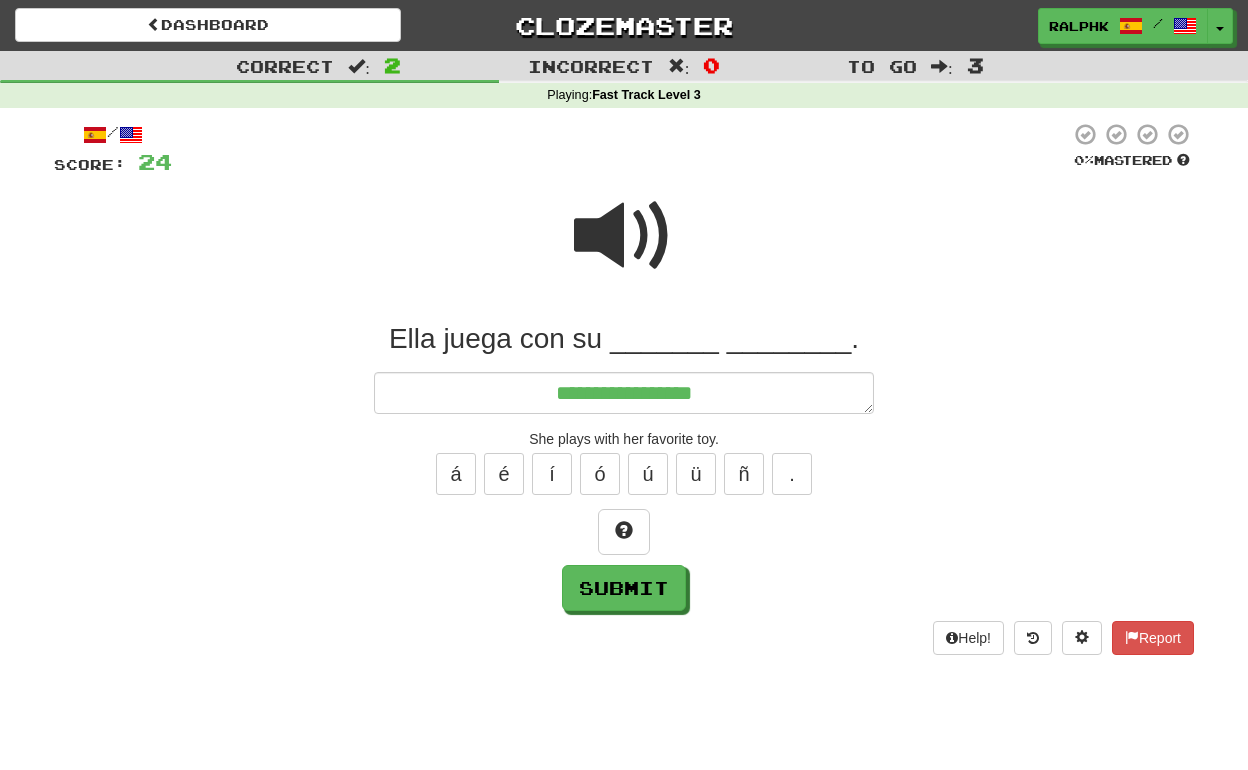 type on "*" 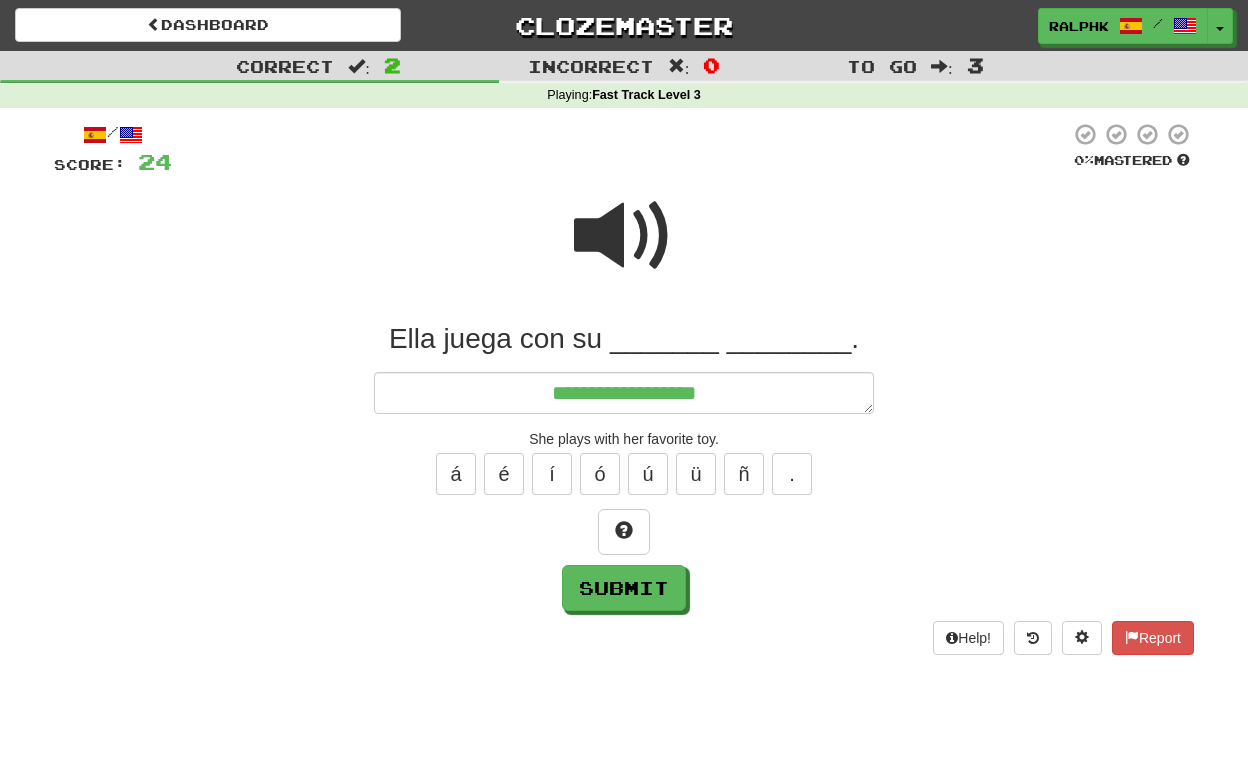 type on "*" 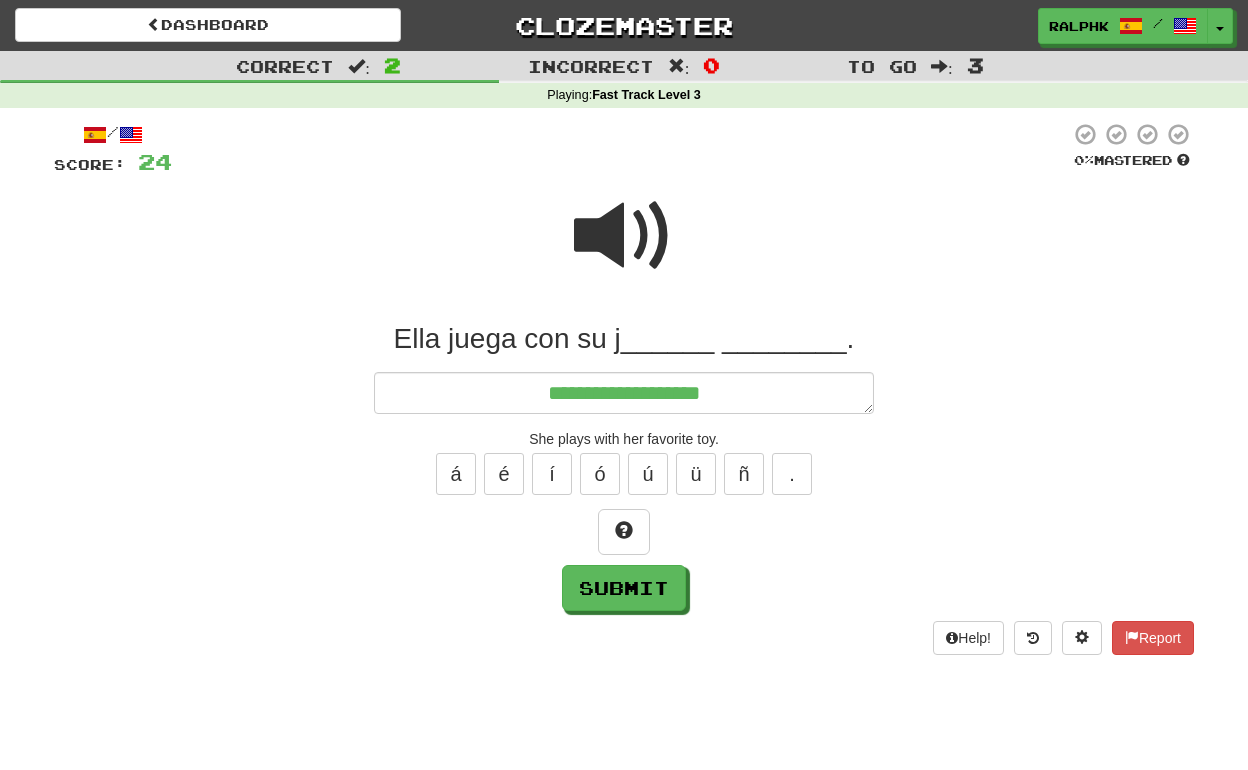 type on "*" 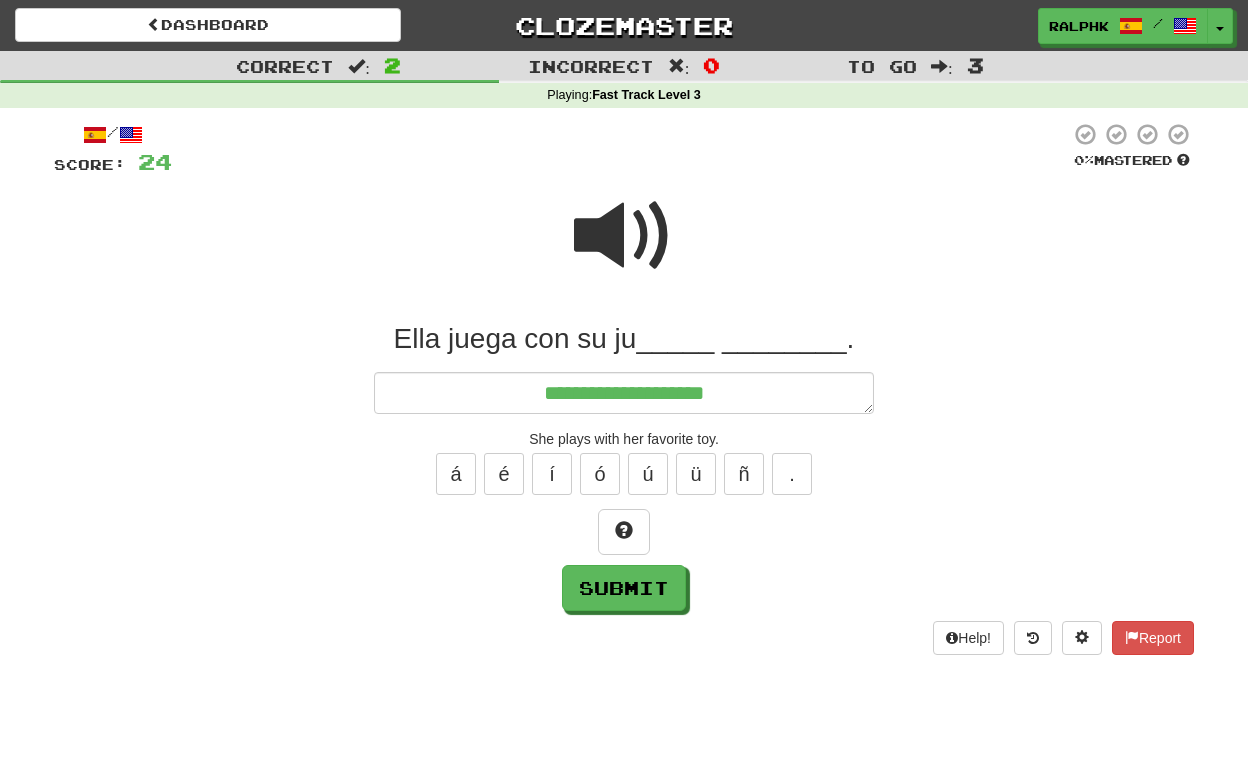 type on "*" 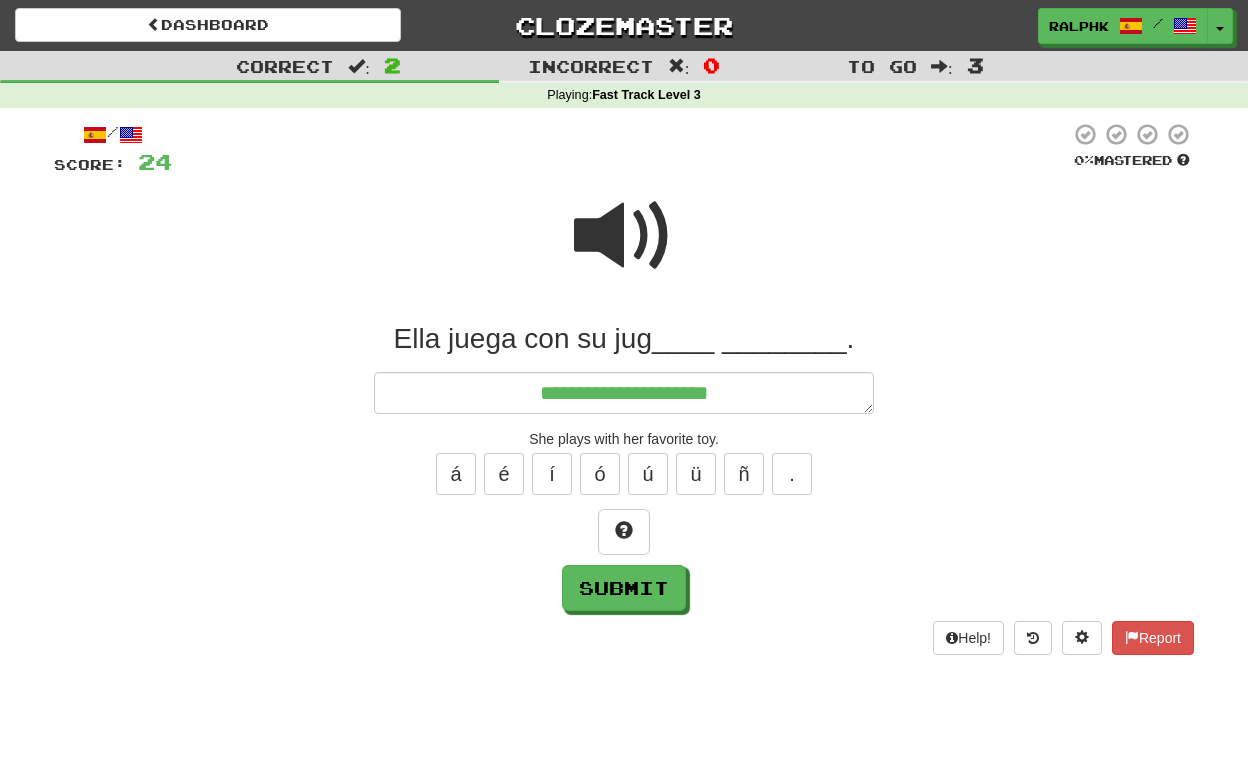 type on "*" 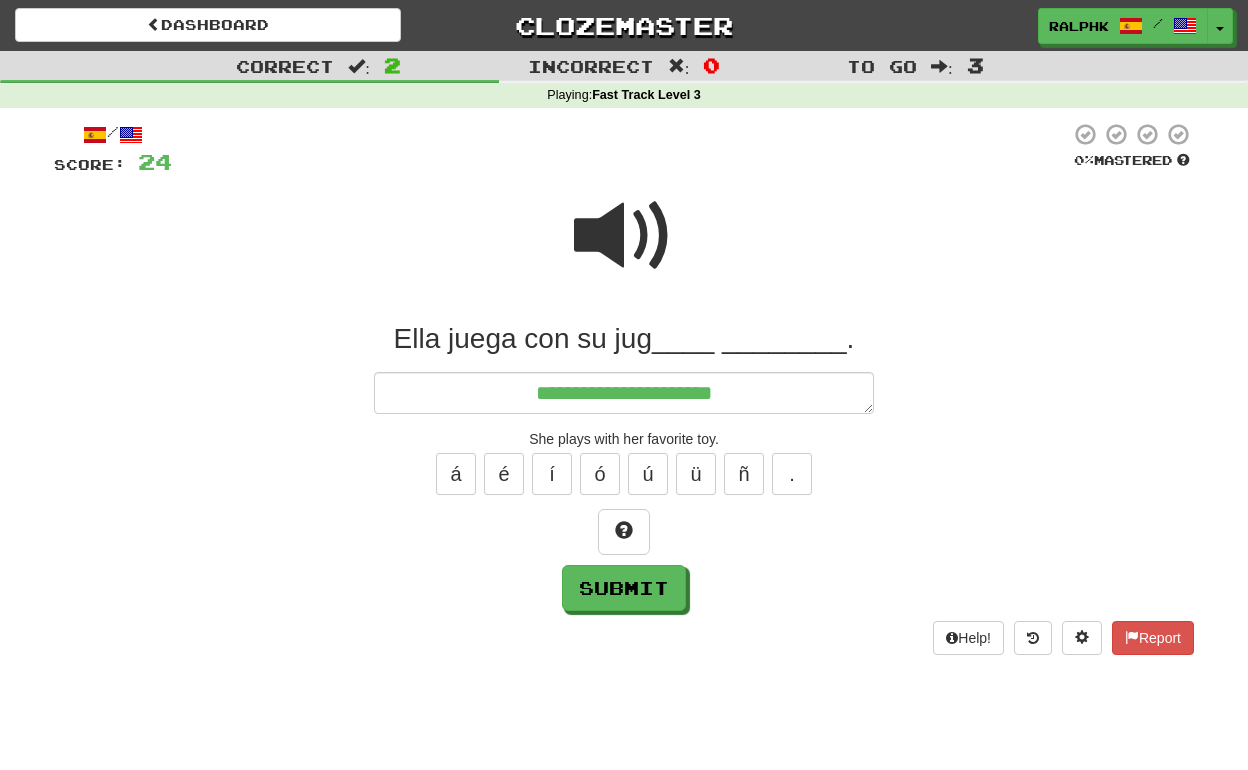 type on "*" 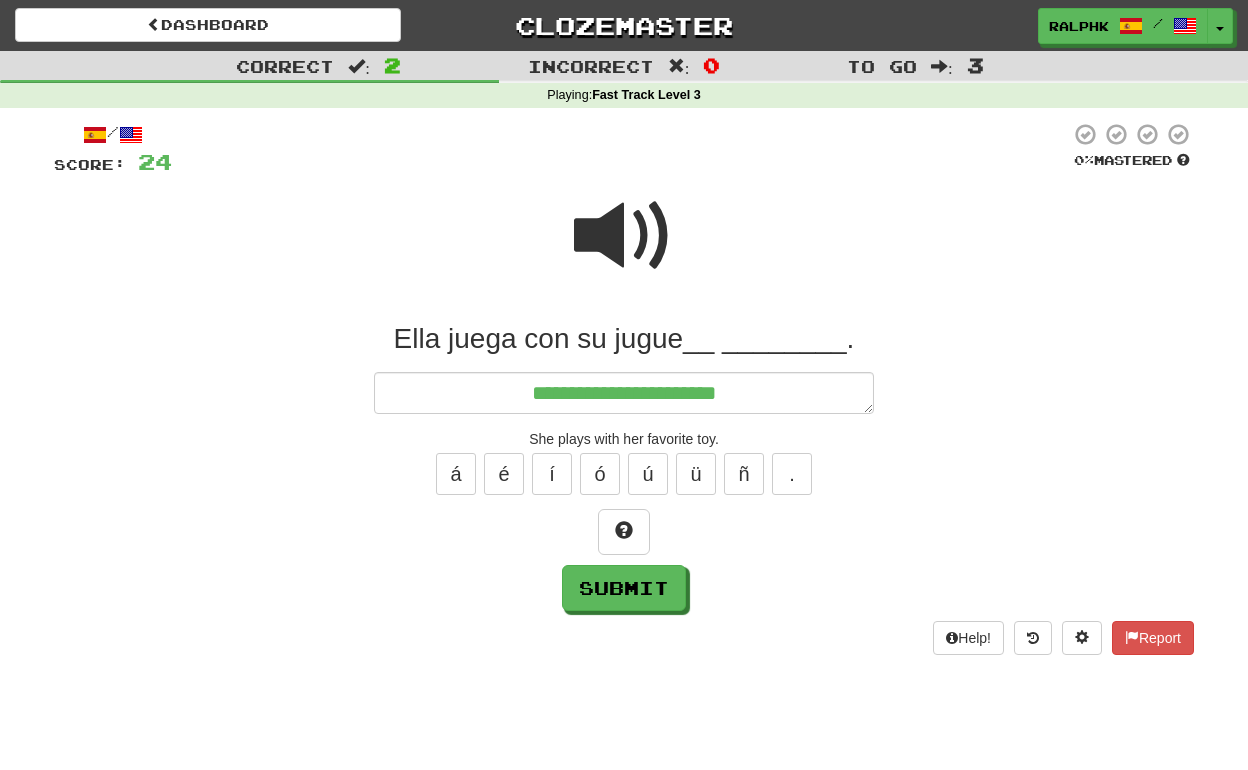 type on "*" 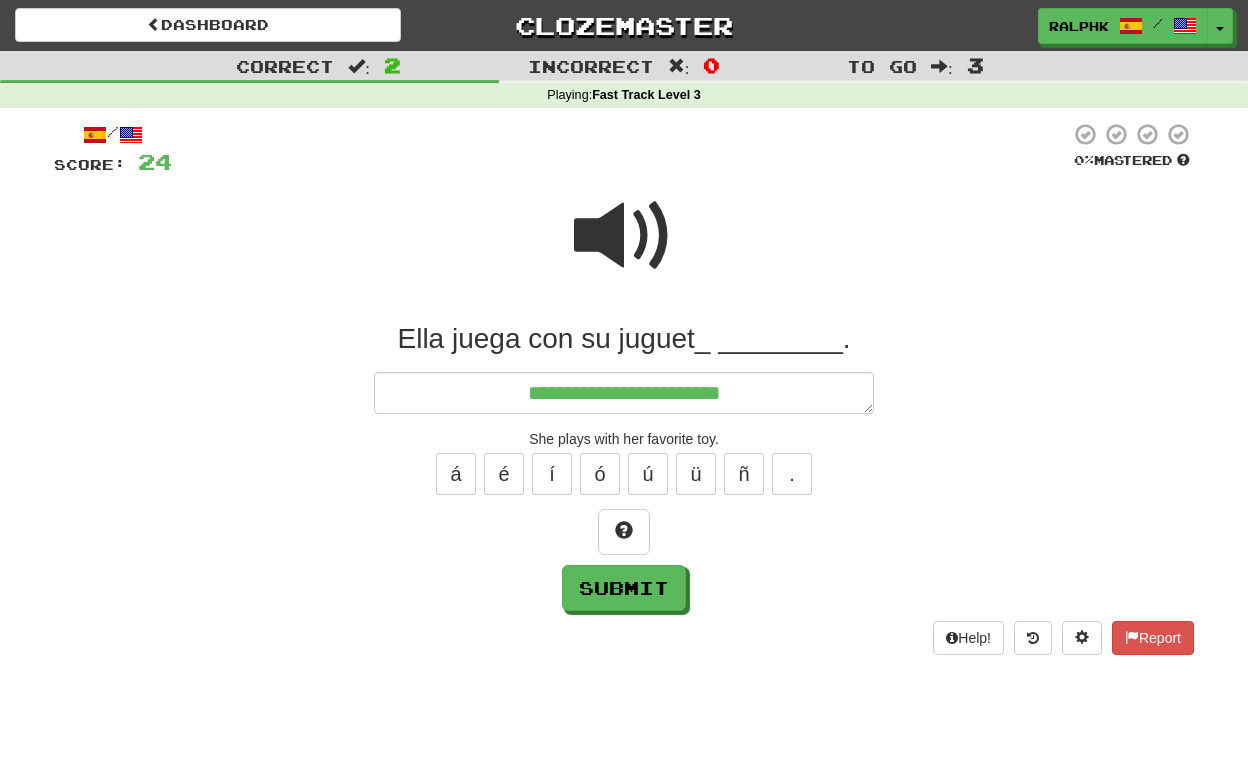 type on "*" 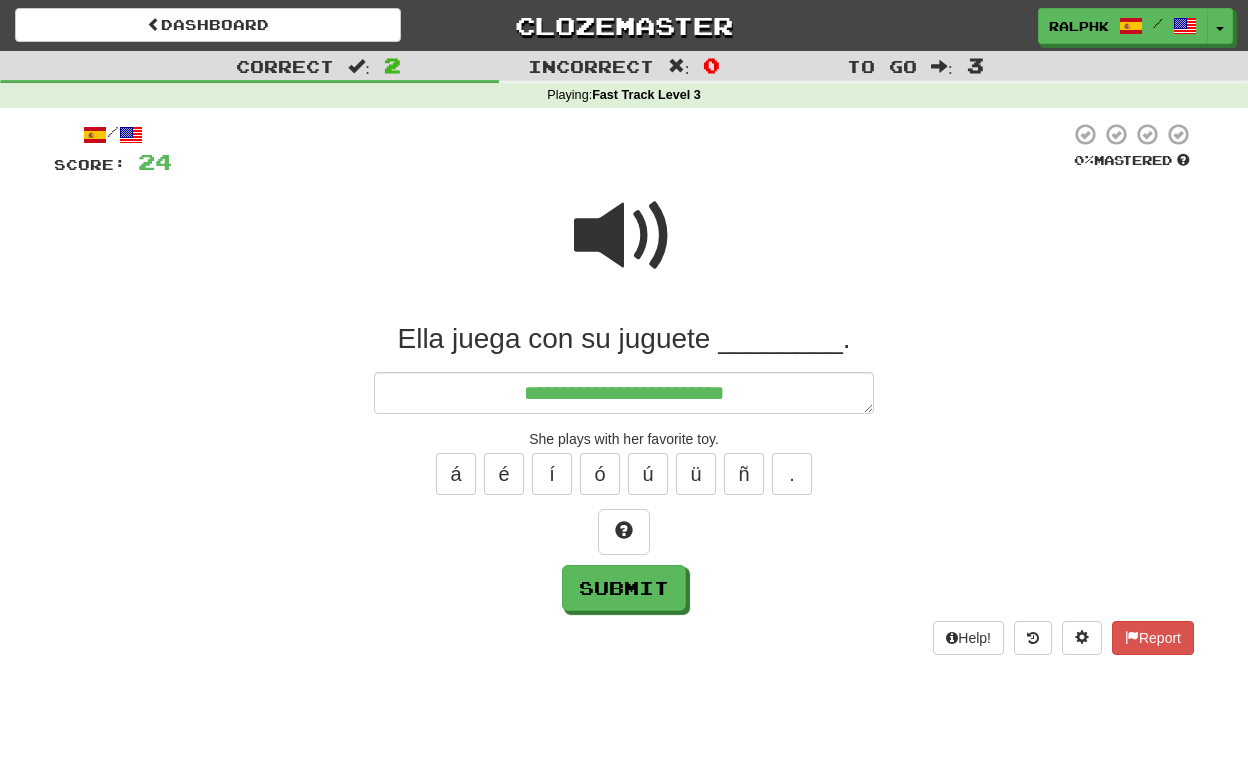 type on "*" 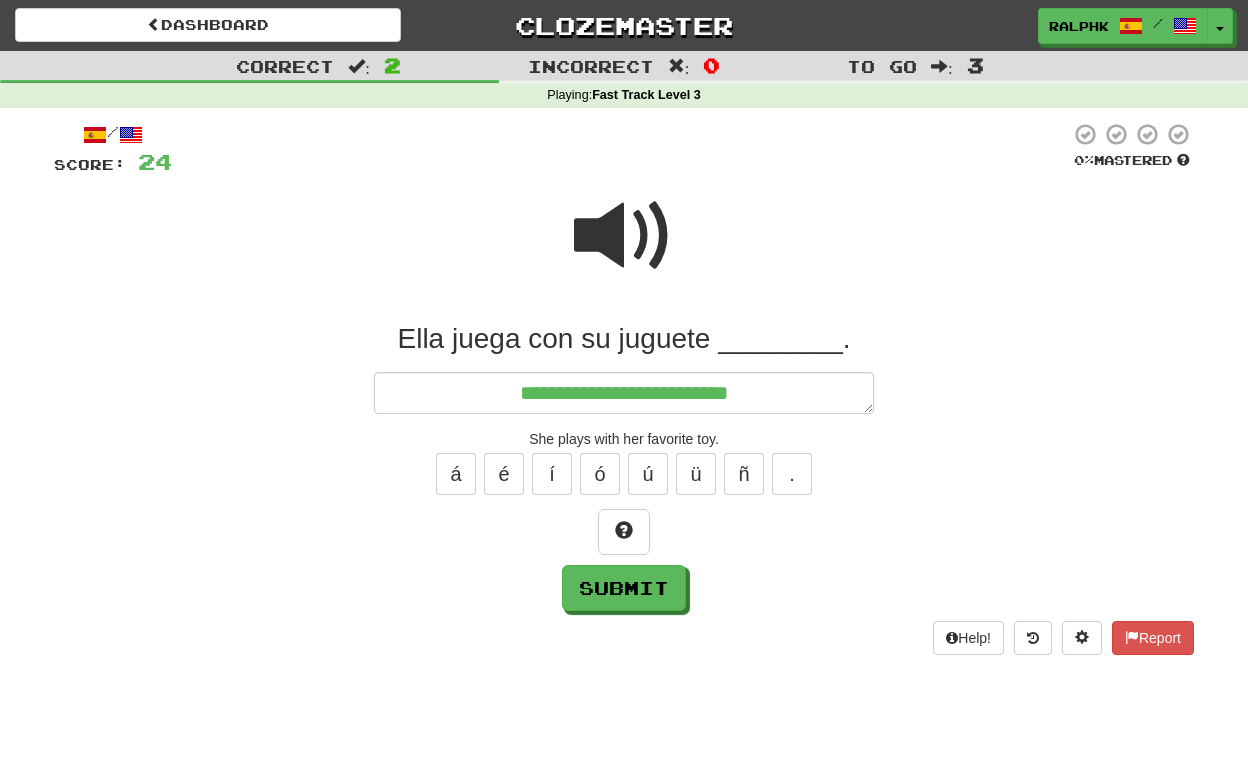 type on "*" 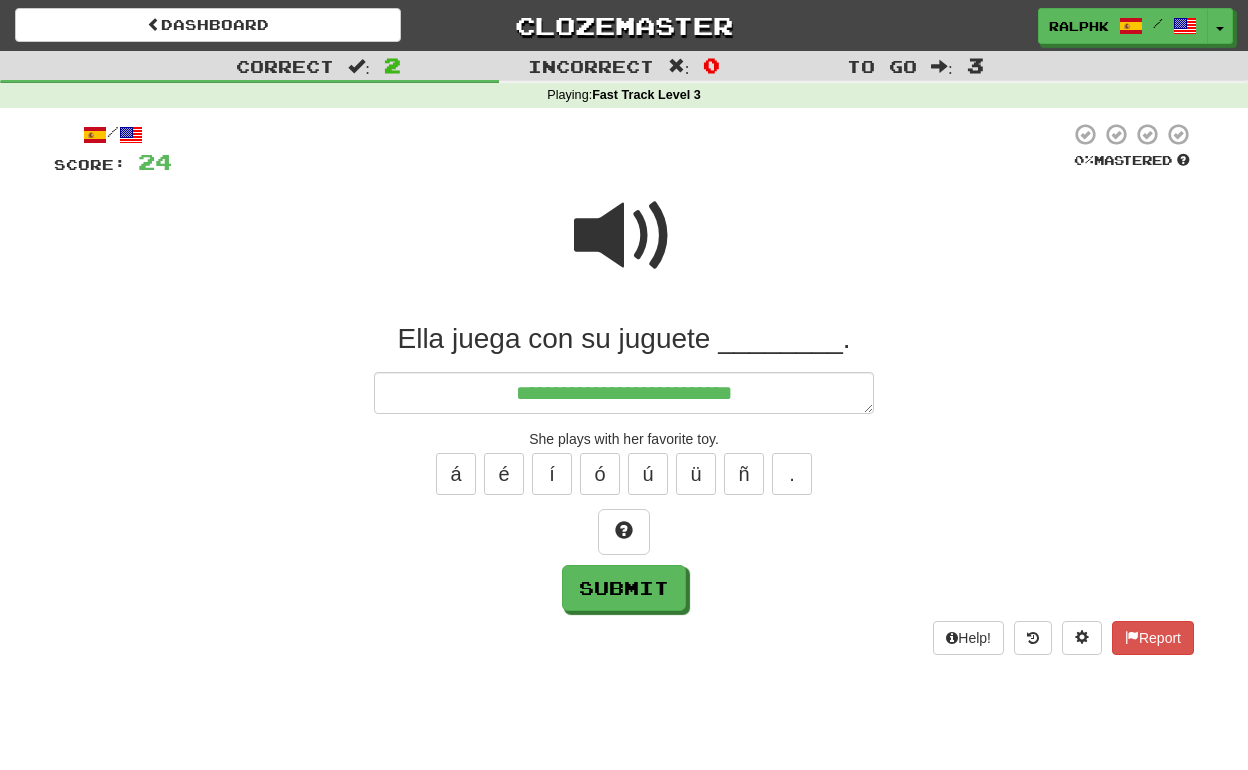 type on "*" 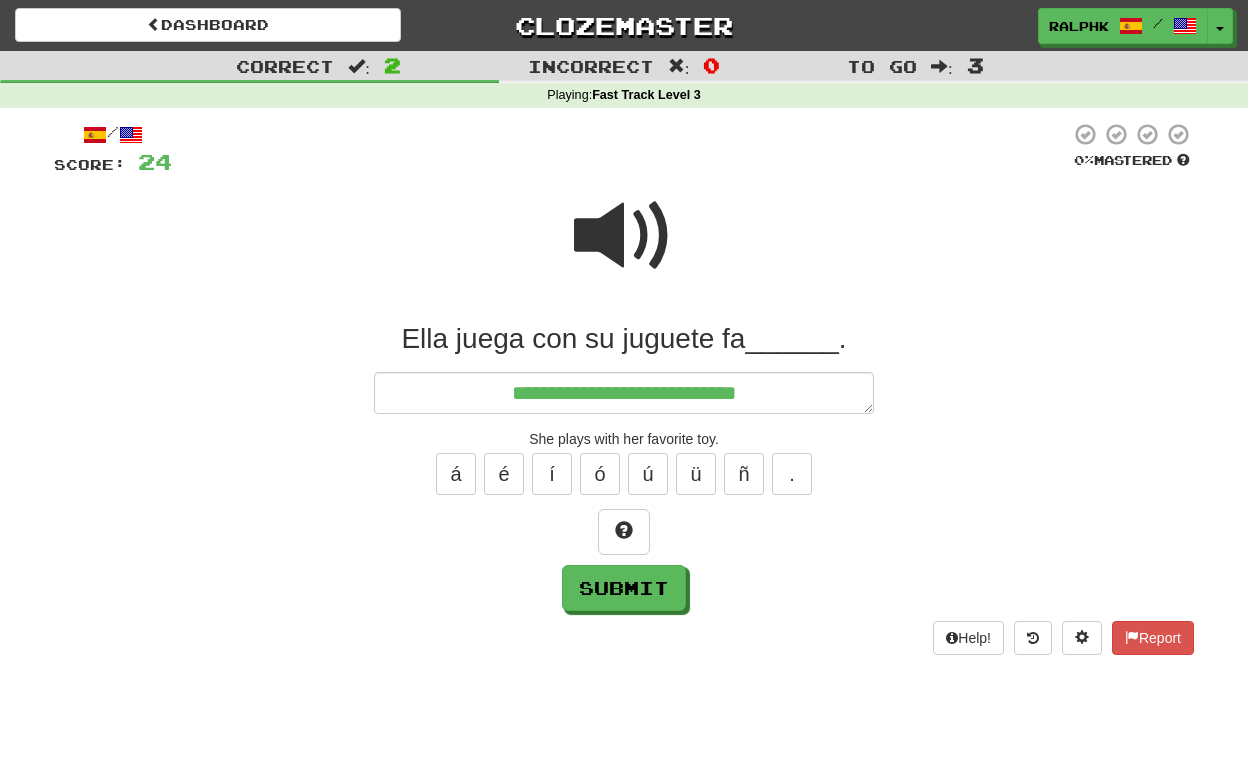 type on "*" 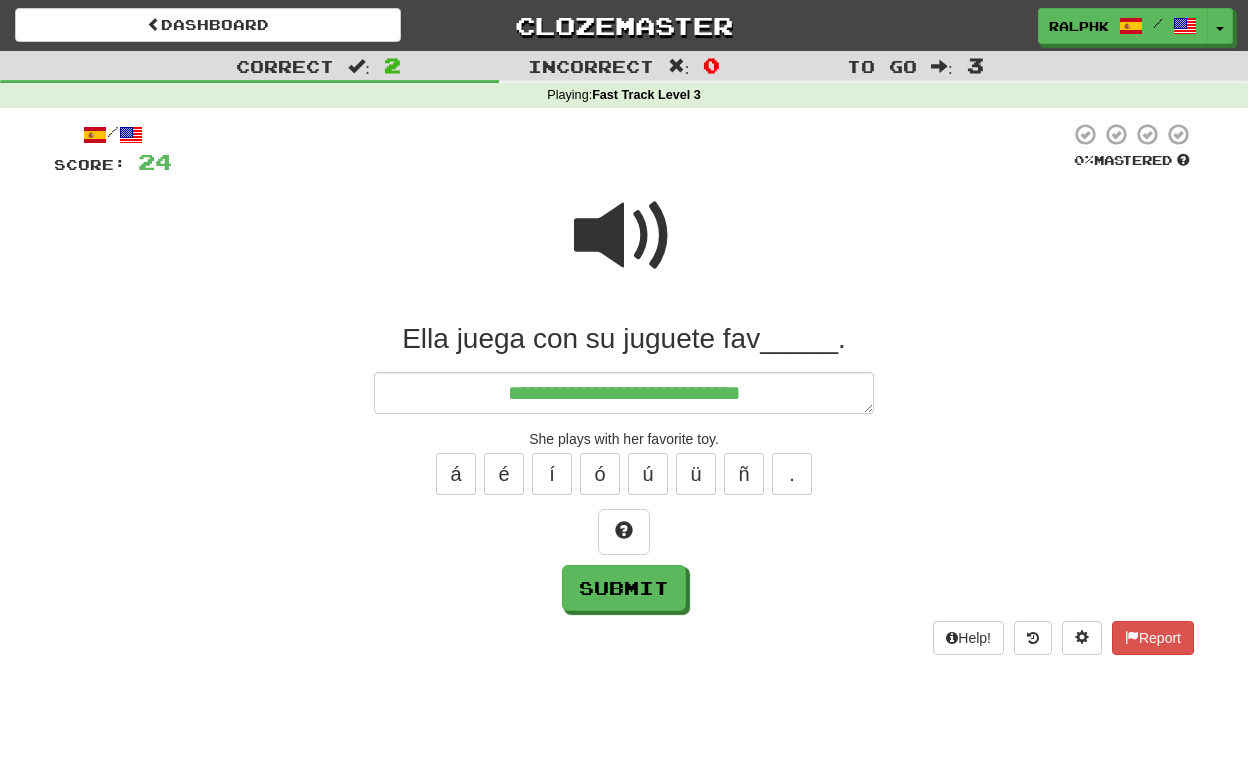 type on "*" 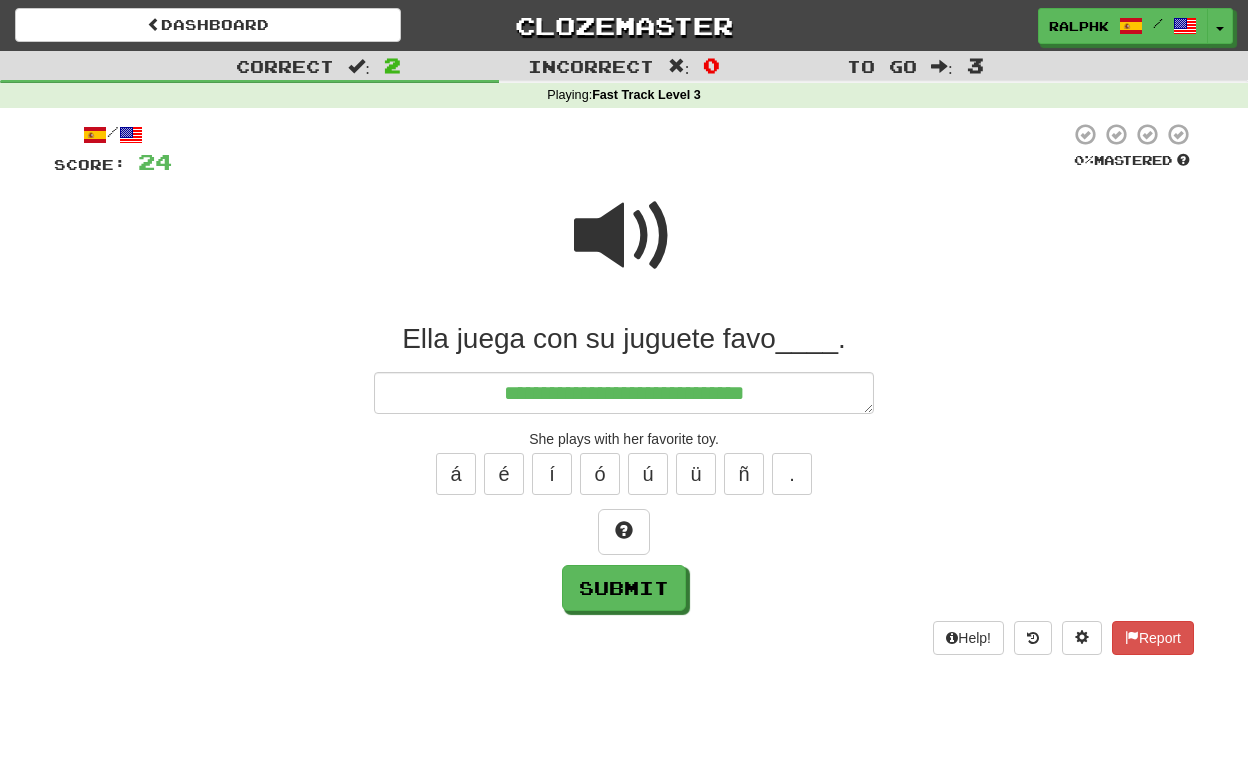 type on "*" 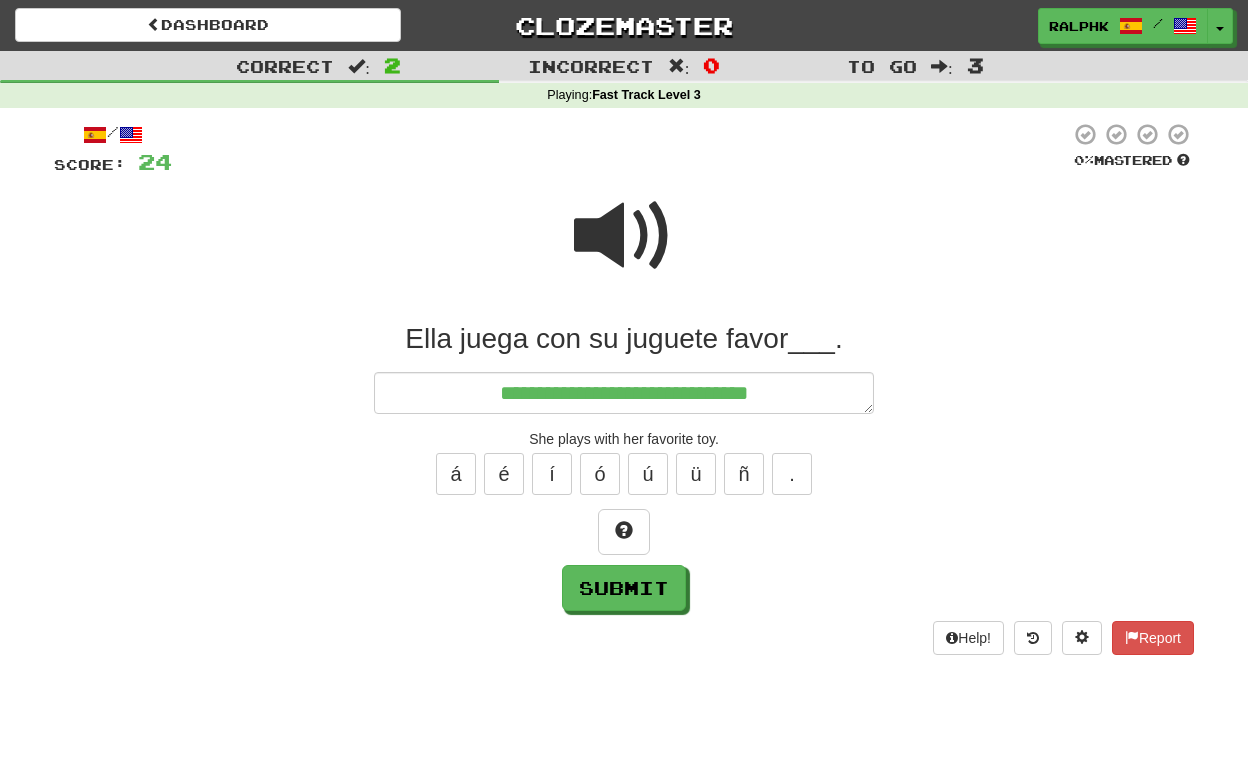type on "*" 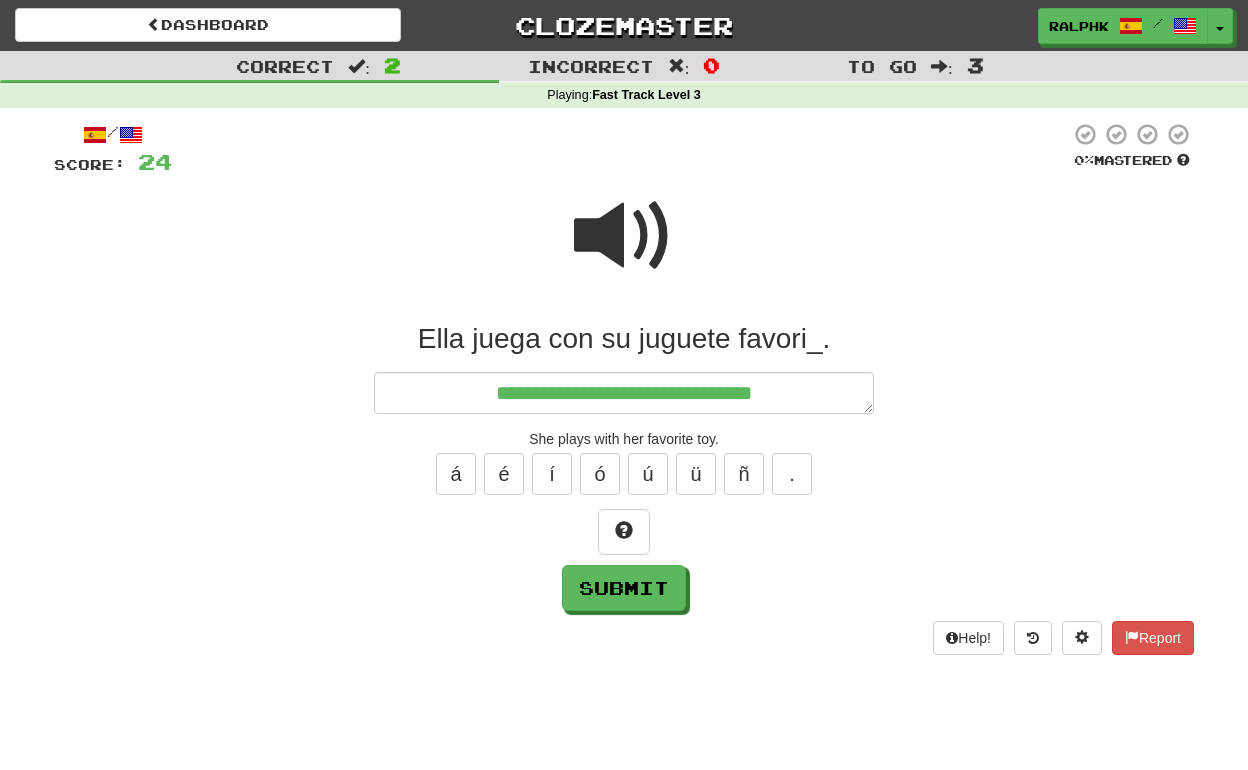 type on "*" 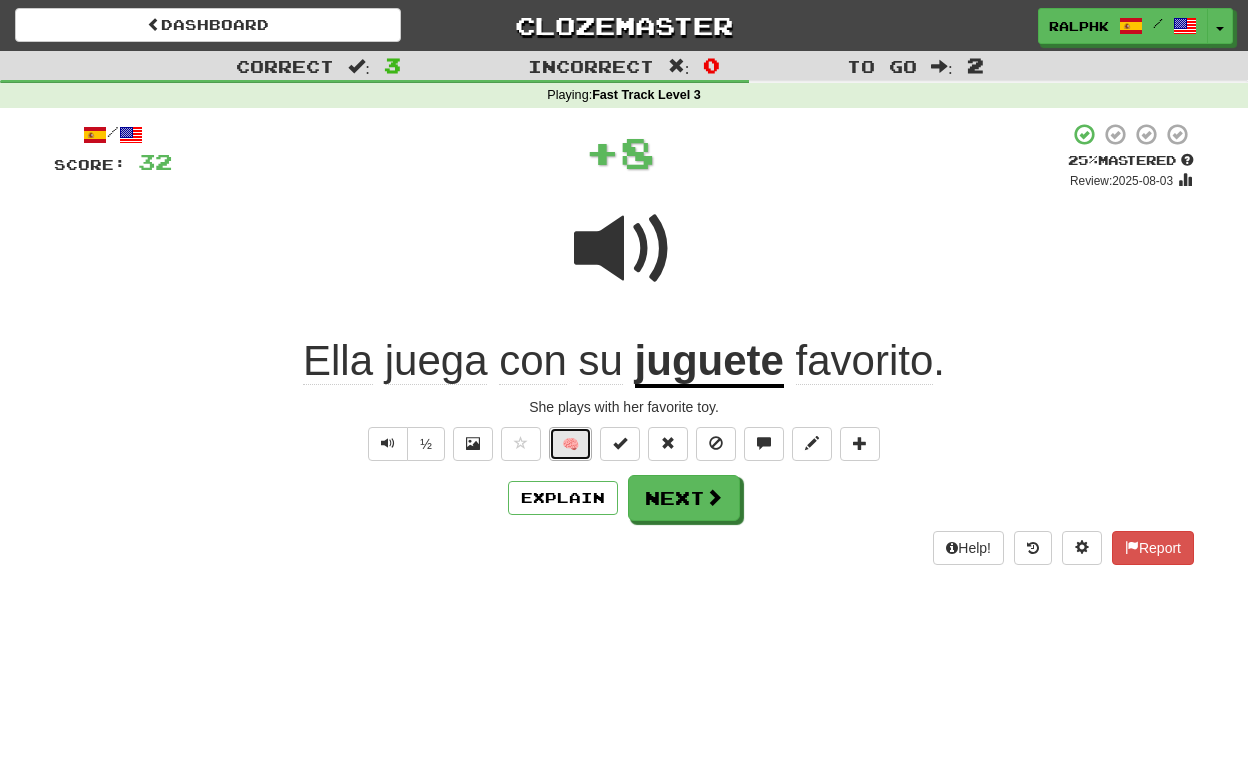 click on "🧠" at bounding box center [570, 444] 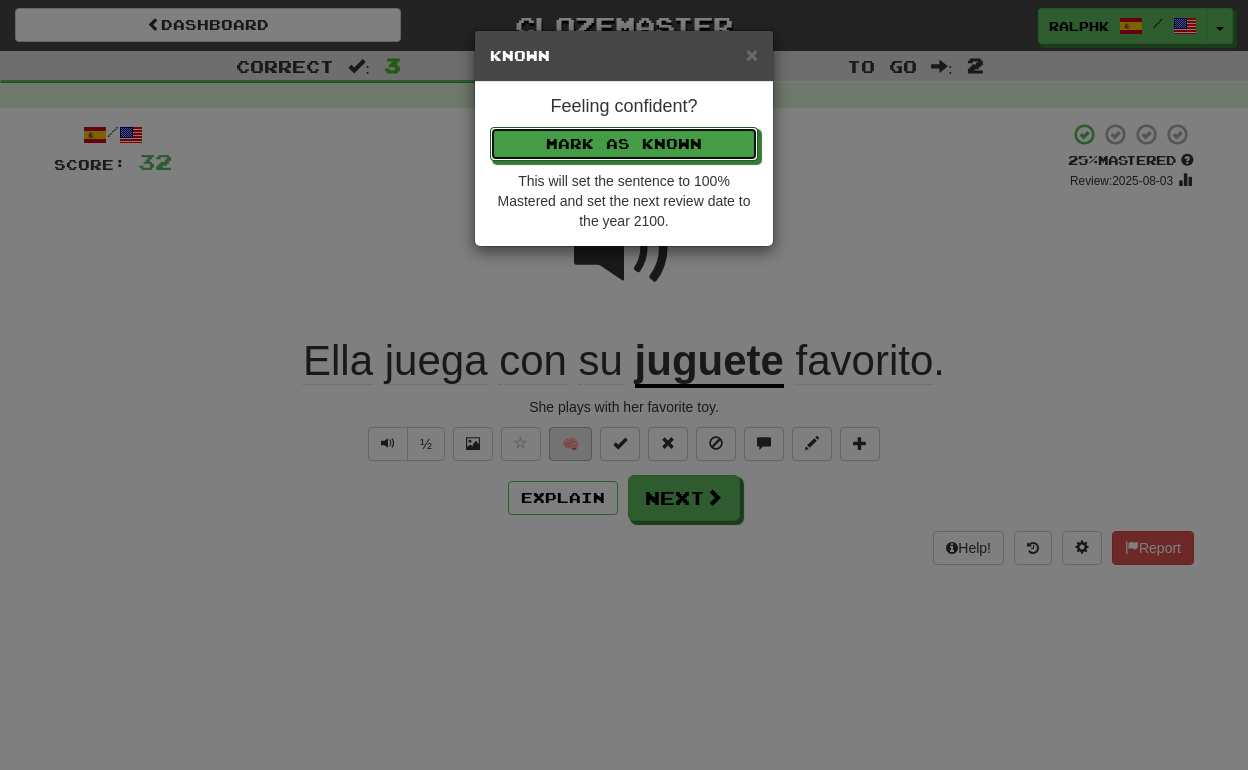 click on "Mark as Known" at bounding box center [624, 144] 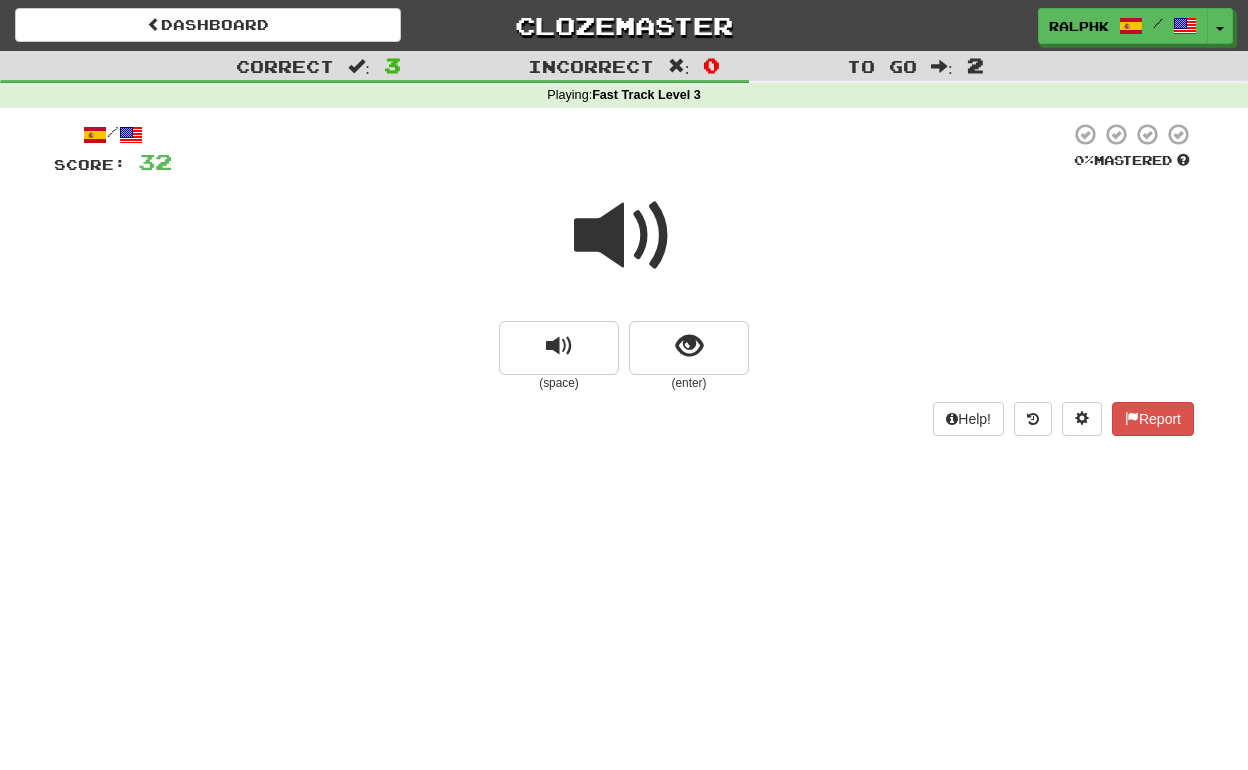 click at bounding box center (624, 236) 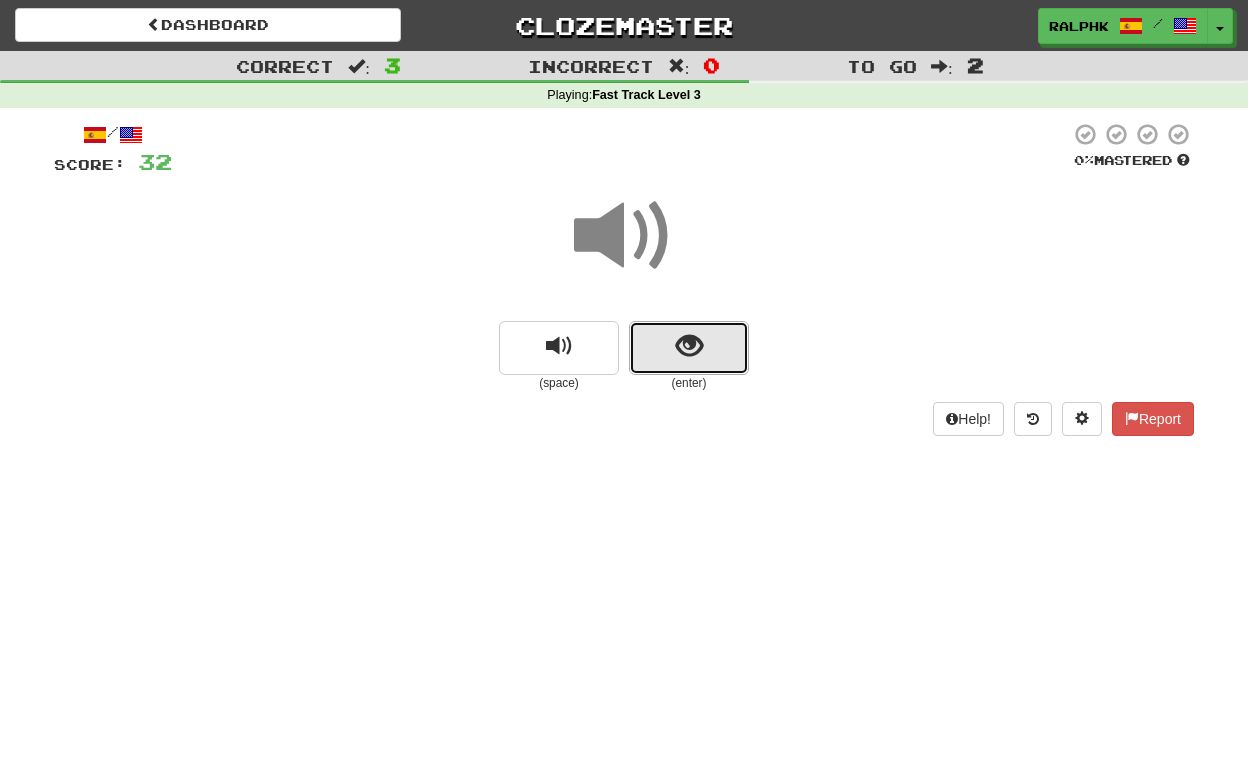click at bounding box center [689, 348] 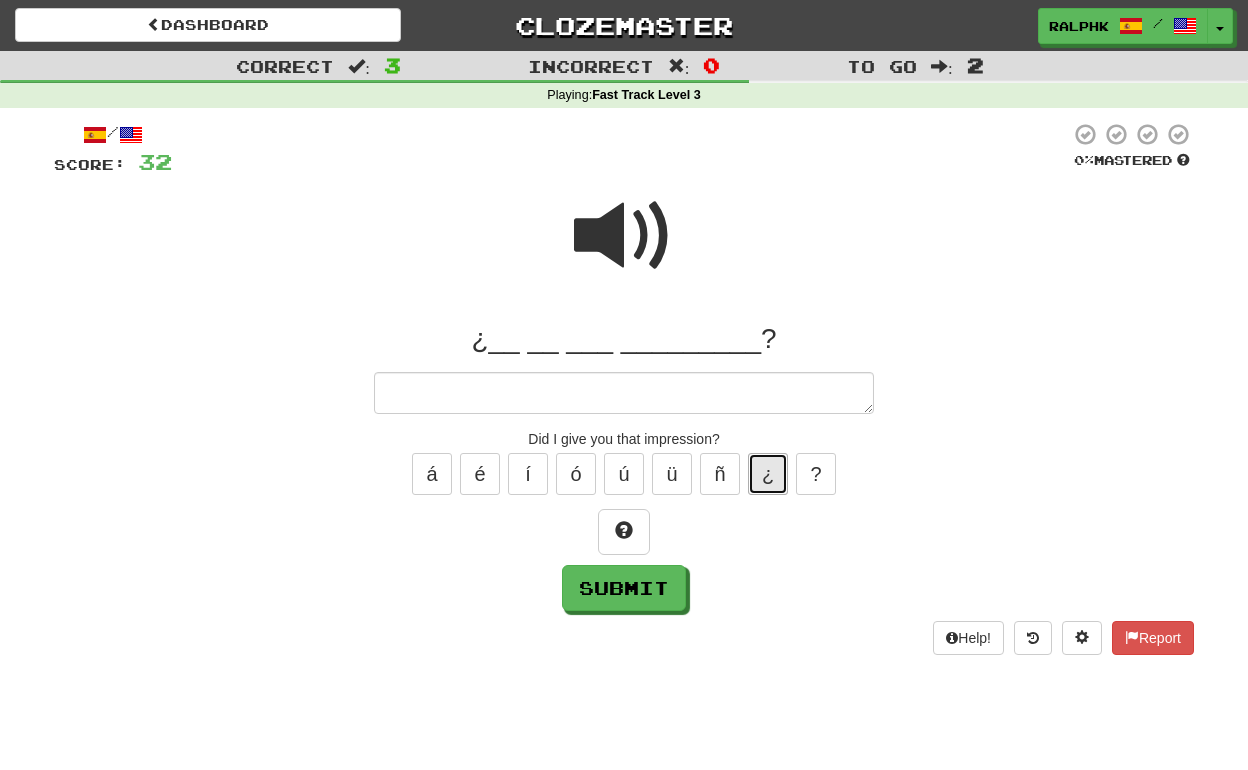 click on "¿" at bounding box center (768, 474) 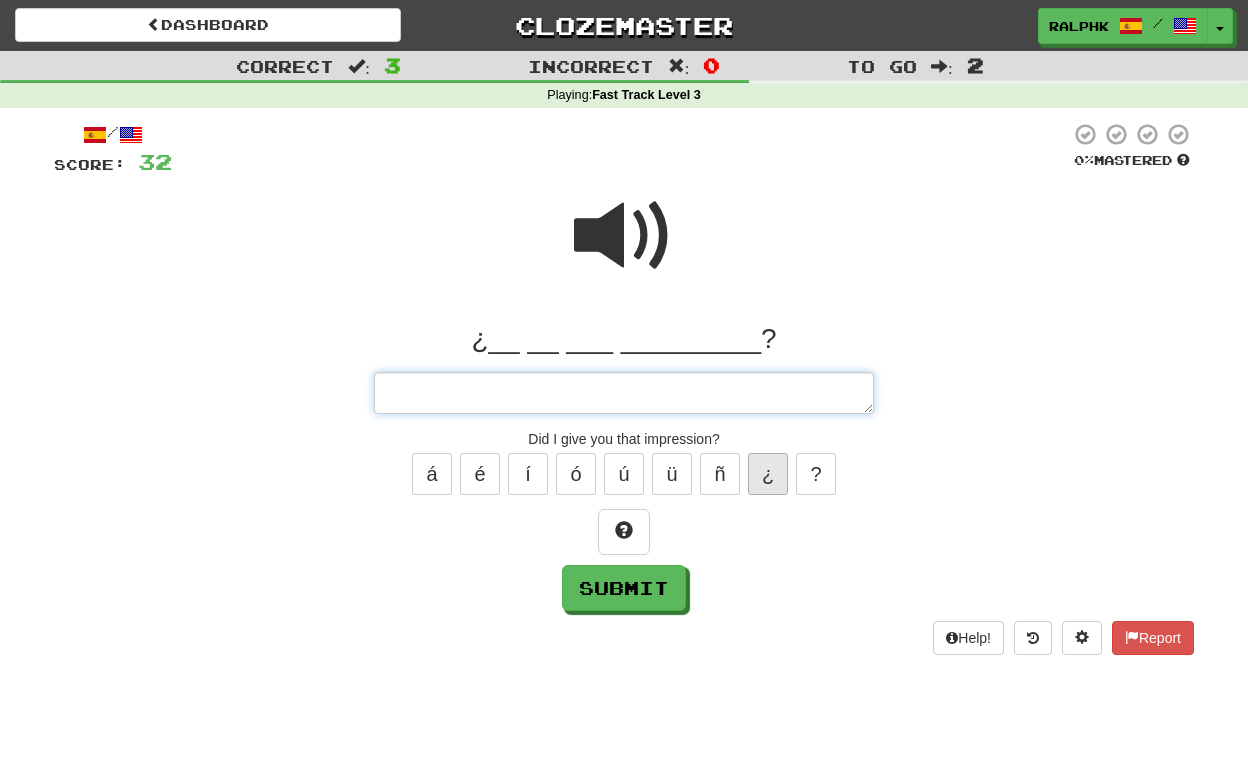 type on "*" 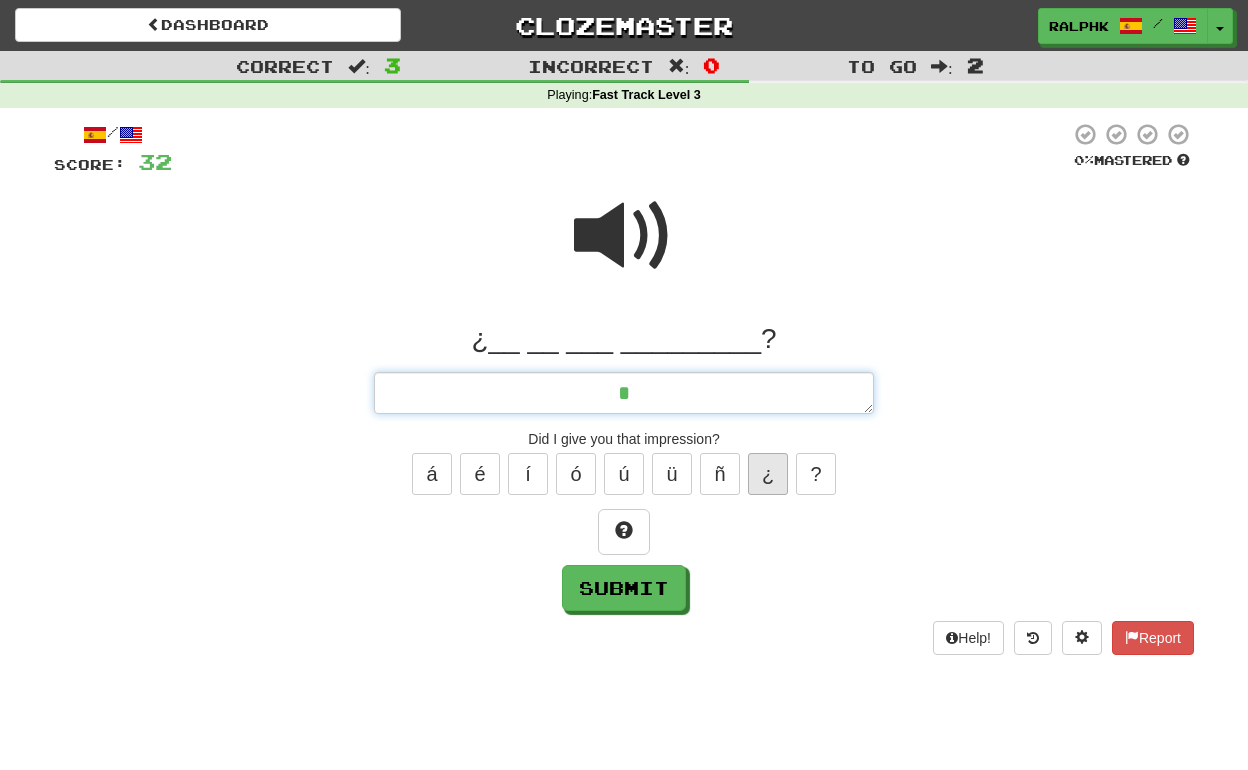 type on "*" 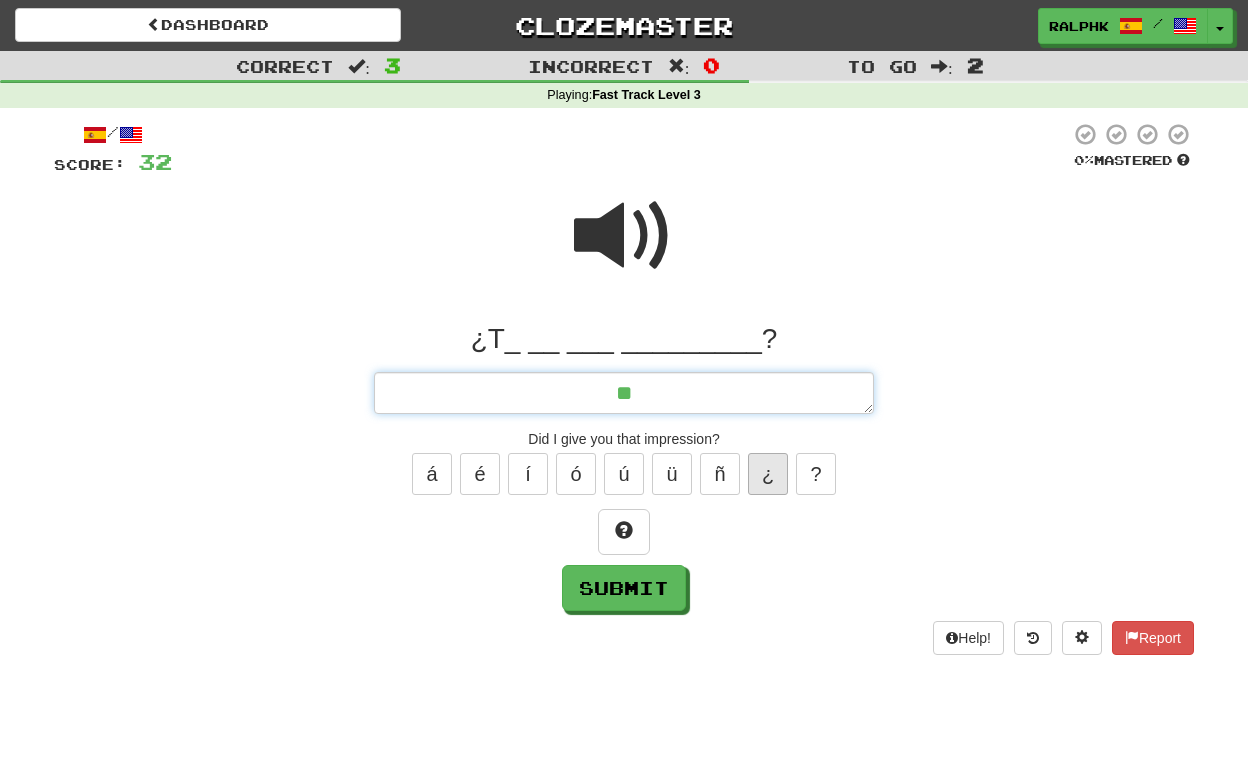 type on "*" 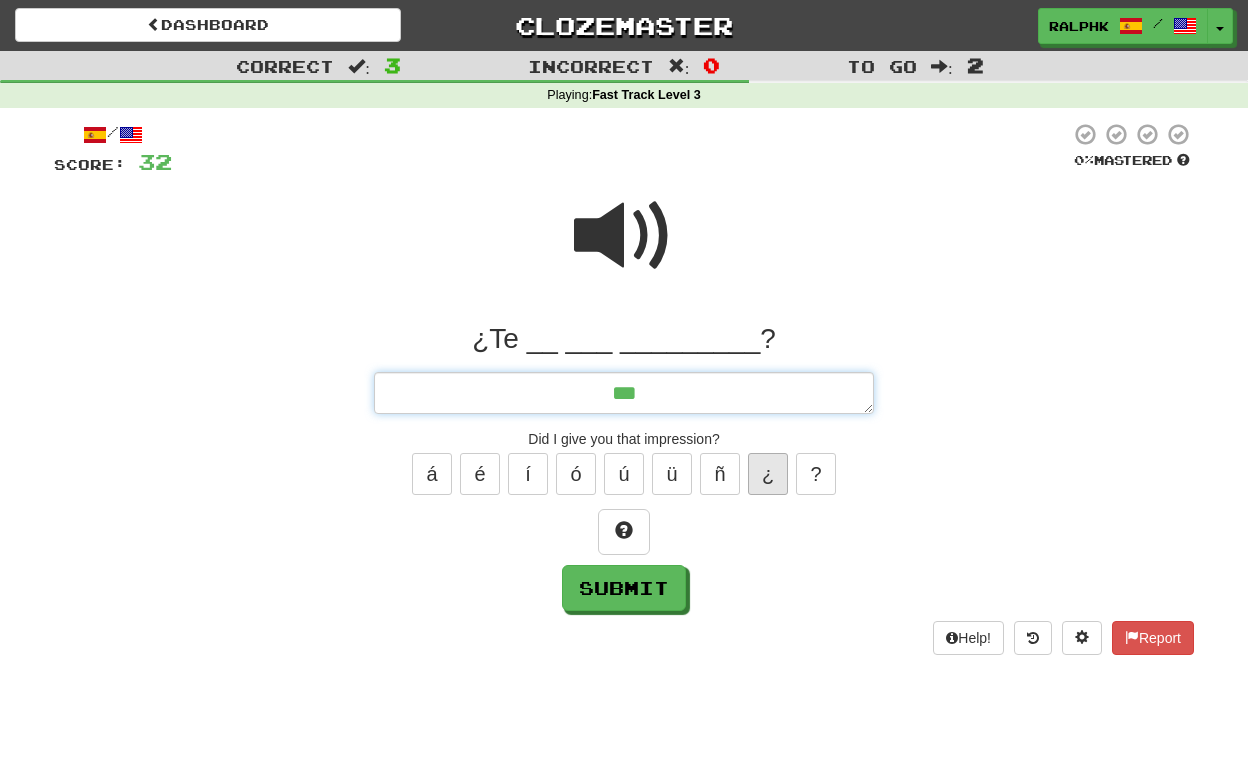 type on "*" 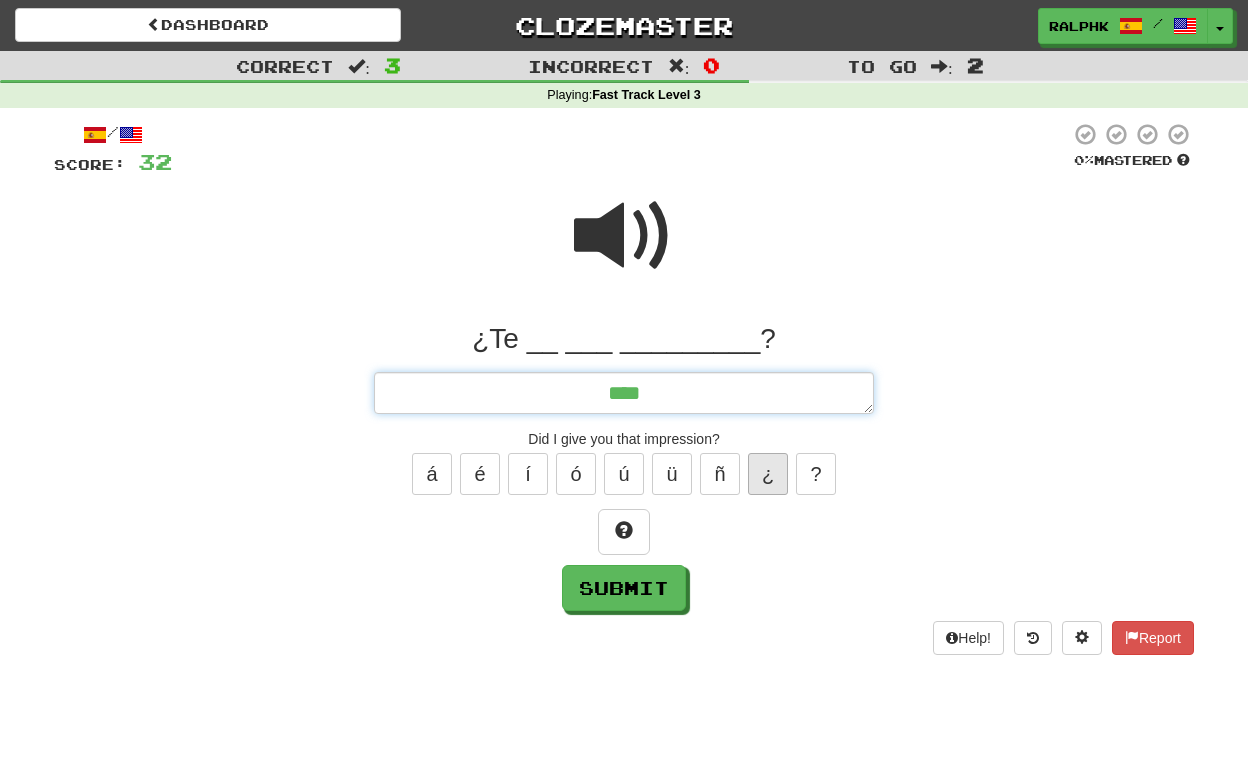 type on "*" 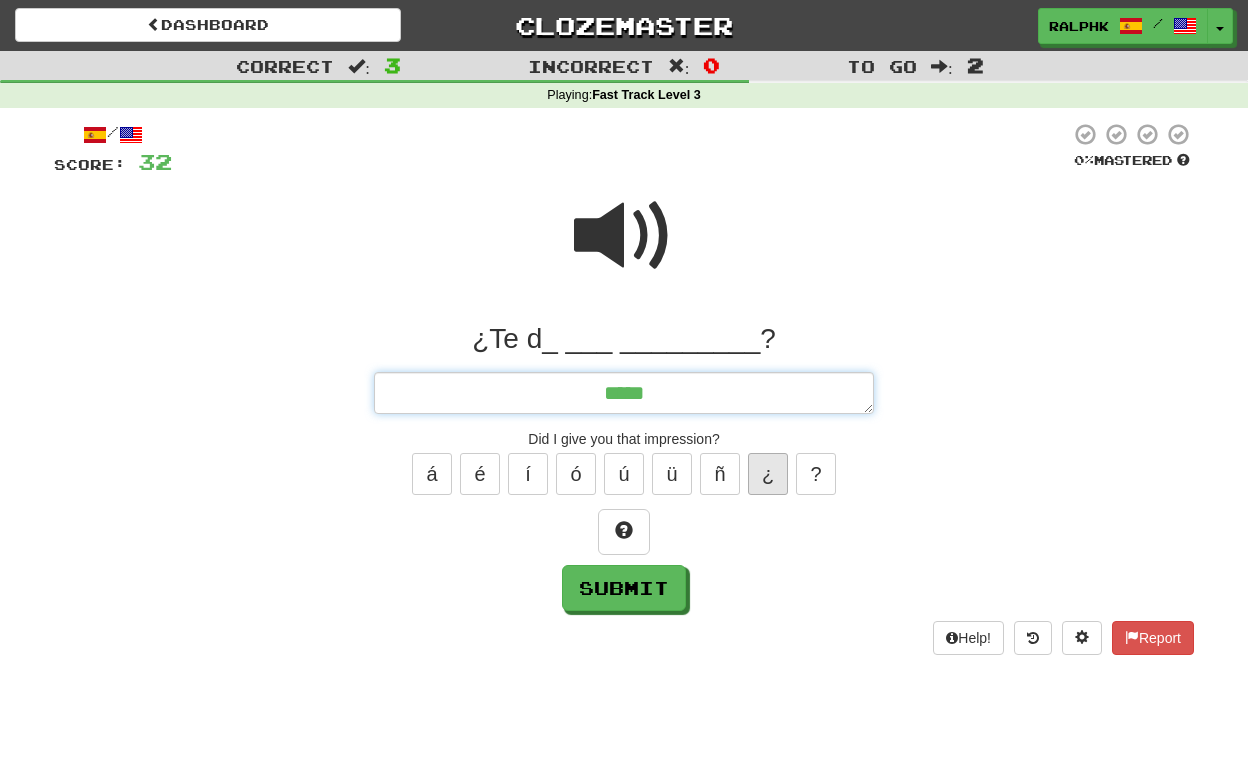 type on "*" 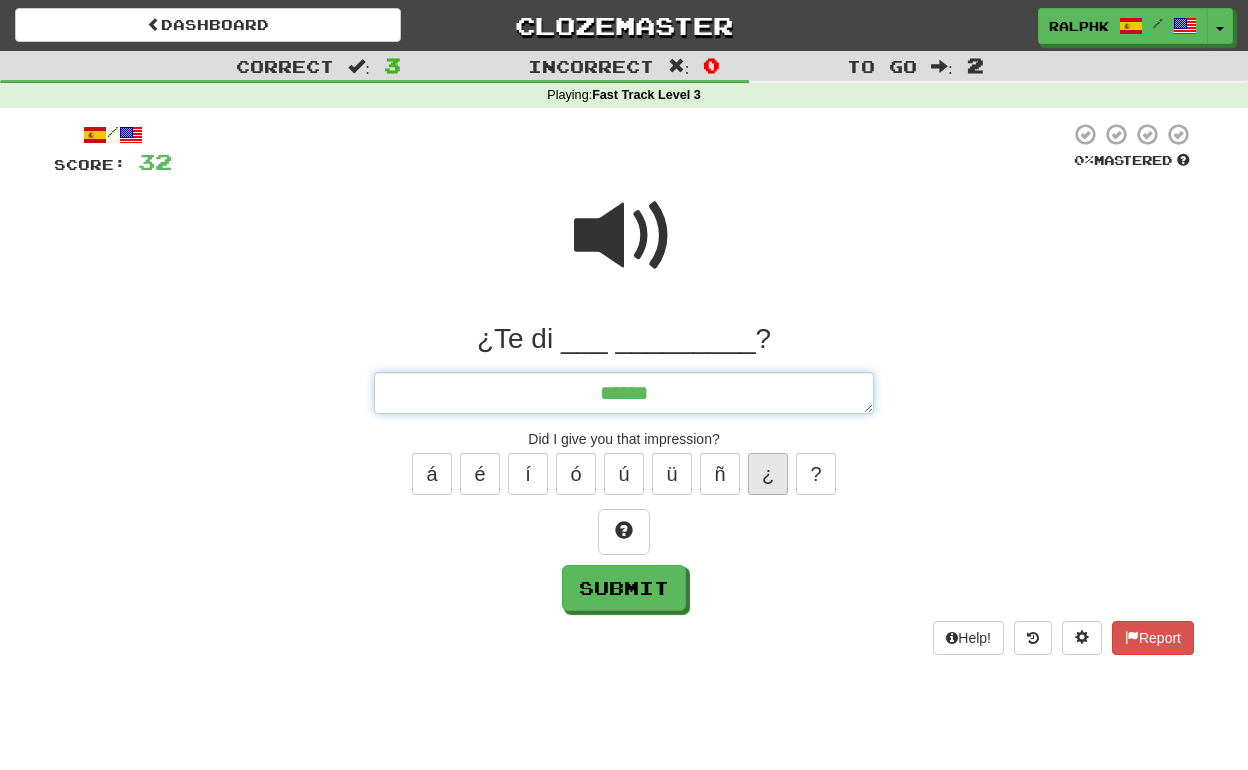 type on "*" 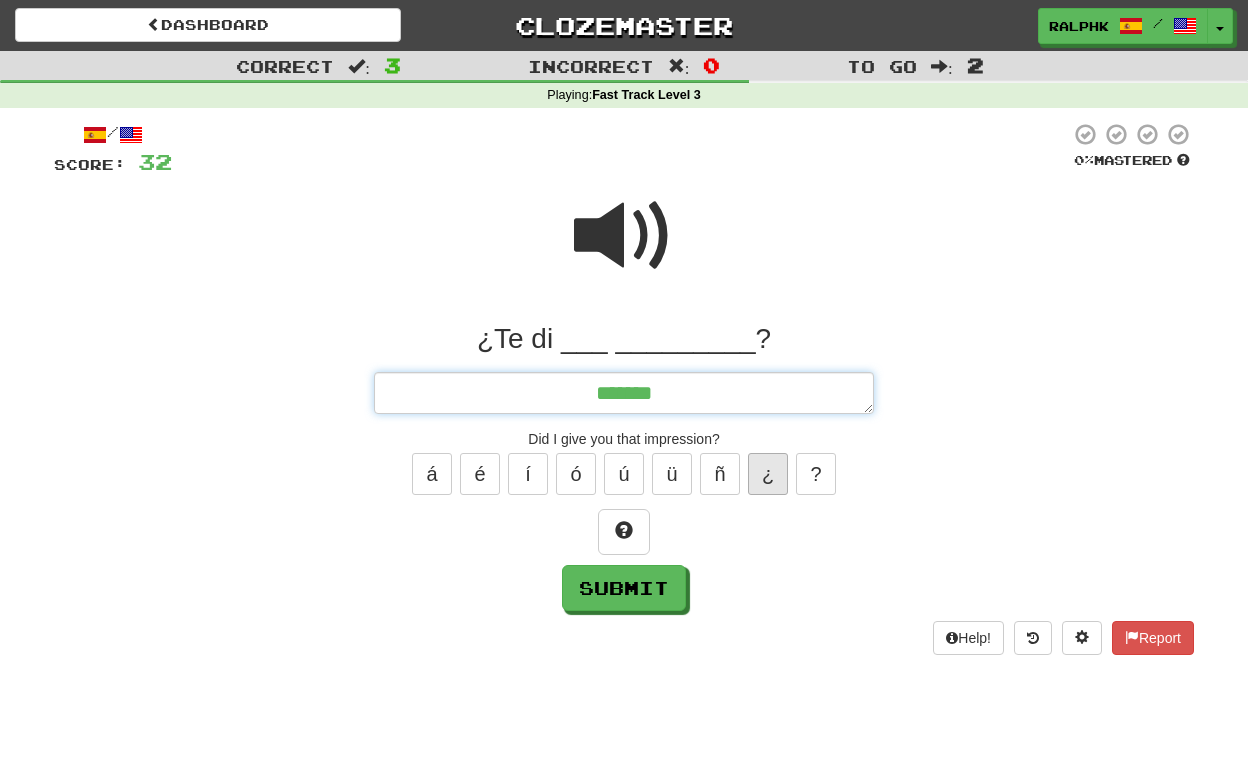 type on "*" 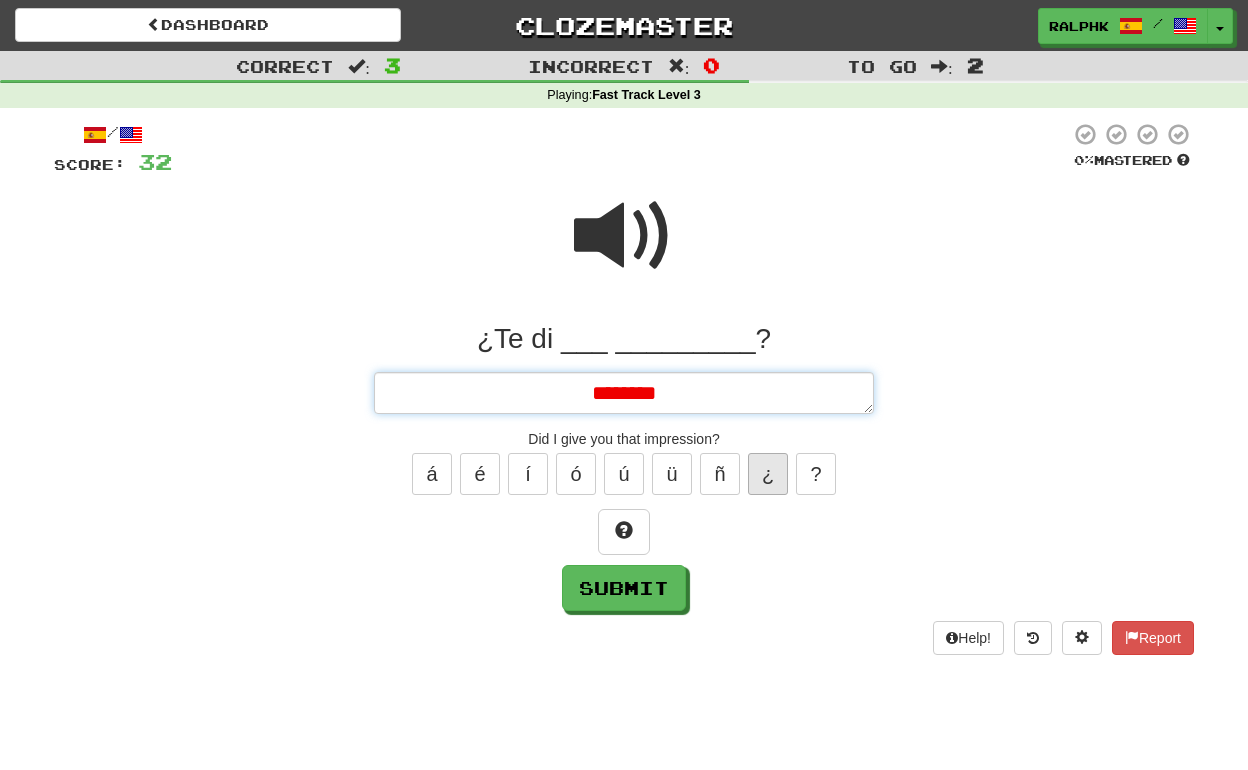 type 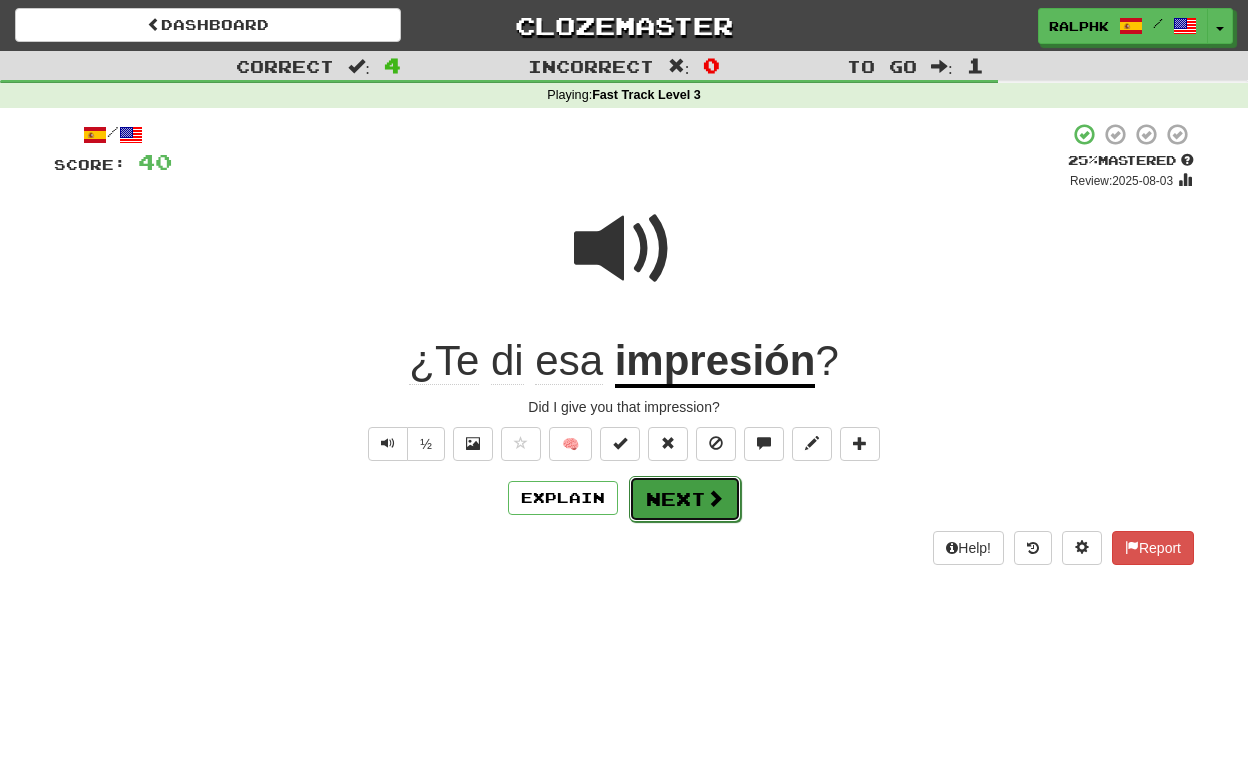 click on "Next" at bounding box center [685, 499] 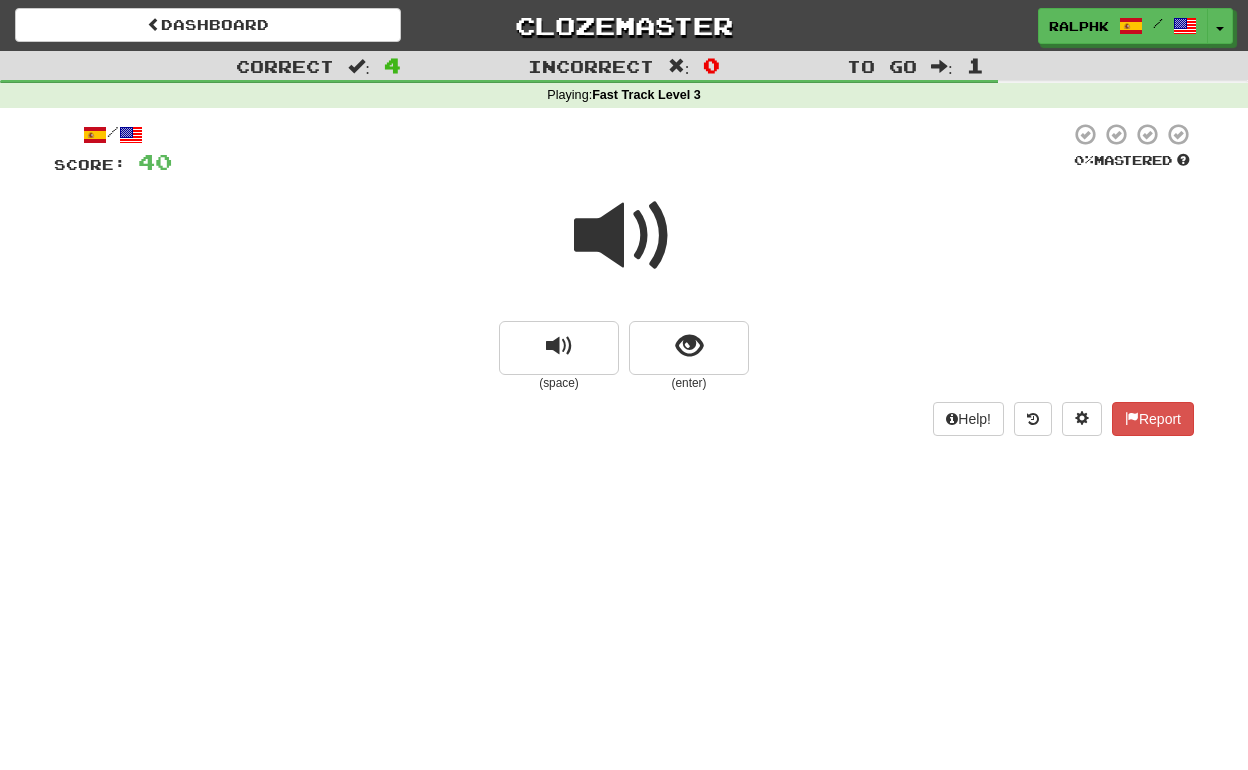 click at bounding box center (624, 236) 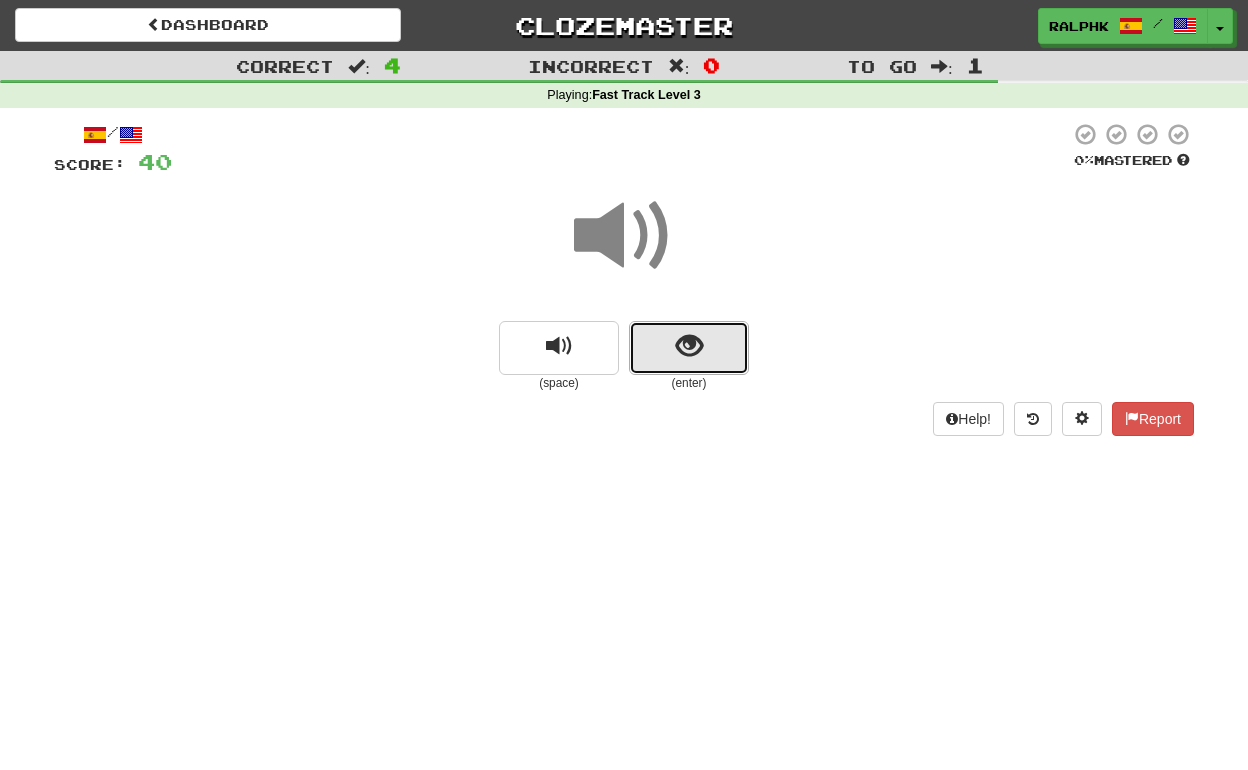 click at bounding box center (689, 348) 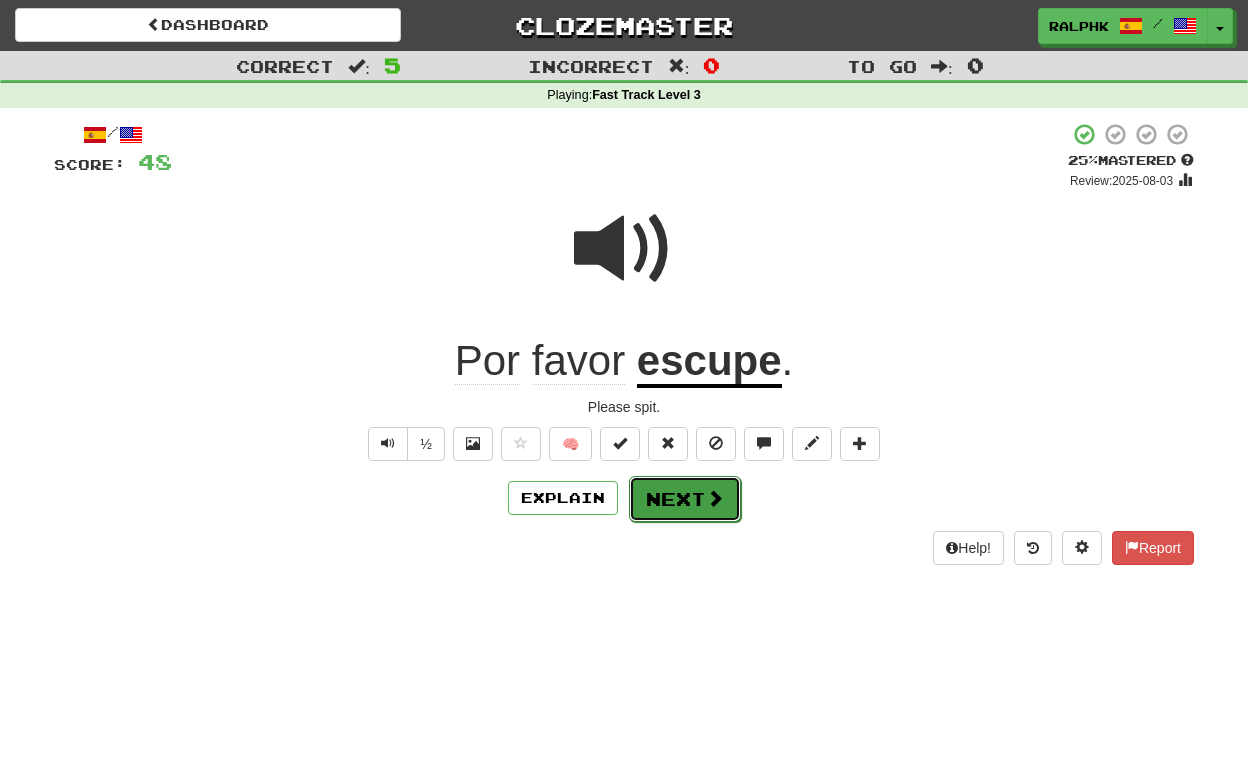 click on "Next" at bounding box center [685, 499] 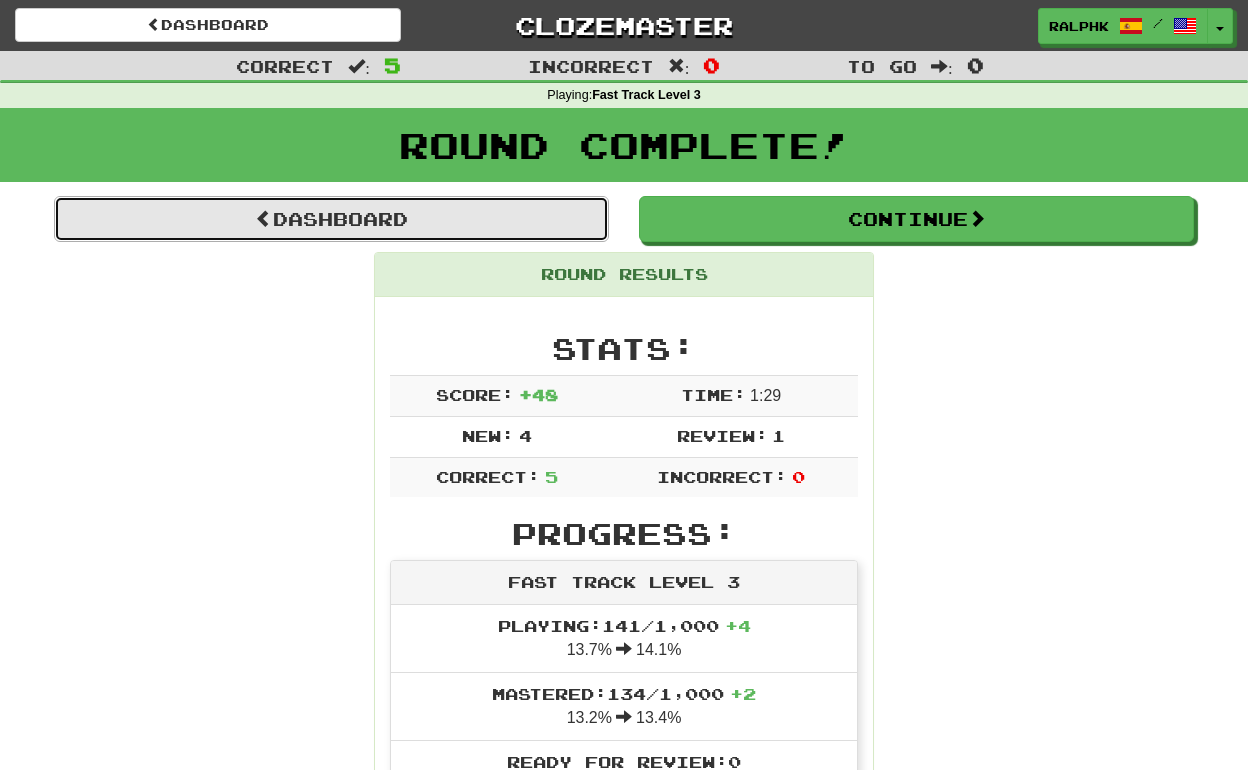 click on "Dashboard" at bounding box center (331, 219) 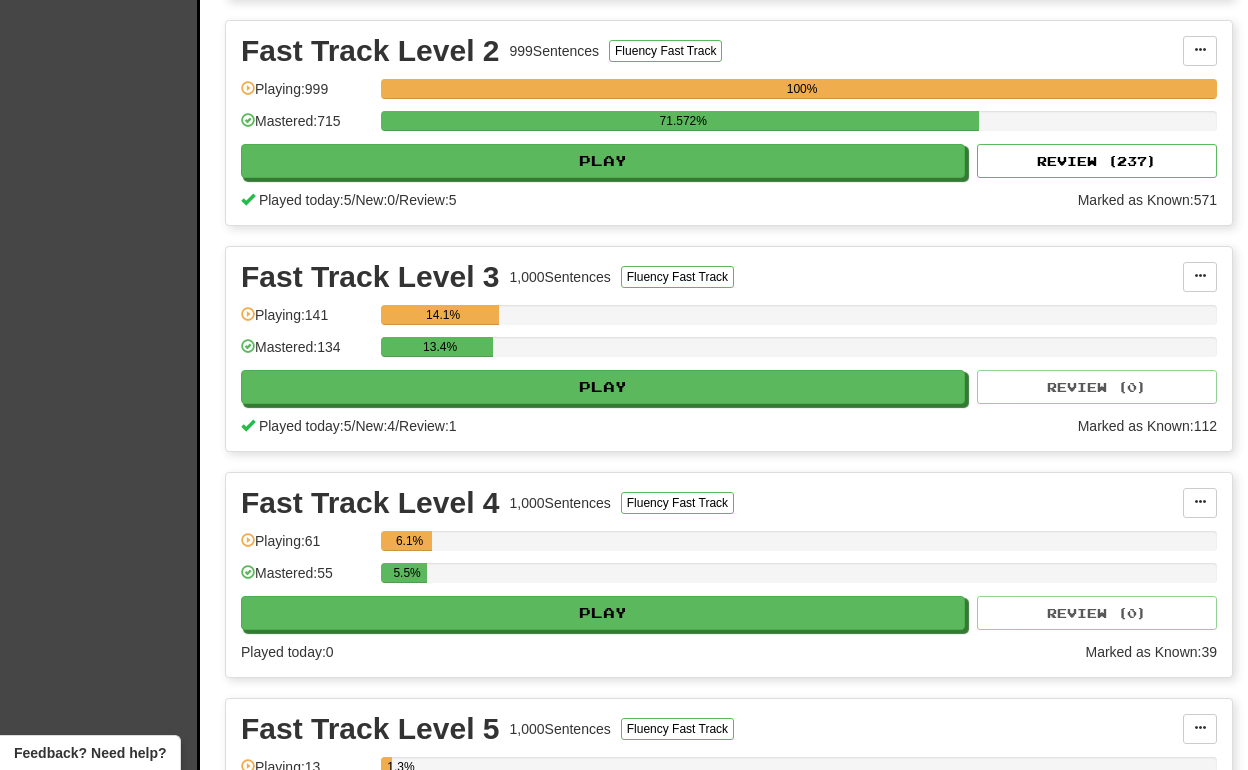 scroll, scrollTop: 1139, scrollLeft: 0, axis: vertical 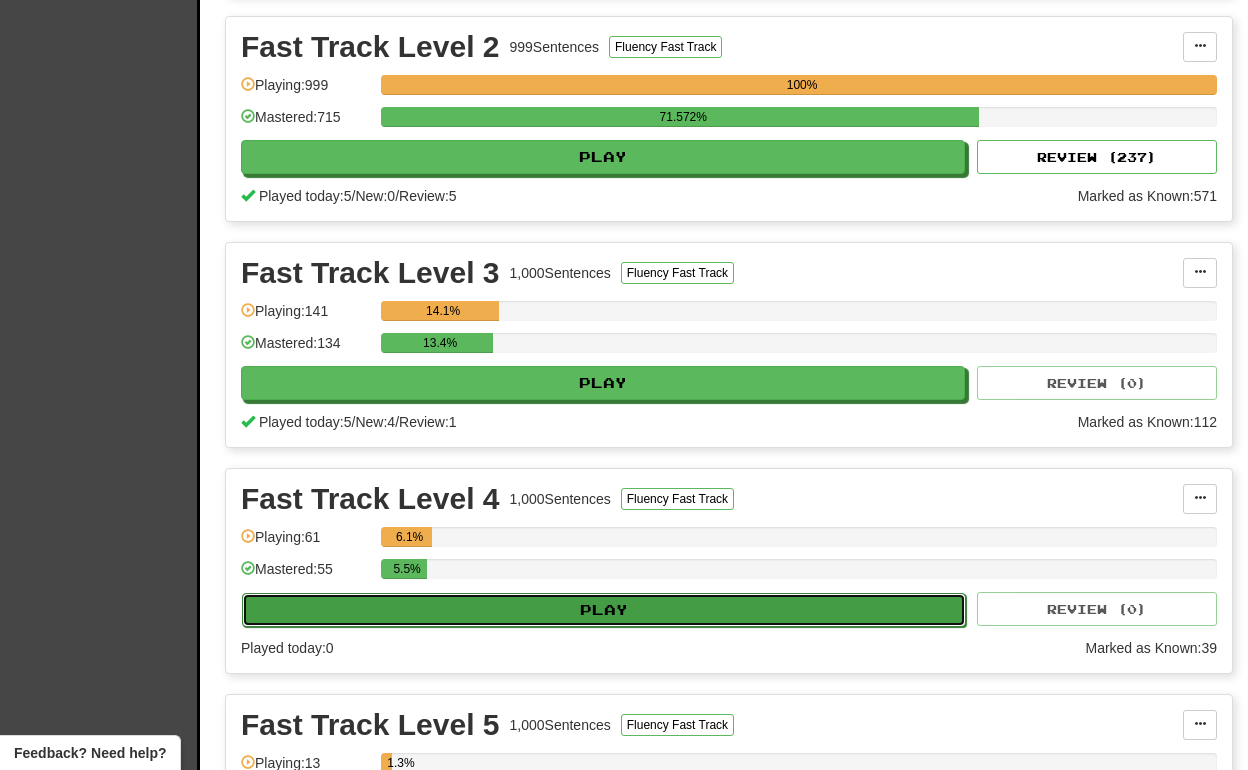 click on "Play" at bounding box center (604, 610) 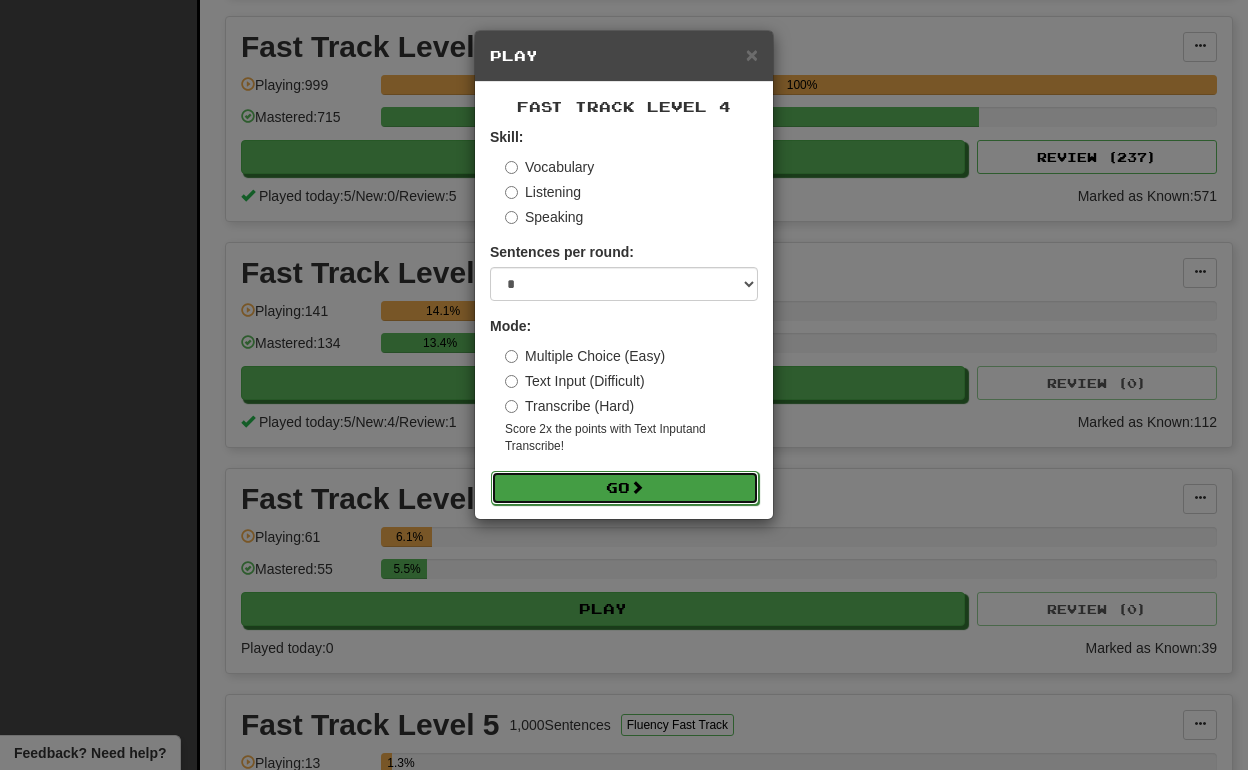 click on "Go" at bounding box center [625, 488] 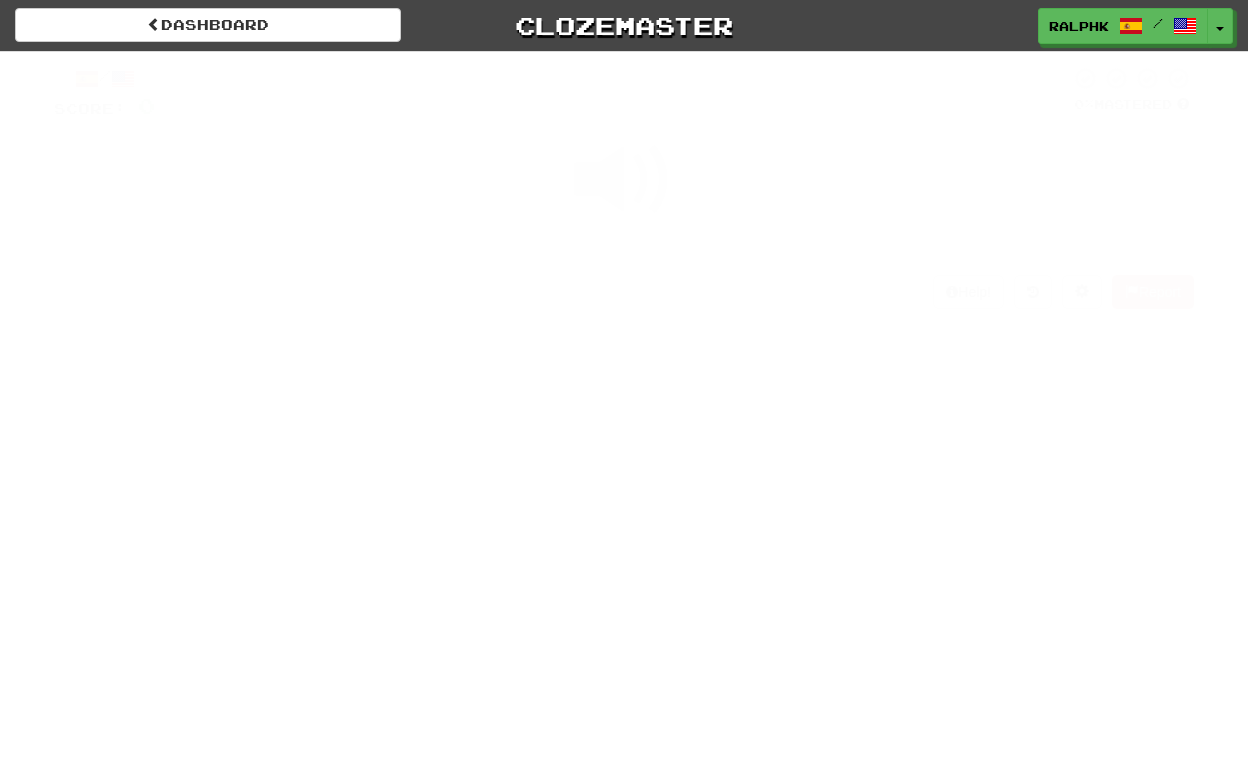 scroll, scrollTop: 0, scrollLeft: 0, axis: both 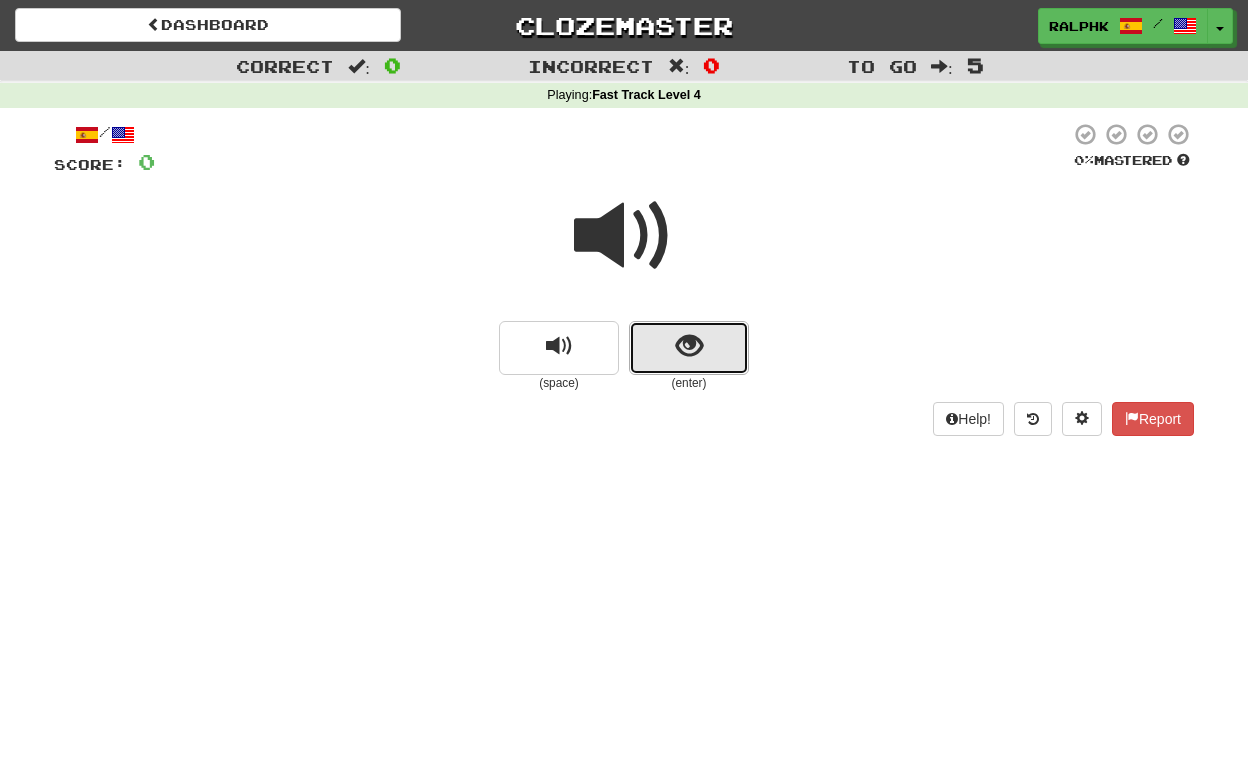 click at bounding box center (689, 348) 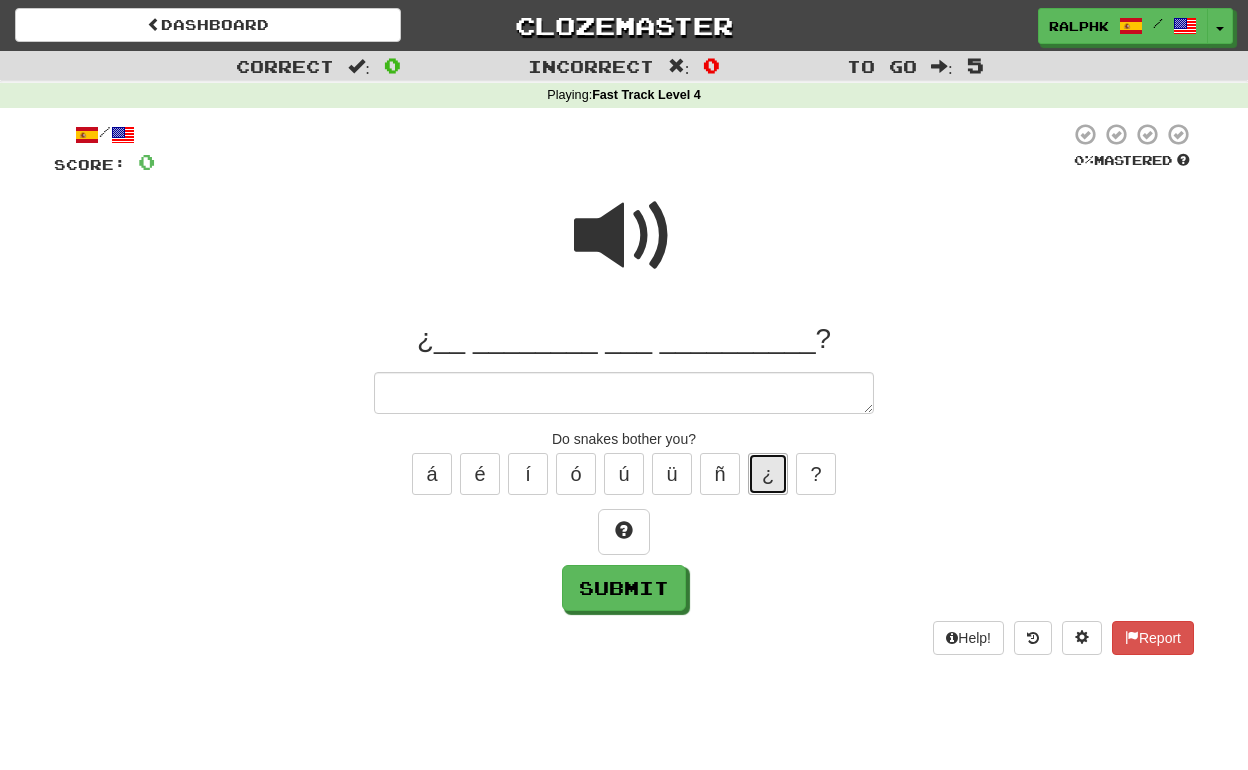 click on "¿" at bounding box center (768, 474) 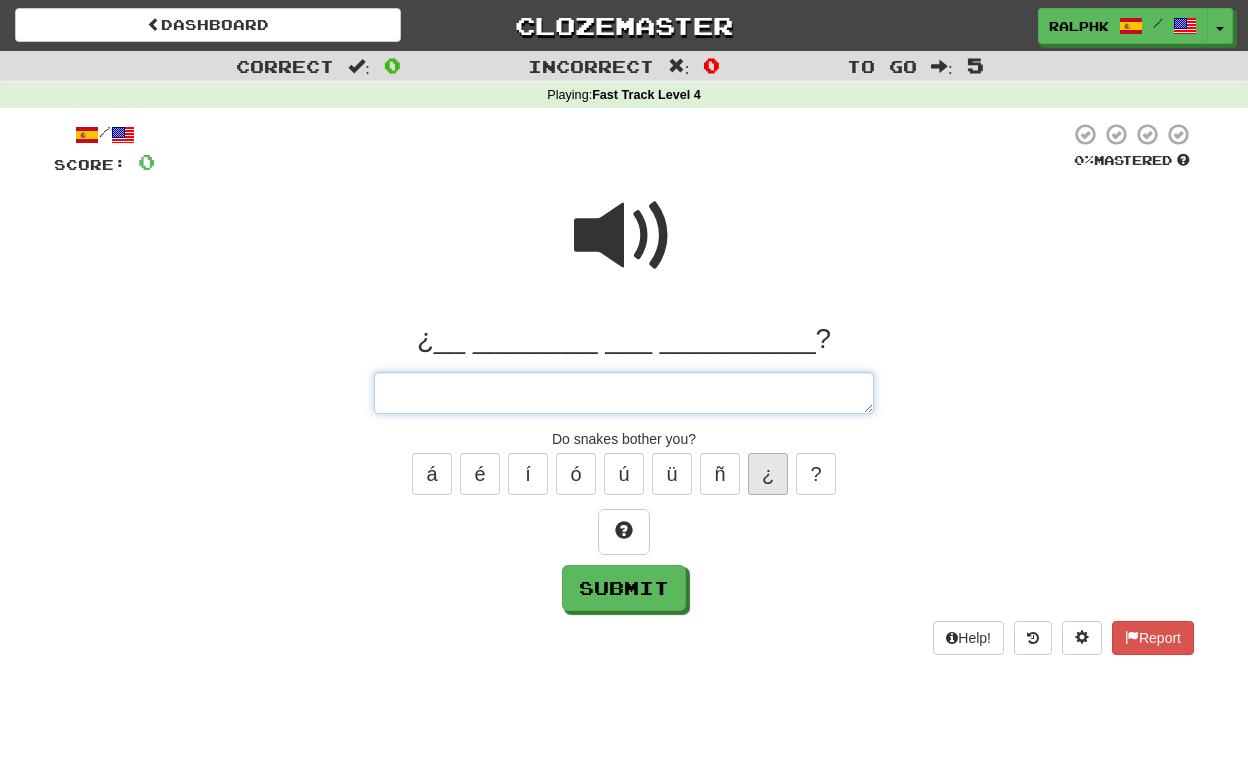 type on "*" 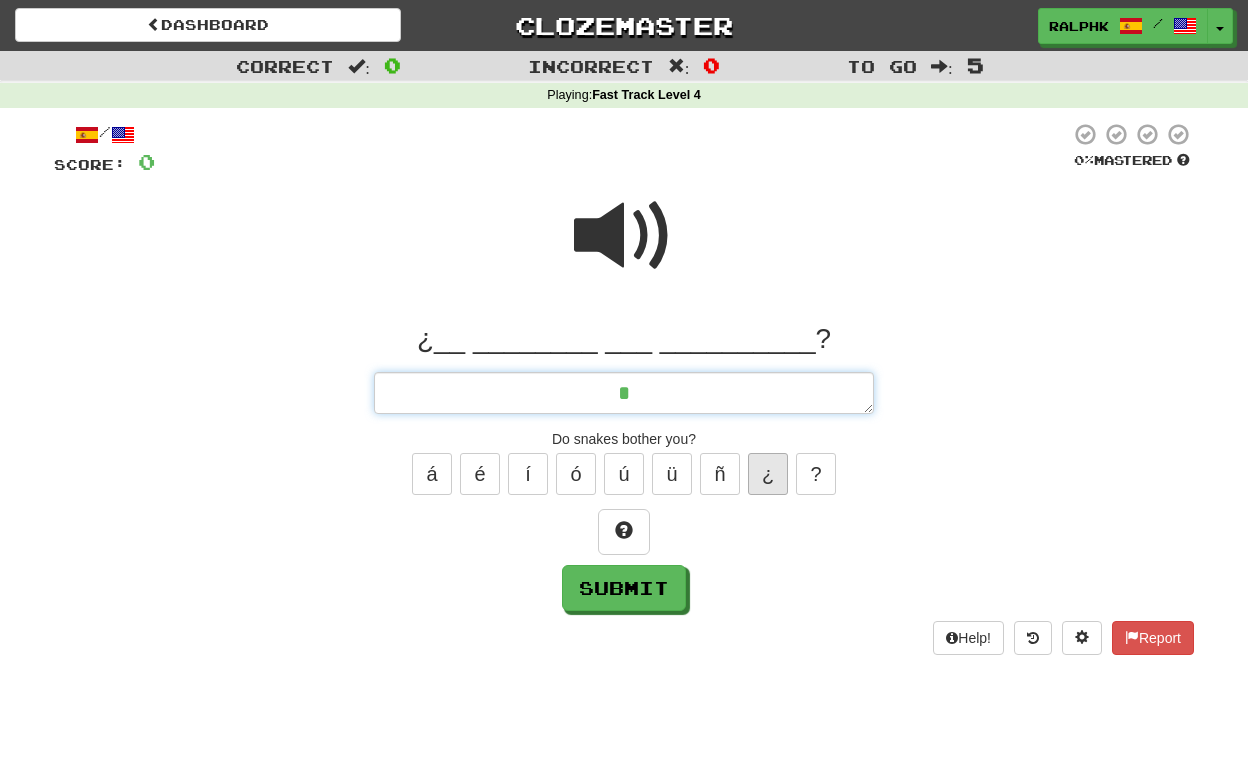 type on "*" 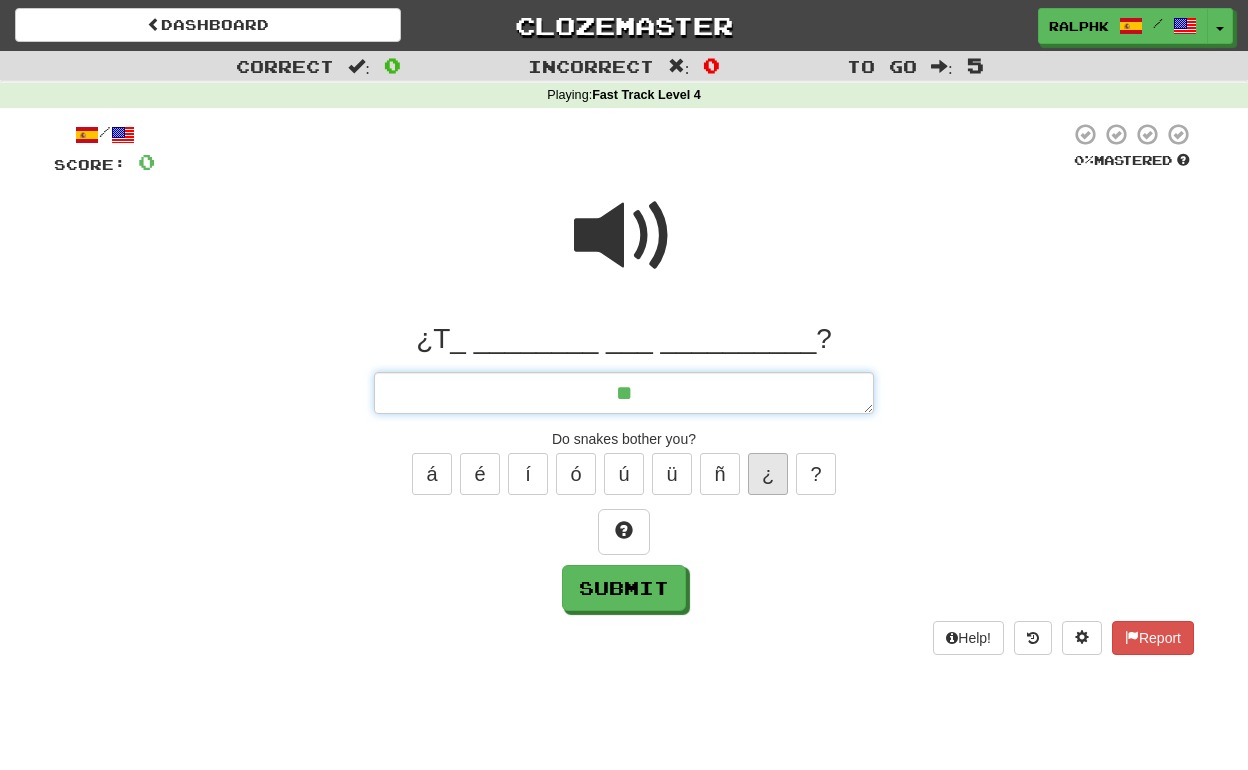 type on "*" 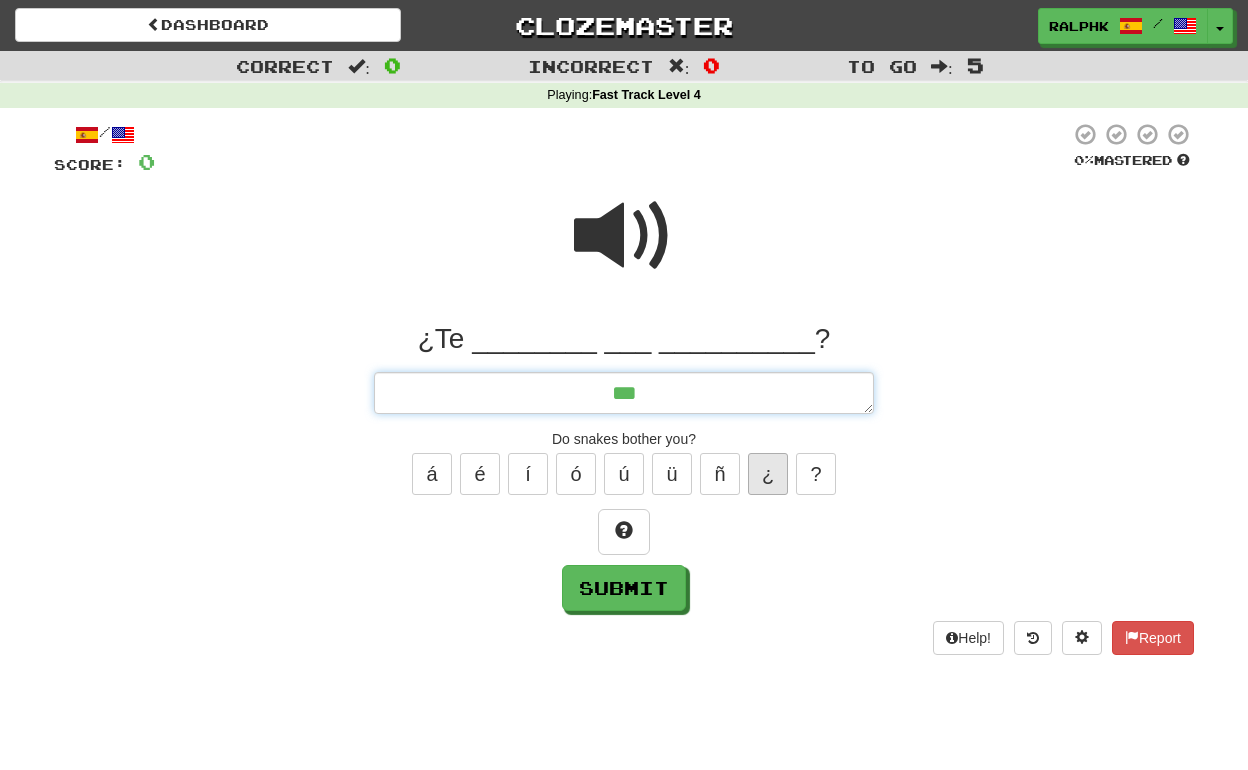 type on "*" 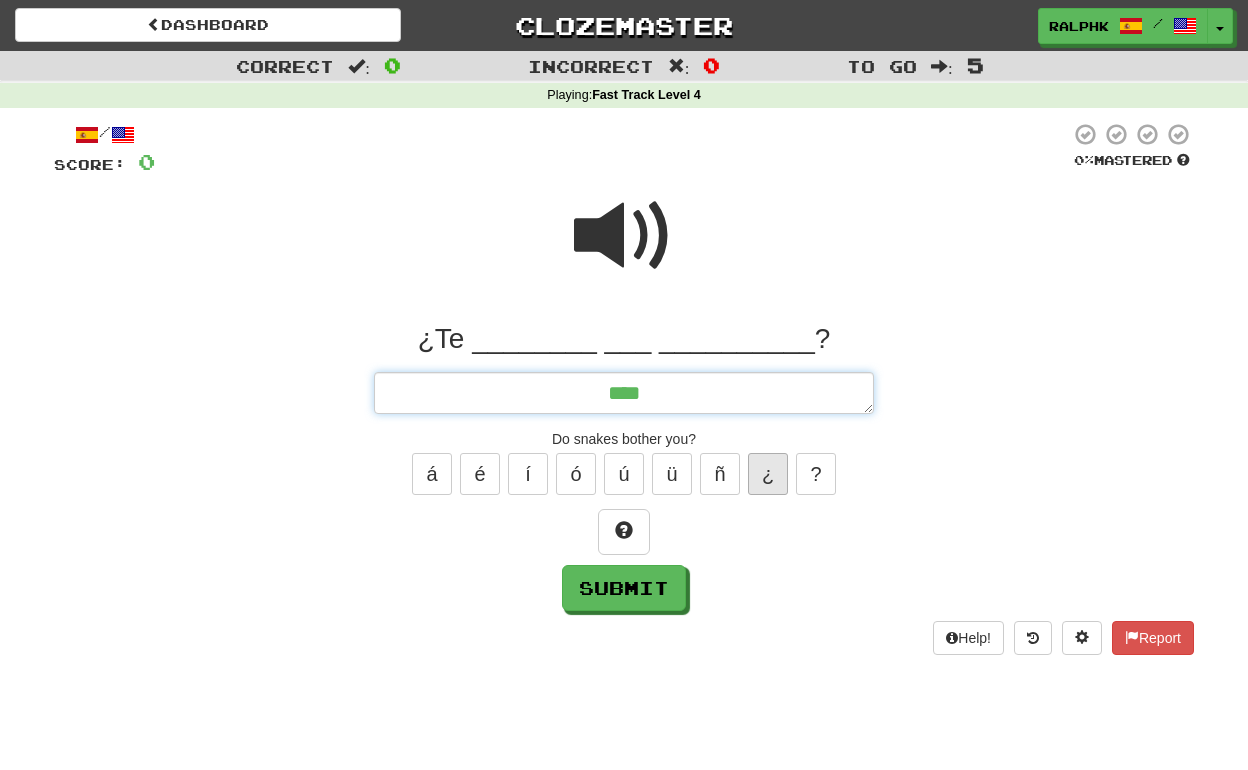type on "*" 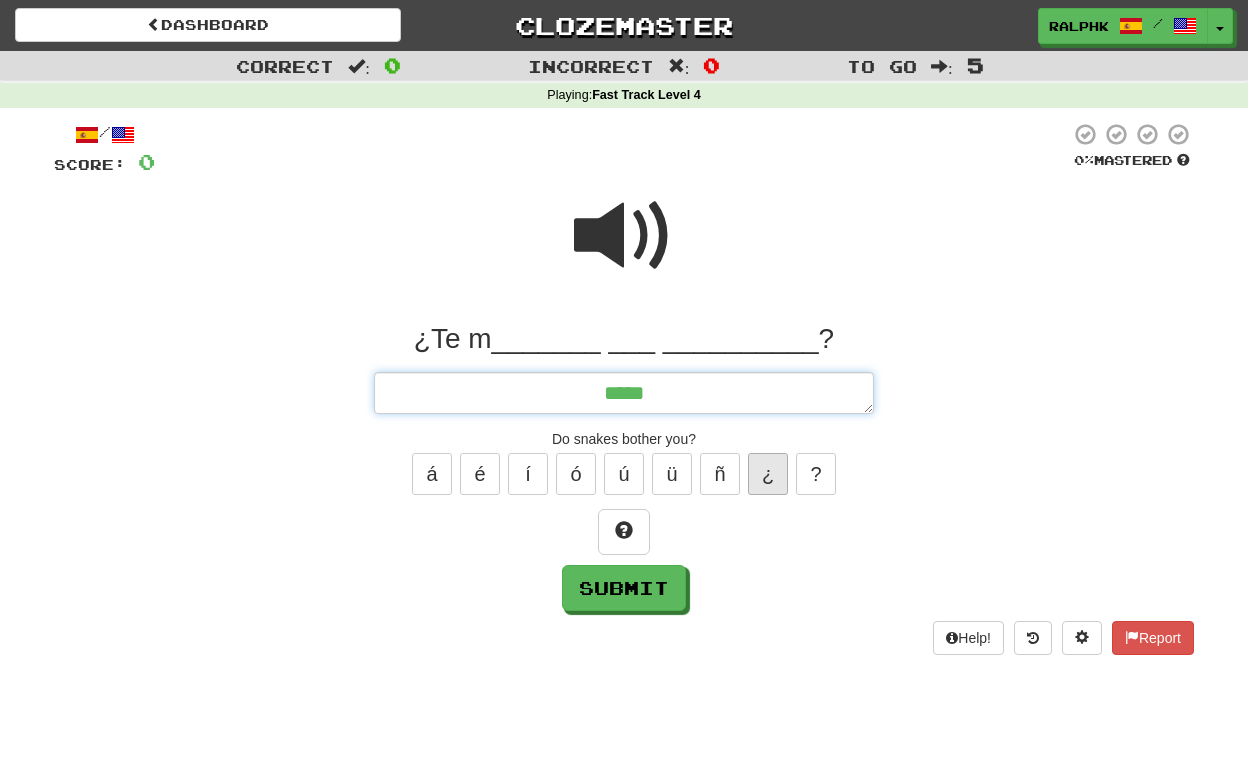 type on "*" 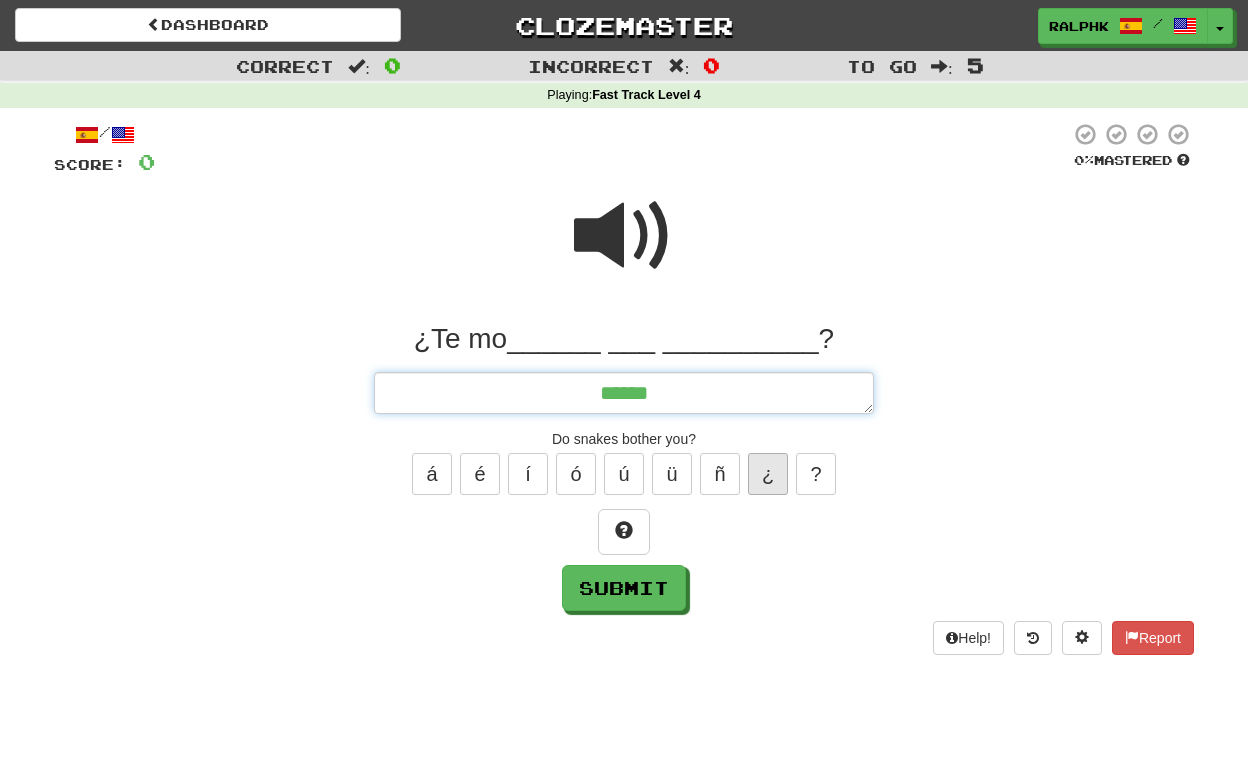 type on "*" 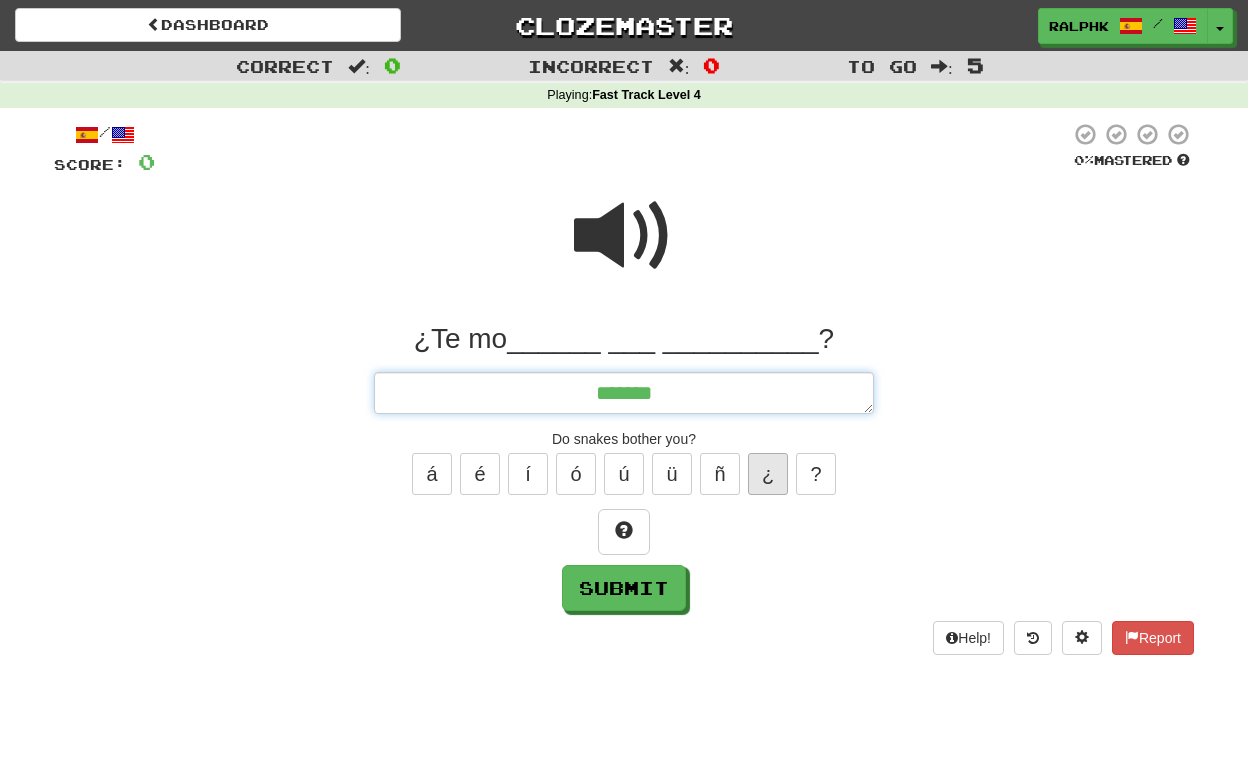 type on "*" 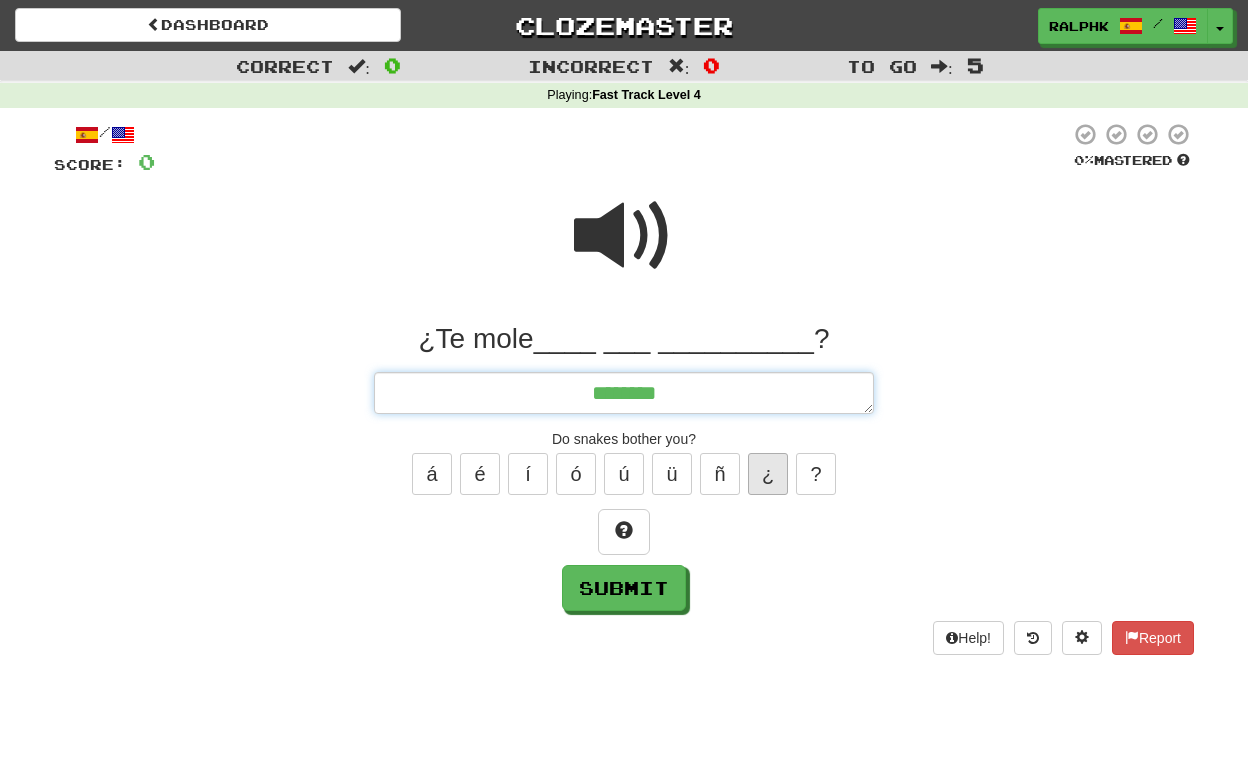 type on "*" 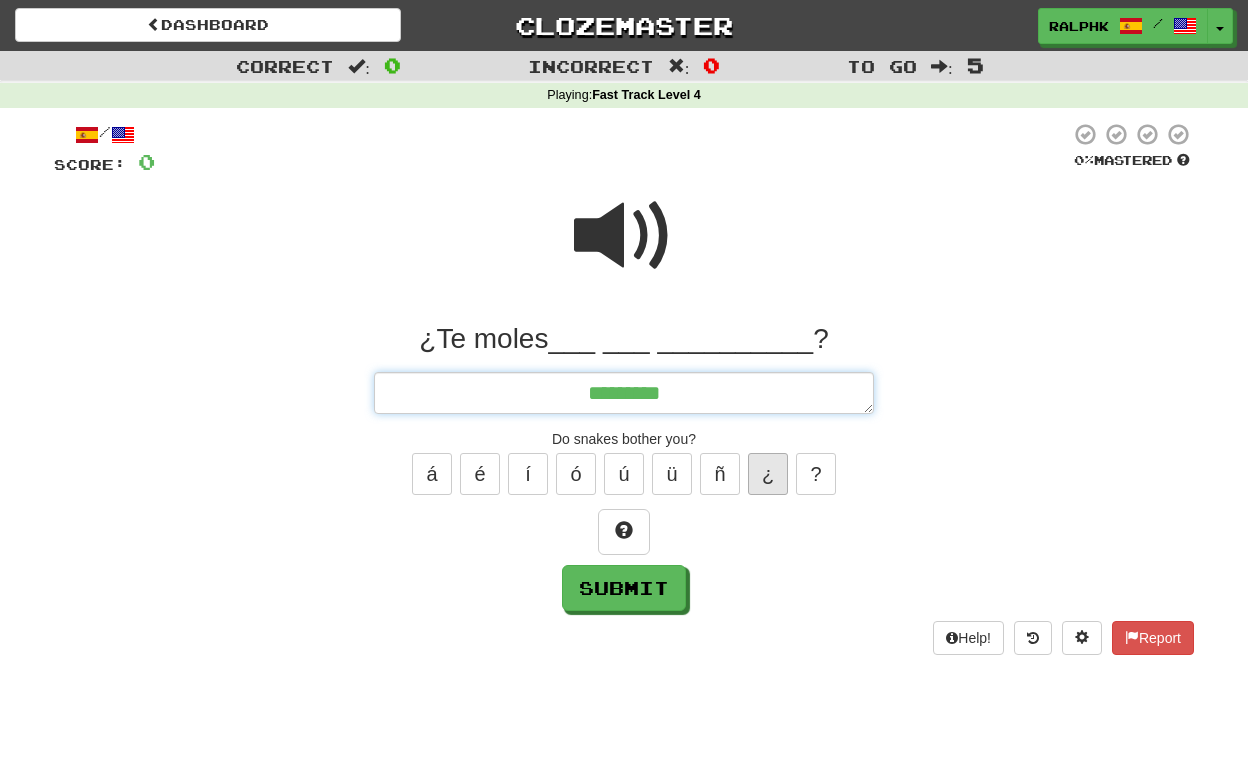 type on "*" 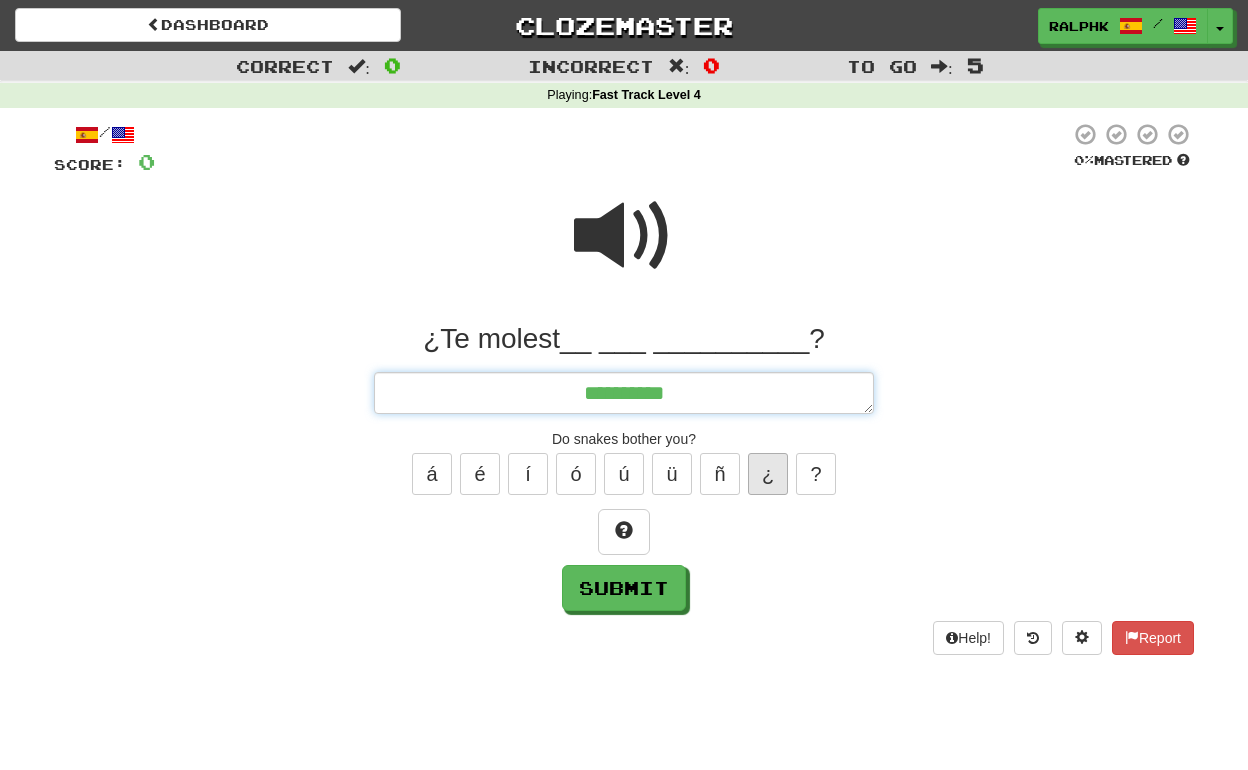 type on "*" 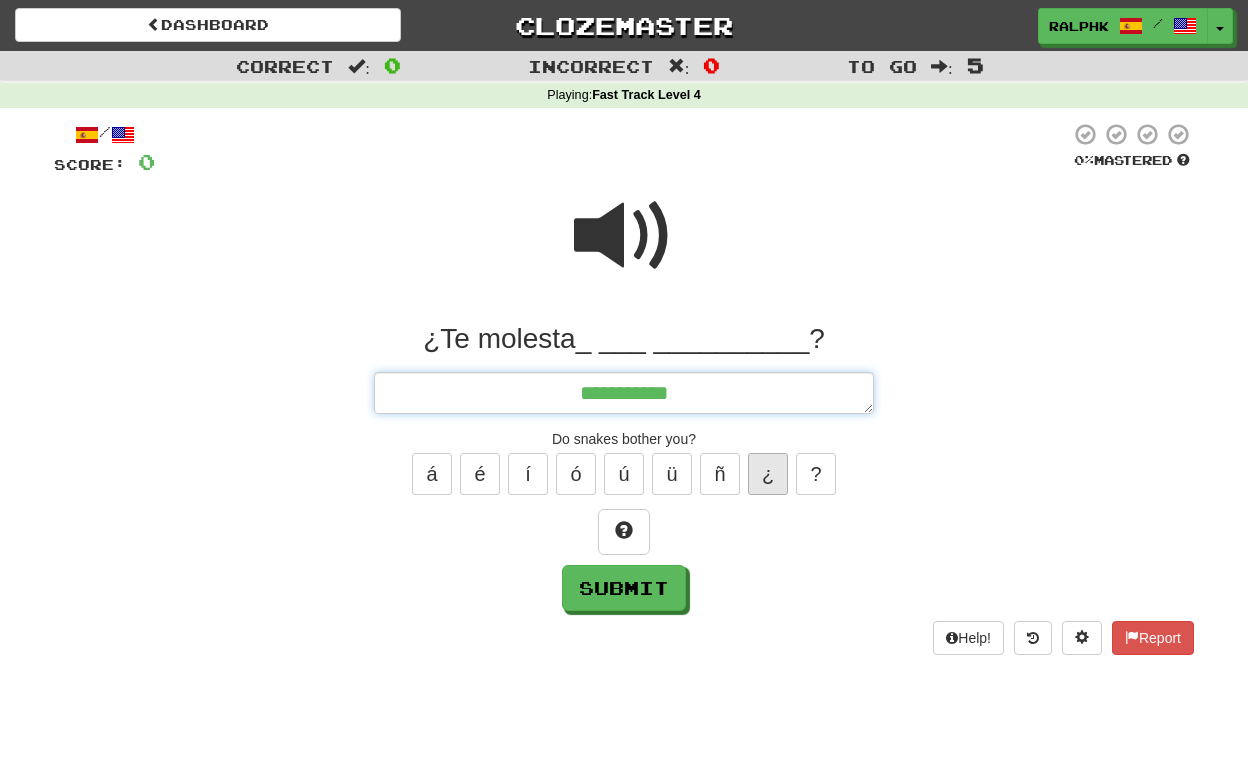 type on "*" 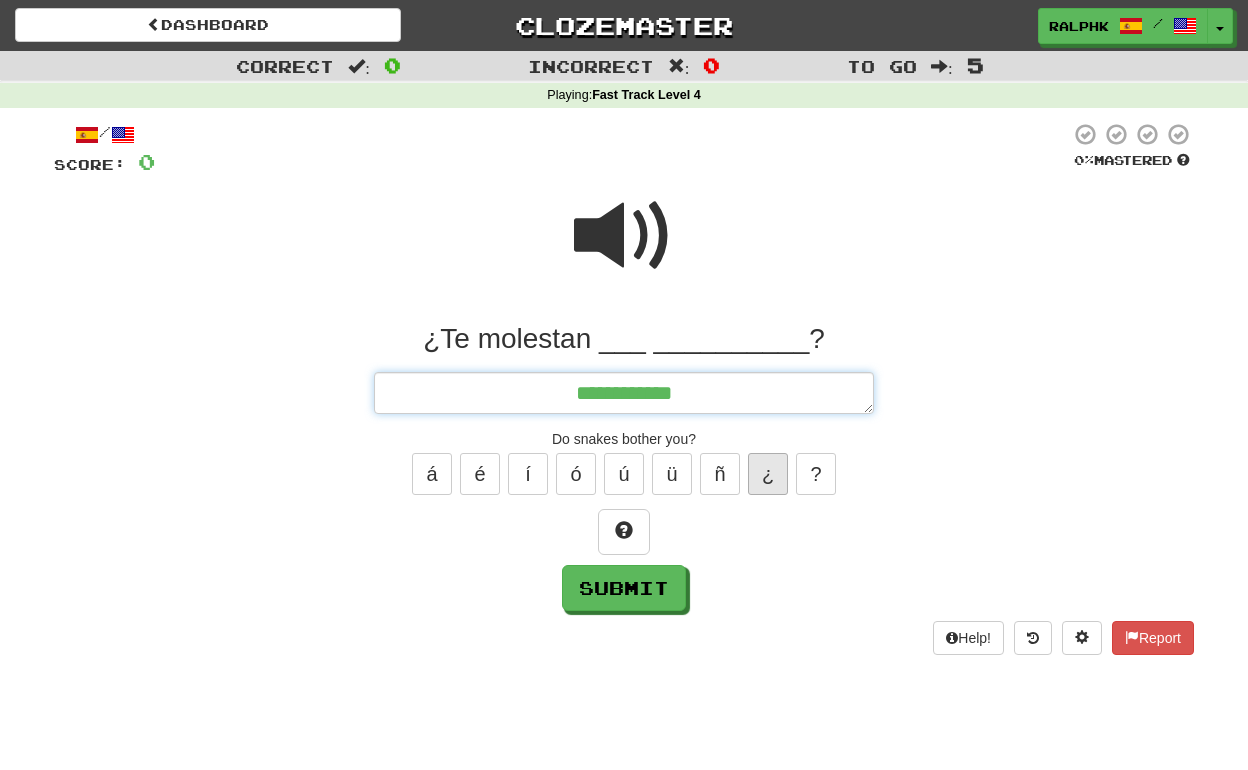 type on "*" 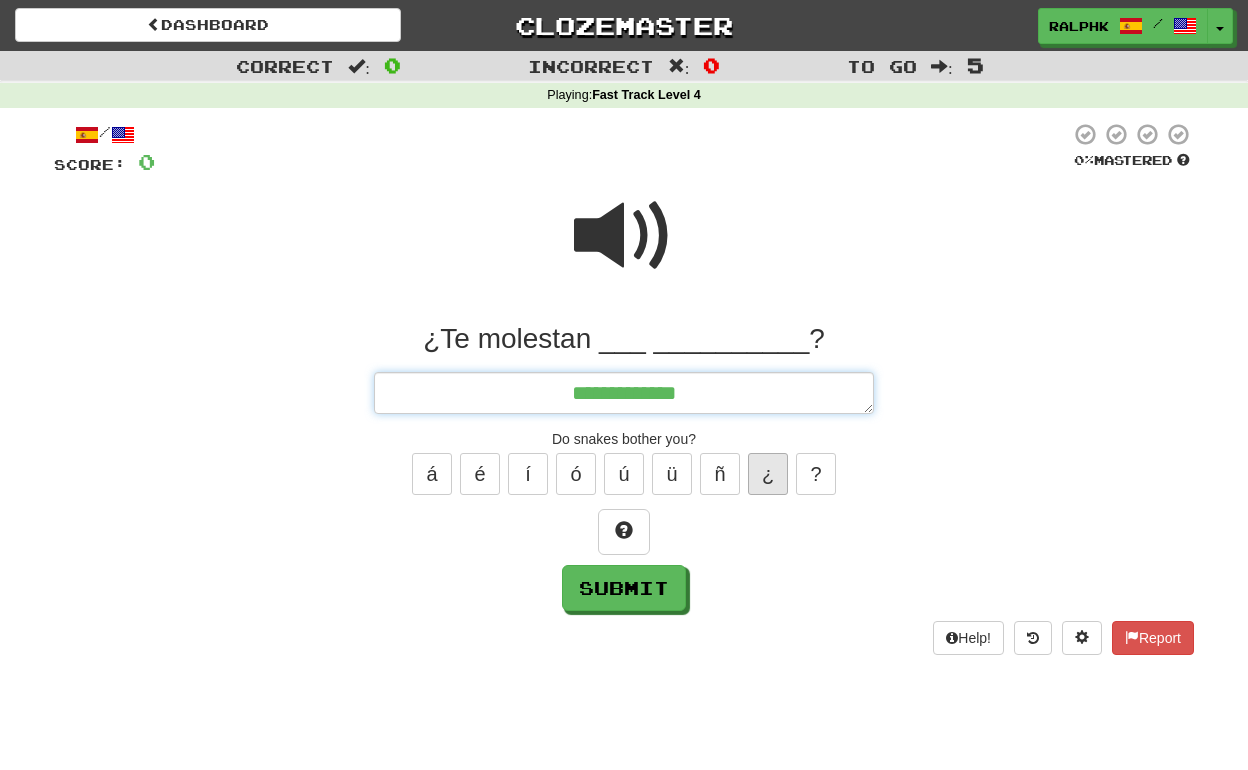 type on "*" 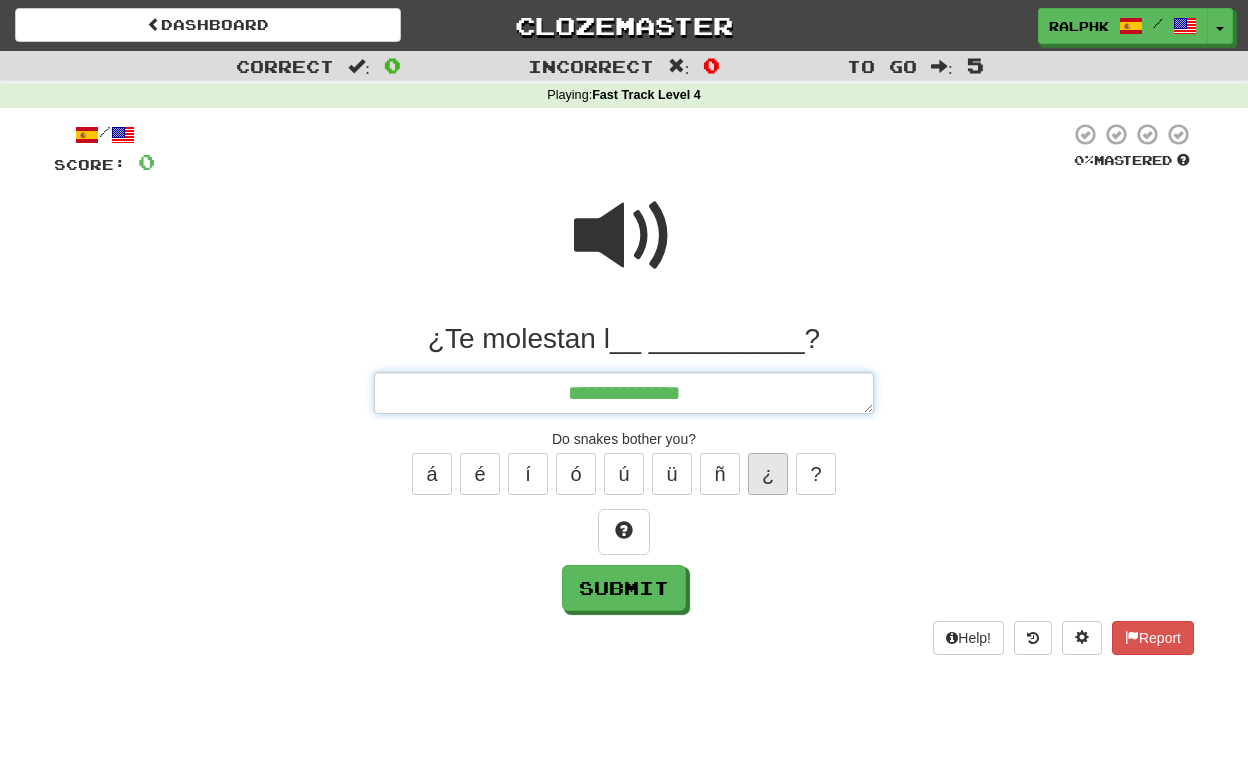 type on "*" 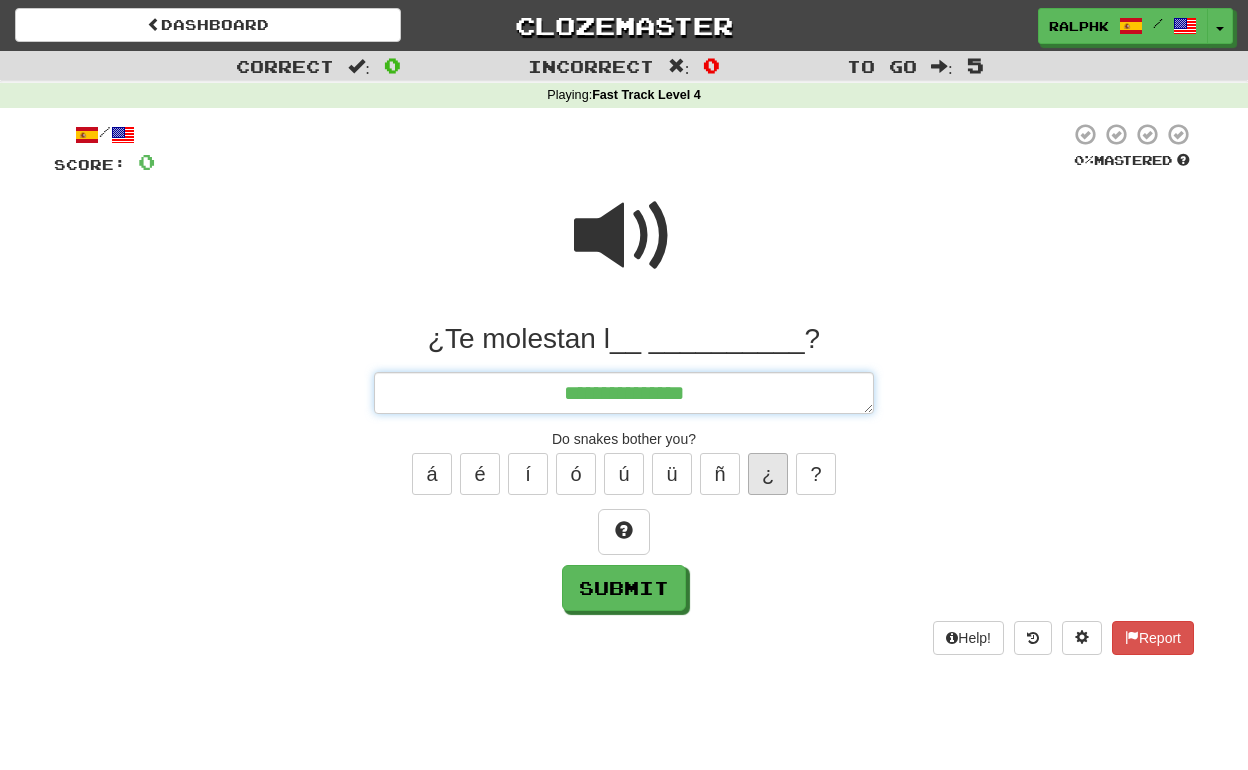 type on "*" 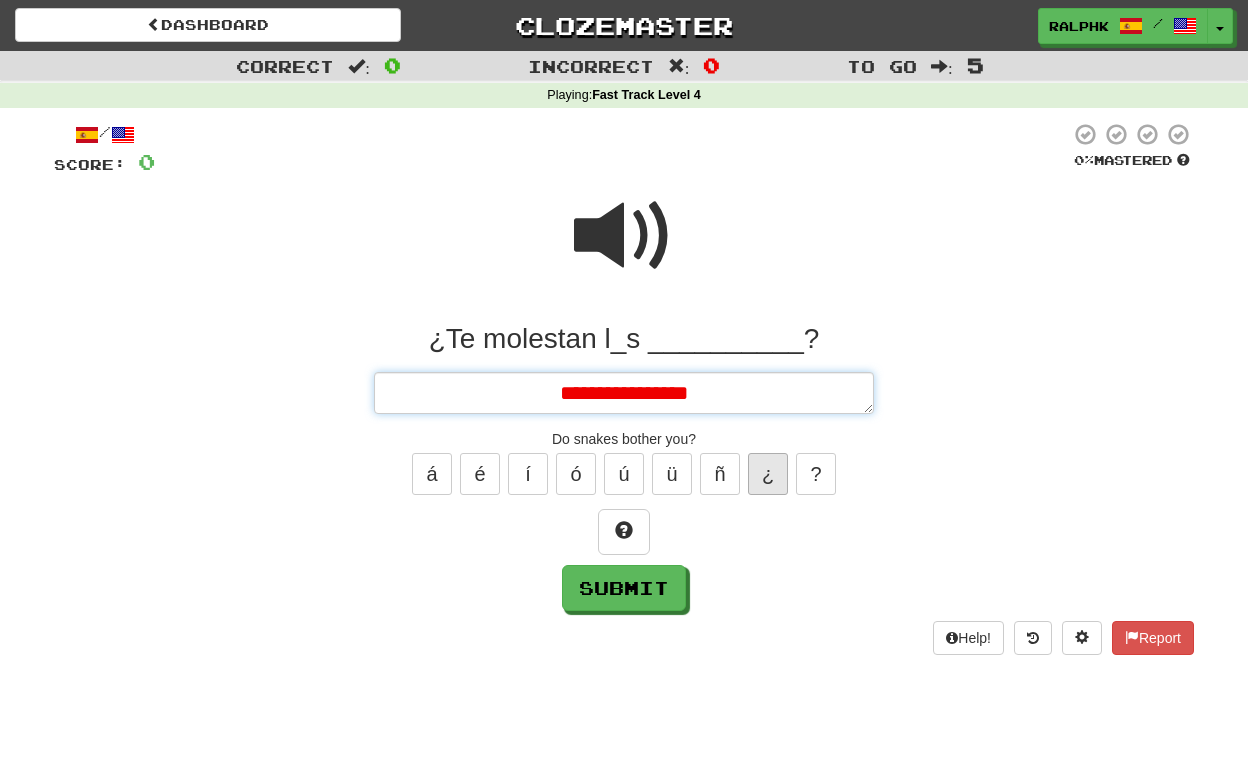 type on "*" 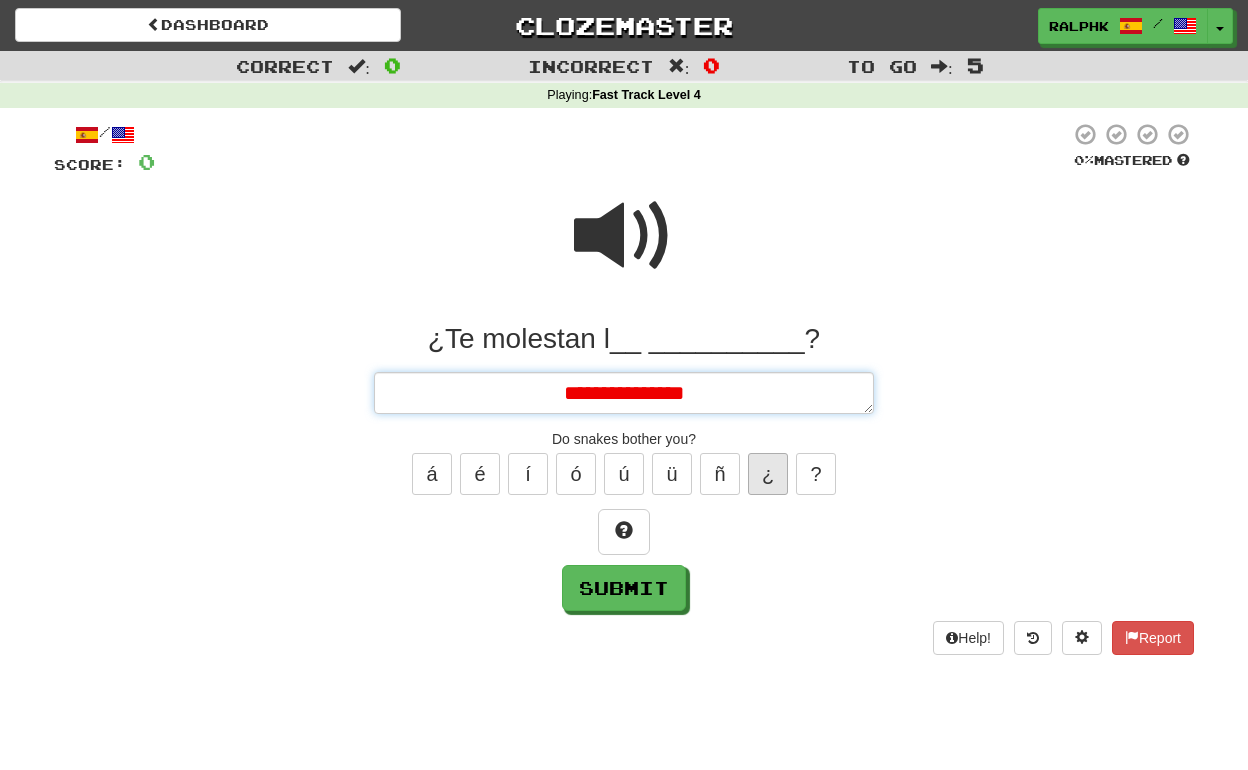 type on "*" 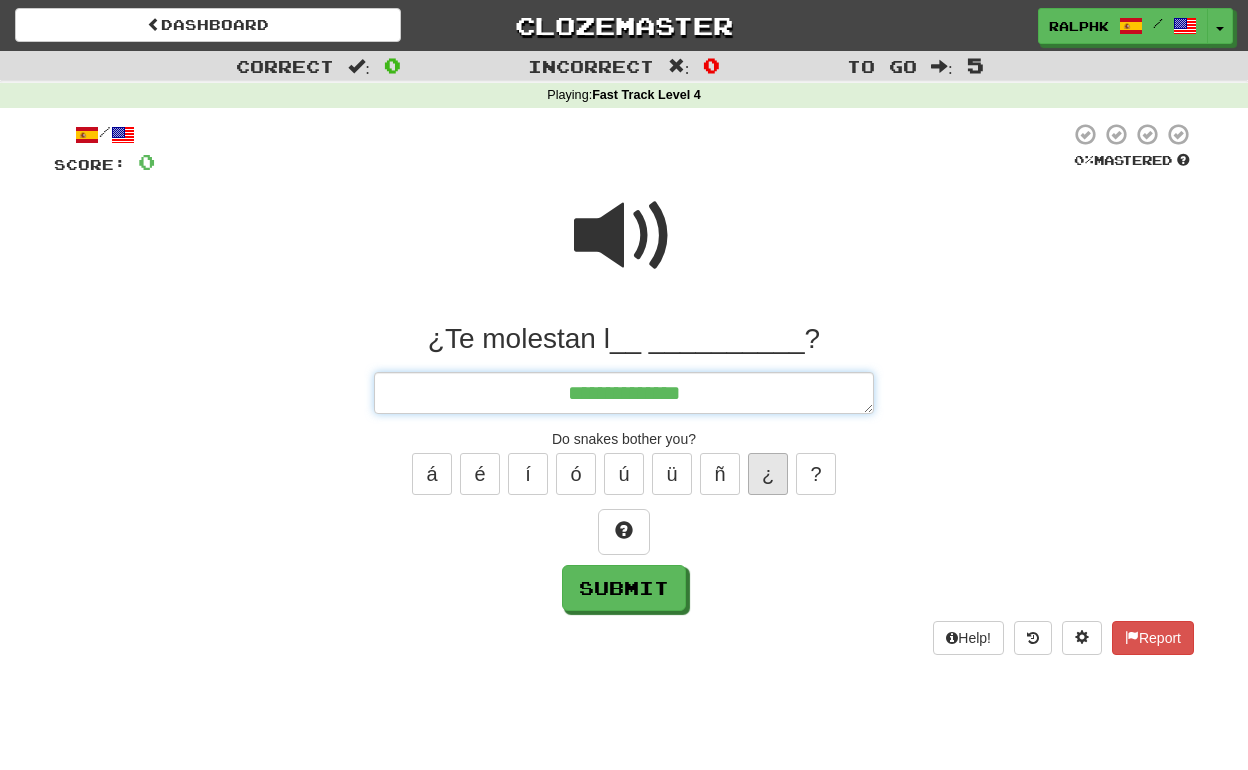 type on "*" 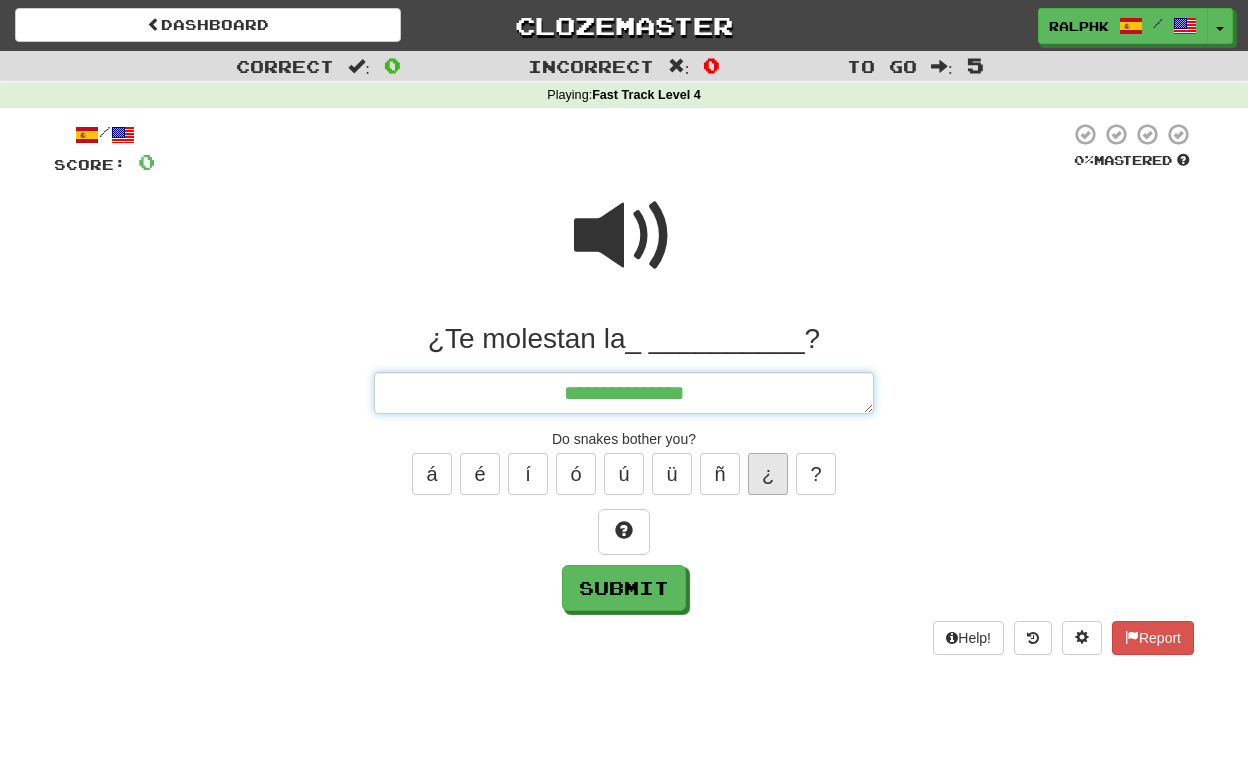 type on "*" 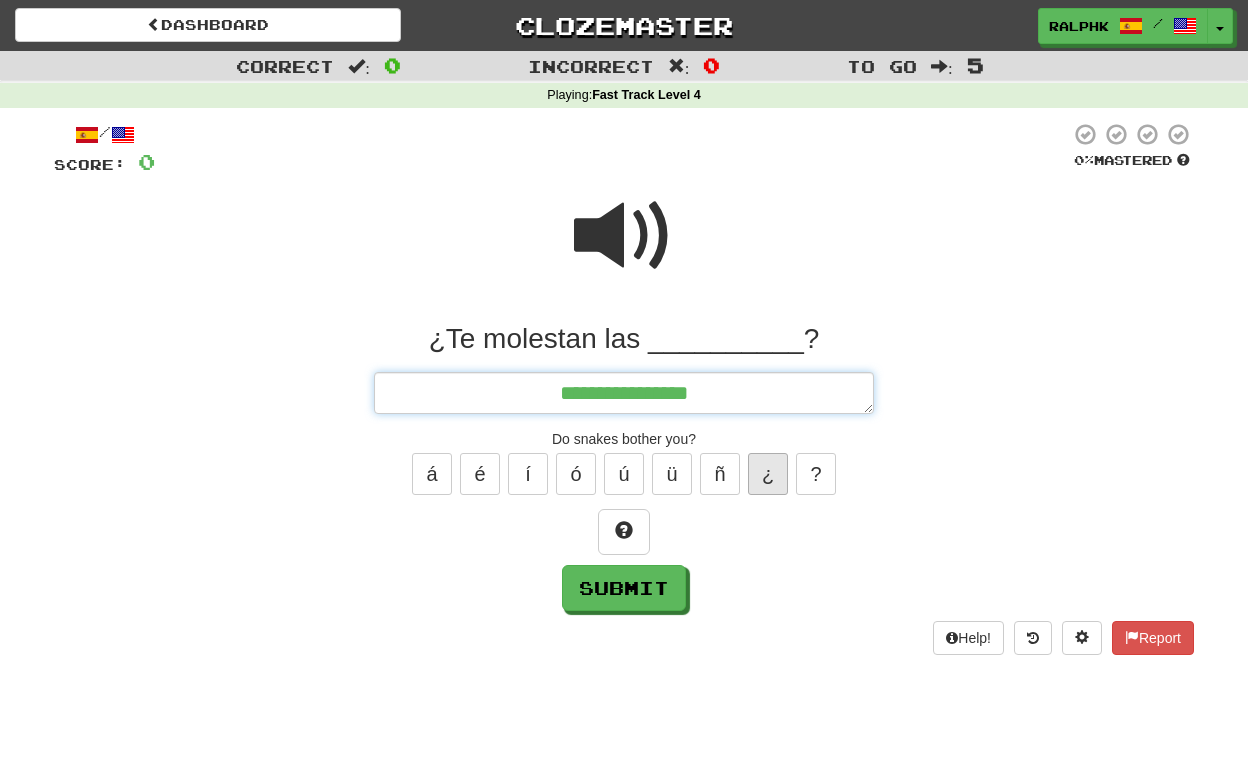 type on "*" 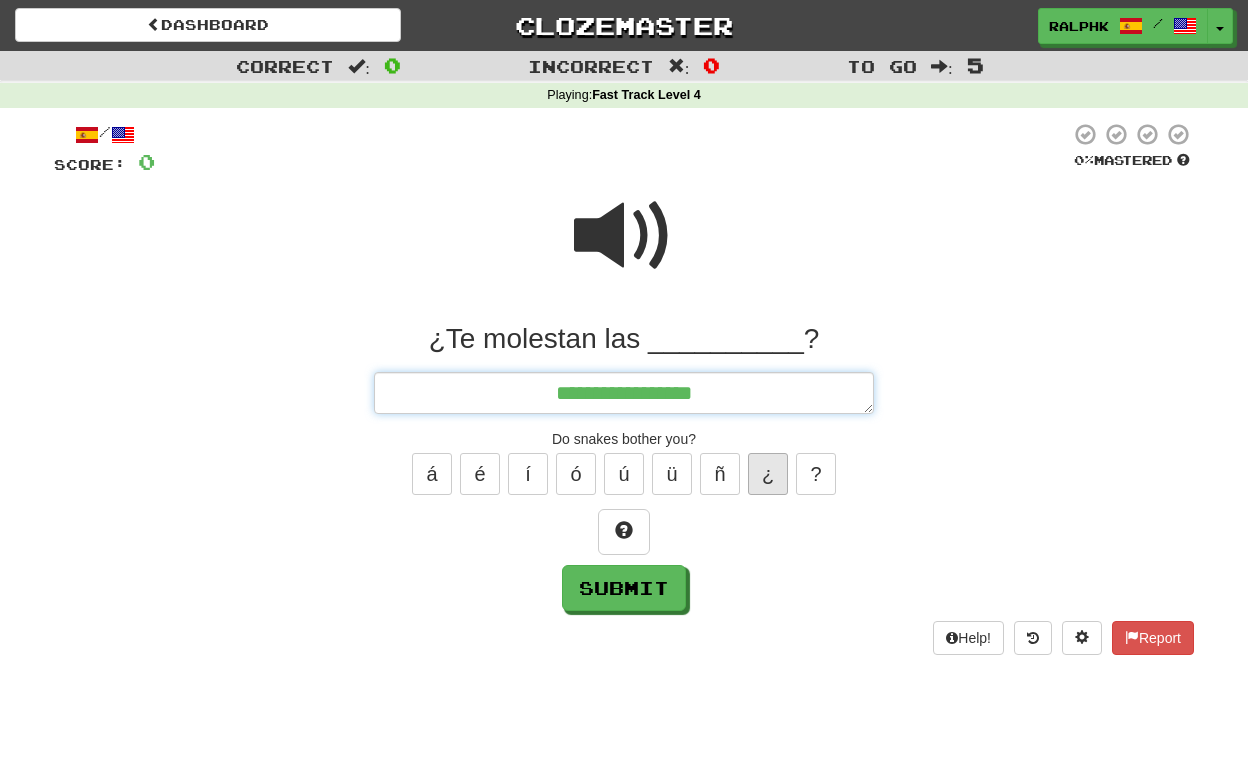 type on "*" 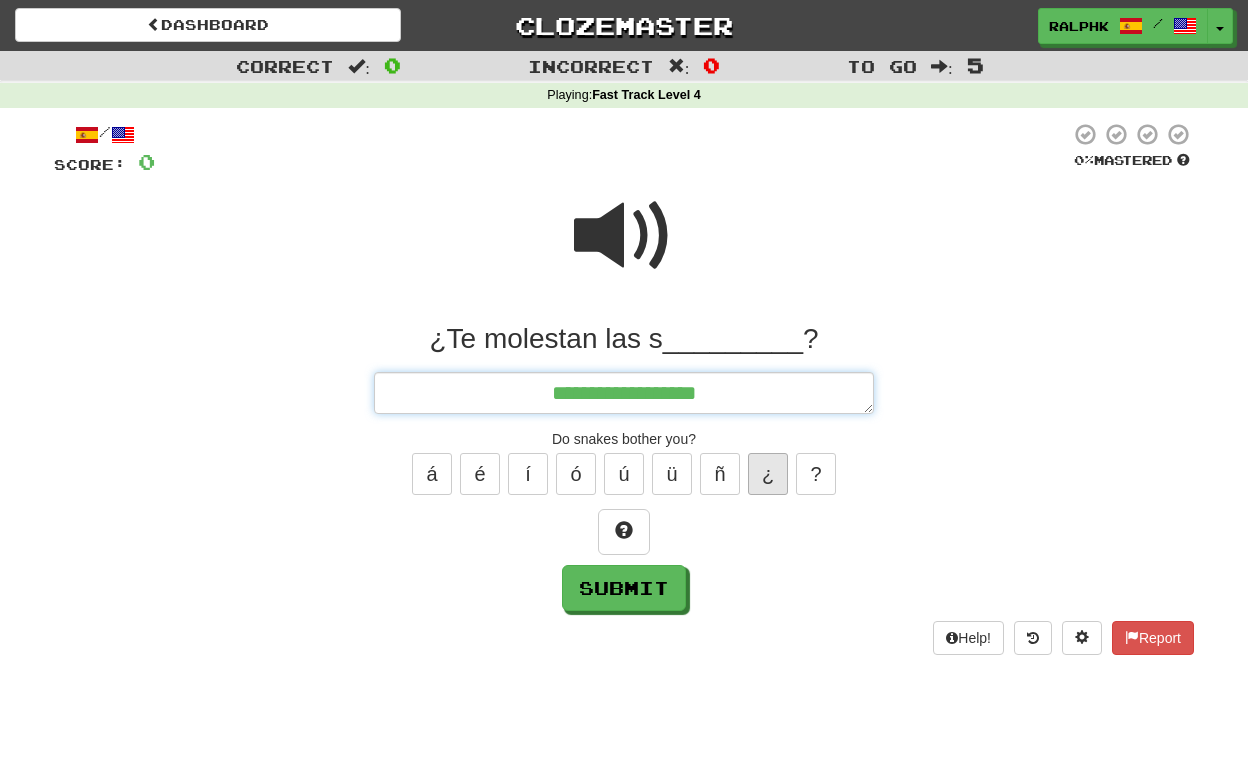 type on "*" 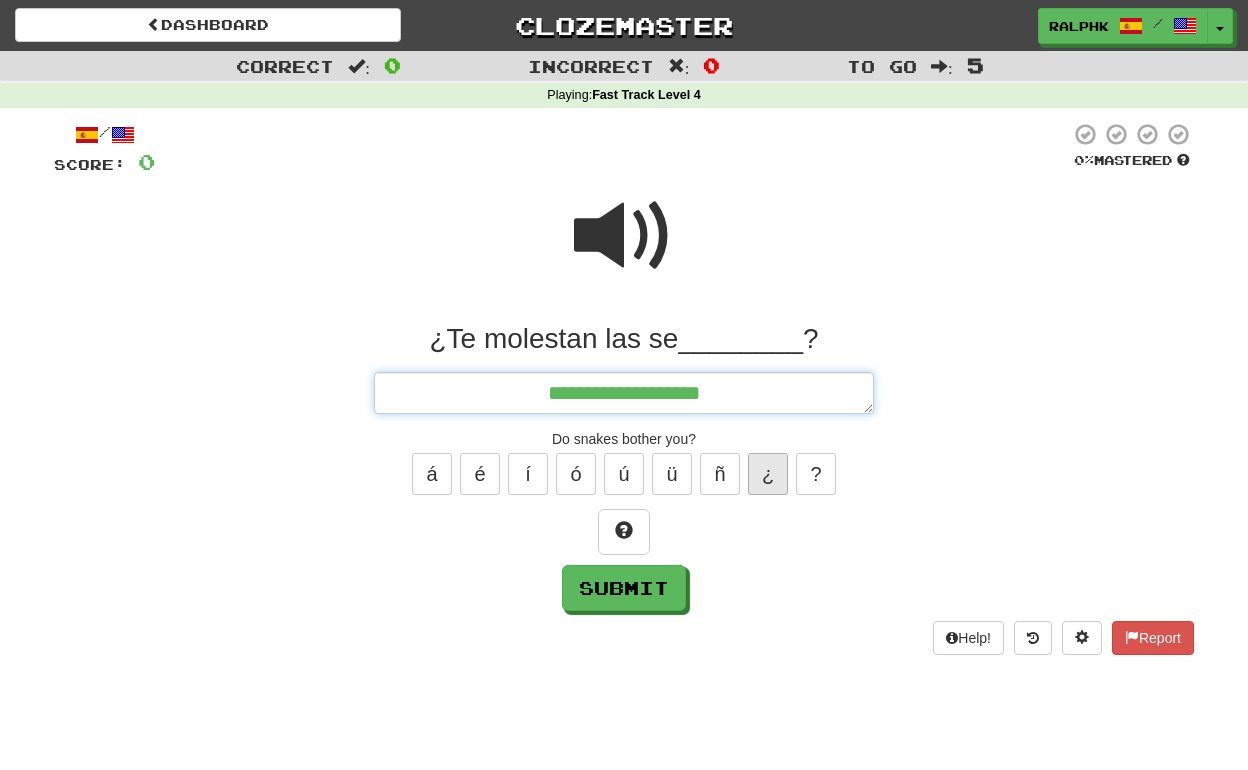 type on "*" 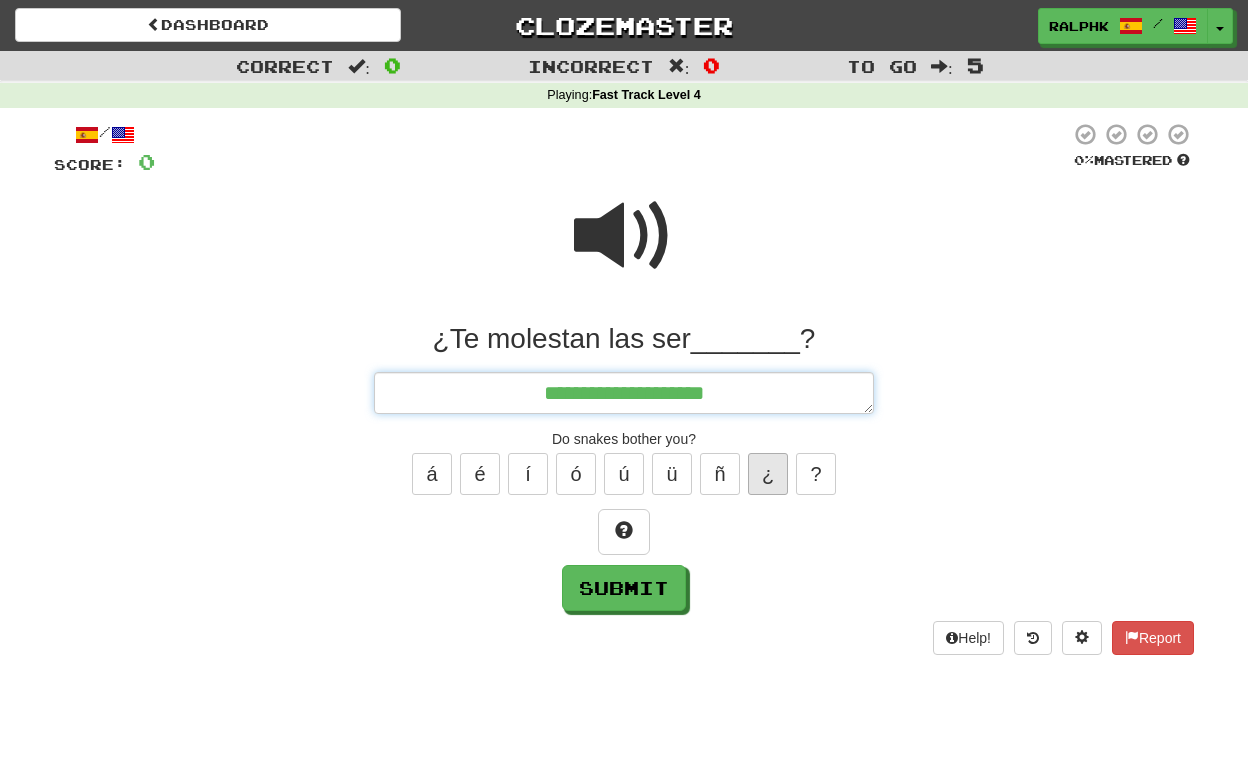 type on "*" 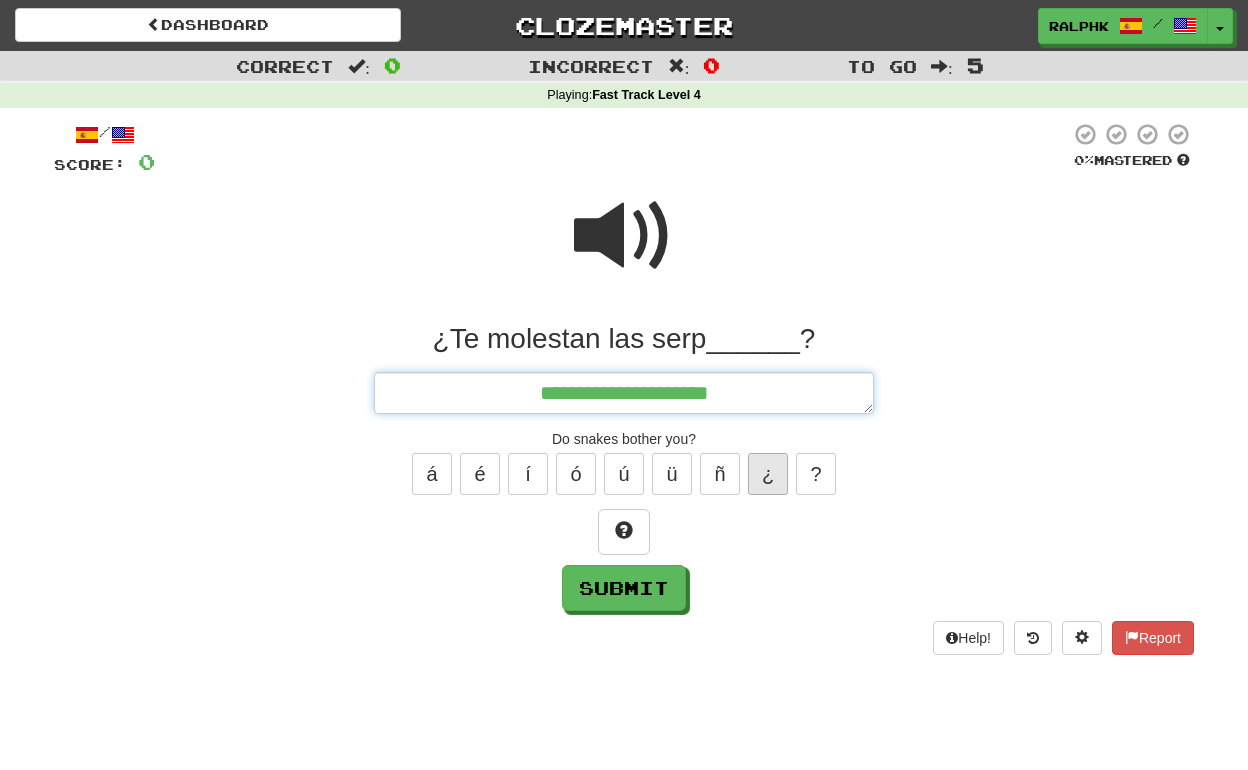 type on "*" 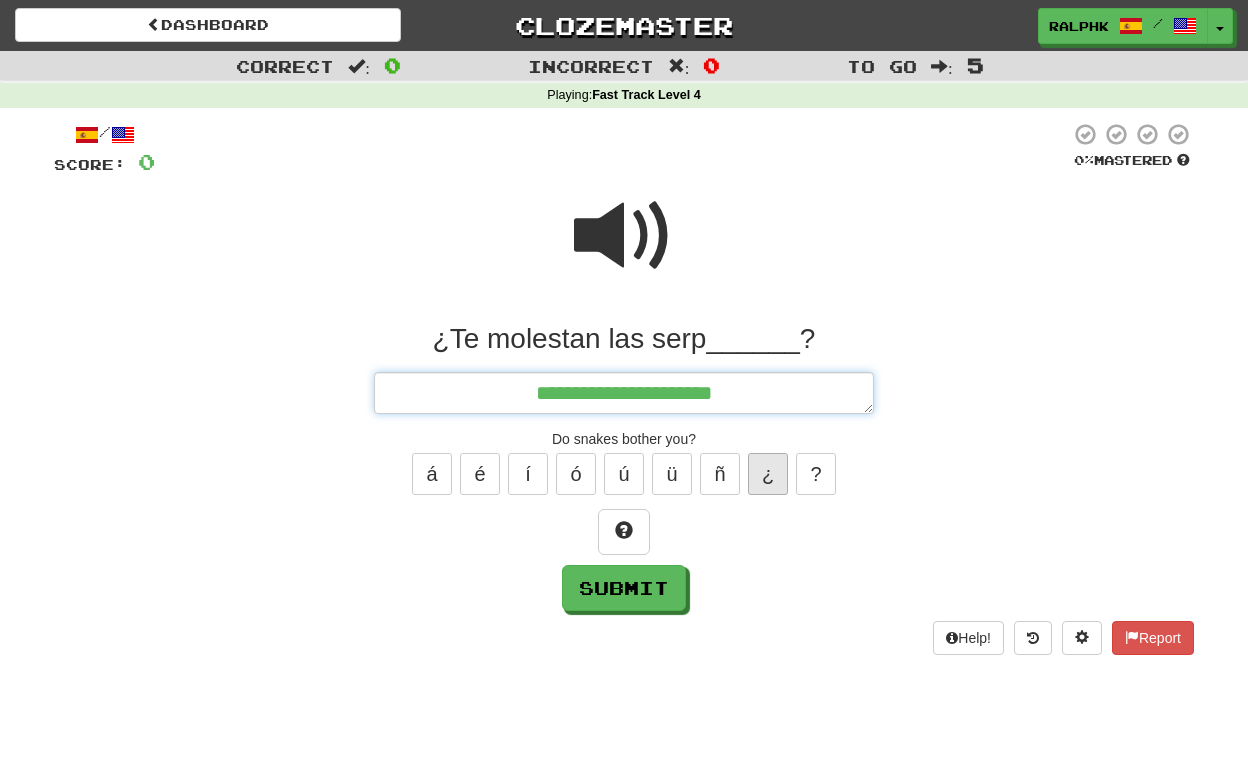 type on "*" 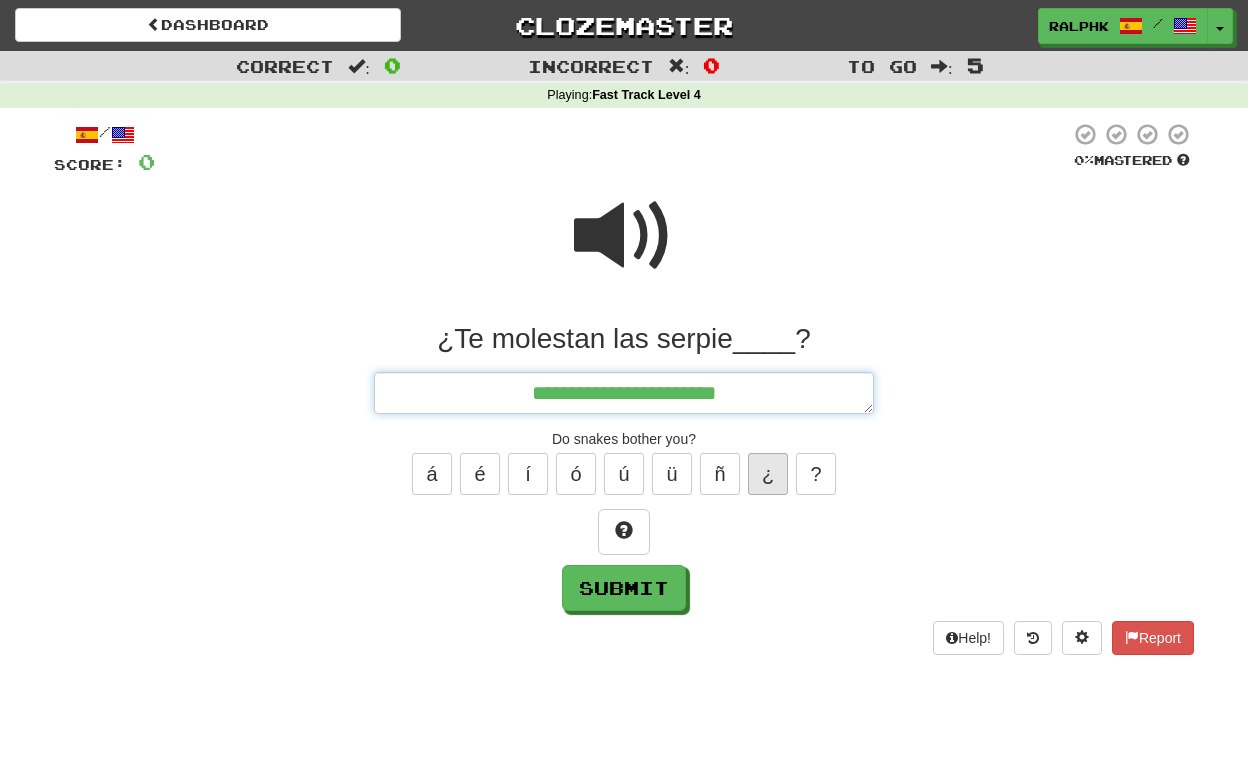 type on "*" 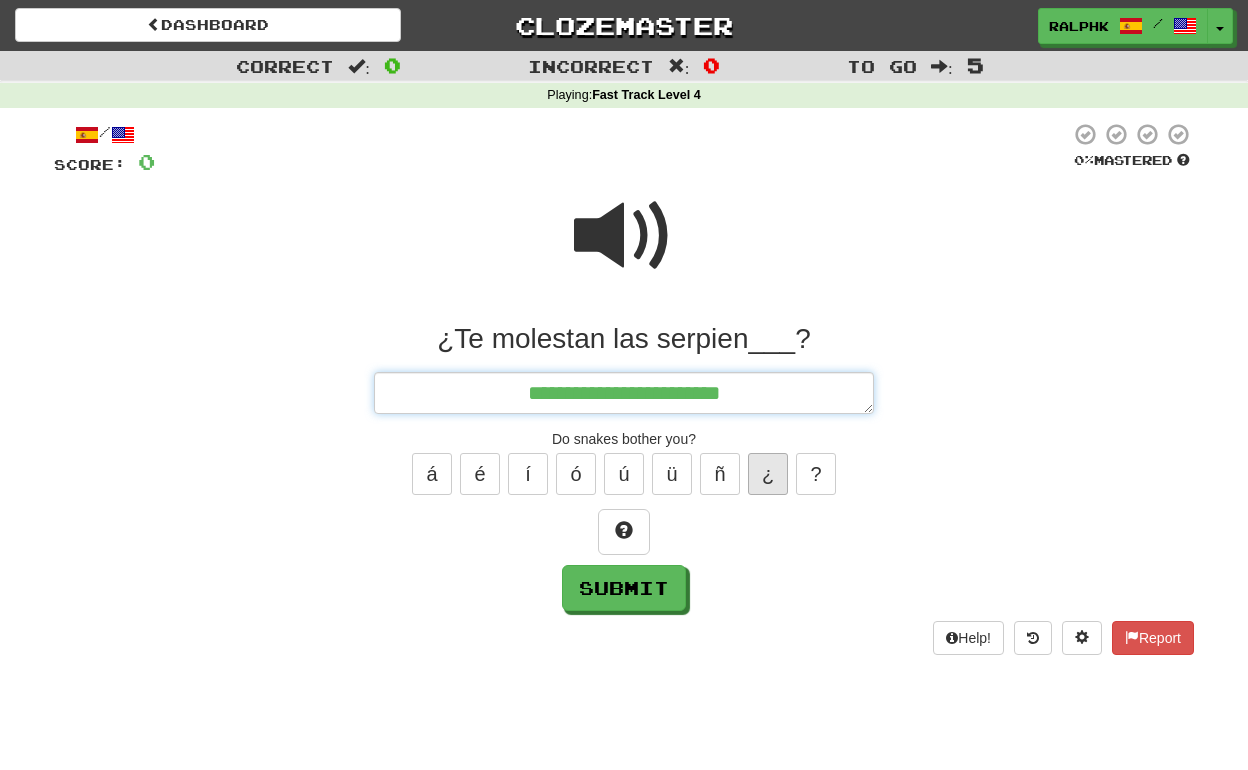 type on "*" 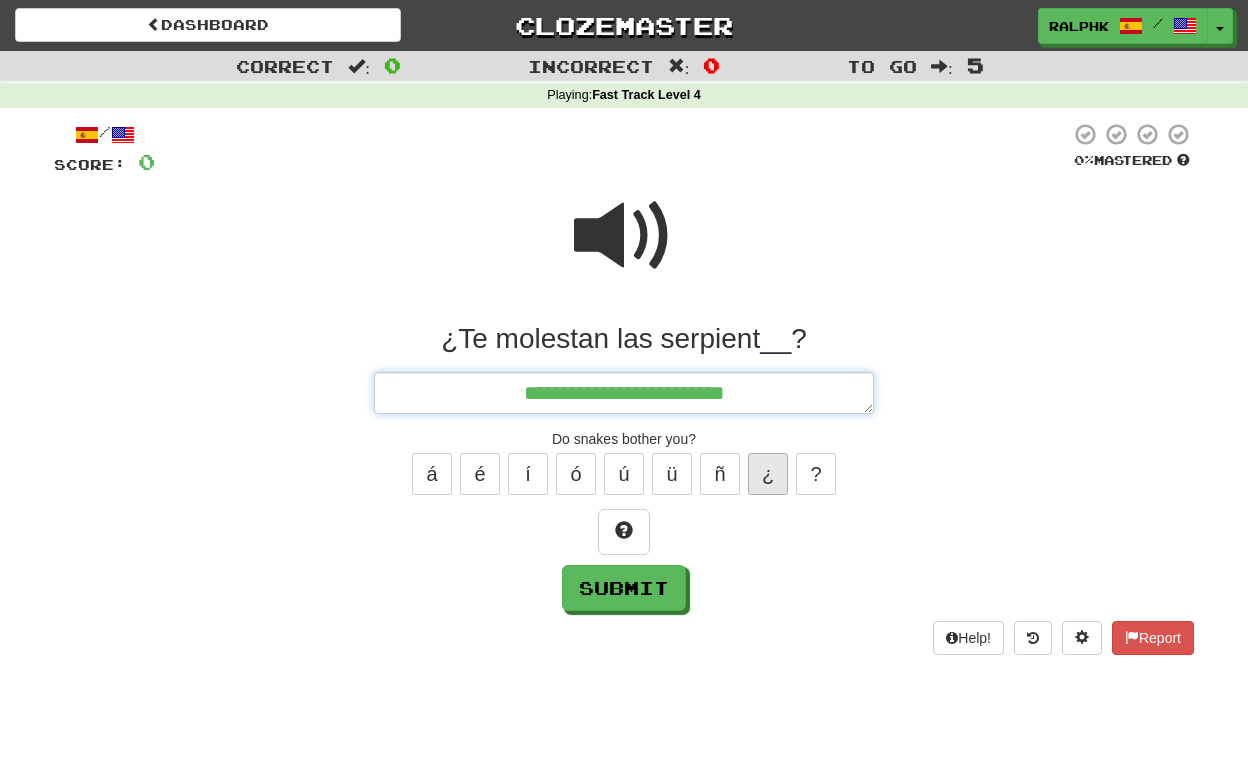 type on "*" 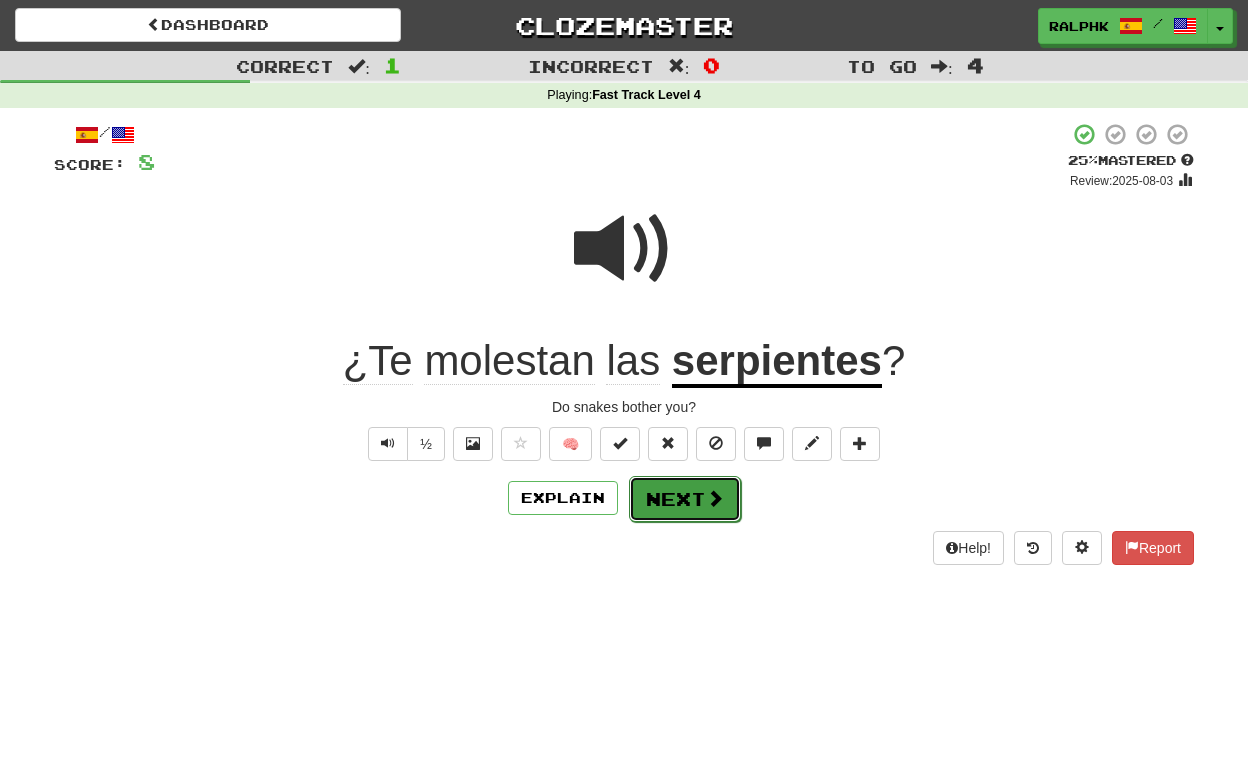 click on "Next" at bounding box center [685, 499] 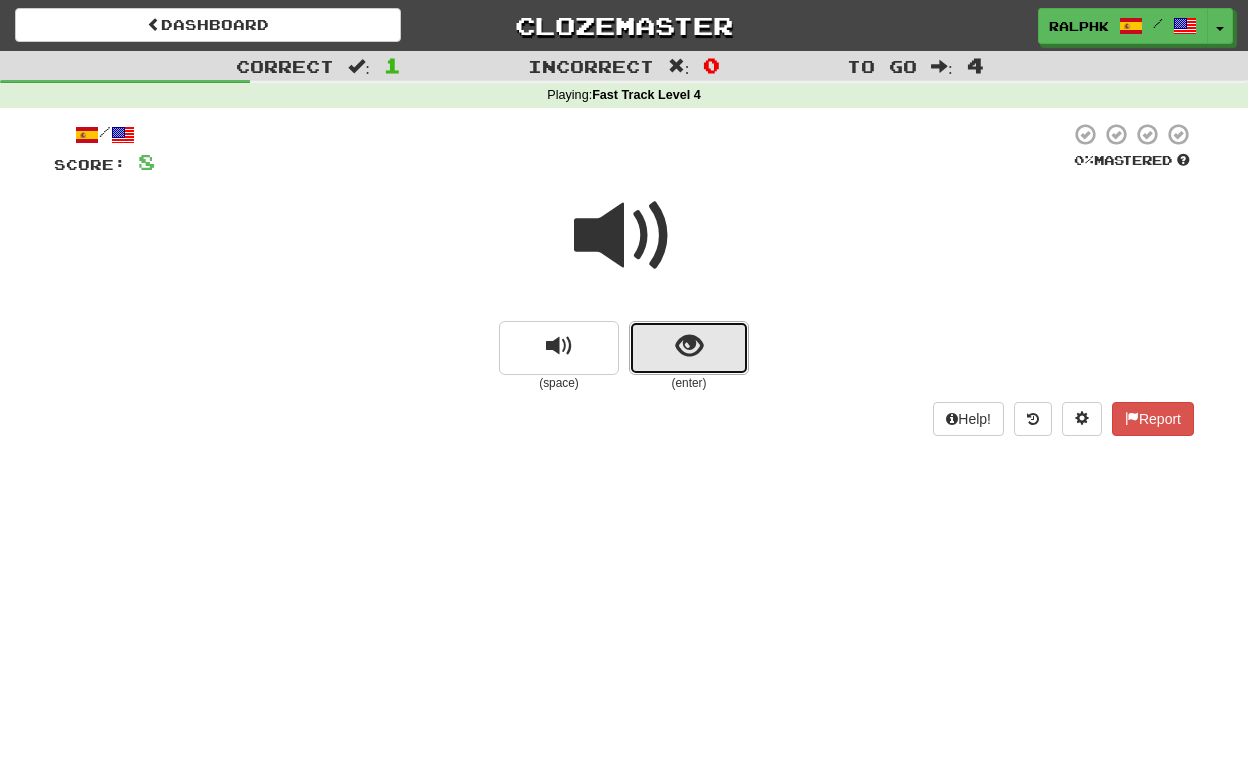 click at bounding box center (689, 346) 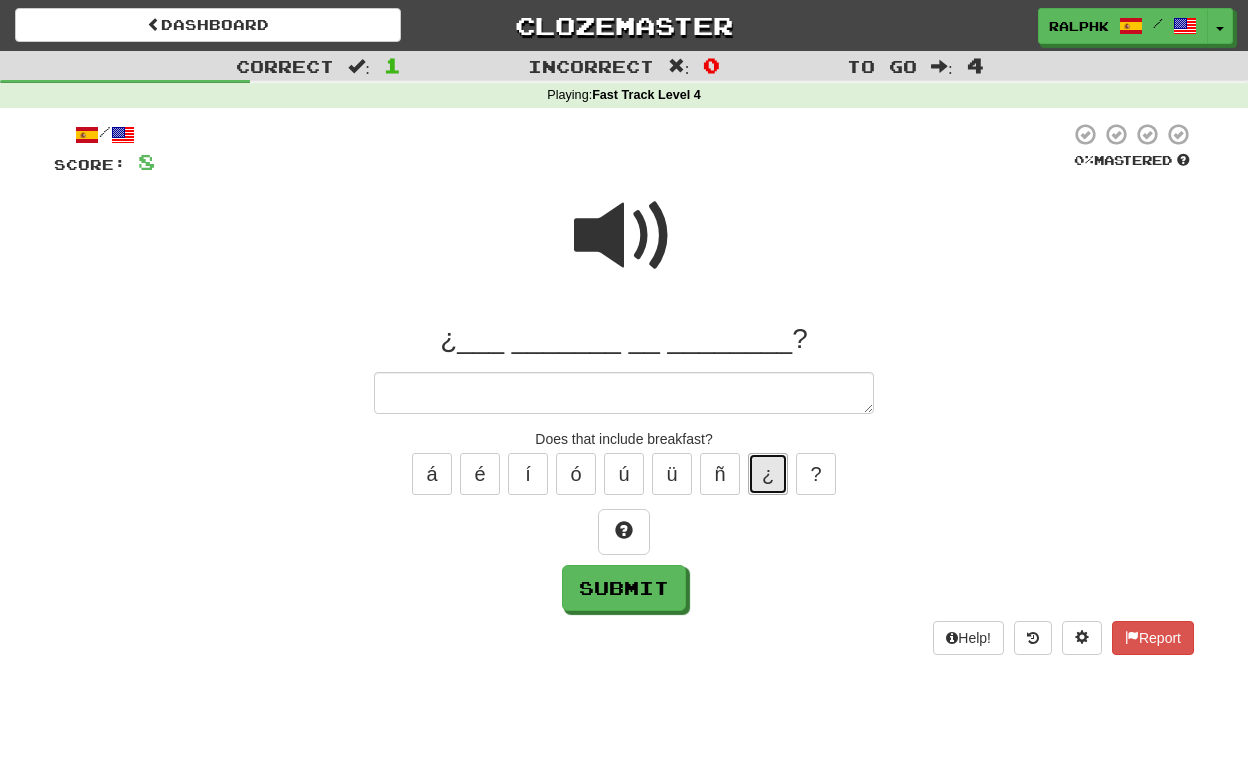 click on "¿" at bounding box center [768, 474] 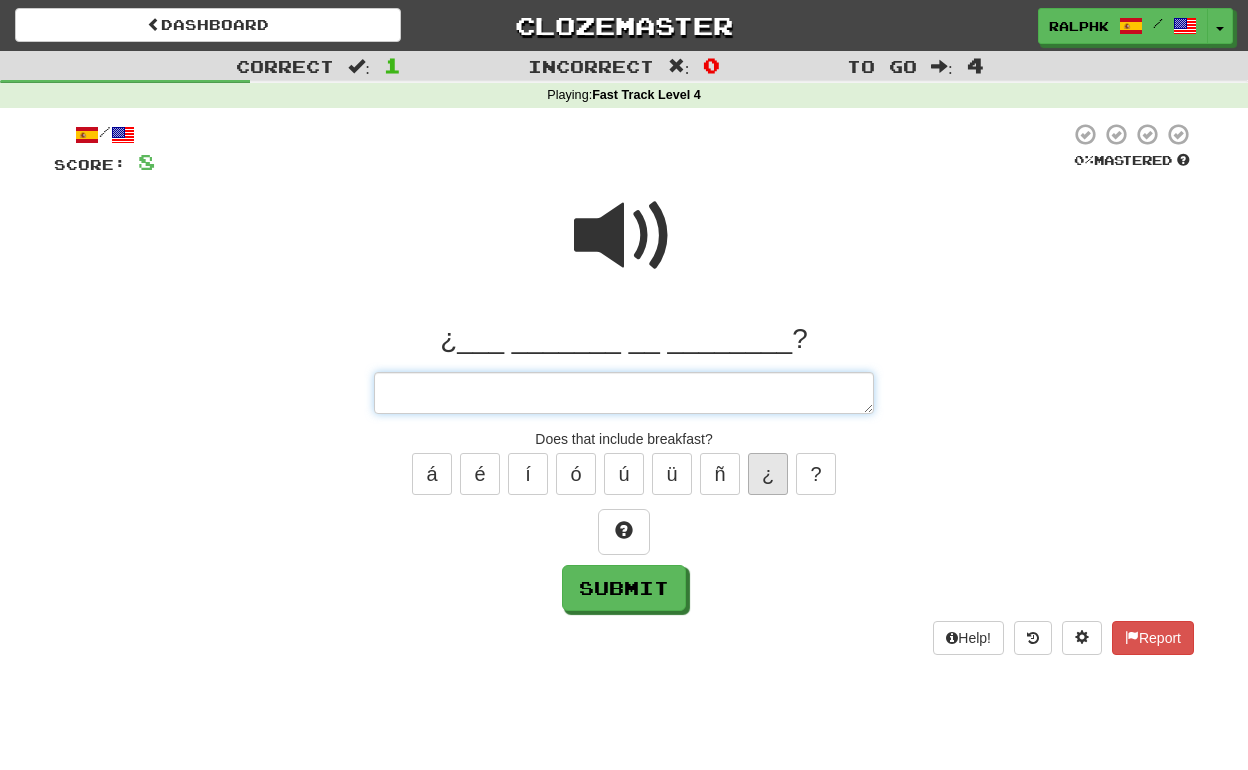 type on "*" 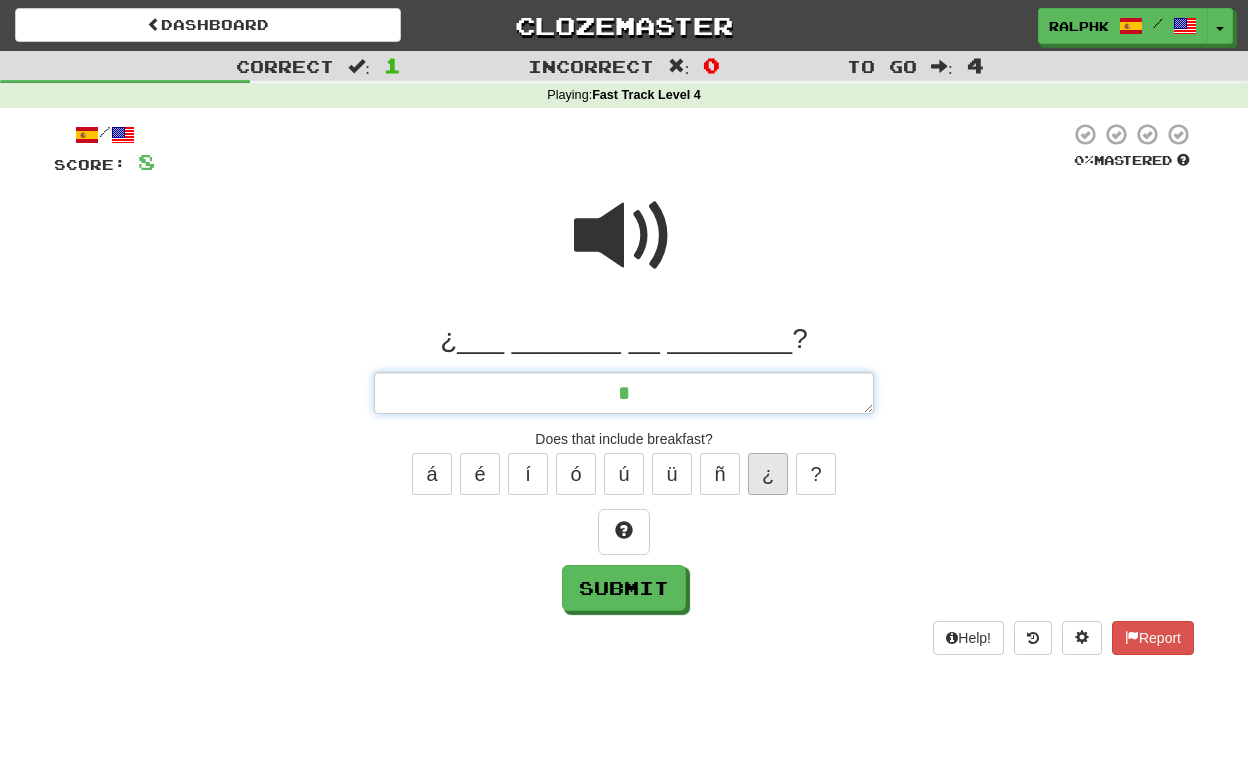 type on "*" 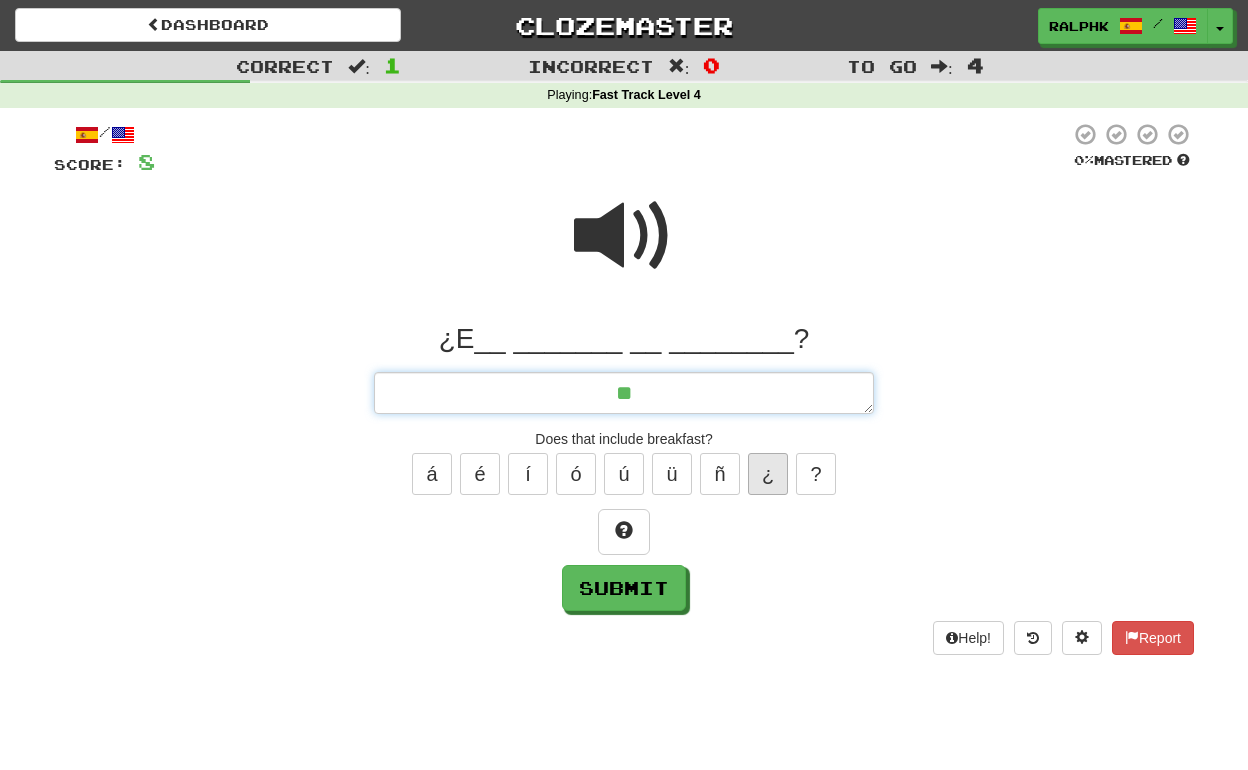 type on "*" 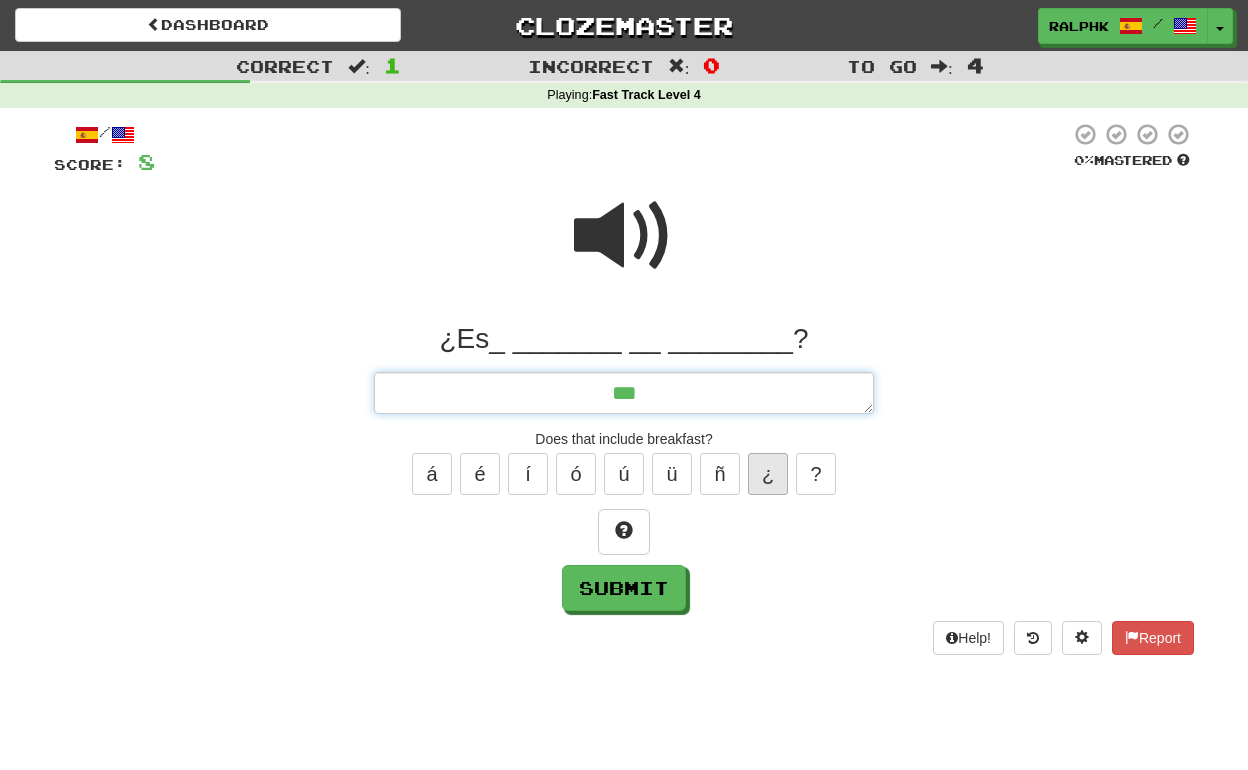 type on "*" 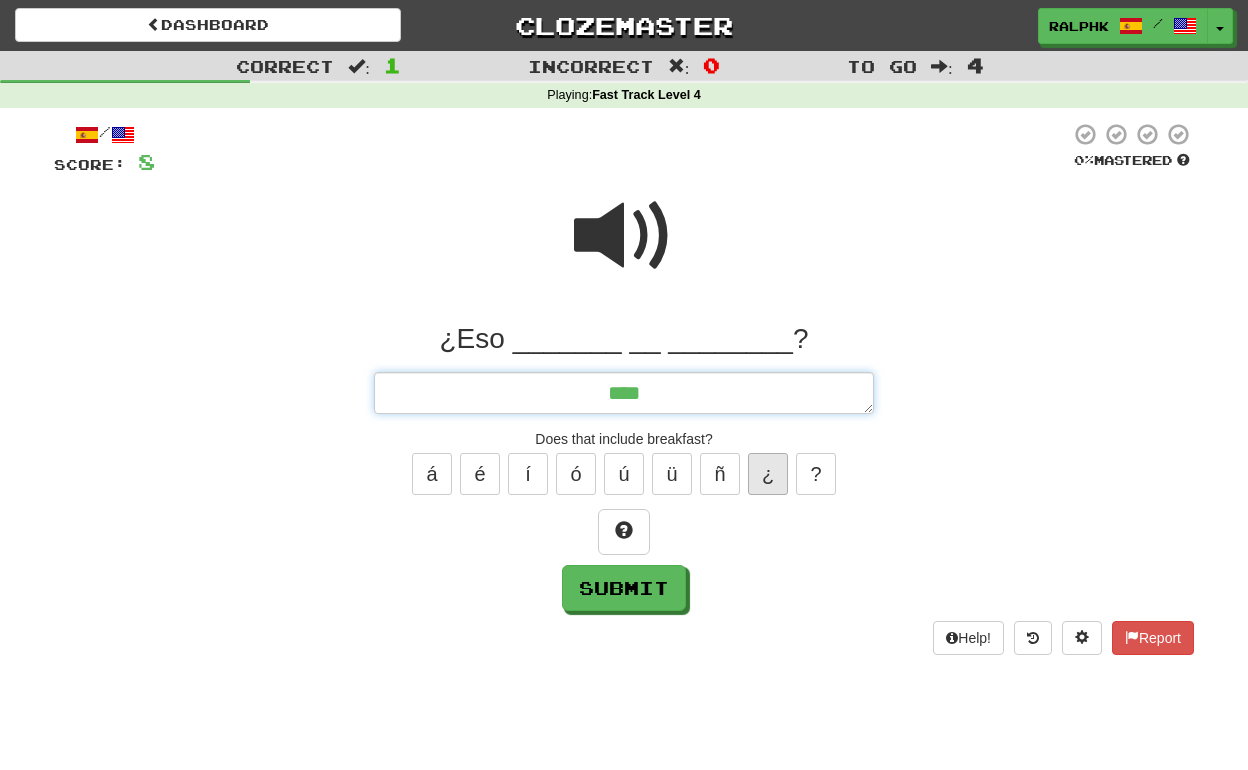 type on "*" 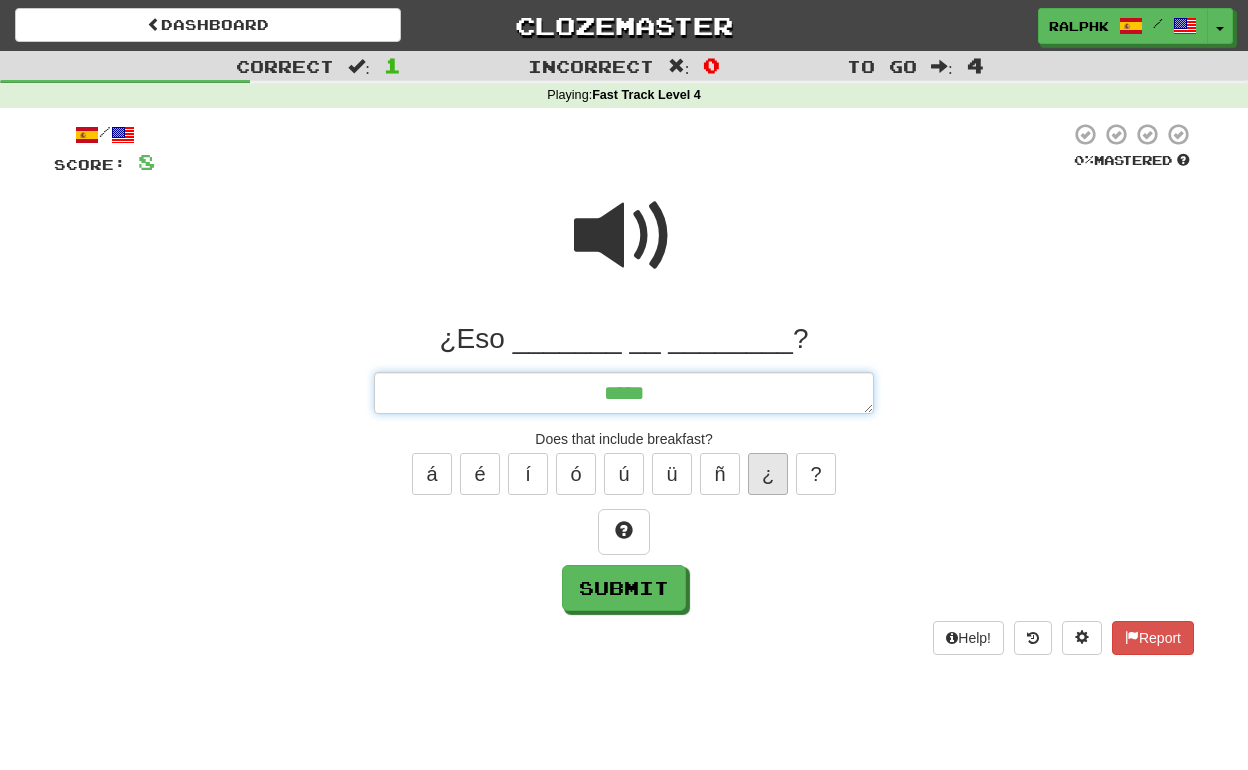 type on "*" 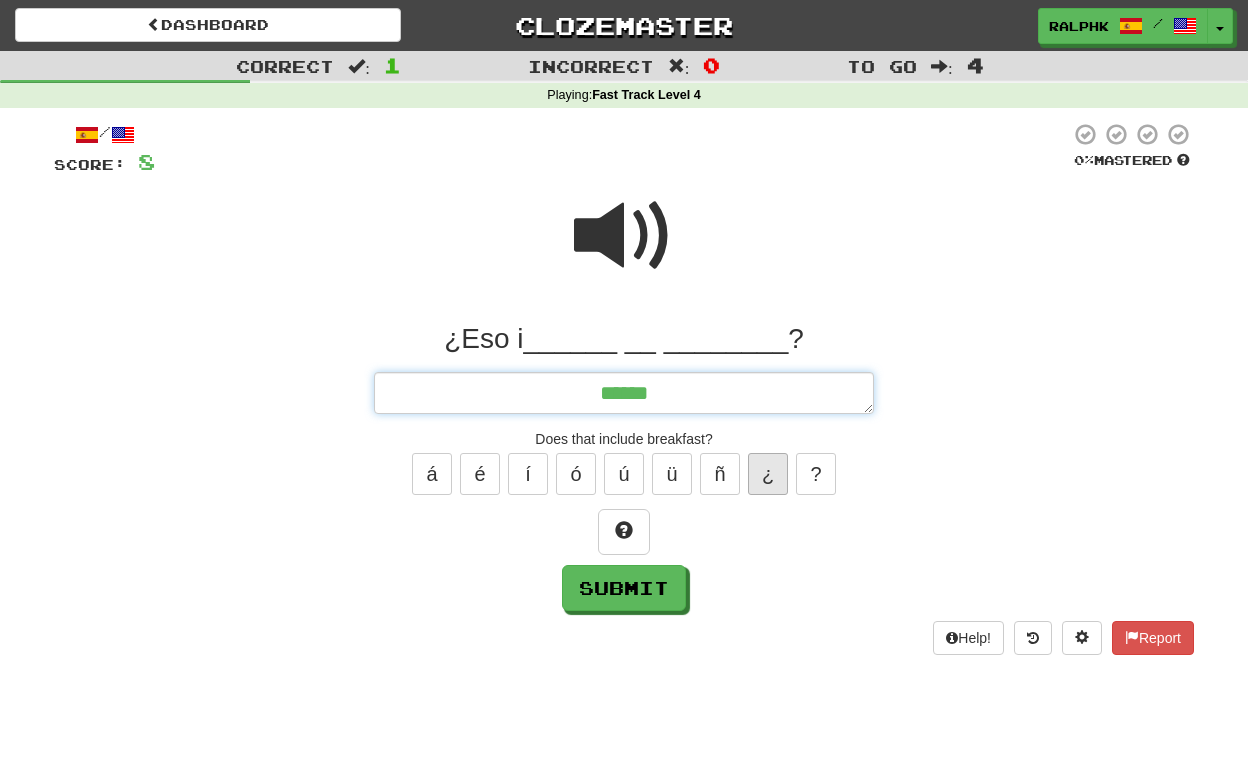 type on "*" 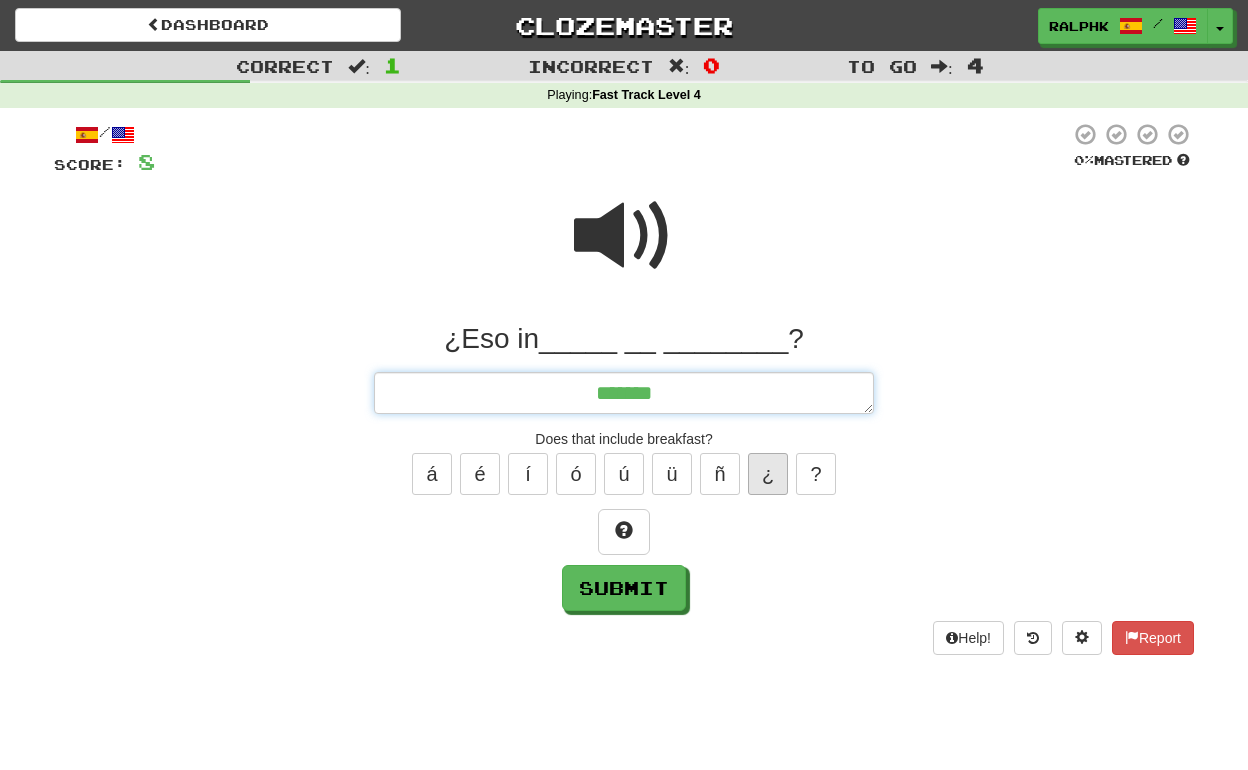 type on "*" 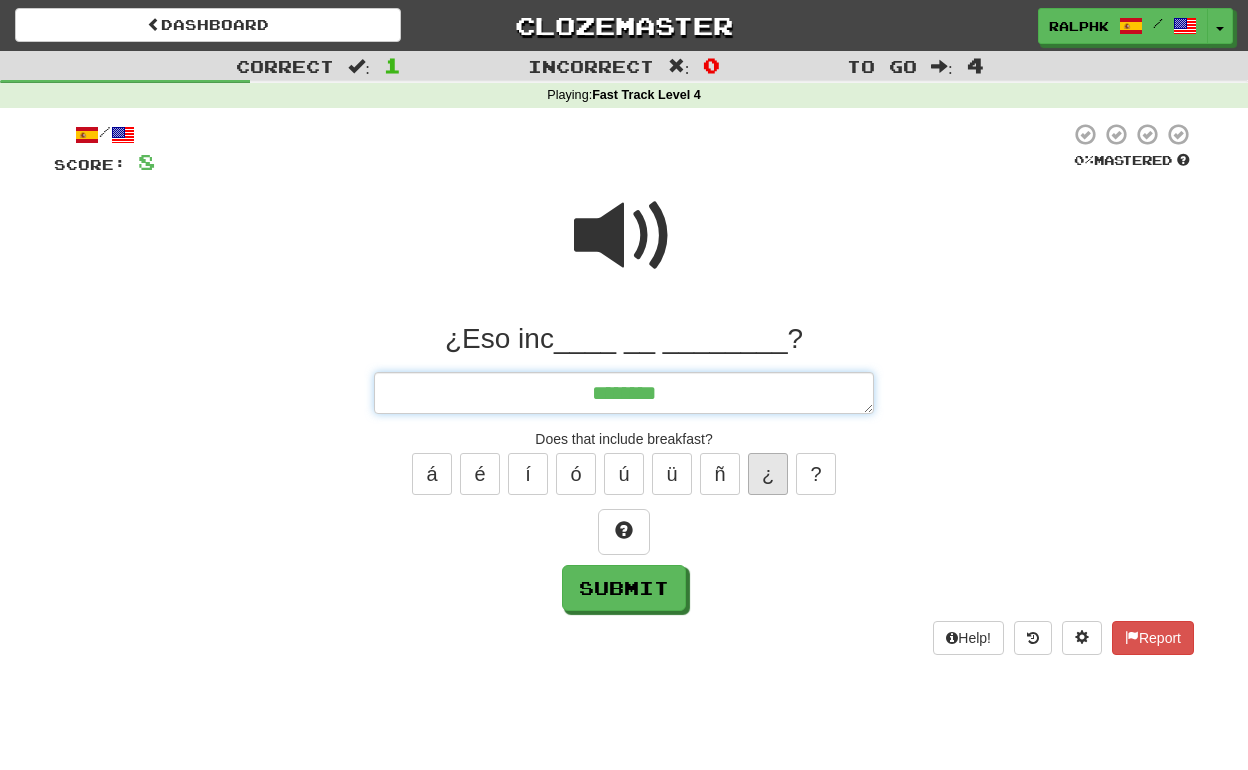 type on "*" 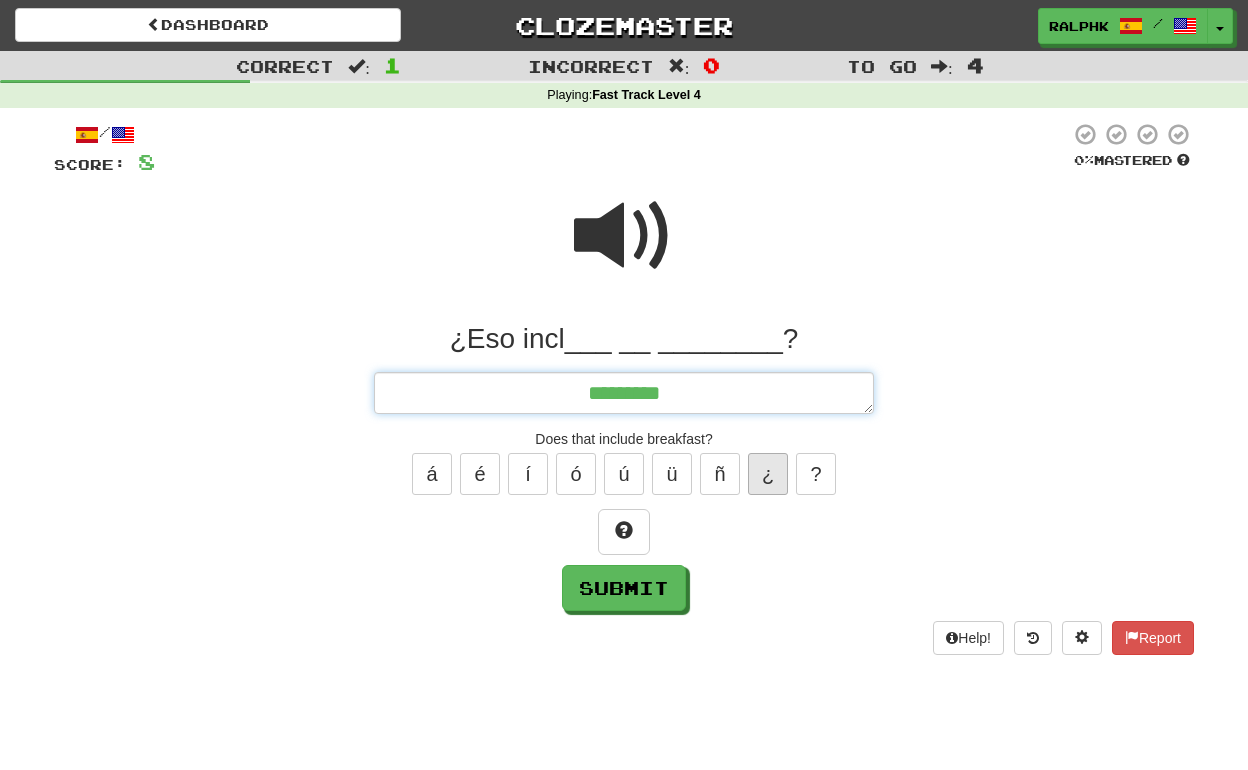 type on "*" 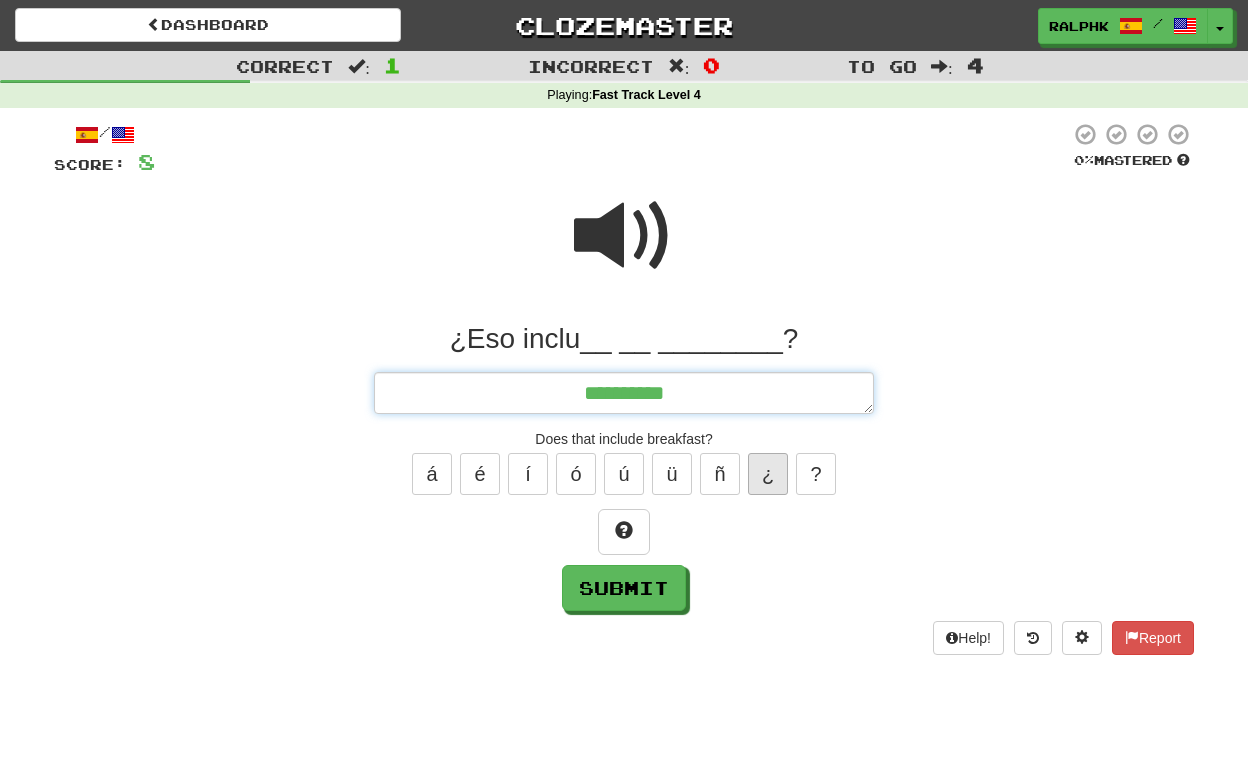 type on "*" 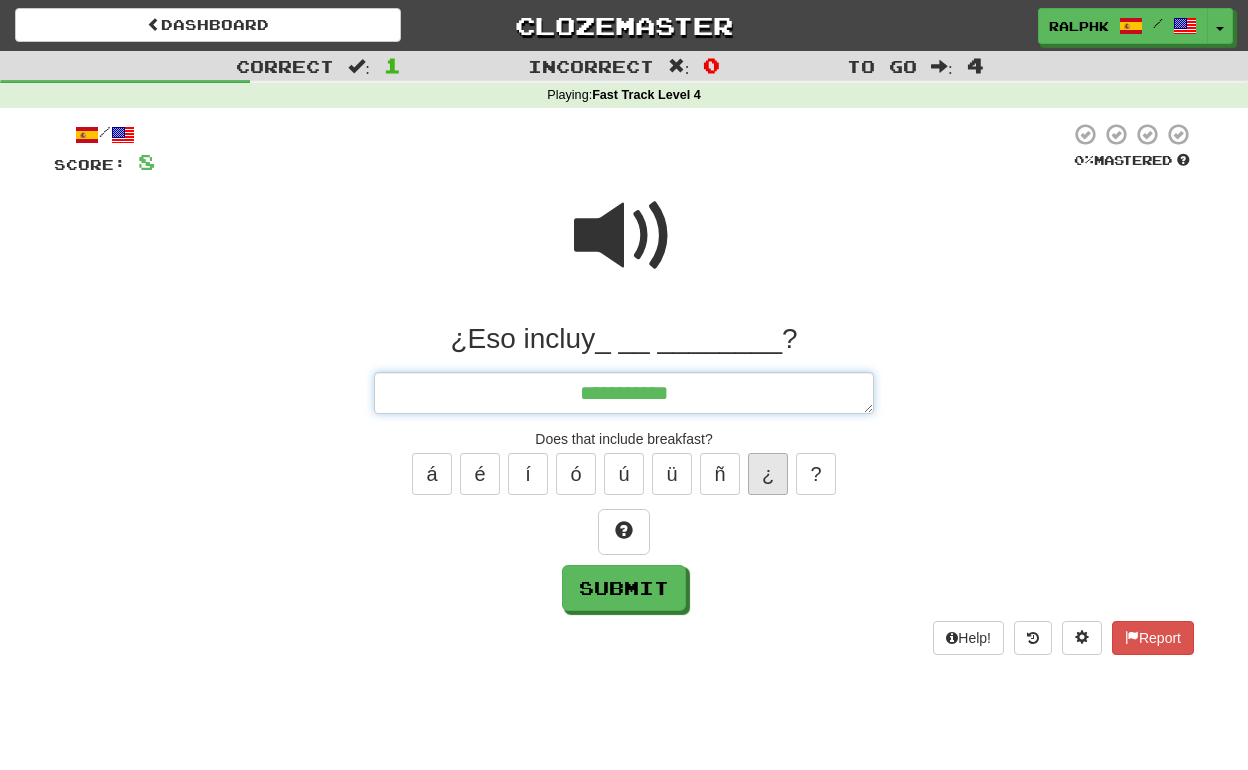 type on "*" 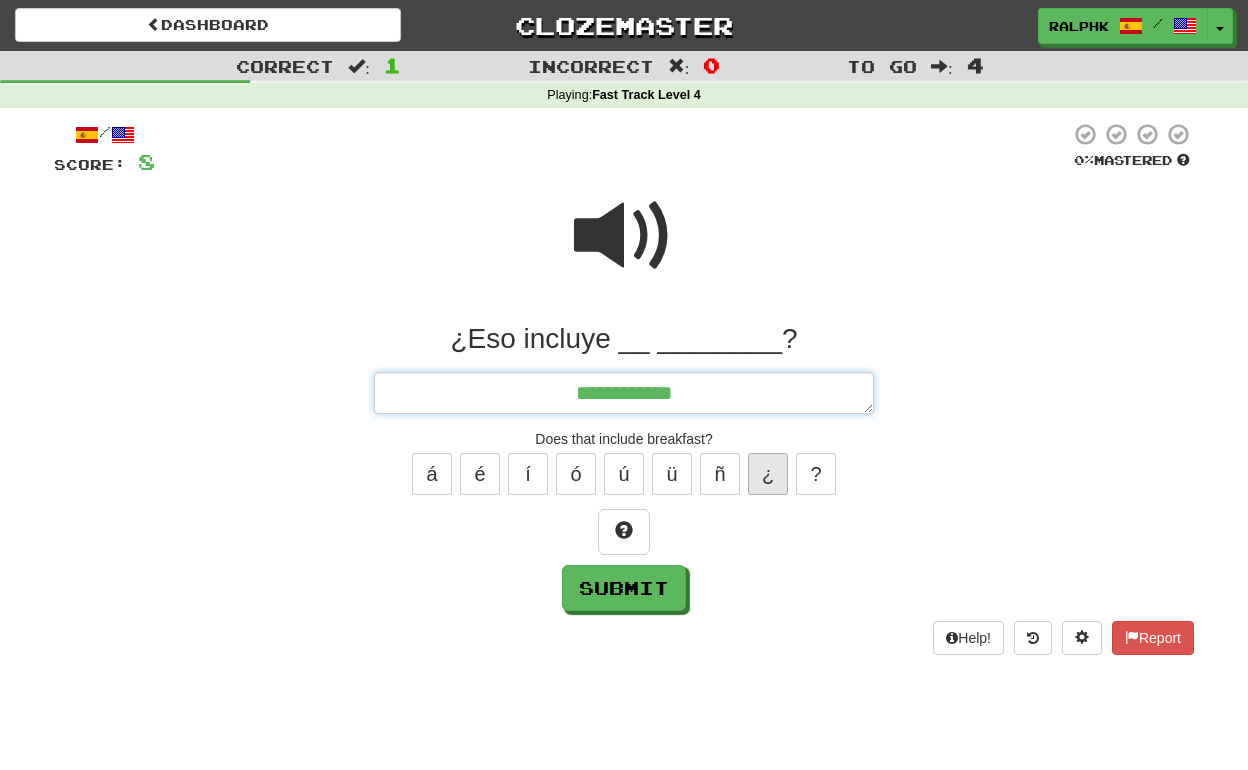 type on "*" 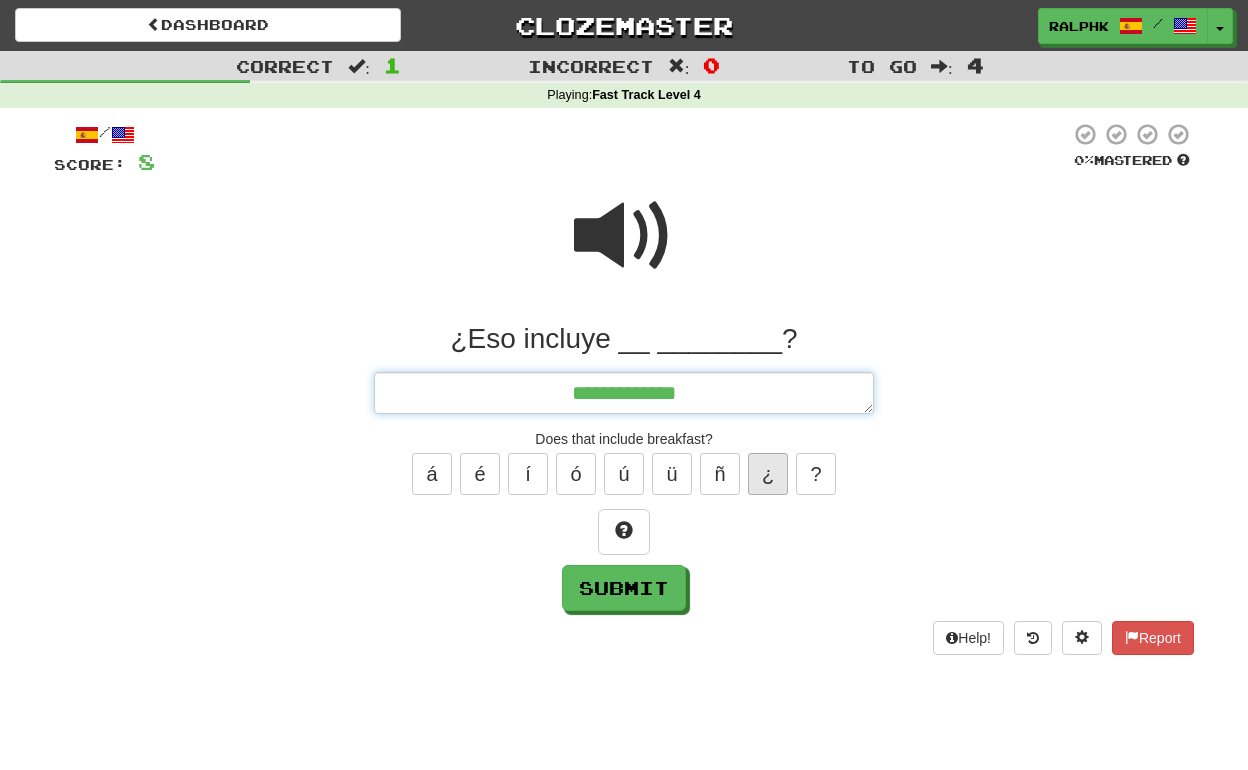 type on "*" 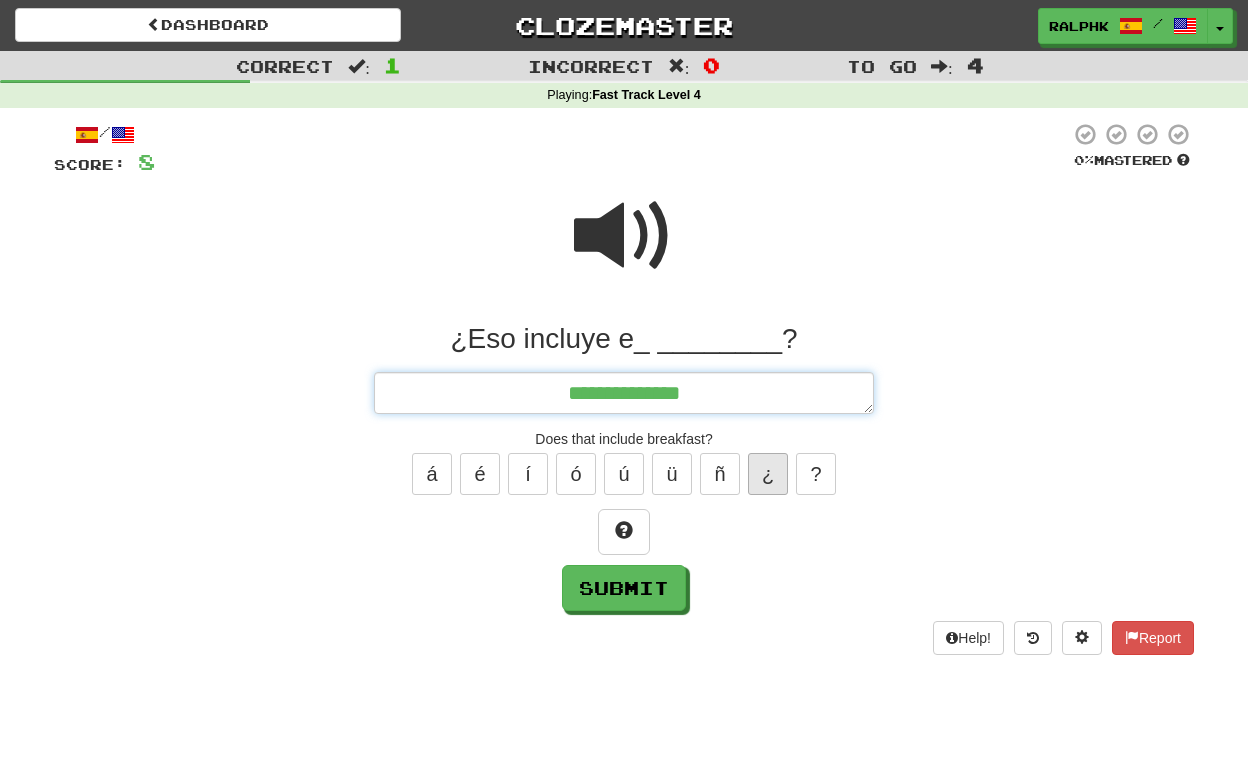 type on "*" 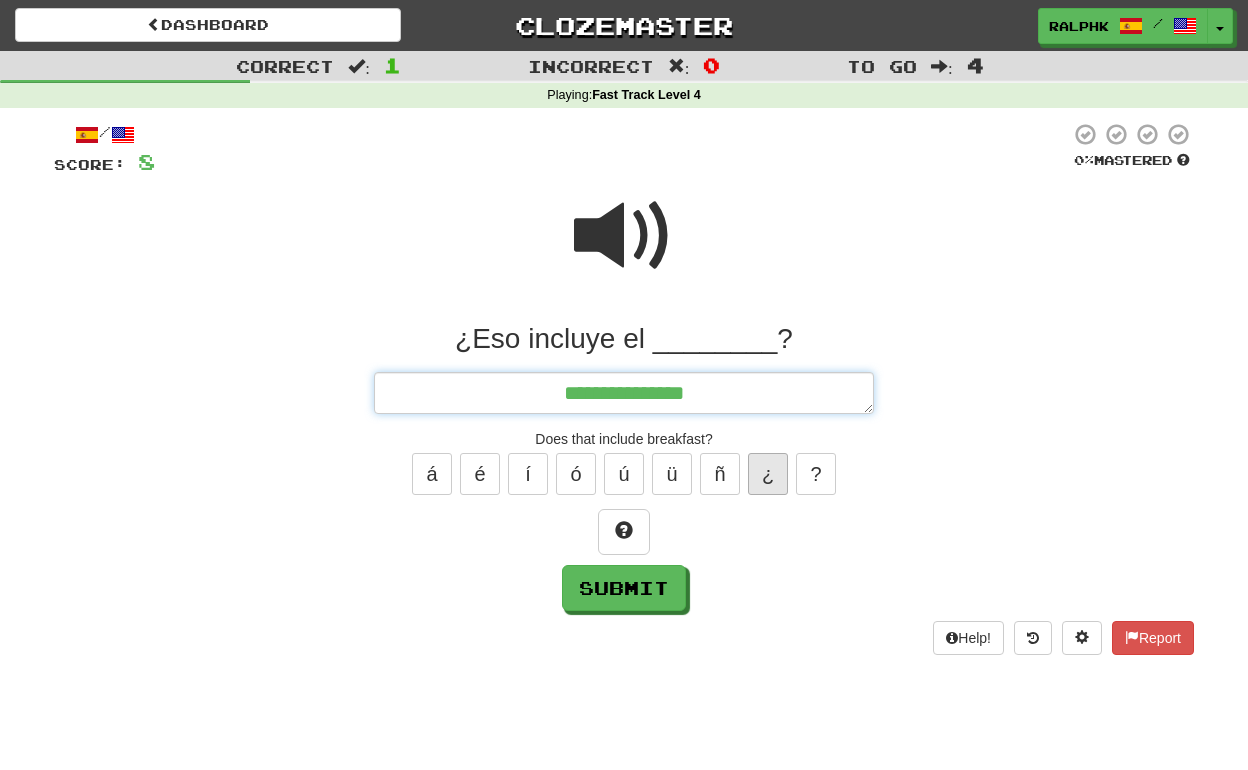 type on "*" 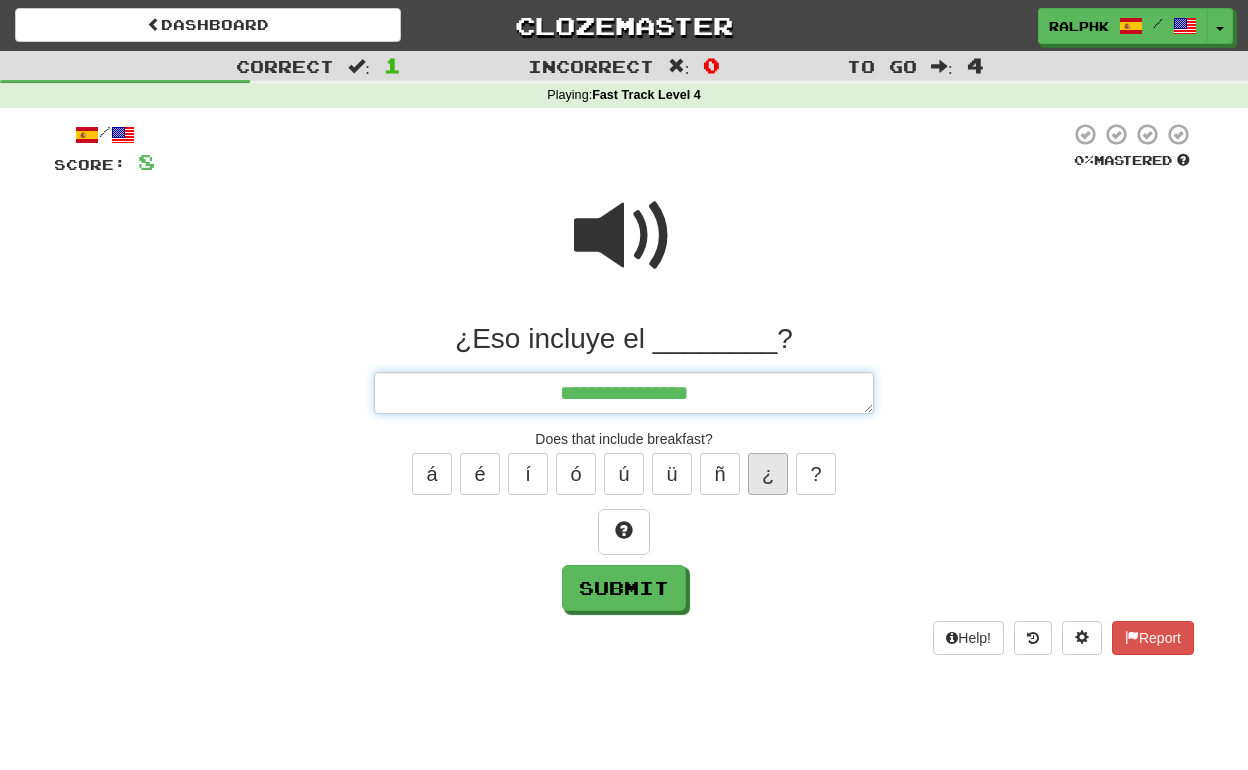 type on "*" 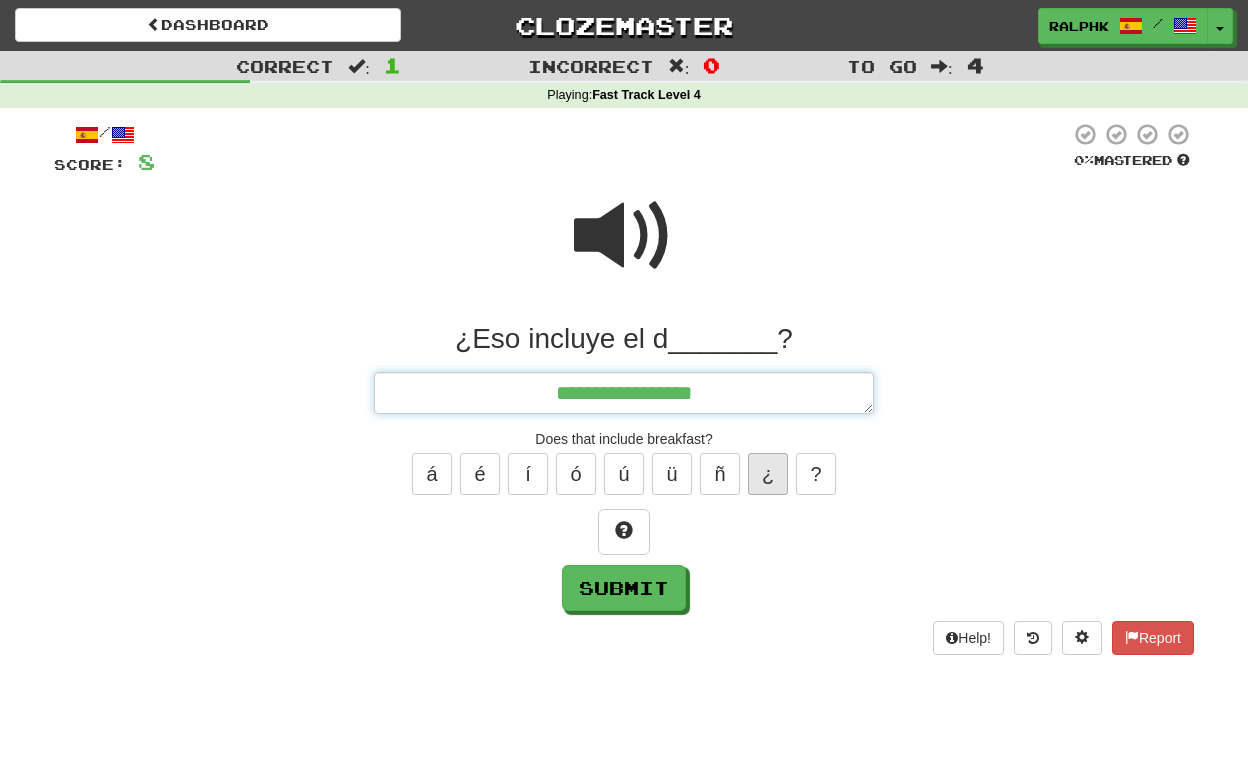 type on "*" 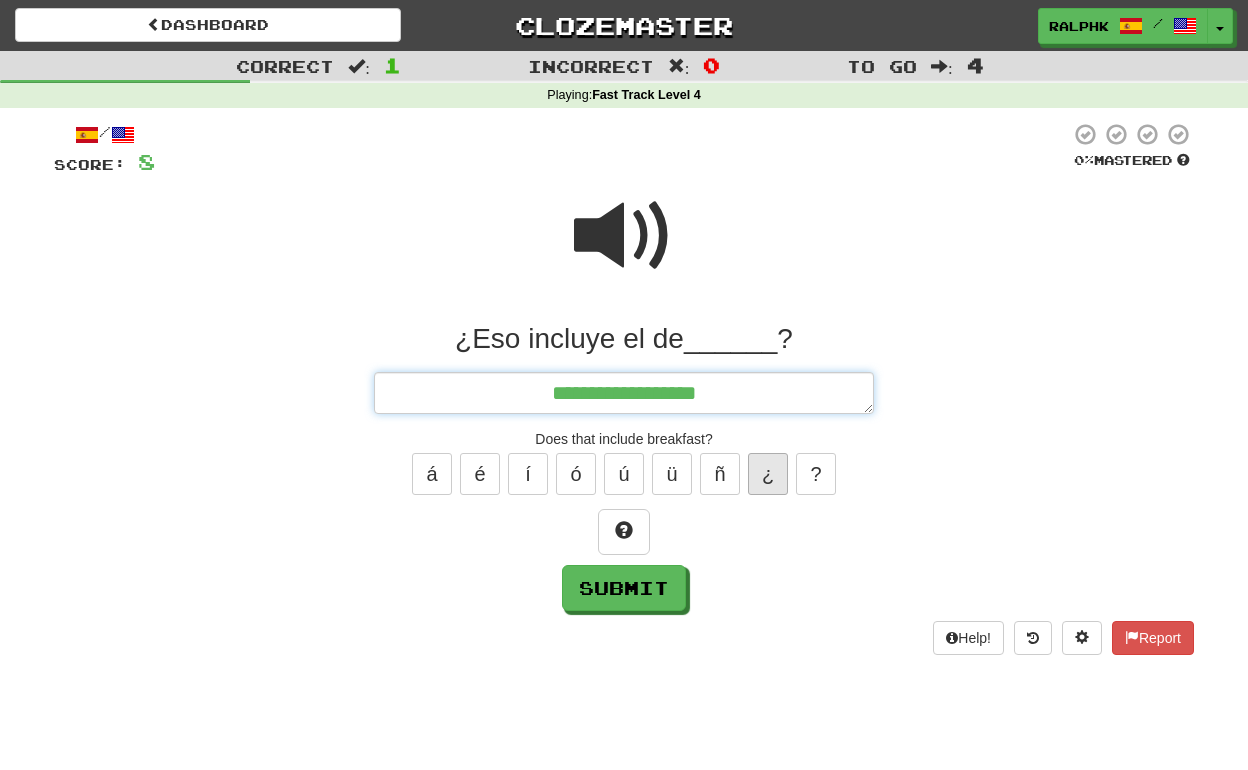 type on "*" 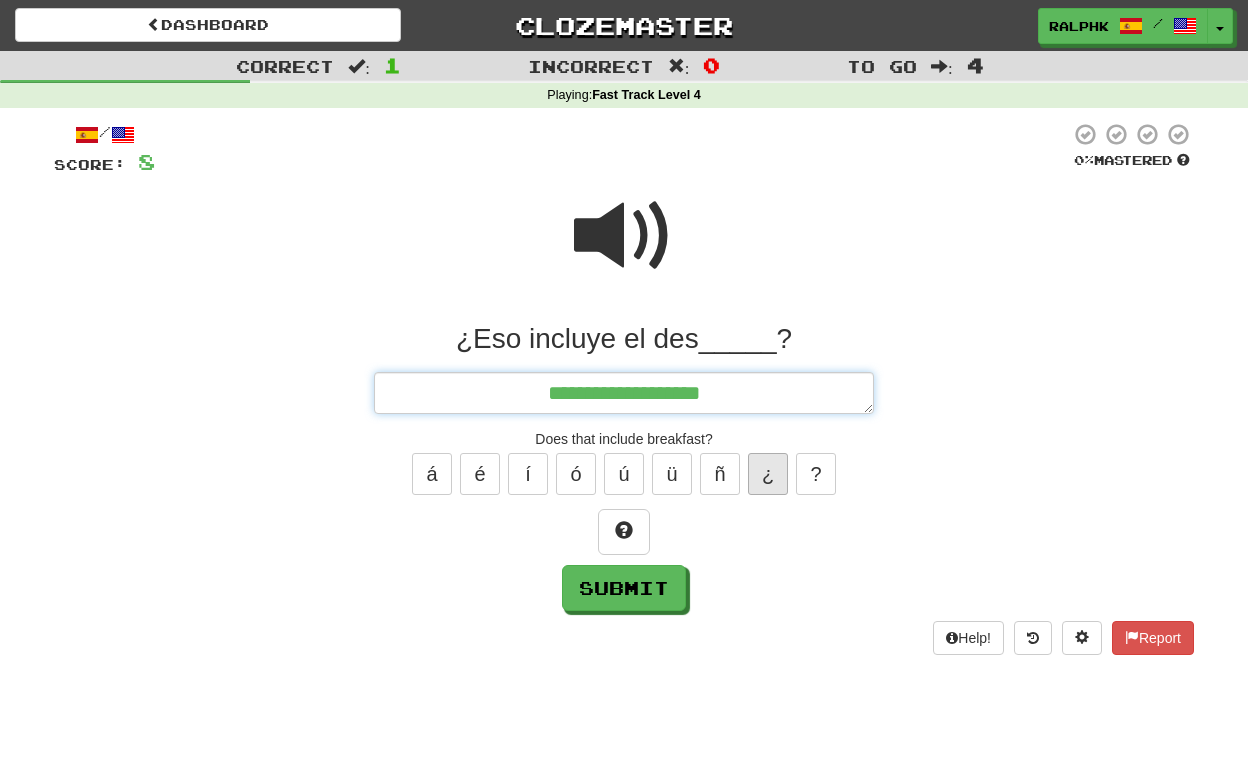 type on "*" 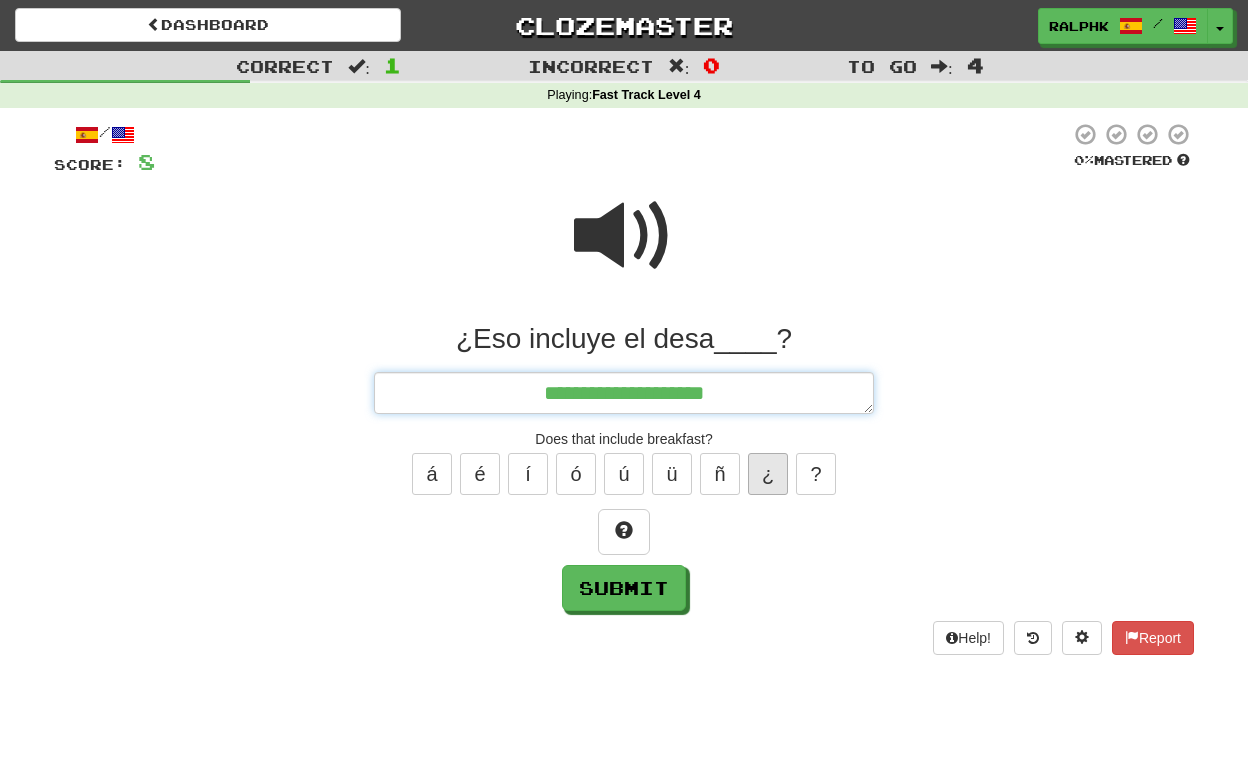 type on "*" 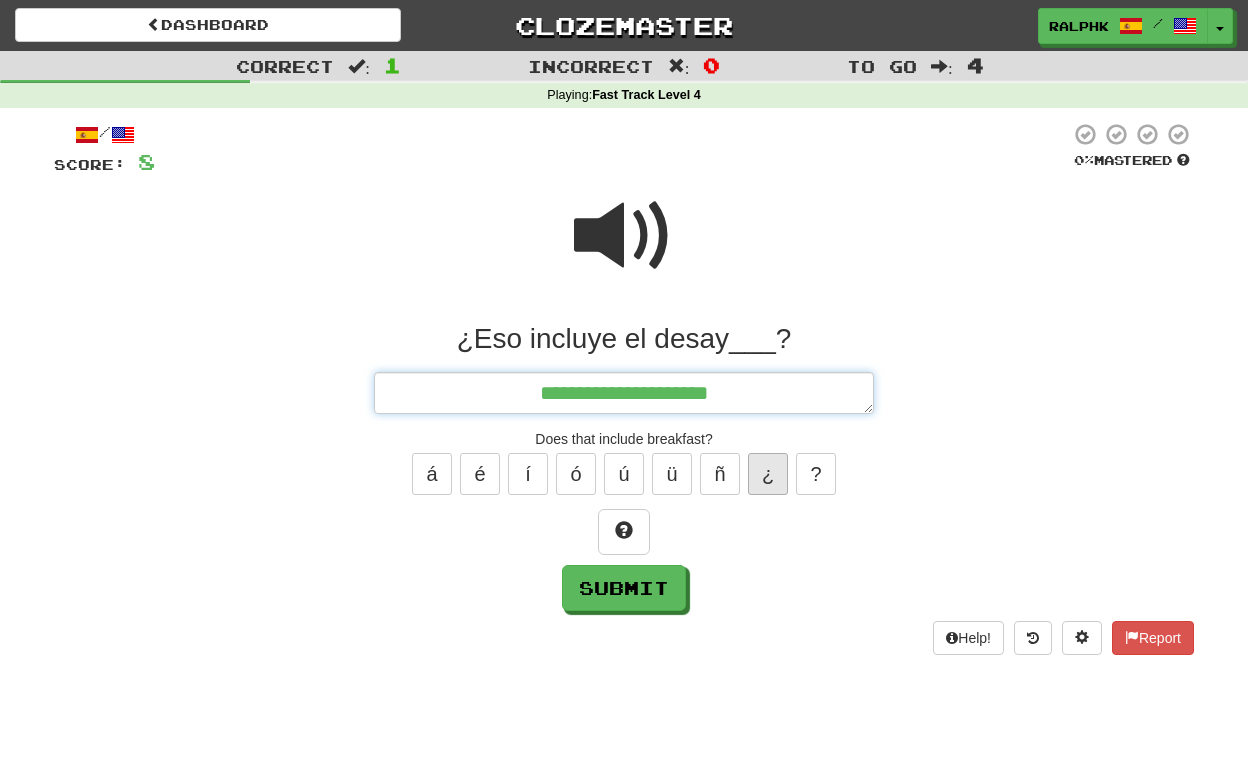 type on "*" 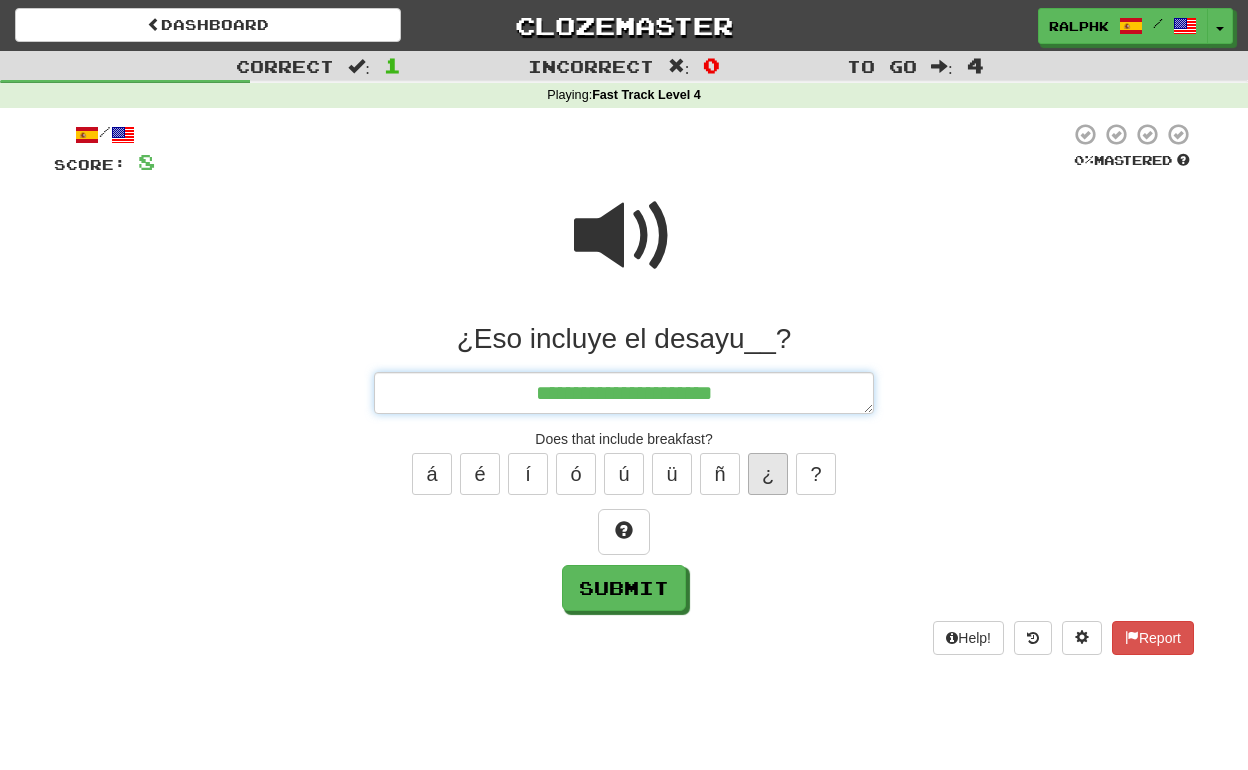 type on "*" 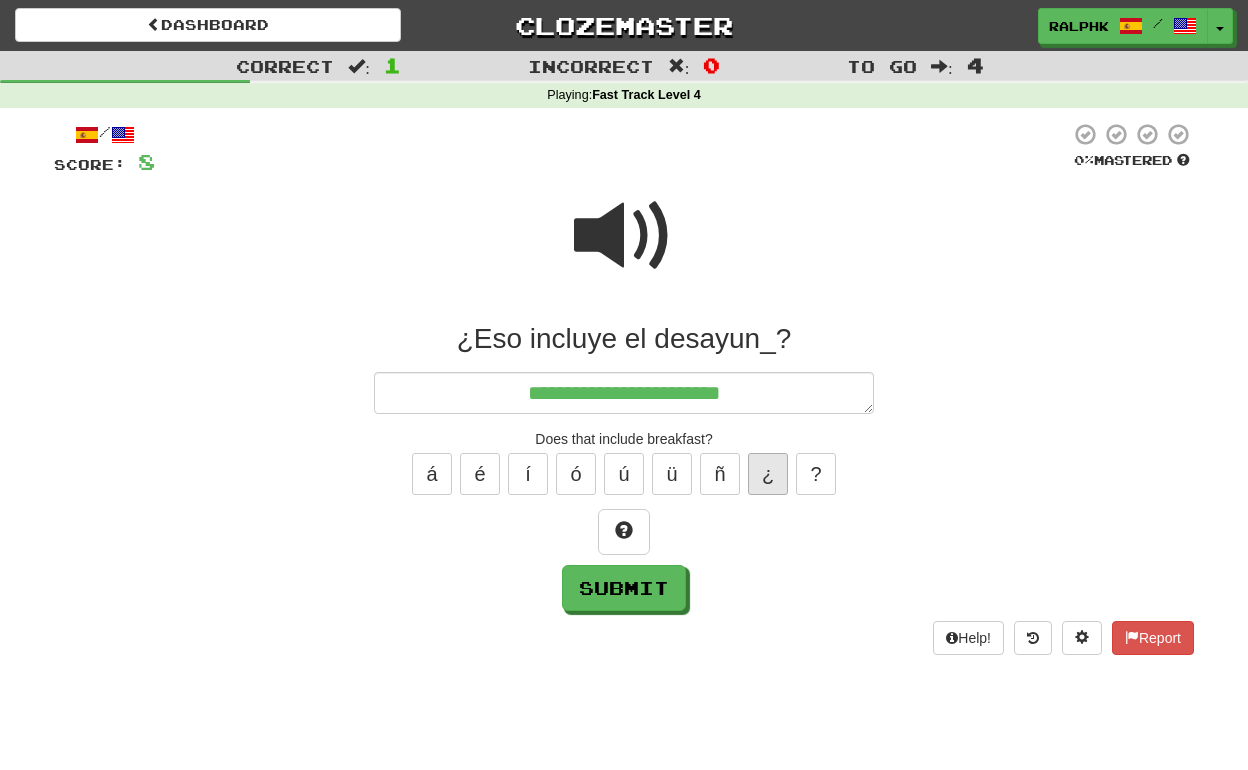 type on "*" 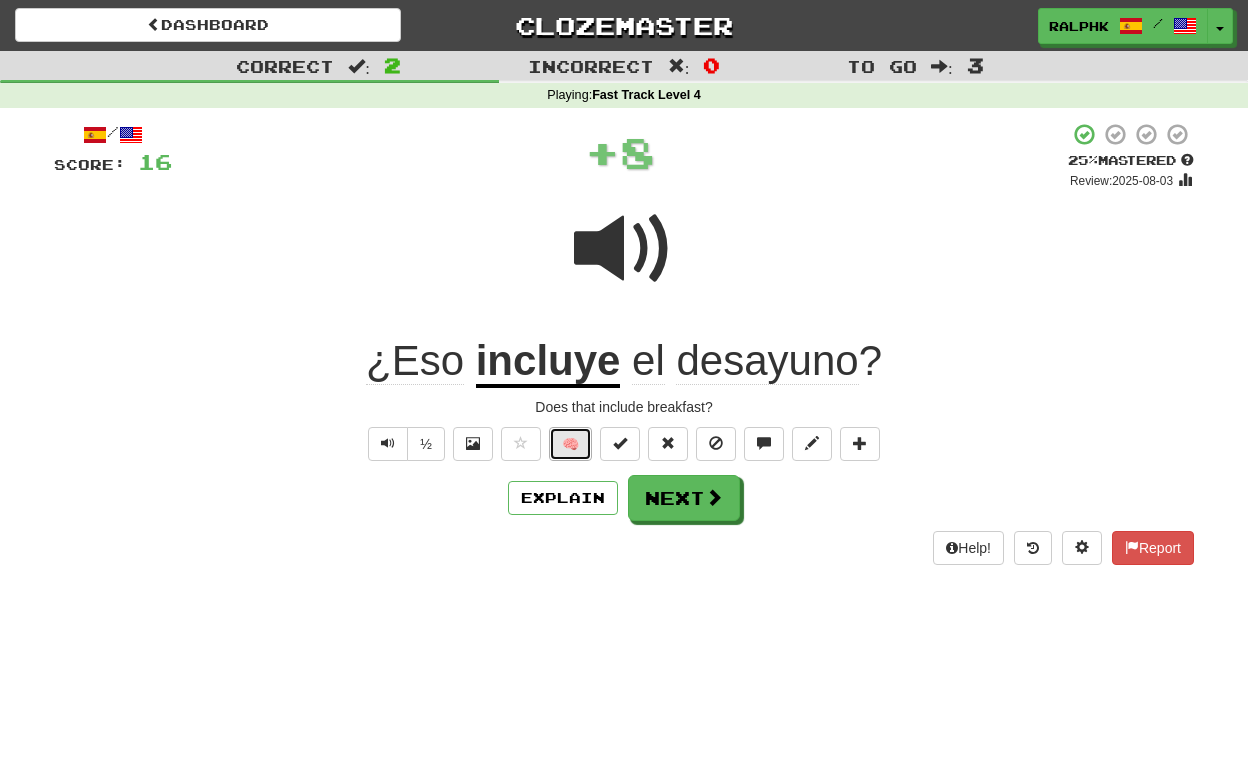 click on "🧠" at bounding box center (570, 444) 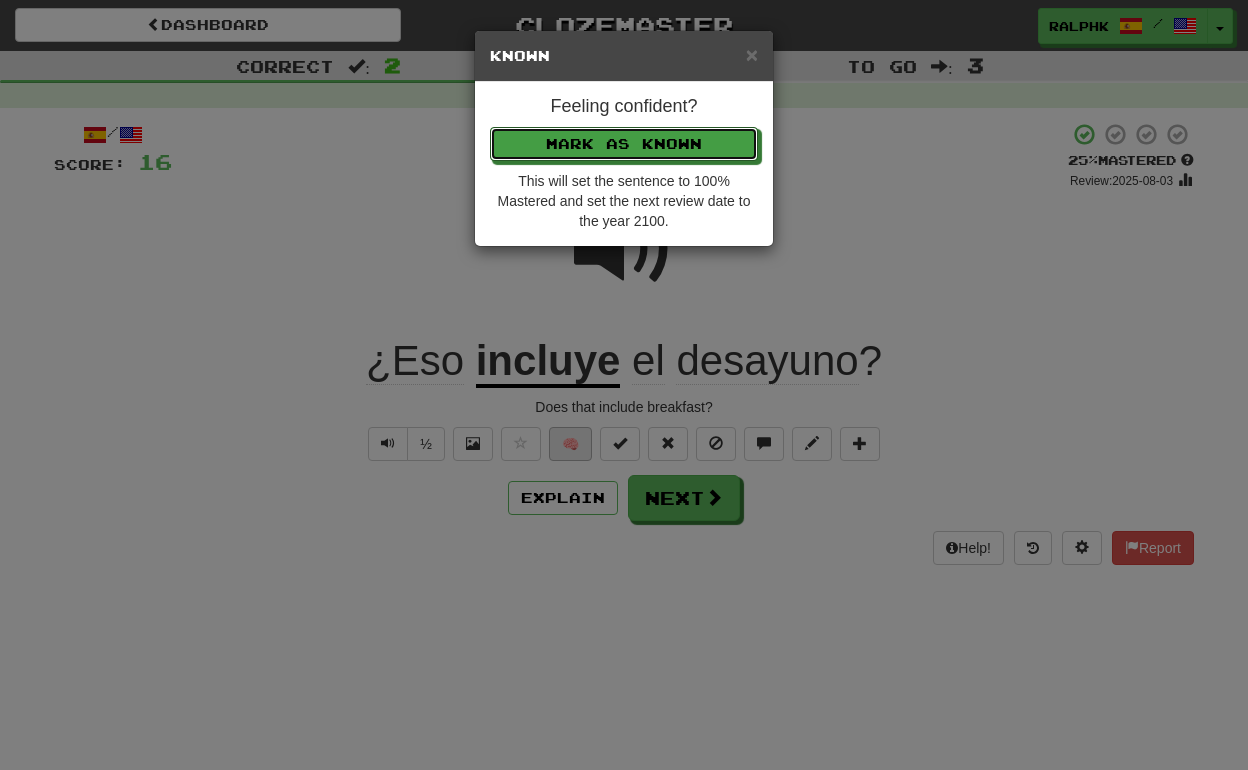 type 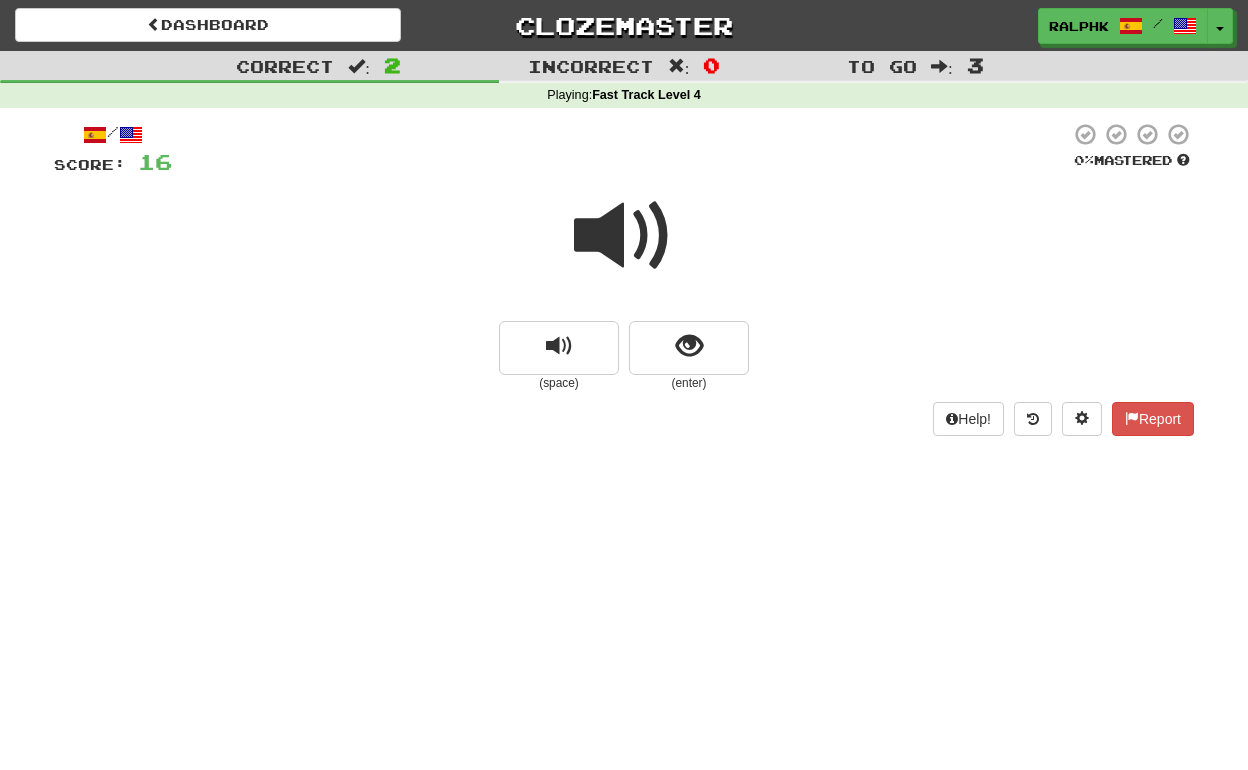 click at bounding box center (624, 236) 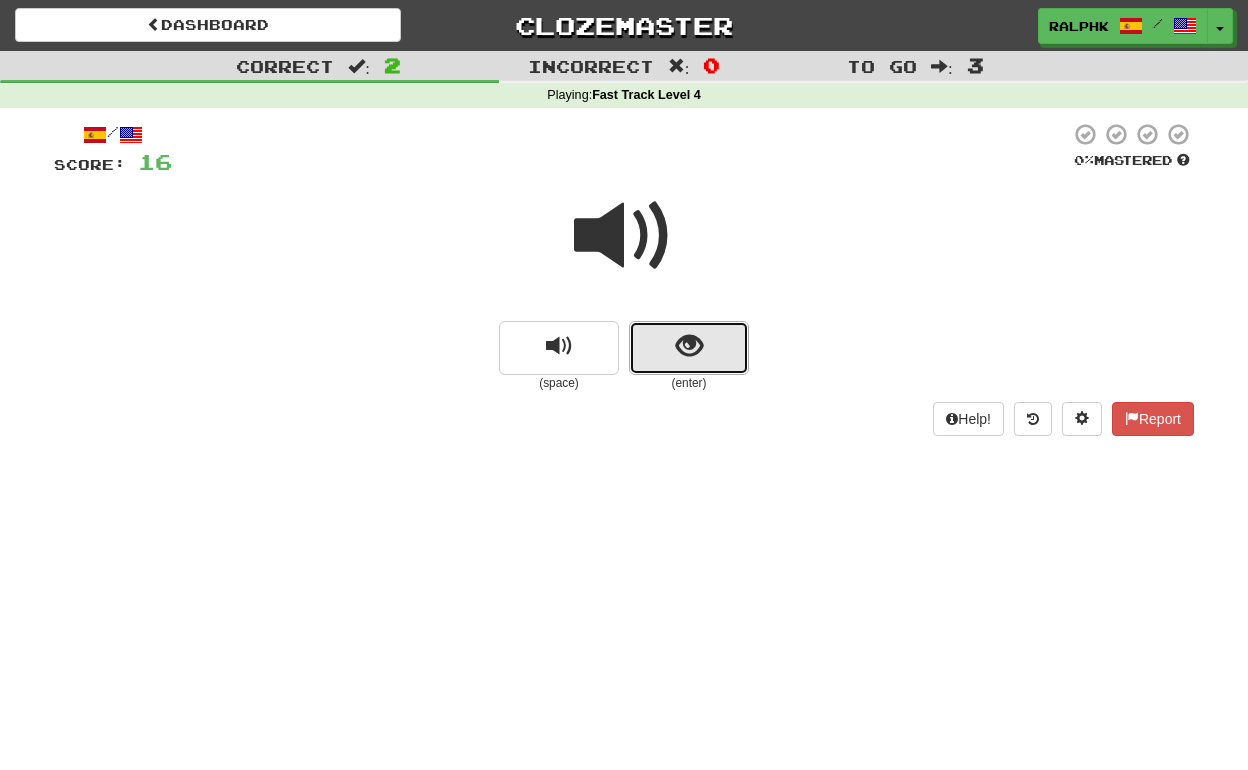click at bounding box center (689, 348) 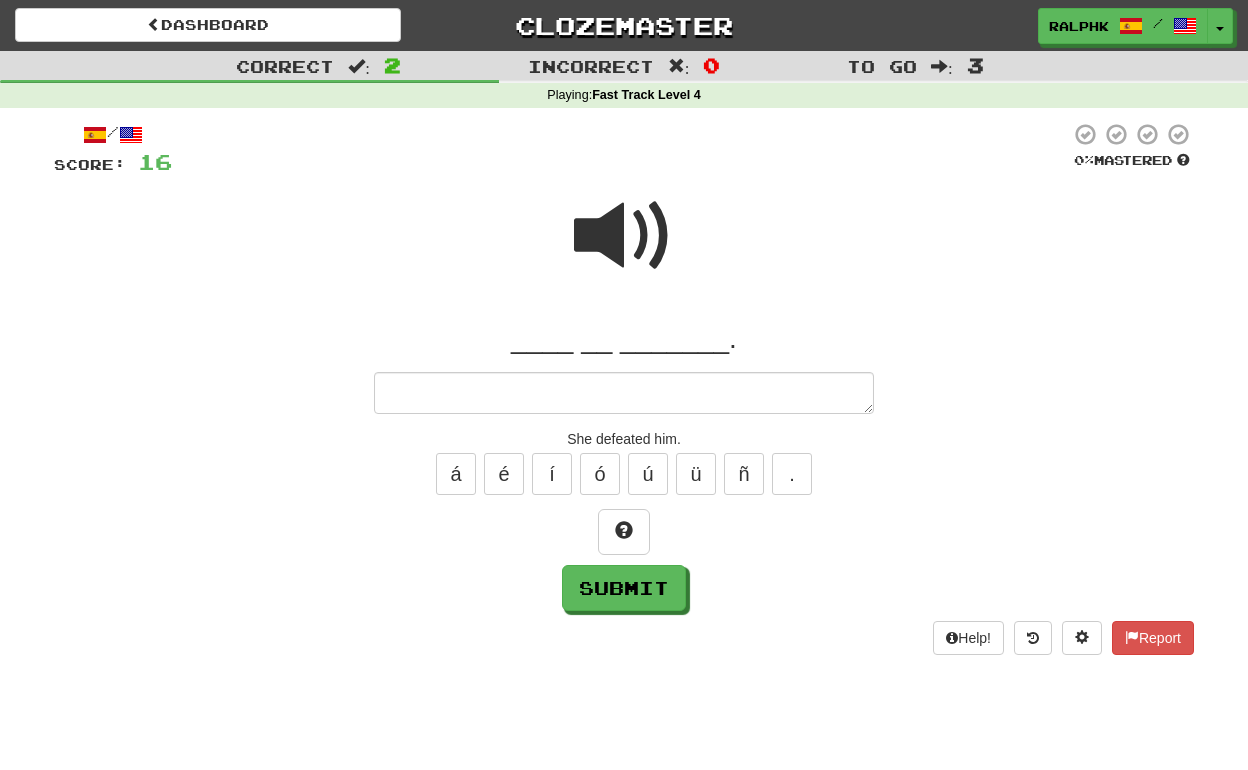 type on "*" 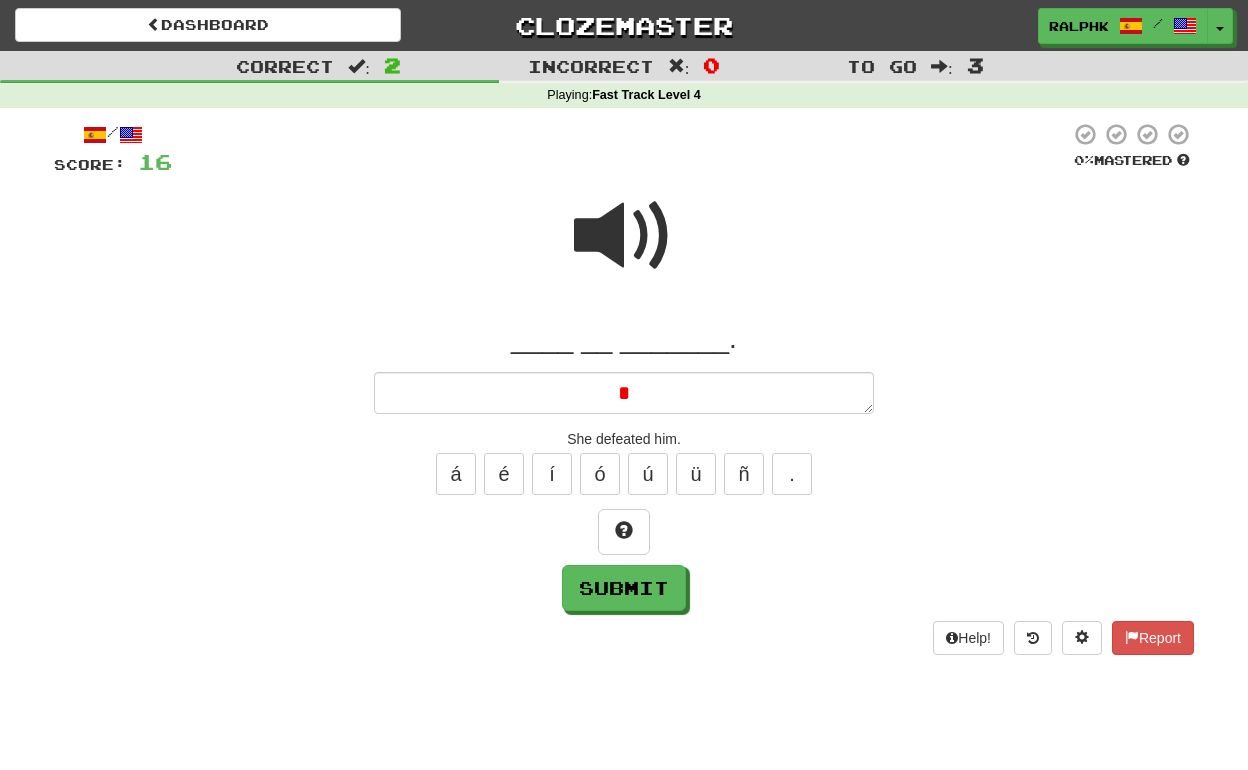 type on "*" 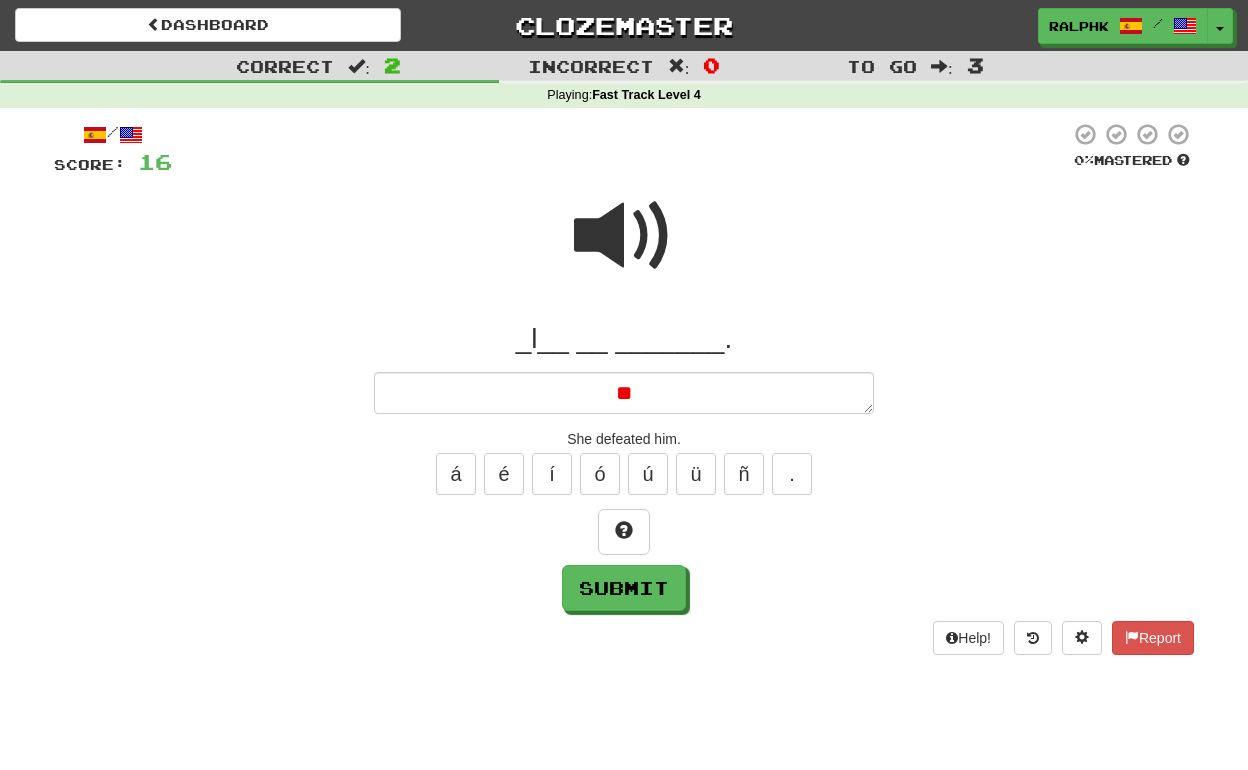 type on "*" 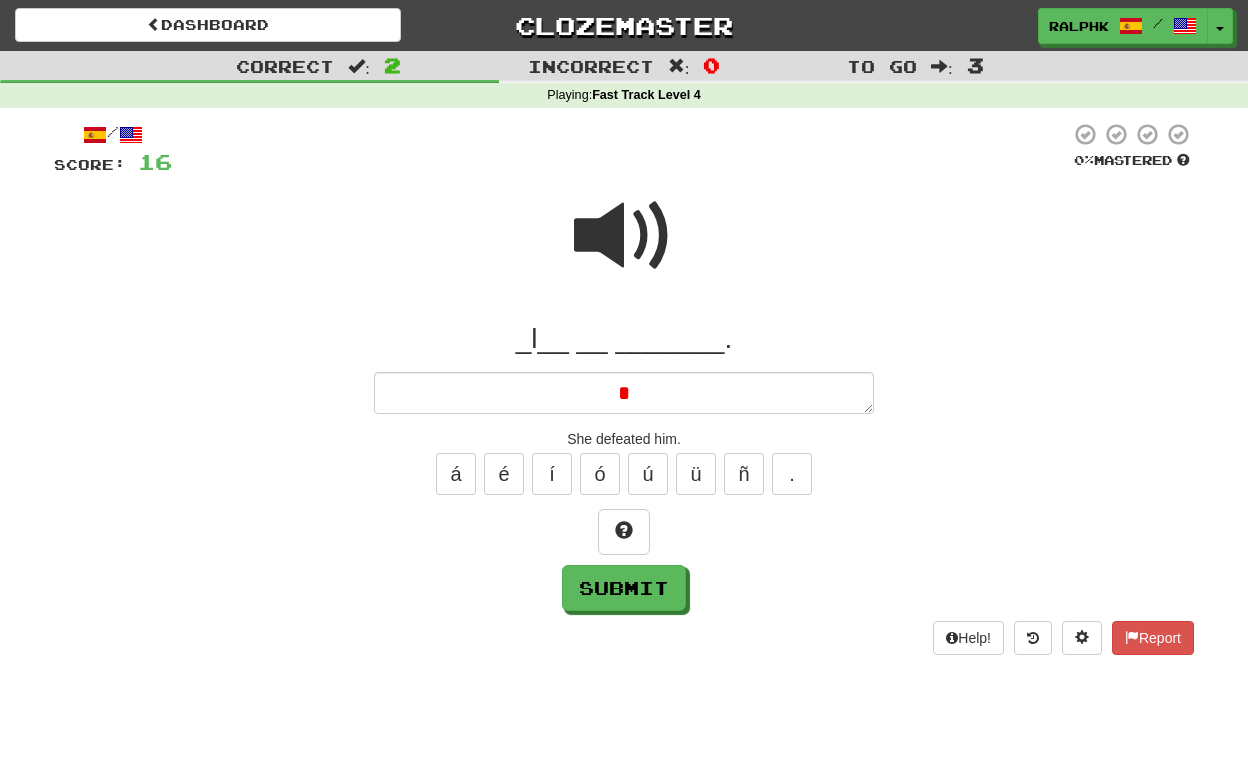 type 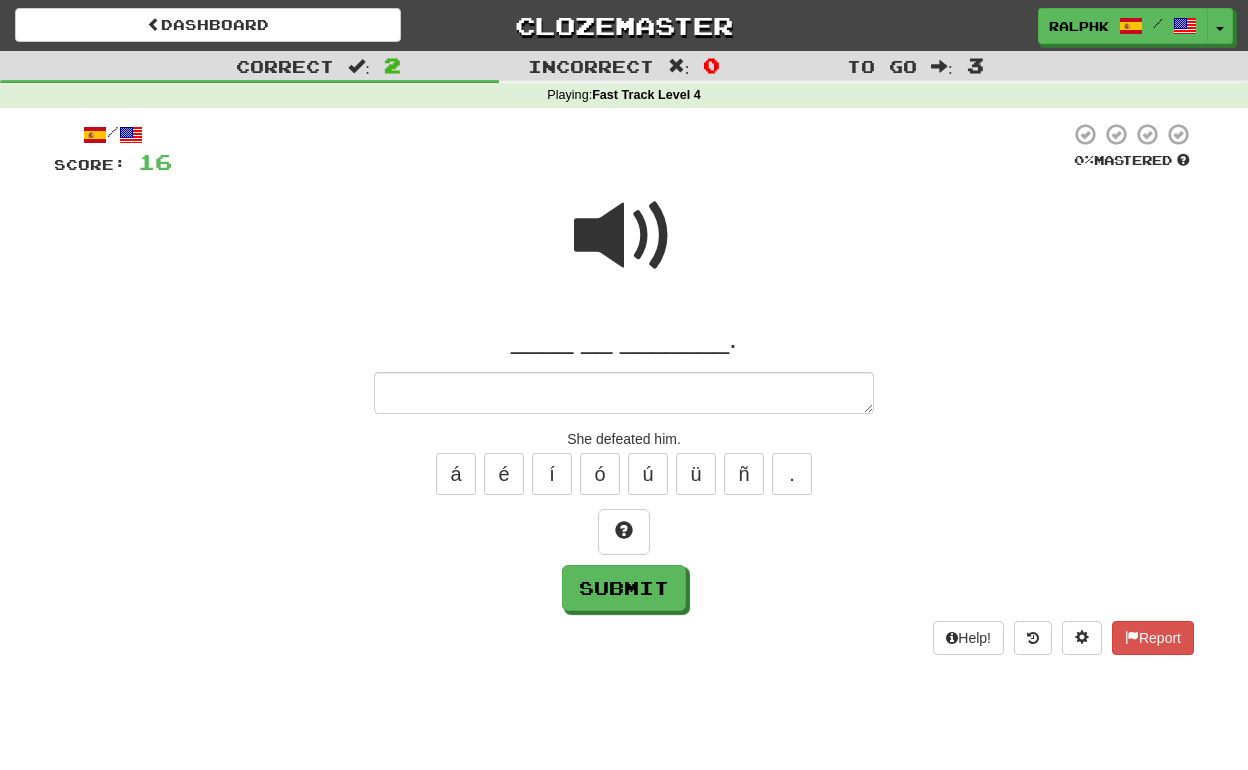 type on "*" 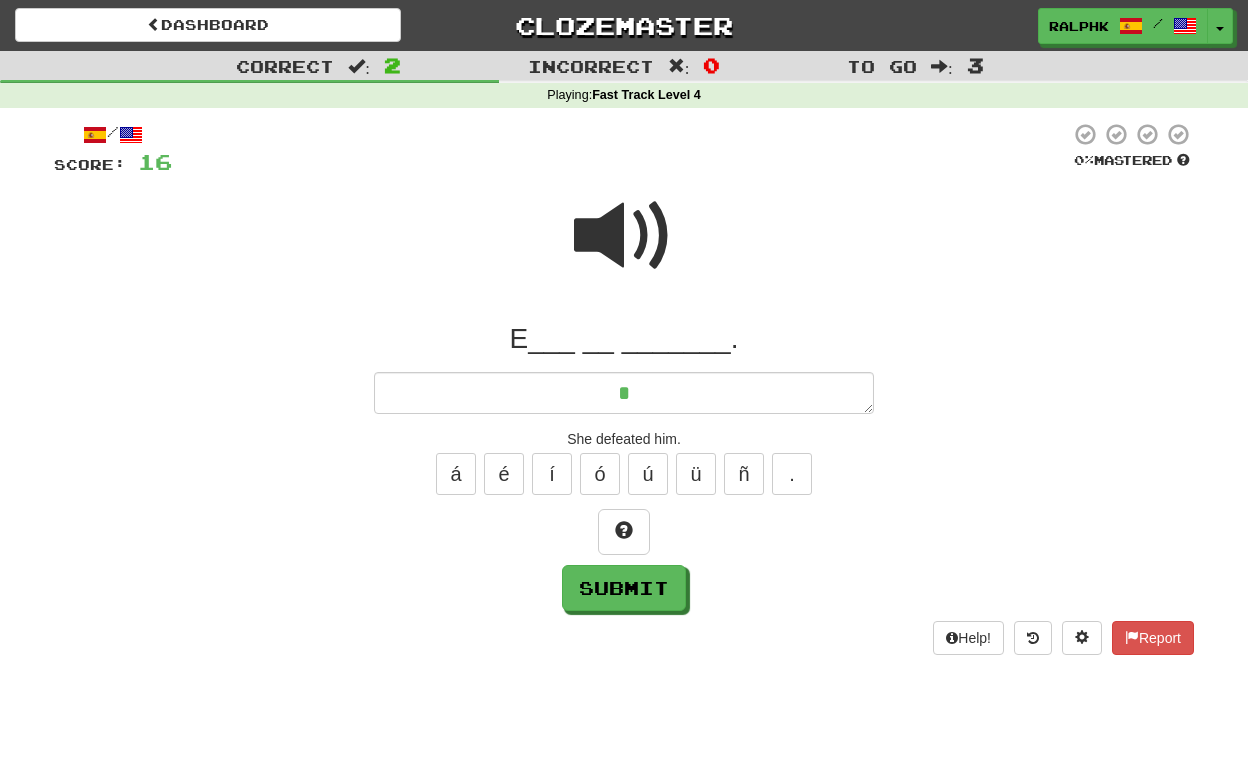 type on "*" 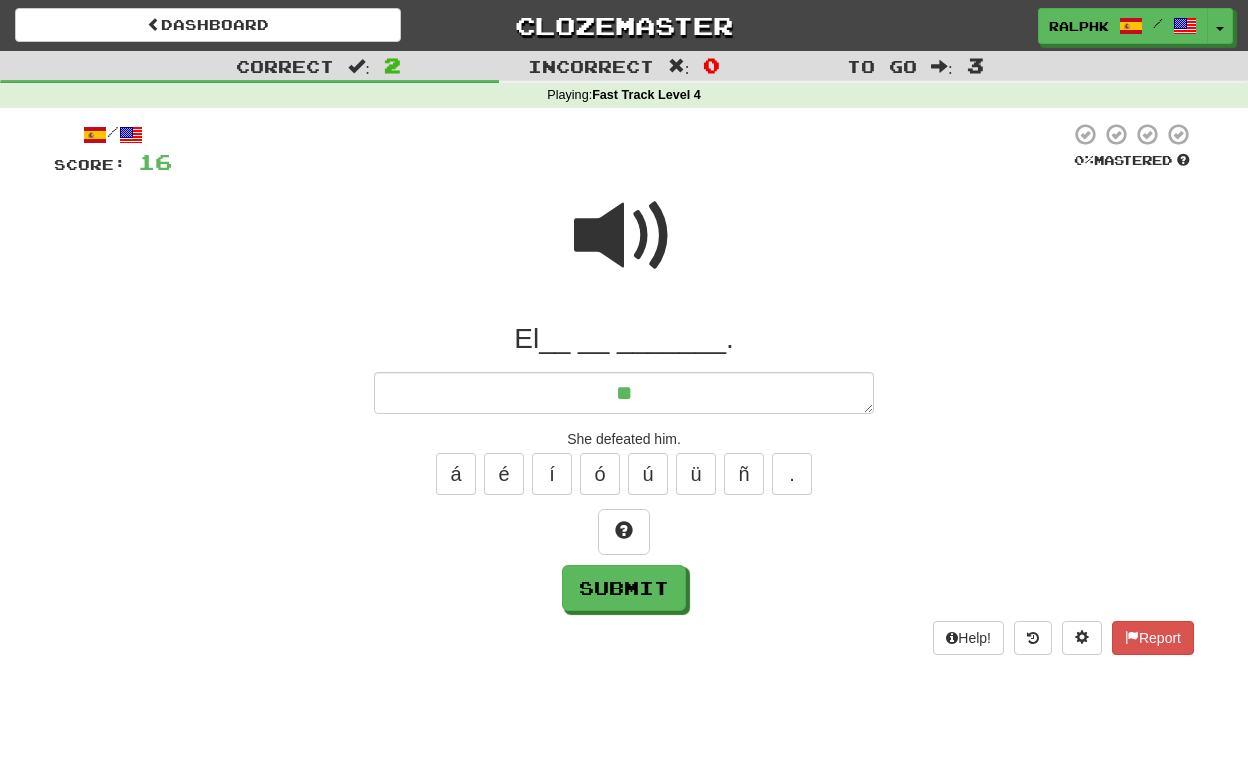 type on "*" 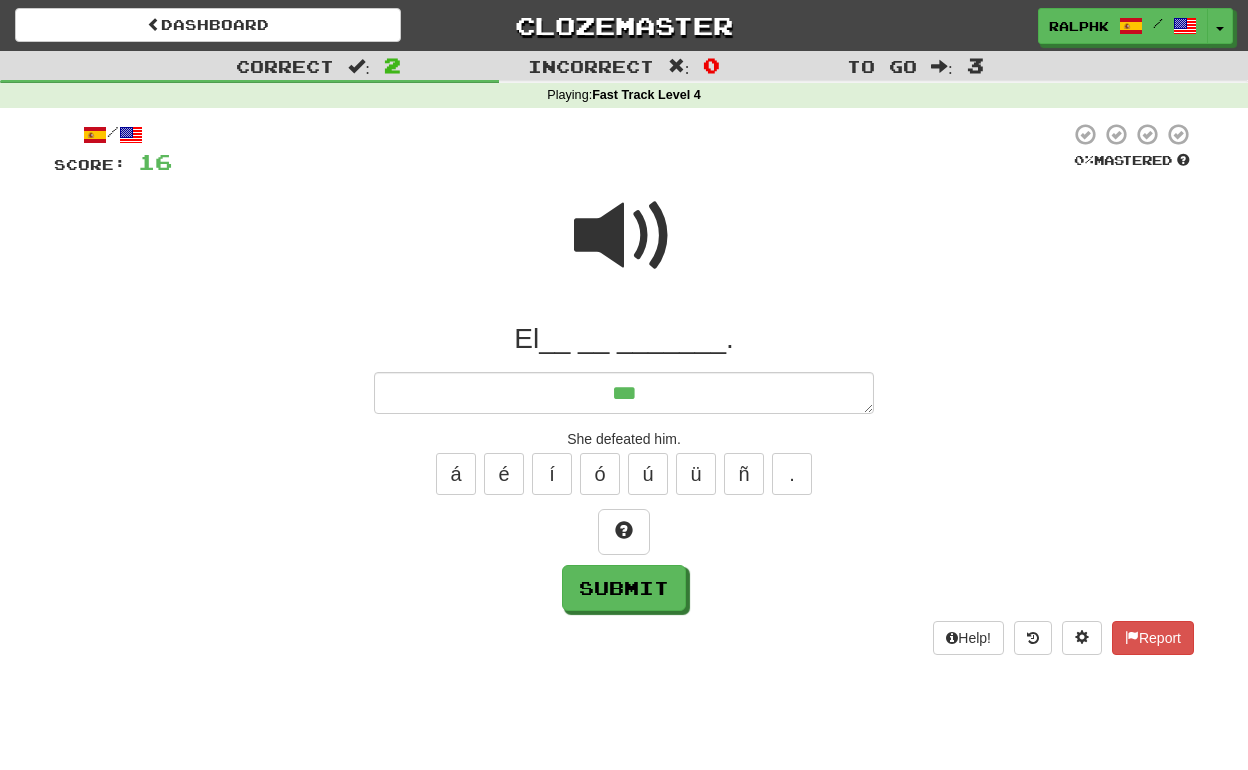 type on "*" 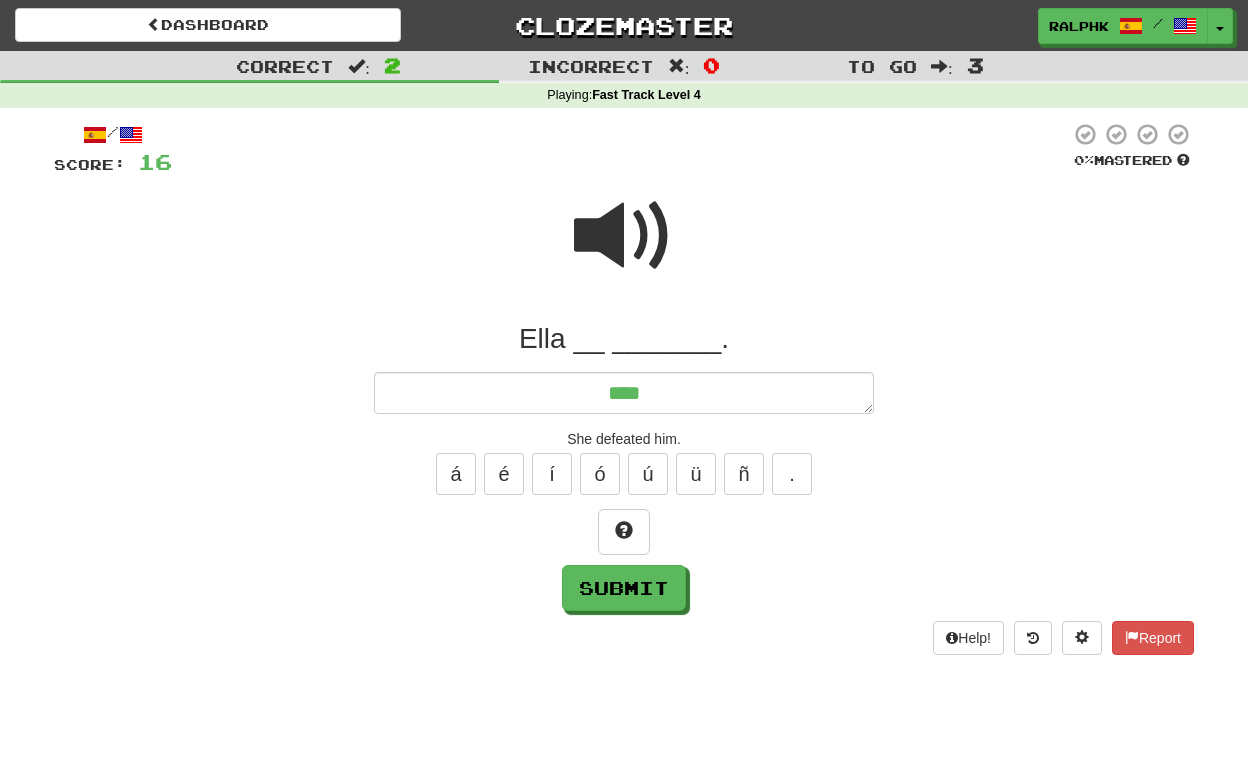 type on "*" 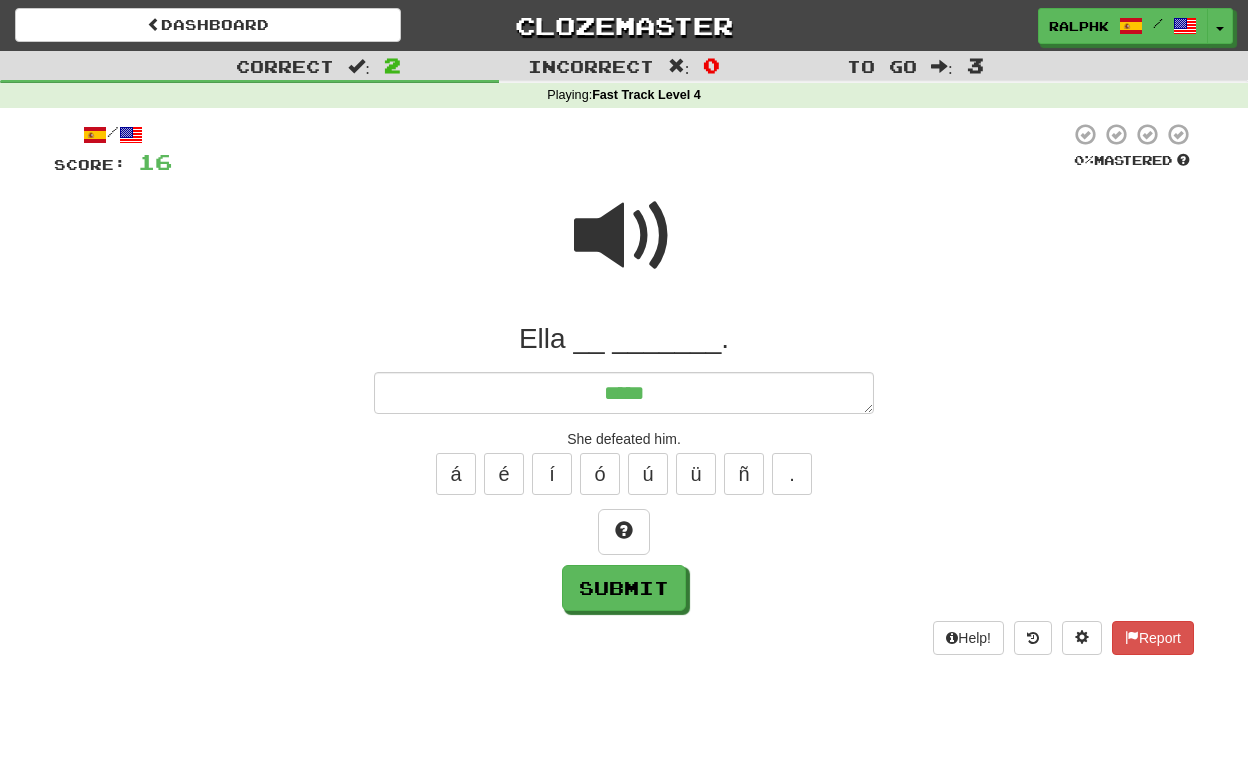 type on "*" 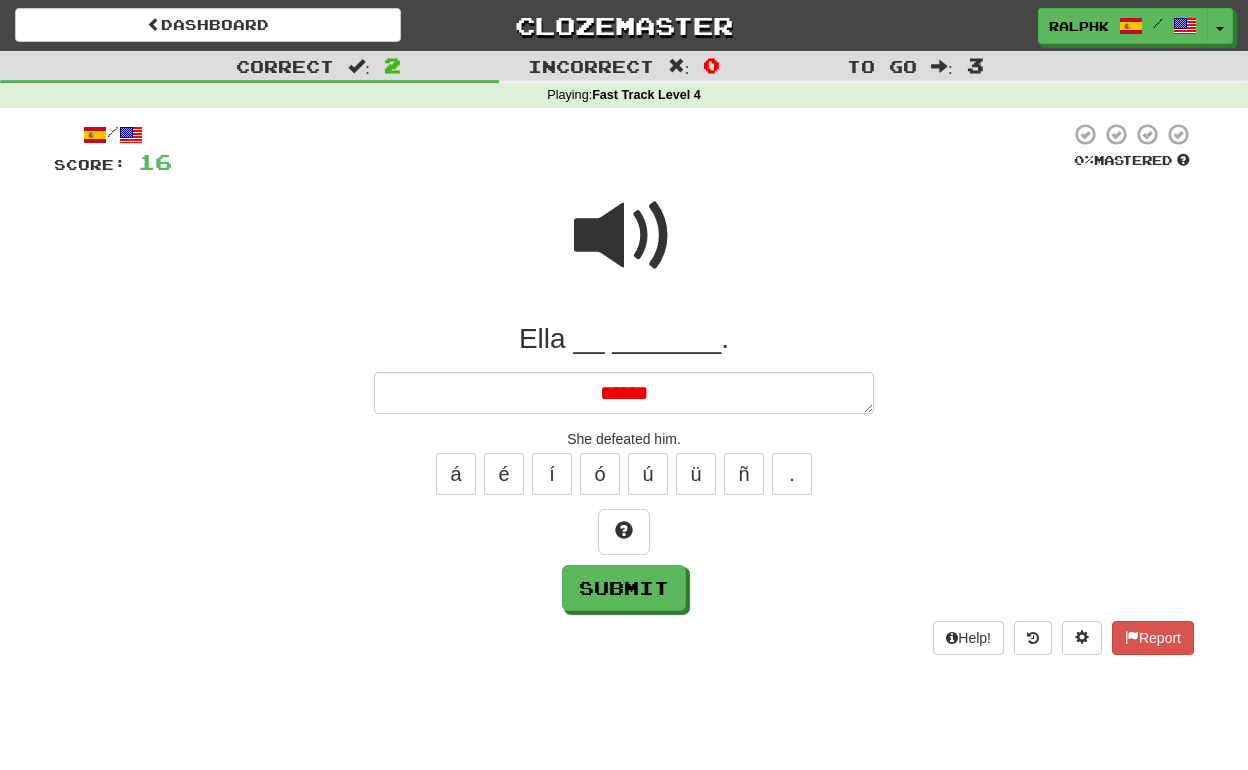type on "*" 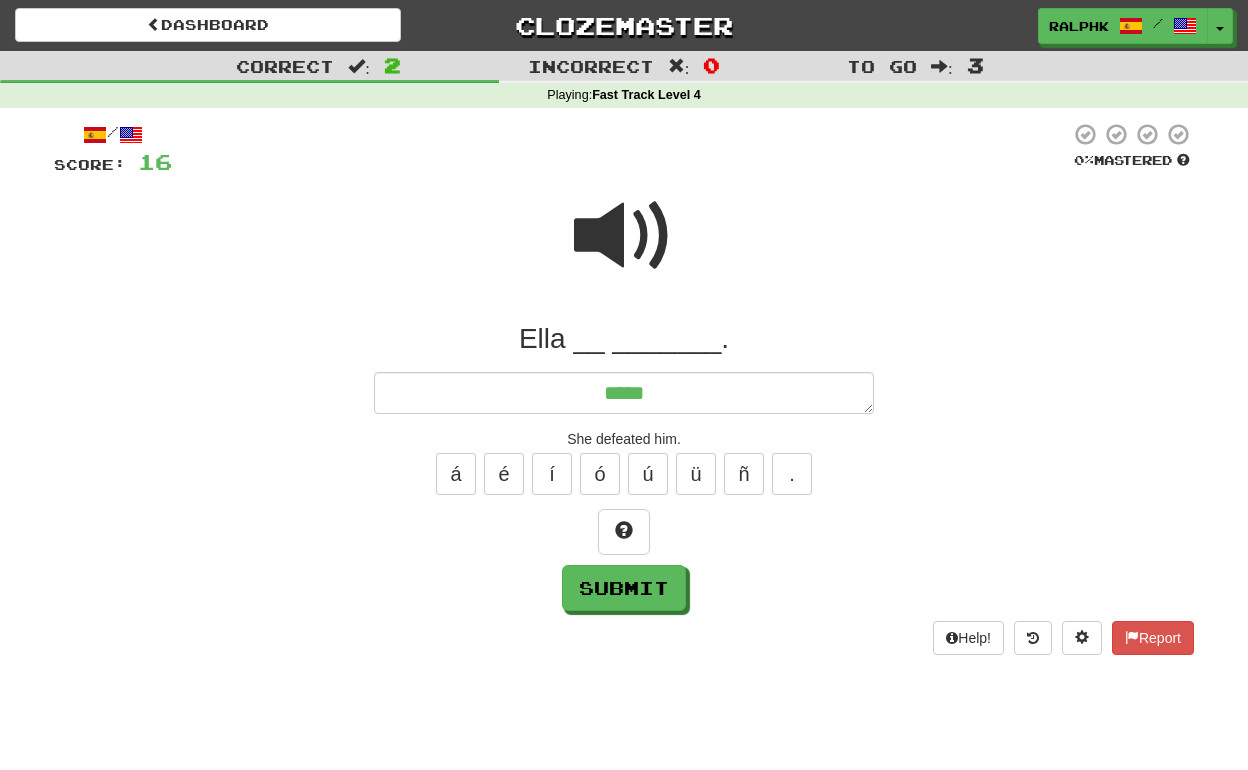 type on "****" 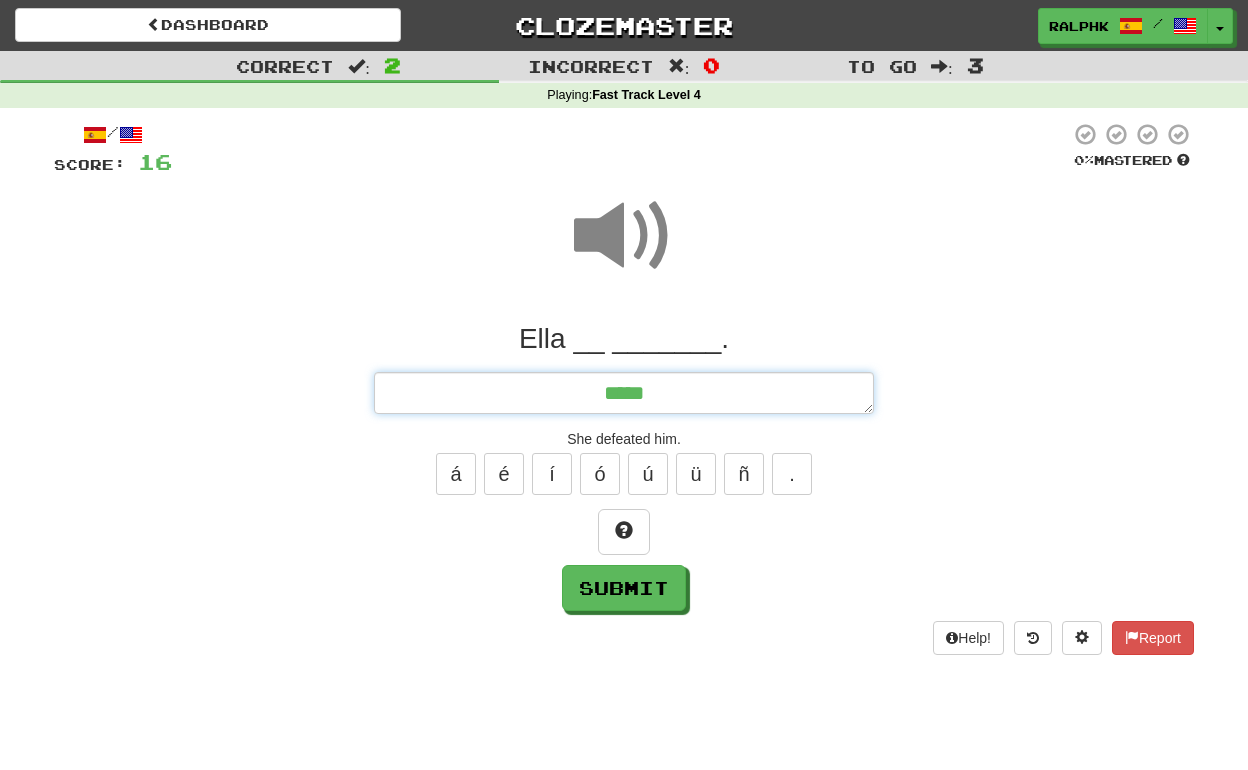 click on "****" at bounding box center [624, 393] 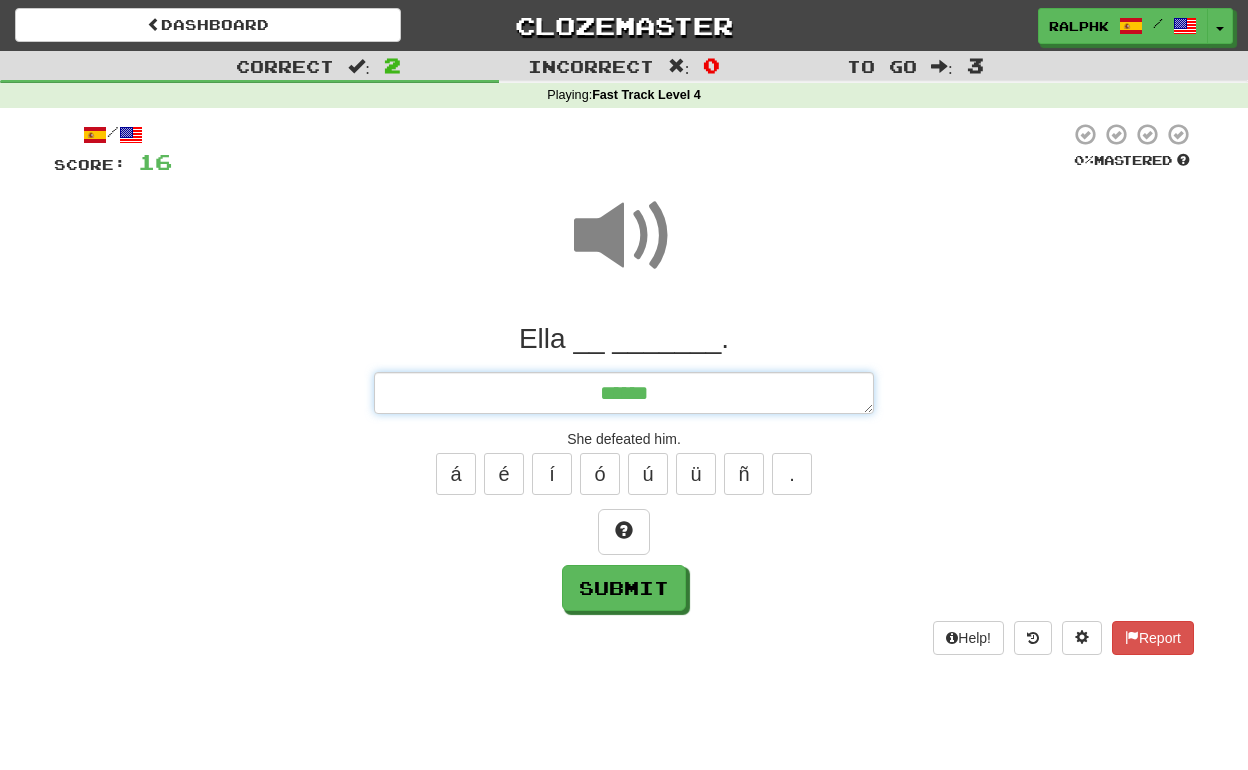 type on "*" 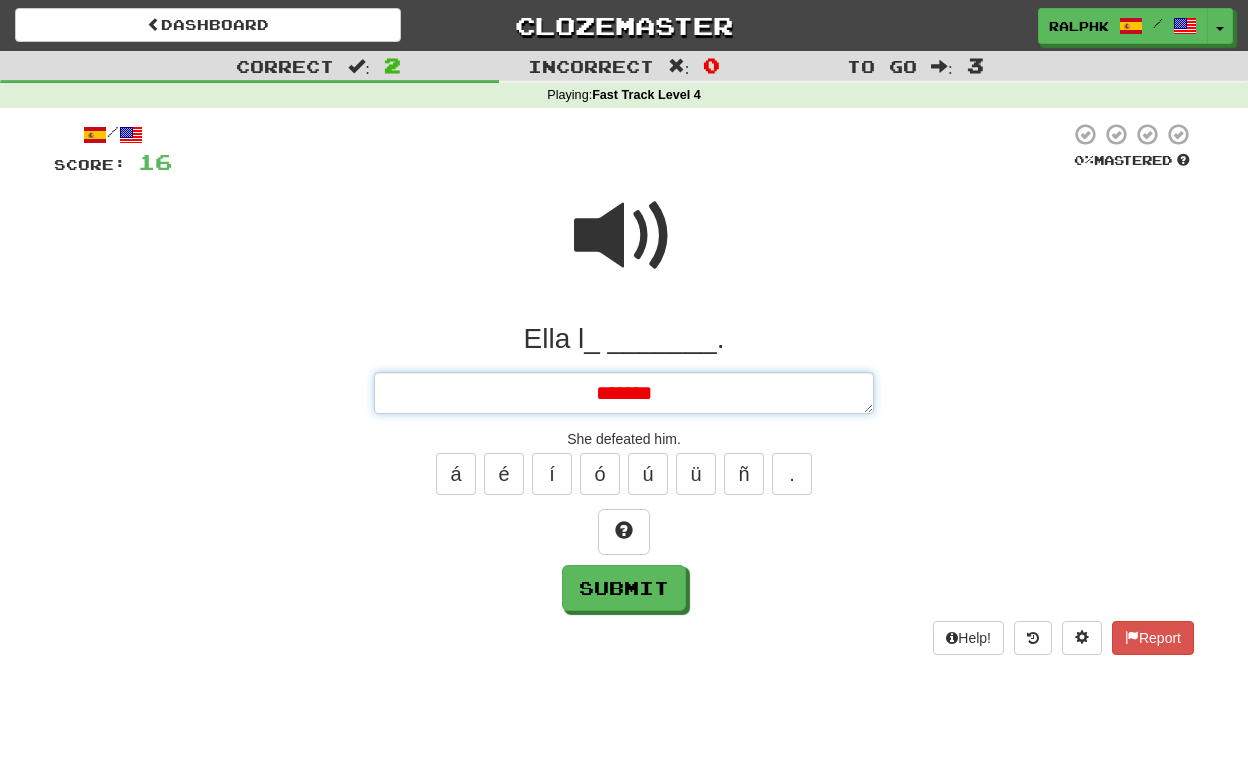 type on "*" 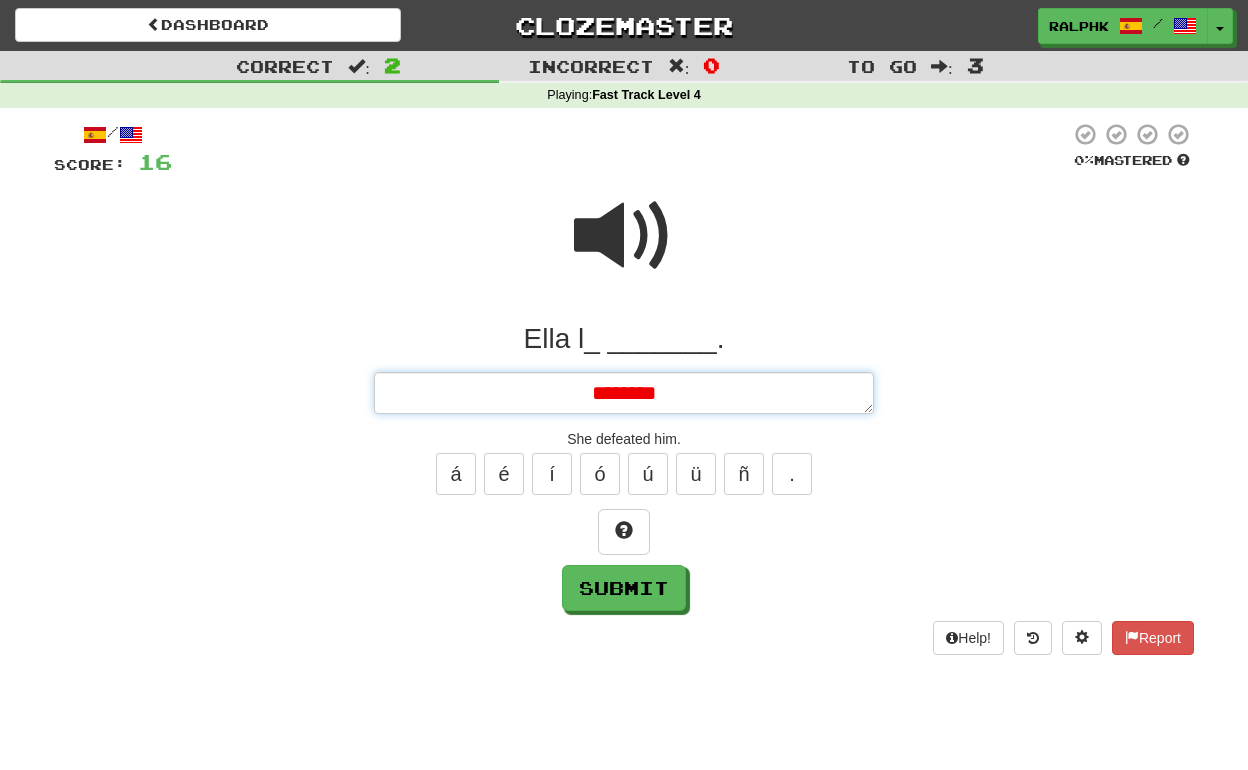 type on "*" 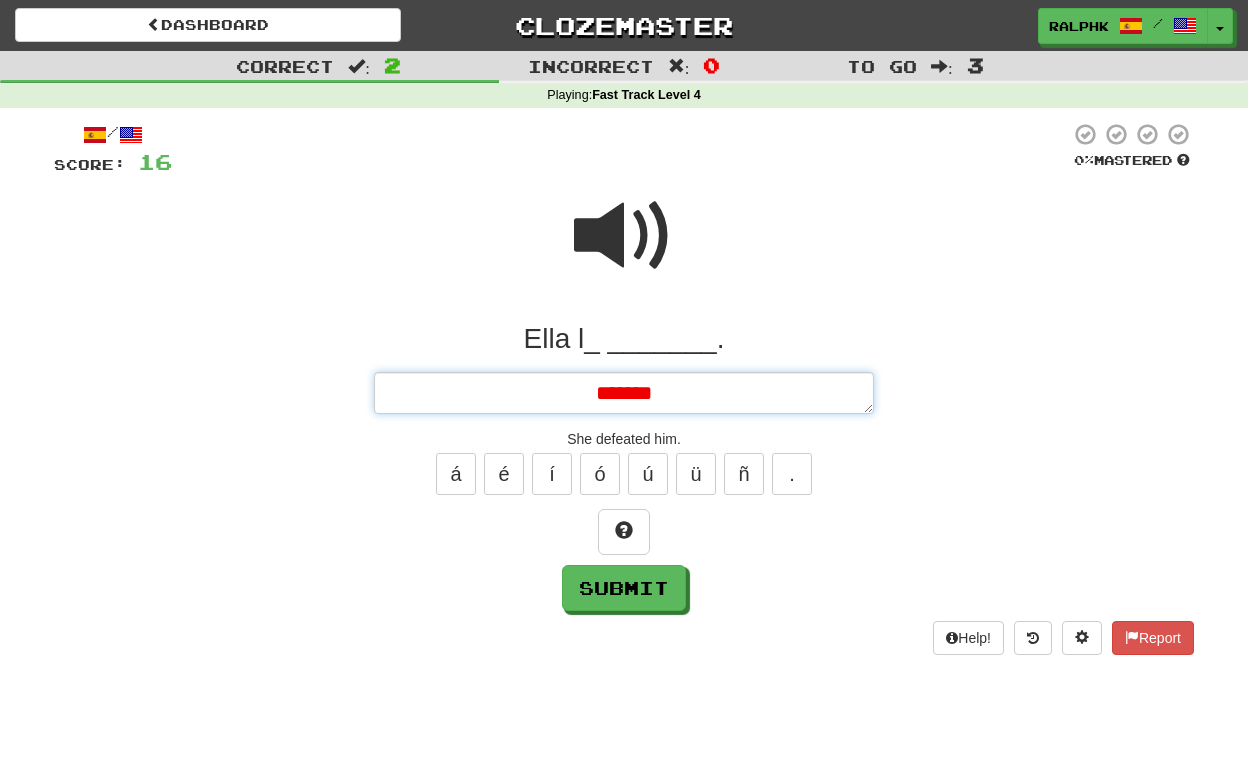 type on "*" 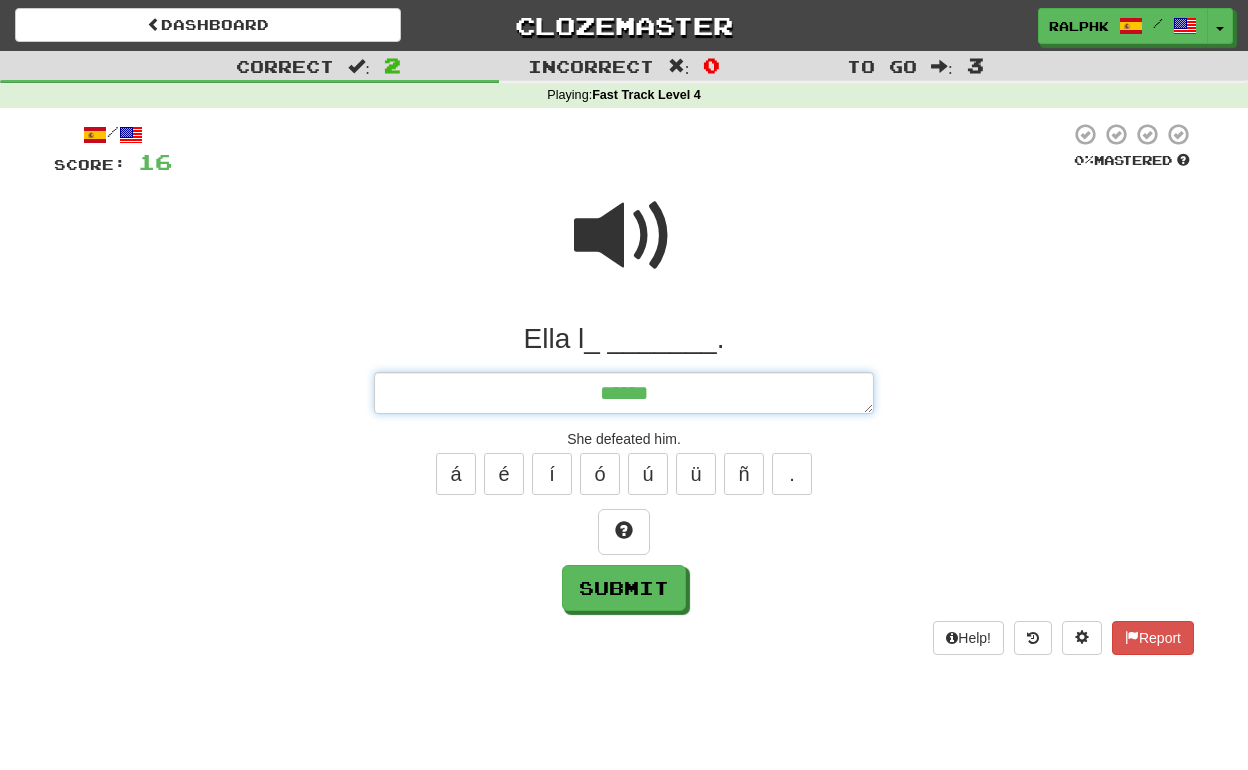 type on "*" 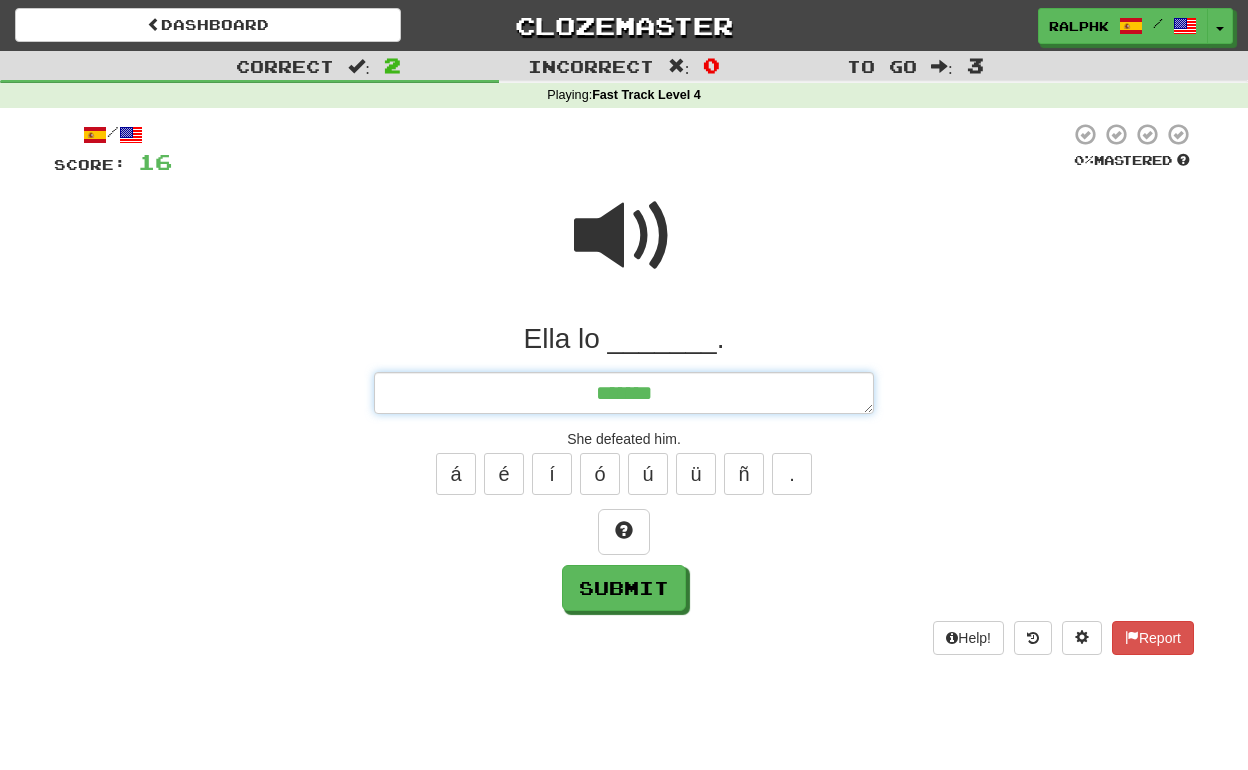 type on "*" 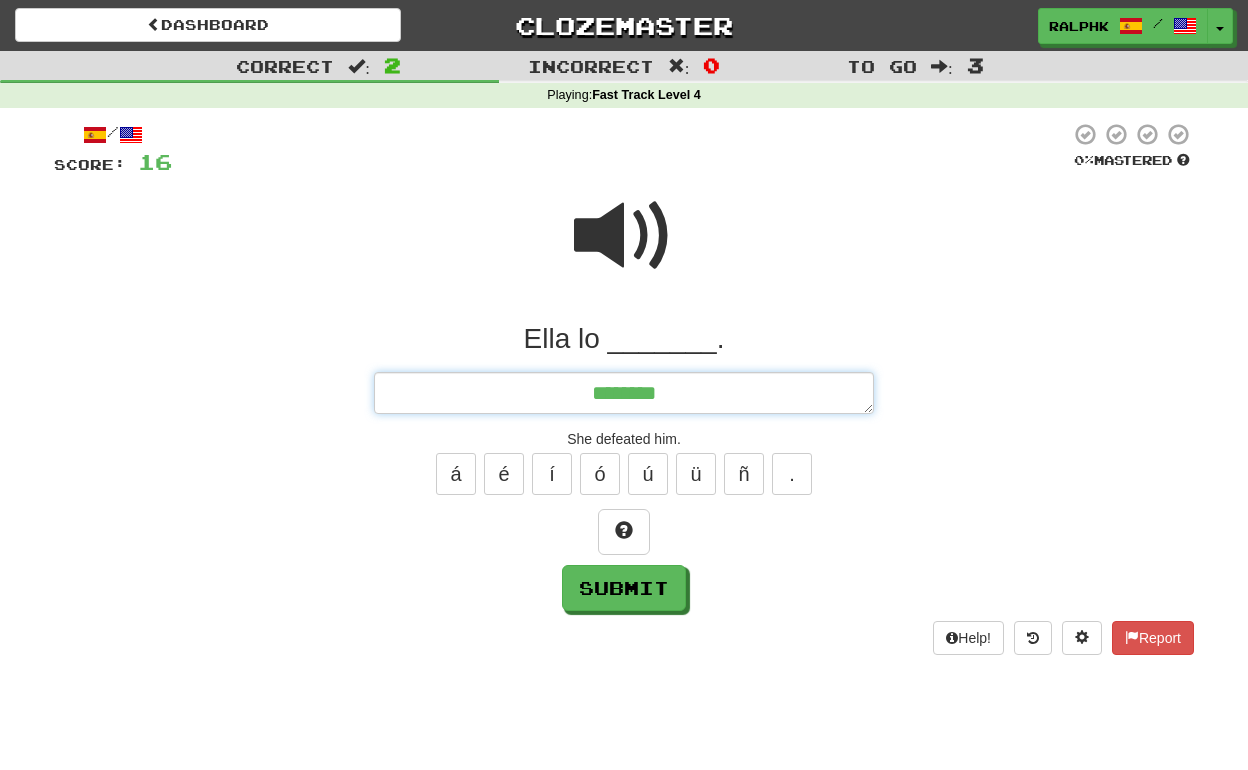 type on "*" 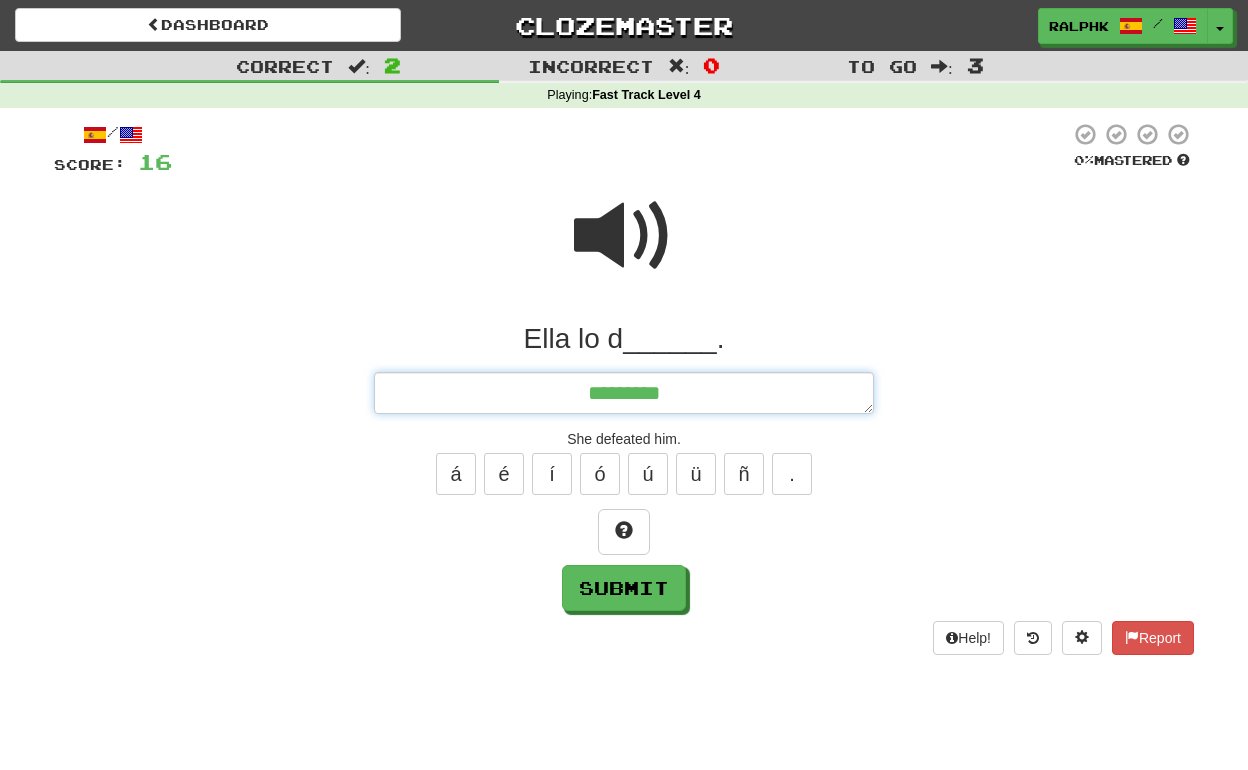 type on "*" 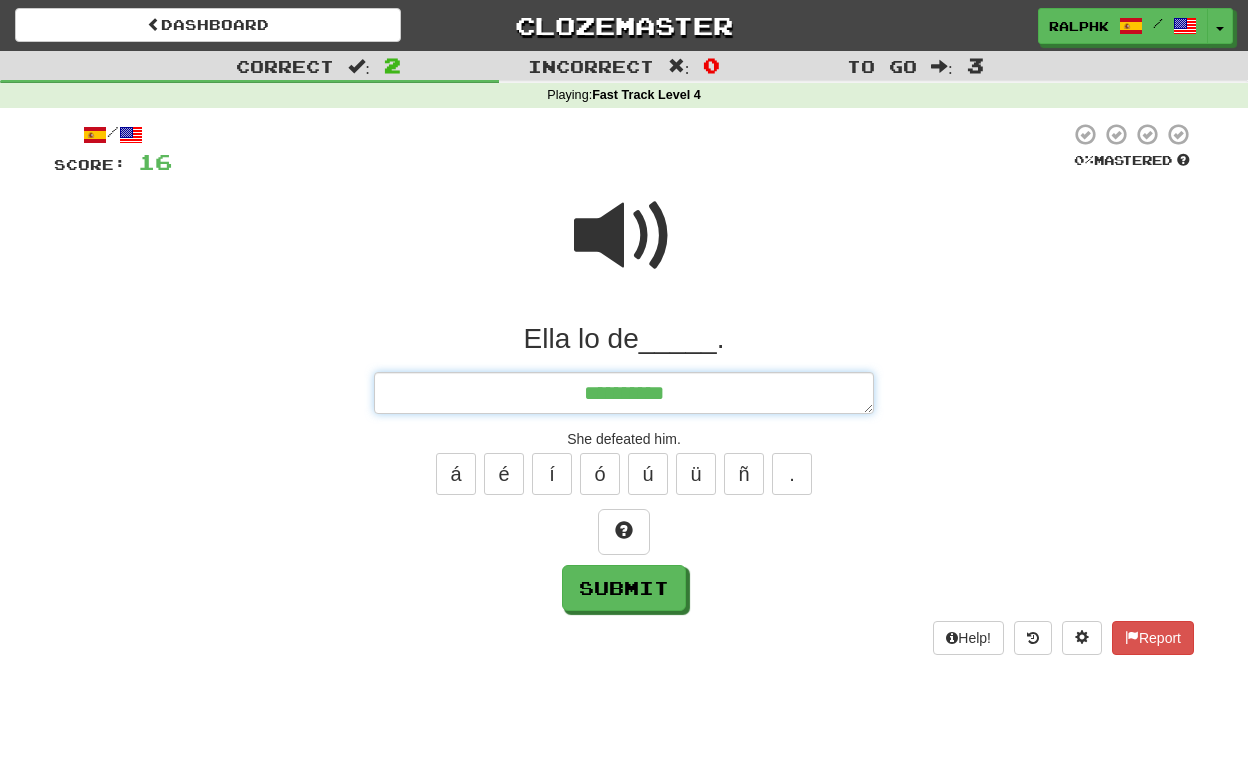 type on "*" 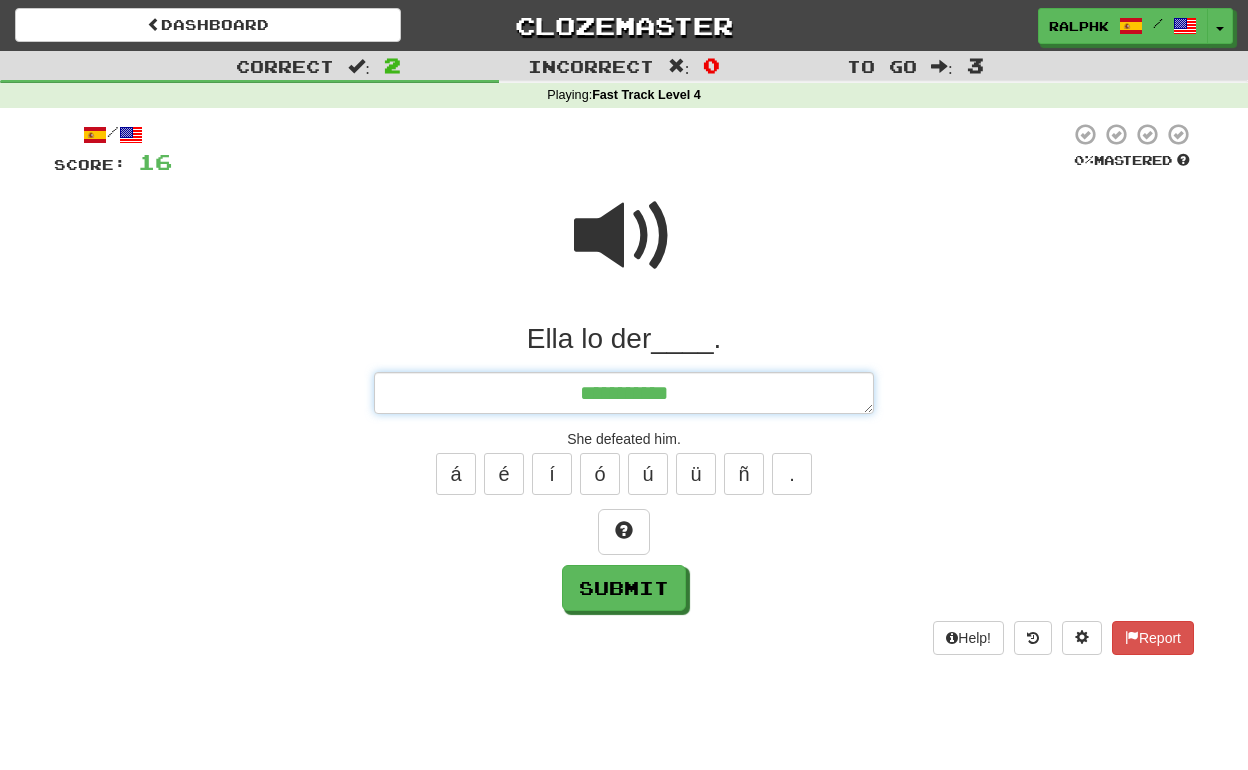 type on "*" 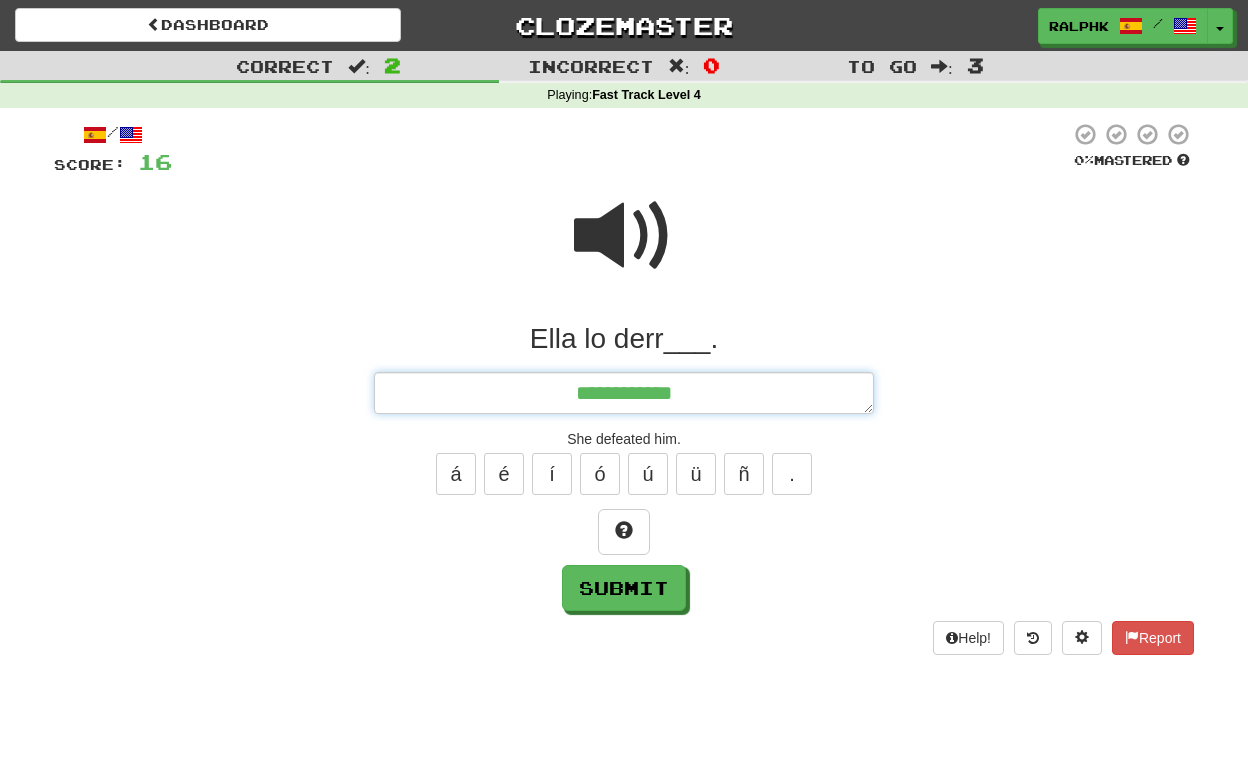 type on "*" 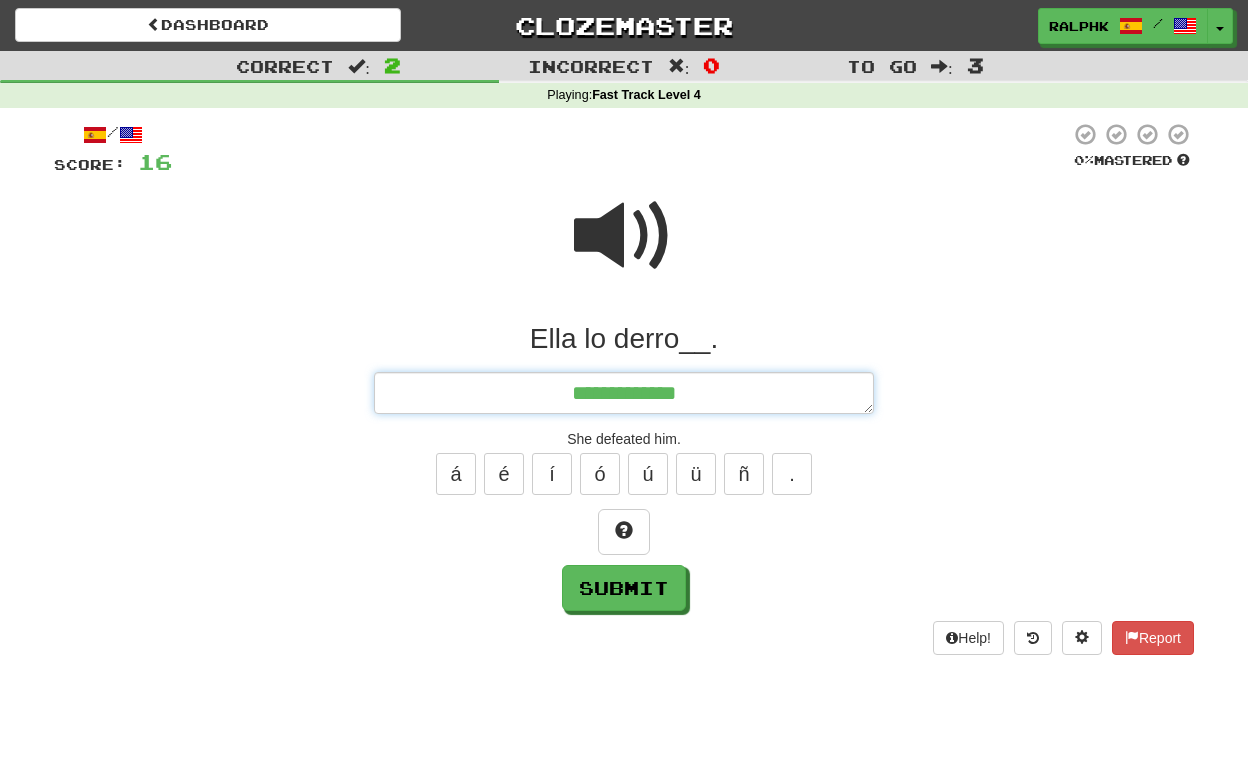 type on "*" 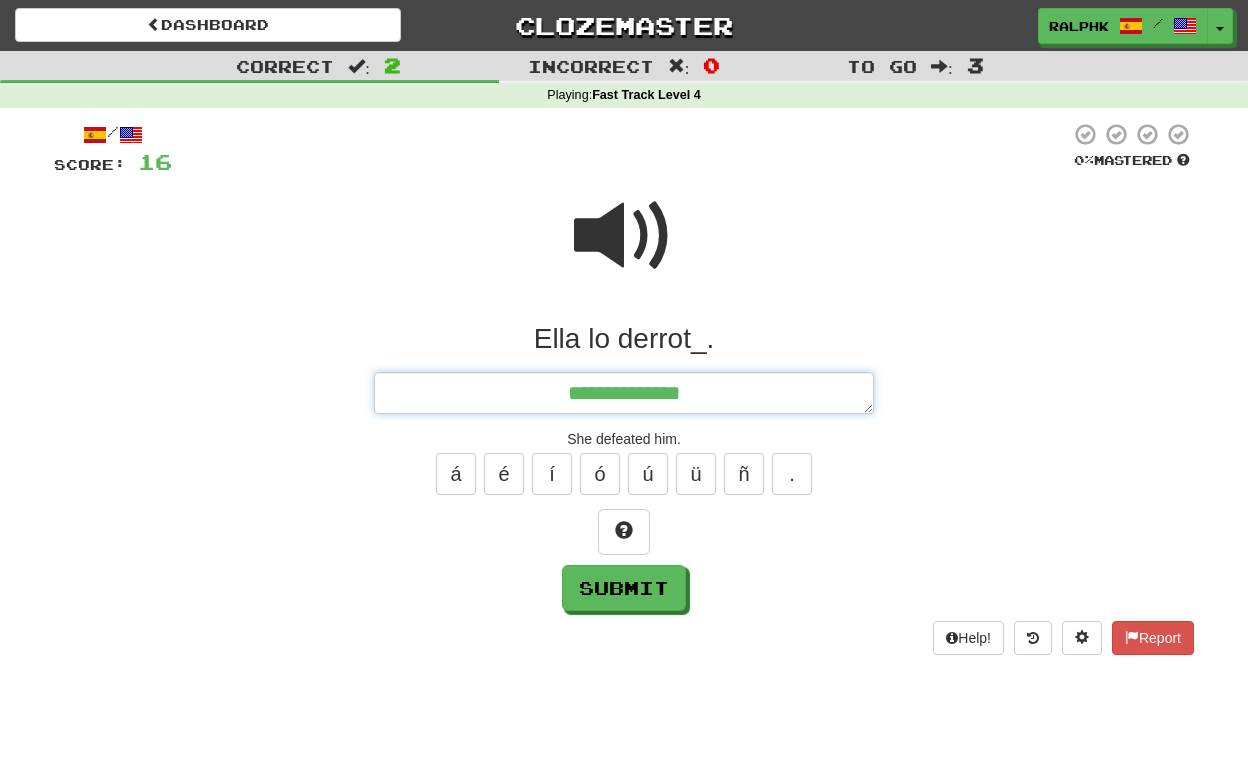 type on "*" 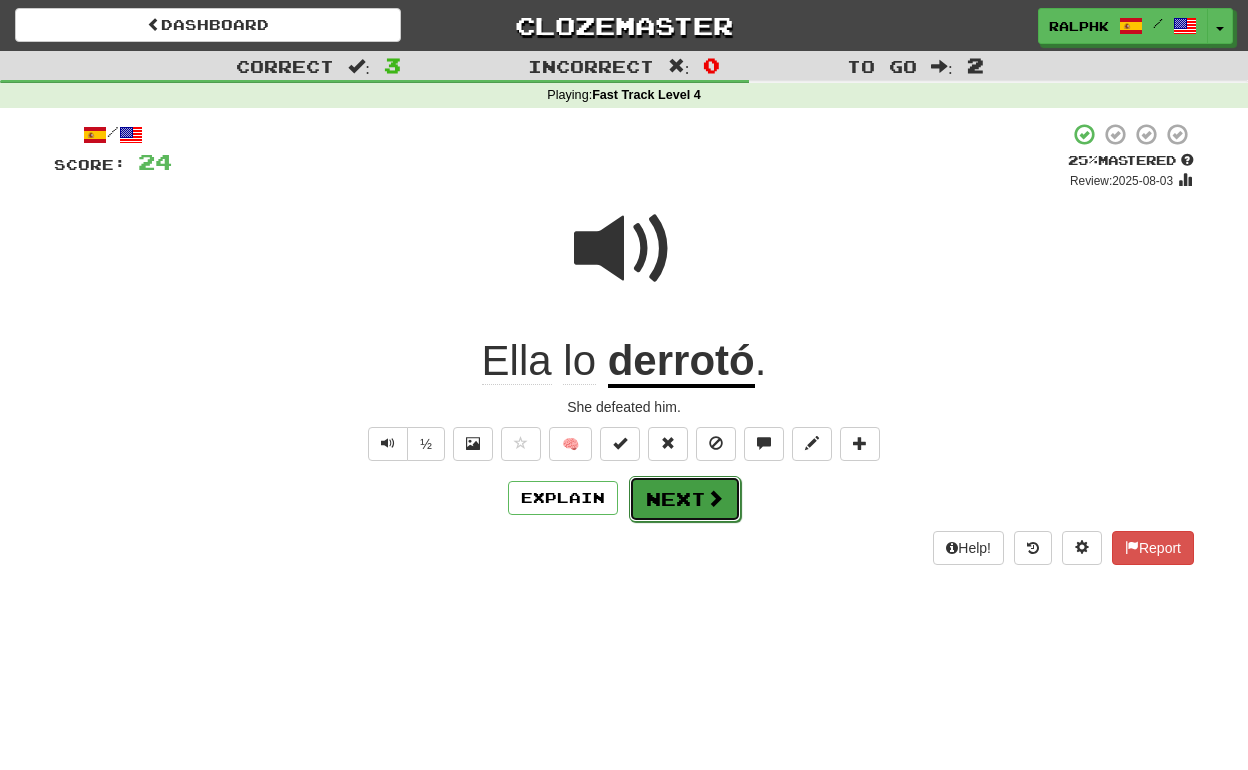 click on "Next" at bounding box center (685, 499) 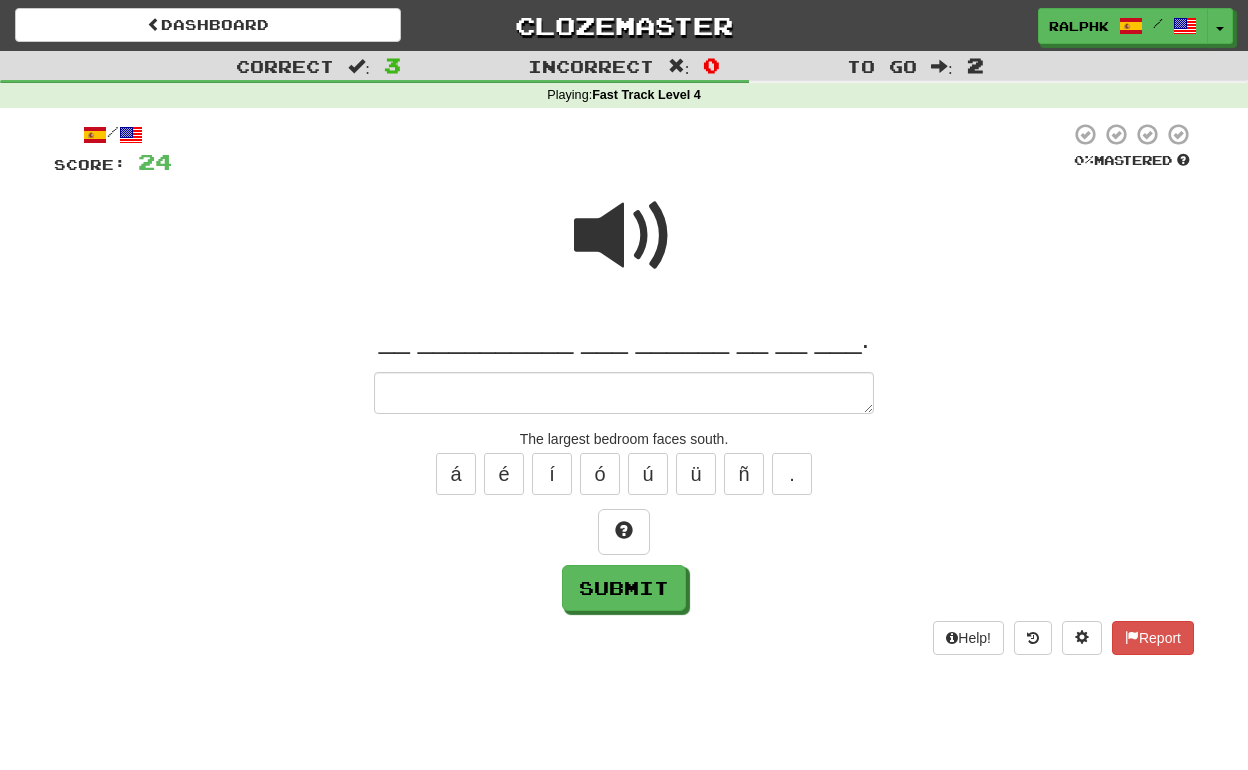 type on "*" 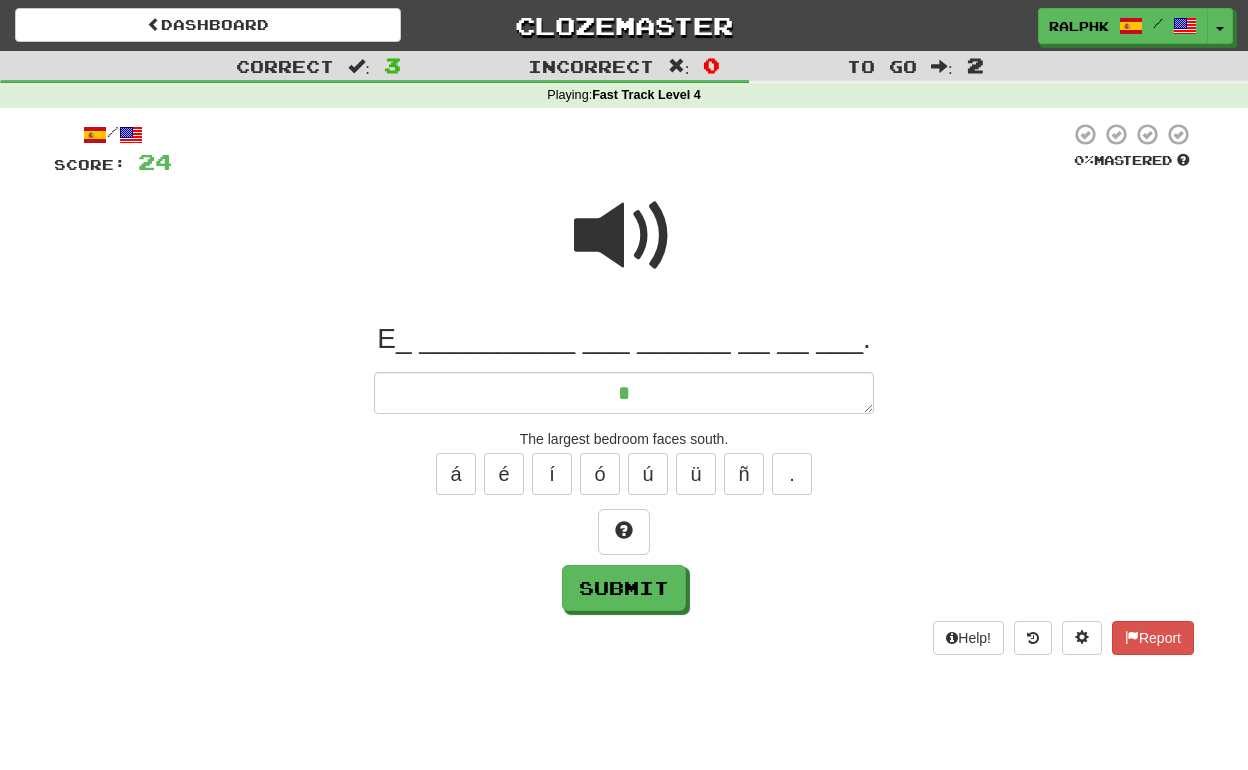 type on "*" 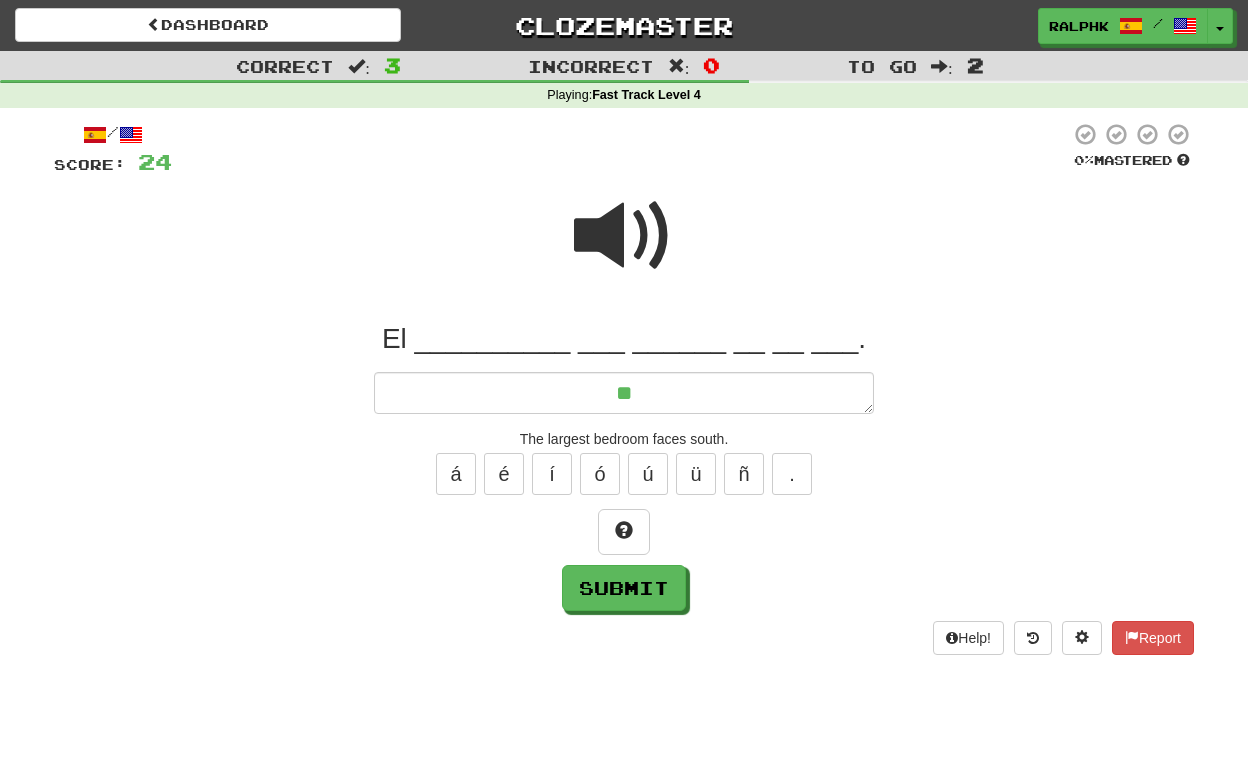 type on "*" 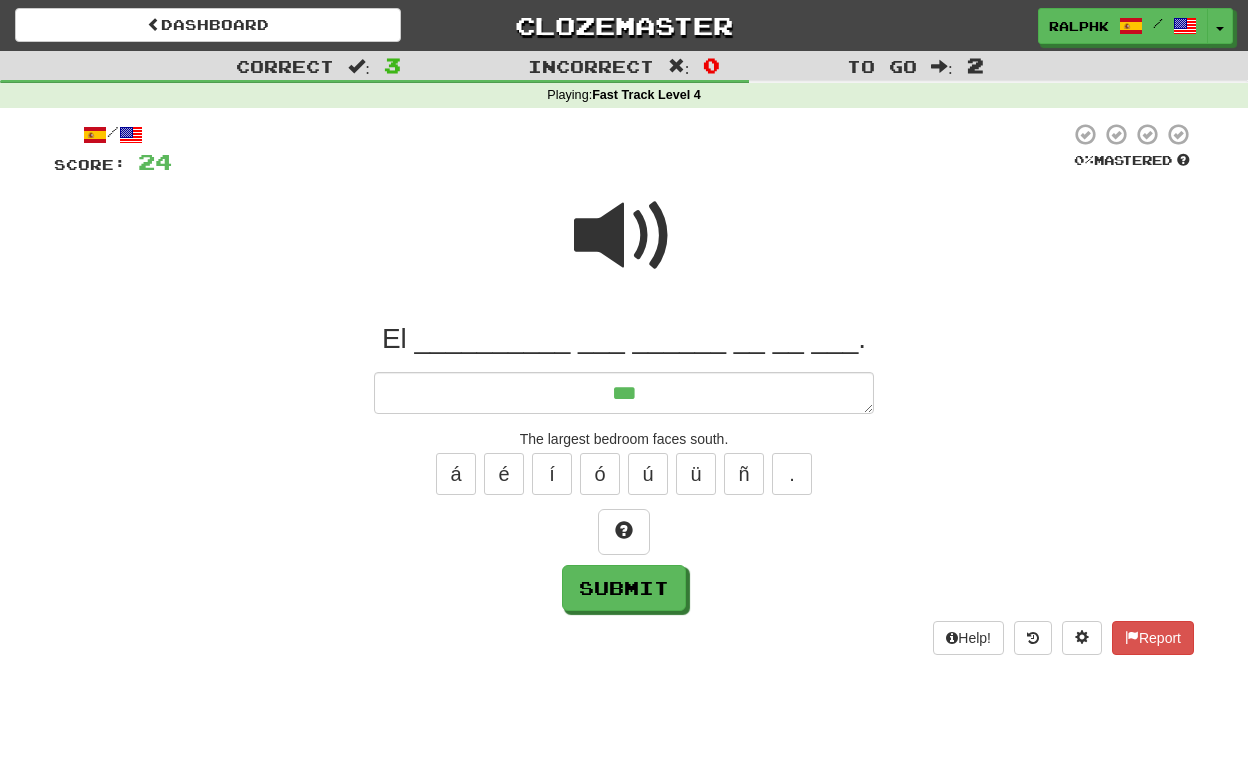type on "*" 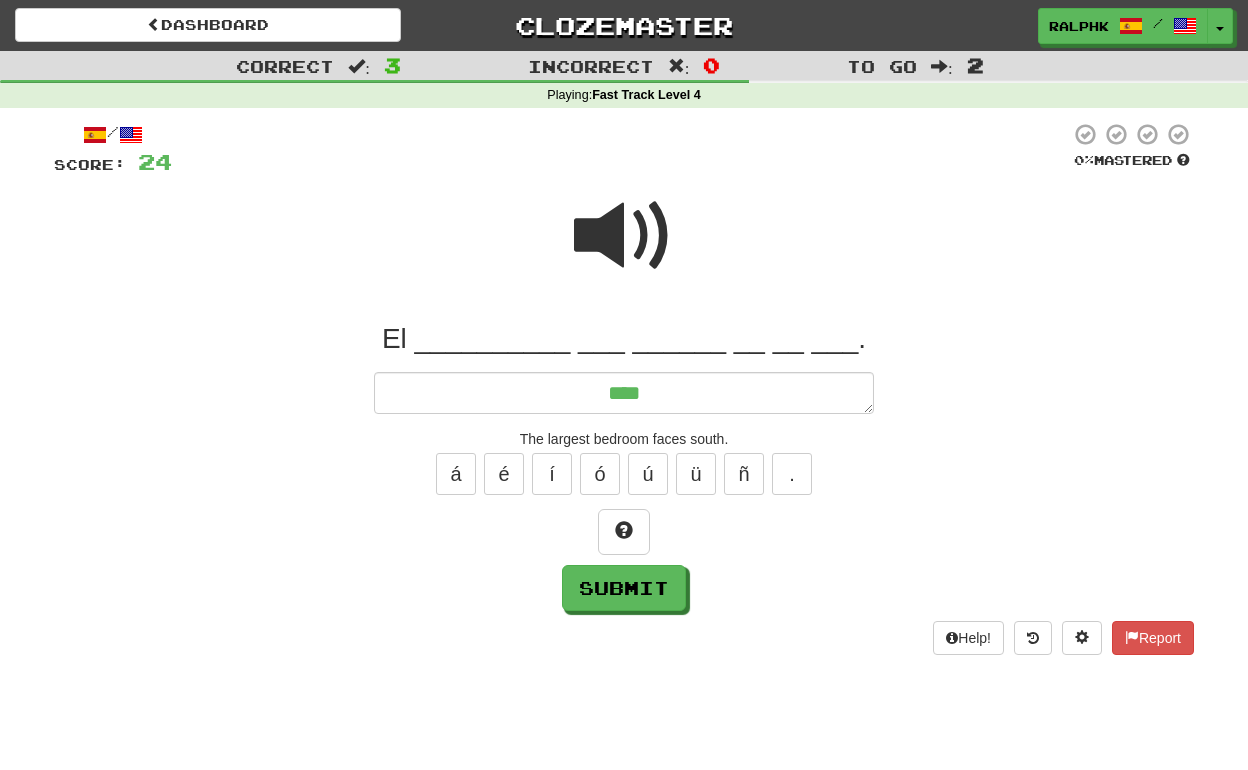 type on "*" 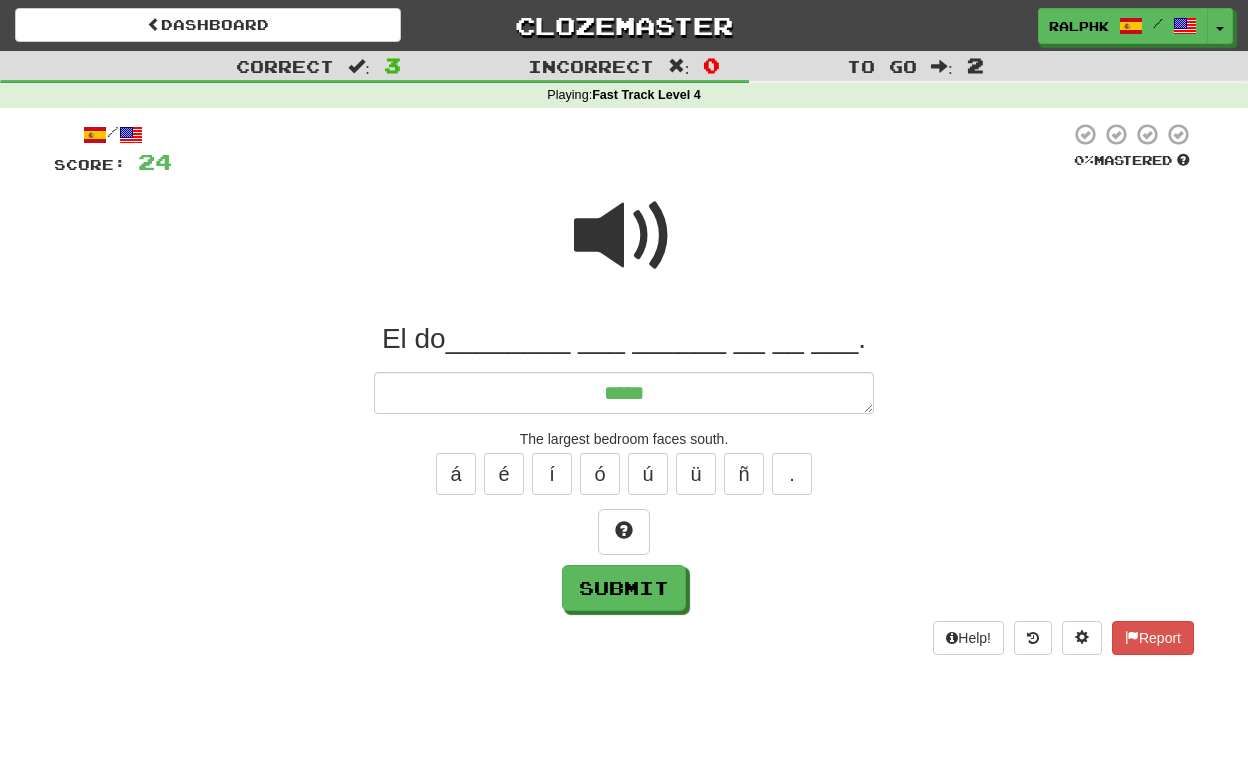 type on "*" 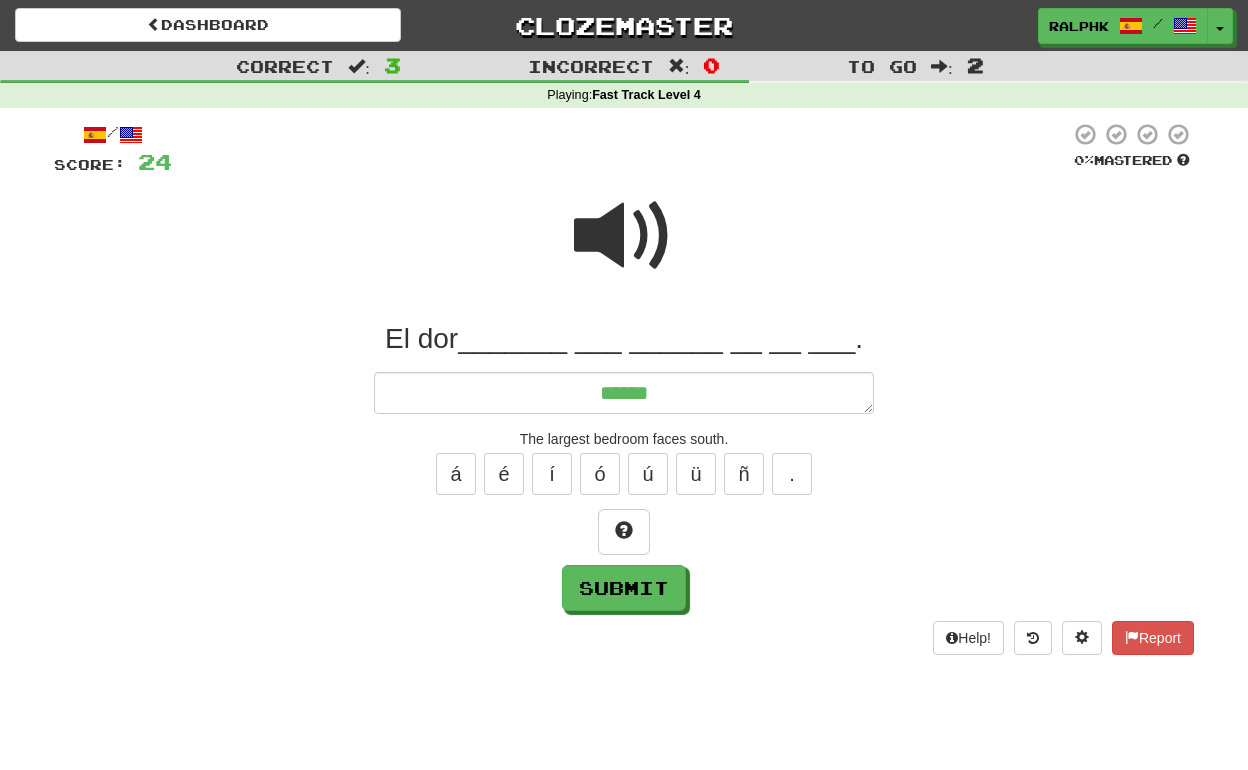type on "*" 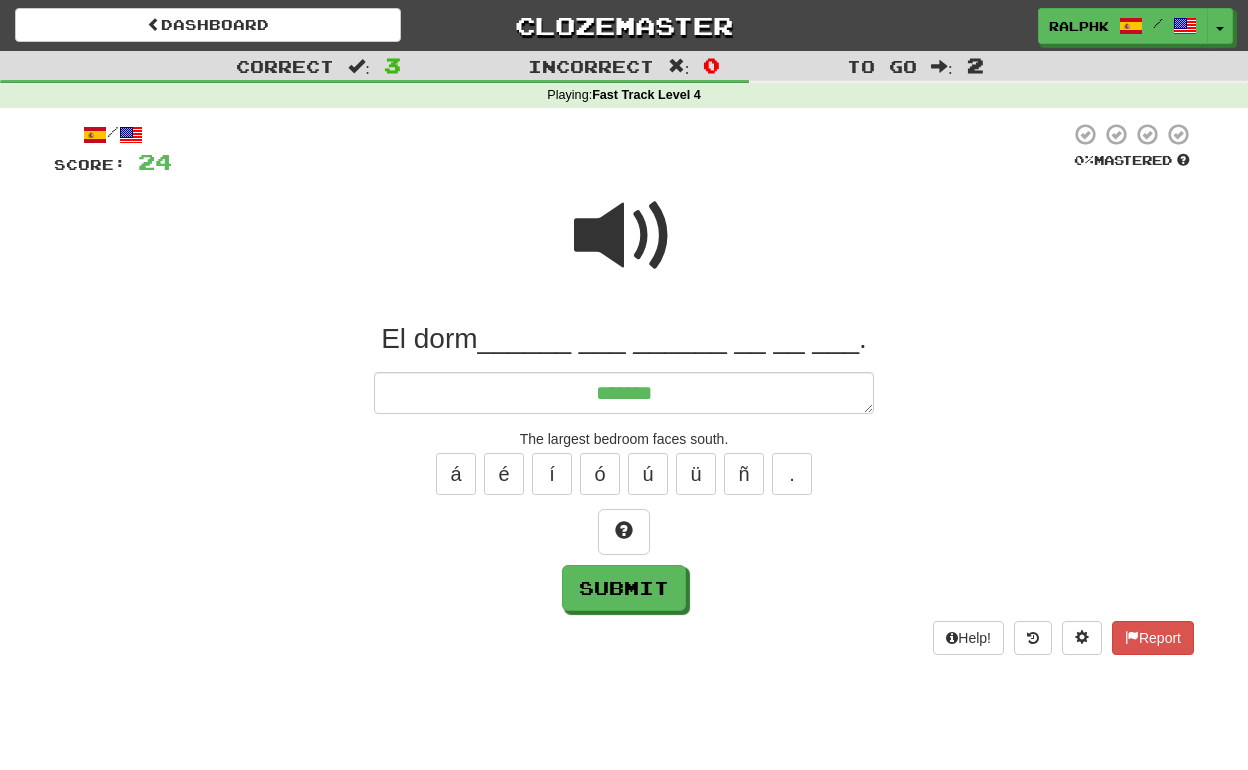 type on "*" 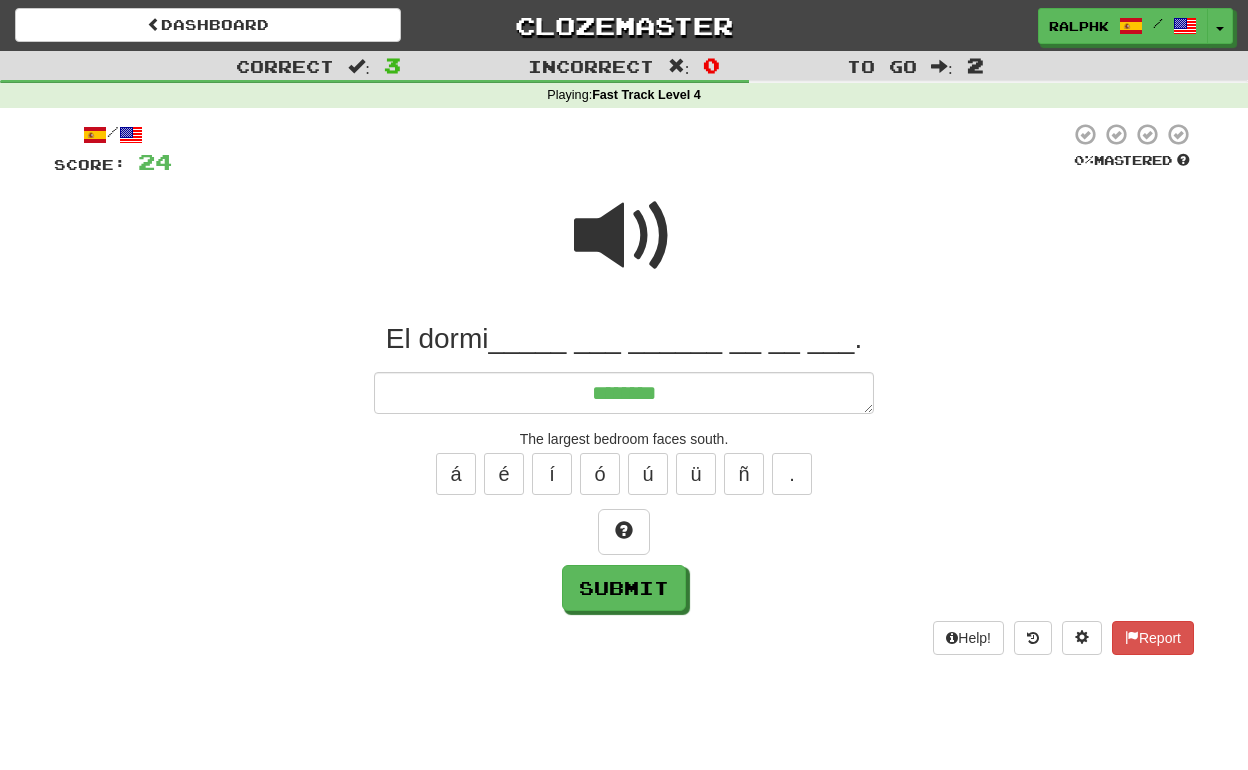 type on "*" 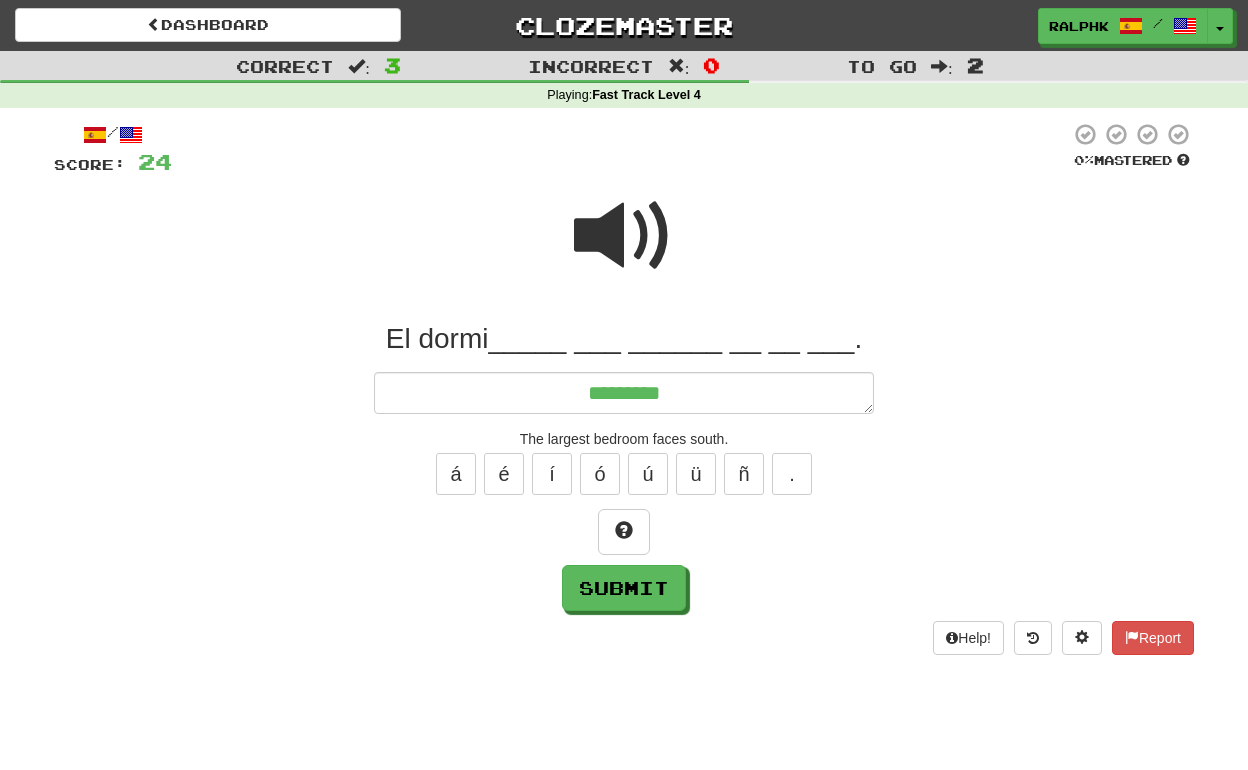 type on "*" 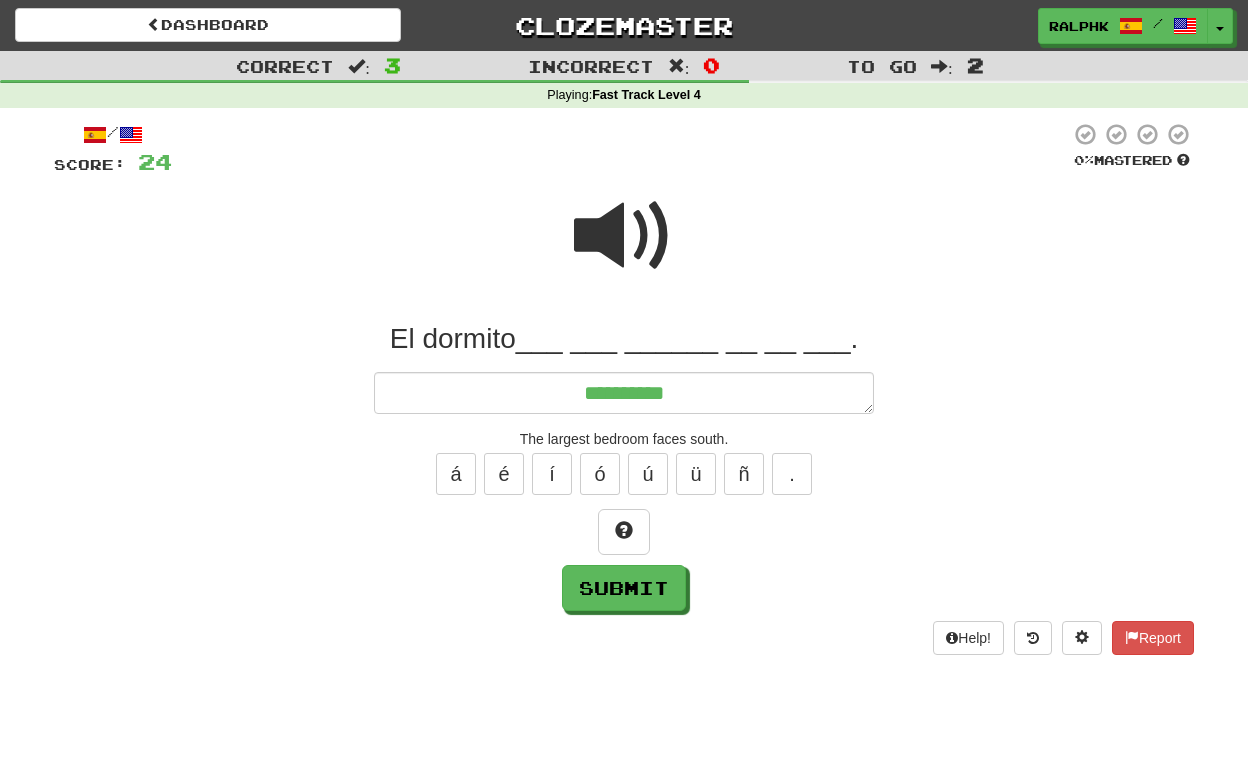 type on "*" 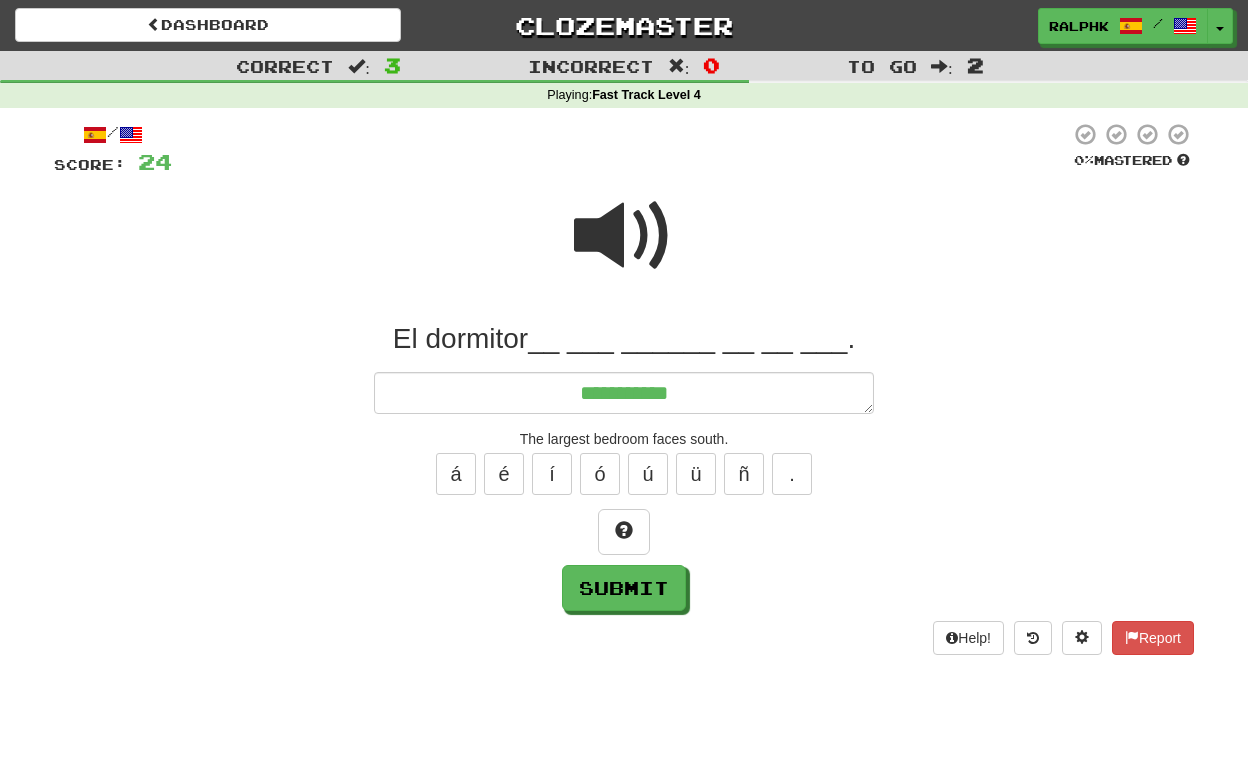 type on "*" 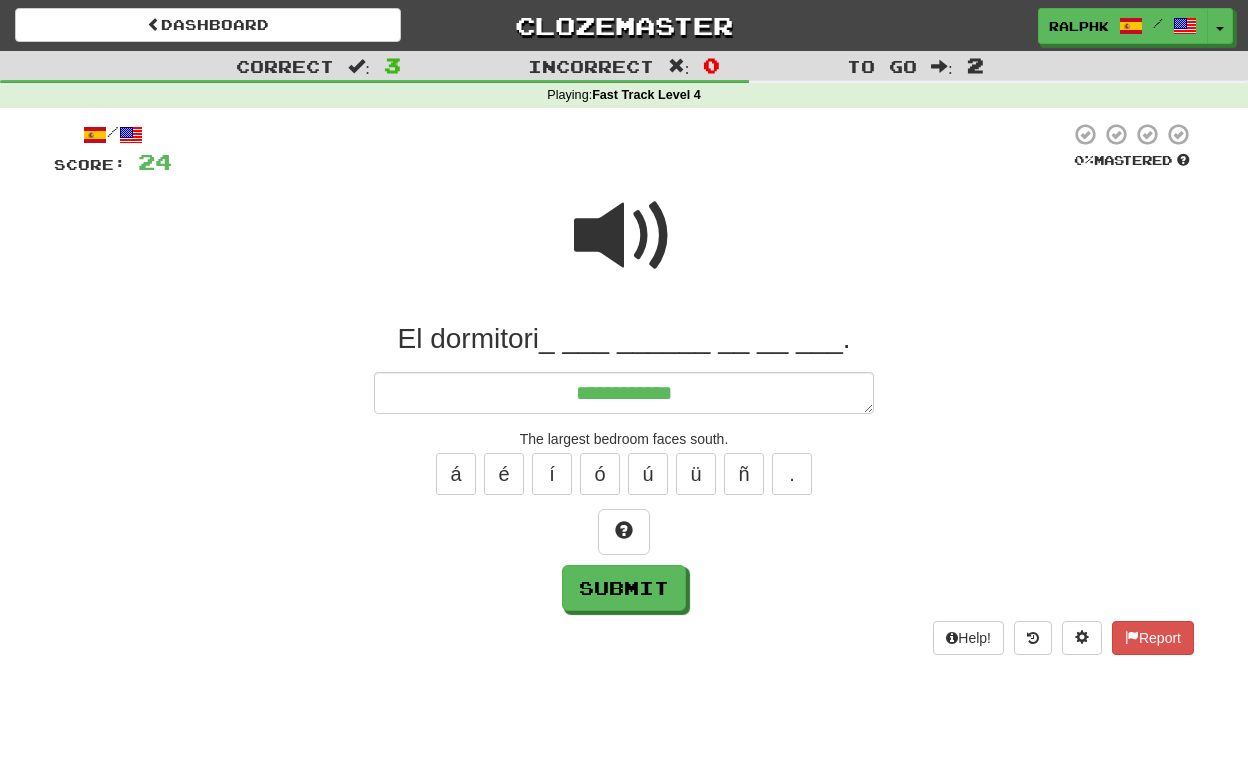 type on "*" 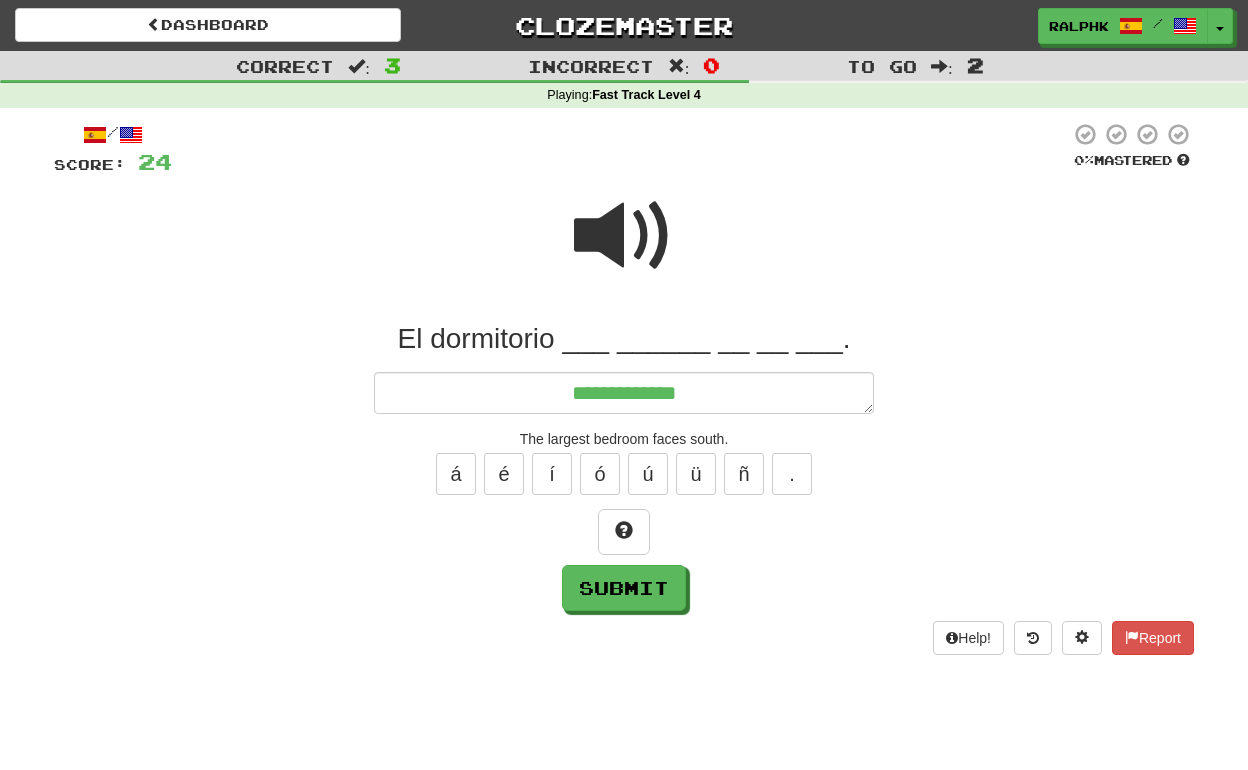 type on "*" 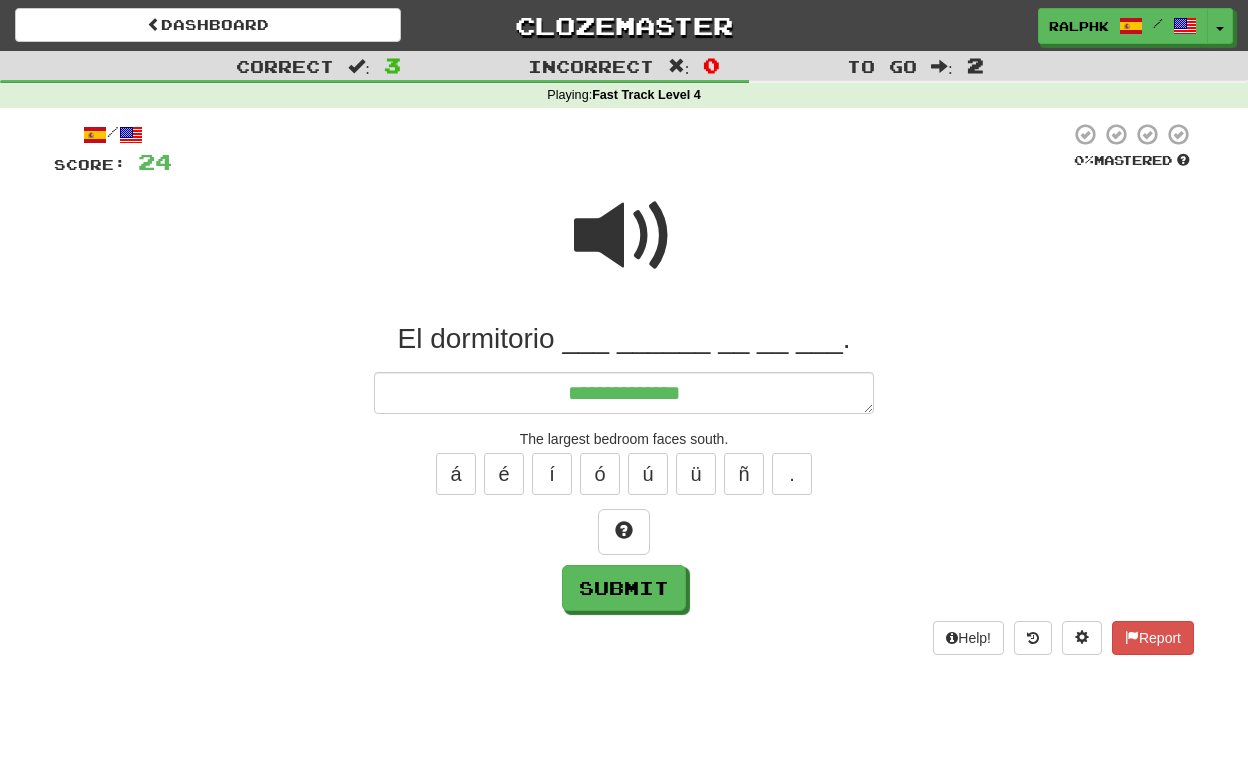 type on "*" 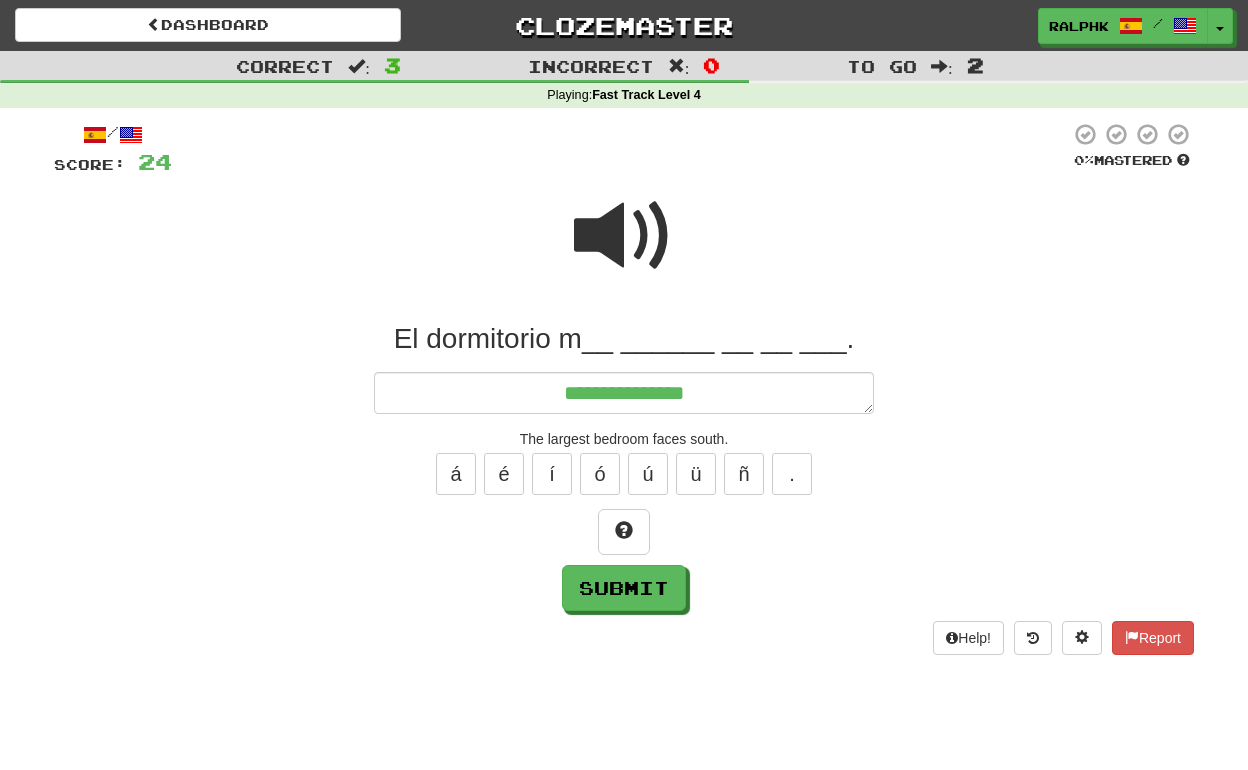 type on "*" 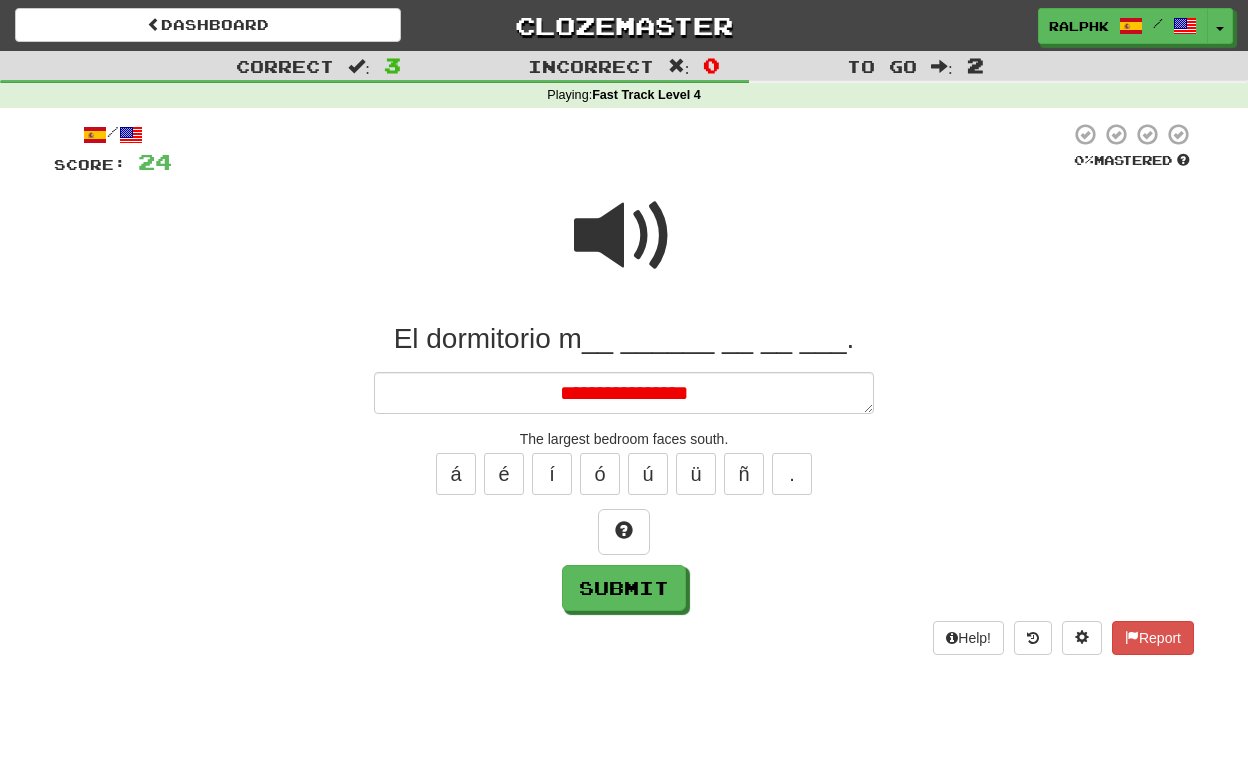type on "*" 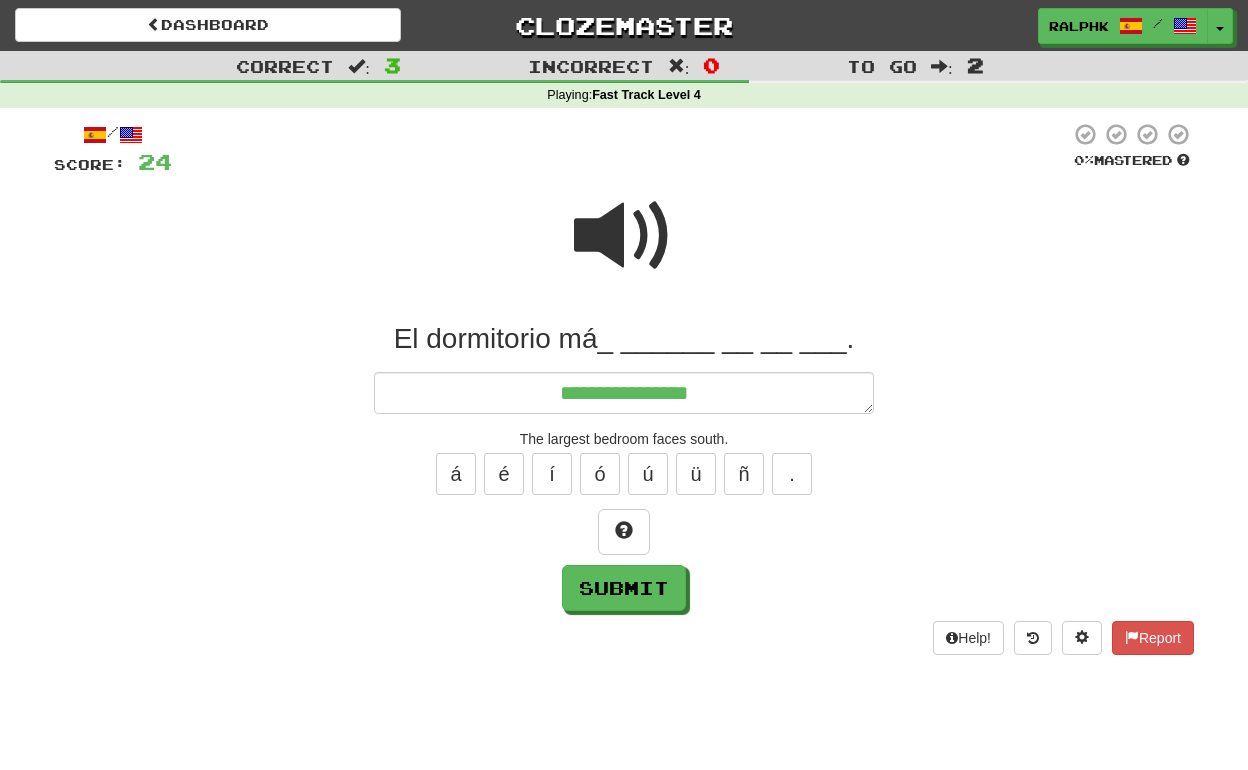 type on "*" 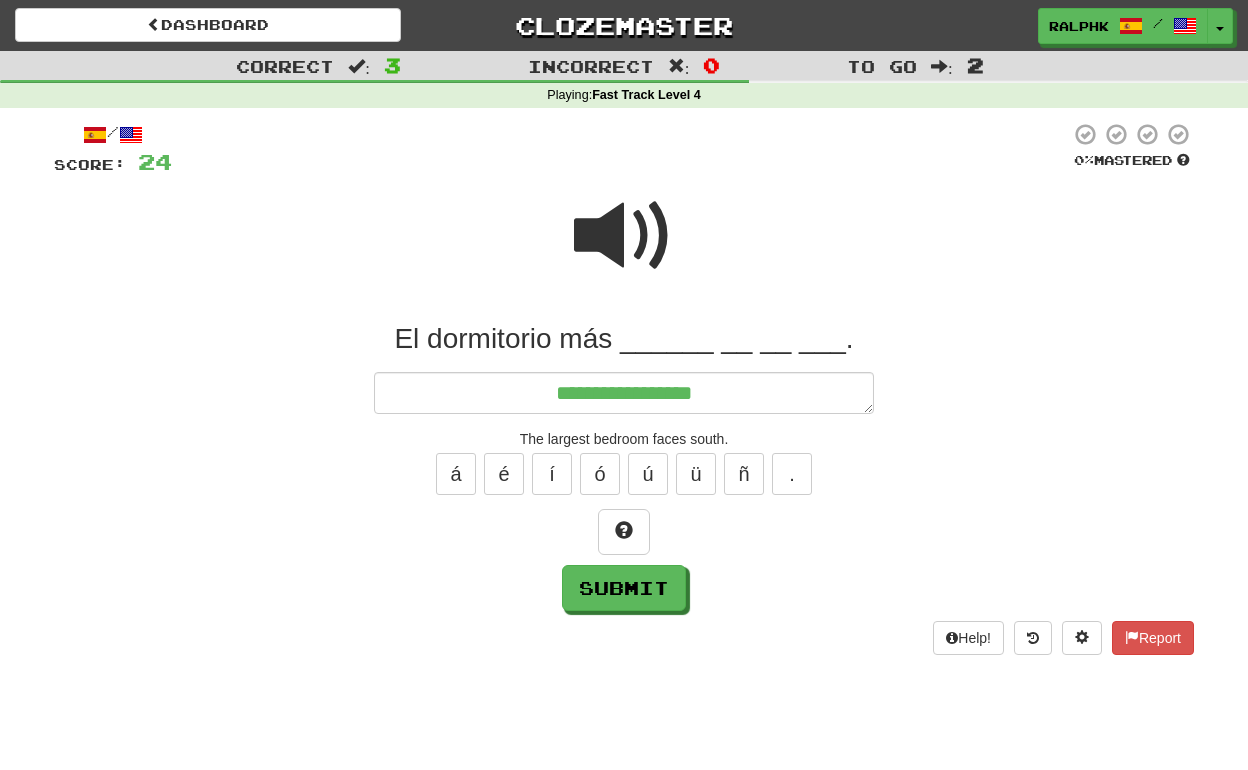type on "*" 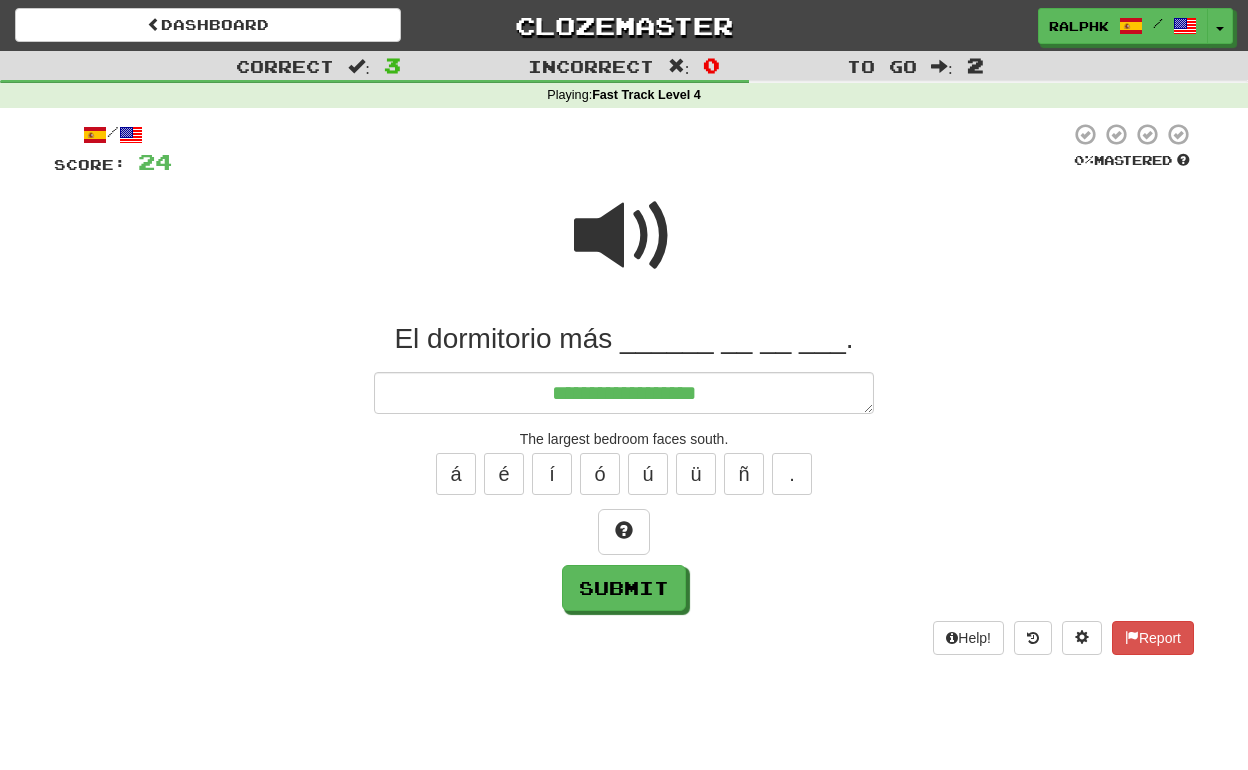type on "*" 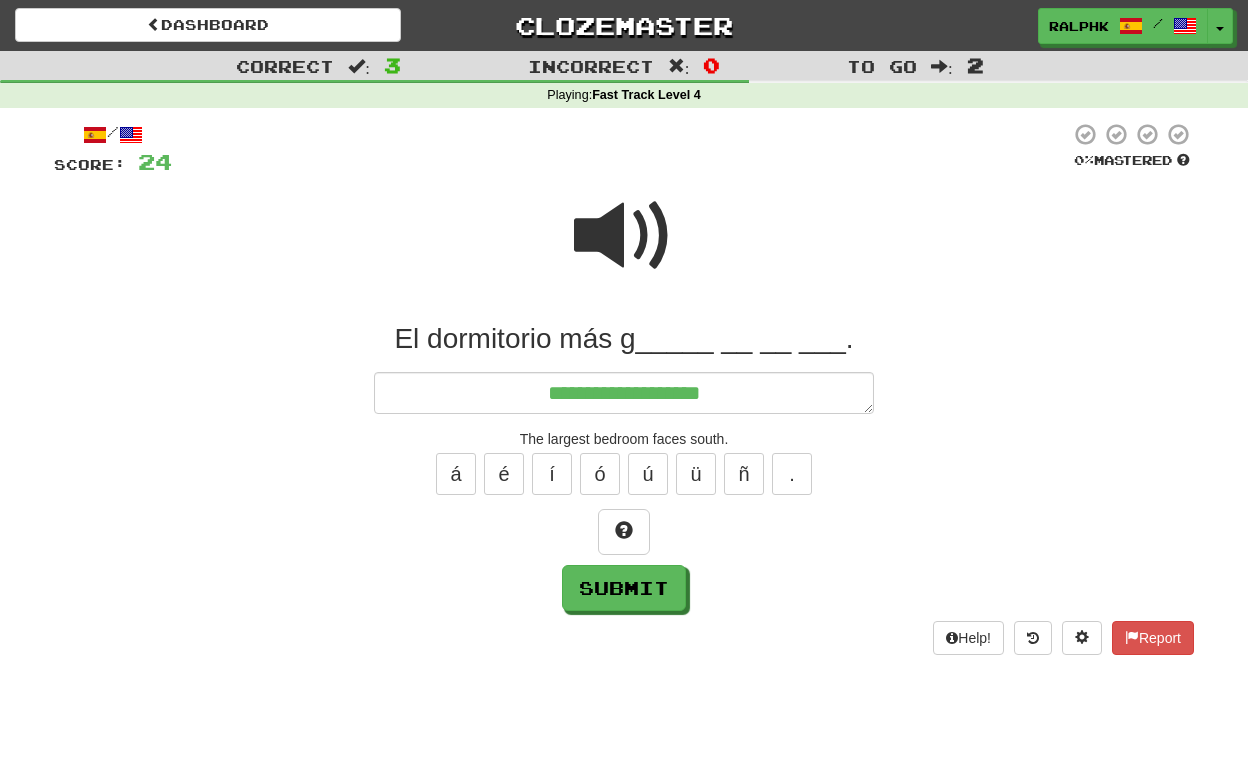 type on "*" 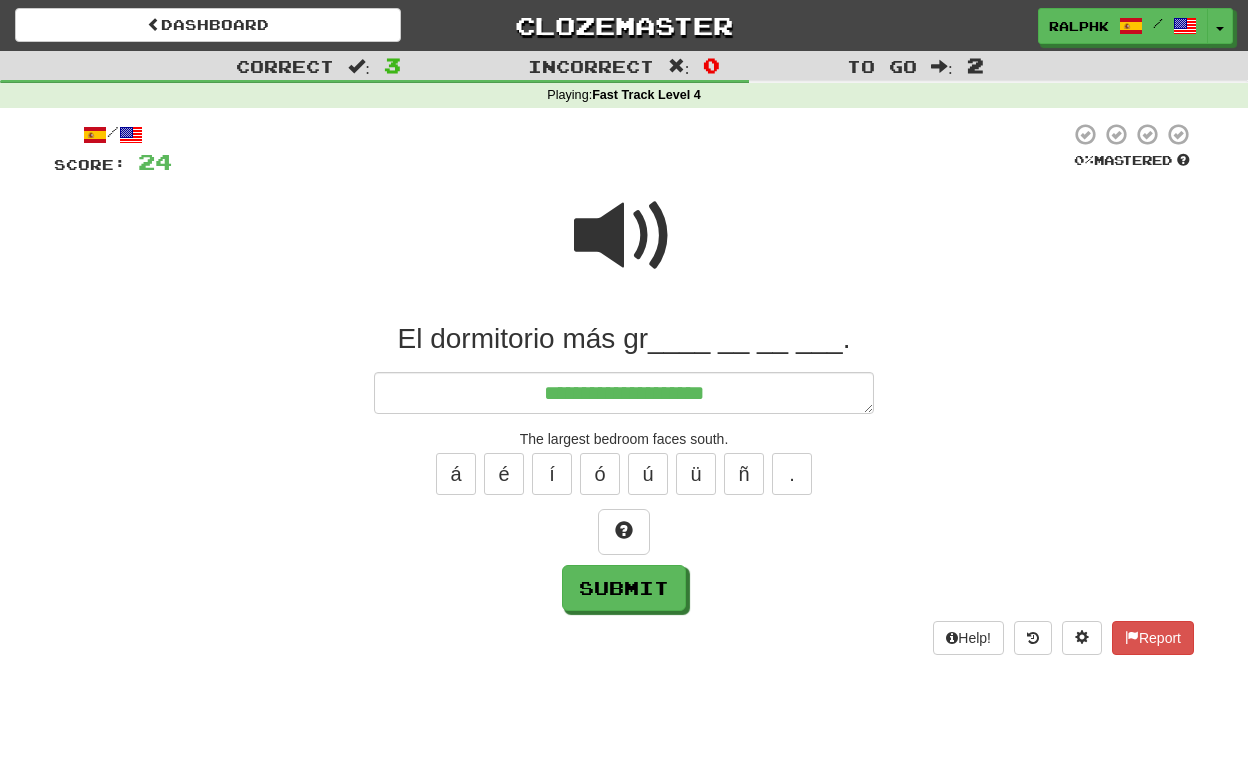 type on "*" 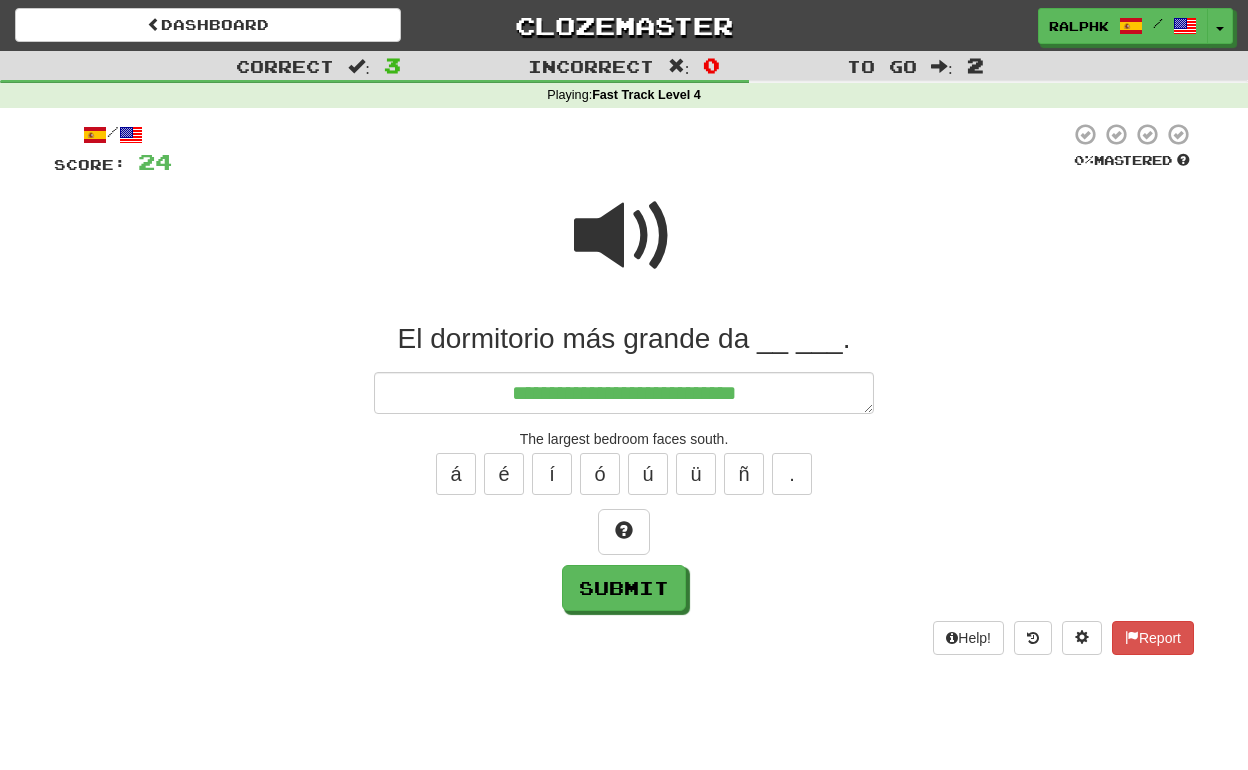click at bounding box center [624, 236] 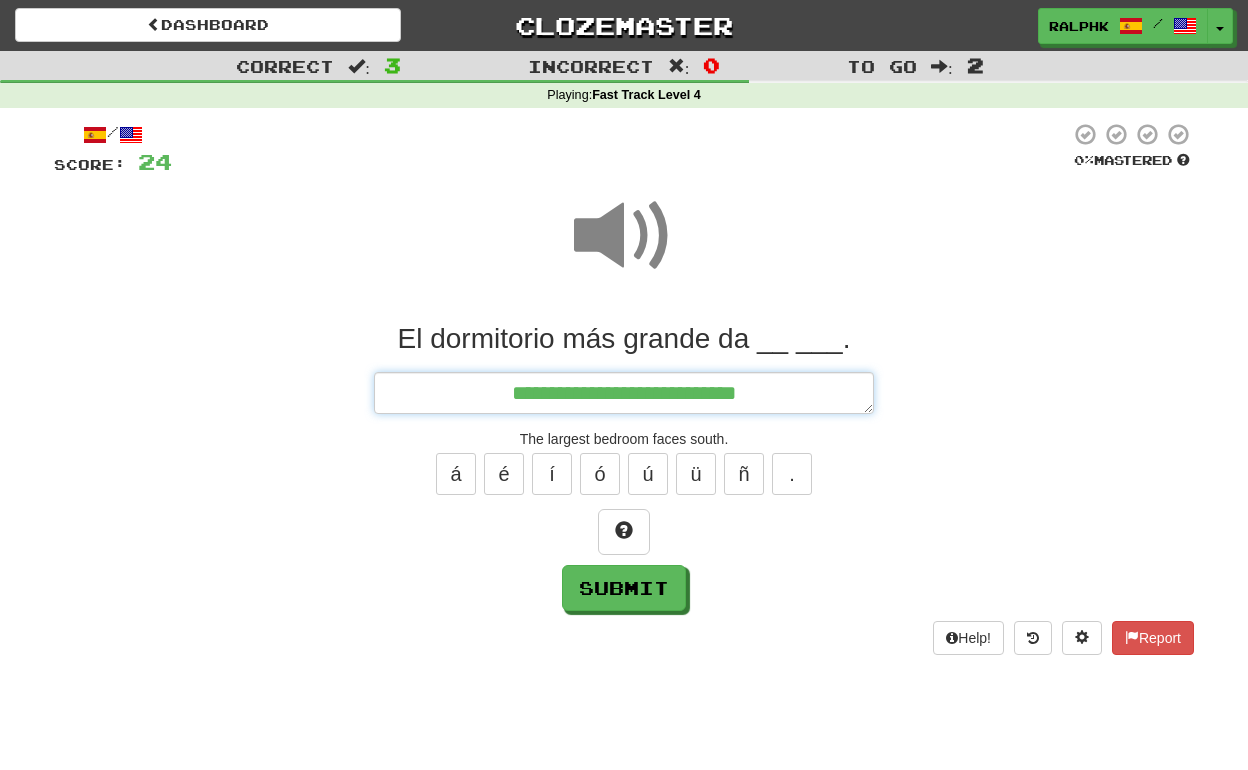 click on "**********" at bounding box center (624, 393) 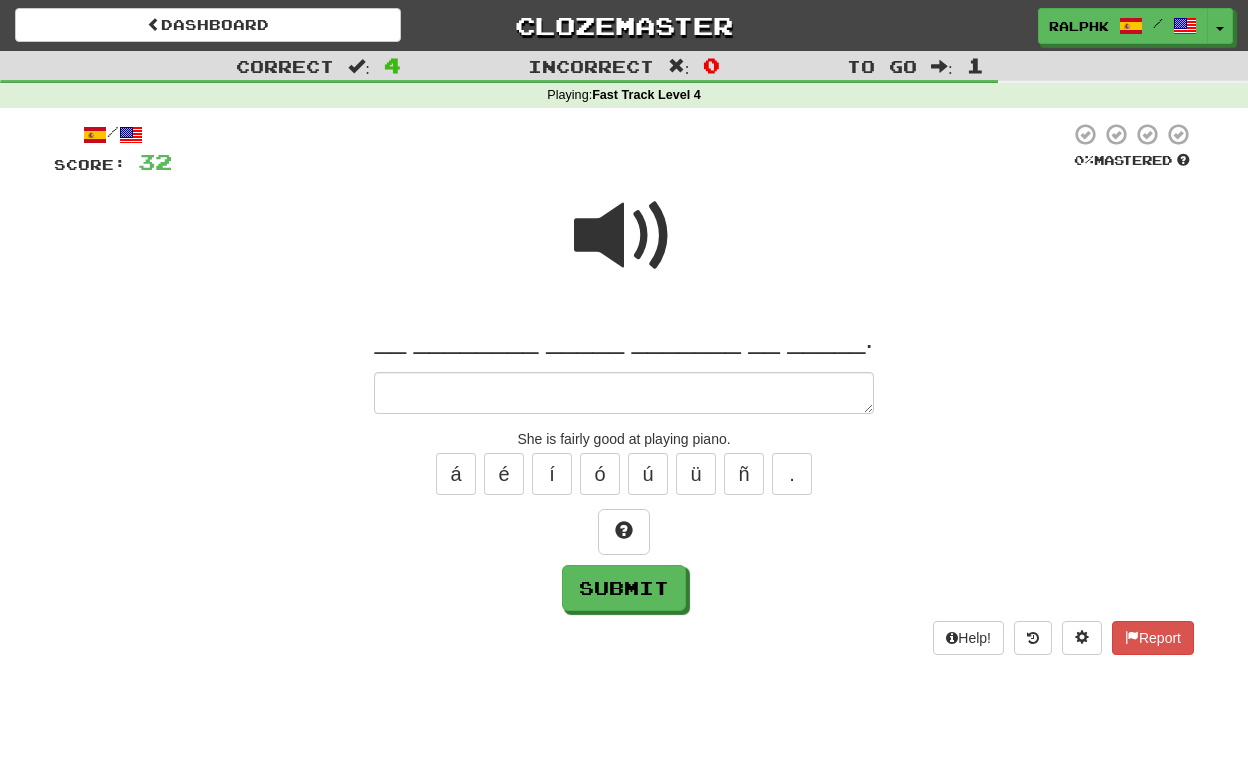 click at bounding box center [624, 236] 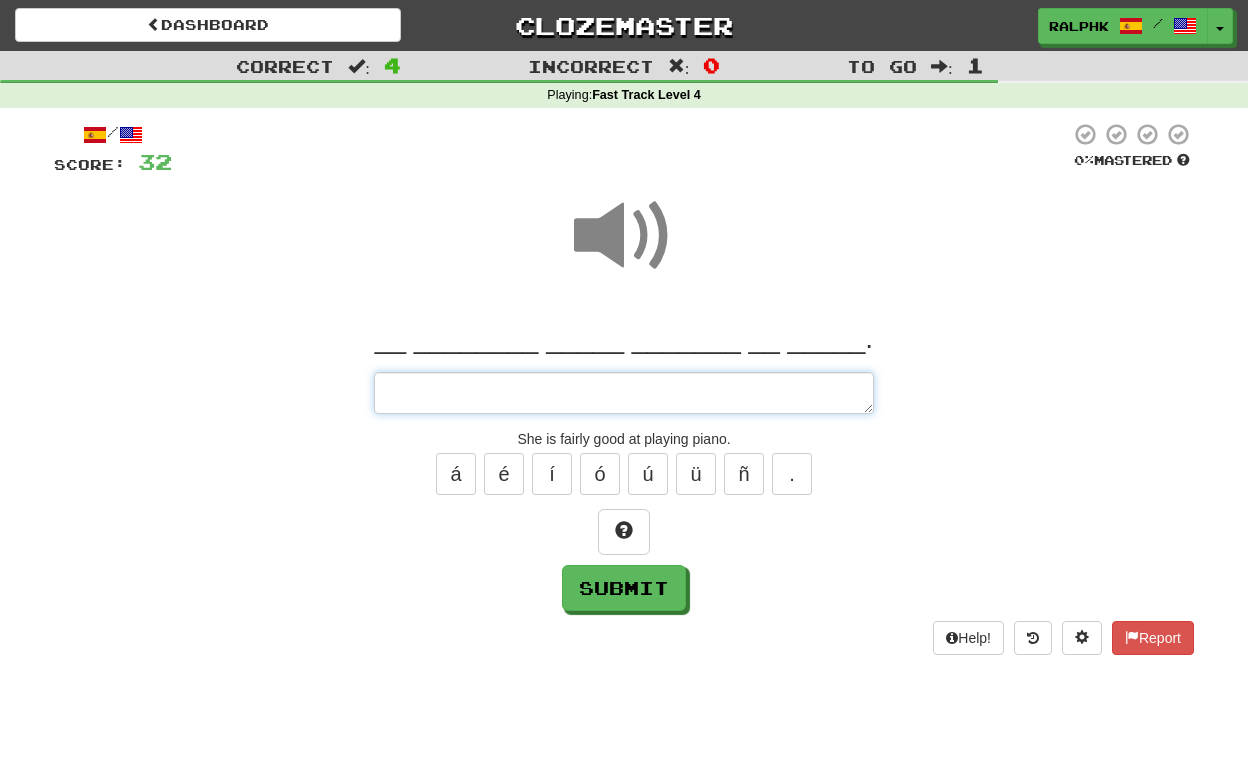 click at bounding box center (624, 393) 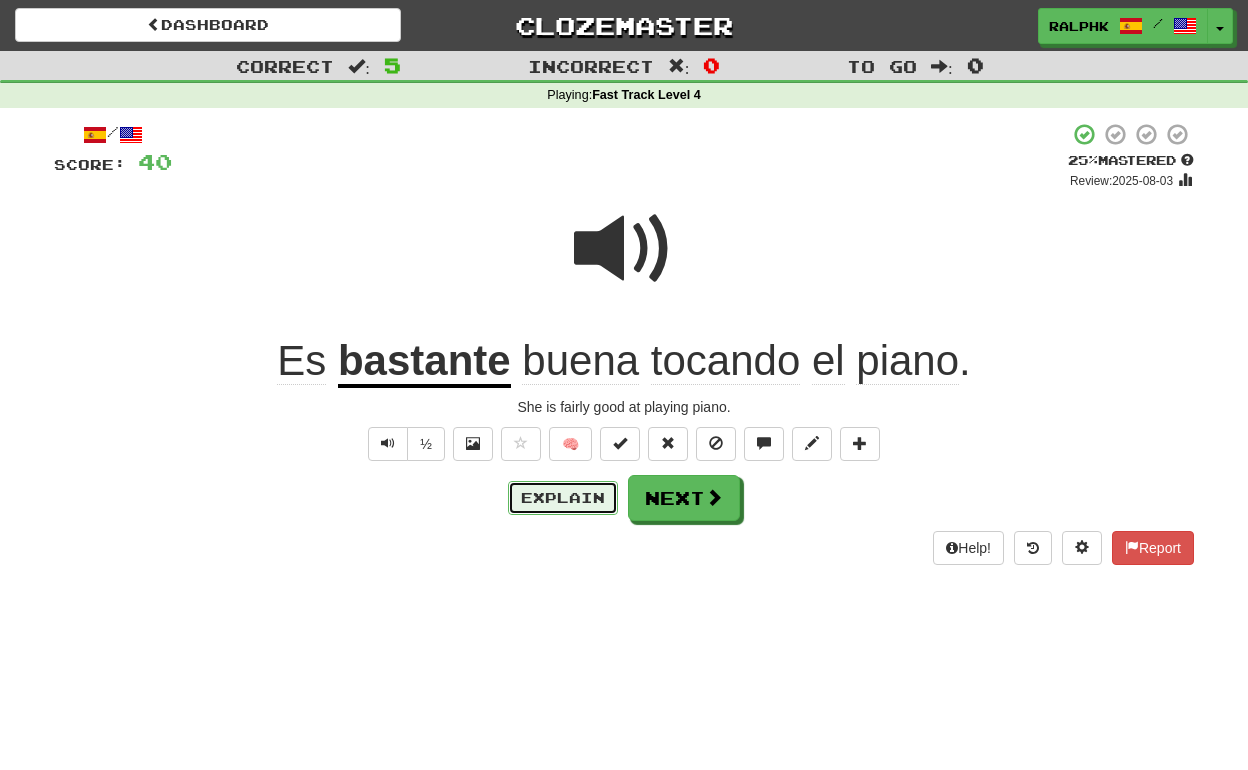 click on "Explain" at bounding box center [563, 498] 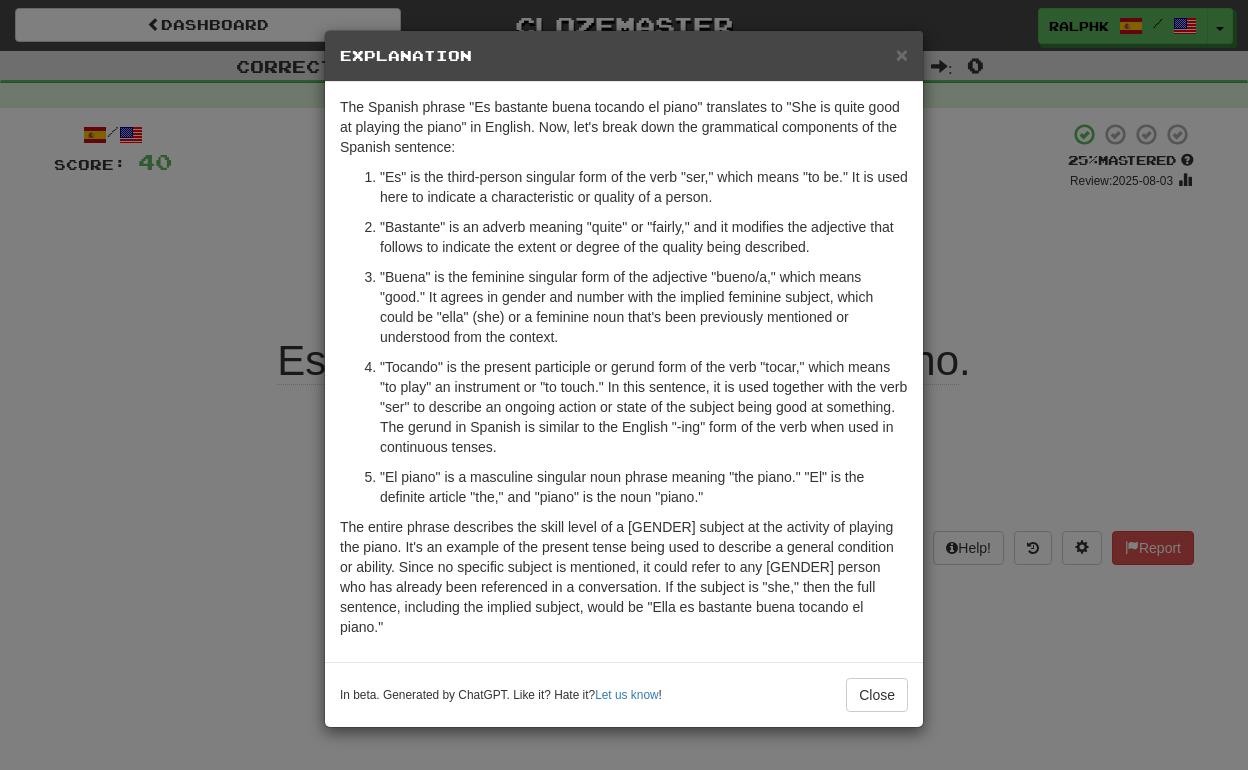 click on "× Explanation The Spanish phrase "Es bastante buena tocando el piano" translates to "She is quite good at playing the piano" in English. Now, let's break down the grammatical components of the Spanish sentence:
"Es" is the third-person singular form of the verb "ser," which means "to be." It is used here to indicate a characteristic or quality of a person.
"Bastante" is an adverb meaning "quite" or "fairly," and it modifies the adjective that follows to indicate the extent or degree of the quality being described.
"Buena" is the feminine singular form of the adjective "bueno/a," which means "good." It agrees in gender and number with the implied feminine subject, which could be "ella" (she) or a feminine noun that's been previously mentioned or understood from the context.
"El piano" is a masculine singular noun phrase meaning "the piano." "El" is the definite article "the," and "piano" is the noun "piano."
In beta. Generated by ChatGPT. Like it? Hate it?  Let us know !" at bounding box center (624, 385) 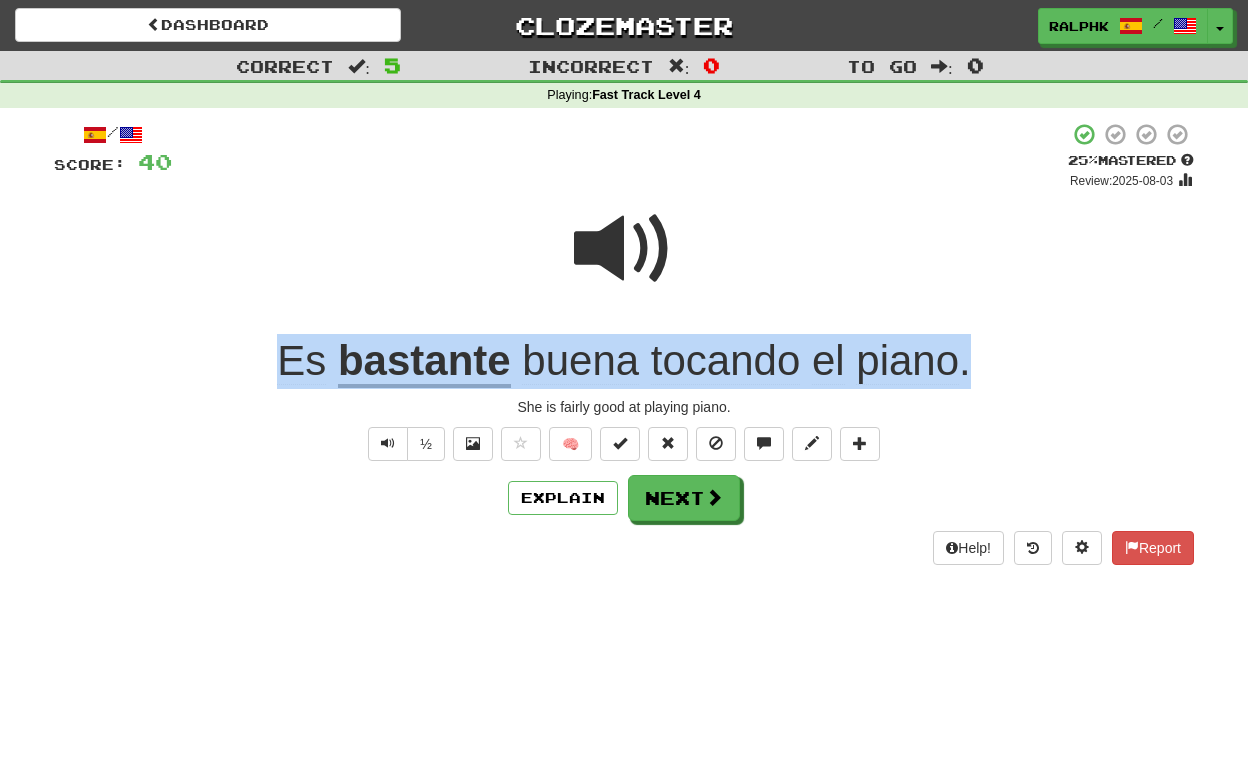 drag, startPoint x: 980, startPoint y: 368, endPoint x: 277, endPoint y: 359, distance: 703.0576 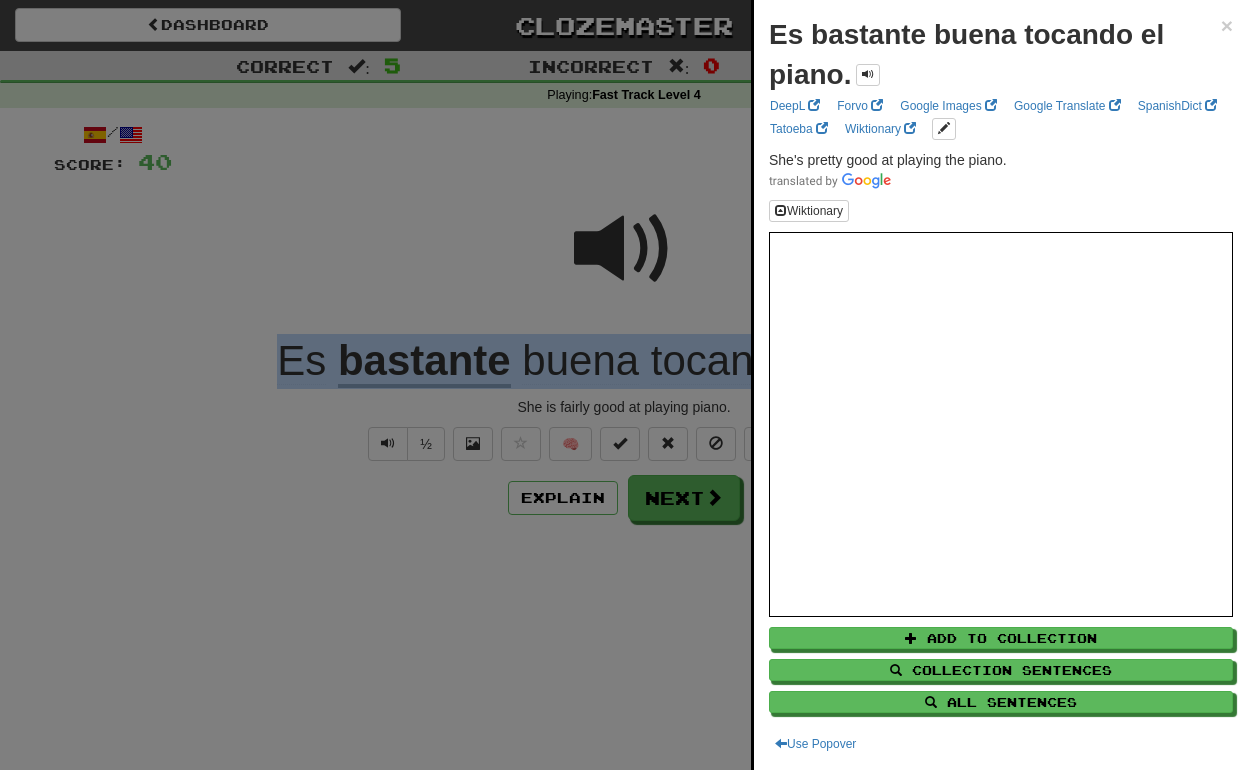copy on "Es   bastante   buena   tocando   el   piano ." 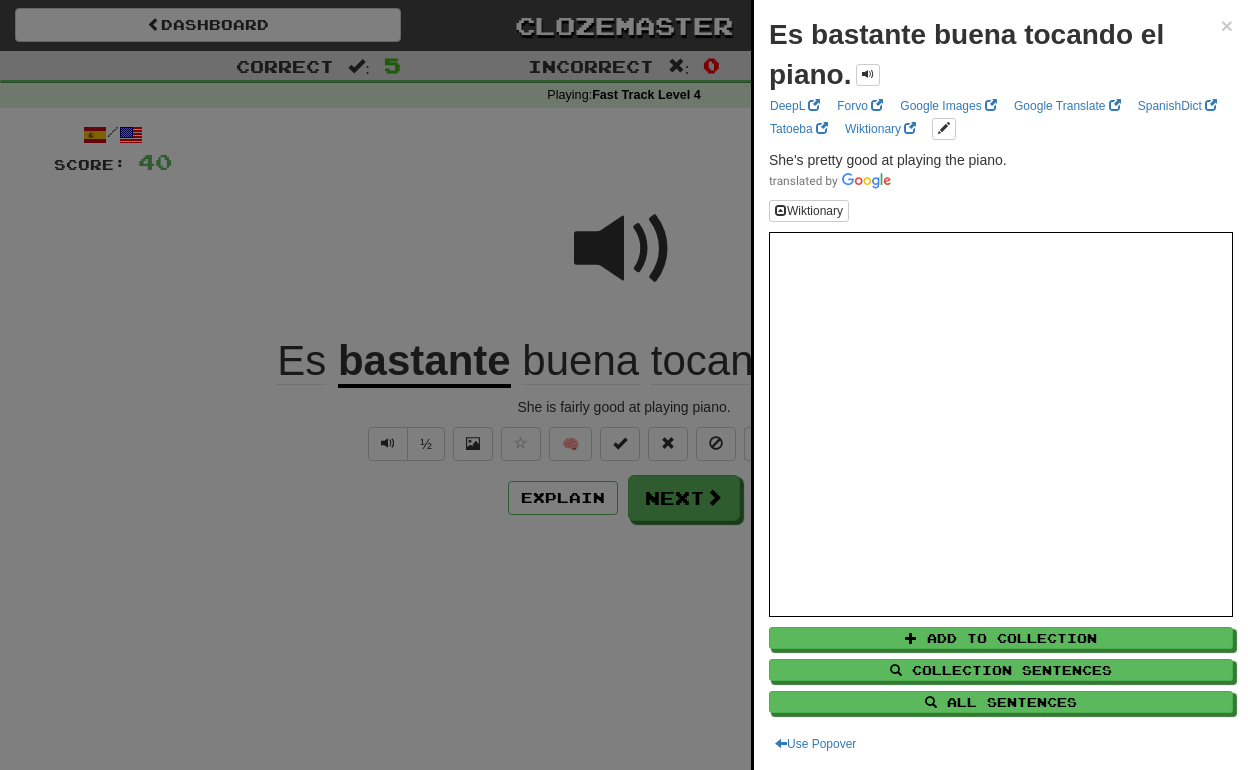 click at bounding box center (624, 385) 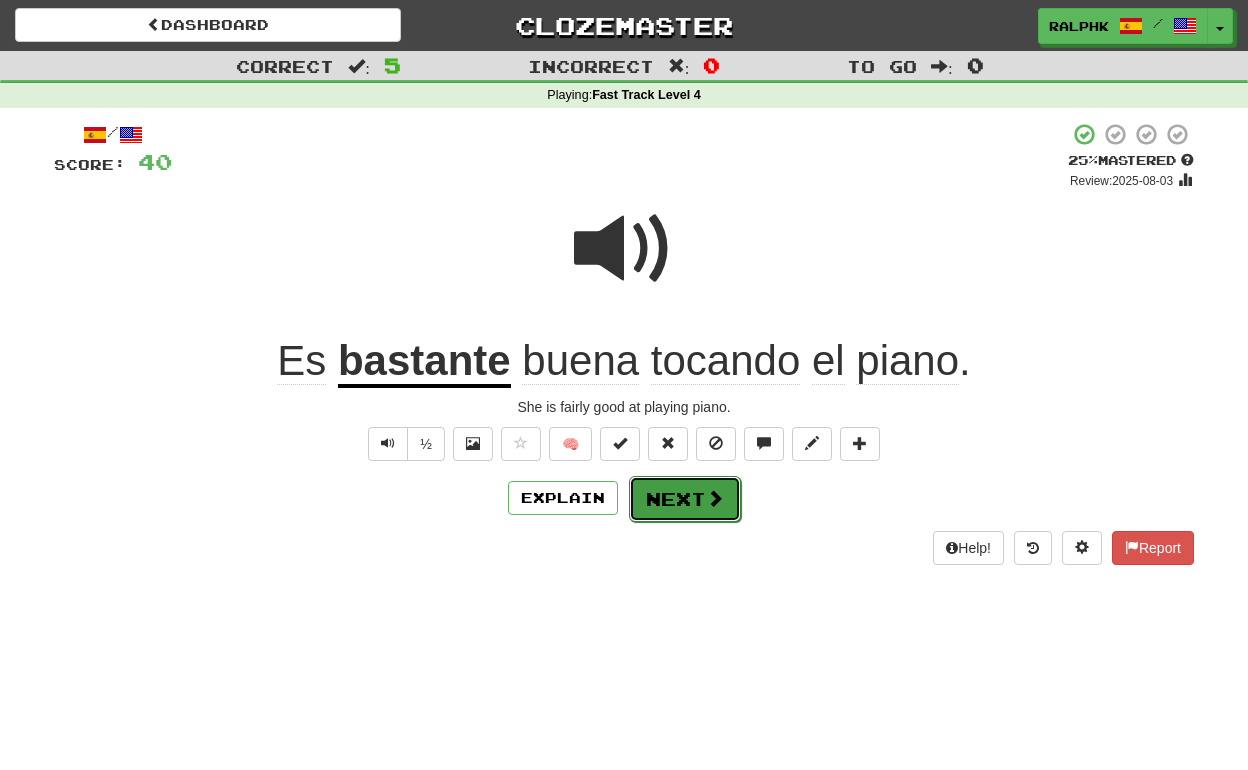 click on "Next" at bounding box center (685, 499) 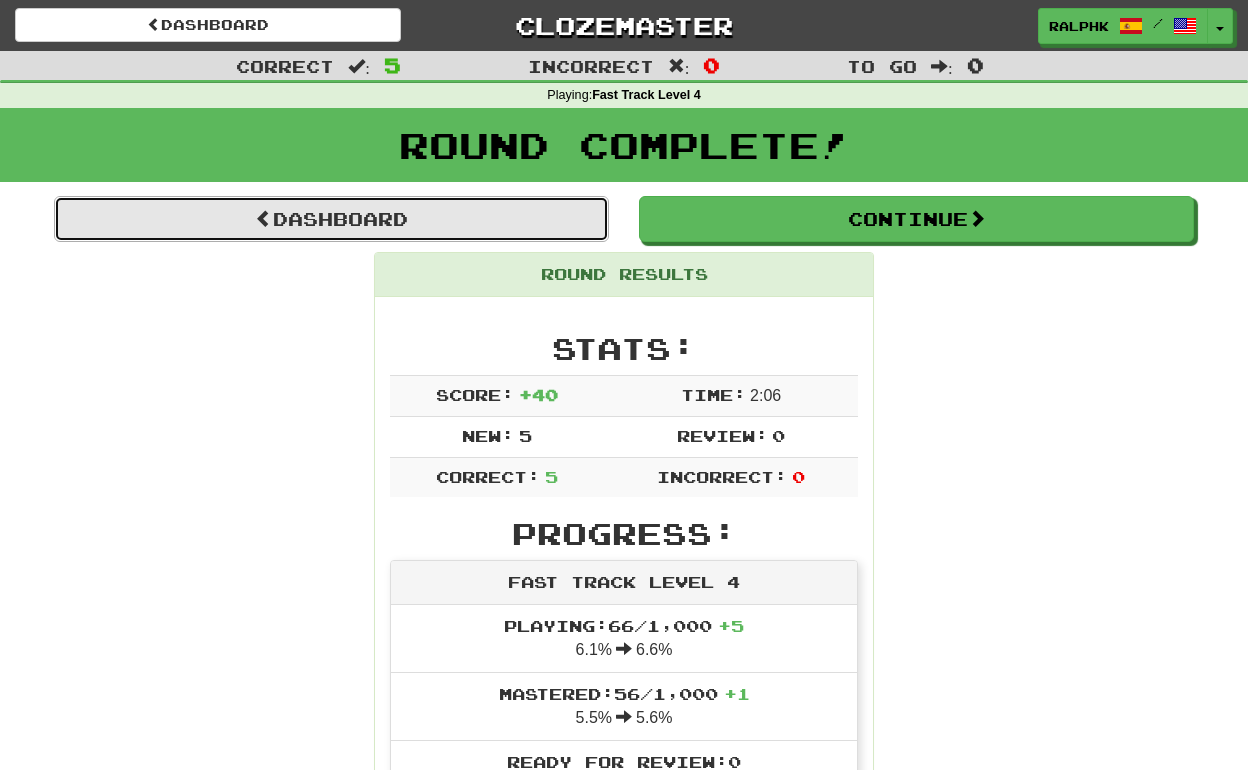 click on "Dashboard" at bounding box center [331, 219] 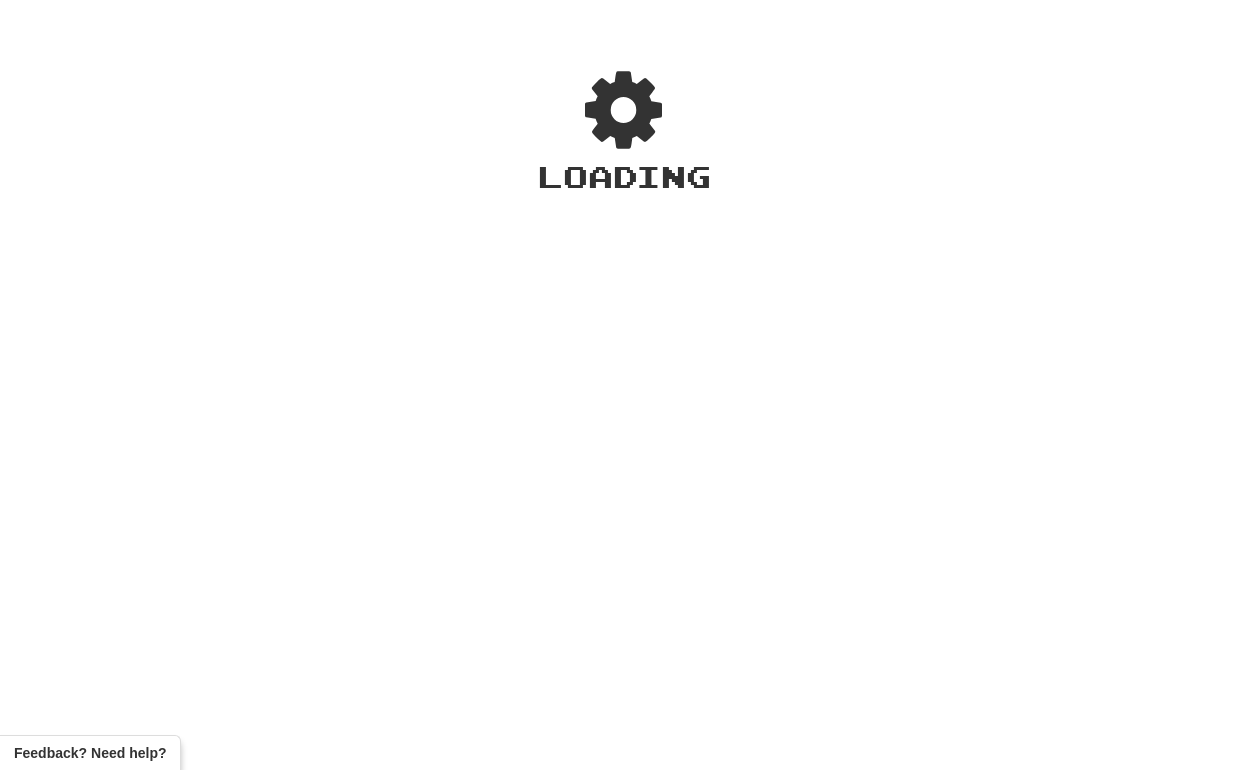 scroll, scrollTop: 0, scrollLeft: 0, axis: both 